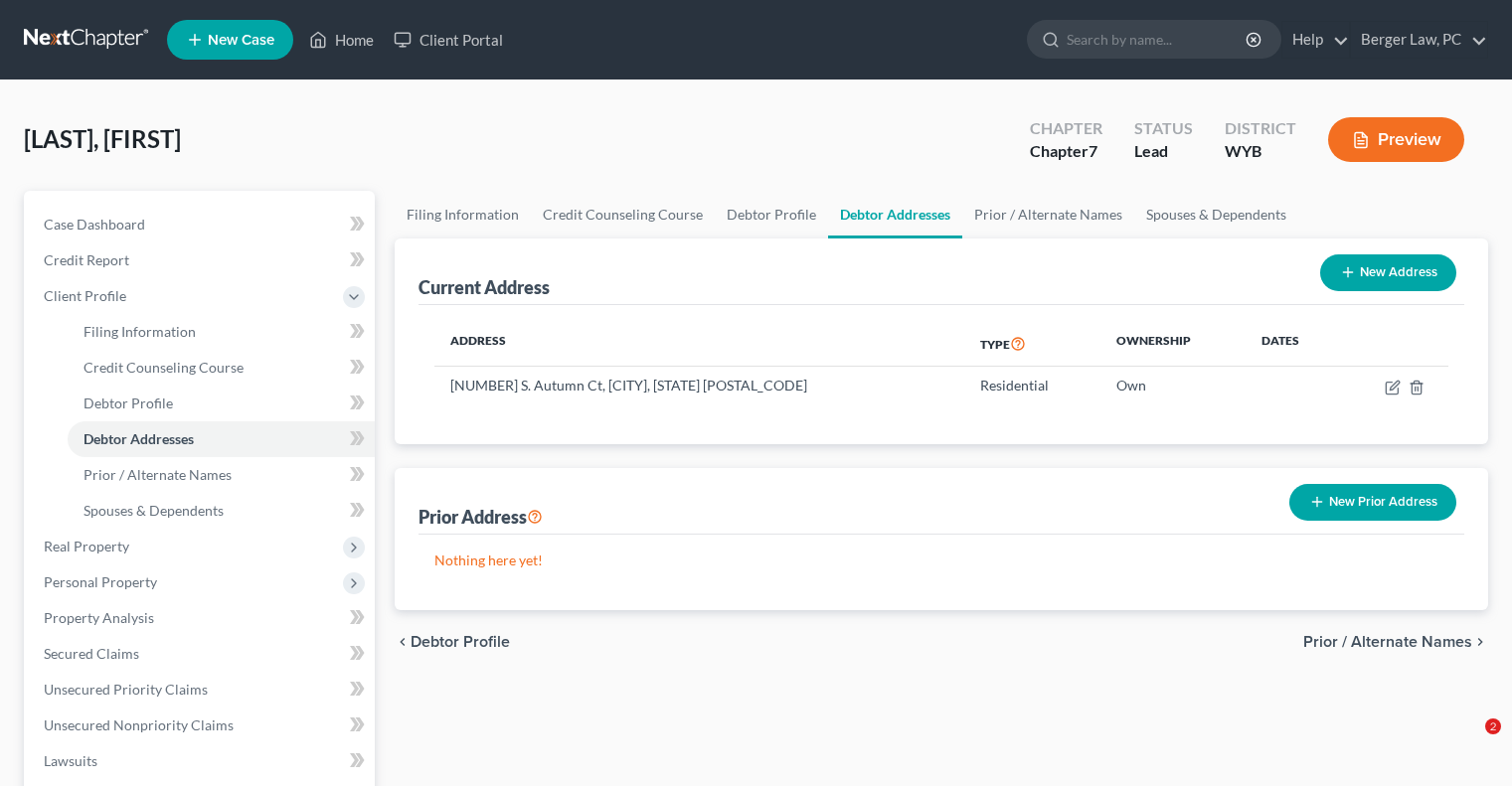 scroll, scrollTop: 0, scrollLeft: 0, axis: both 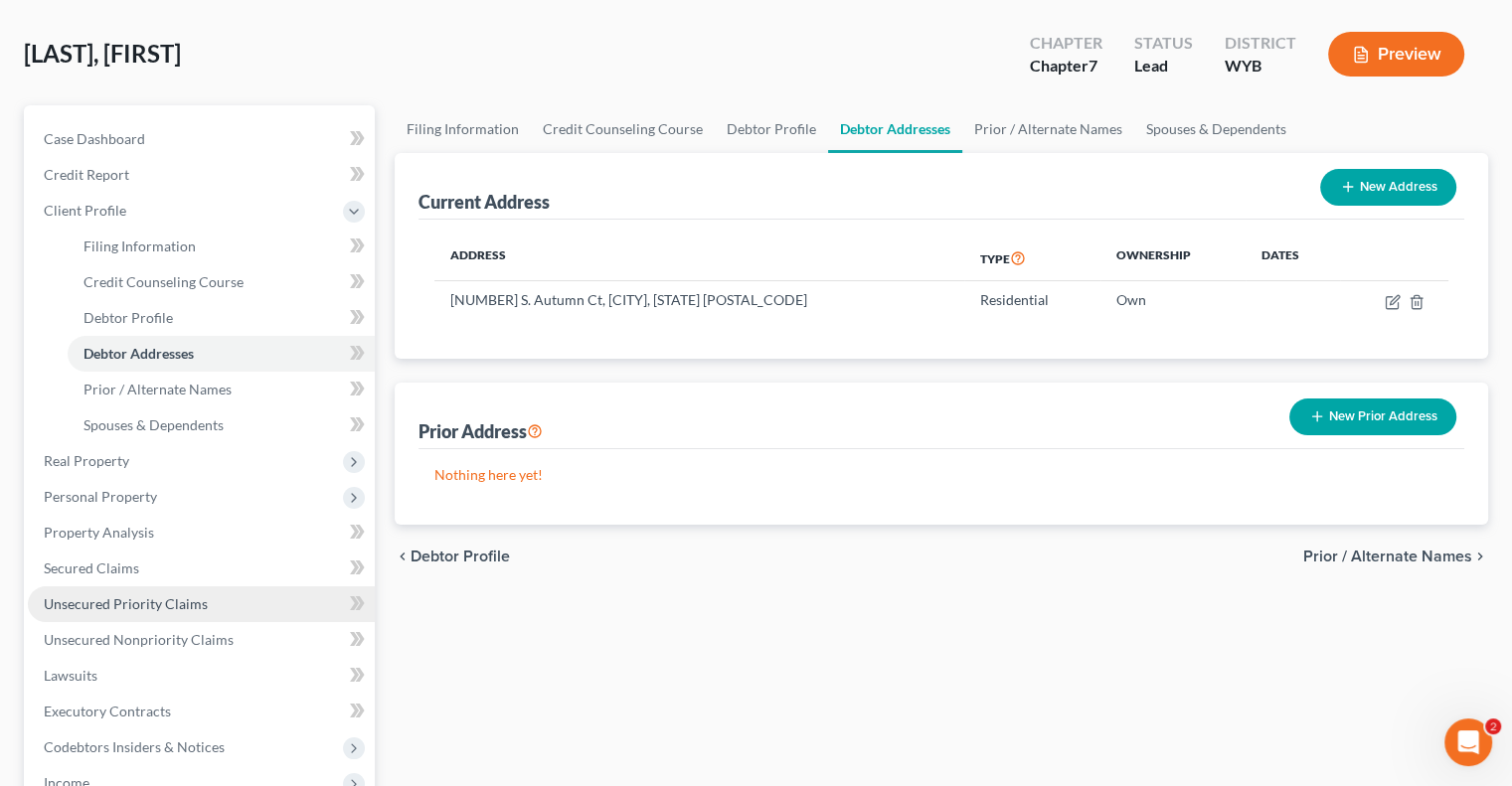 click on "Unsecured Priority Claims" at bounding box center (125, 603) 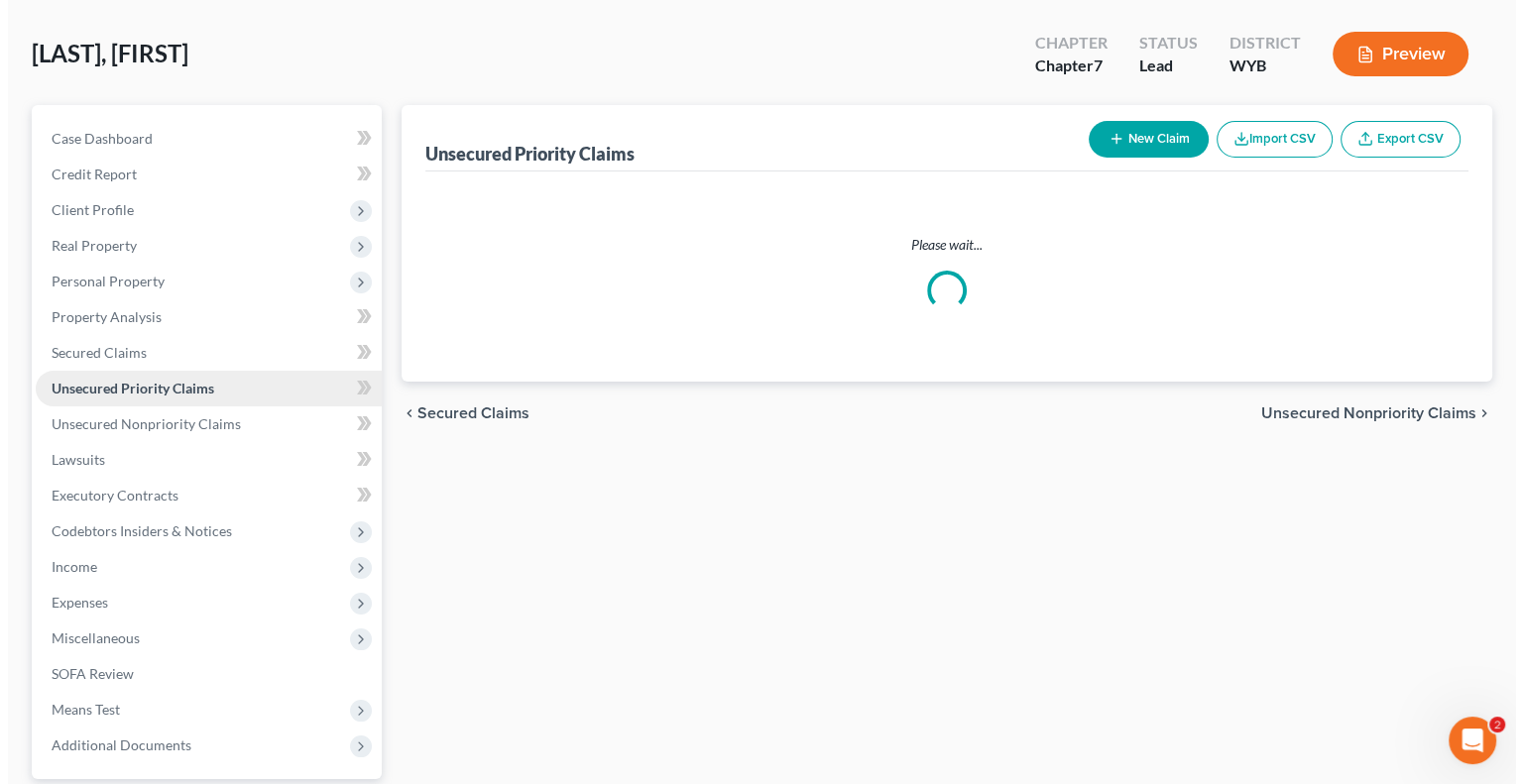 scroll, scrollTop: 0, scrollLeft: 0, axis: both 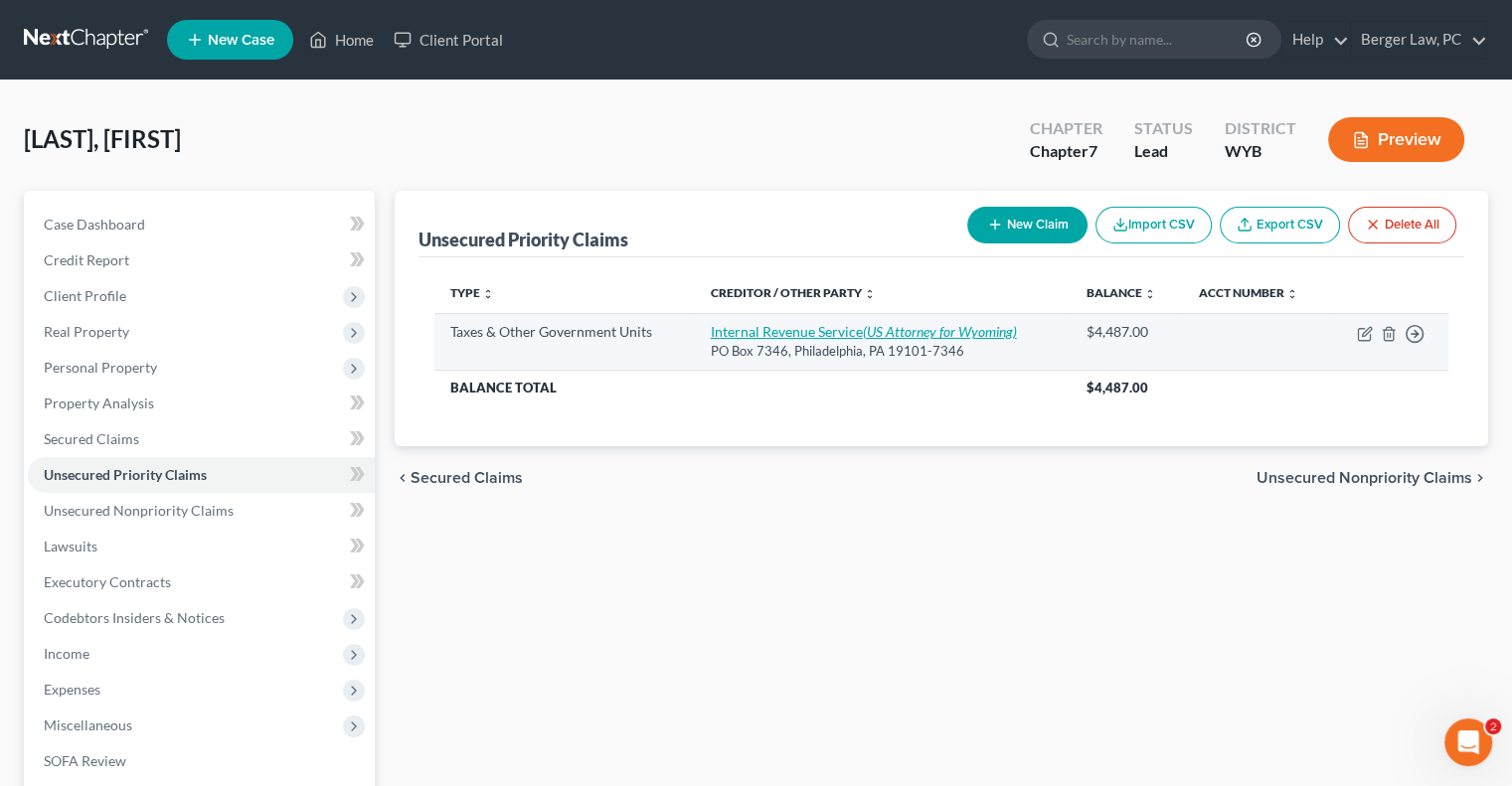 click on "(US Attorney for Wyoming)" at bounding box center (939, 331) 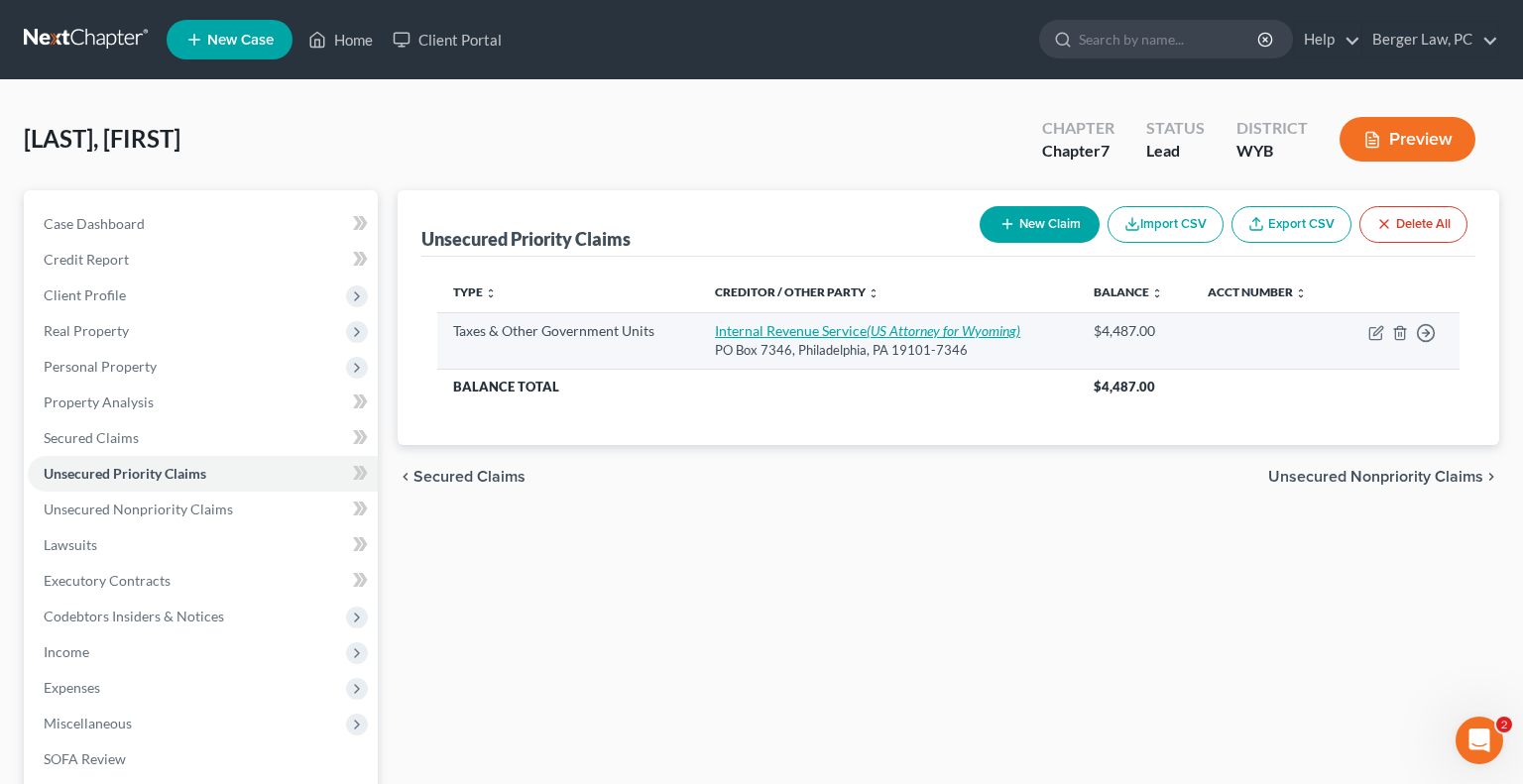 select on "0" 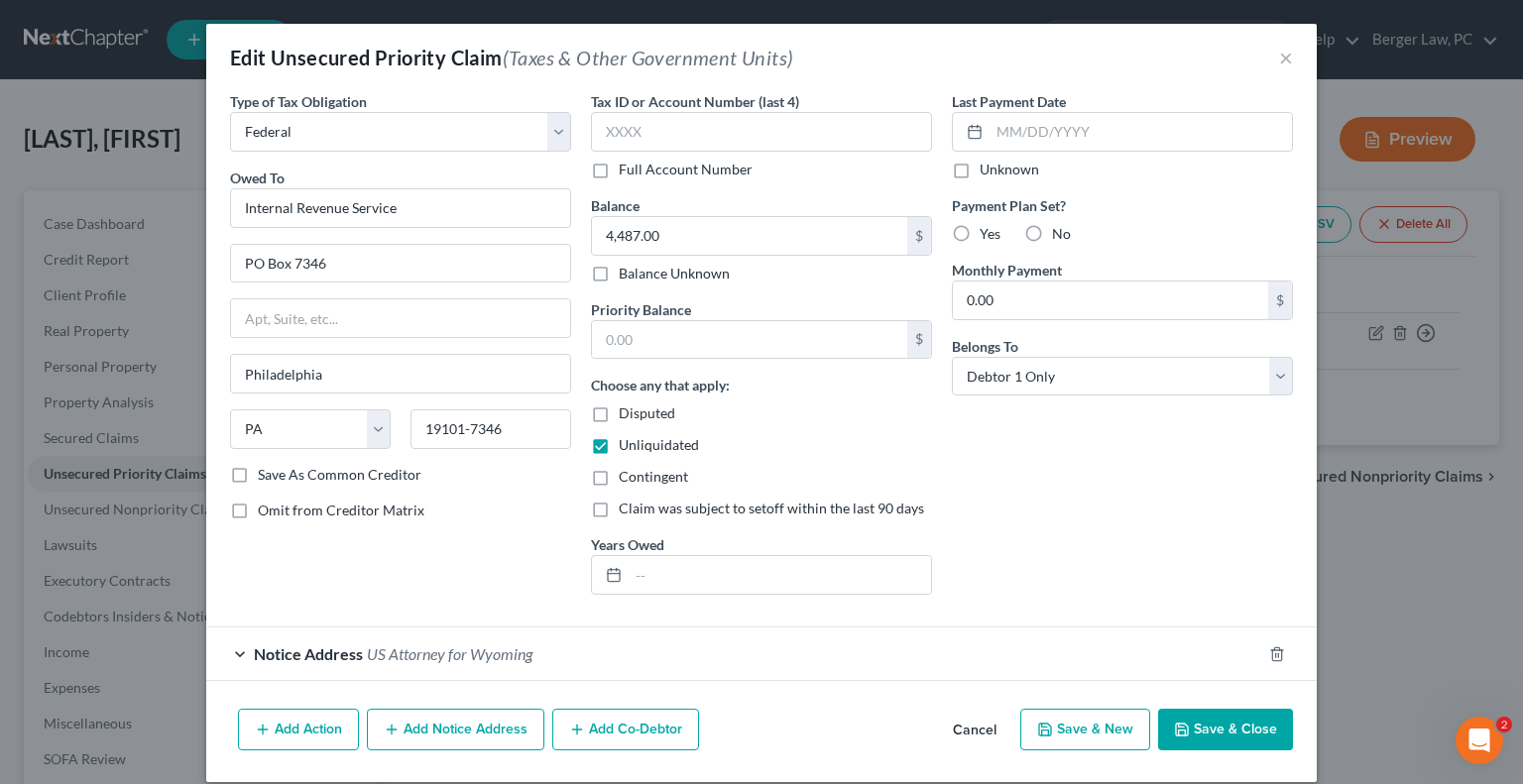 click on "US Attorney for Wyoming" at bounding box center [449, 653] 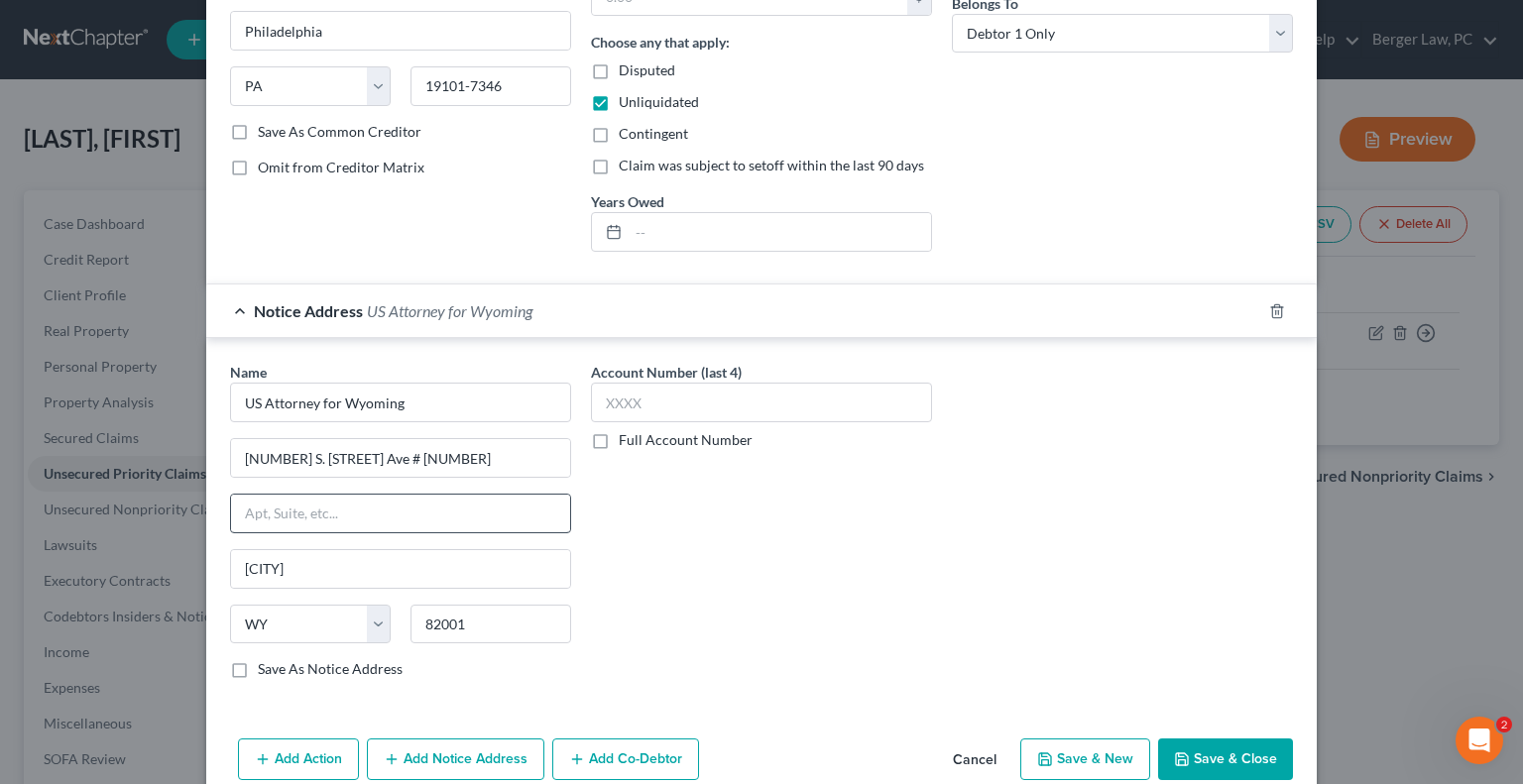 scroll, scrollTop: 390, scrollLeft: 0, axis: vertical 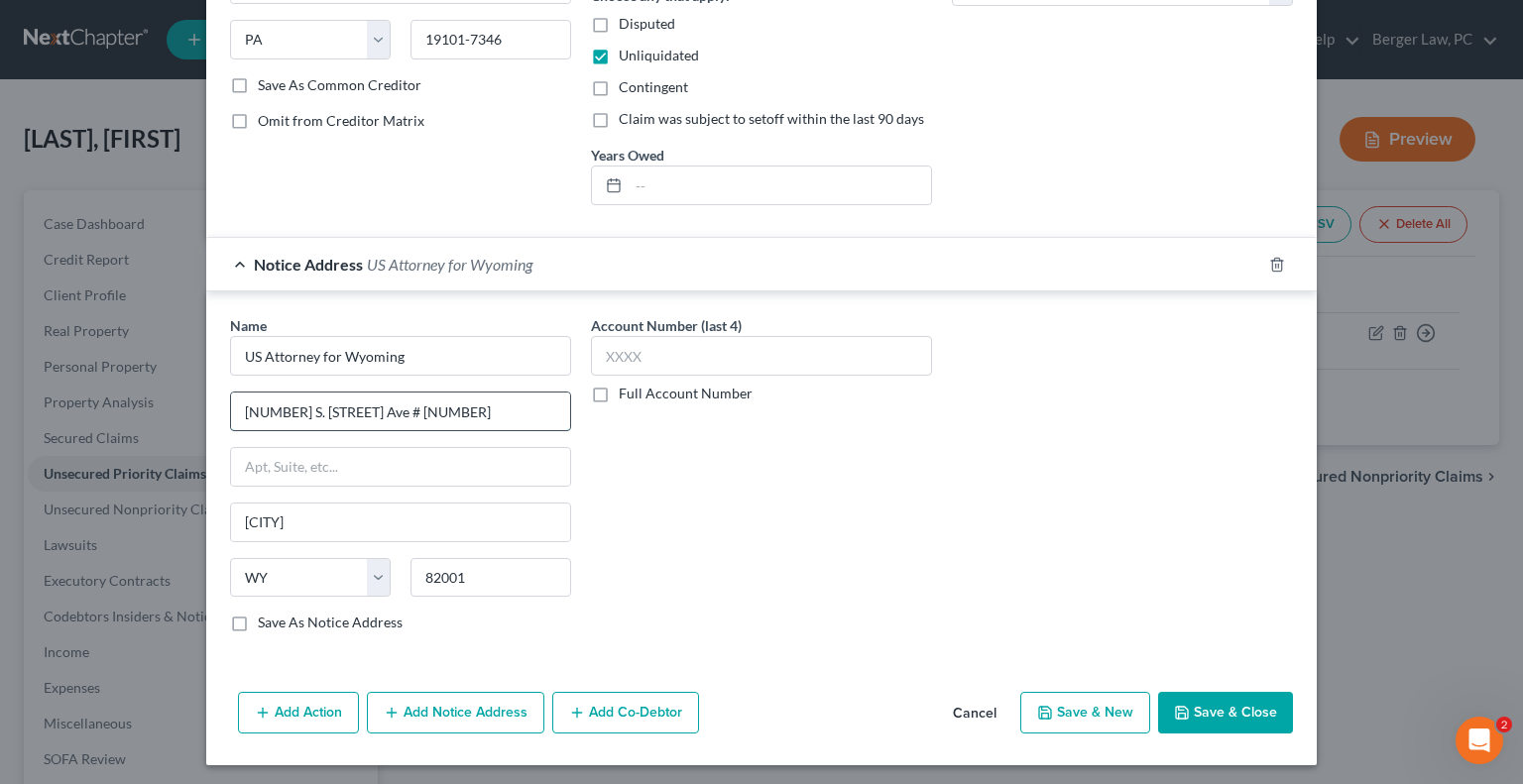 drag, startPoint x: 392, startPoint y: 405, endPoint x: 226, endPoint y: 415, distance: 166.30093 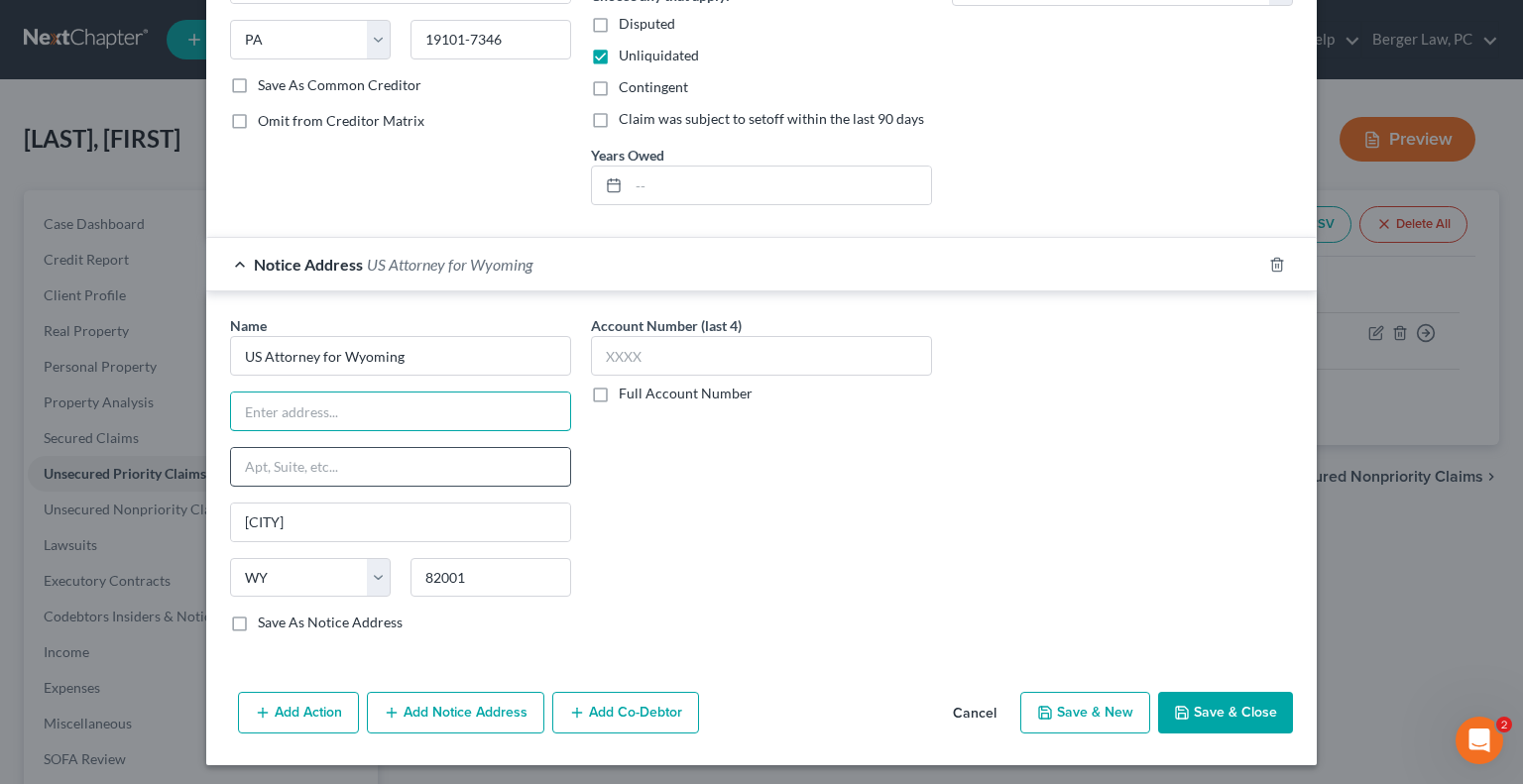 type 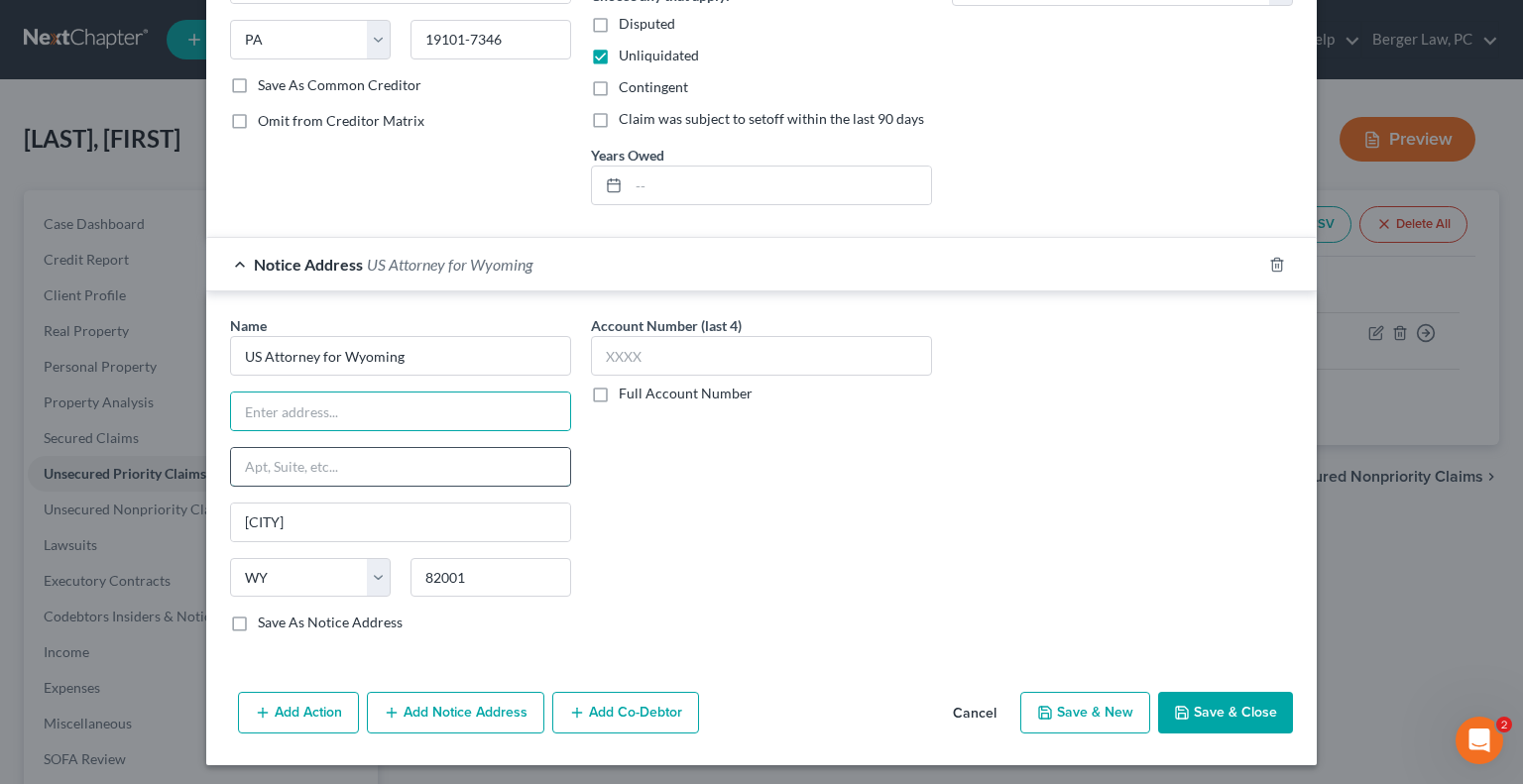 click at bounding box center [401, 467] 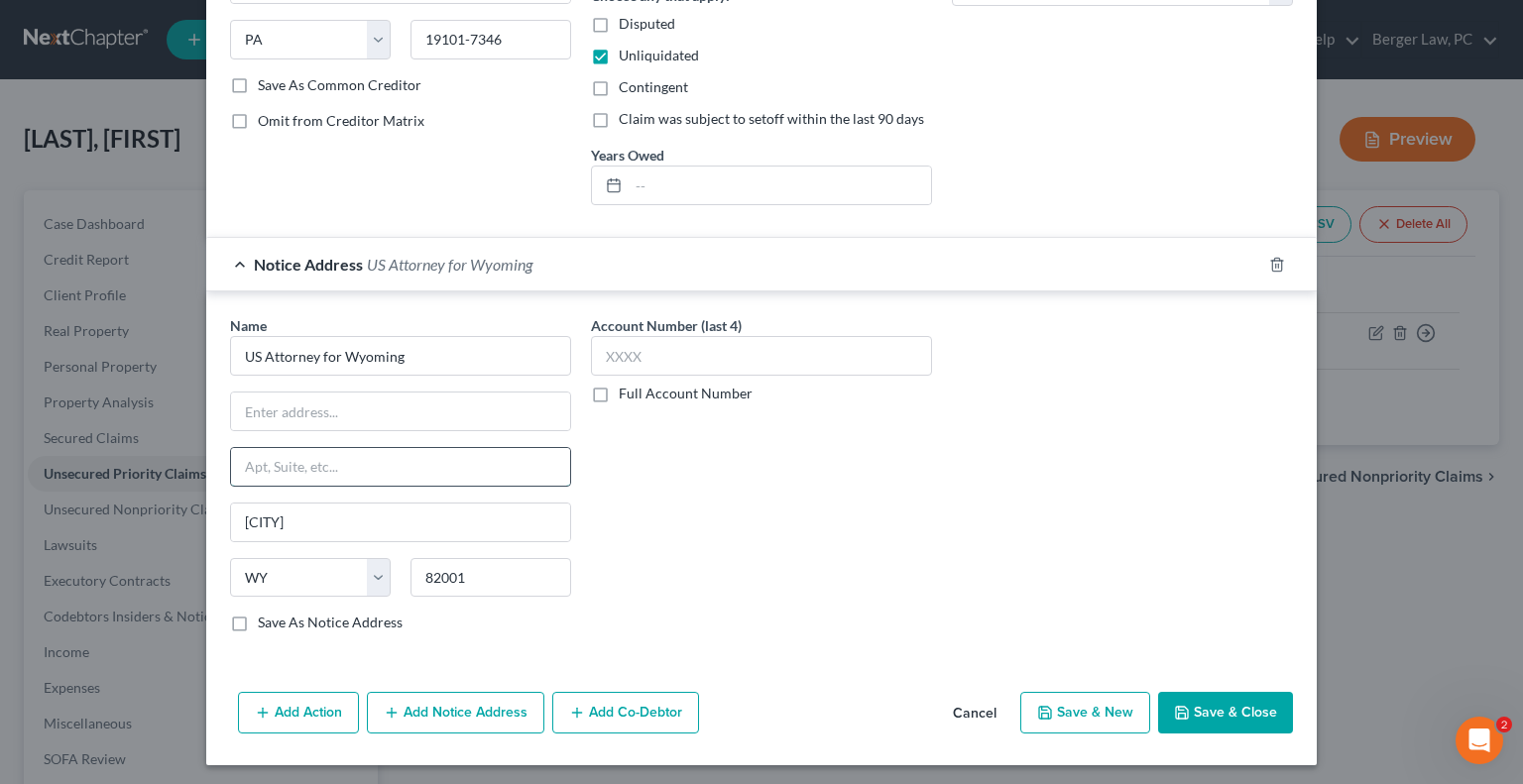 paste on "[NUMBER] S. [STREET] Ave # [NUMBER]" 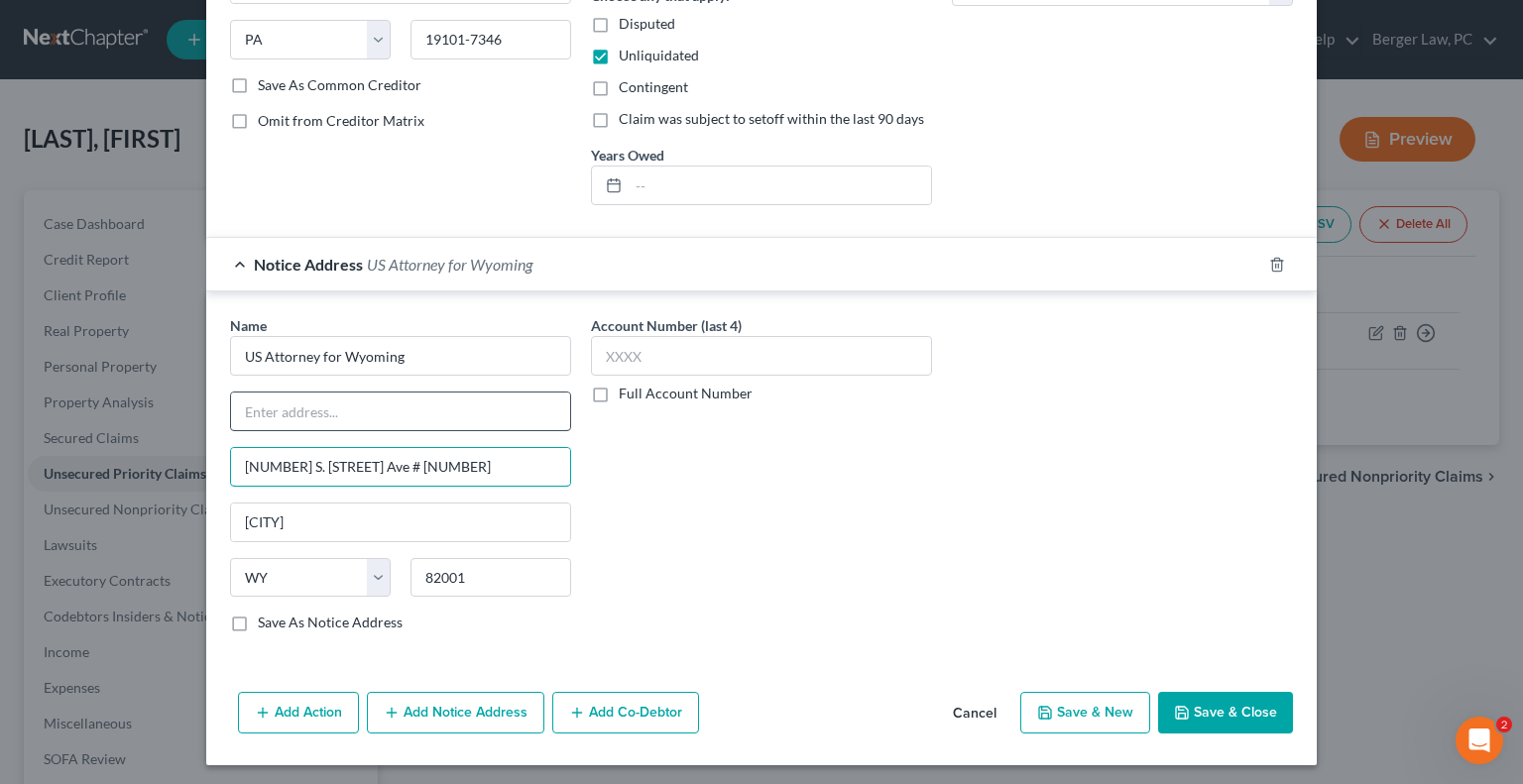 type on "[NUMBER] S. [STREET] Ave # [NUMBER]" 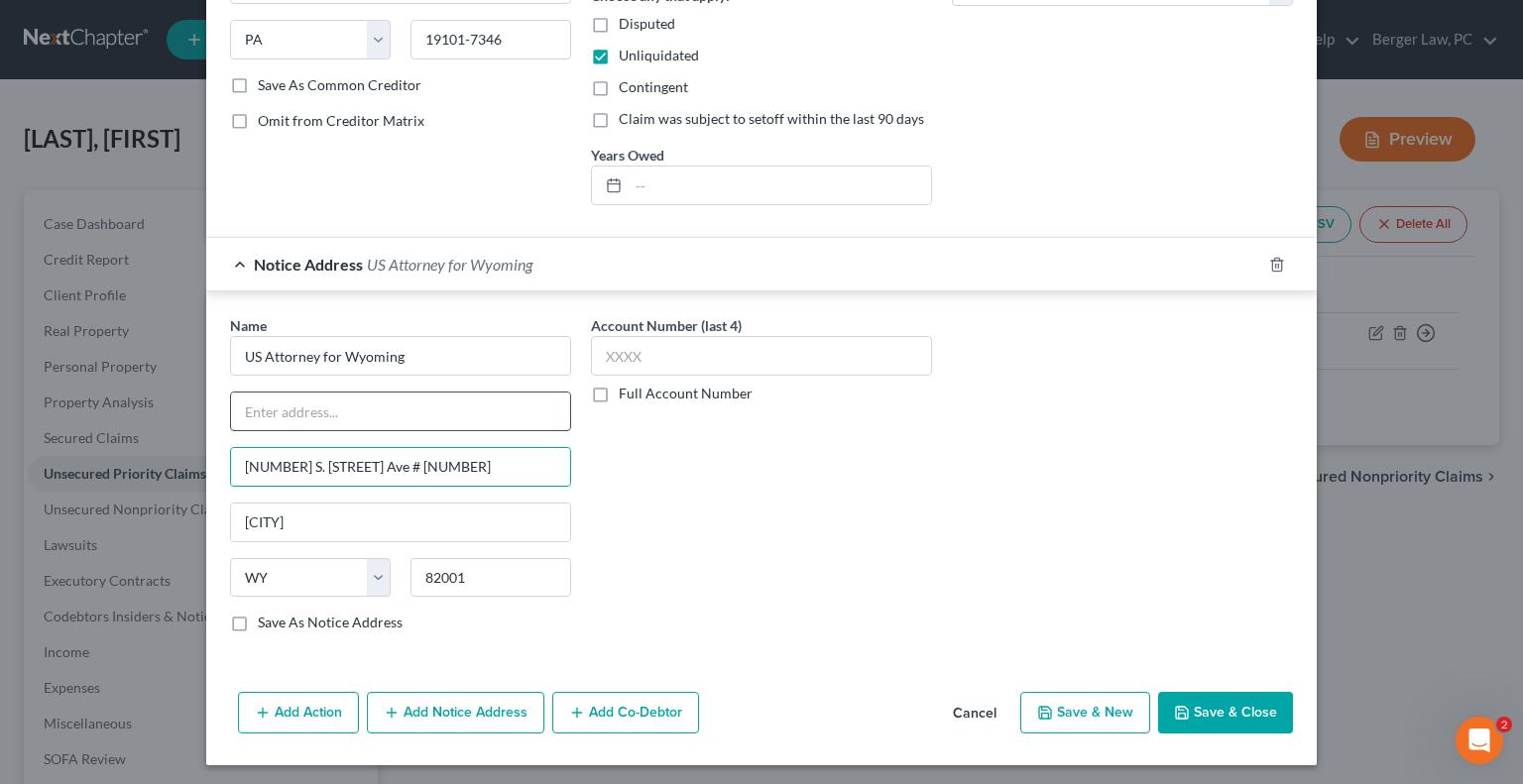 click at bounding box center [401, 411] 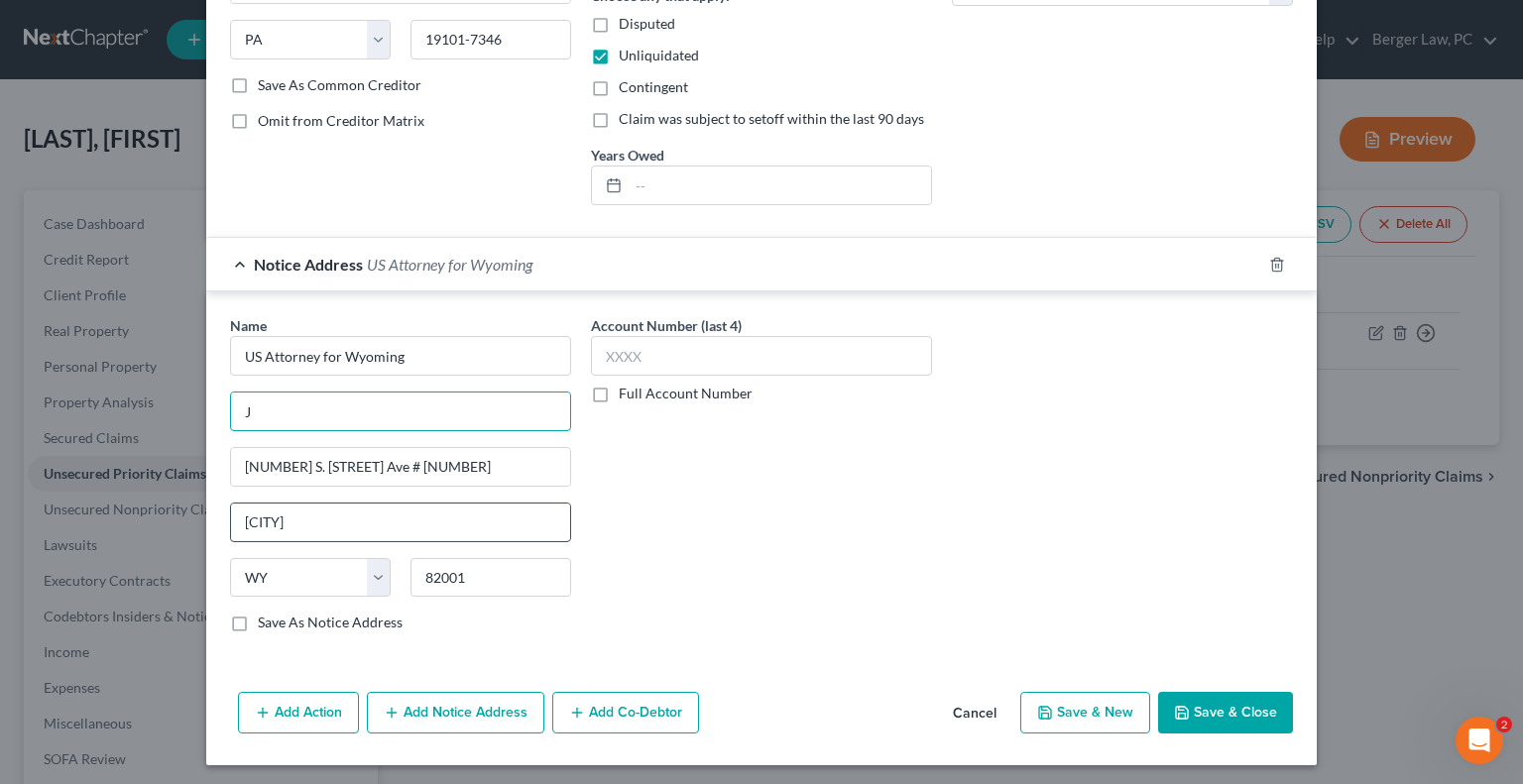 type on "[NAME] Courthouse" 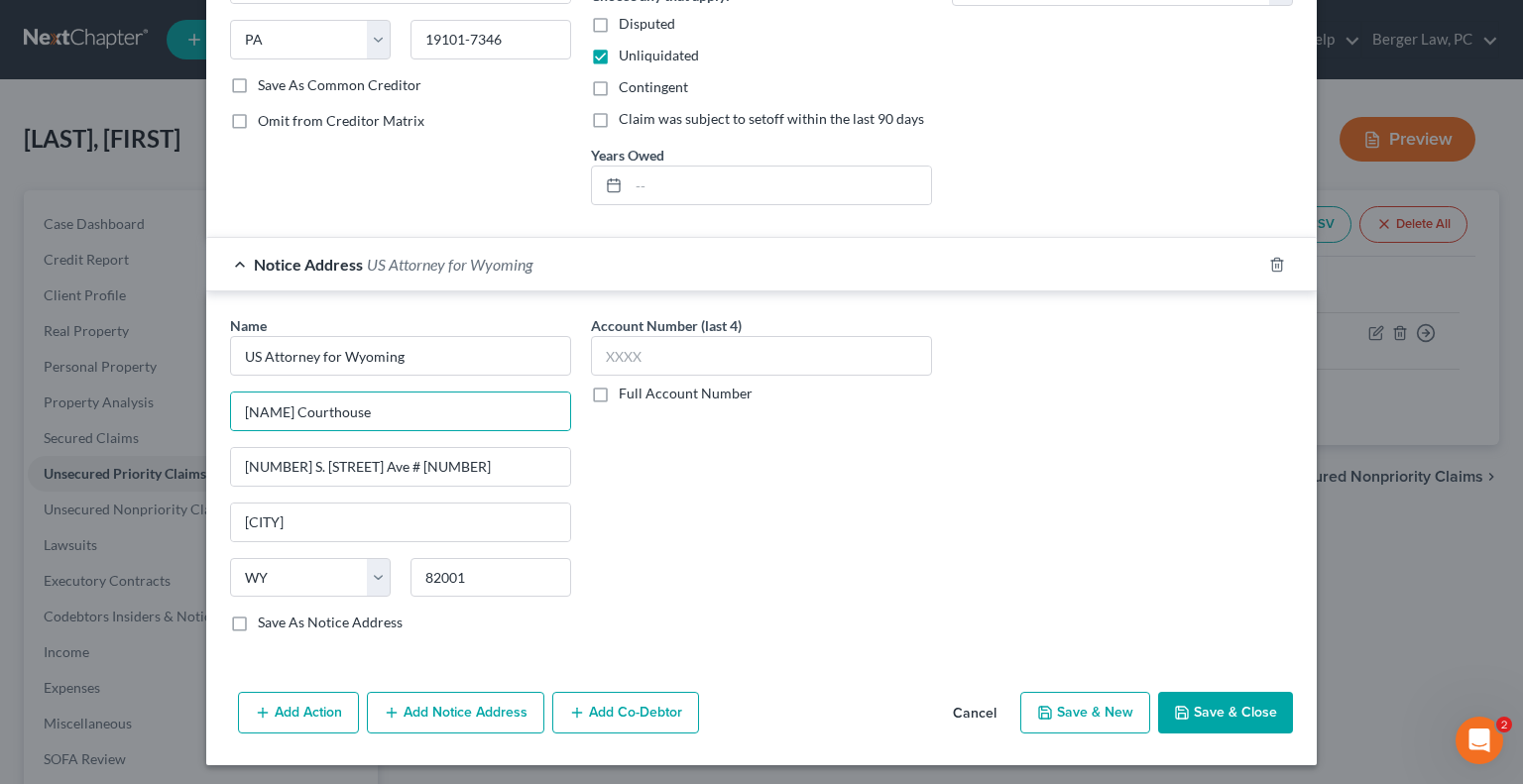 click on "Save & Close" at bounding box center (1226, 713) 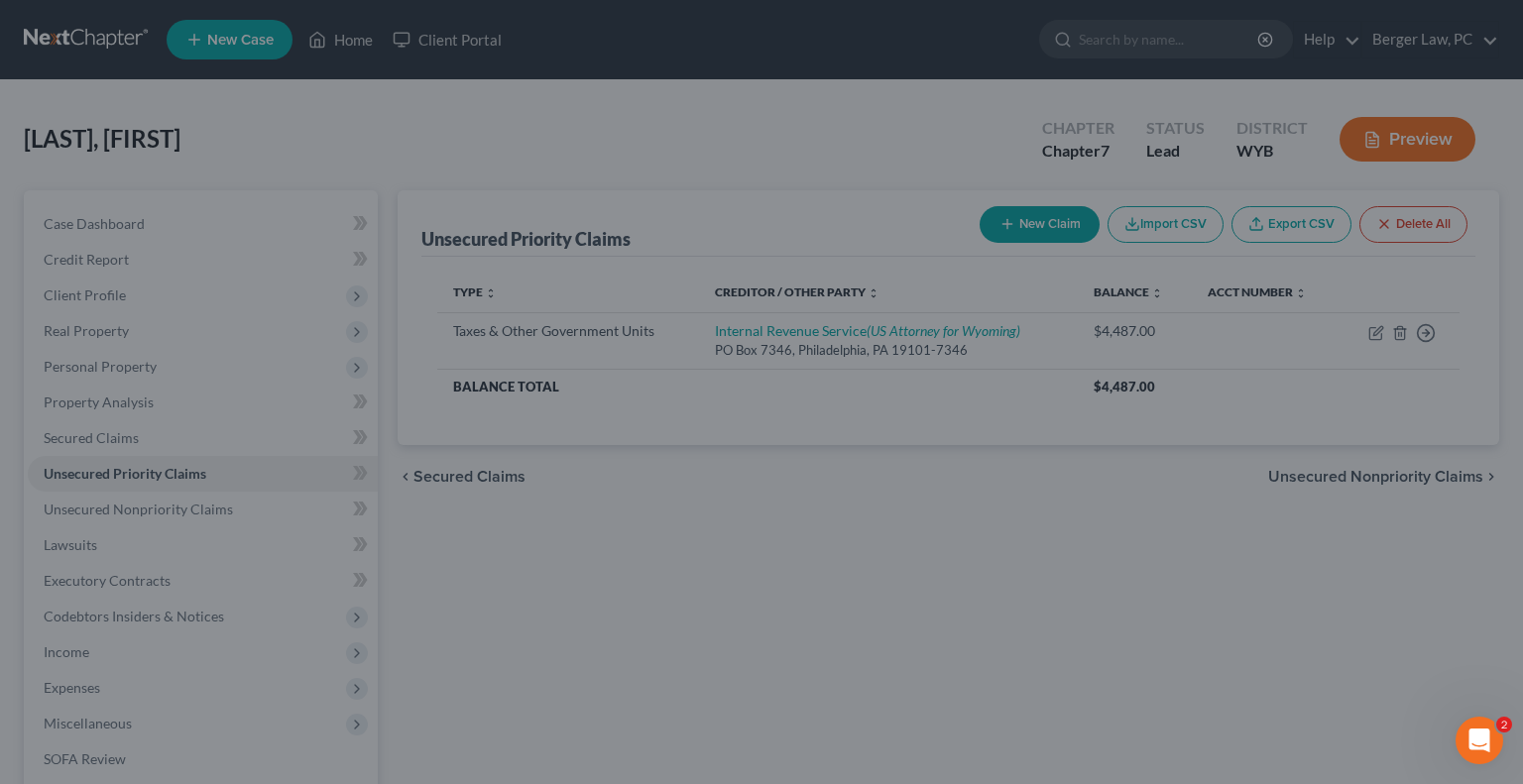 scroll, scrollTop: 0, scrollLeft: 0, axis: both 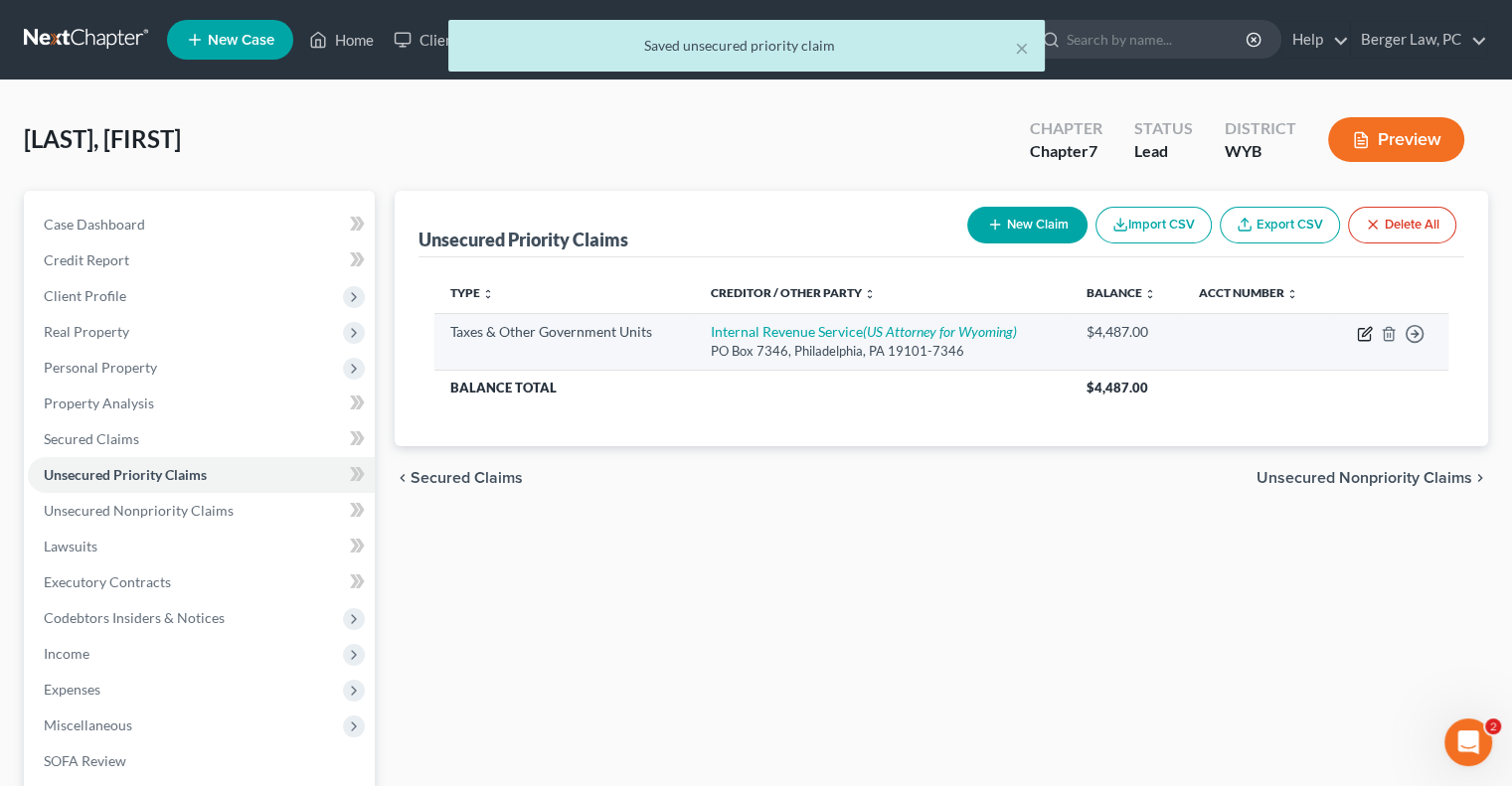 click 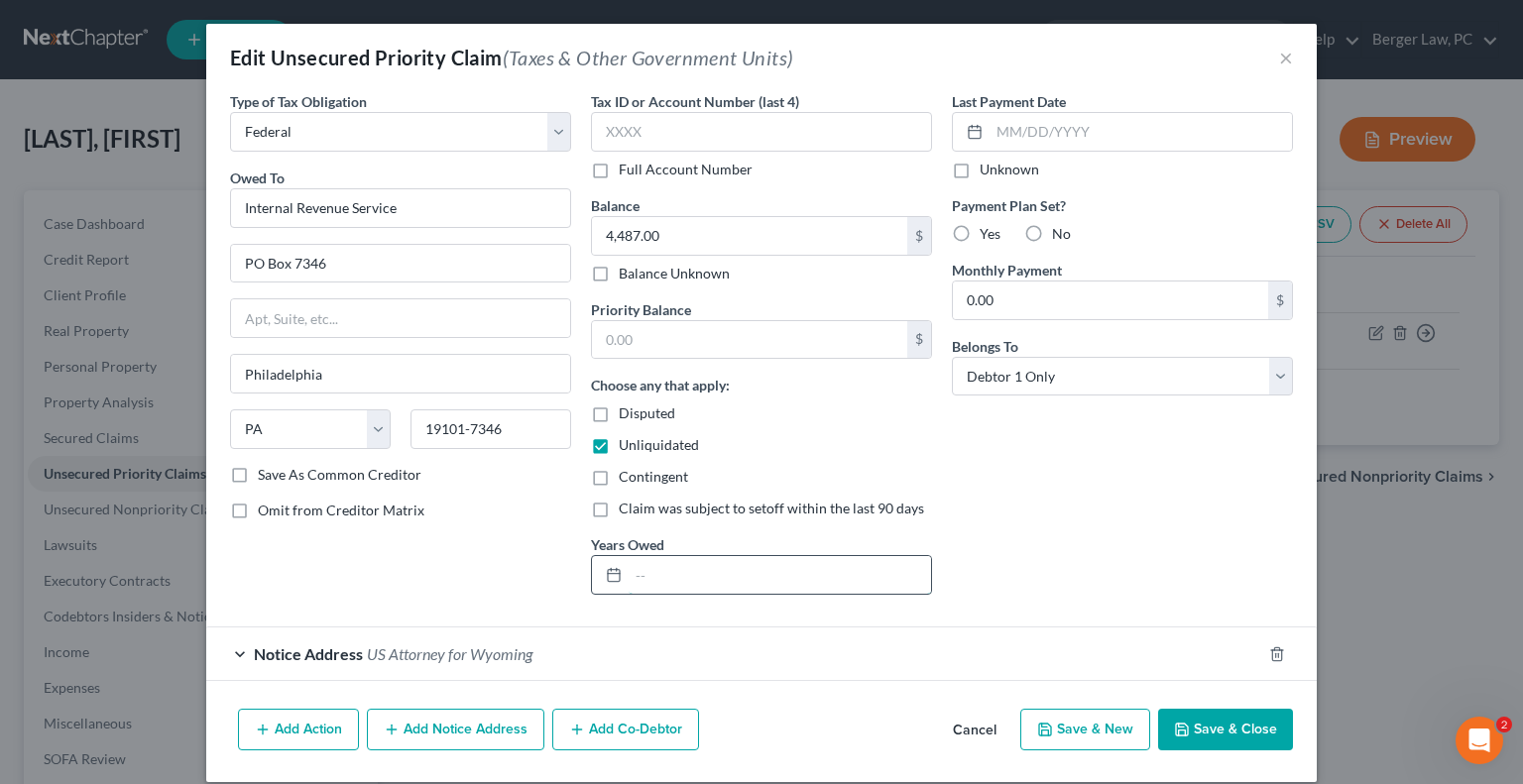 click at bounding box center [779, 575] 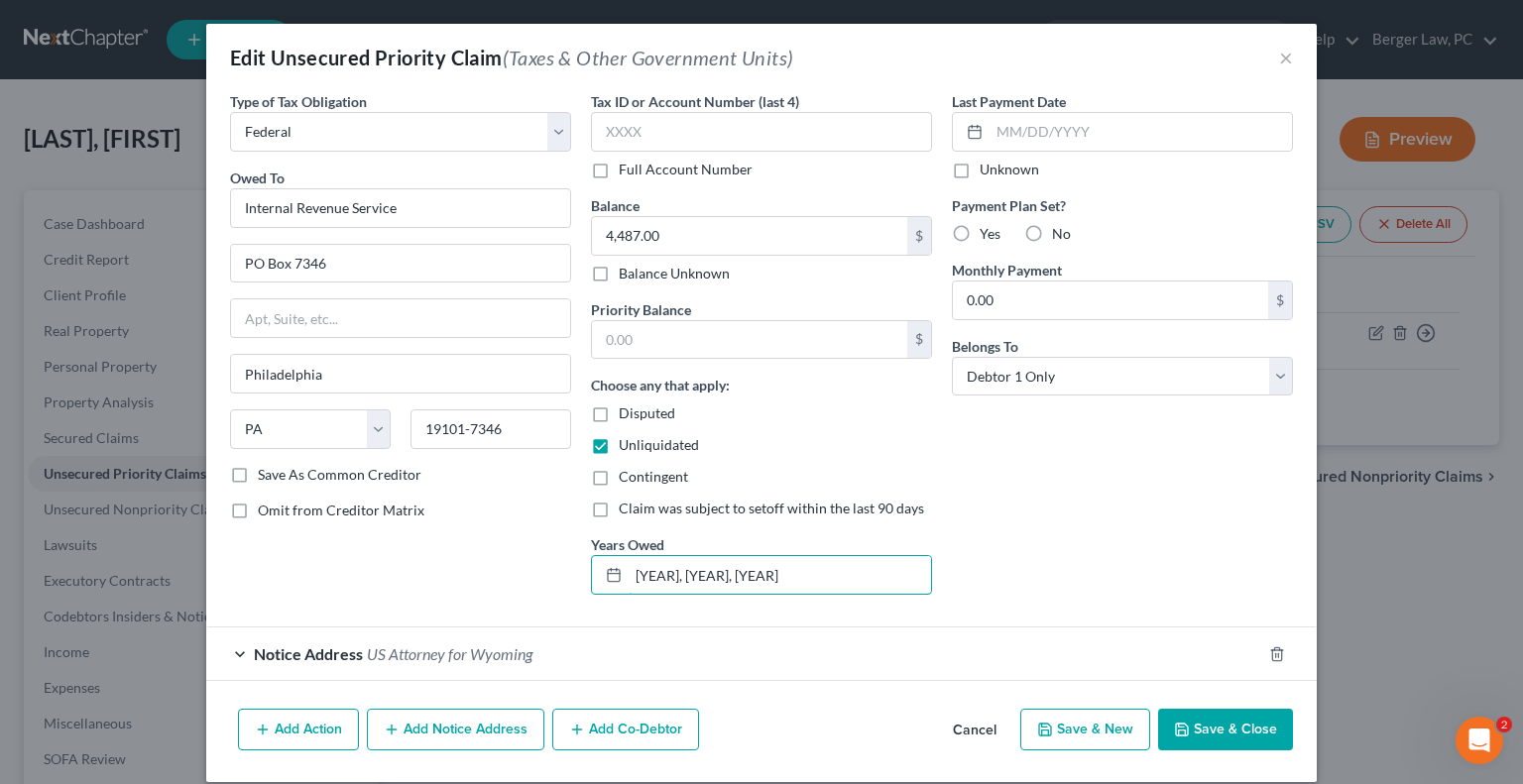 type on "[YEAR], [YEAR], [YEAR]" 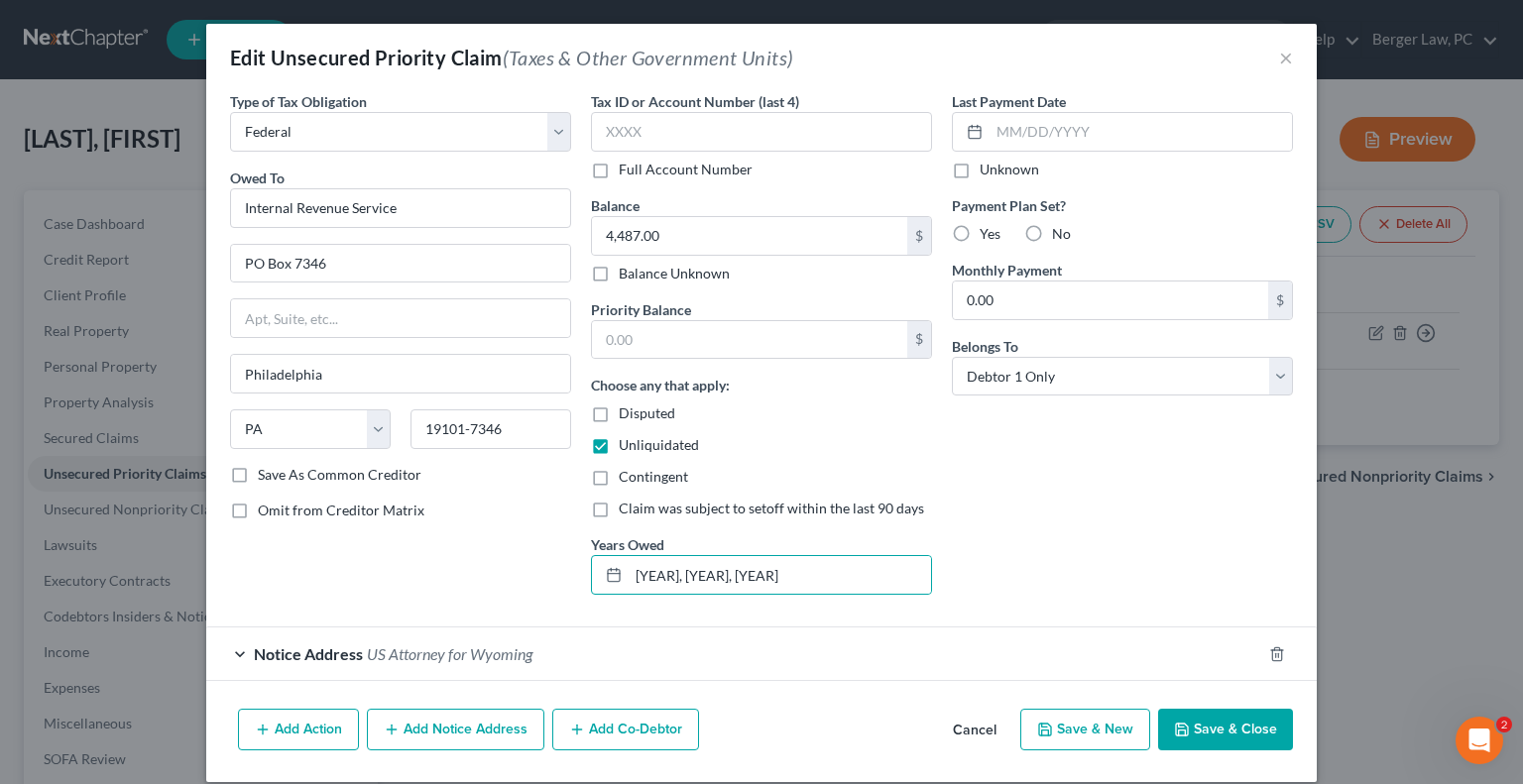 click on "Yes" at bounding box center [990, 234] 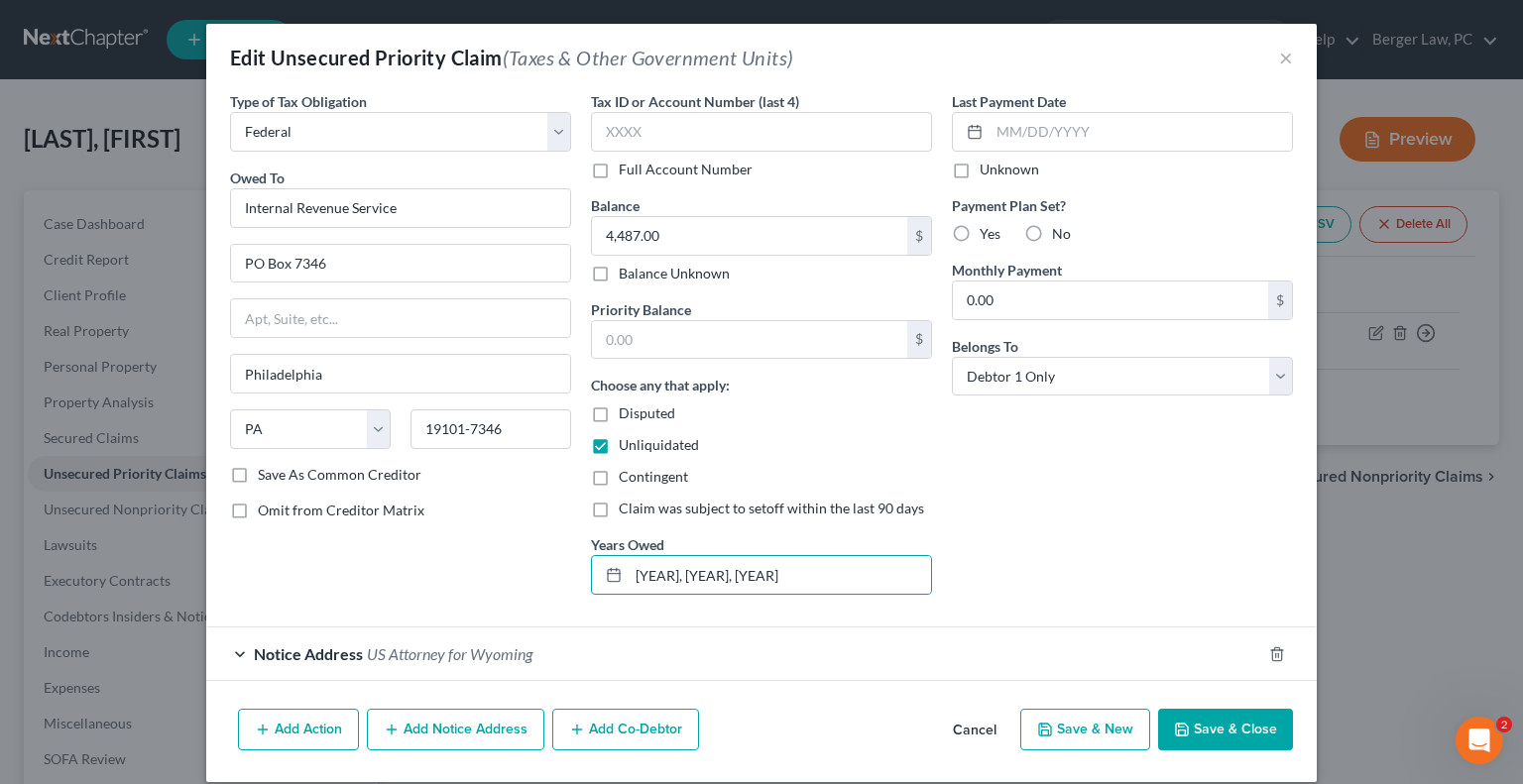 click on "Yes" at bounding box center [994, 230] 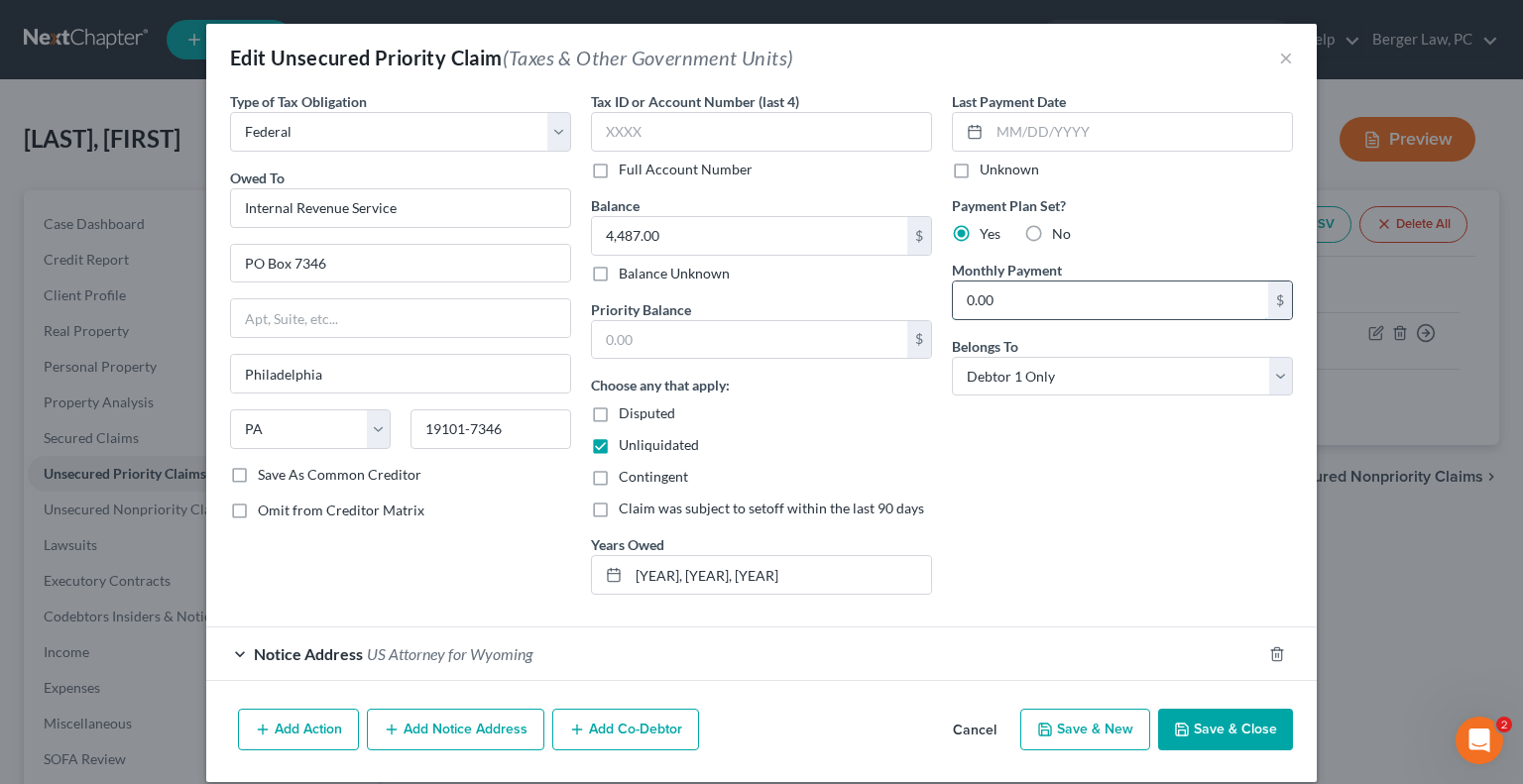 click on "0.00" at bounding box center (1111, 300) 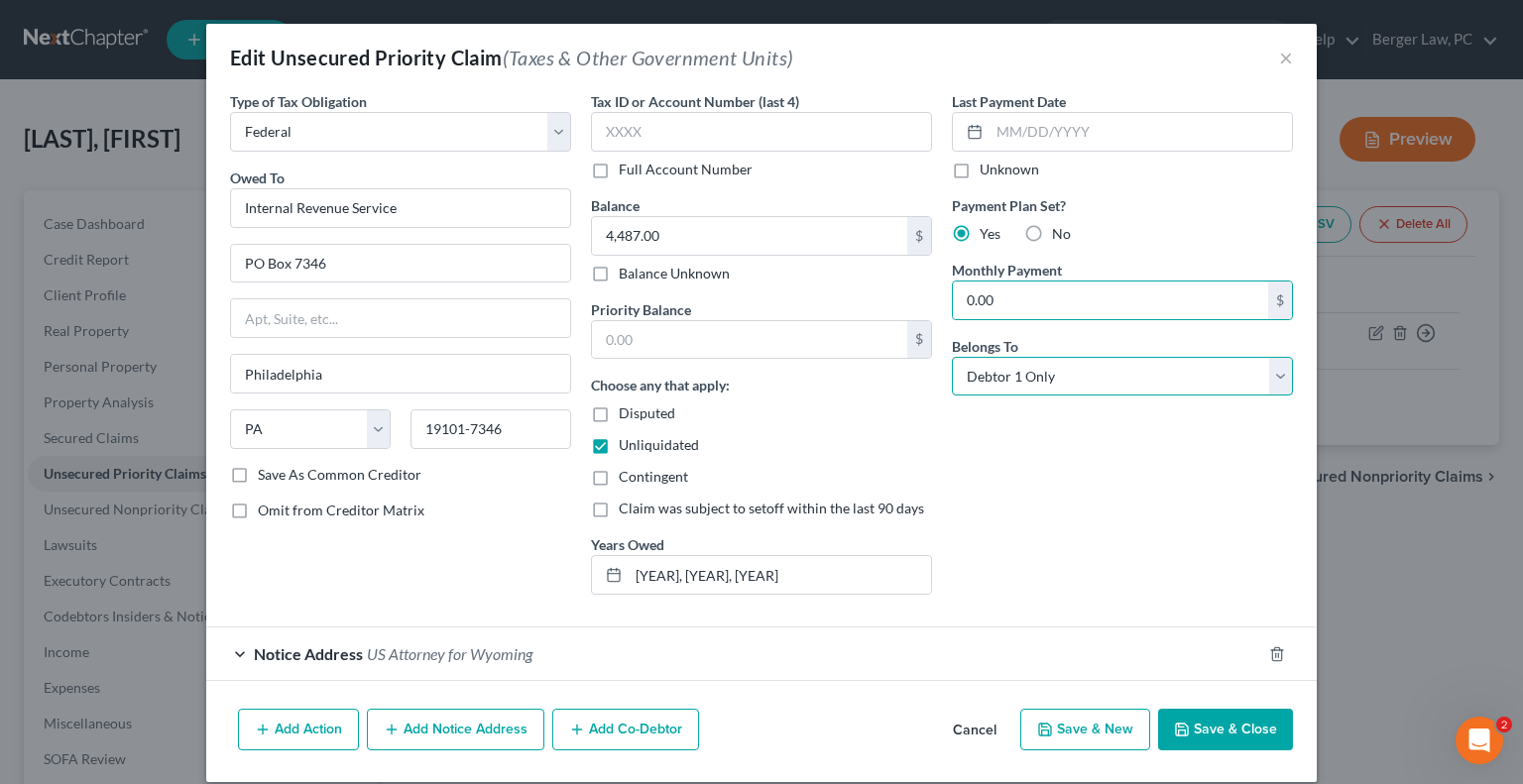 click on "Select Debtor 1 Only Debtor 2 Only Debtor 1 And Debtor 2 Only At Least One Of The Debtors And Another Community Property" at bounding box center [1122, 377] 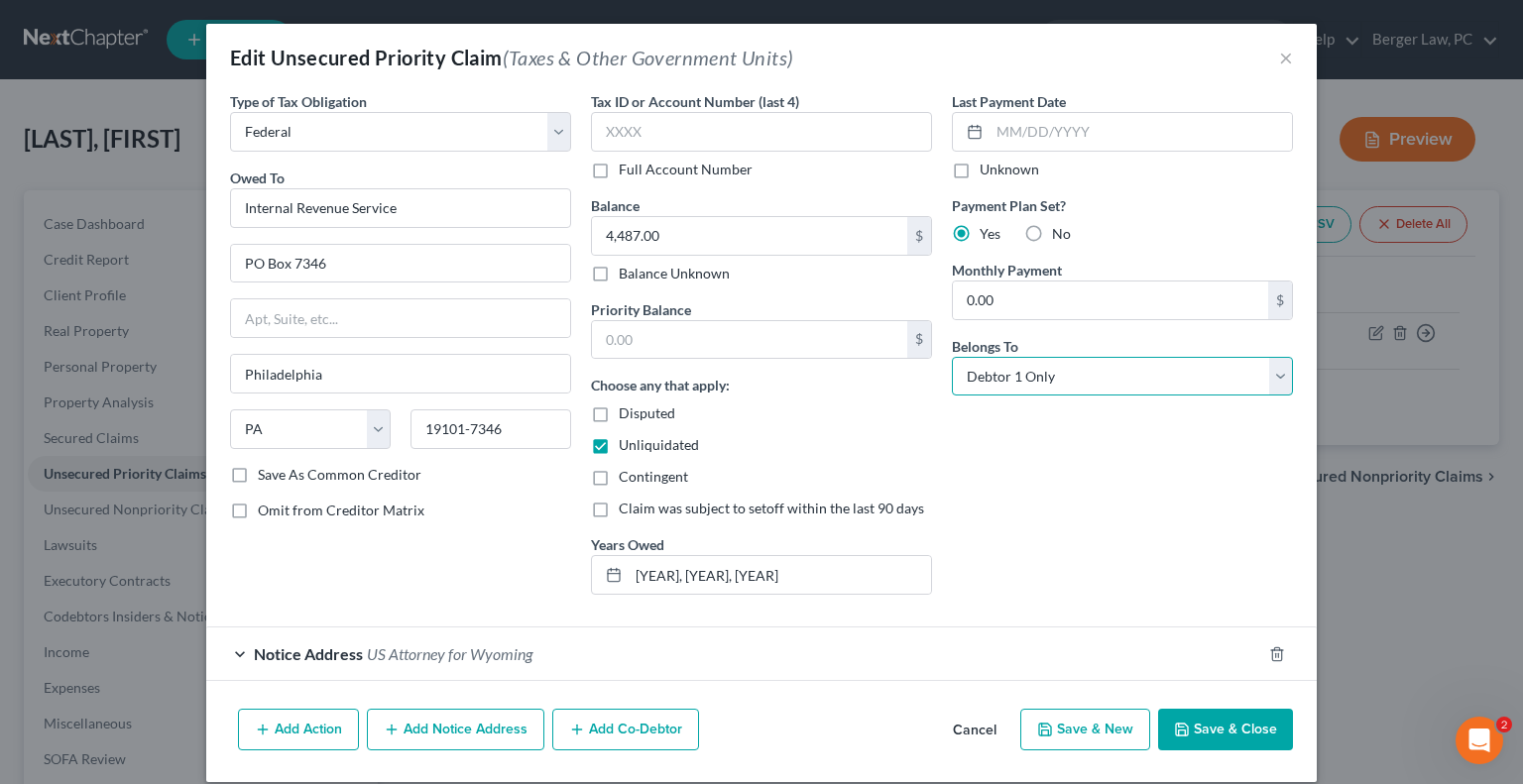 click on "Select Debtor 1 Only Debtor 2 Only Debtor 1 And Debtor 2 Only At Least One Of The Debtors And Another Community Property" at bounding box center [1122, 377] 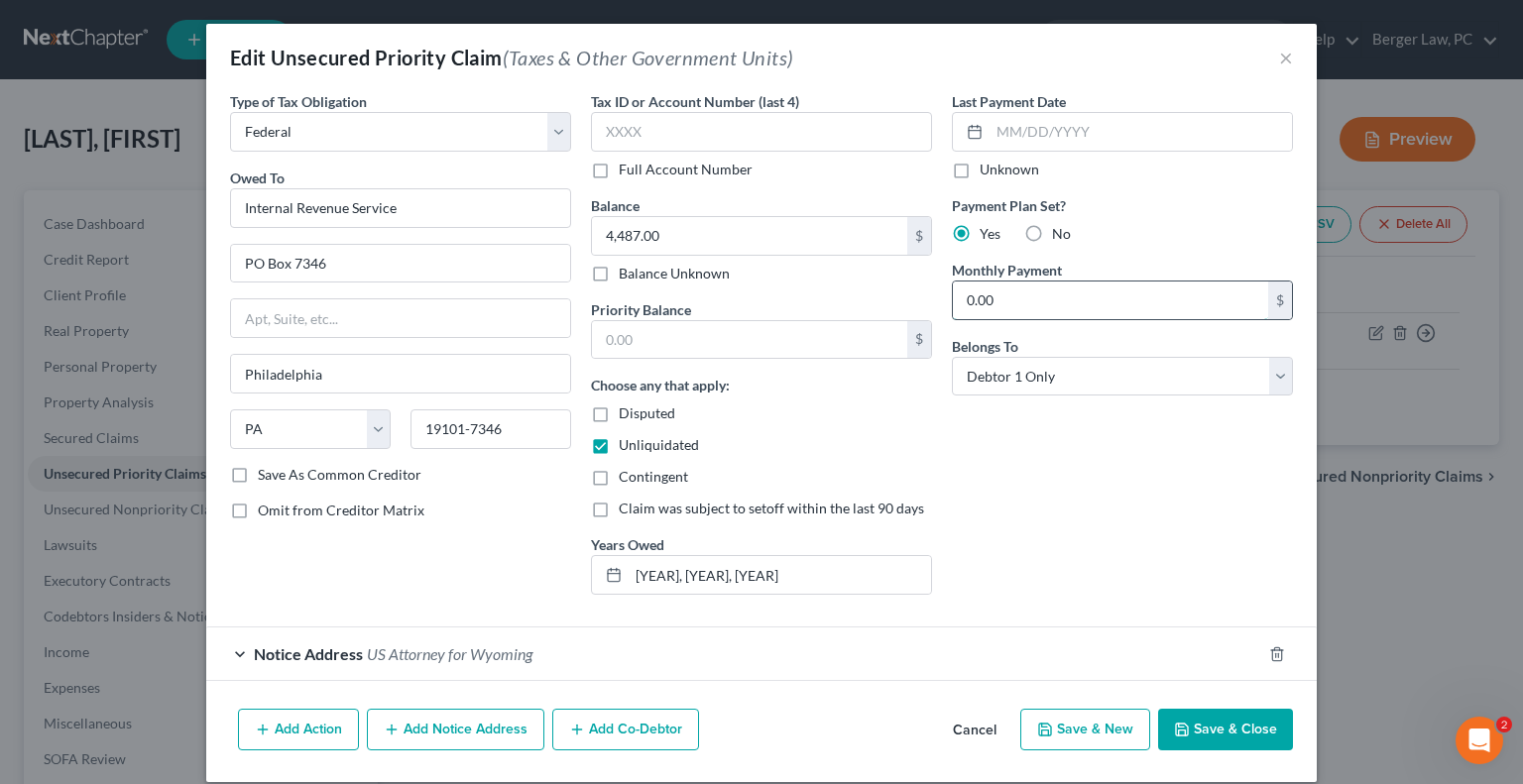 click on "0.00" at bounding box center [1111, 300] 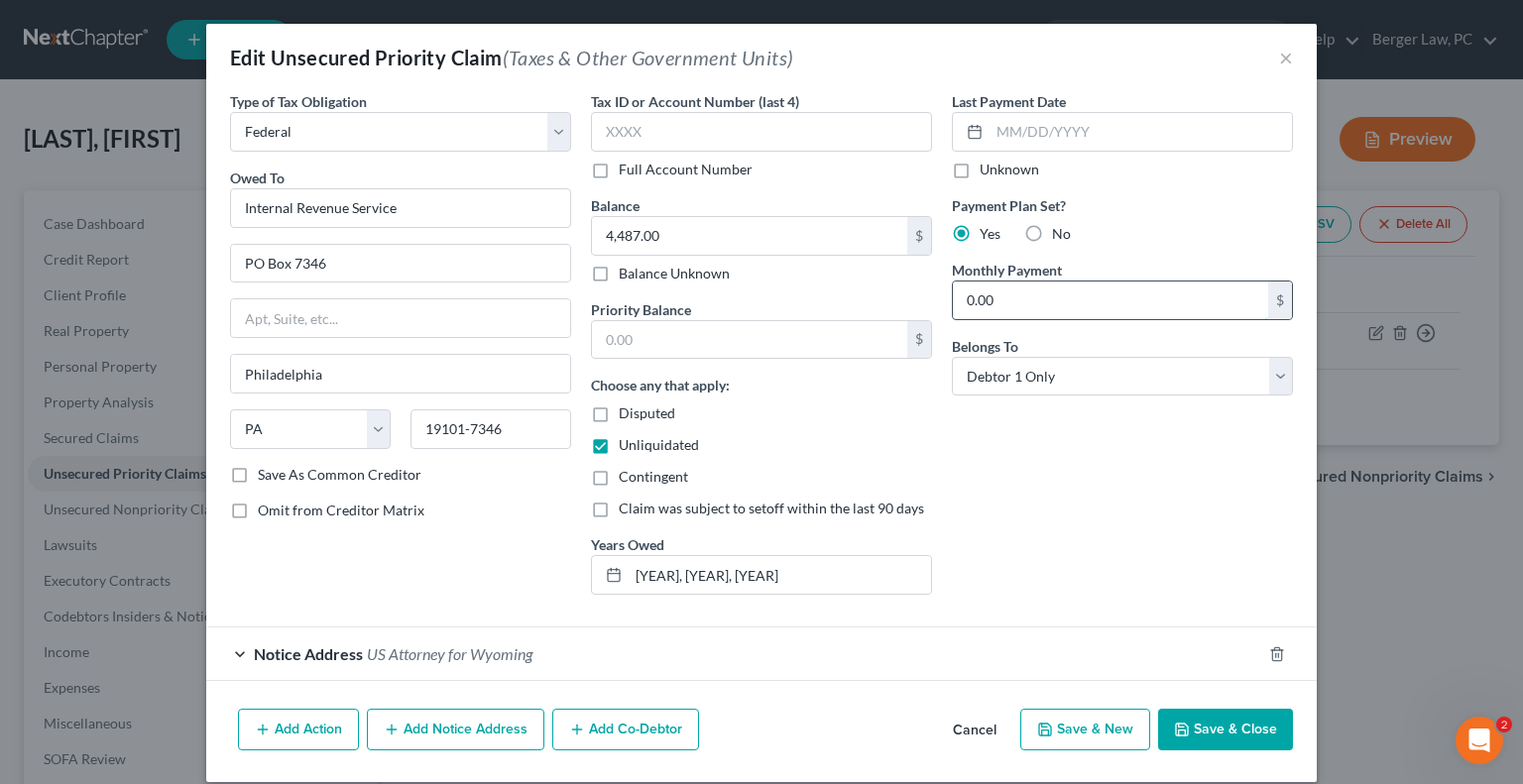 click on "0.00" at bounding box center (1111, 300) 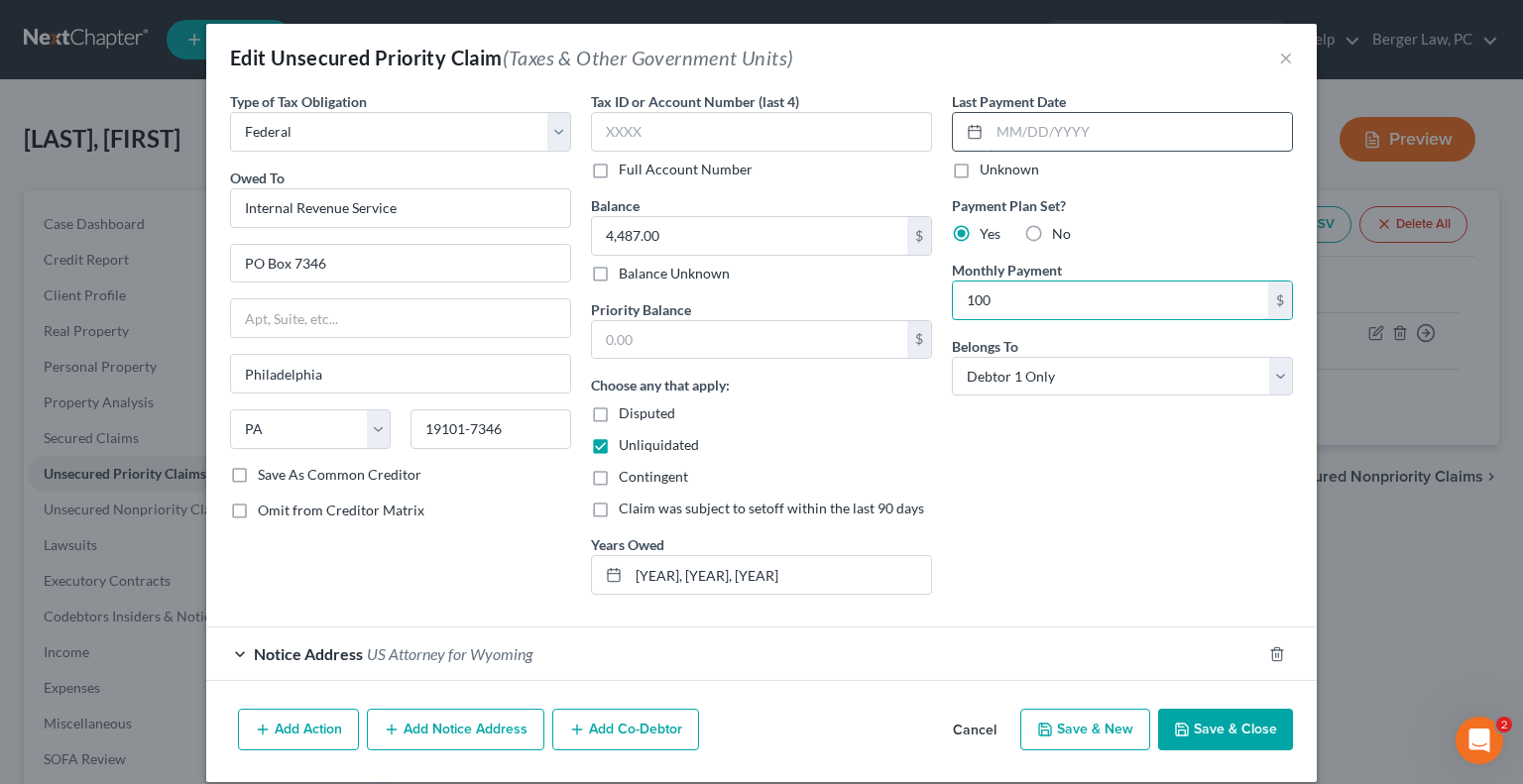 type on "100" 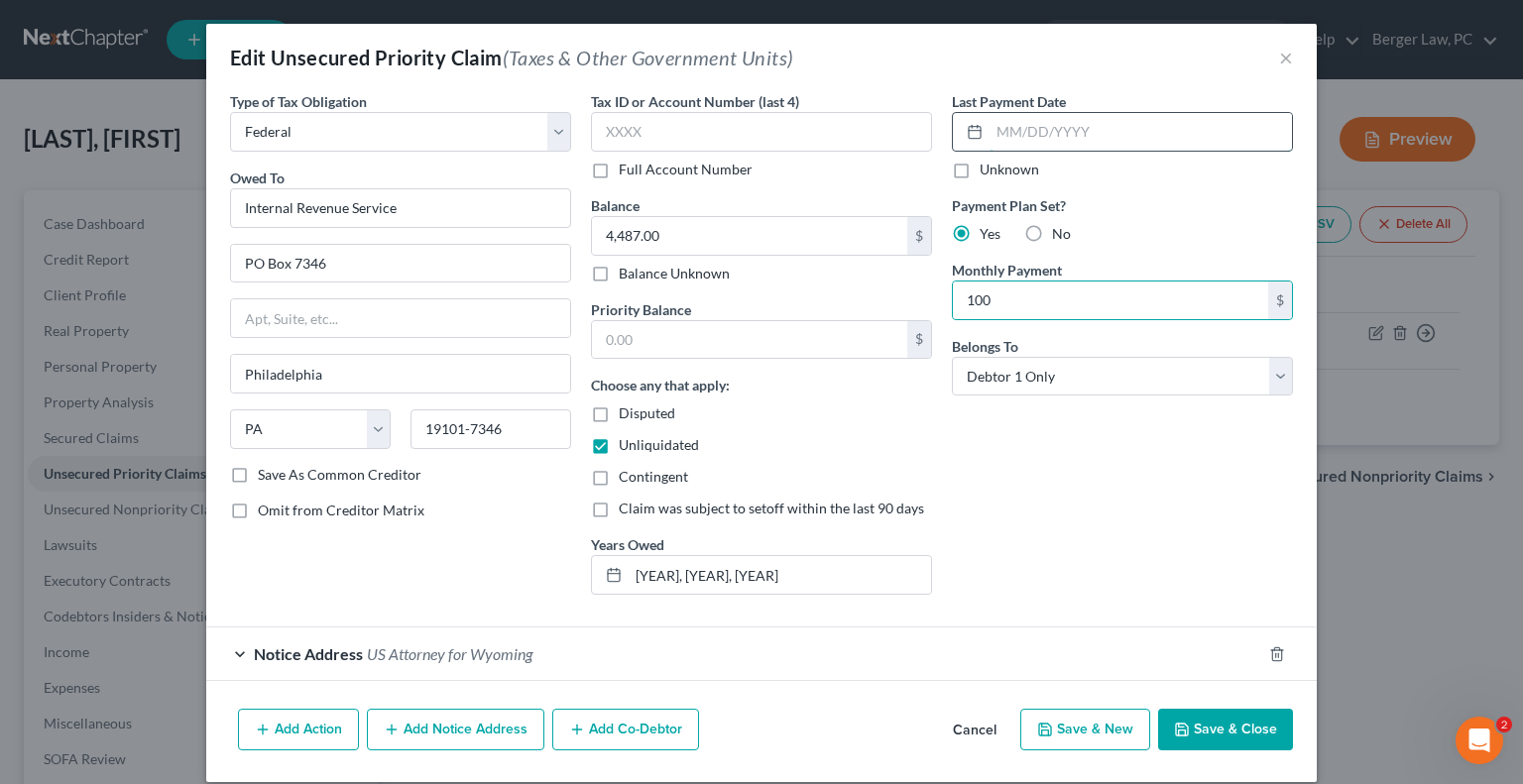 click at bounding box center [1140, 132] 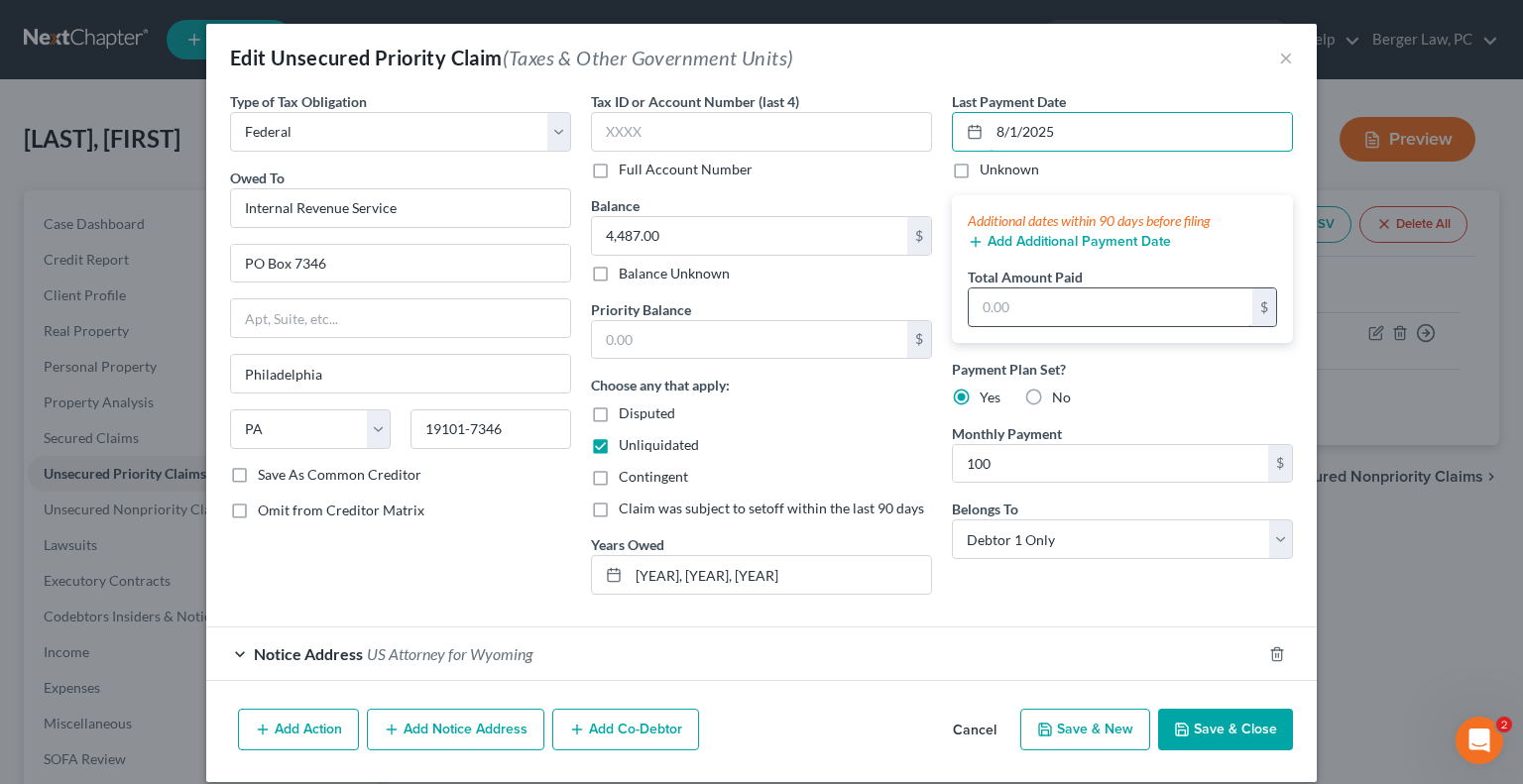 type on "8/1/2025" 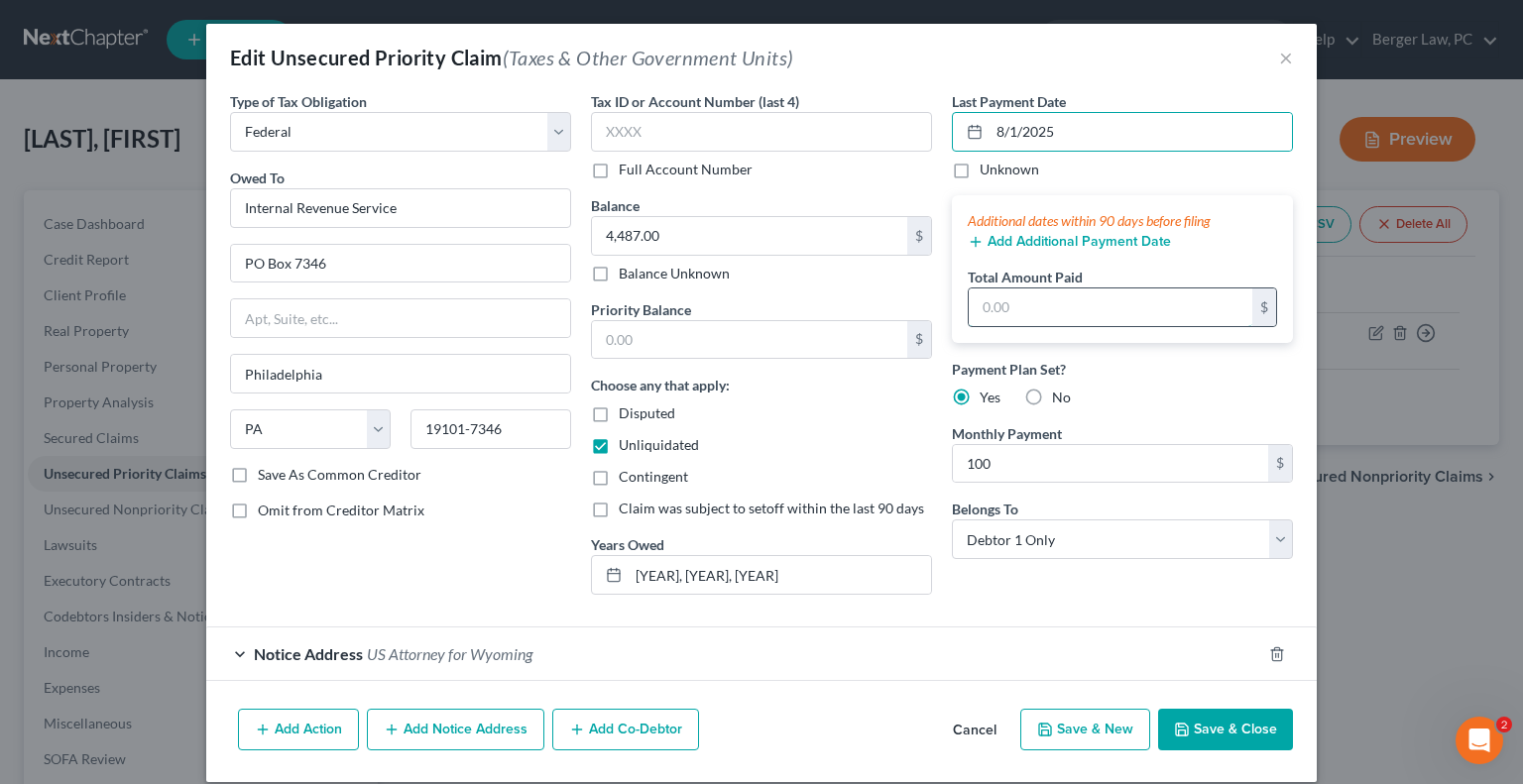 click at bounding box center (1111, 307) 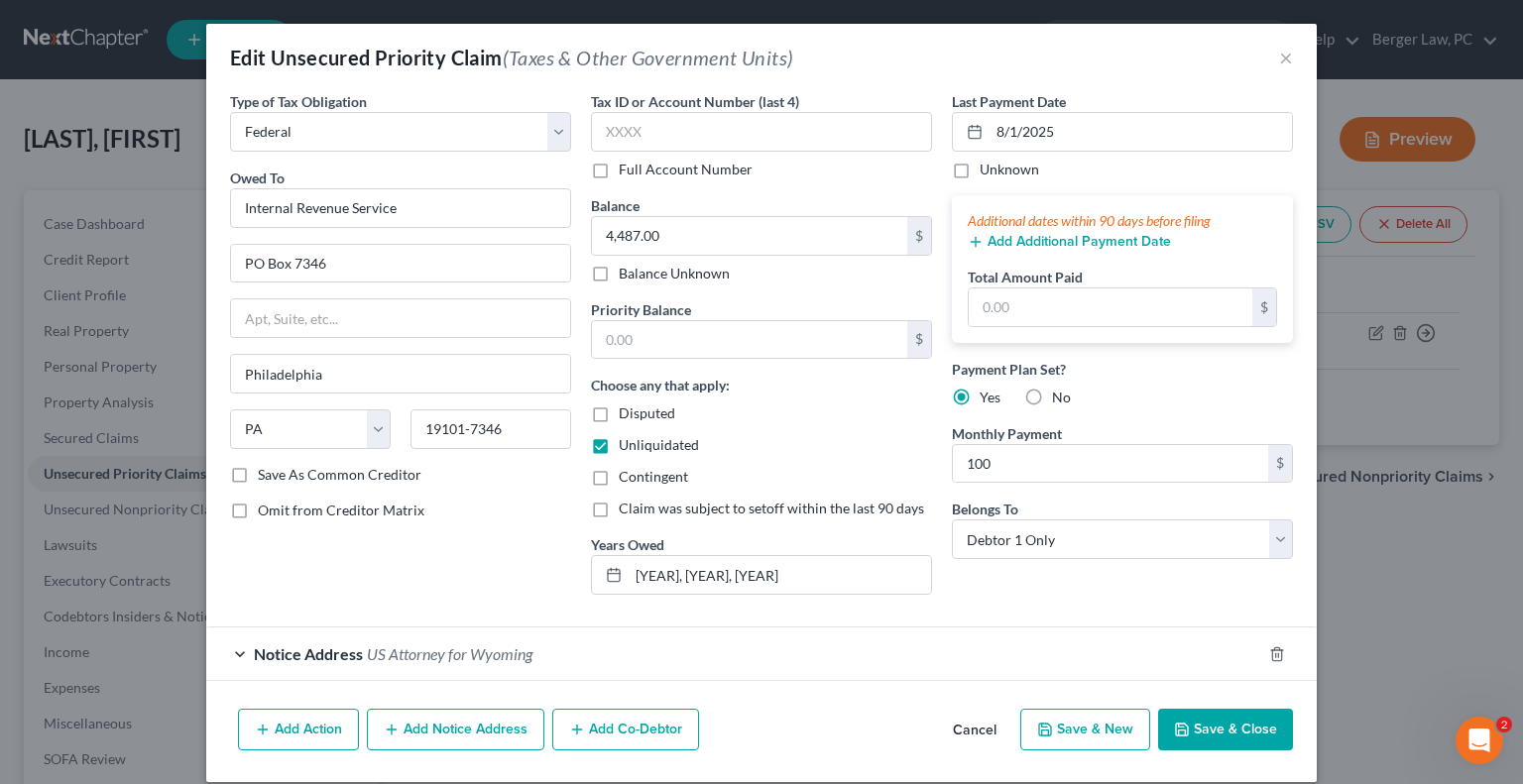 click on "Add Additional Payment Date" at bounding box center (1069, 242) 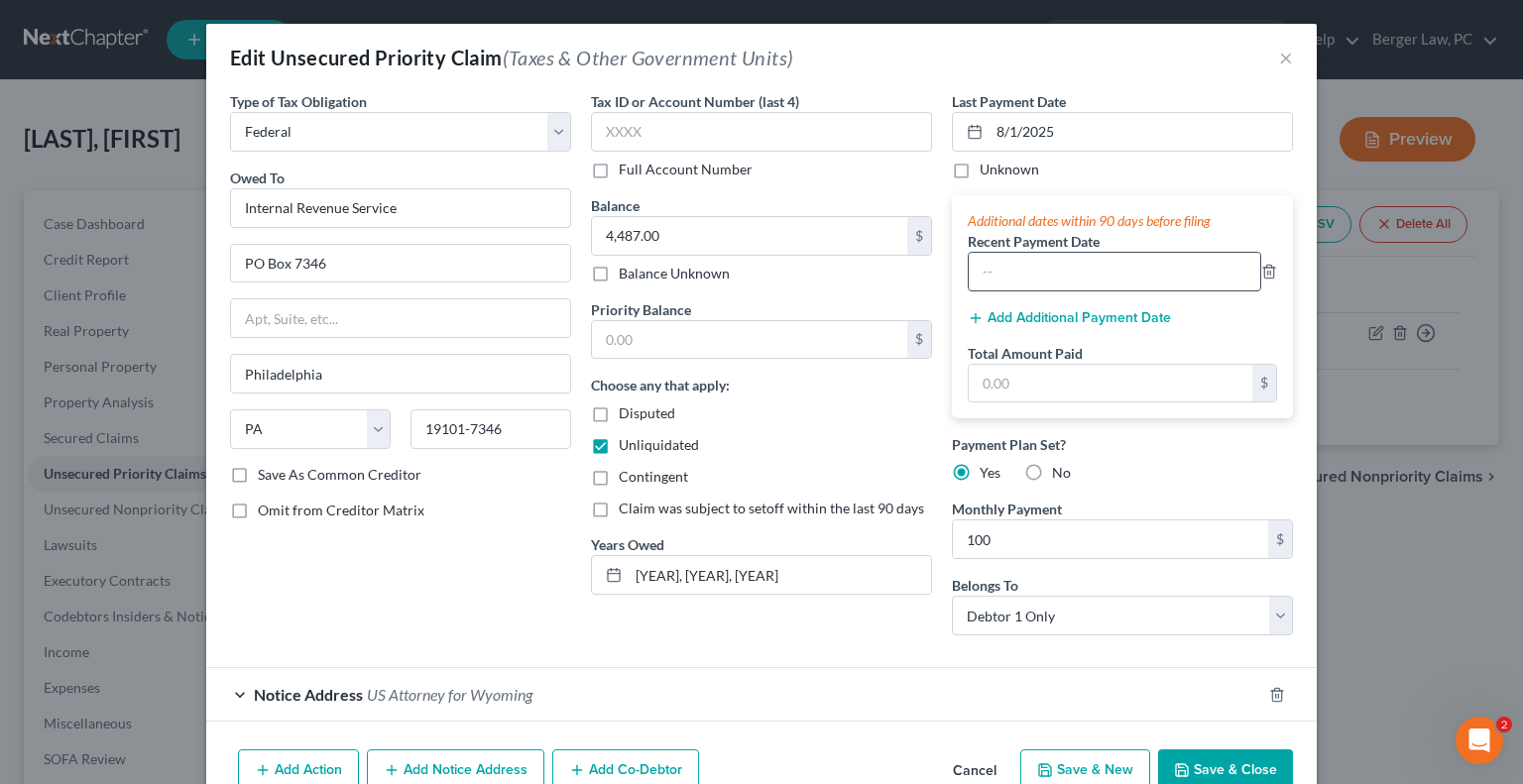 click at bounding box center (1114, 272) 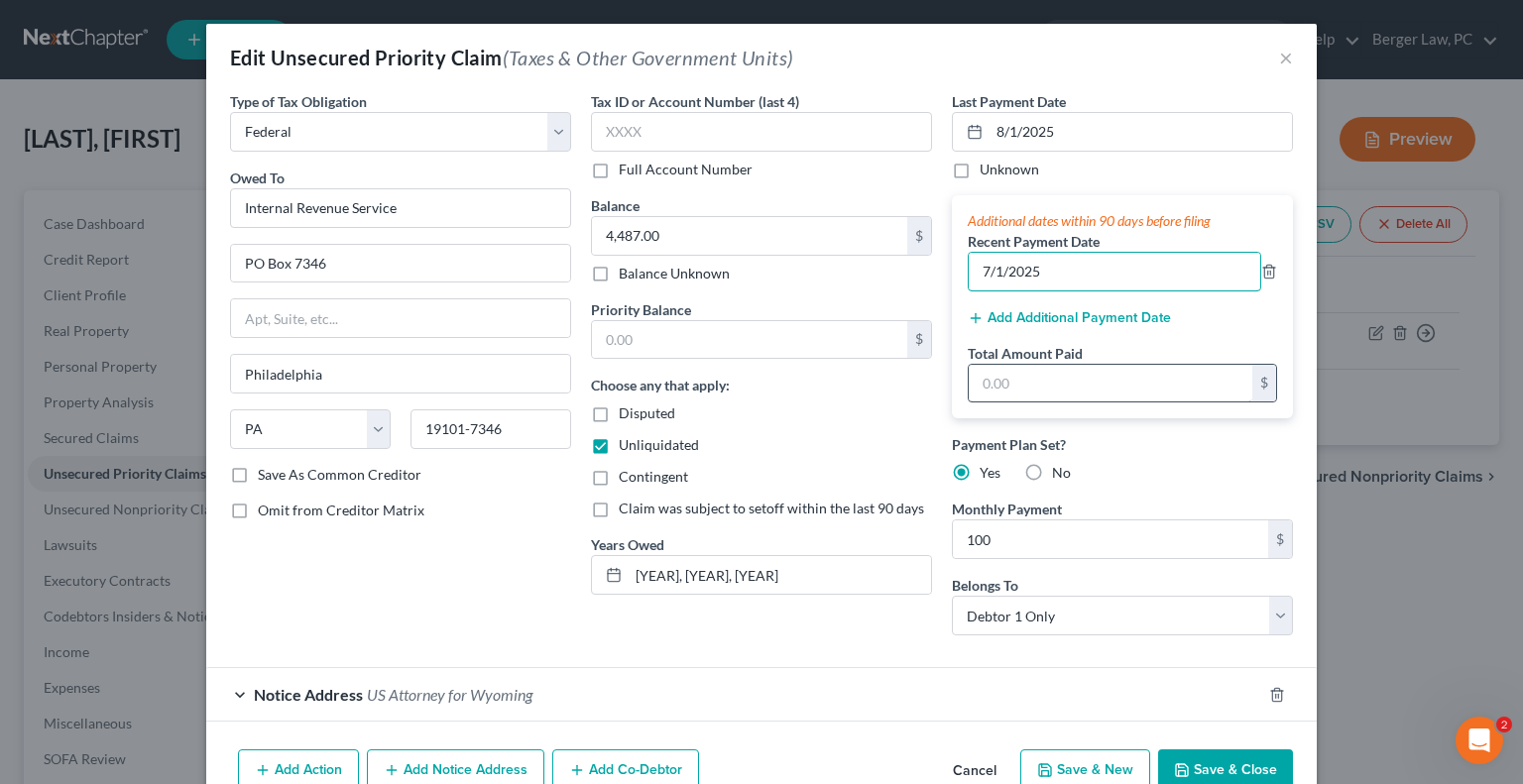 type on "7/1/2025" 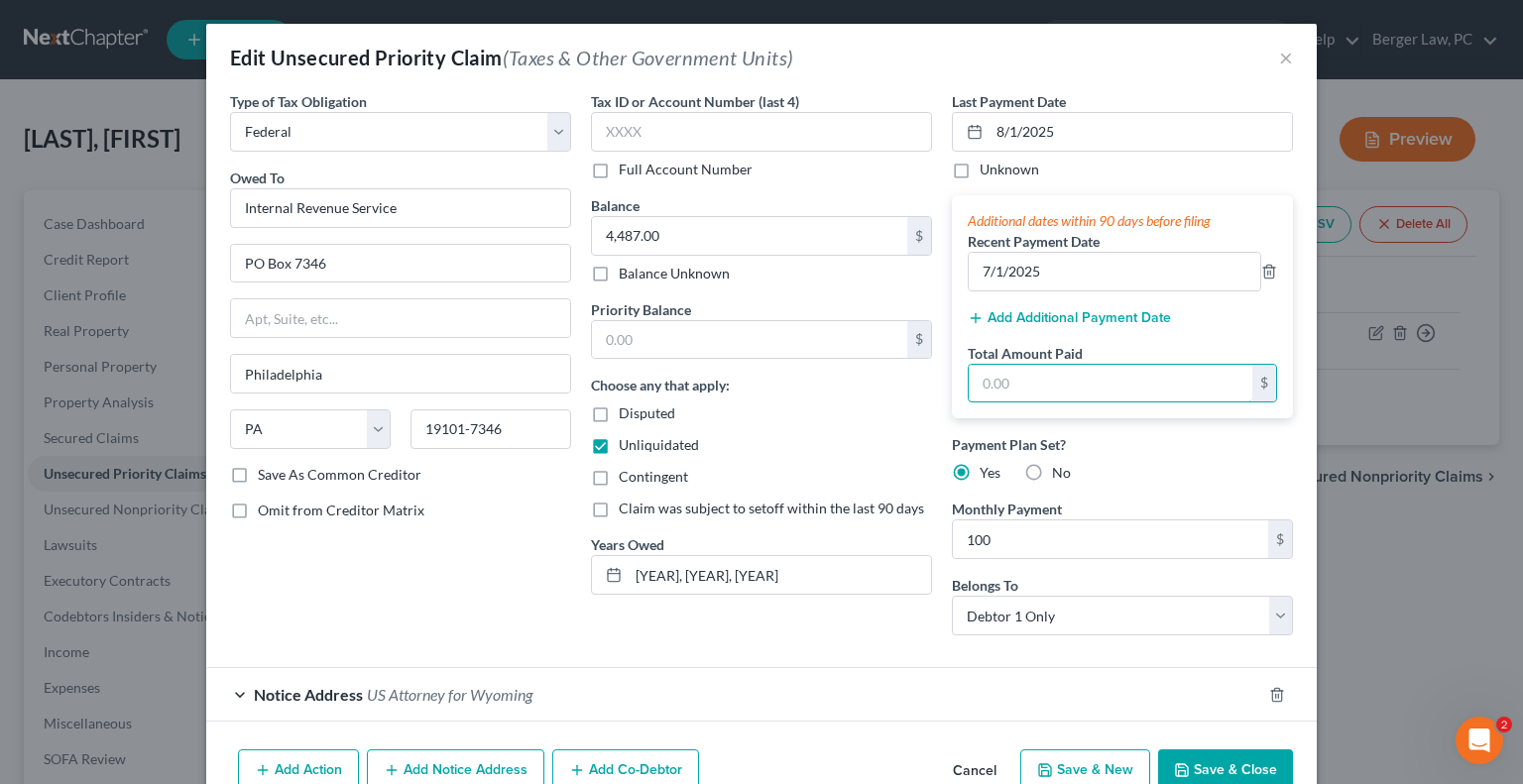 drag, startPoint x: 1113, startPoint y: 376, endPoint x: 1076, endPoint y: 361, distance: 39.92493 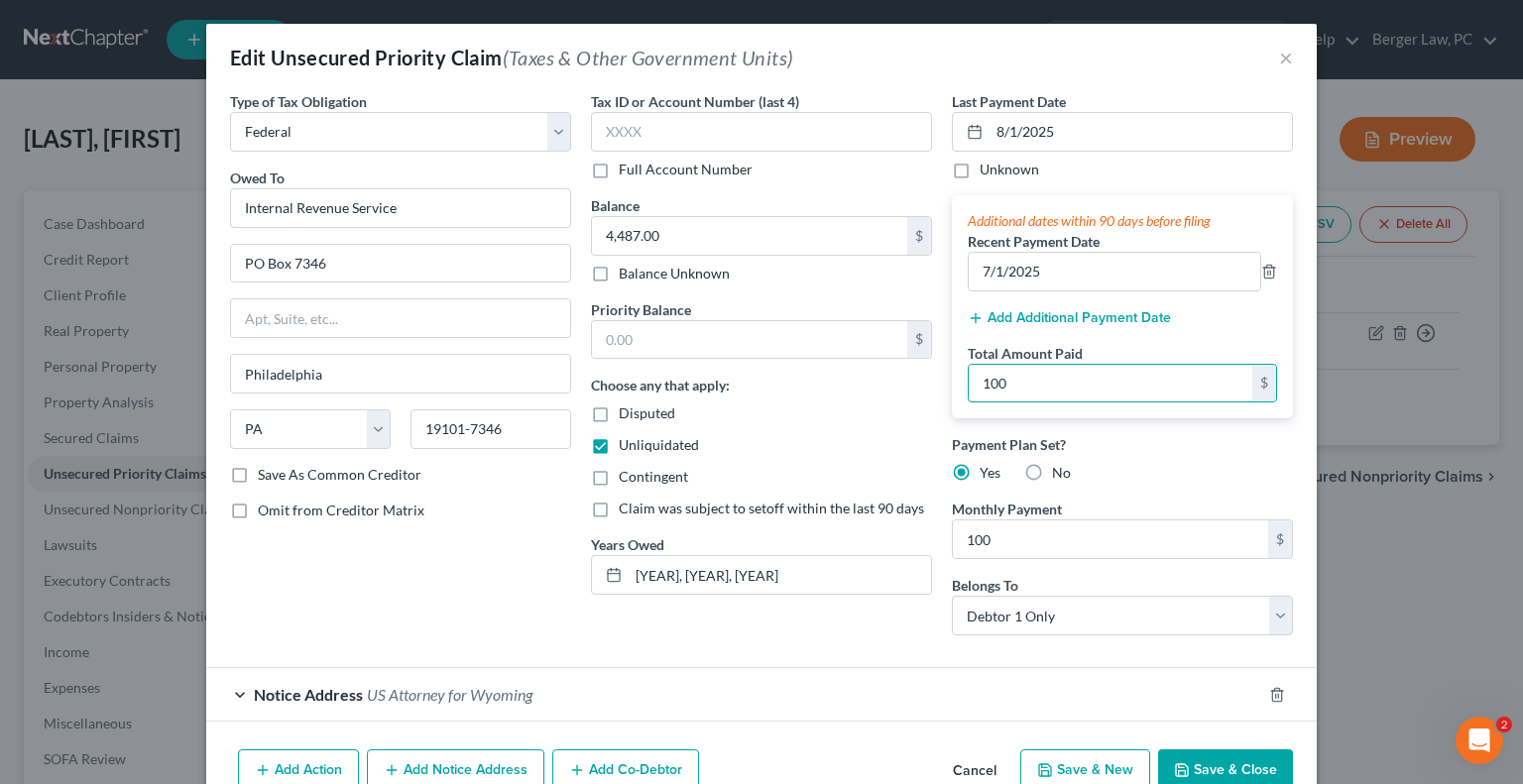 type on "100" 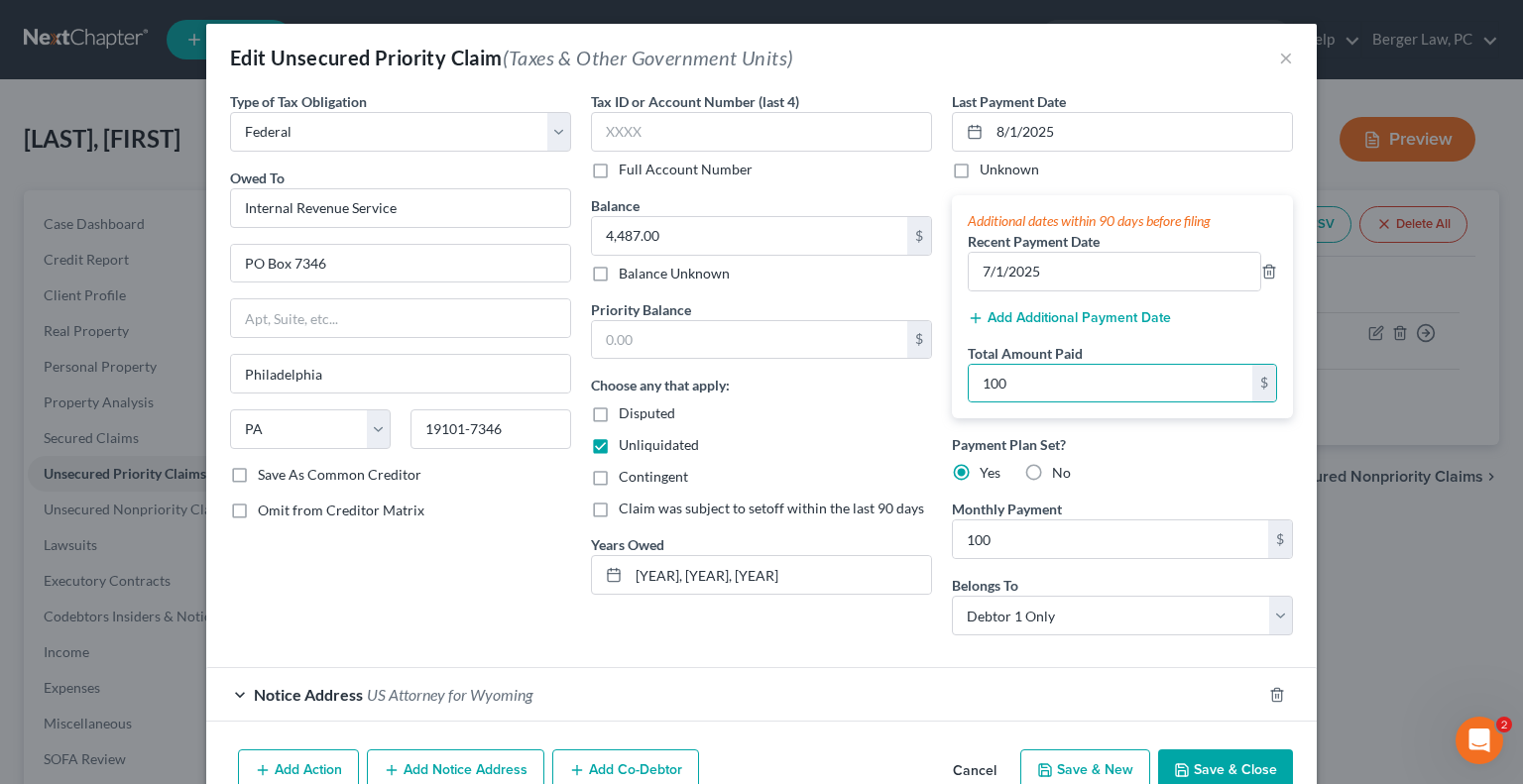 click on "Add Additional Payment Date" at bounding box center [1069, 318] 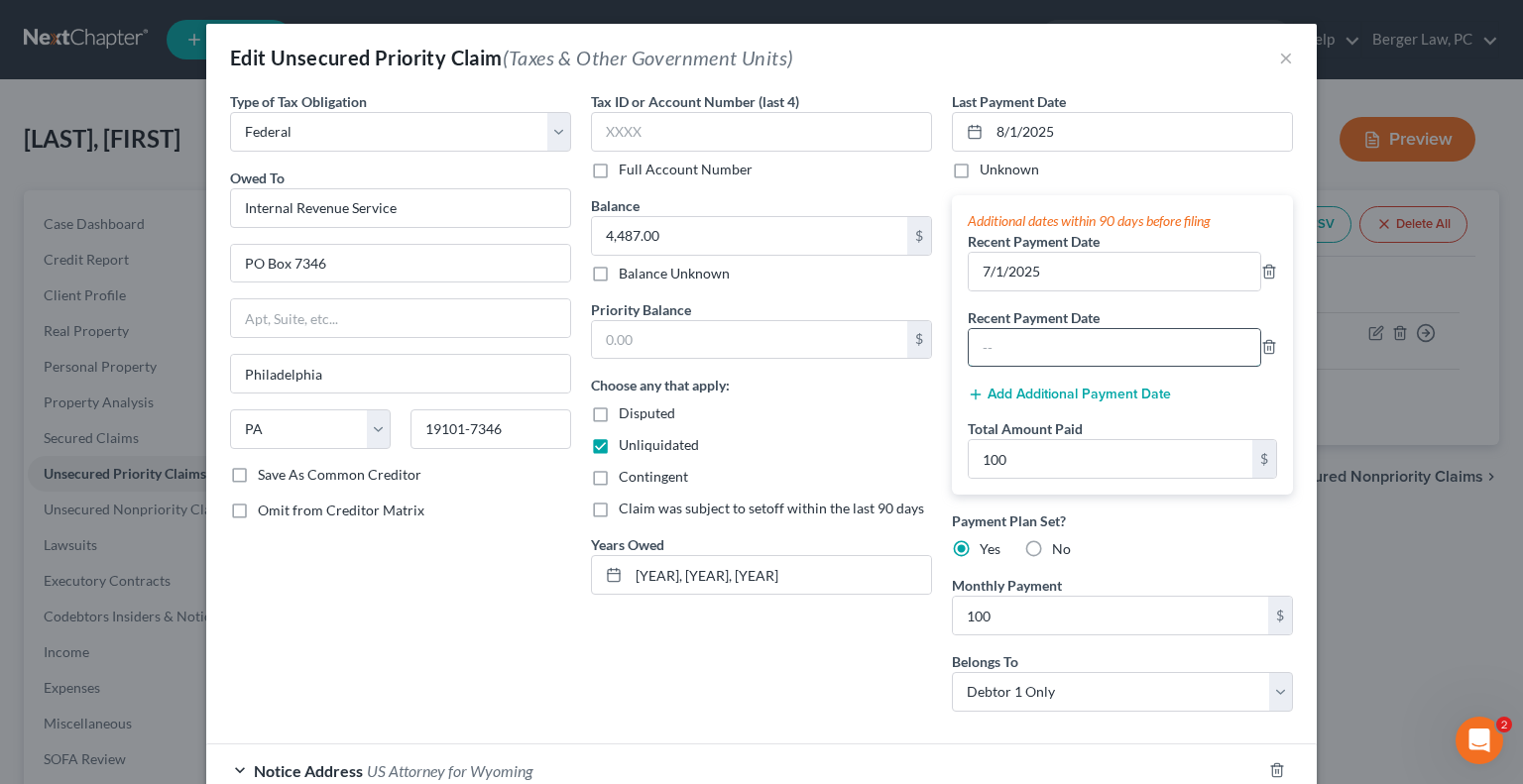 click at bounding box center [1114, 348] 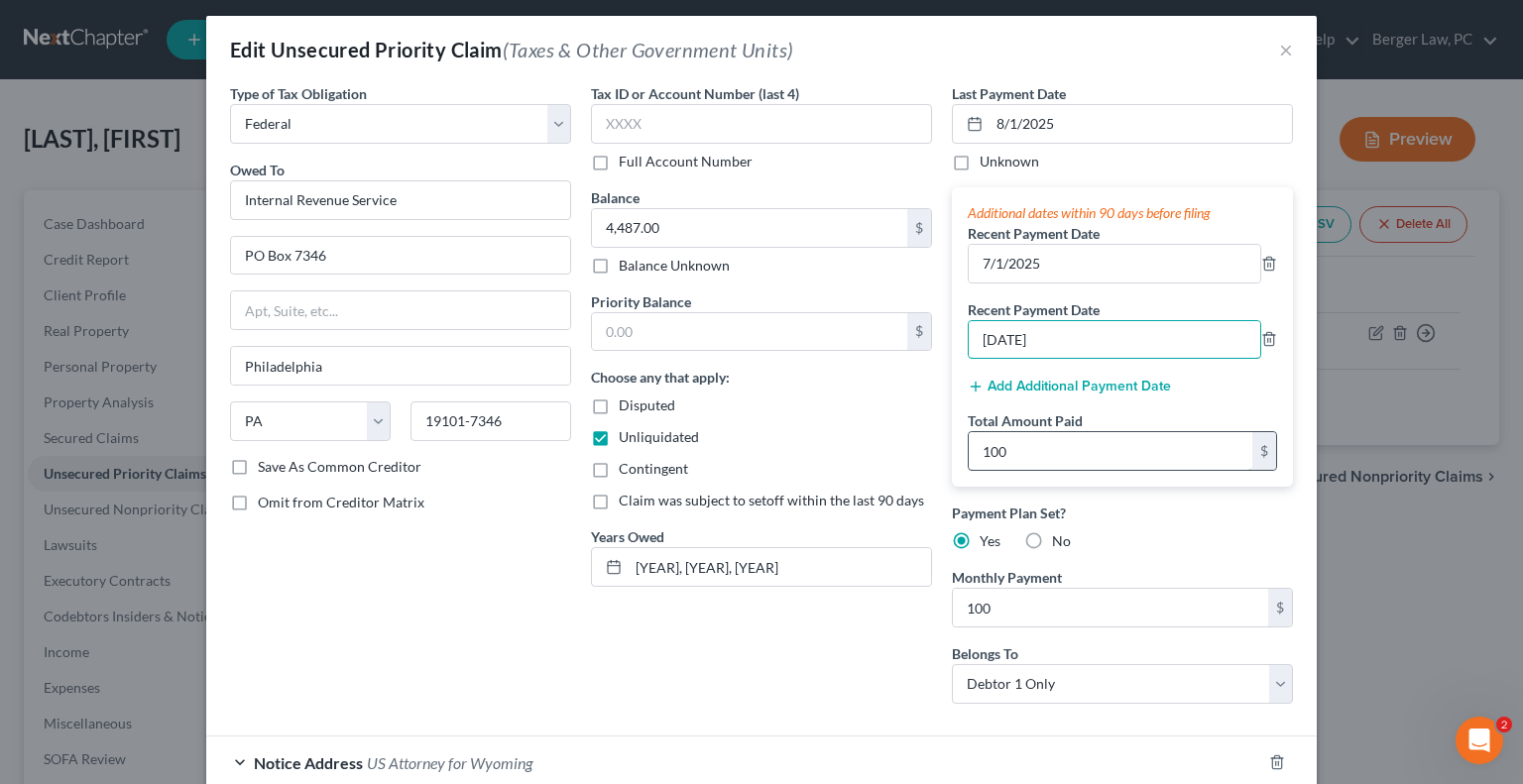 scroll, scrollTop: 0, scrollLeft: 0, axis: both 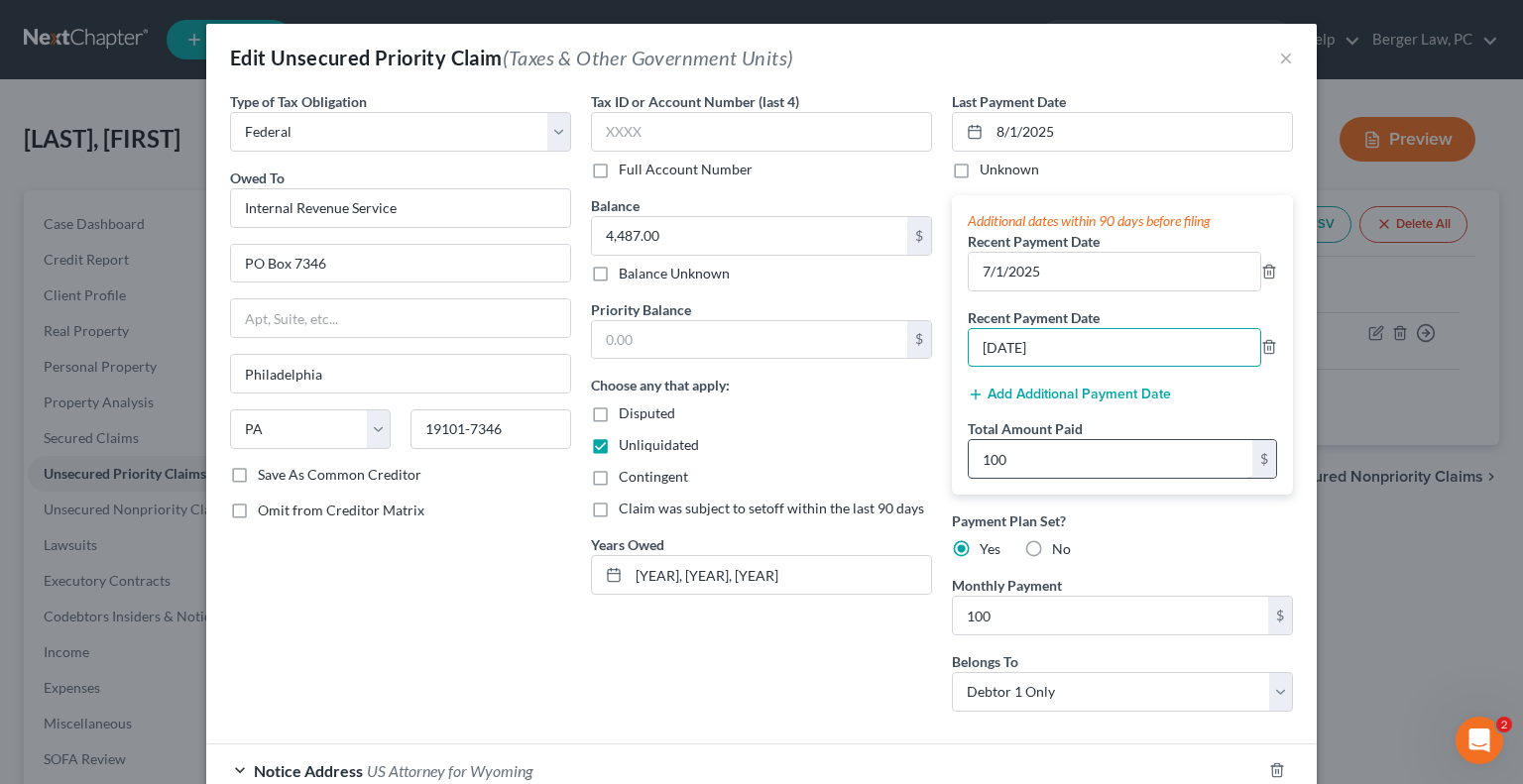 type on "[DATE]" 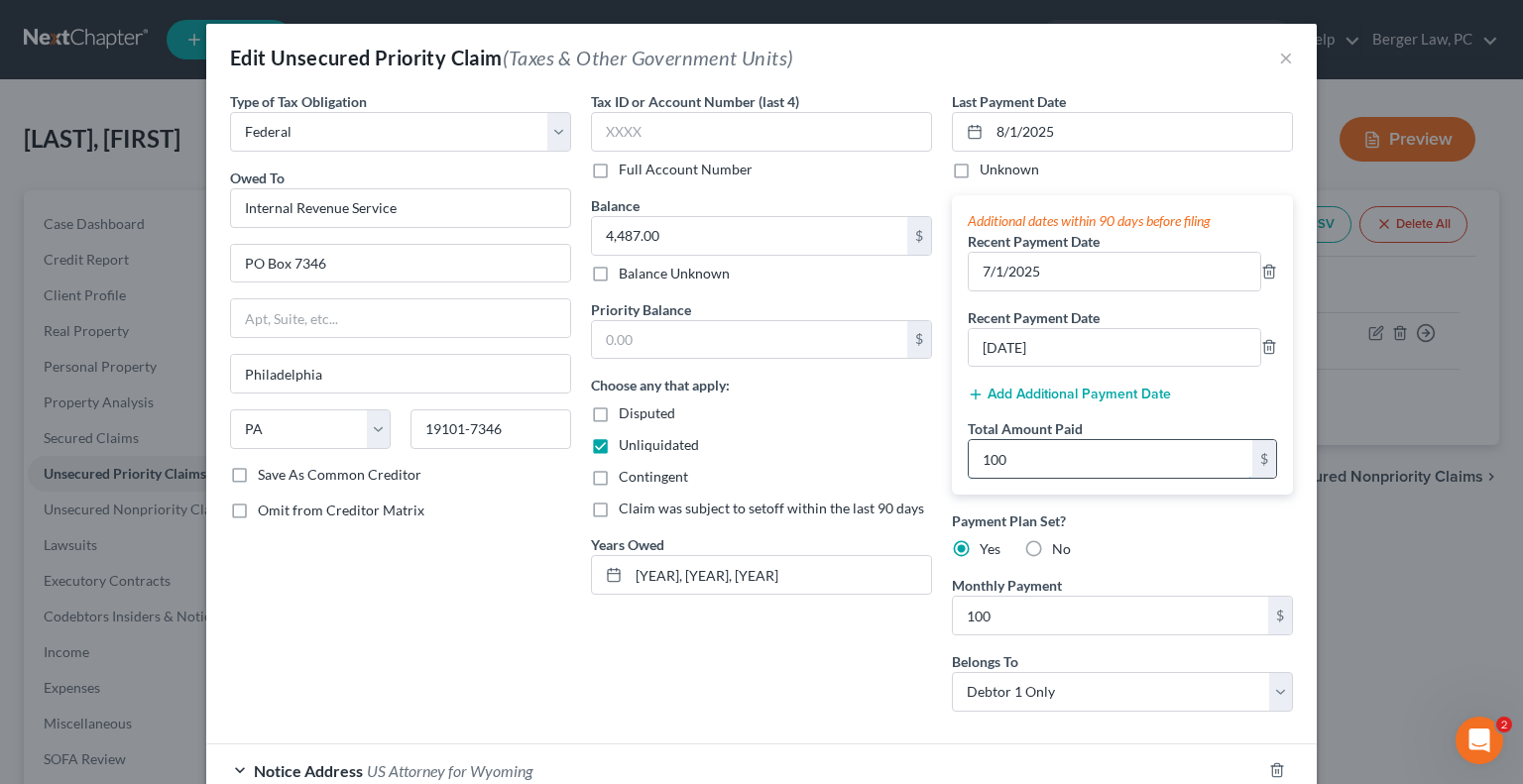 click on "100" at bounding box center (1111, 459) 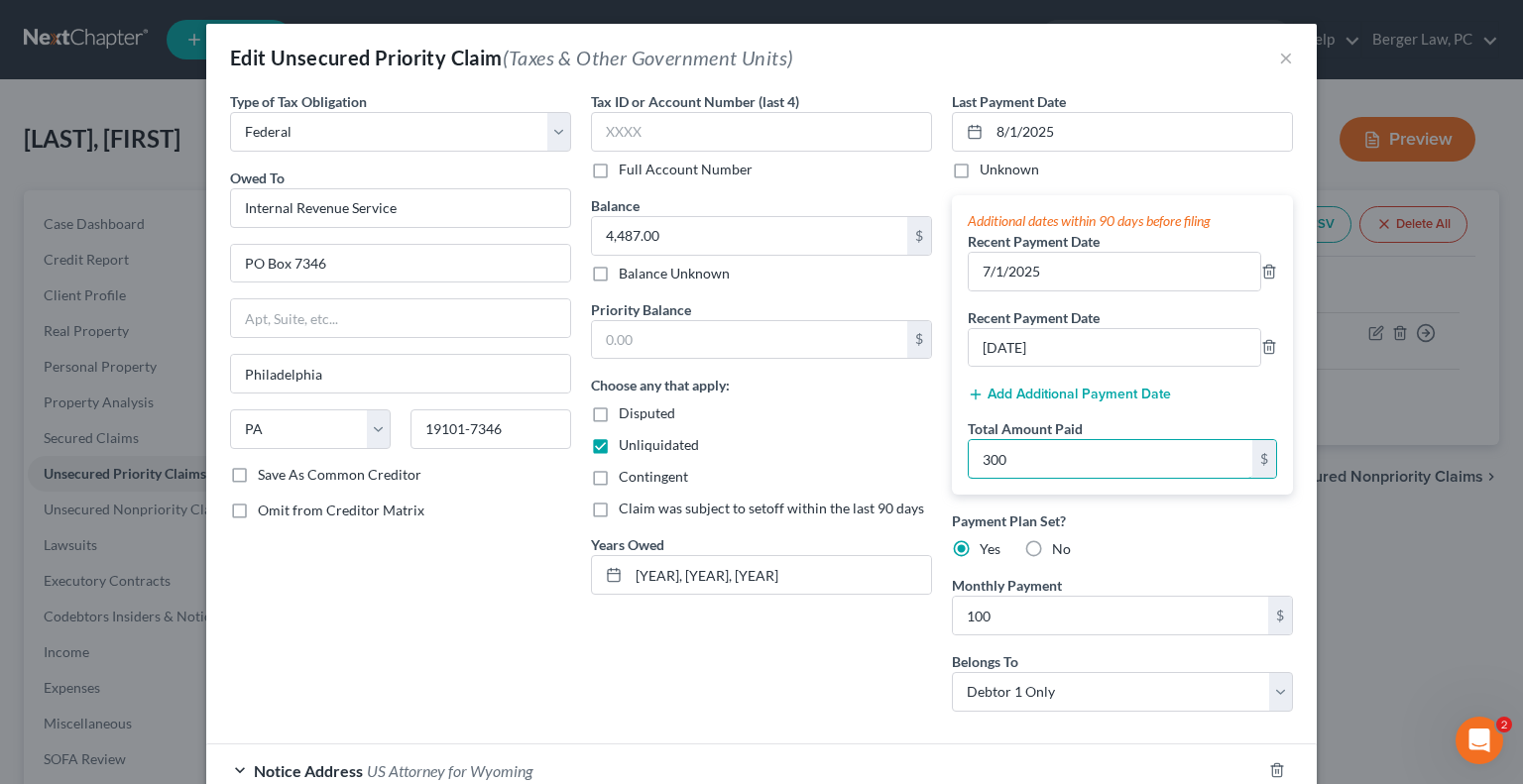 type on "300" 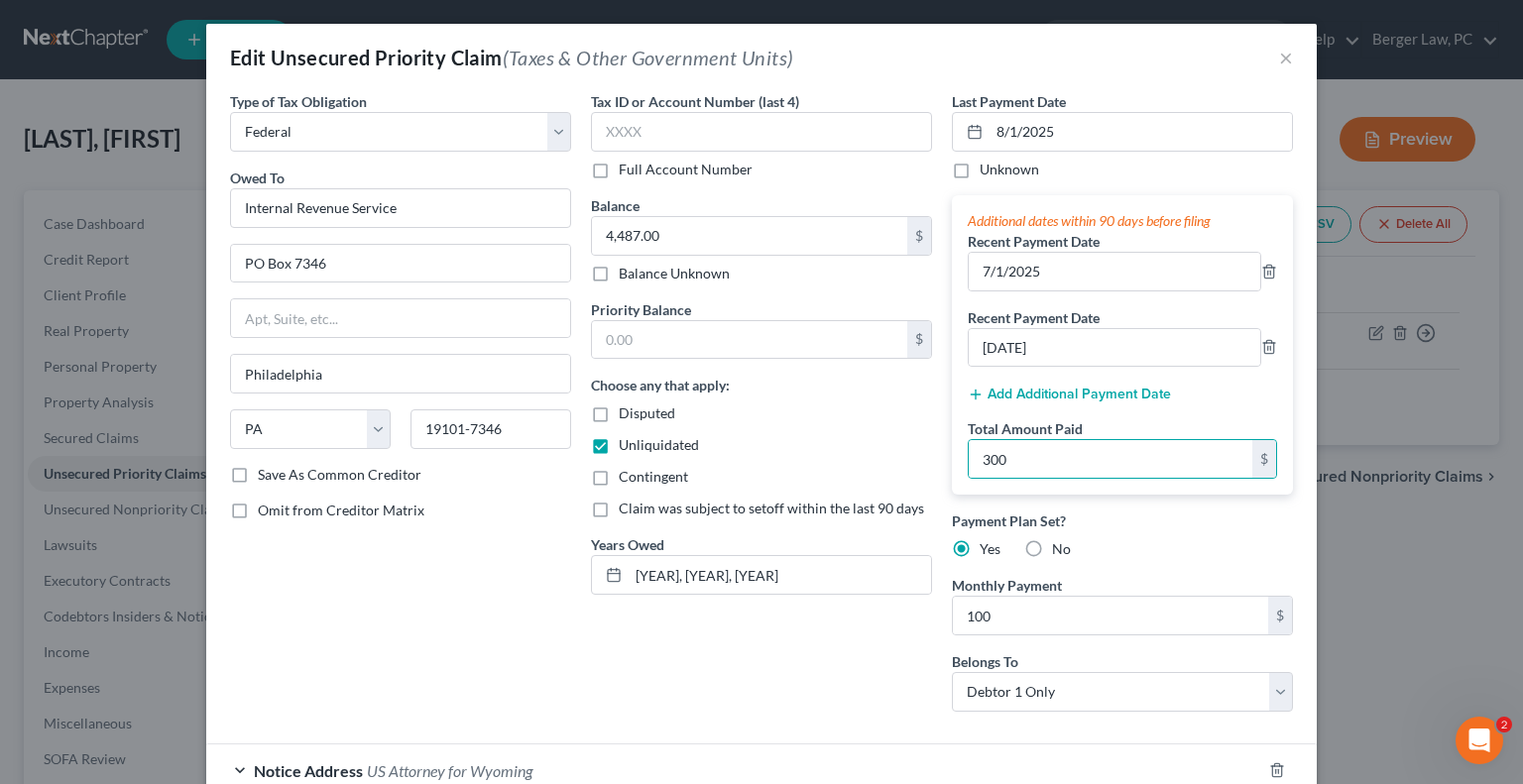 click on "Payment Plan Set? Yes No" at bounding box center [1122, 534] 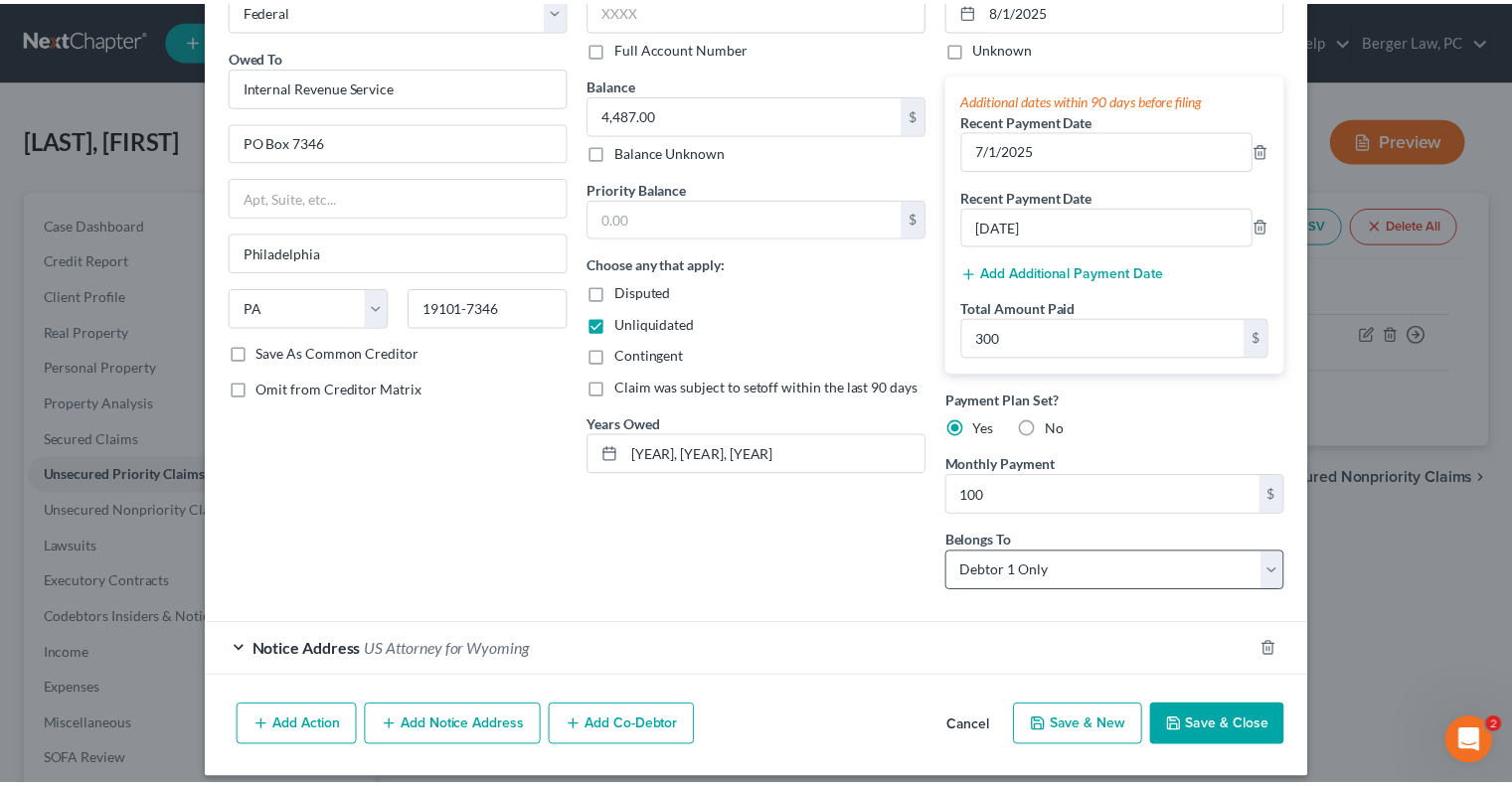 scroll, scrollTop: 135, scrollLeft: 0, axis: vertical 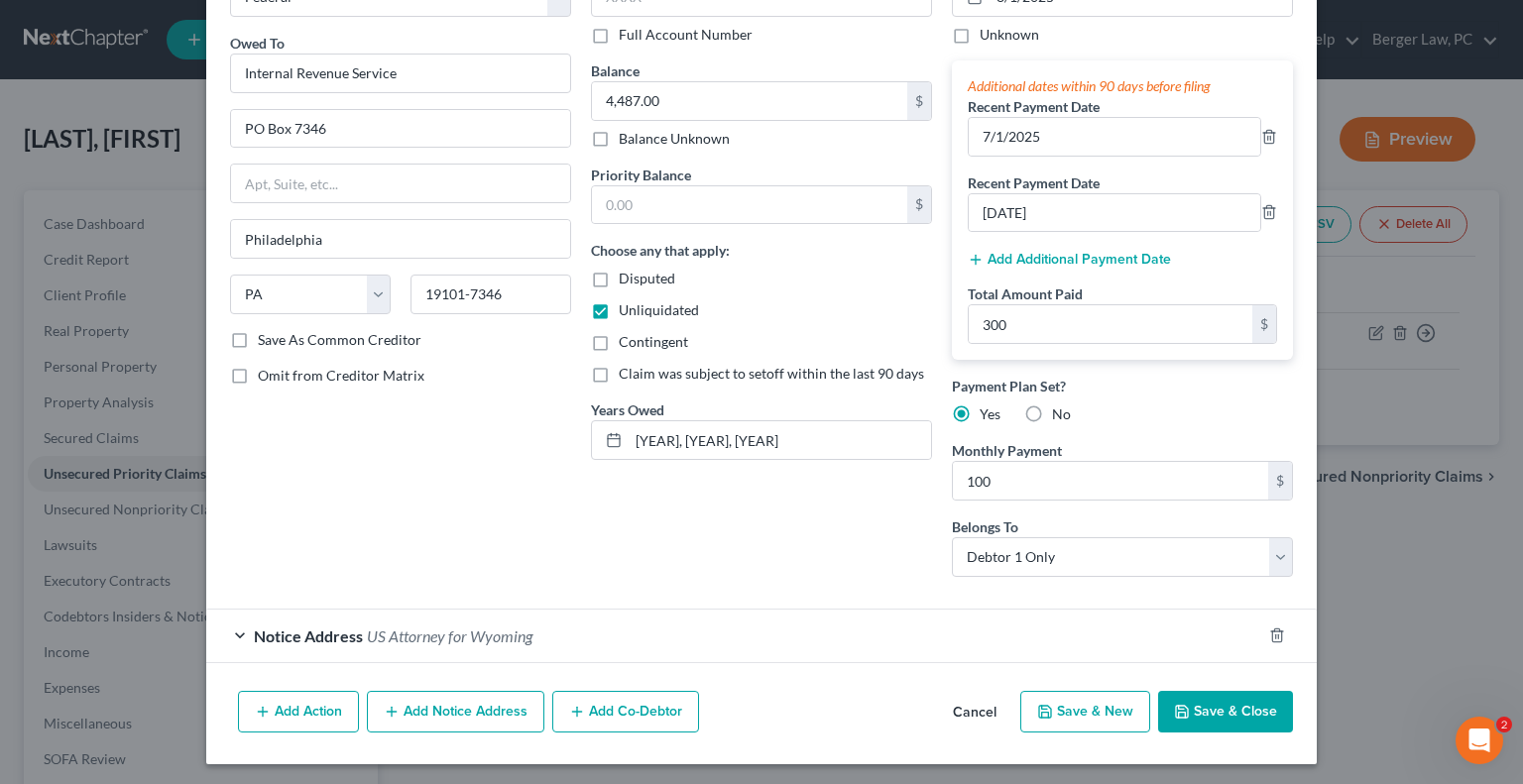 click on "Save & Close" at bounding box center (1226, 712) 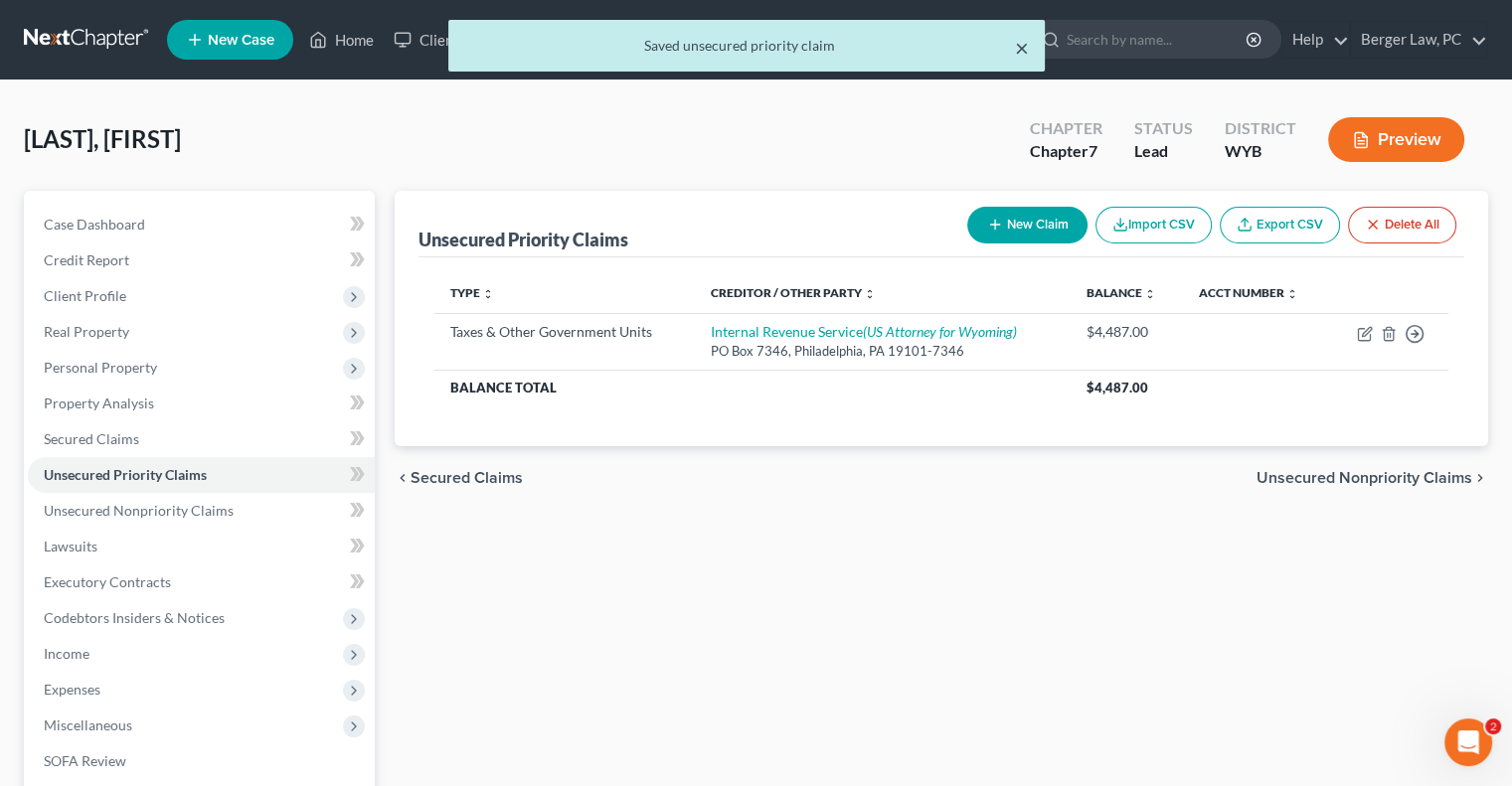 click on "×" at bounding box center (1022, 48) 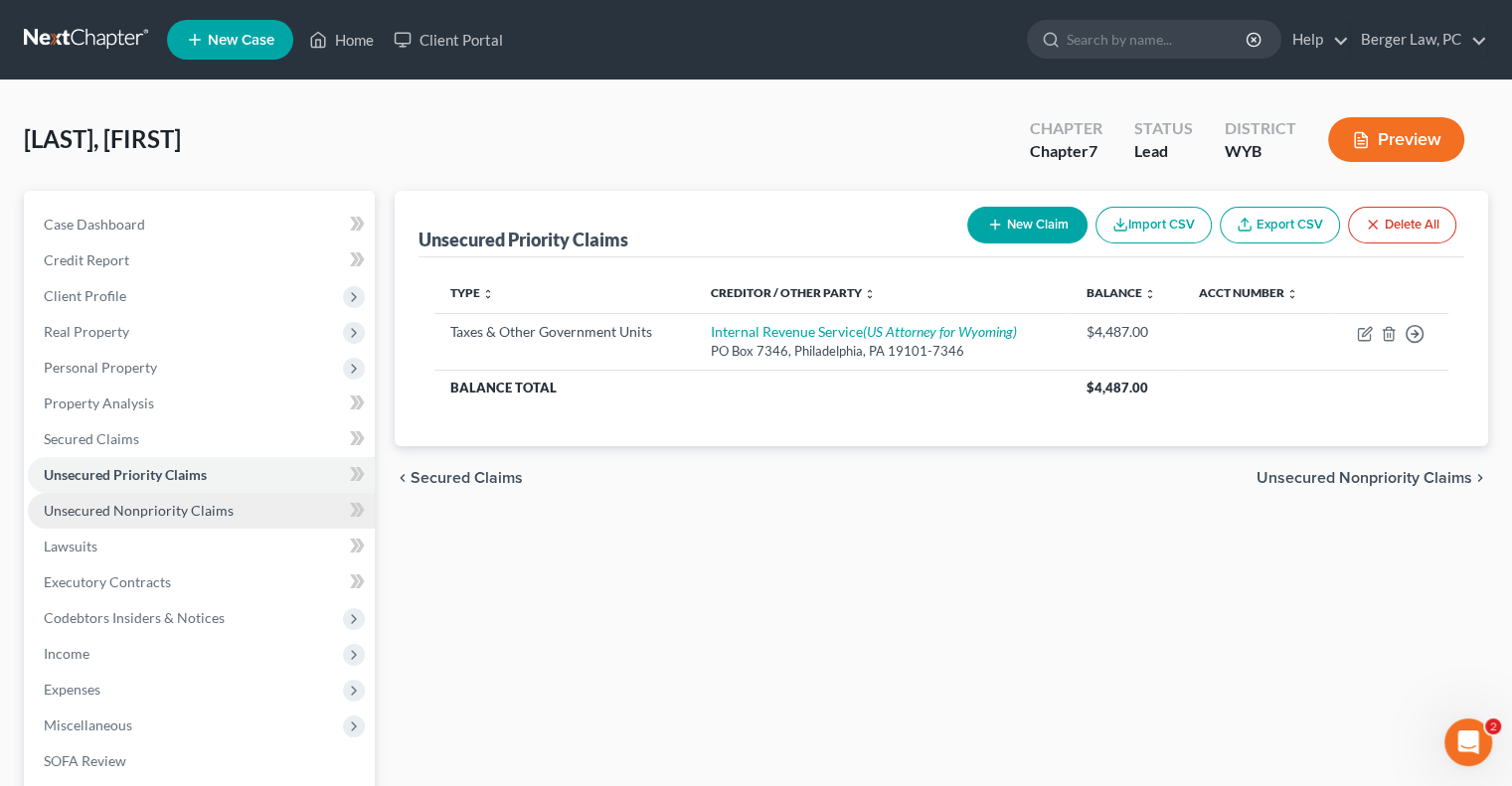 click on "Unsecured Nonpriority Claims" at bounding box center (138, 510) 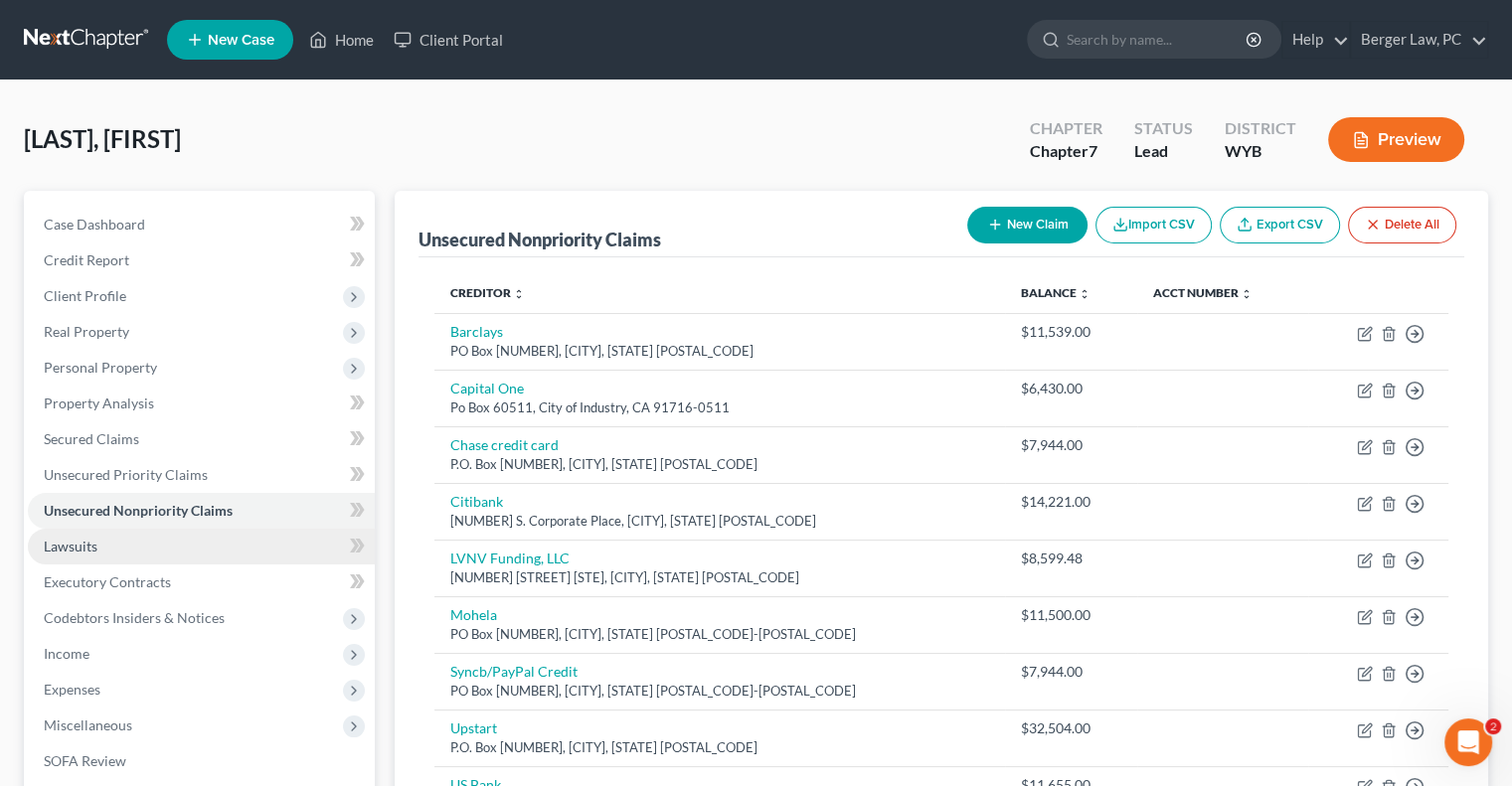 click on "Lawsuits" at bounding box center (201, 547) 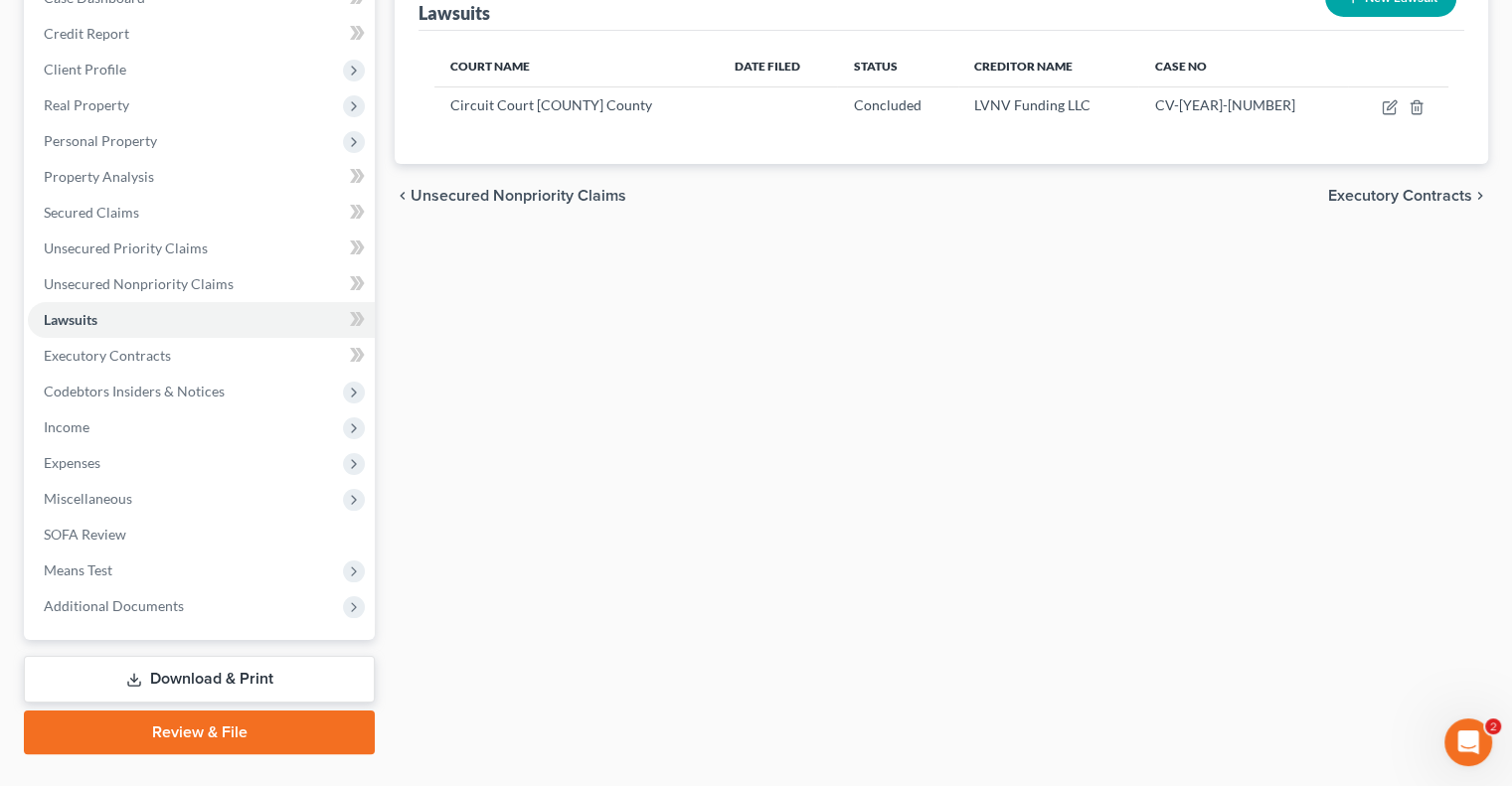 scroll, scrollTop: 268, scrollLeft: 0, axis: vertical 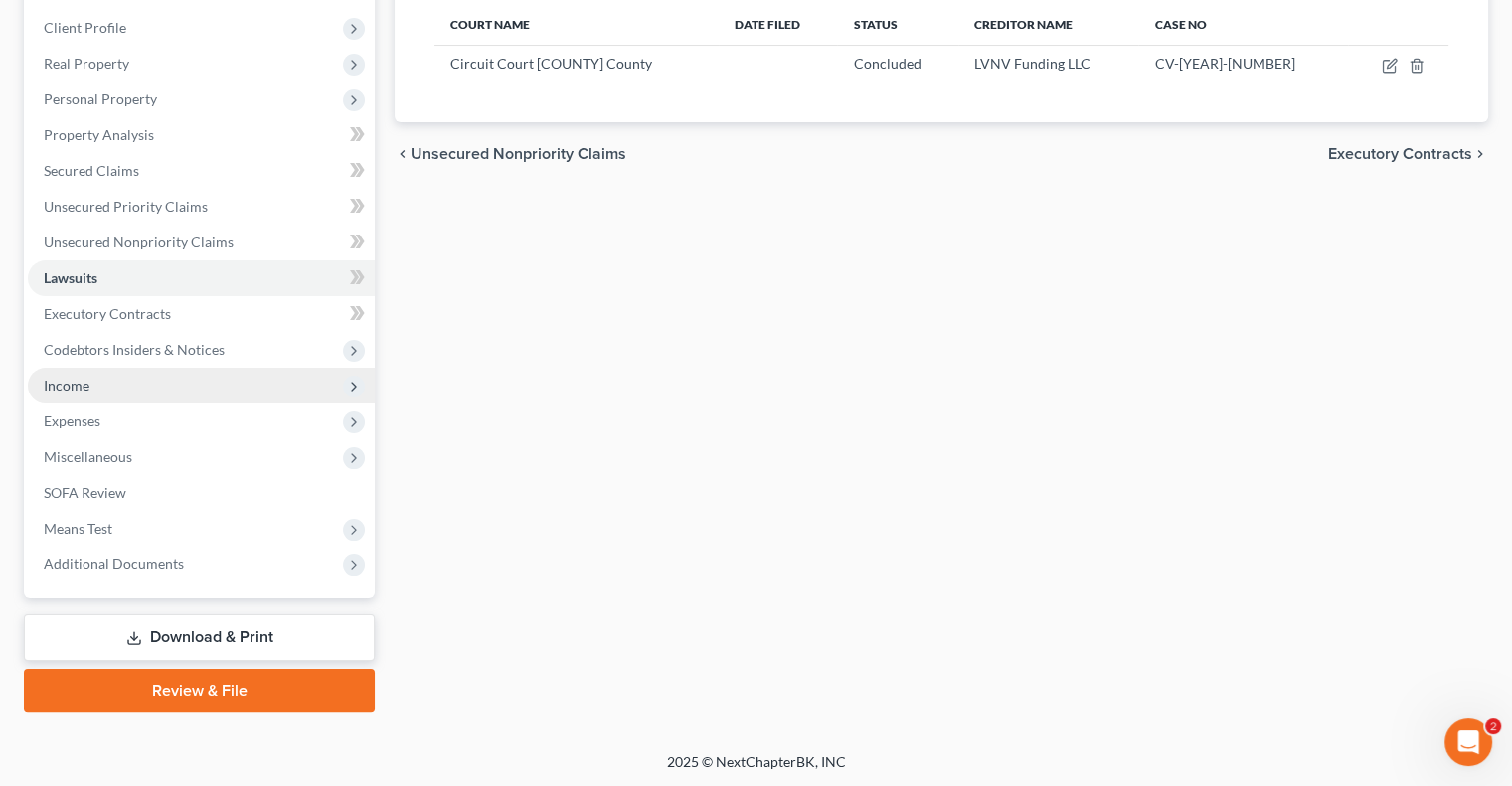 click on "Income" at bounding box center (201, 386) 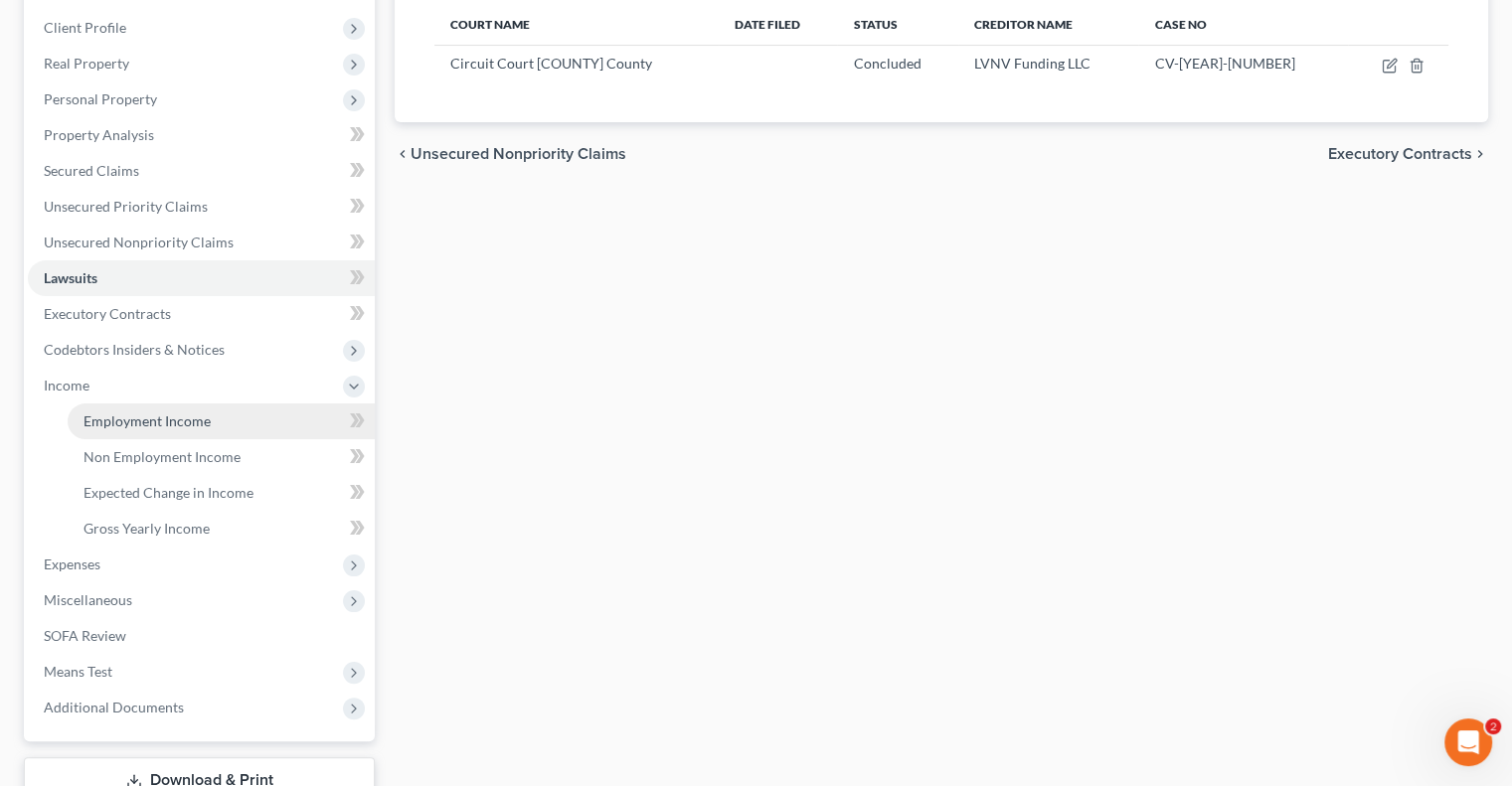 click on "Employment Income" at bounding box center [147, 420] 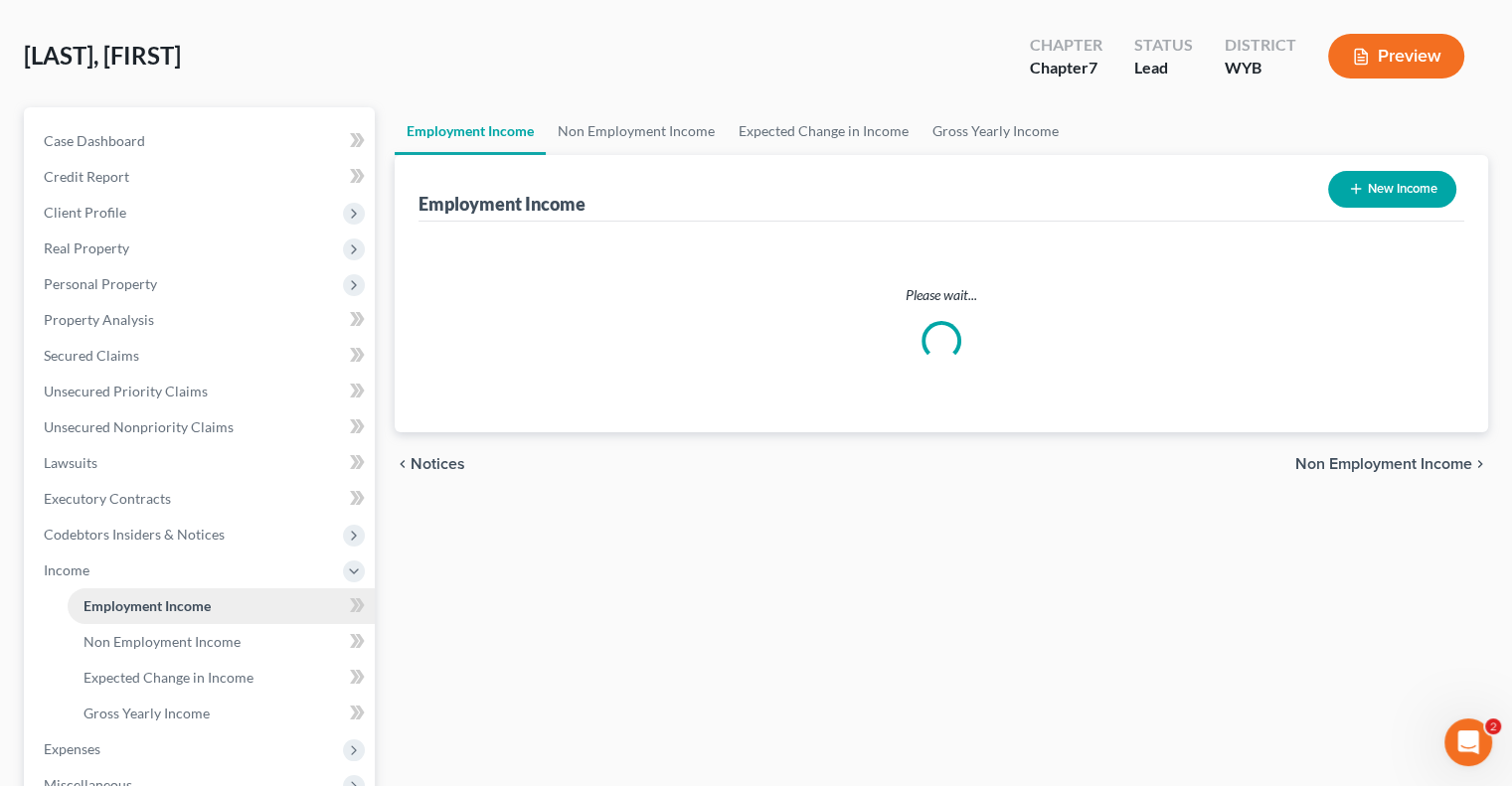 scroll, scrollTop: 0, scrollLeft: 0, axis: both 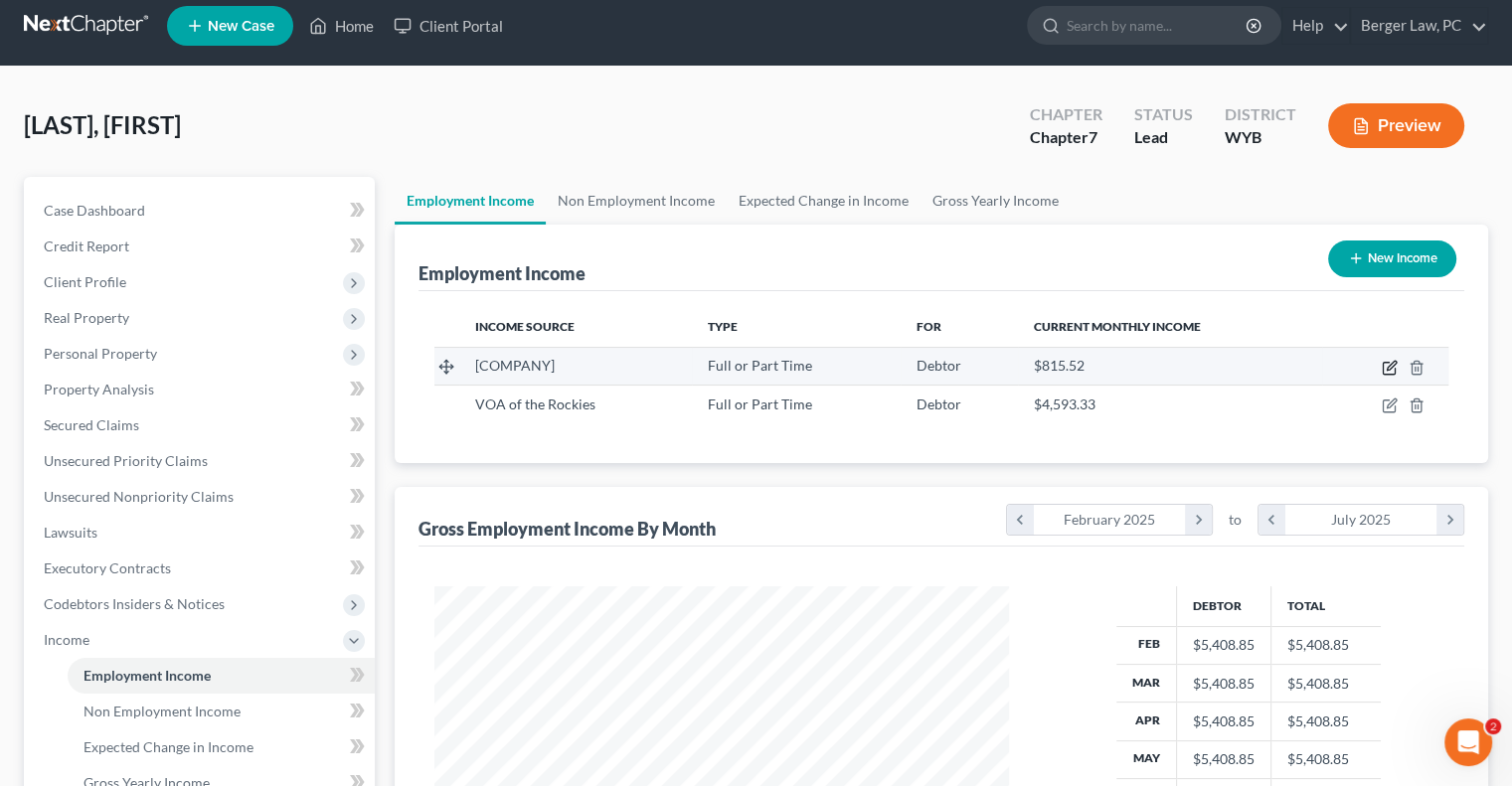 click 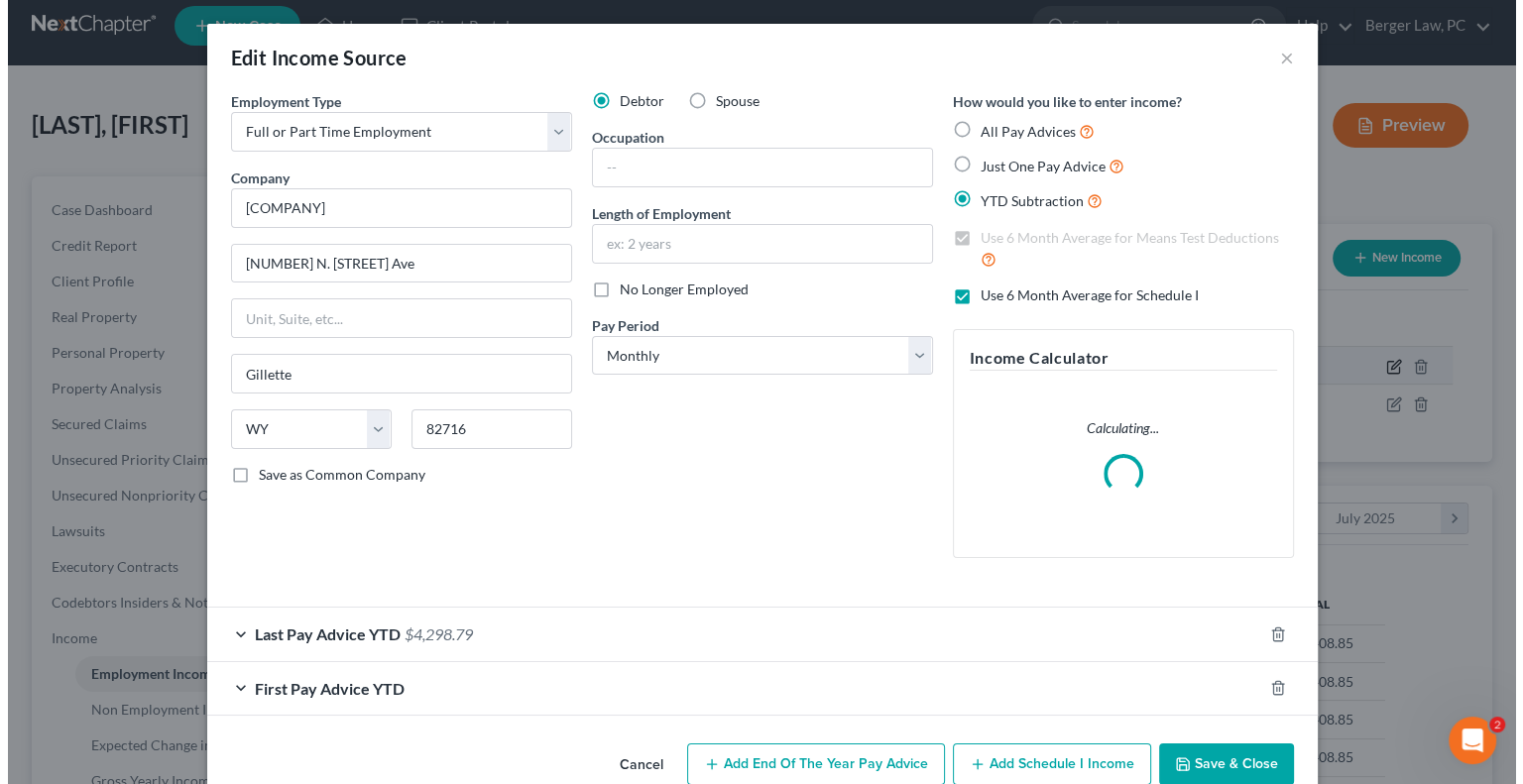 scroll, scrollTop: 990797, scrollLeft: 990917, axis: both 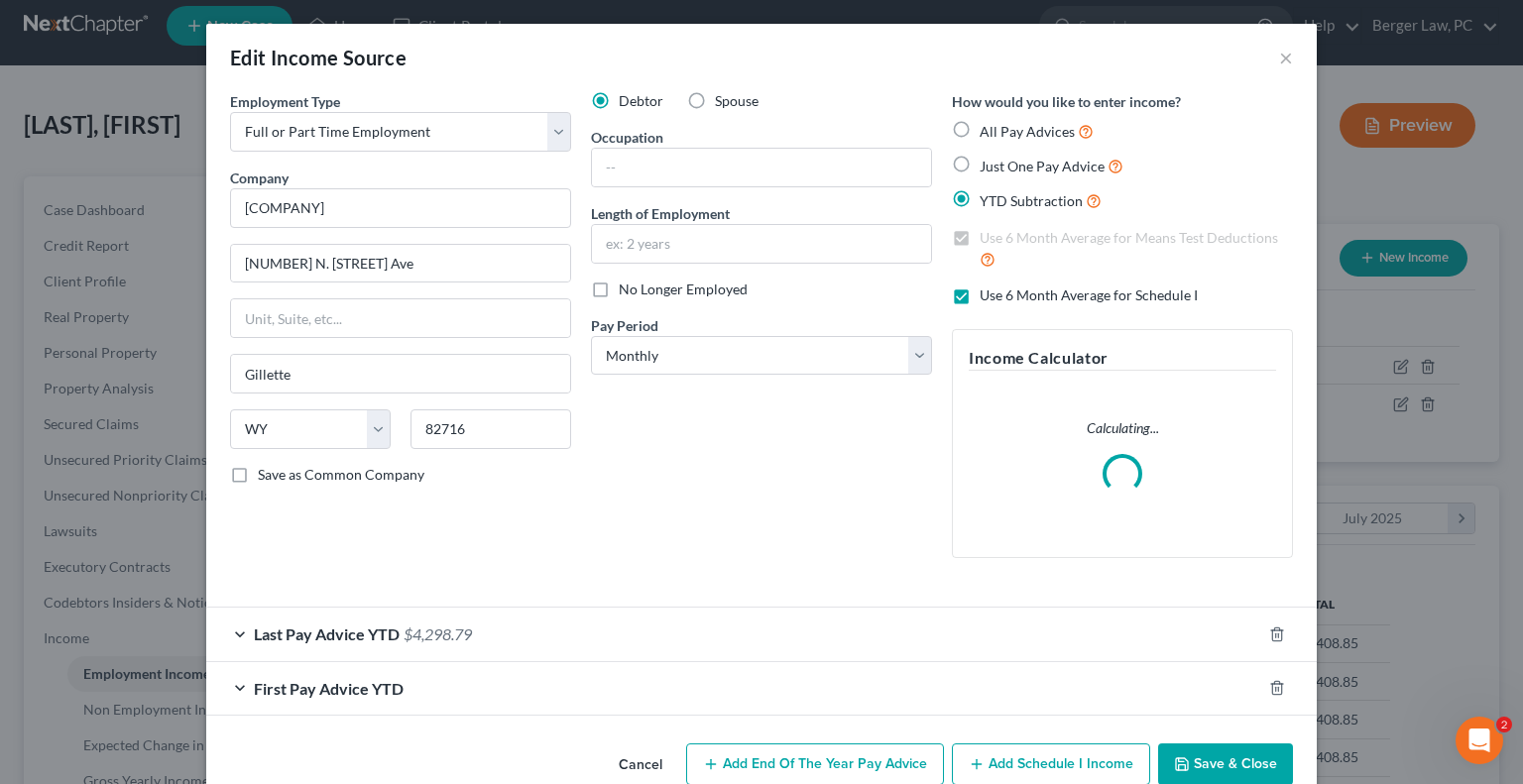 click on "First Pay Advice YTD" at bounding box center (328, 688) 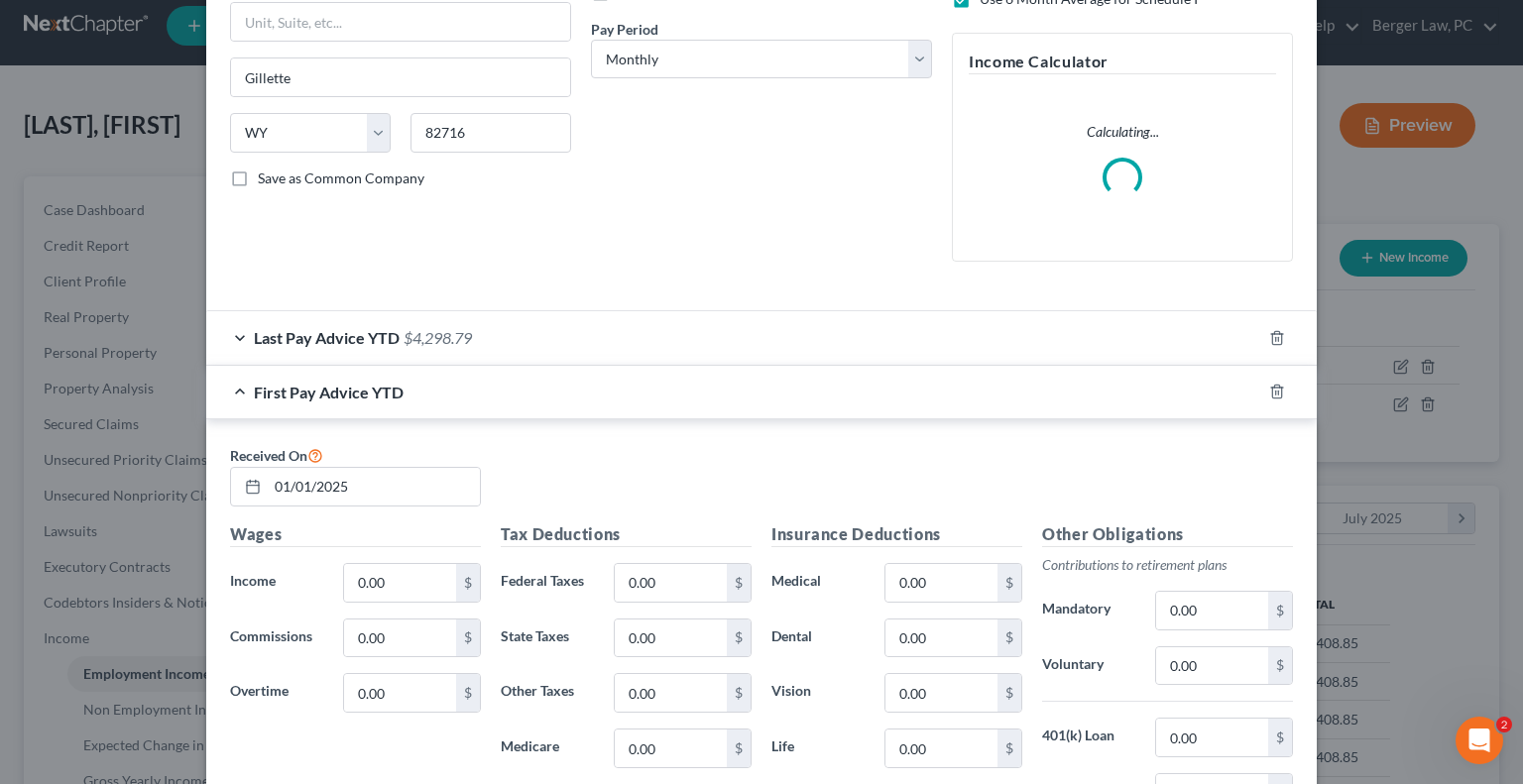 scroll, scrollTop: 297, scrollLeft: 0, axis: vertical 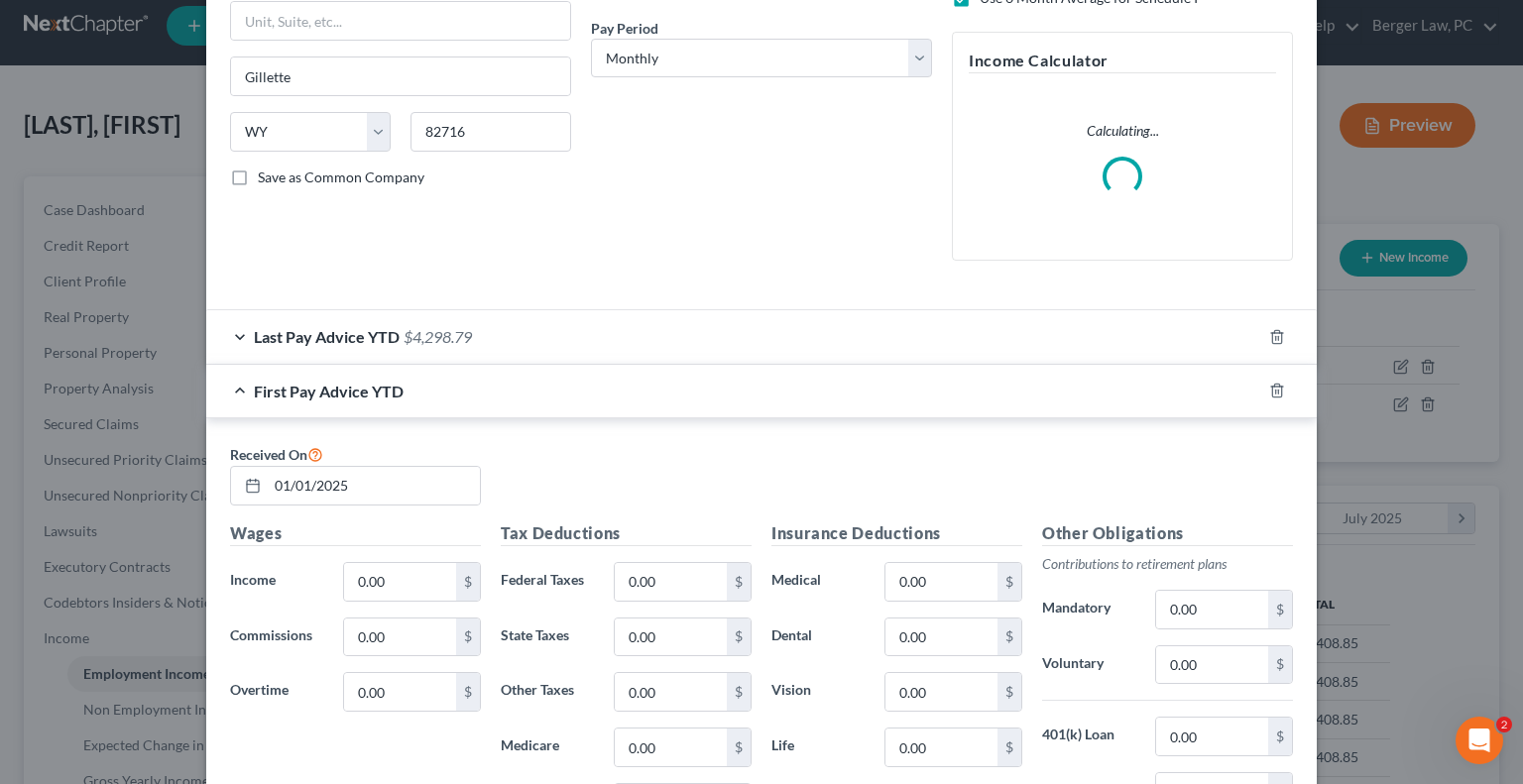 click on "Last Pay Advice YTD" at bounding box center (326, 336) 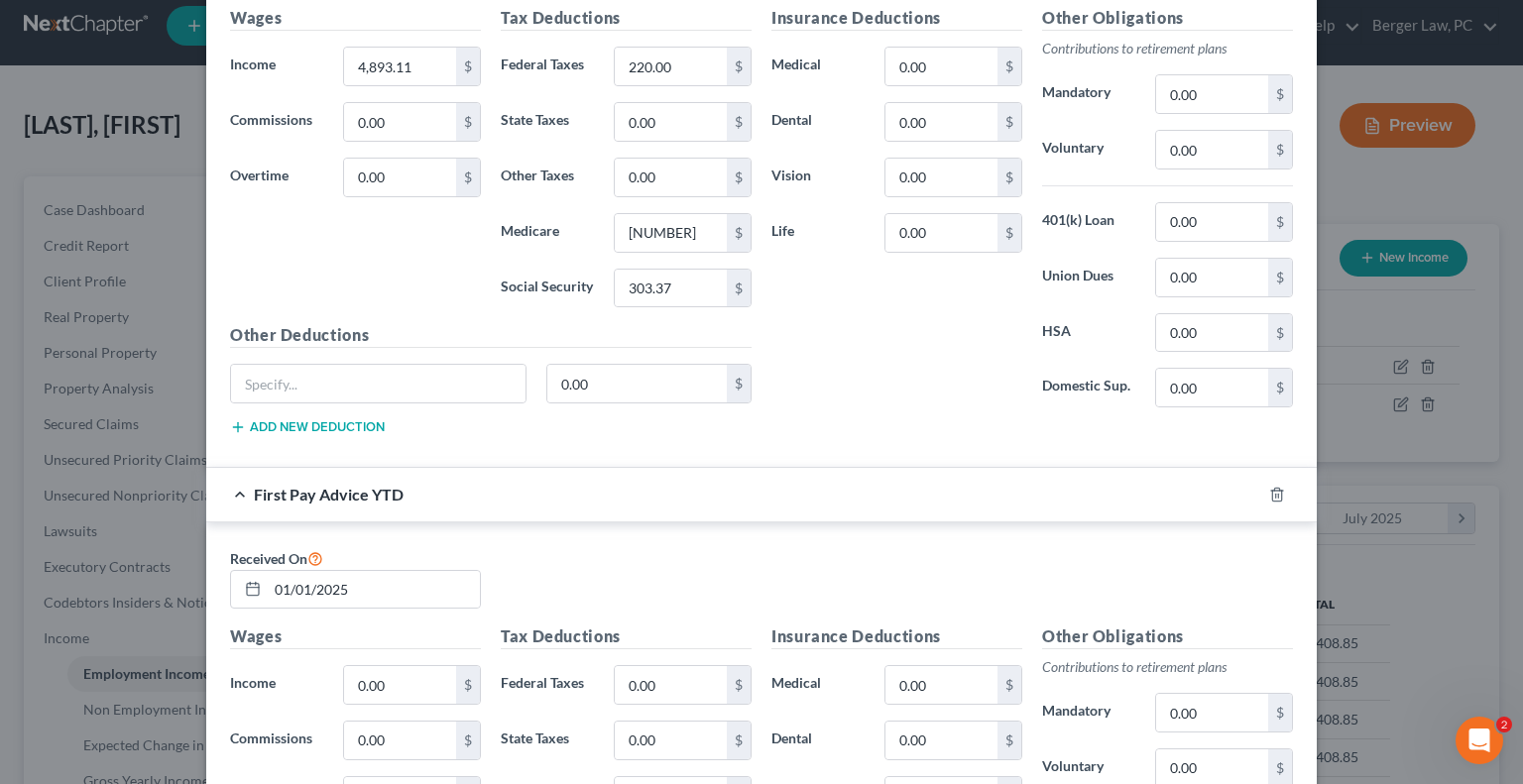 scroll, scrollTop: 892, scrollLeft: 0, axis: vertical 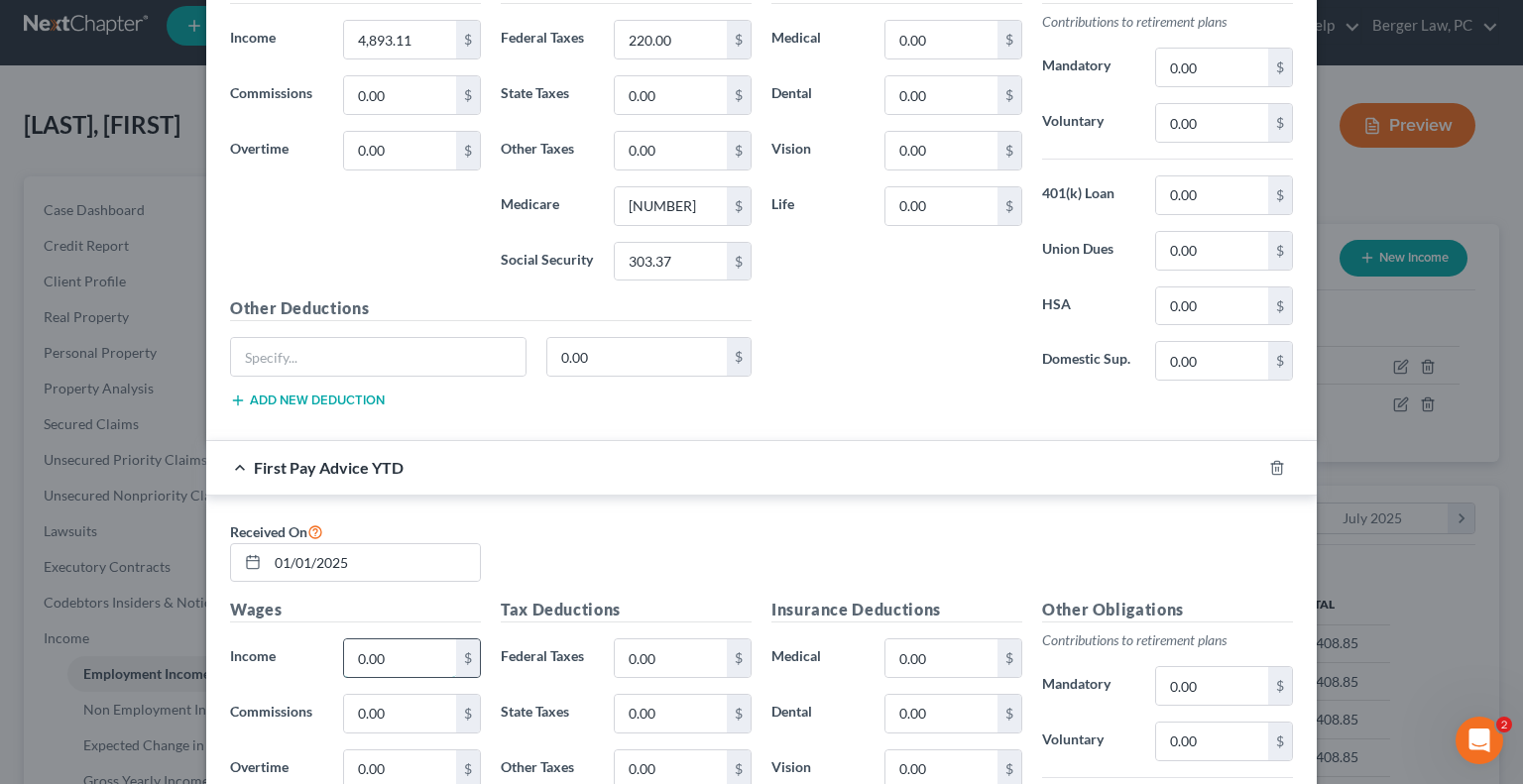 click on "0.00" at bounding box center [400, 658] 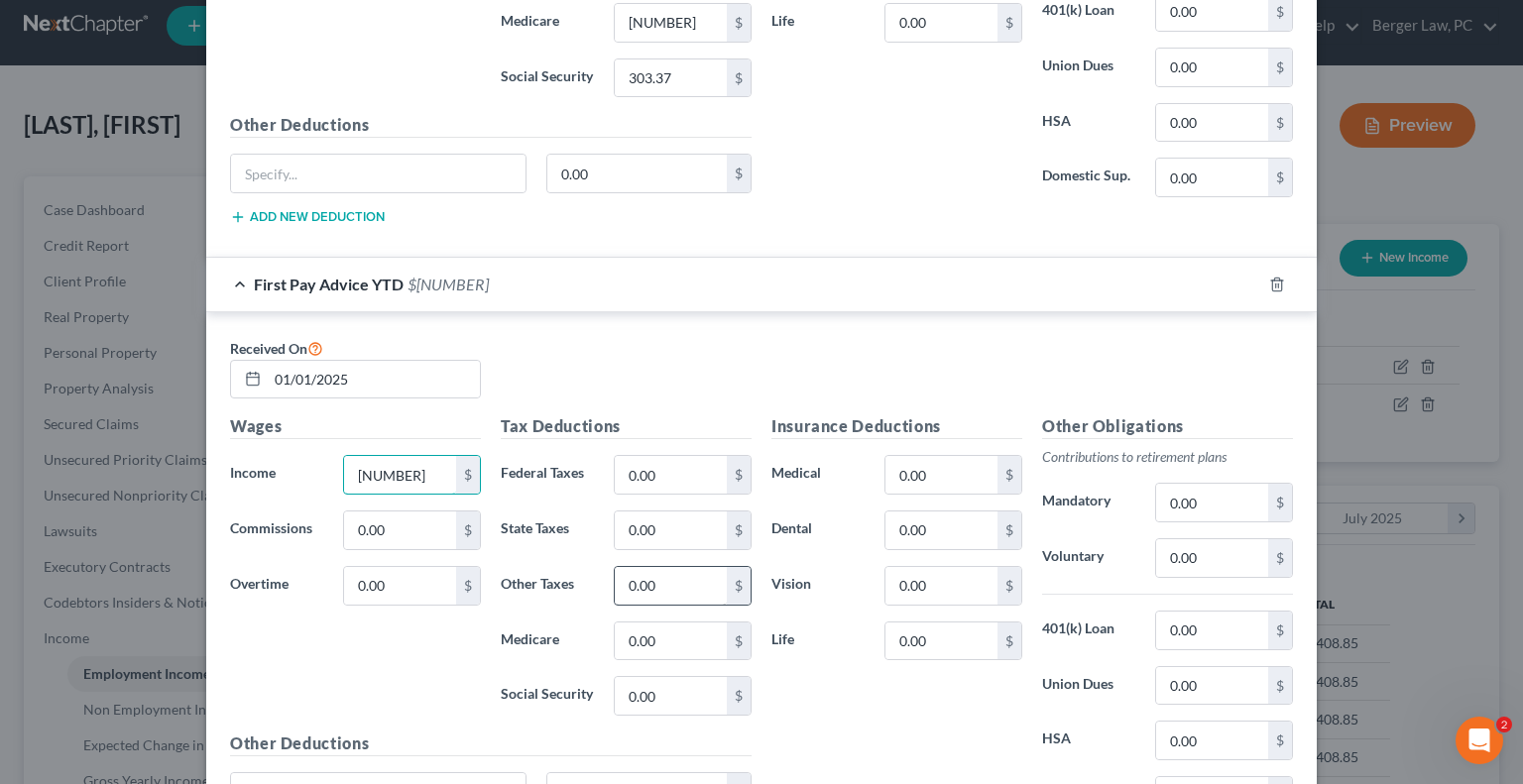 scroll, scrollTop: 1090, scrollLeft: 0, axis: vertical 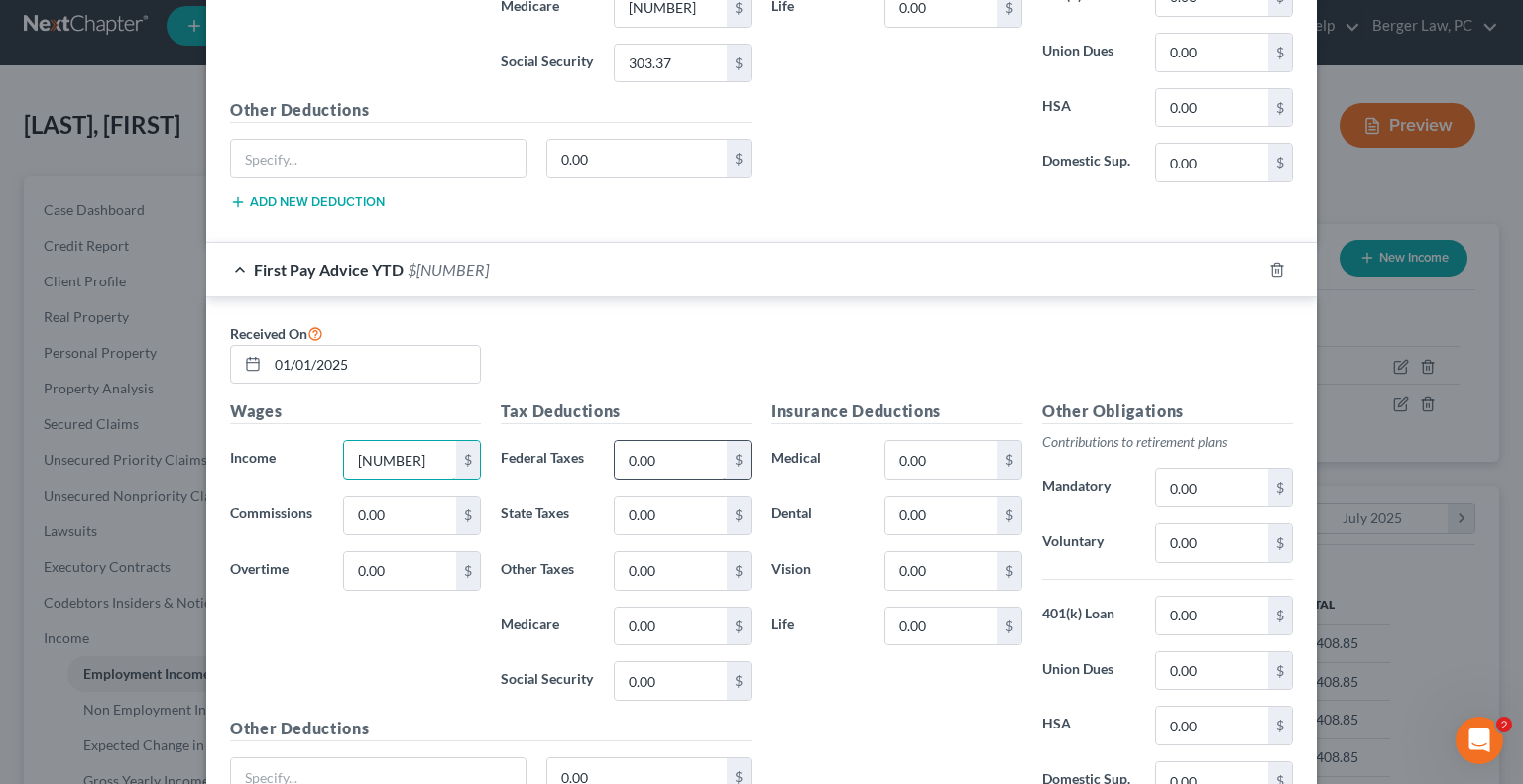 type on "[NUMBER]" 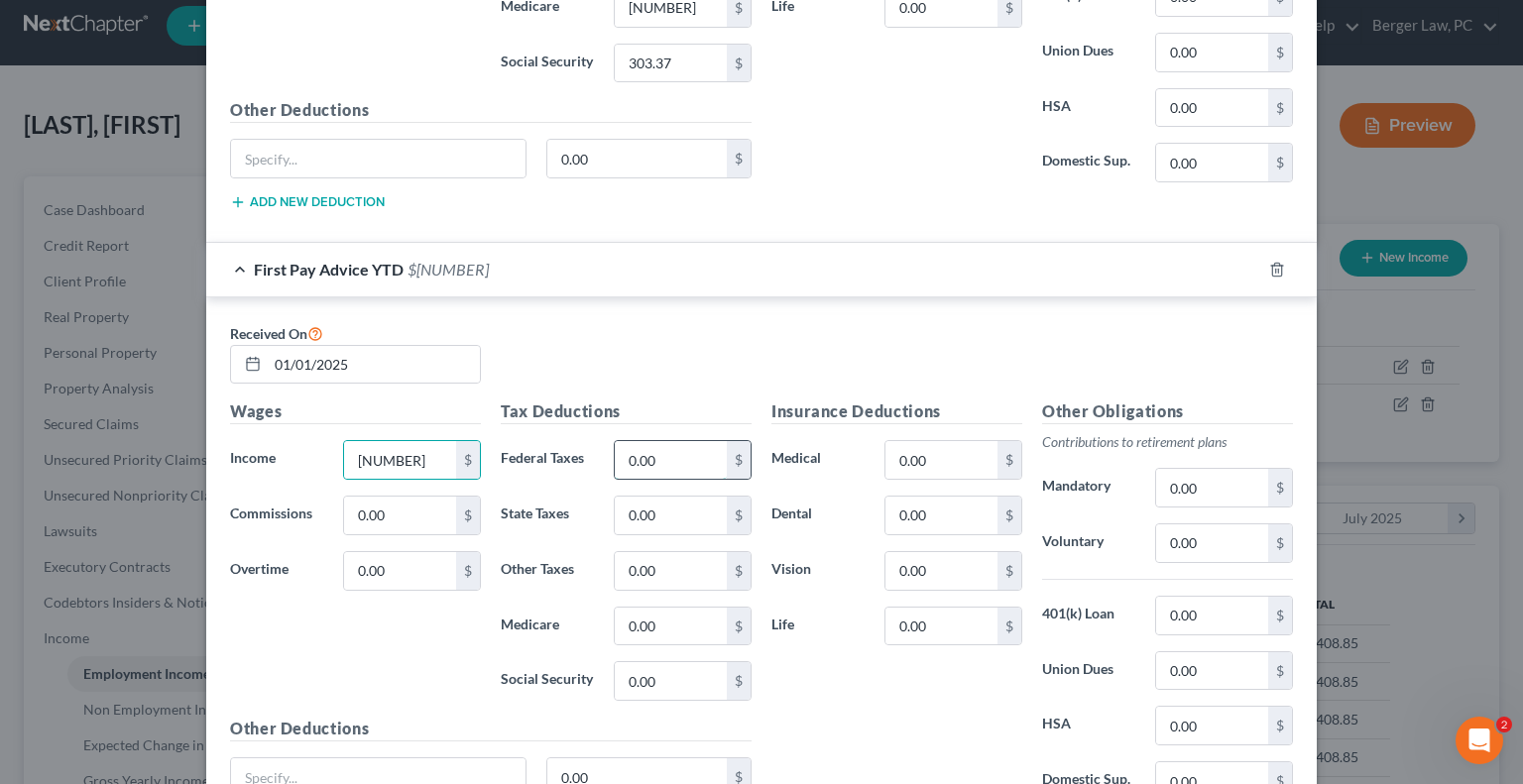 click on "0.00" at bounding box center (670, 460) 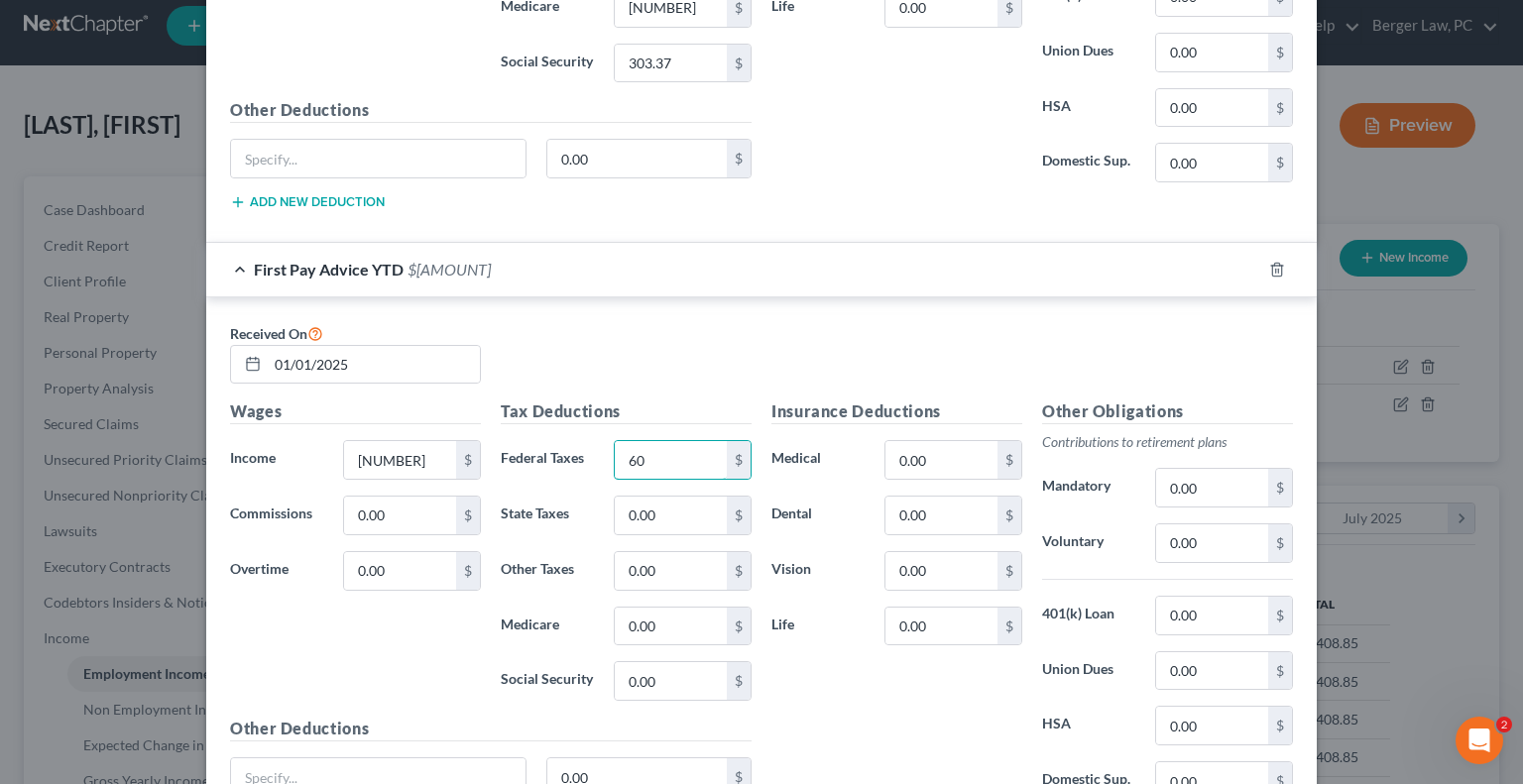 type on "60" 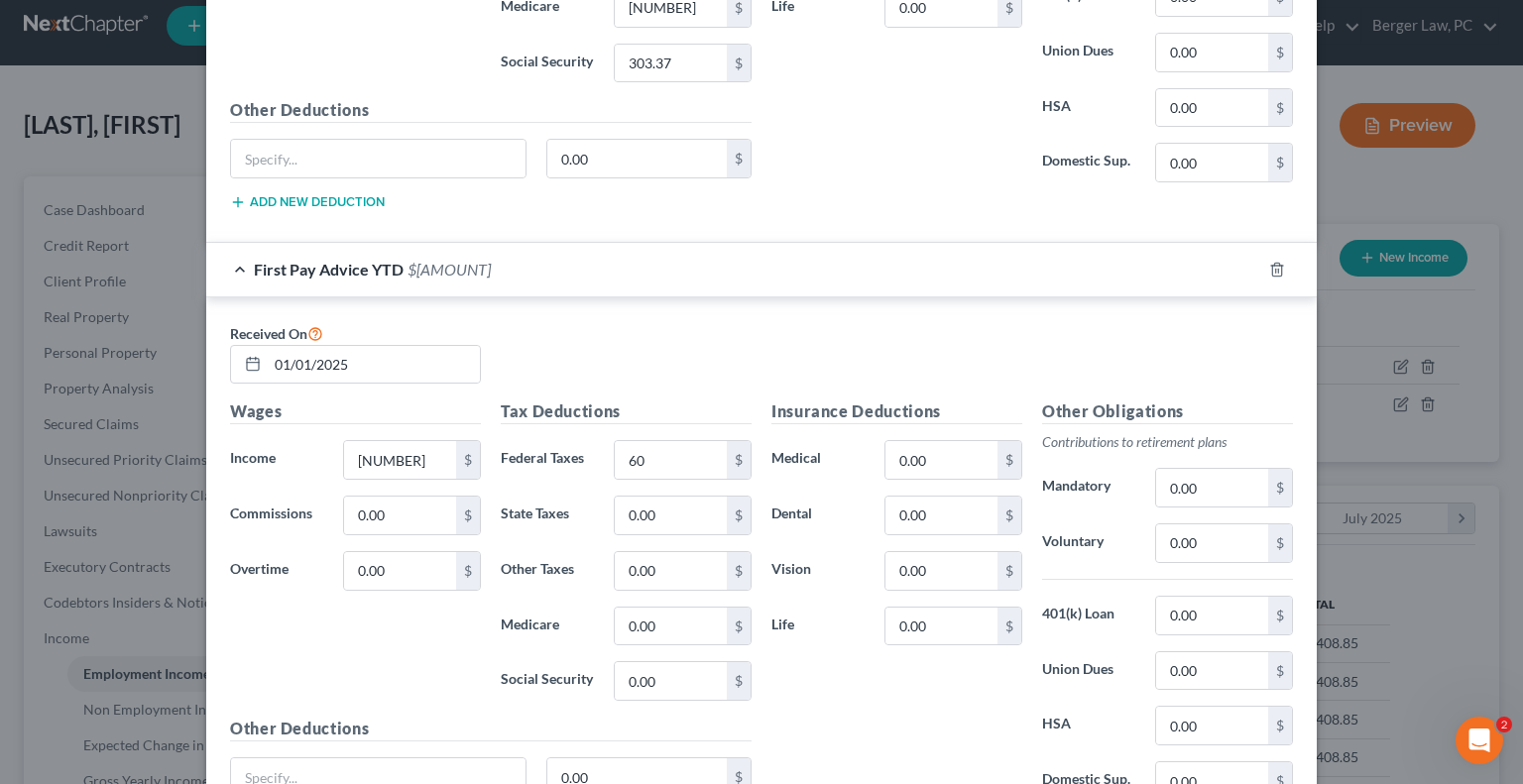 click on "Vision" at bounding box center [818, 571] 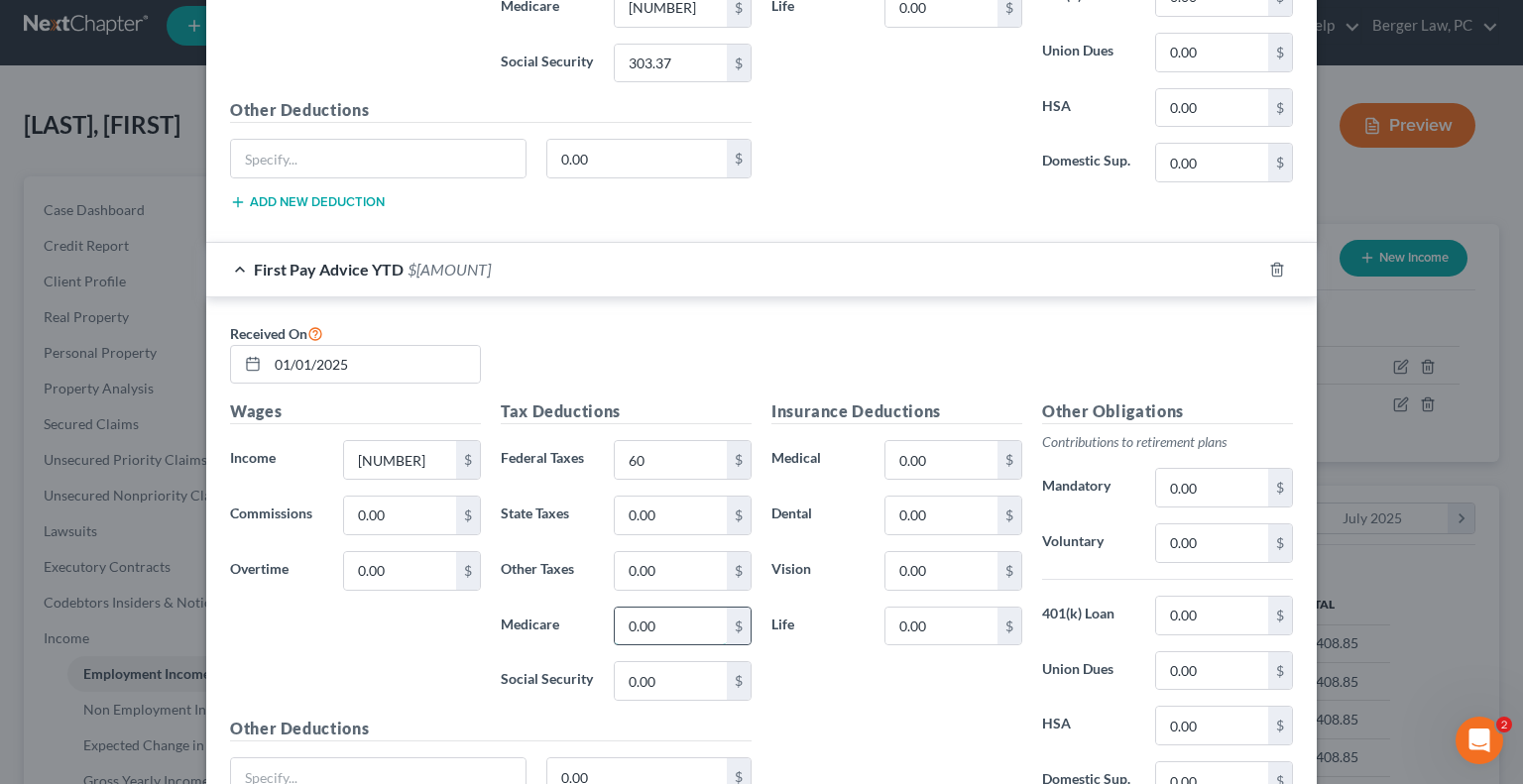 click on "0.00" at bounding box center [670, 626] 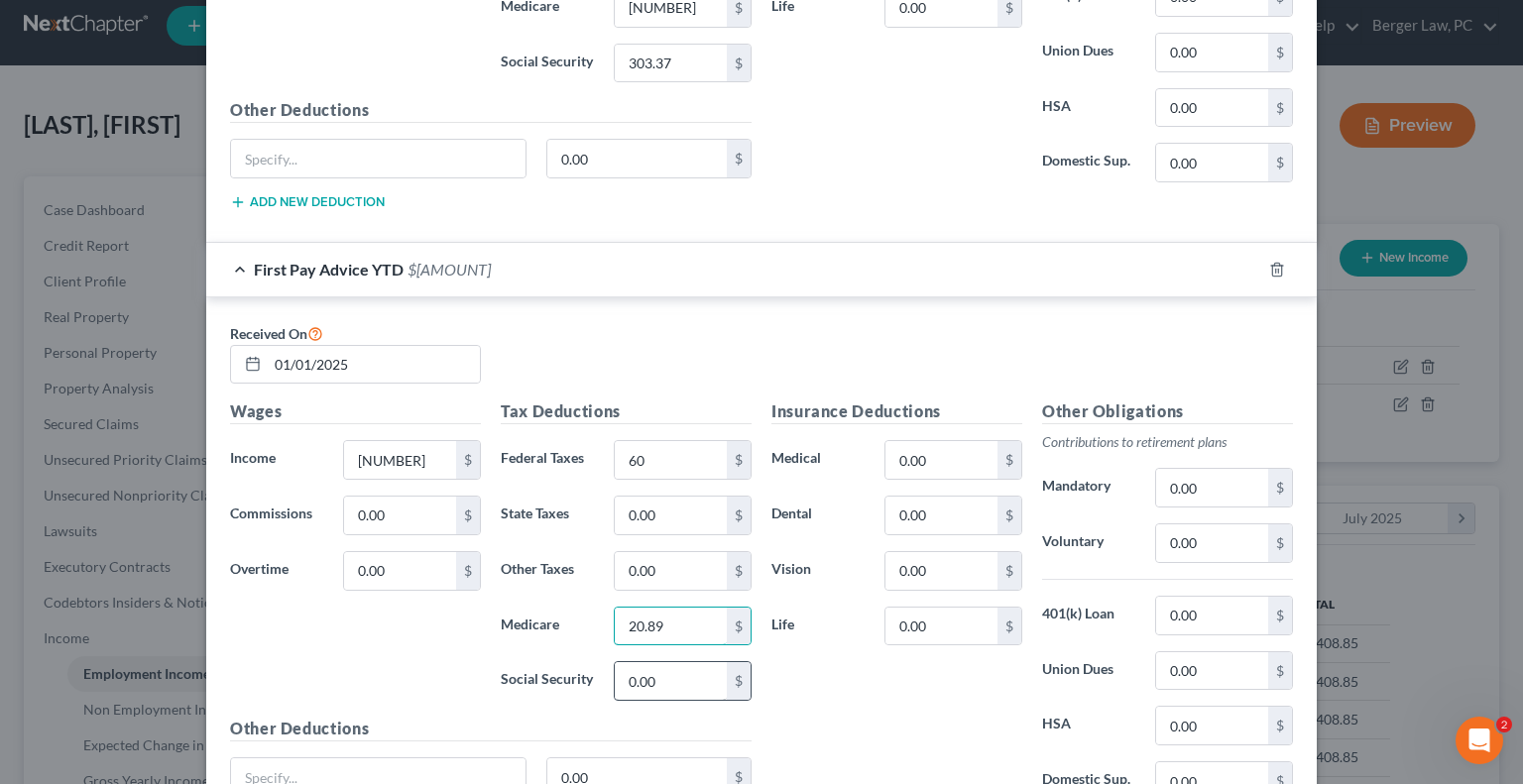 type on "20.89" 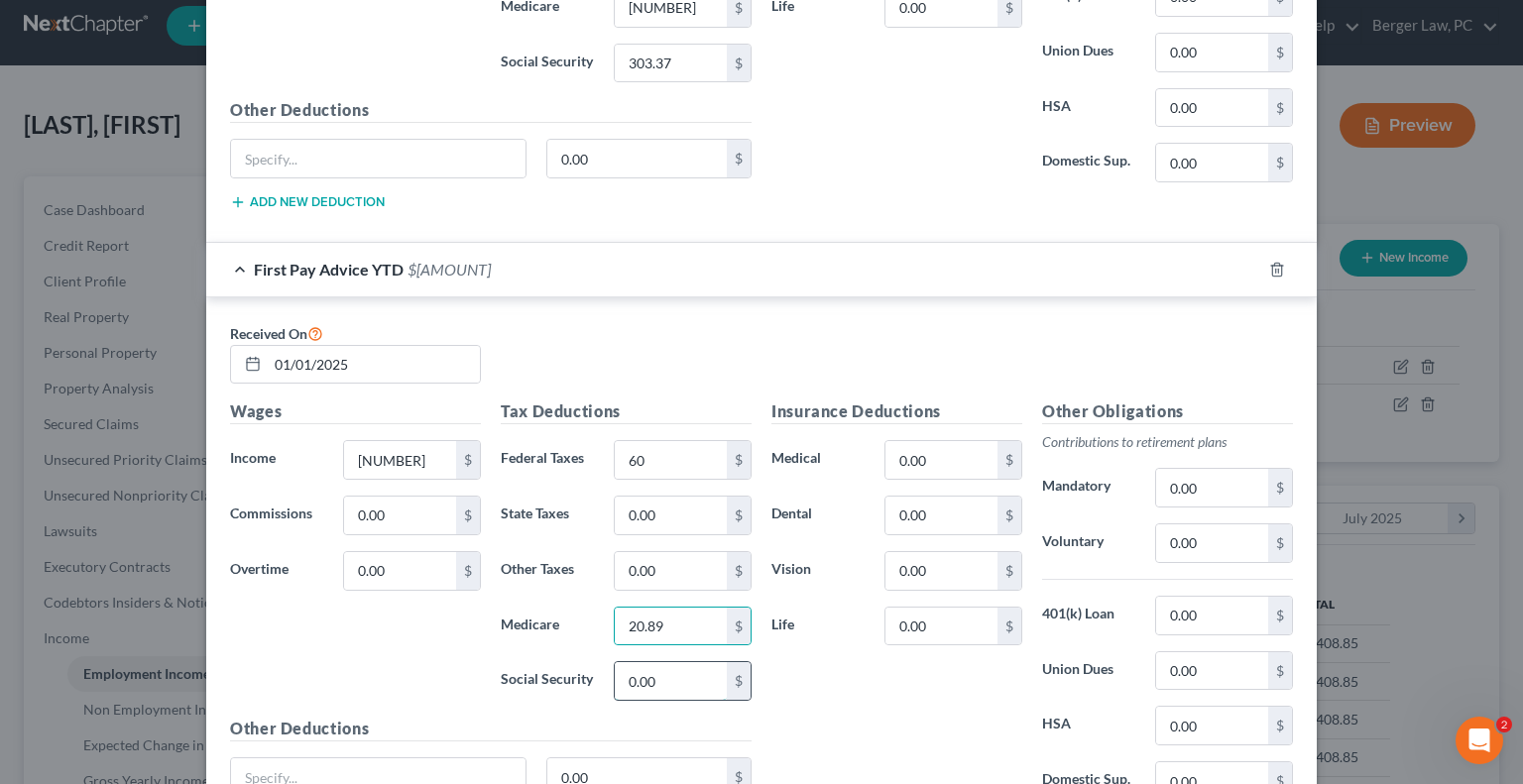 click on "0.00" at bounding box center [670, 681] 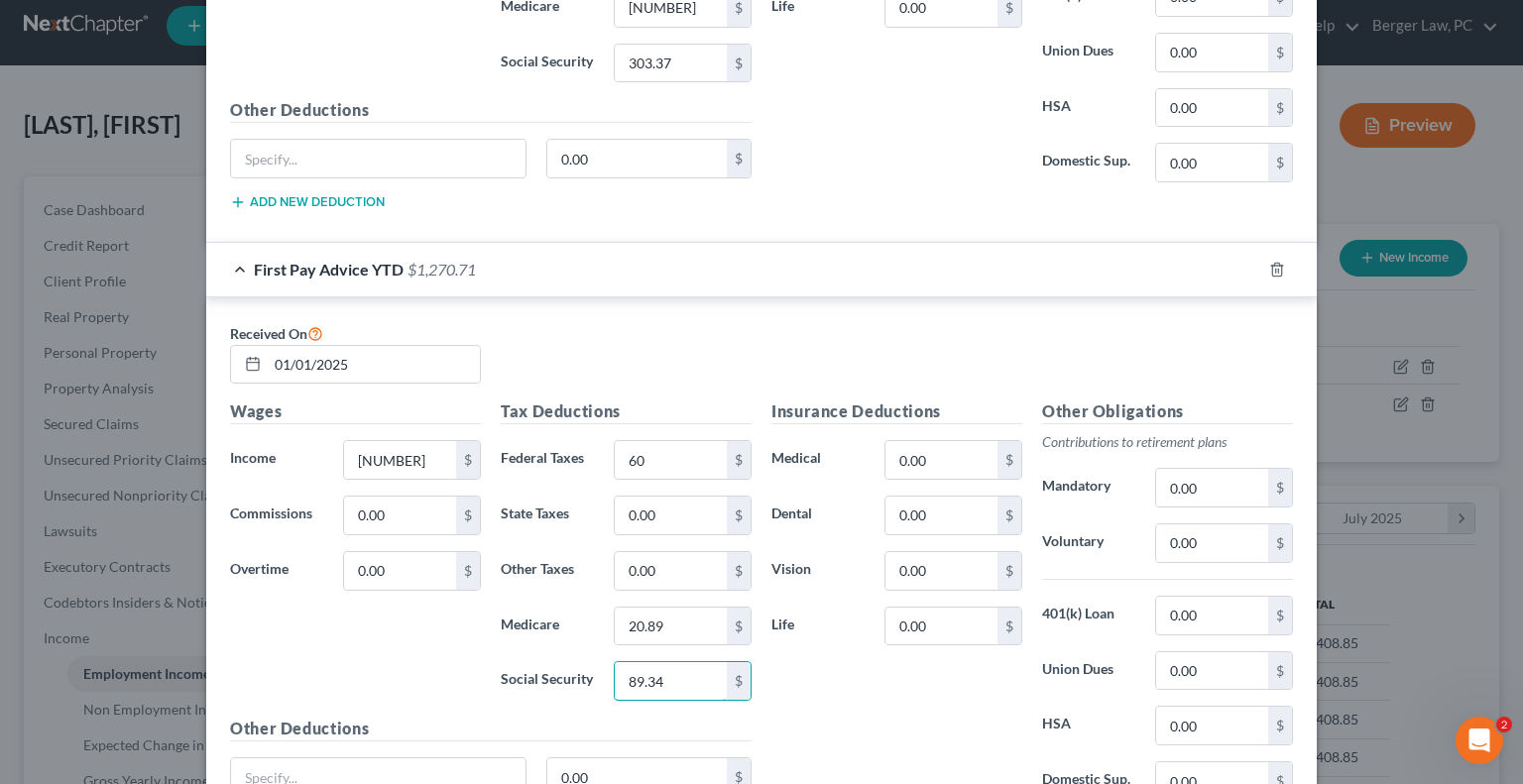 type on "89.34" 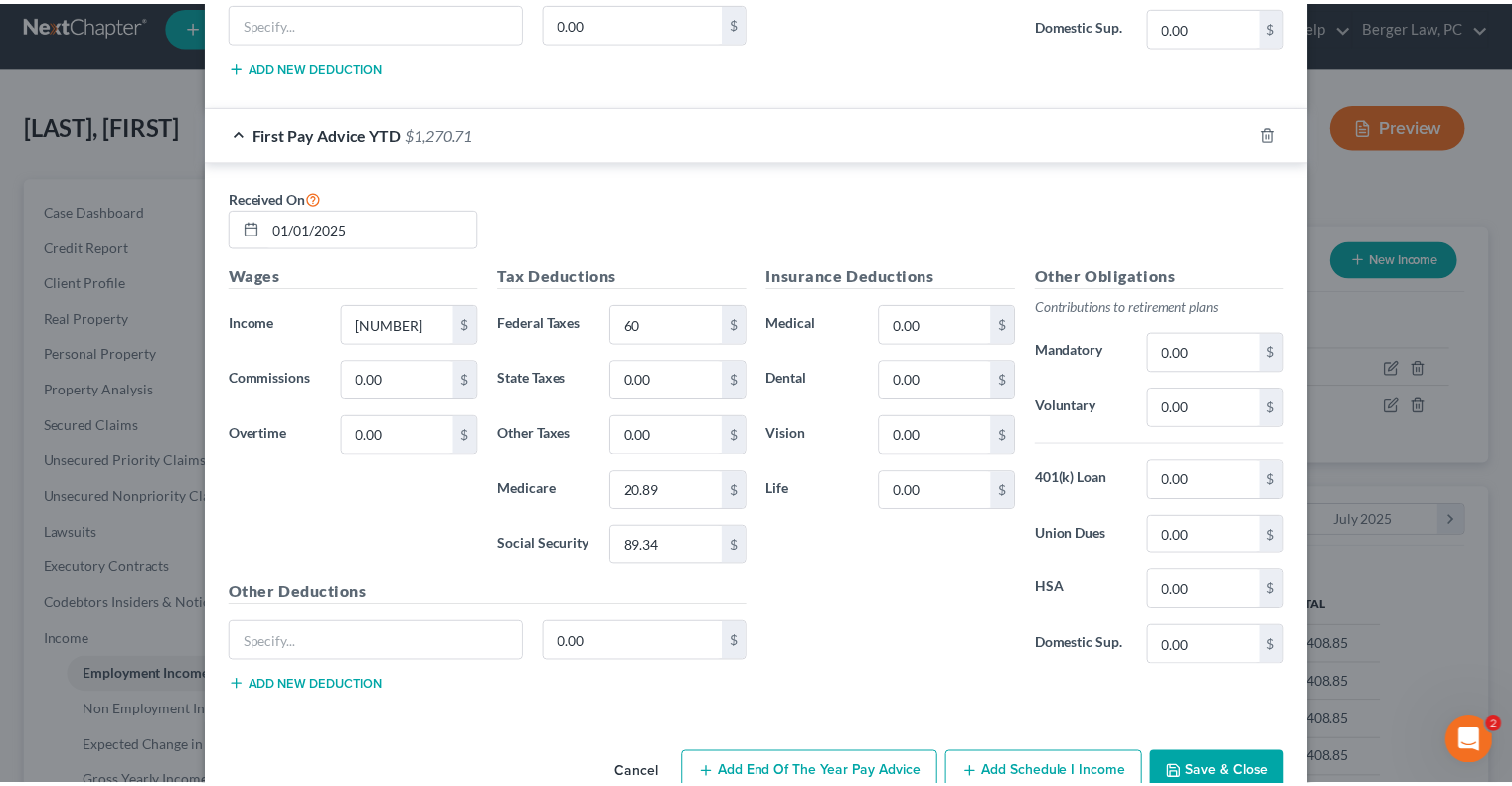 scroll, scrollTop: 1271, scrollLeft: 0, axis: vertical 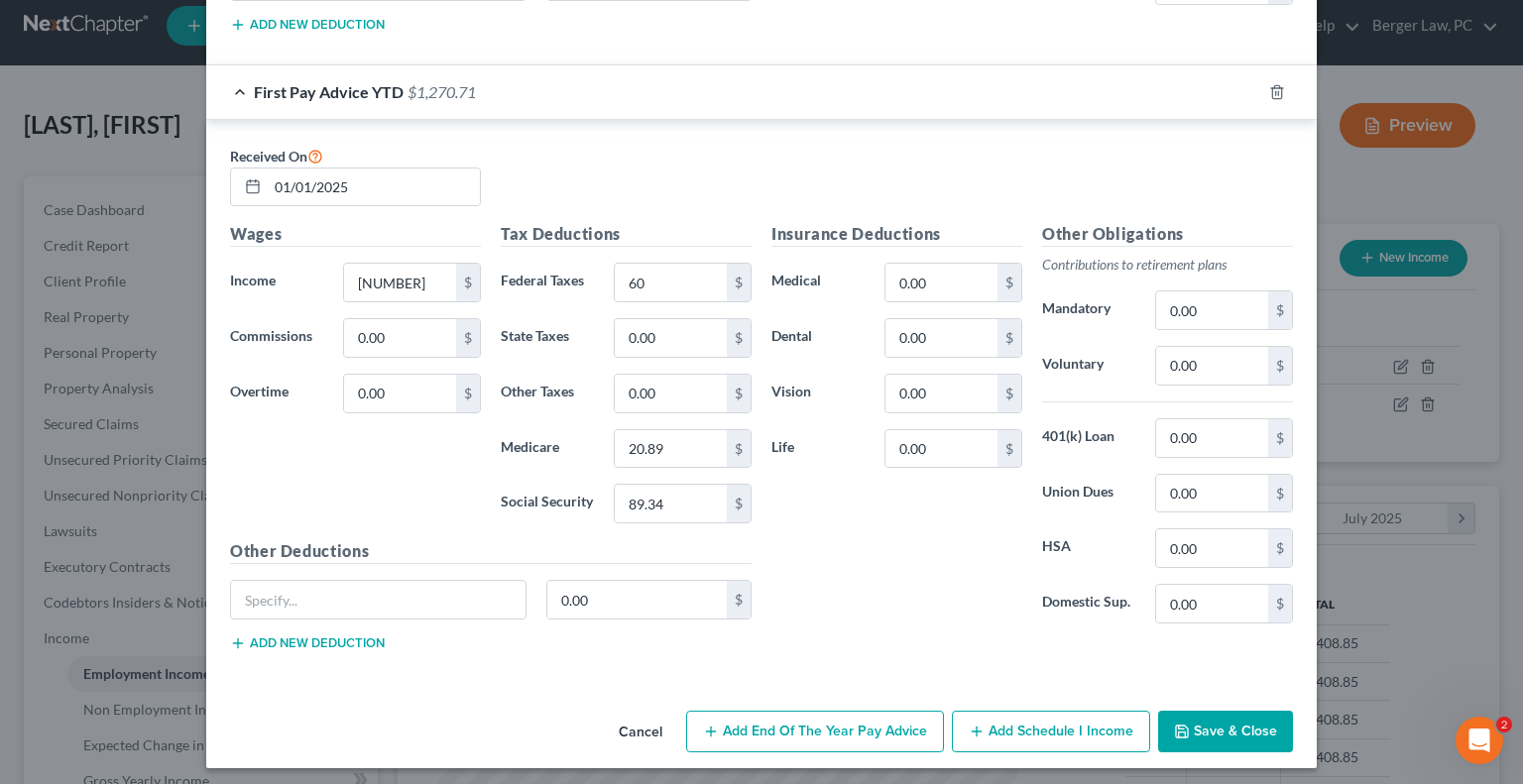 click on "Save & Close" at bounding box center [1226, 731] 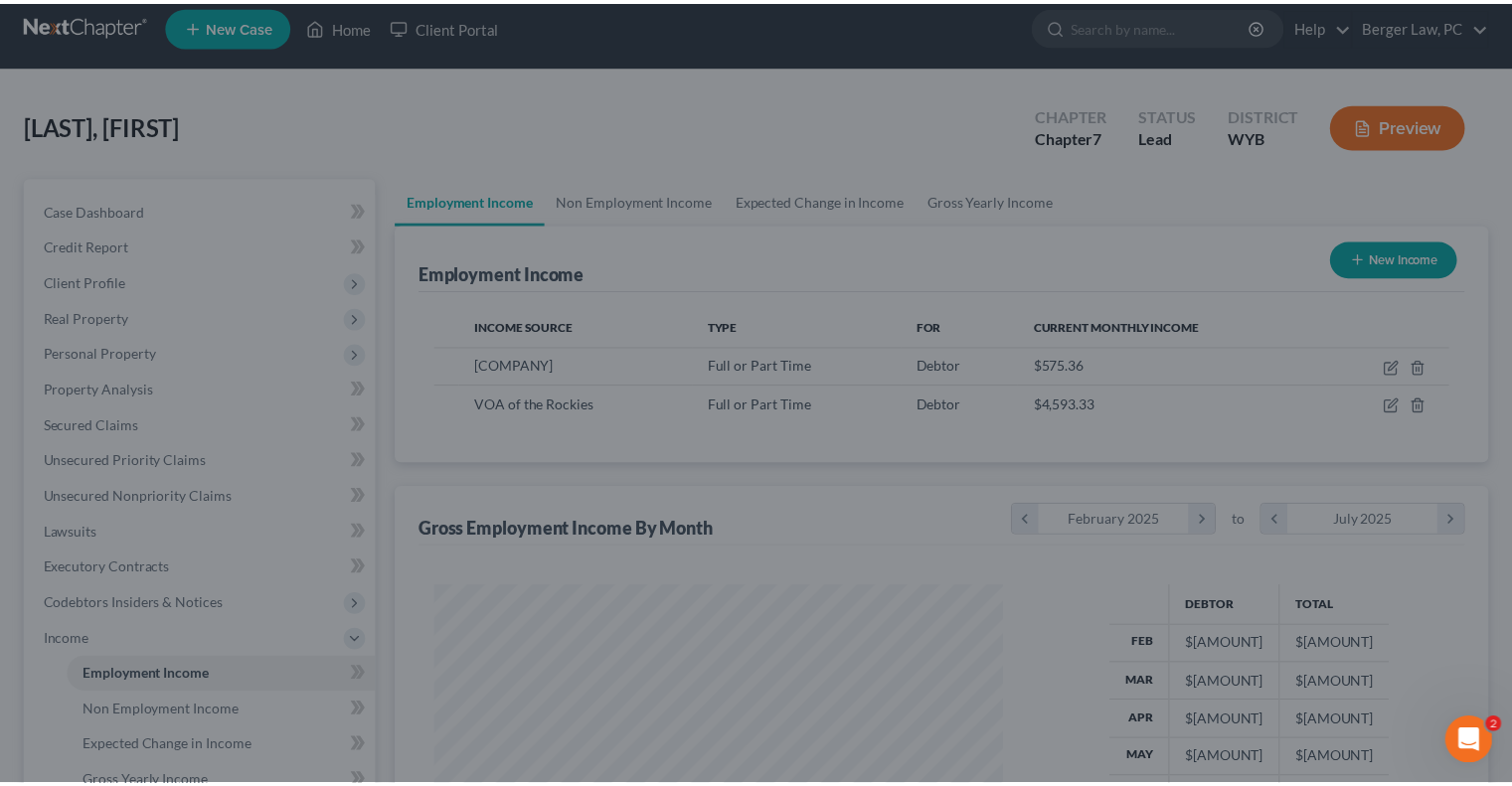 scroll, scrollTop: 354, scrollLeft: 613, axis: both 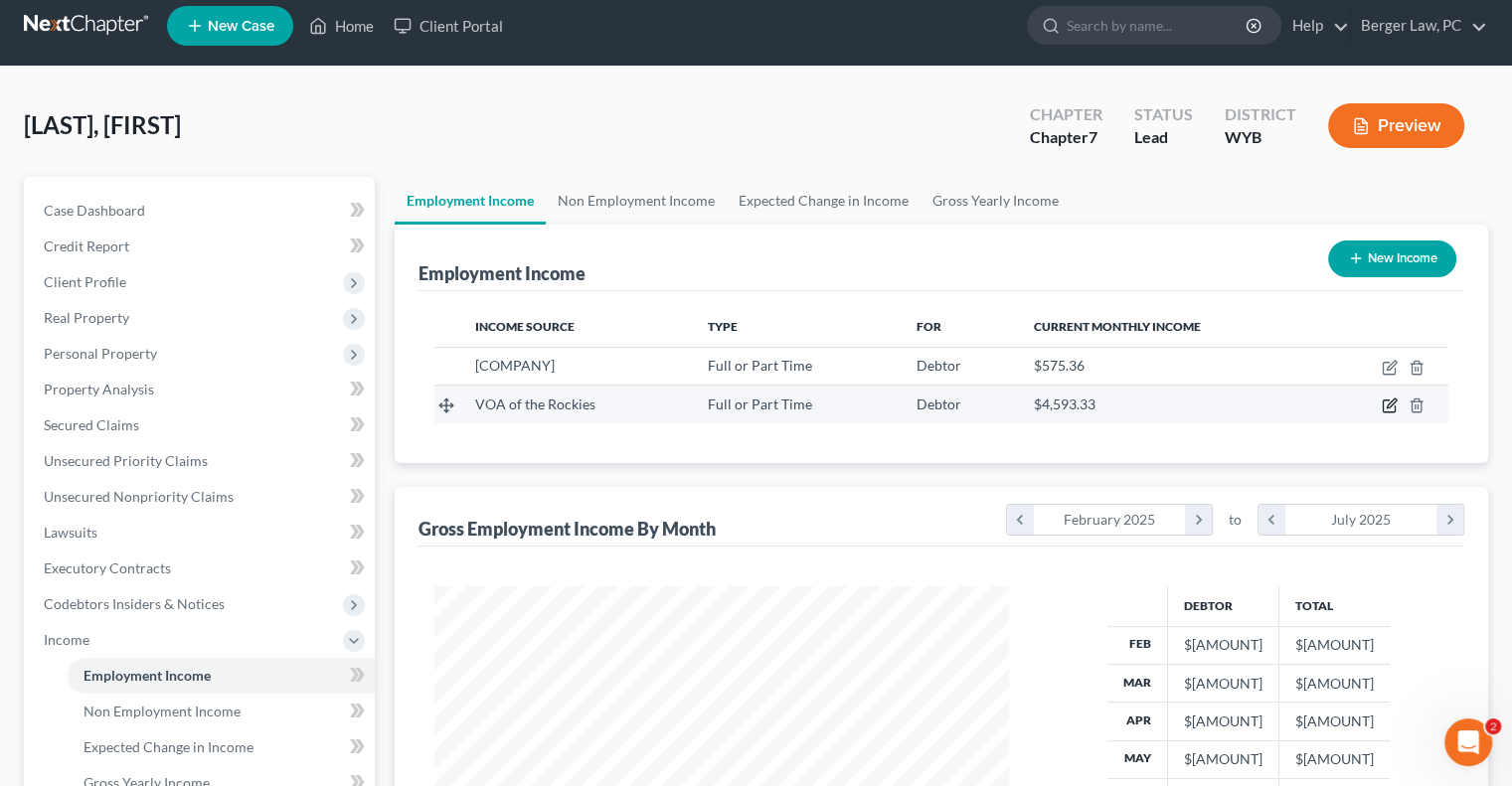 click 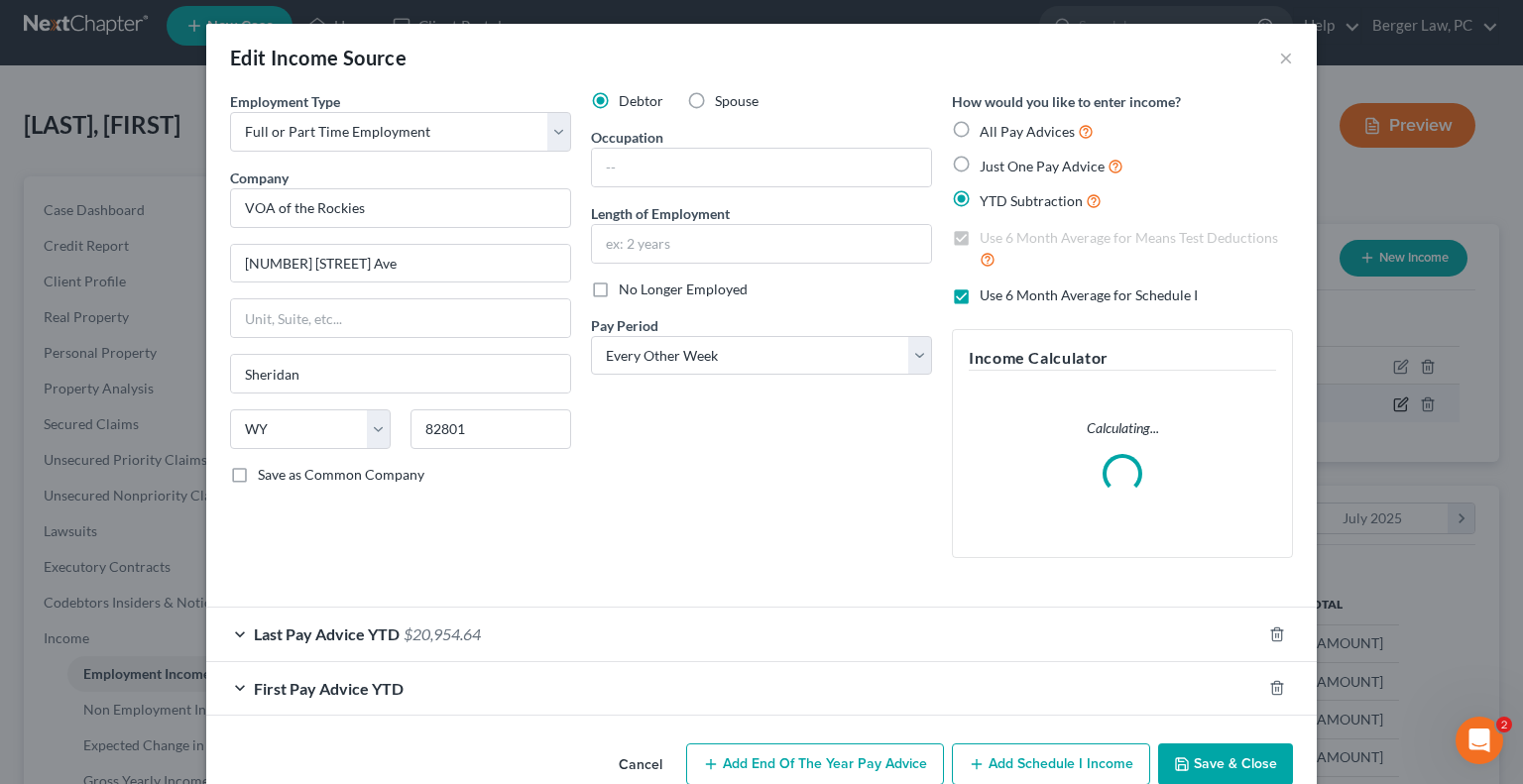 scroll, scrollTop: 990797, scrollLeft: 990917, axis: both 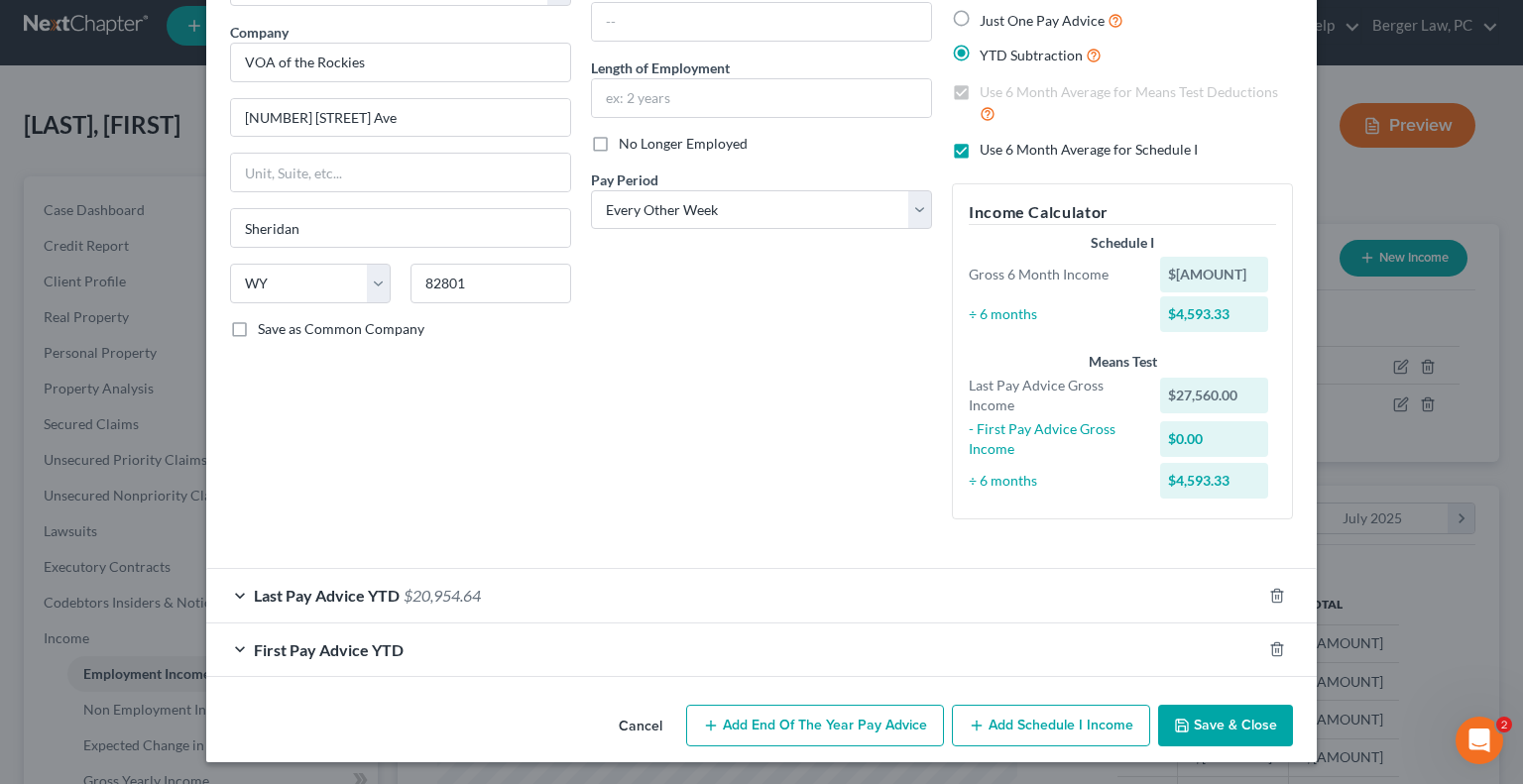 click on "Last Pay Advice YTD" at bounding box center [326, 595] 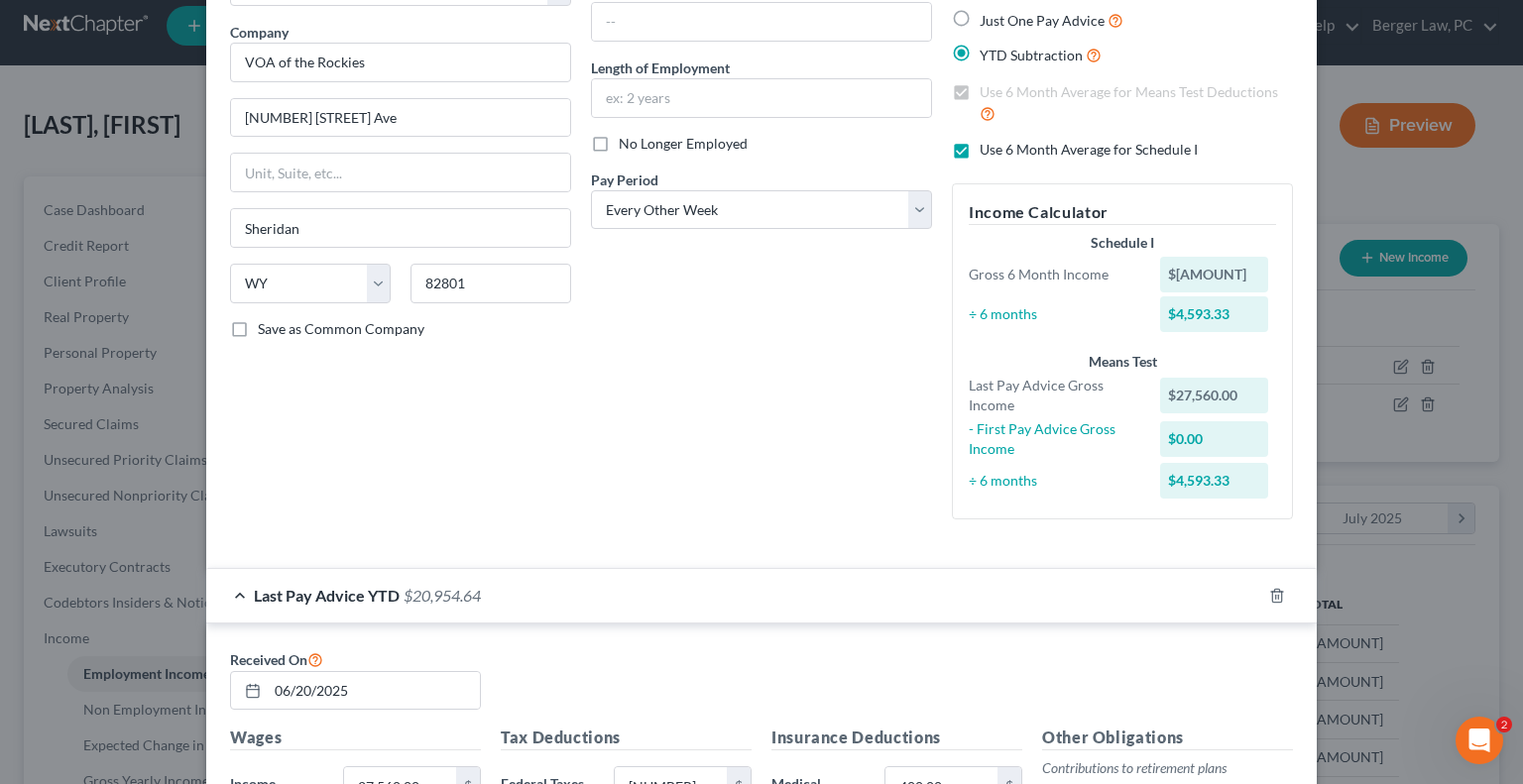 click on "$20,954.64" at bounding box center (442, 595) 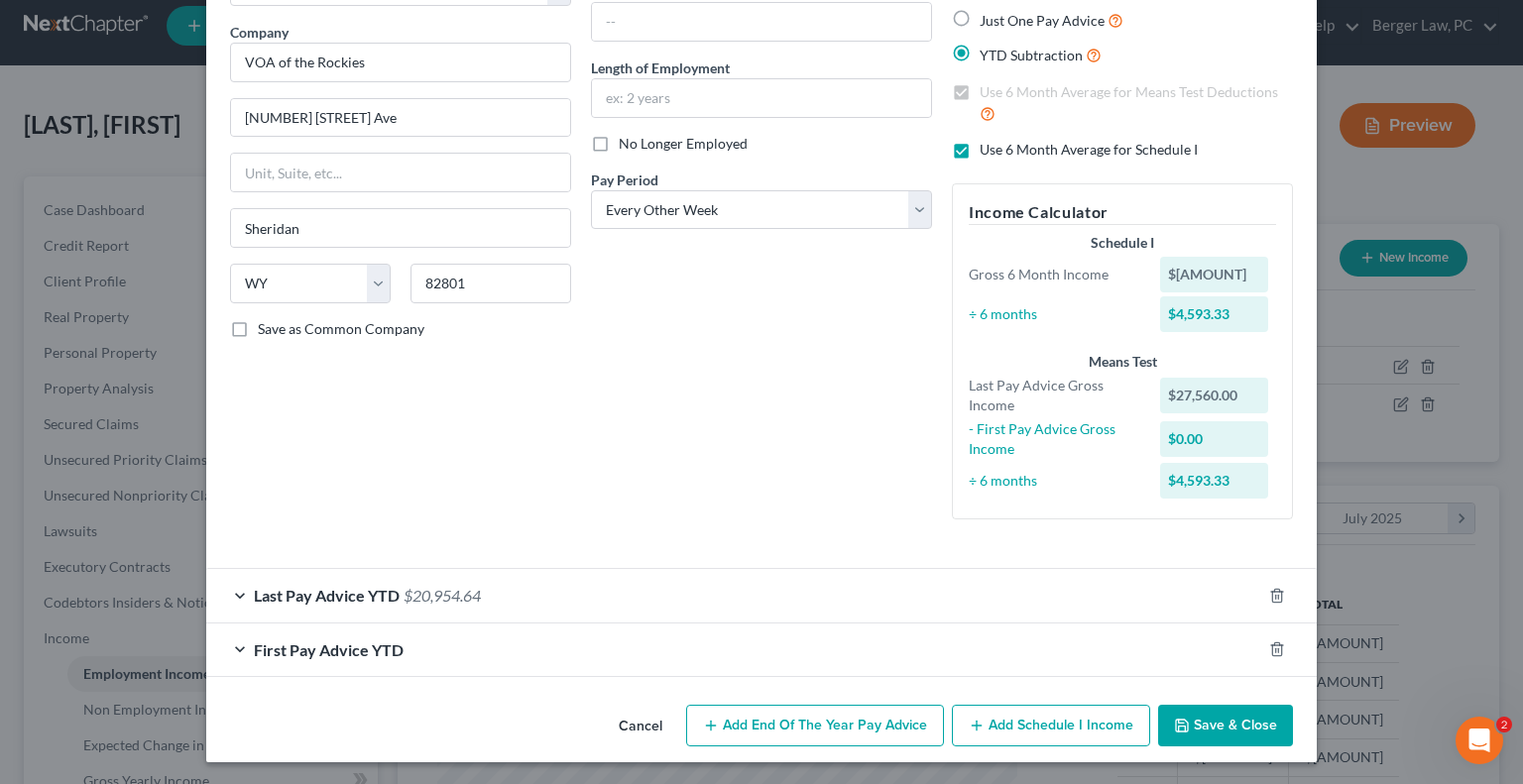 click on "Last Pay Advice YTD $20,954.64" at bounding box center [734, 595] 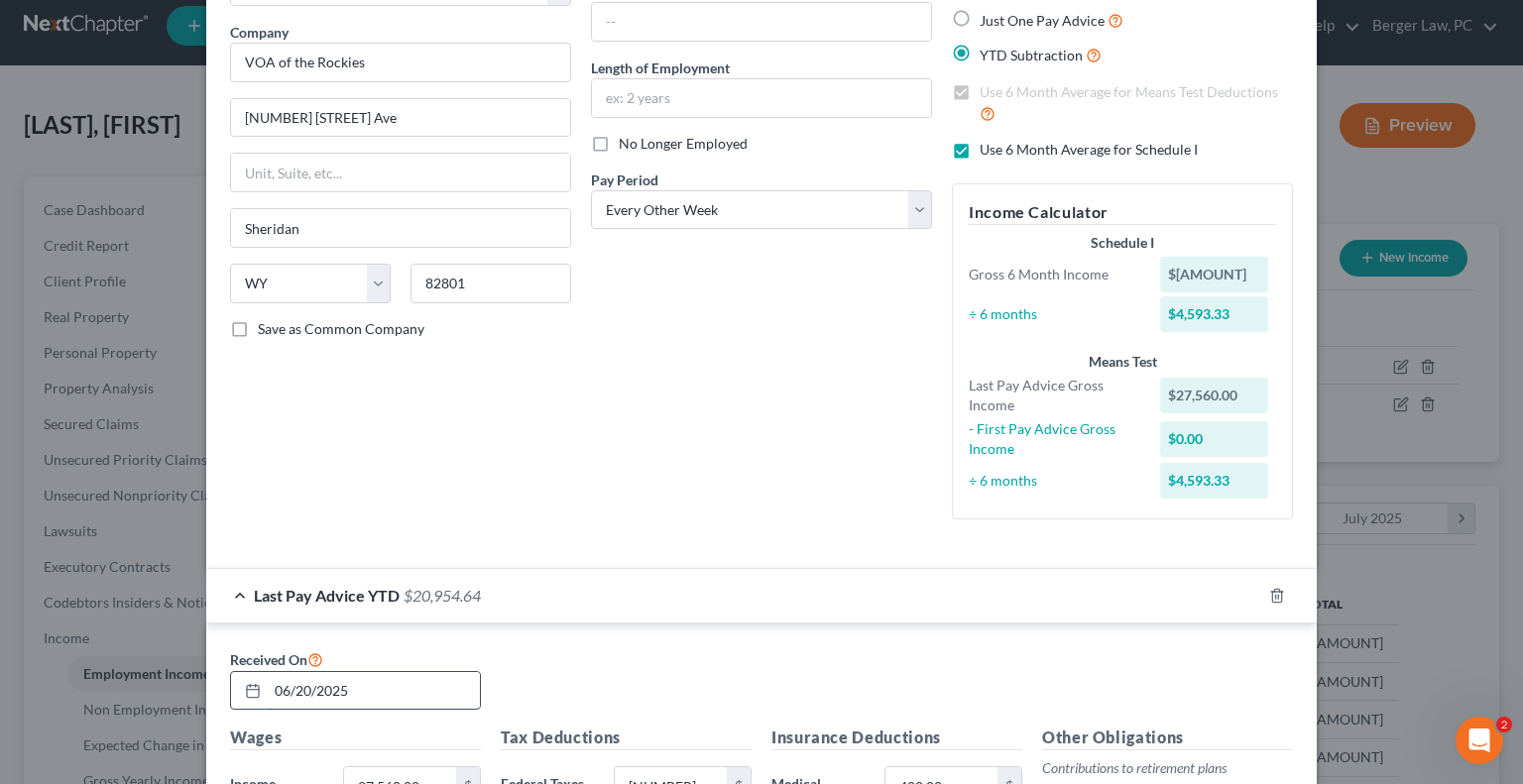 click on "06/20/2025" at bounding box center (374, 691) 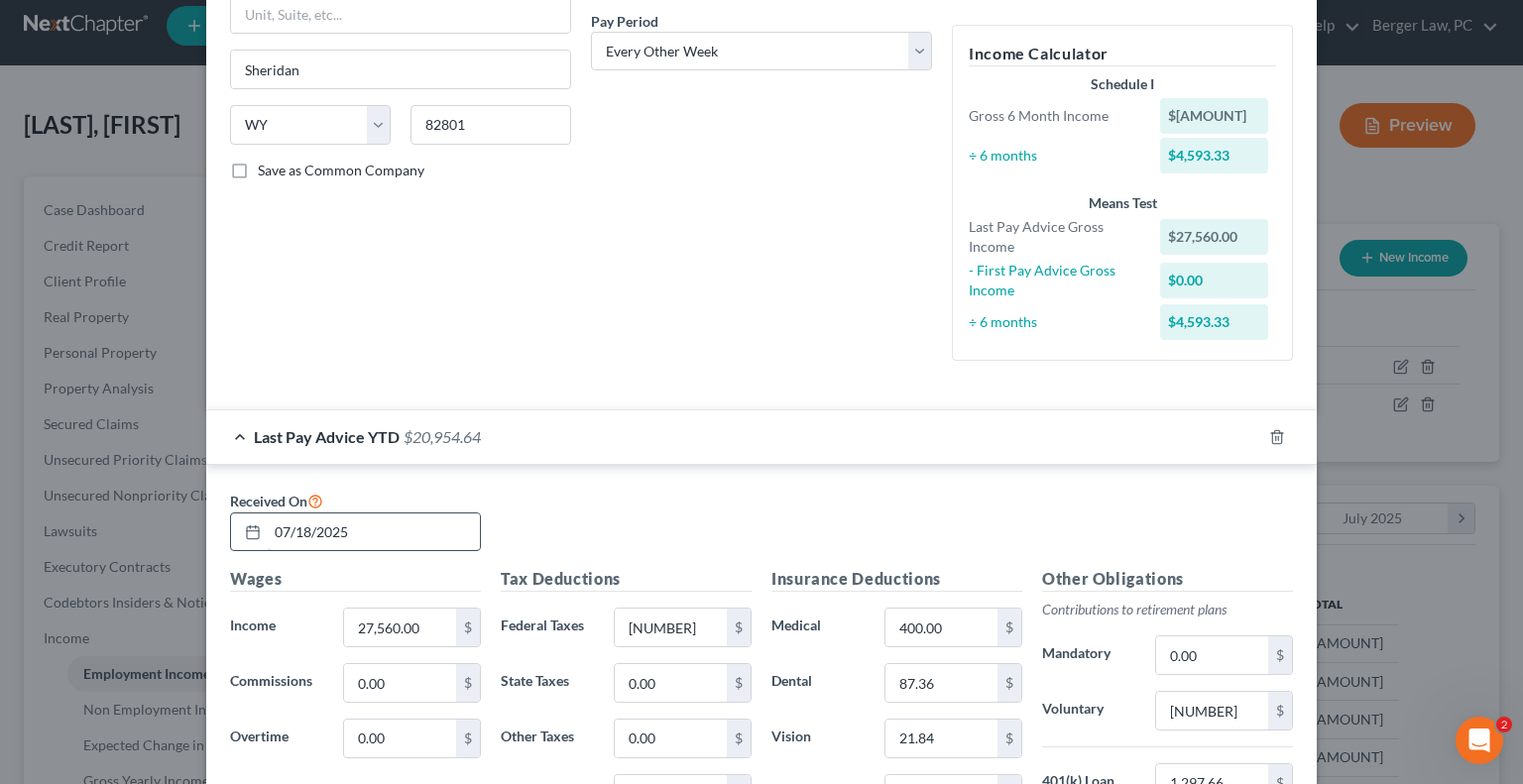 scroll, scrollTop: 344, scrollLeft: 0, axis: vertical 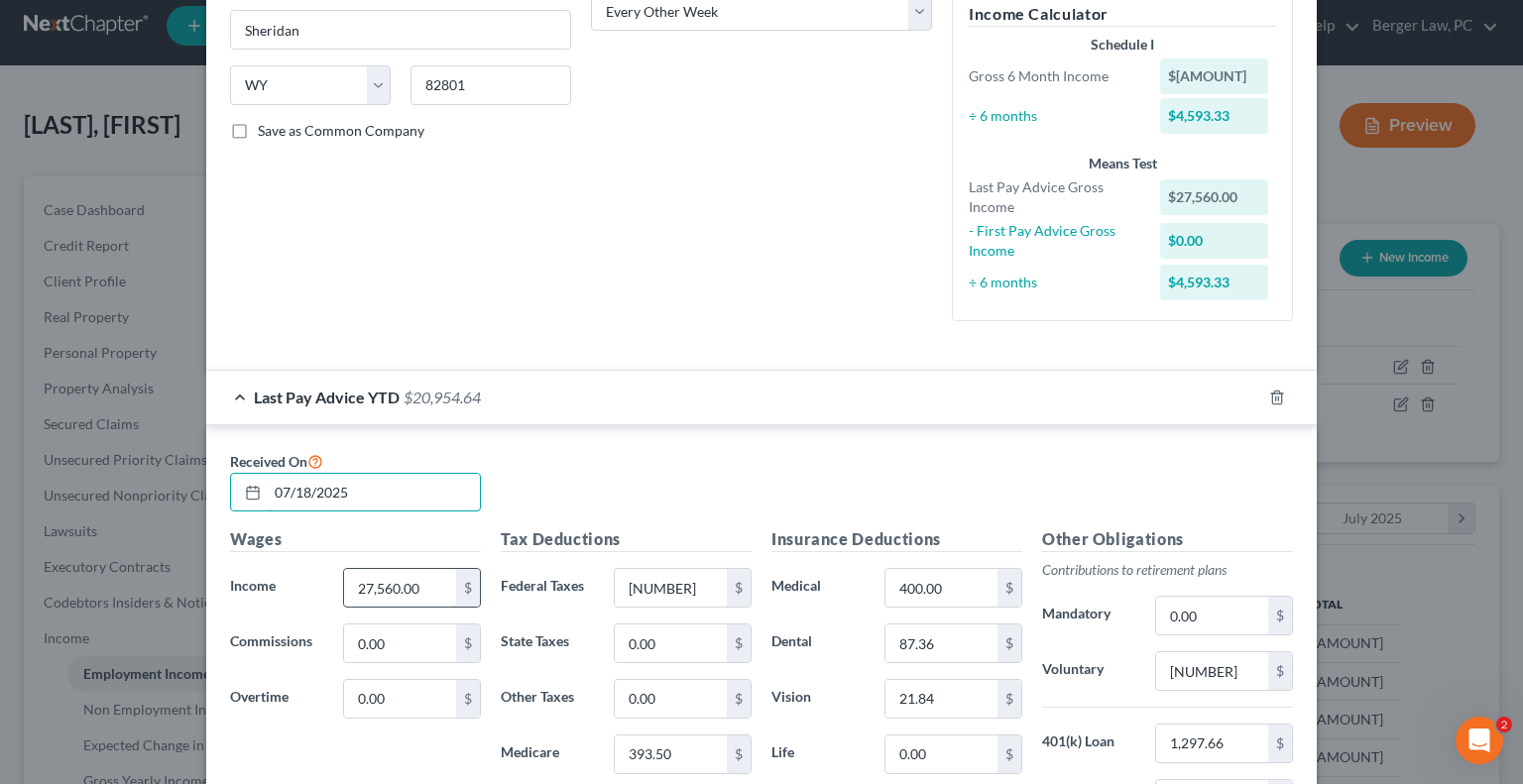 type on "07/18/2025" 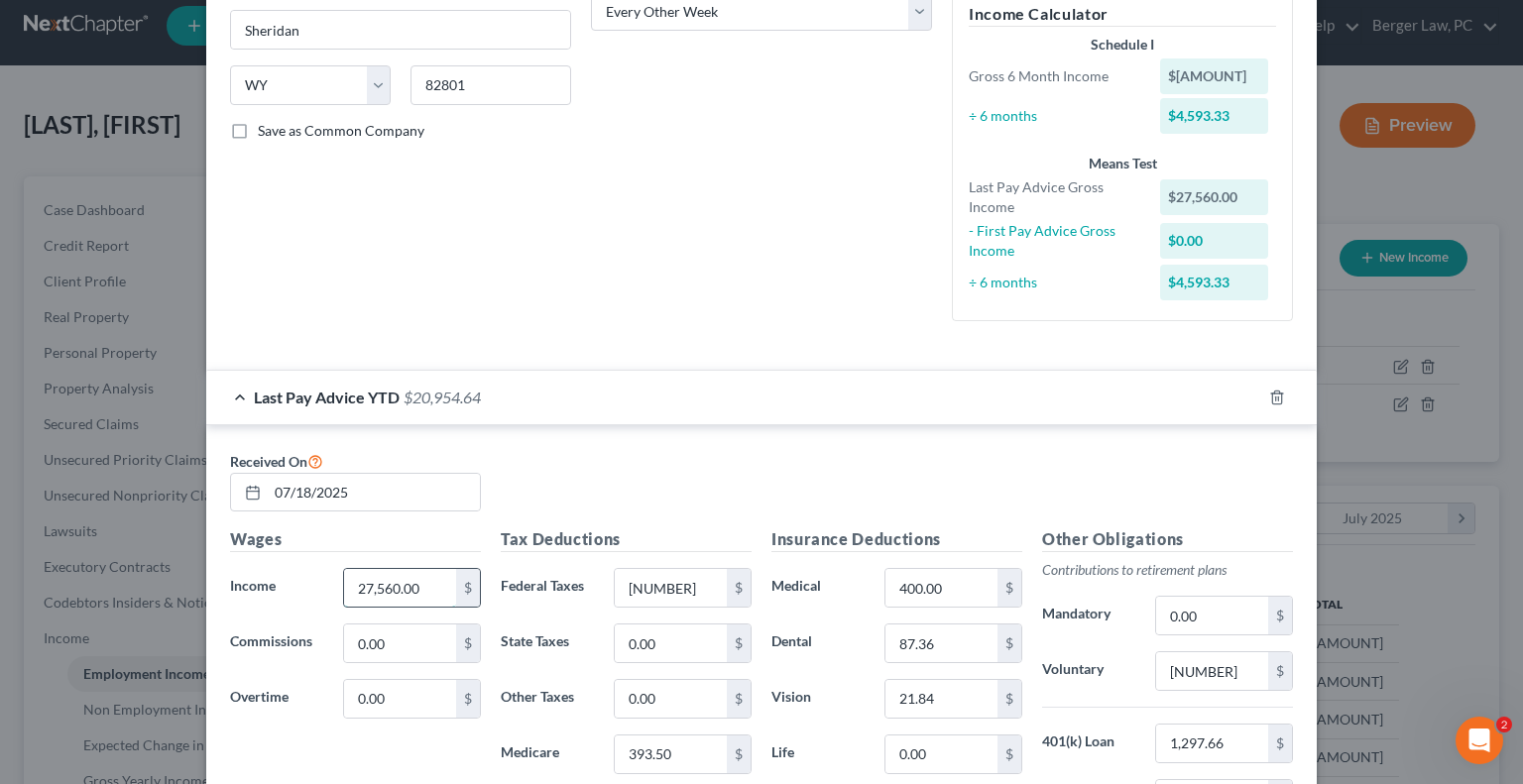 click on "27,560.00" at bounding box center (400, 588) 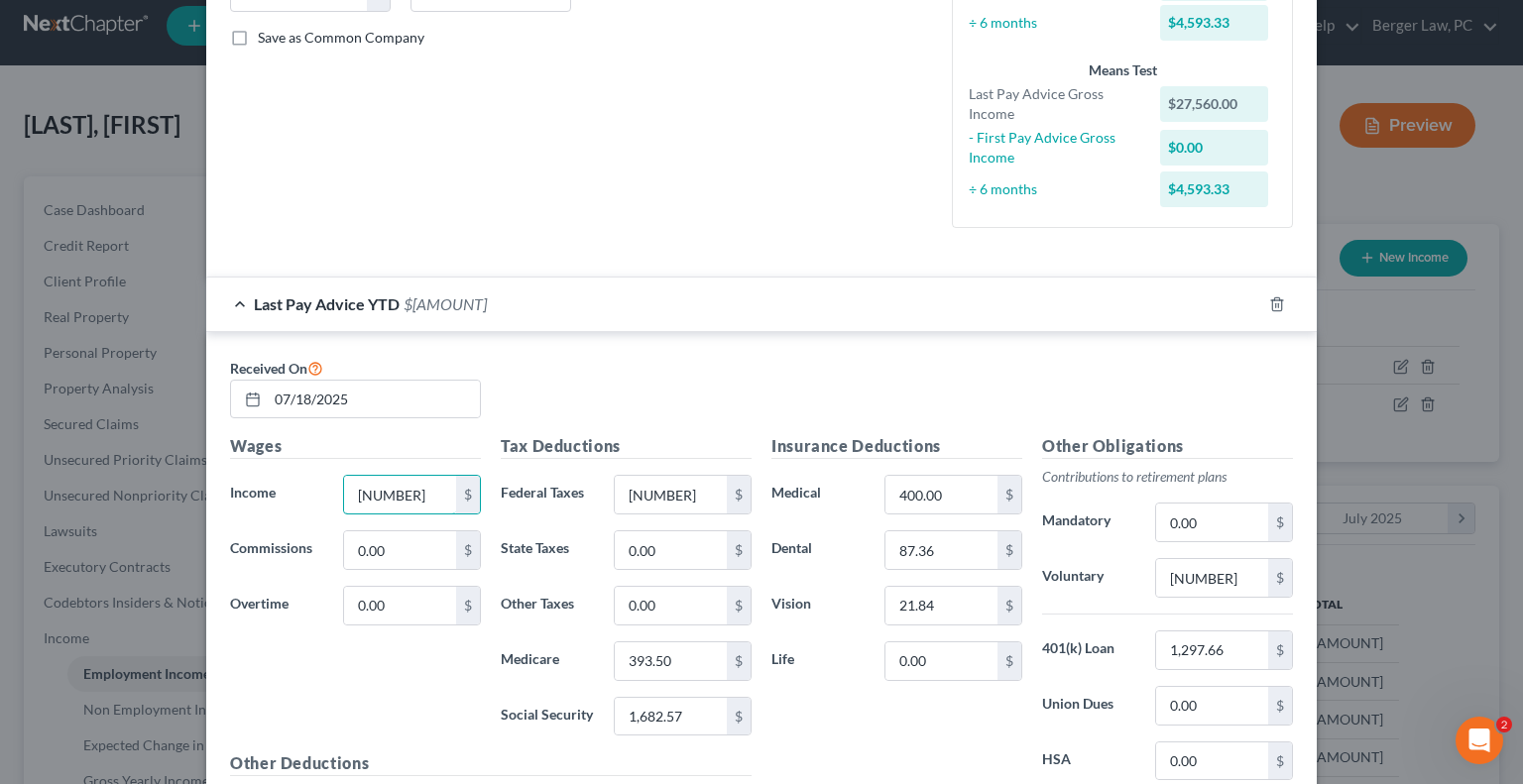 scroll, scrollTop: 443, scrollLeft: 0, axis: vertical 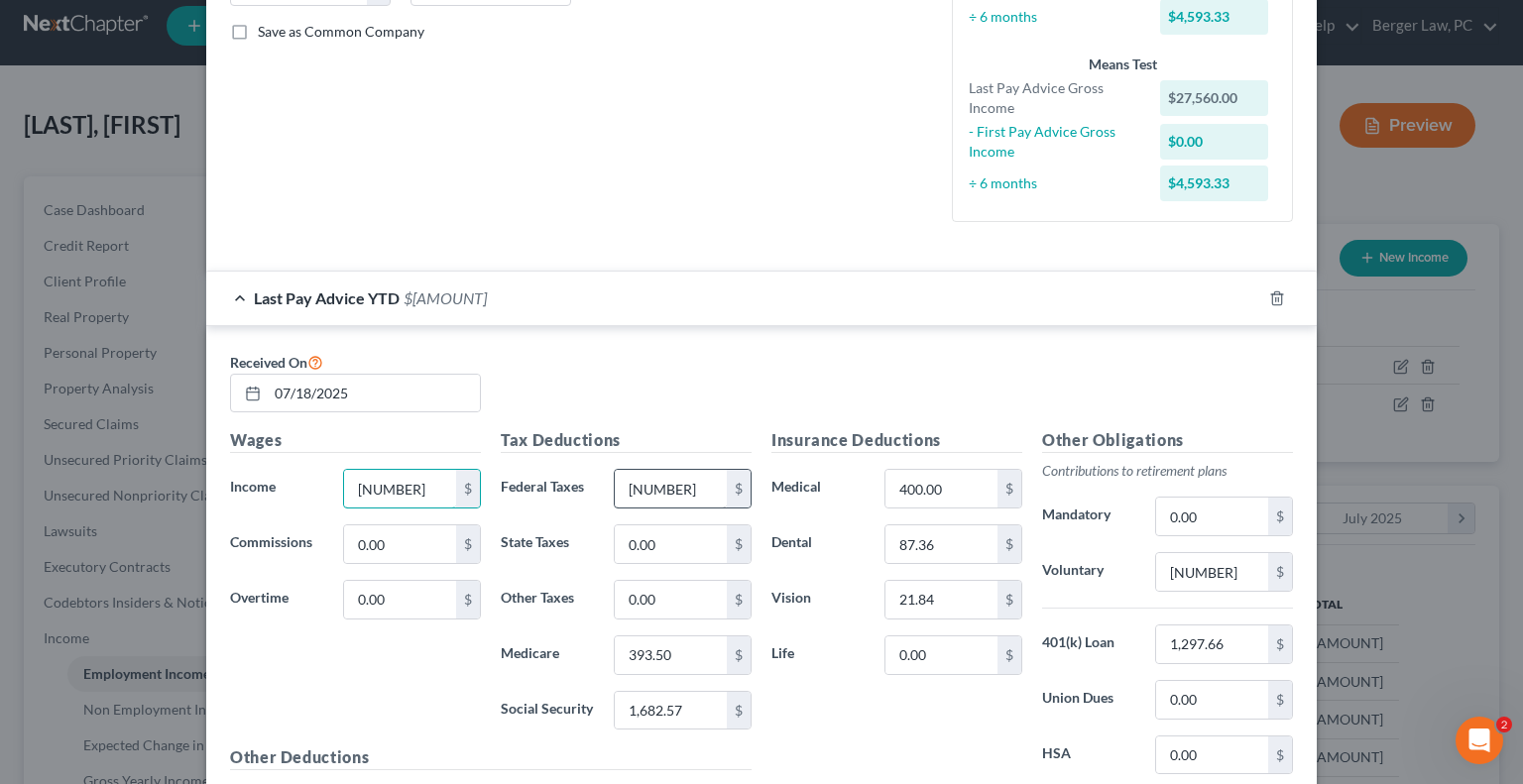 type on "[NUMBER]" 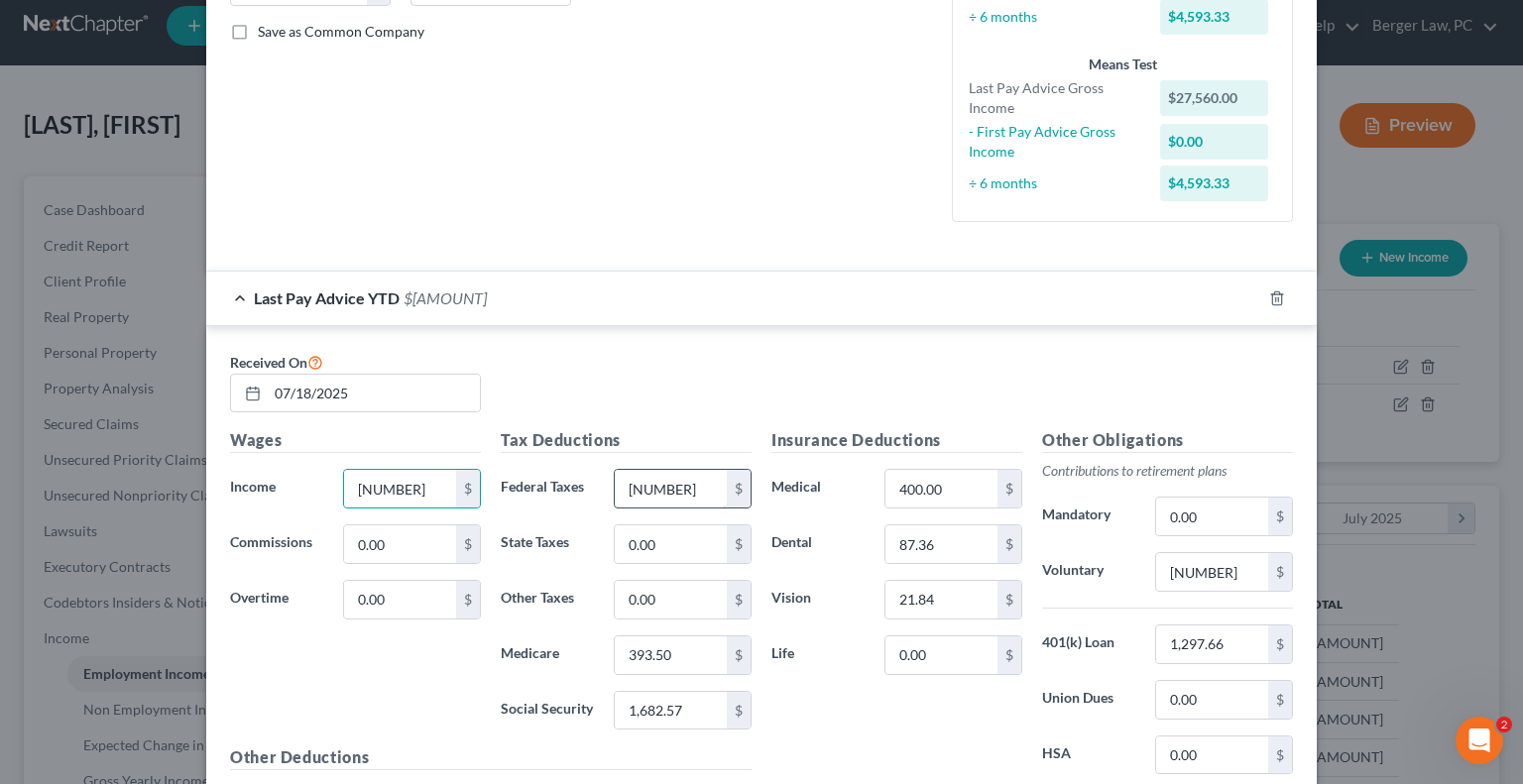 click on "[NUMBER]" at bounding box center [670, 489] 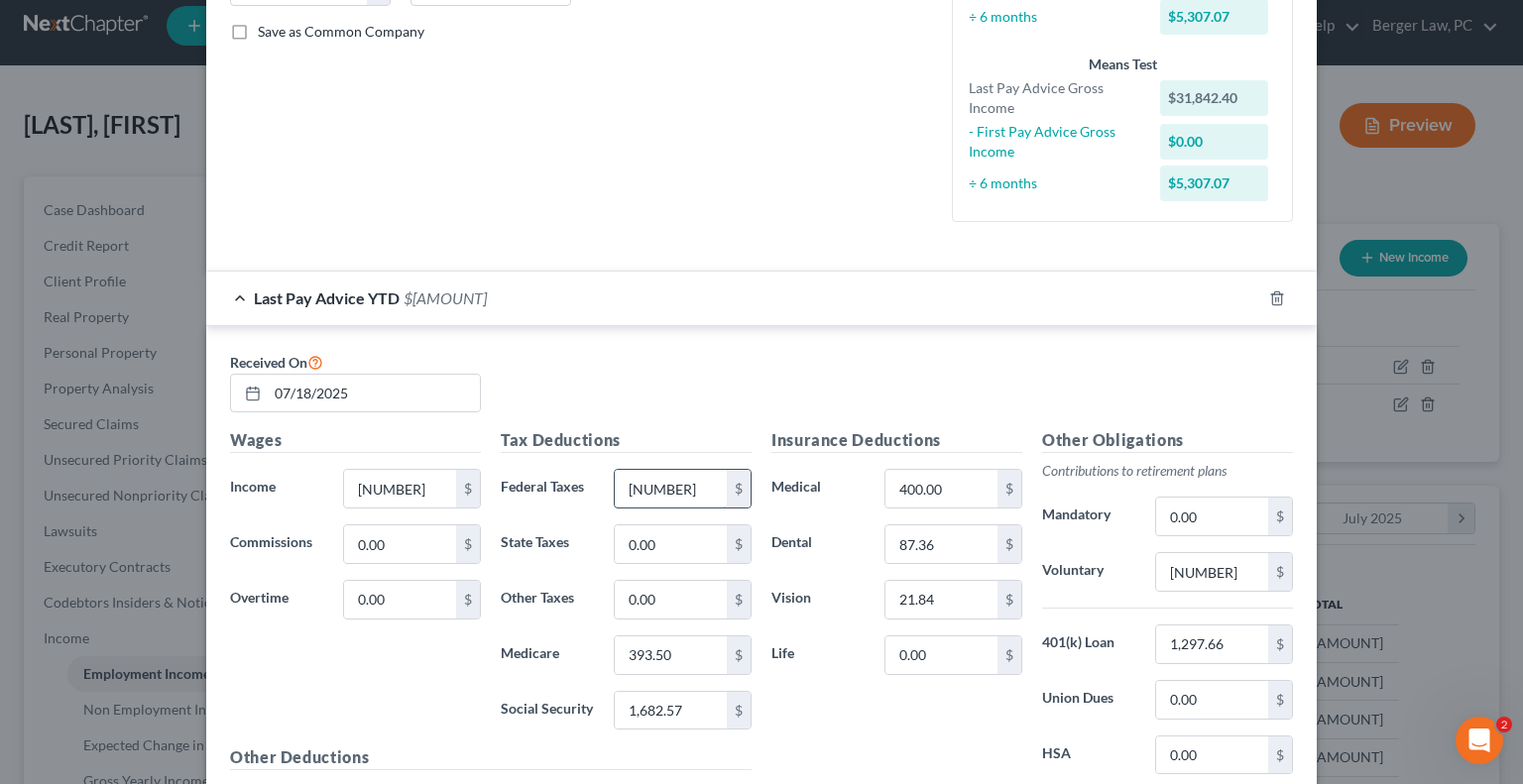 click on "[NUMBER]" at bounding box center (670, 489) 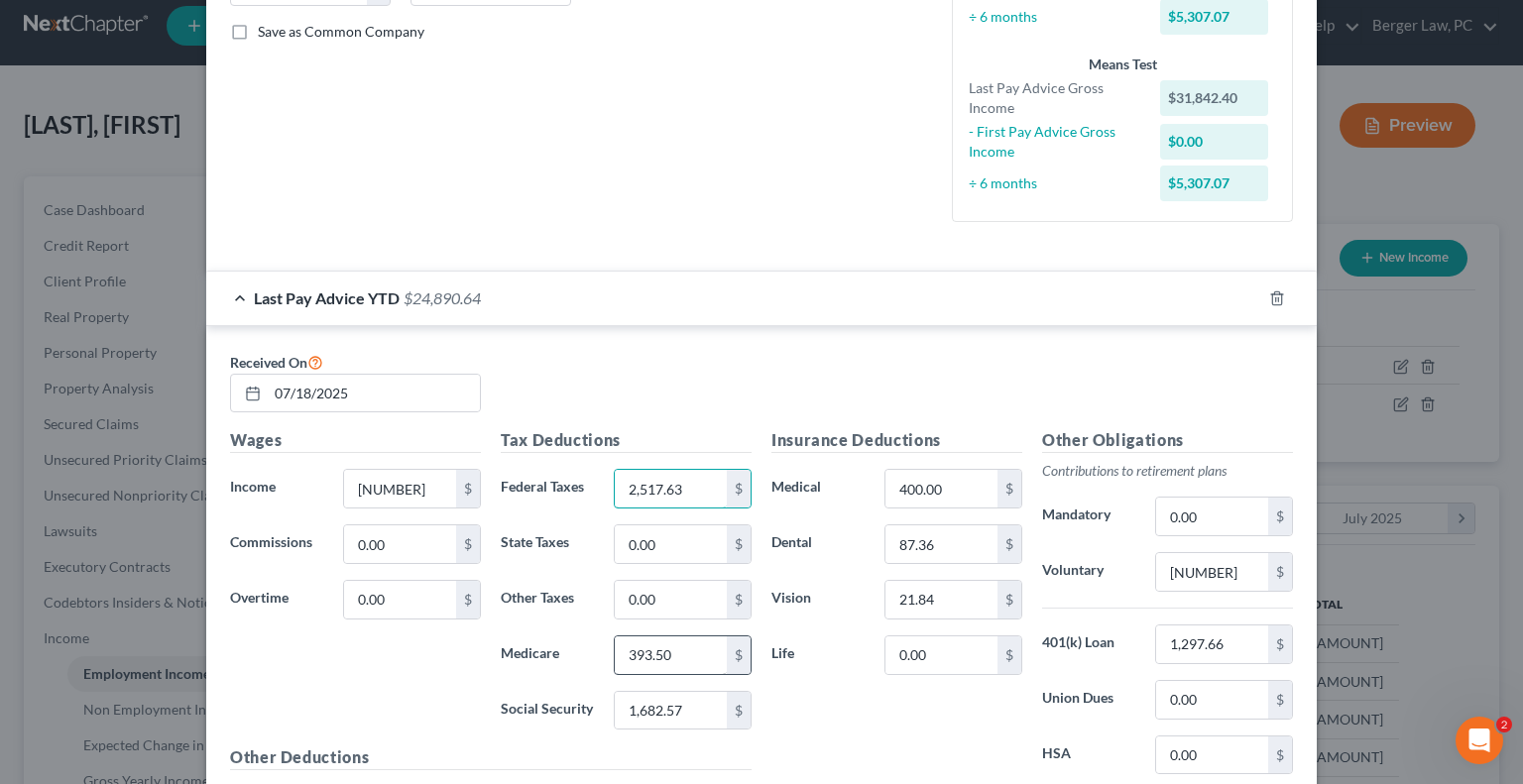 type on "2,517.63" 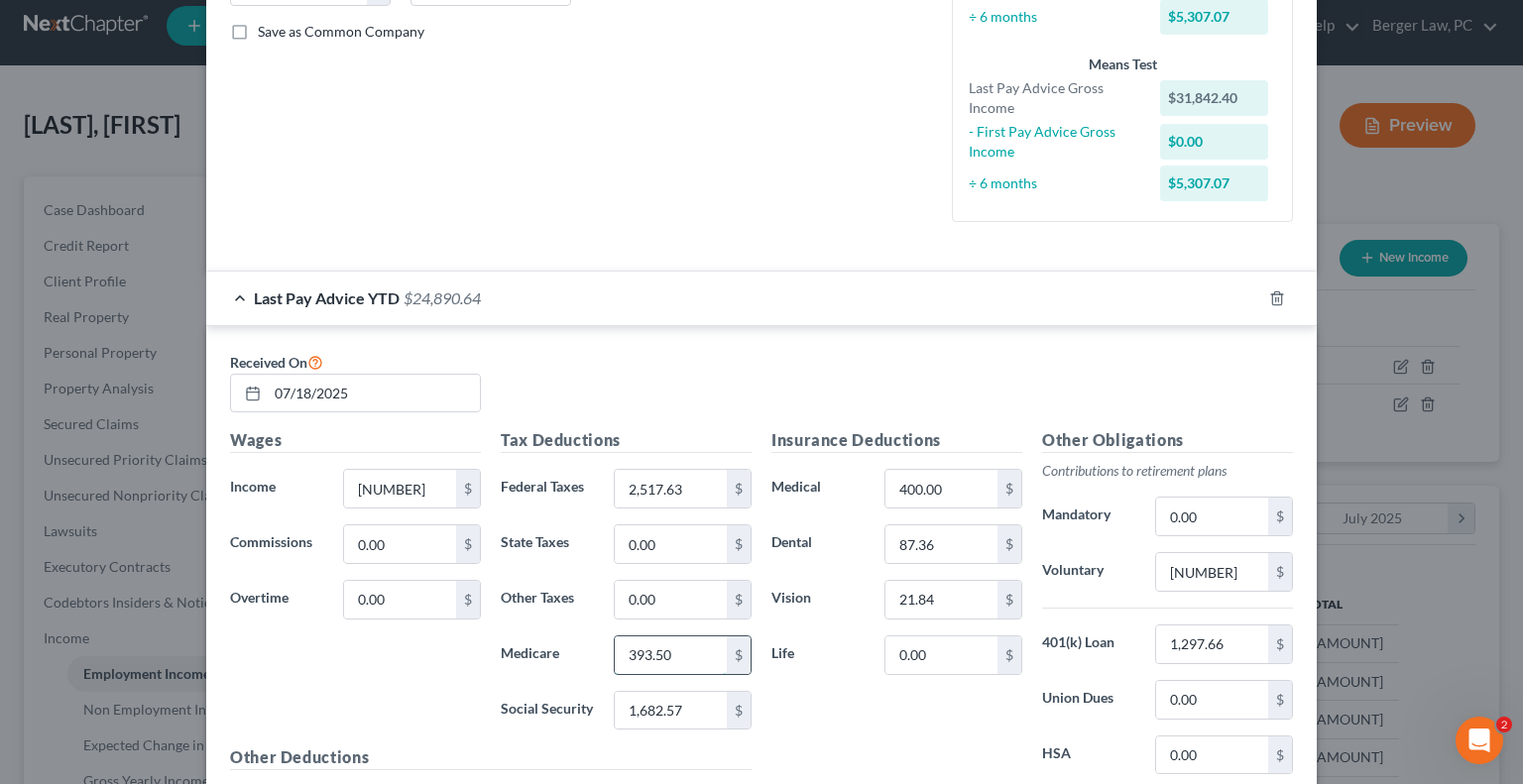 click on "393.50" at bounding box center (670, 655) 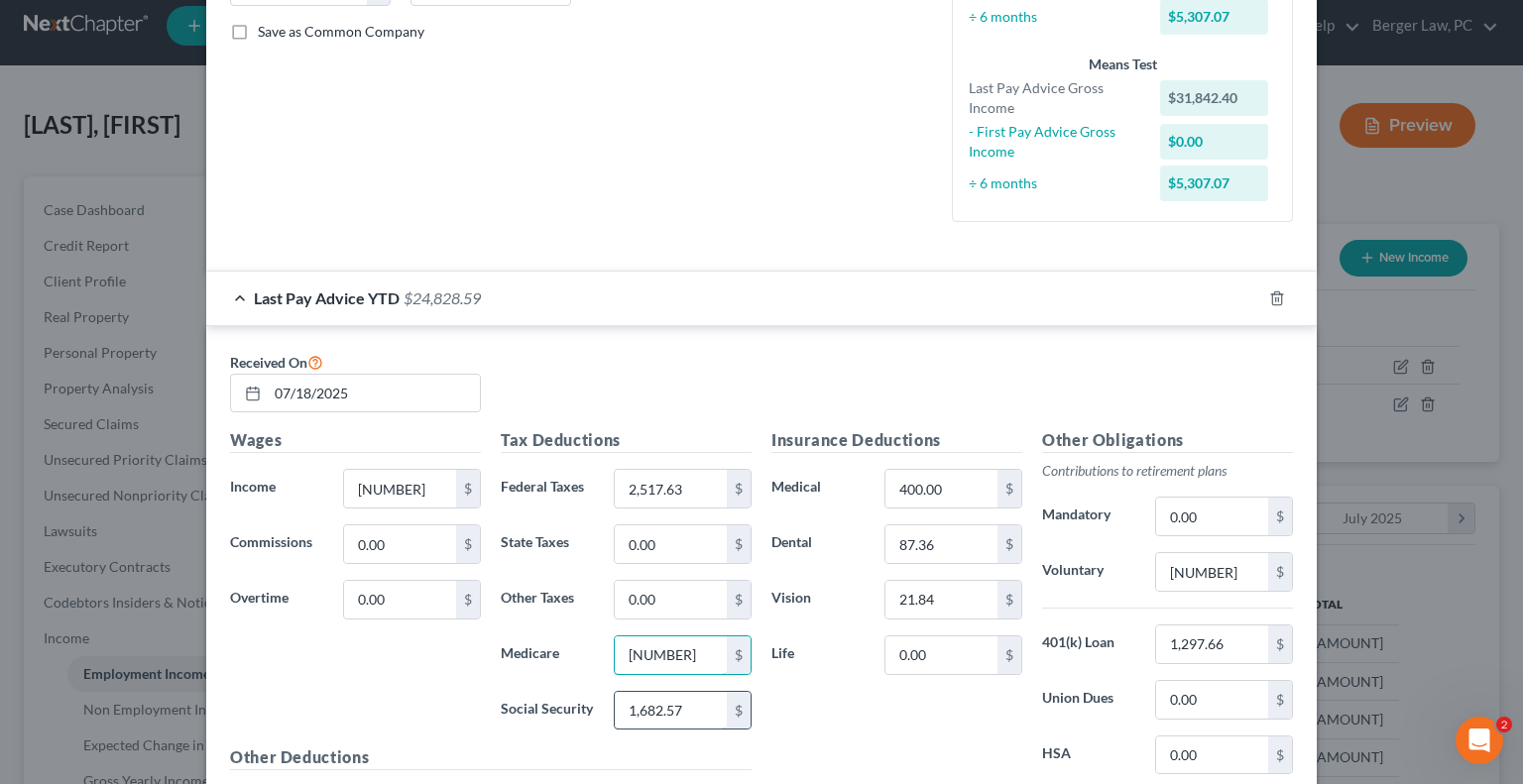 type on "[NUMBER]" 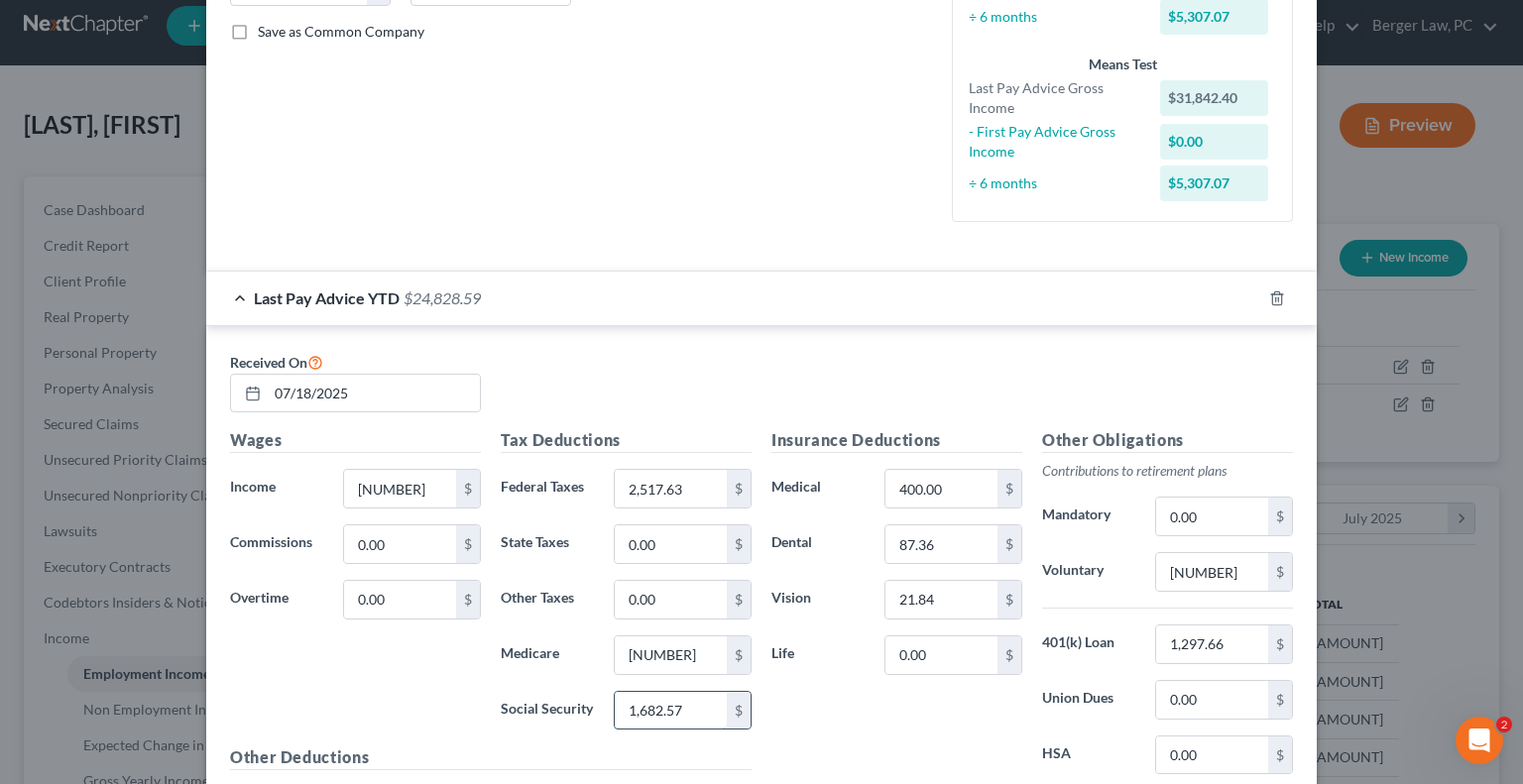 click on "1,682.57" at bounding box center [670, 711] 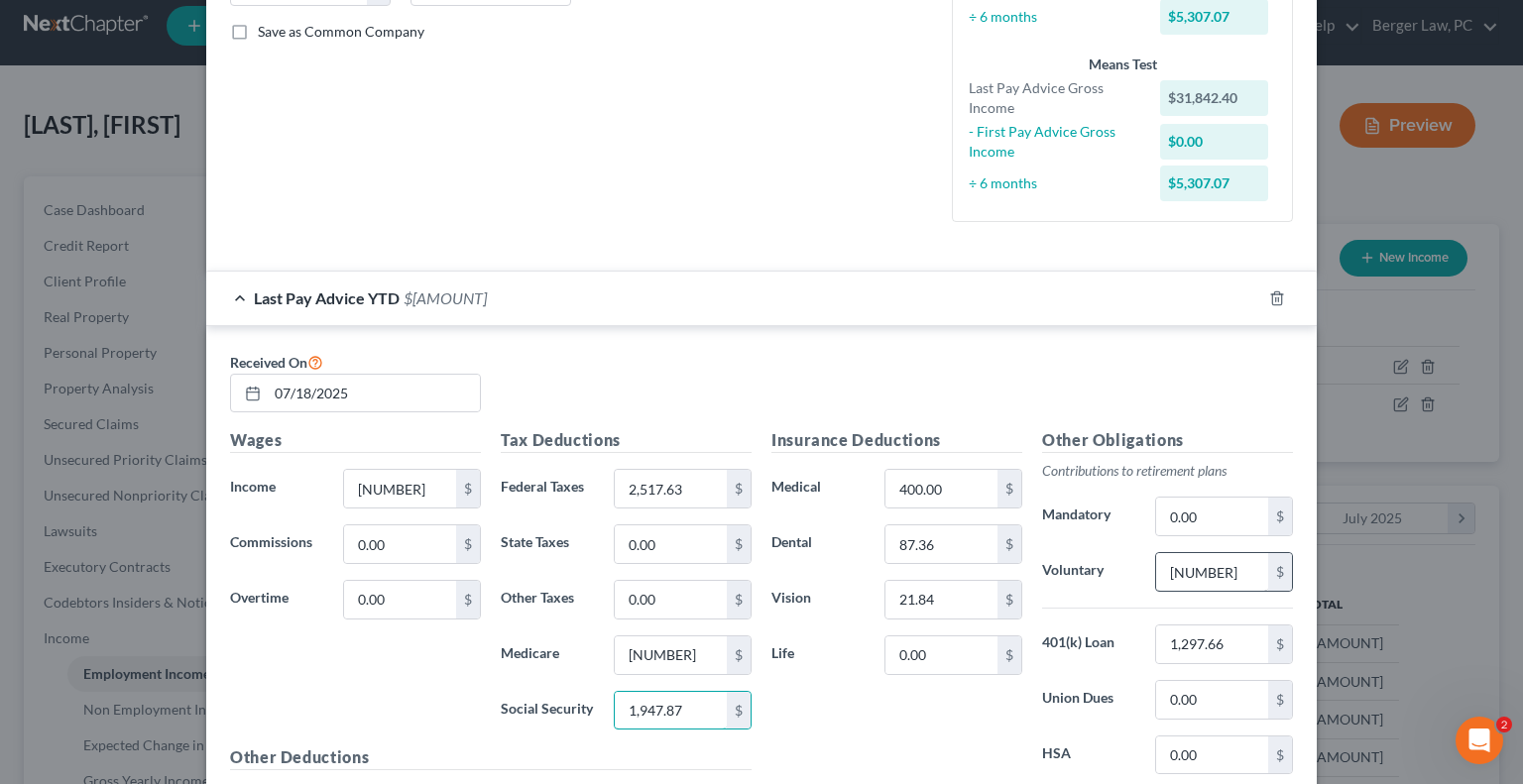 type on "1,947.87" 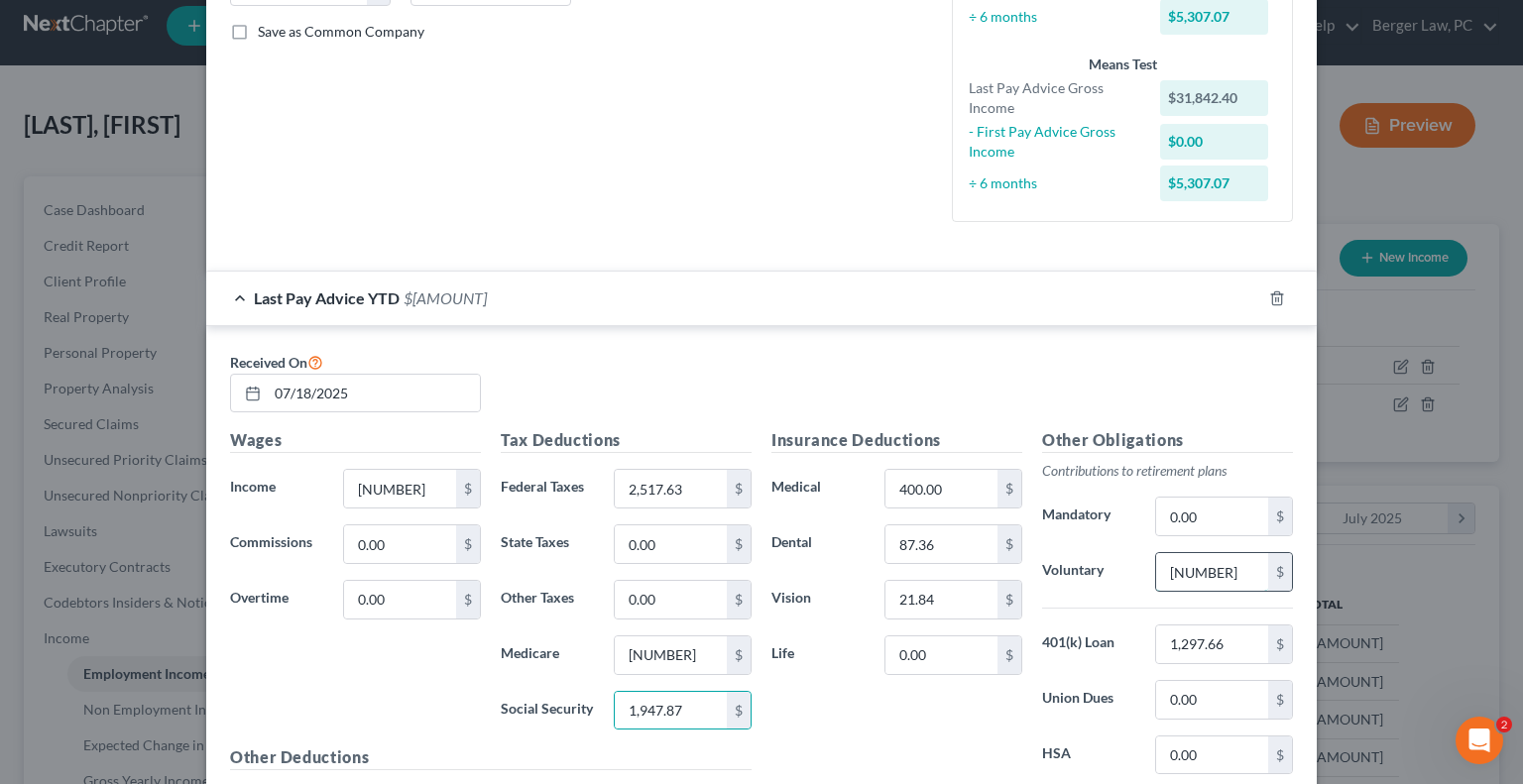click on "[NUMBER]" at bounding box center [1212, 572] 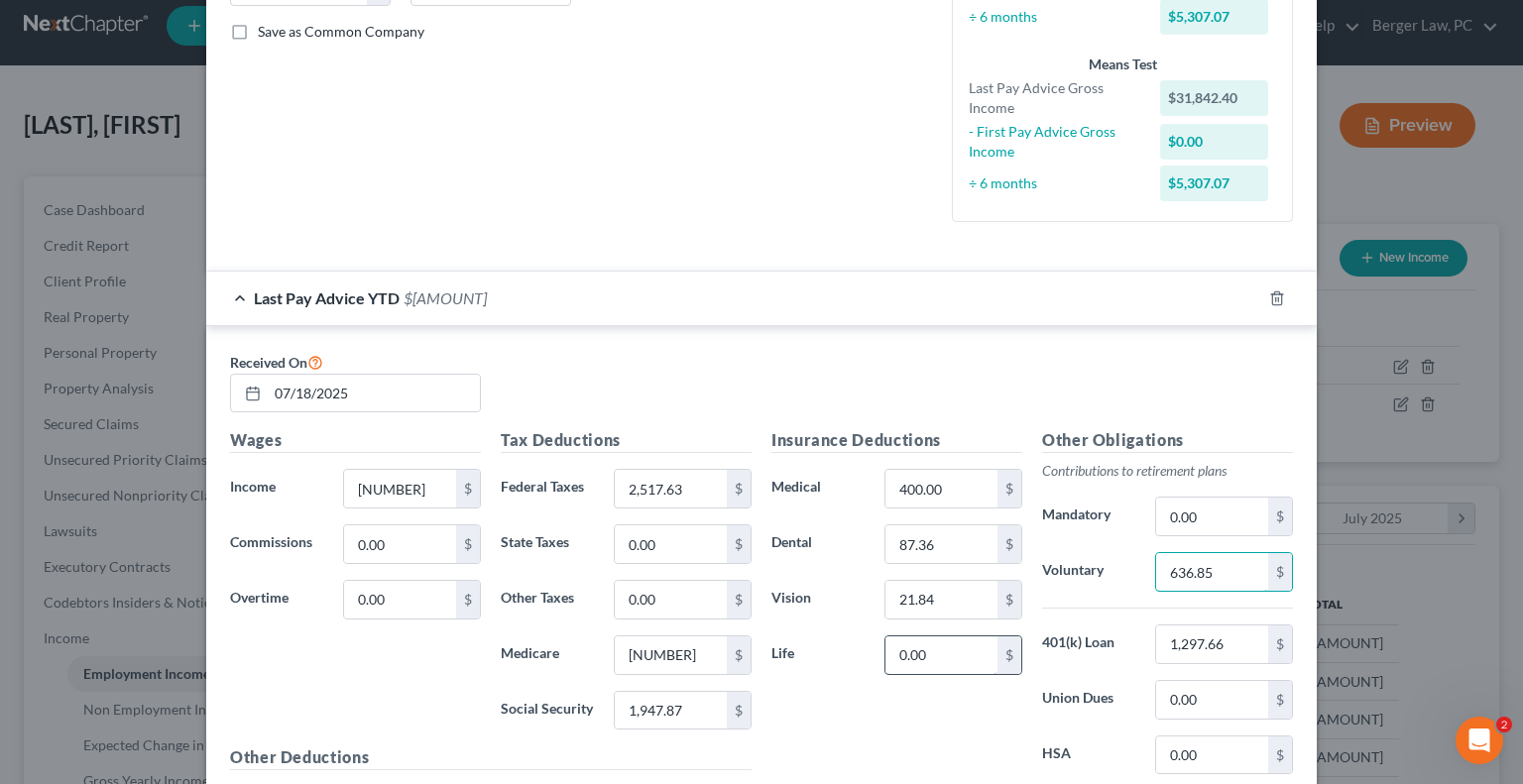 type on "636.85" 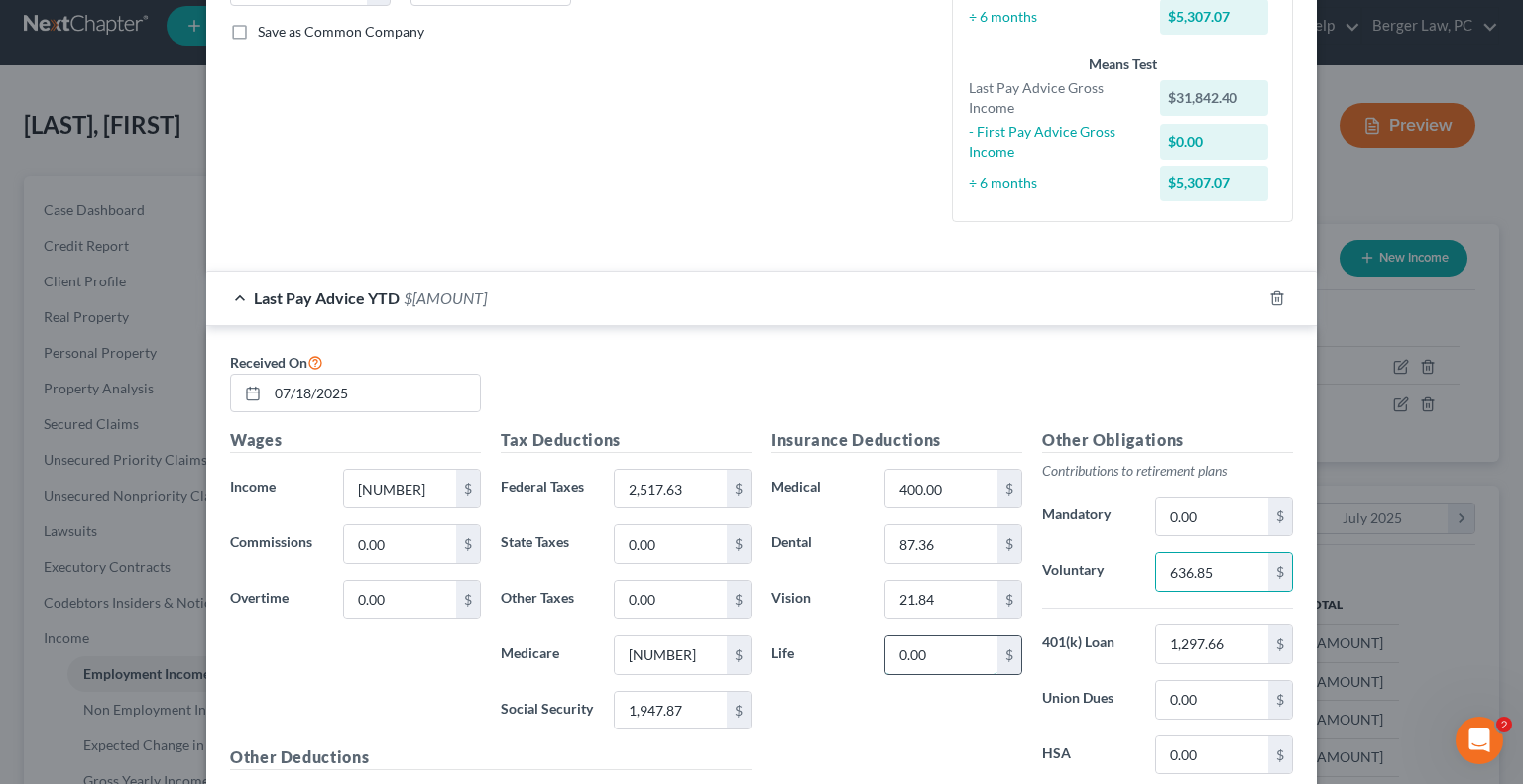 click on "0.00" at bounding box center (941, 655) 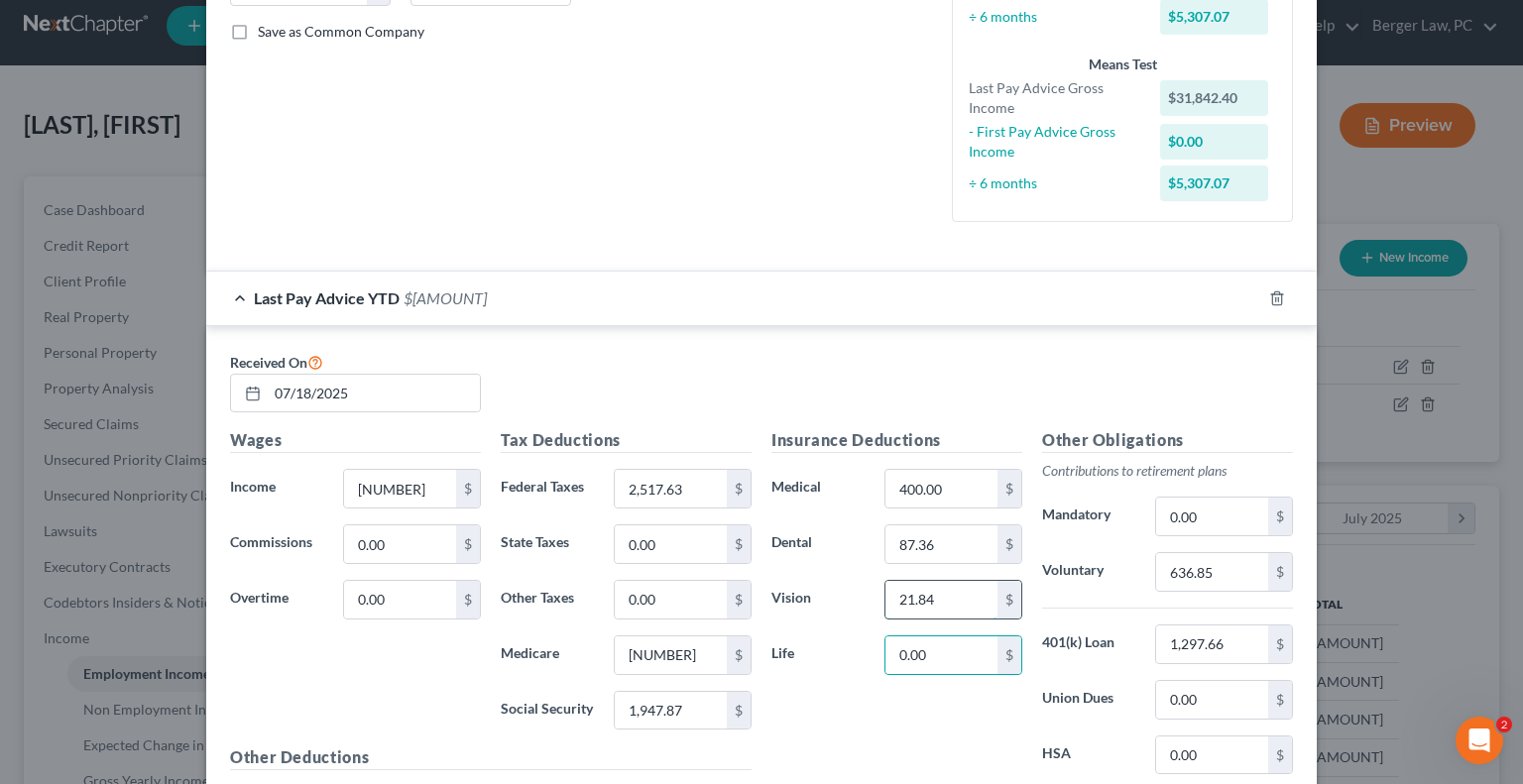 click on "21.84" at bounding box center (941, 600) 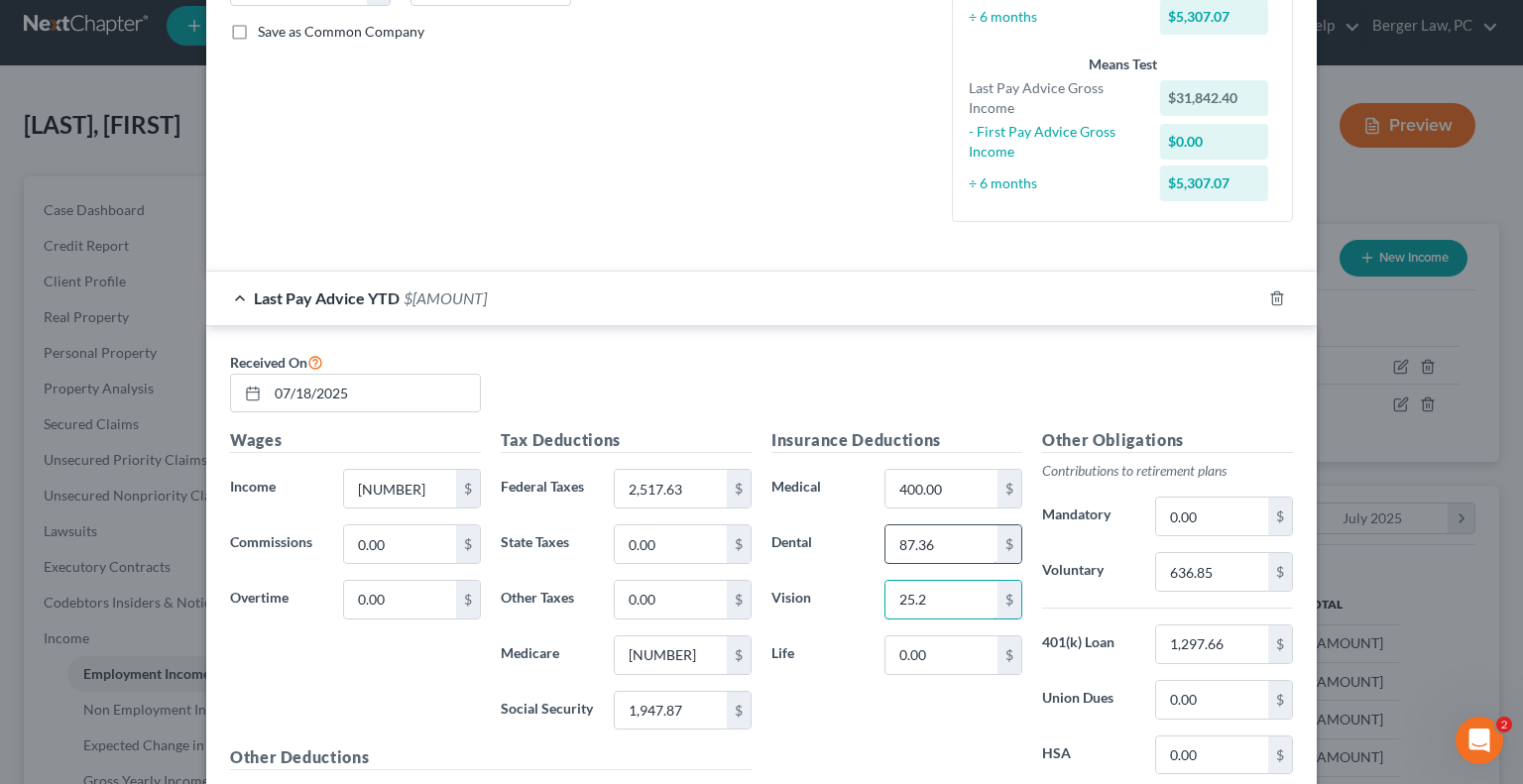 type on "25.2" 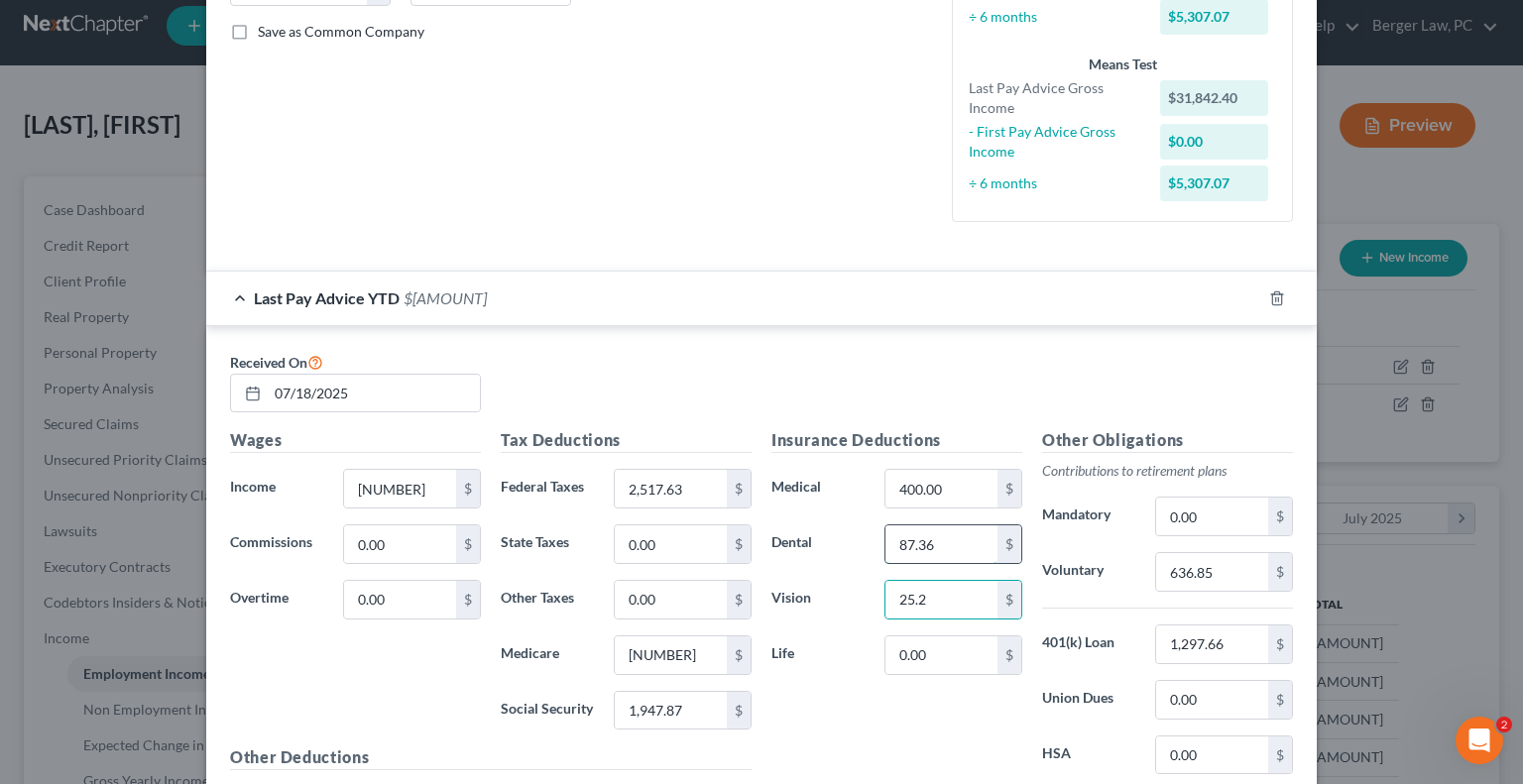 click on "87.36" at bounding box center (941, 544) 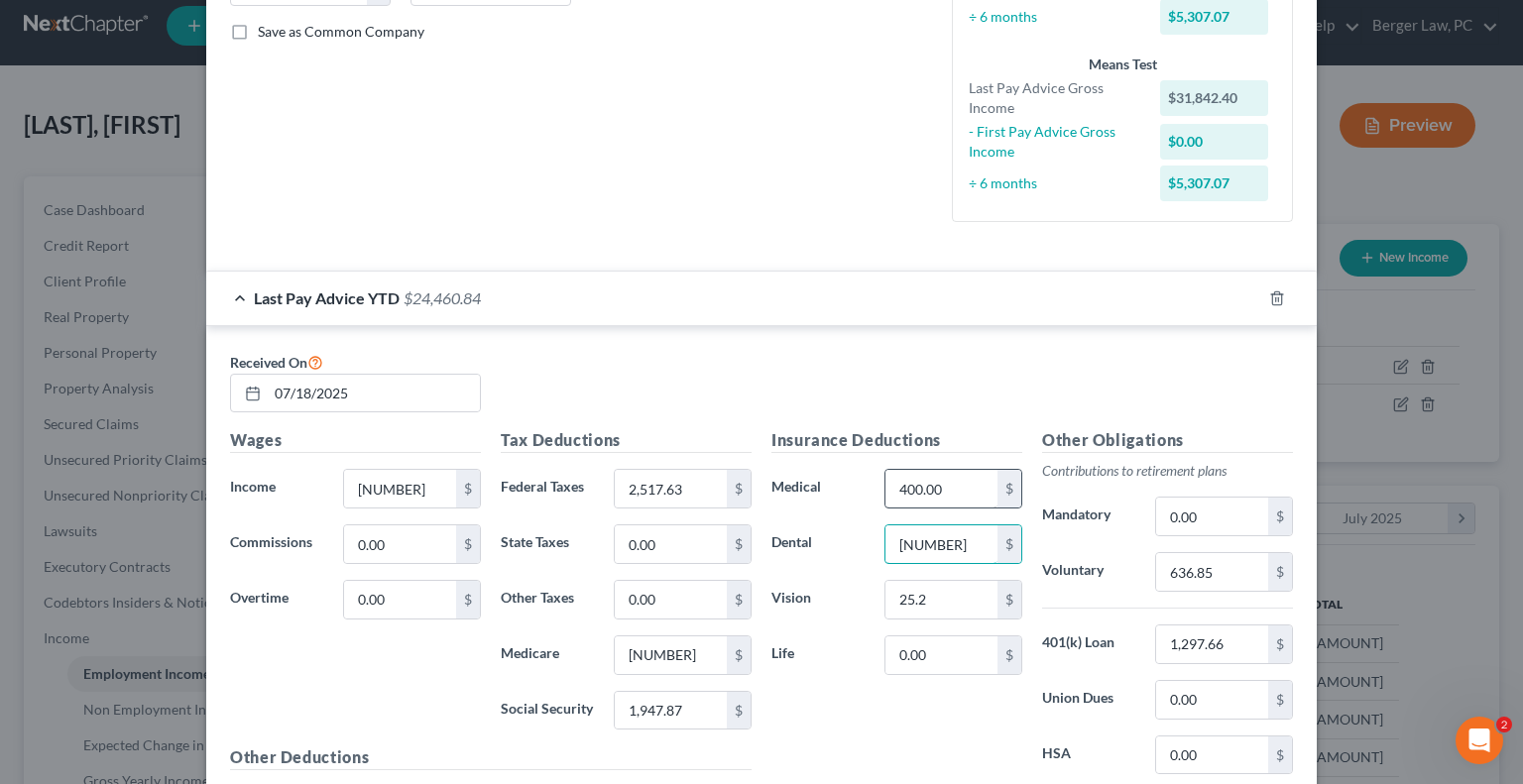 type on "[NUMBER]" 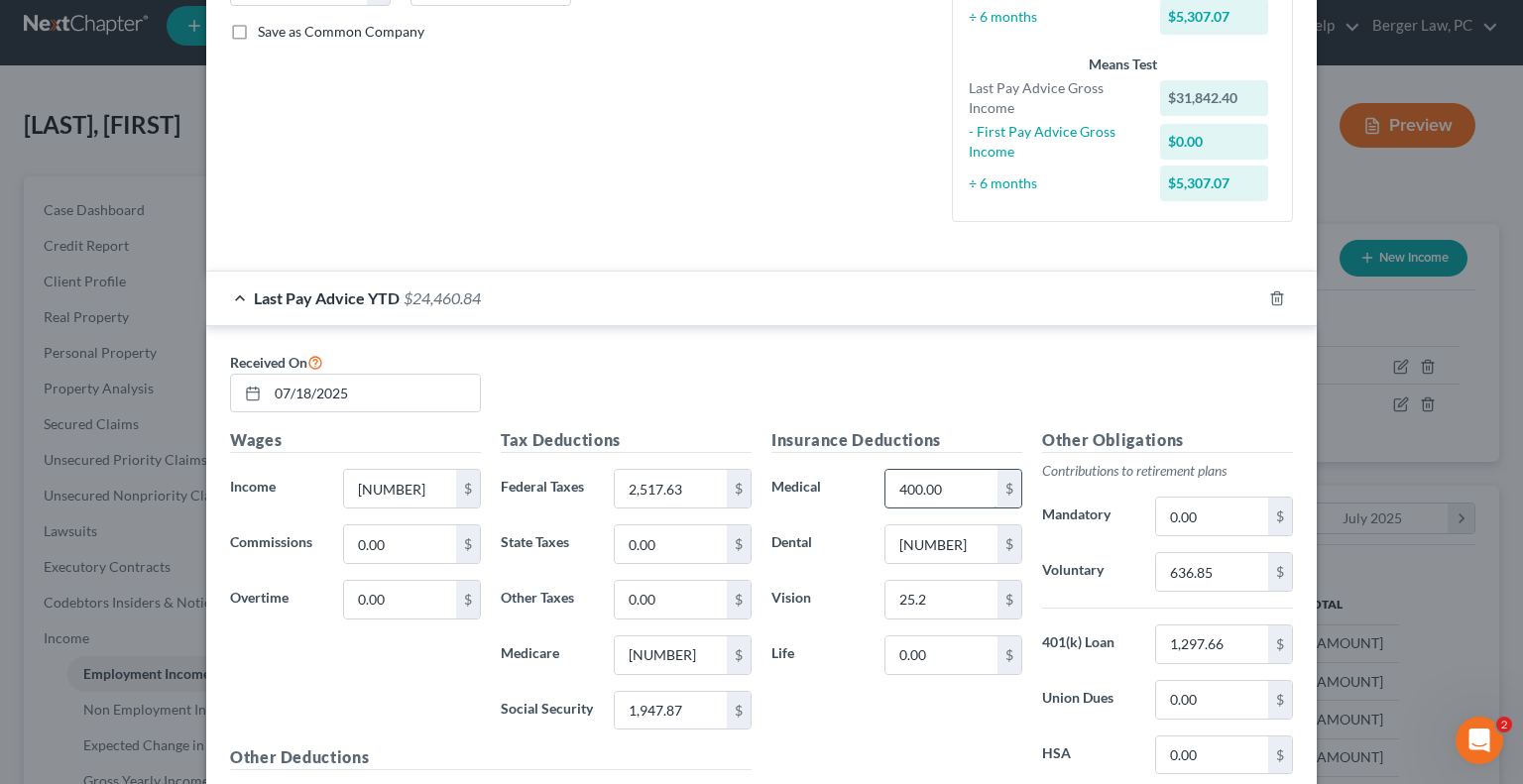 click on "400.00" at bounding box center [941, 489] 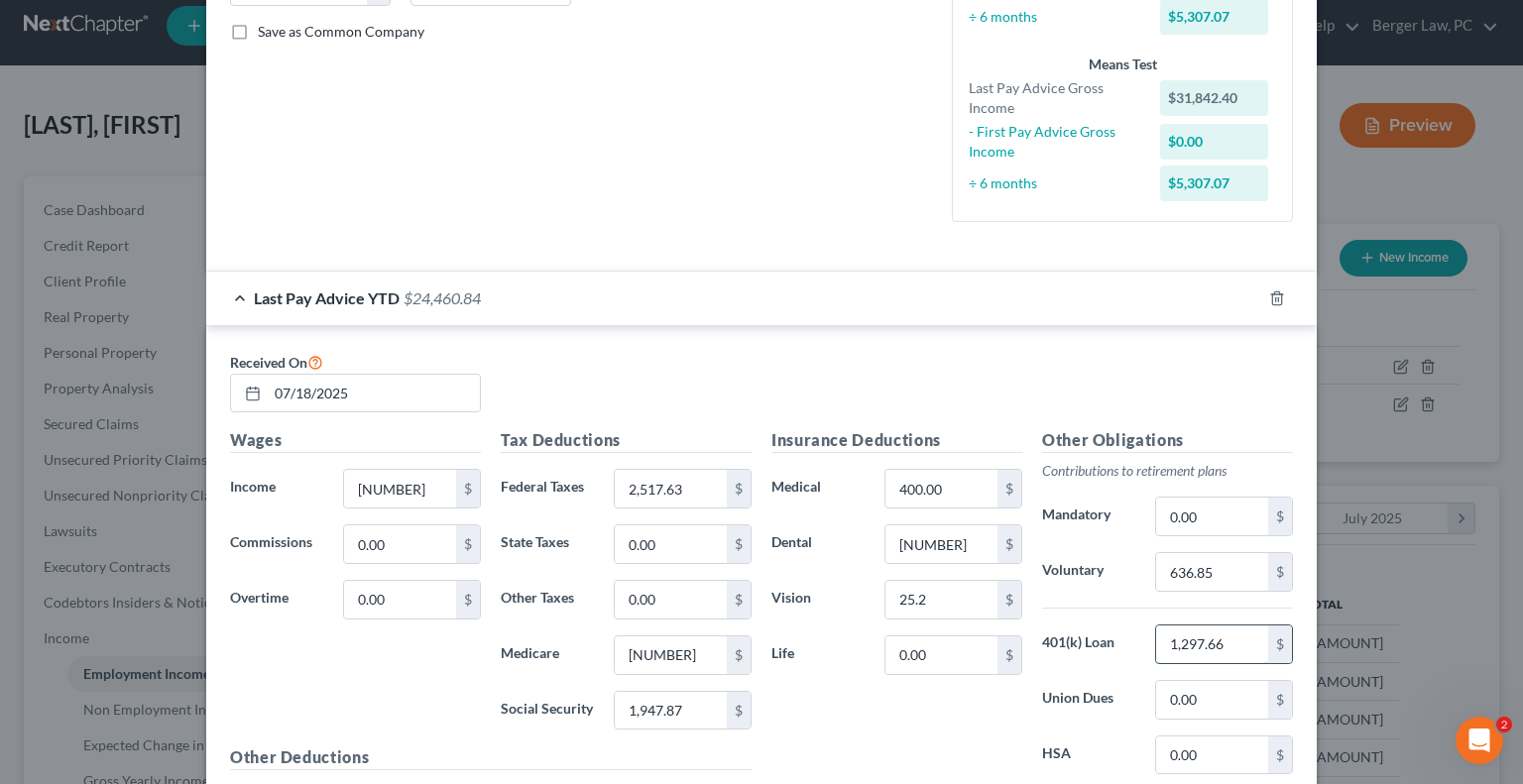 click on "1,297.66" at bounding box center (1212, 644) 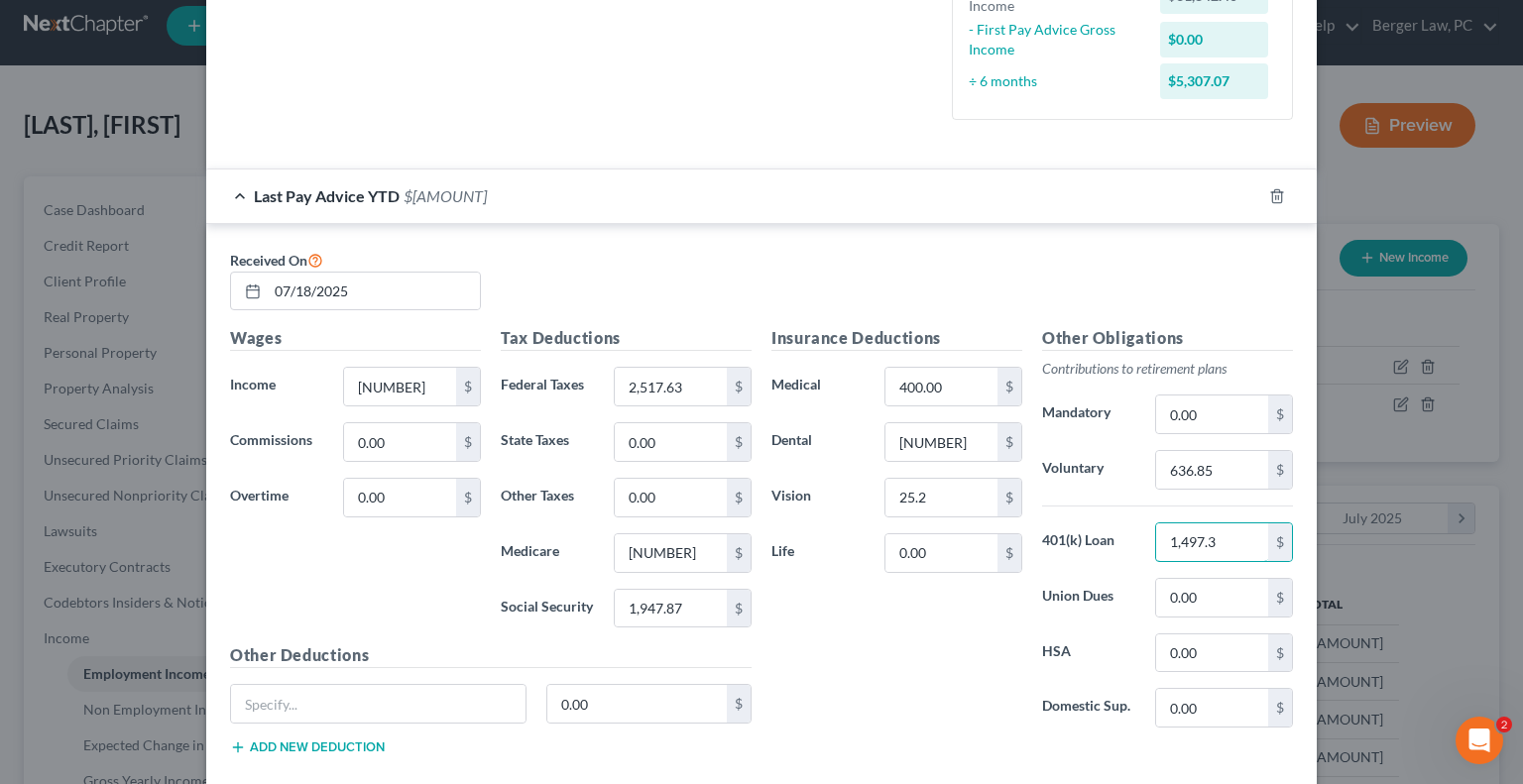 scroll, scrollTop: 508, scrollLeft: 0, axis: vertical 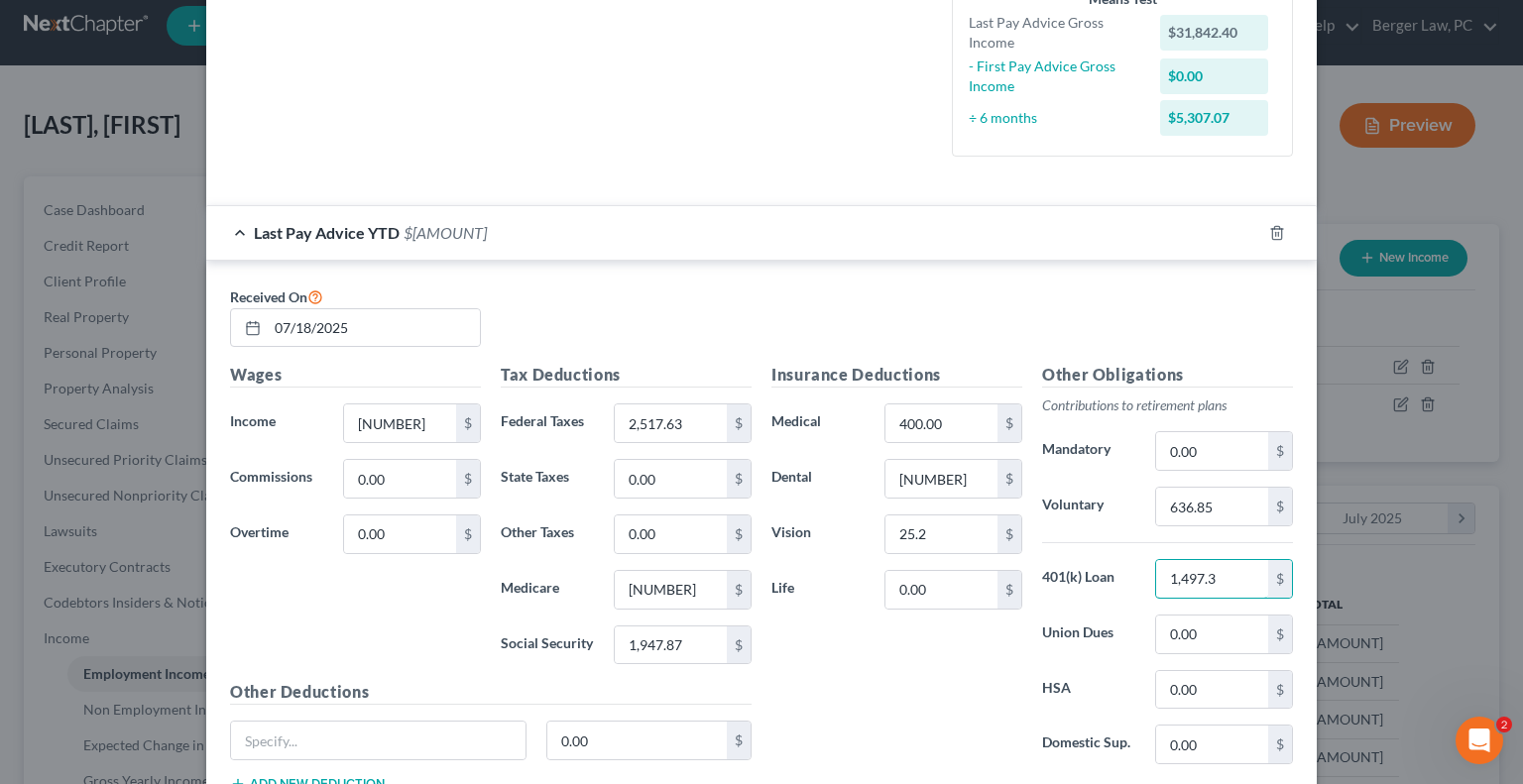 type on "1,497.3" 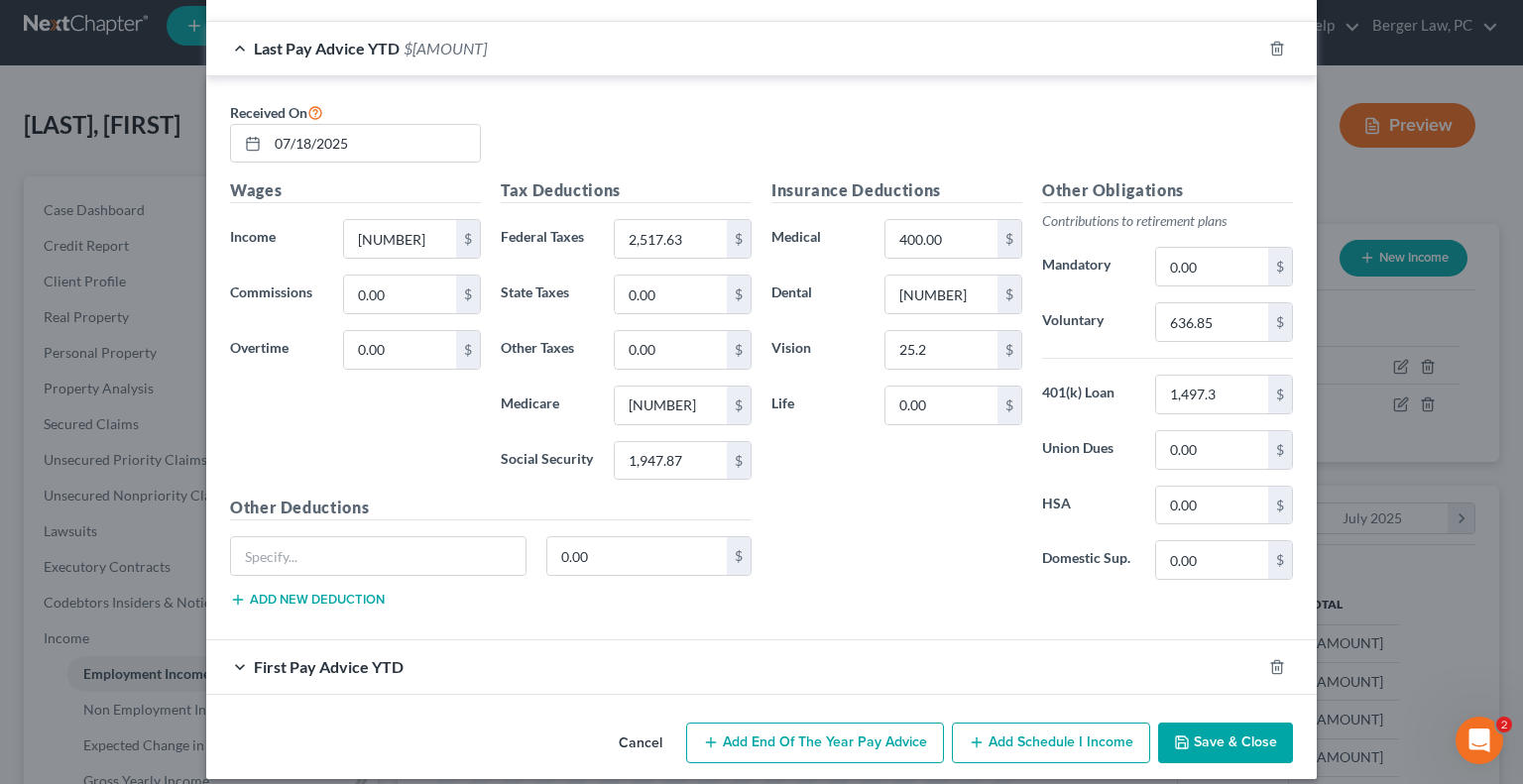 scroll, scrollTop: 707, scrollLeft: 0, axis: vertical 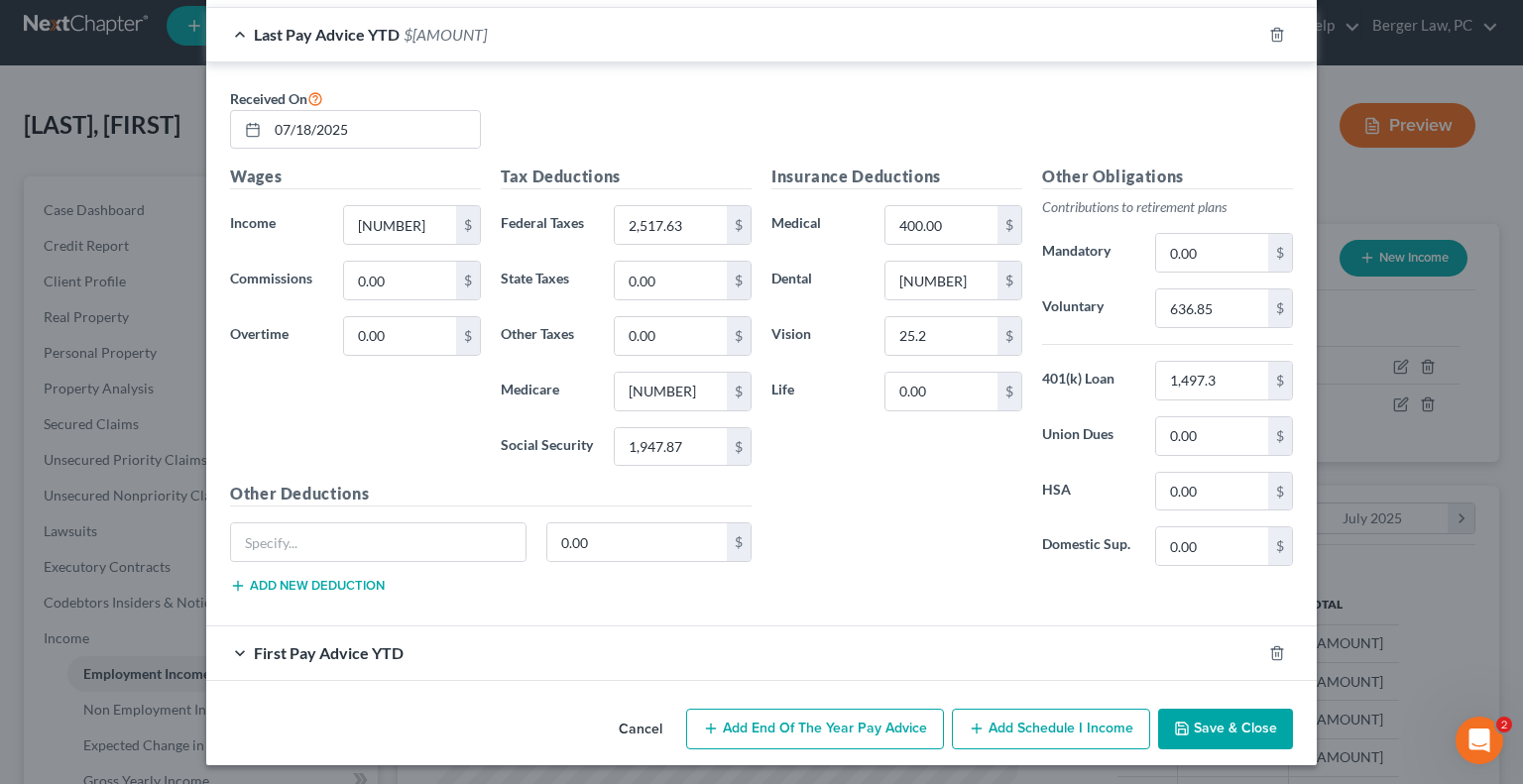 click on "First Pay Advice YTD" at bounding box center (328, 652) 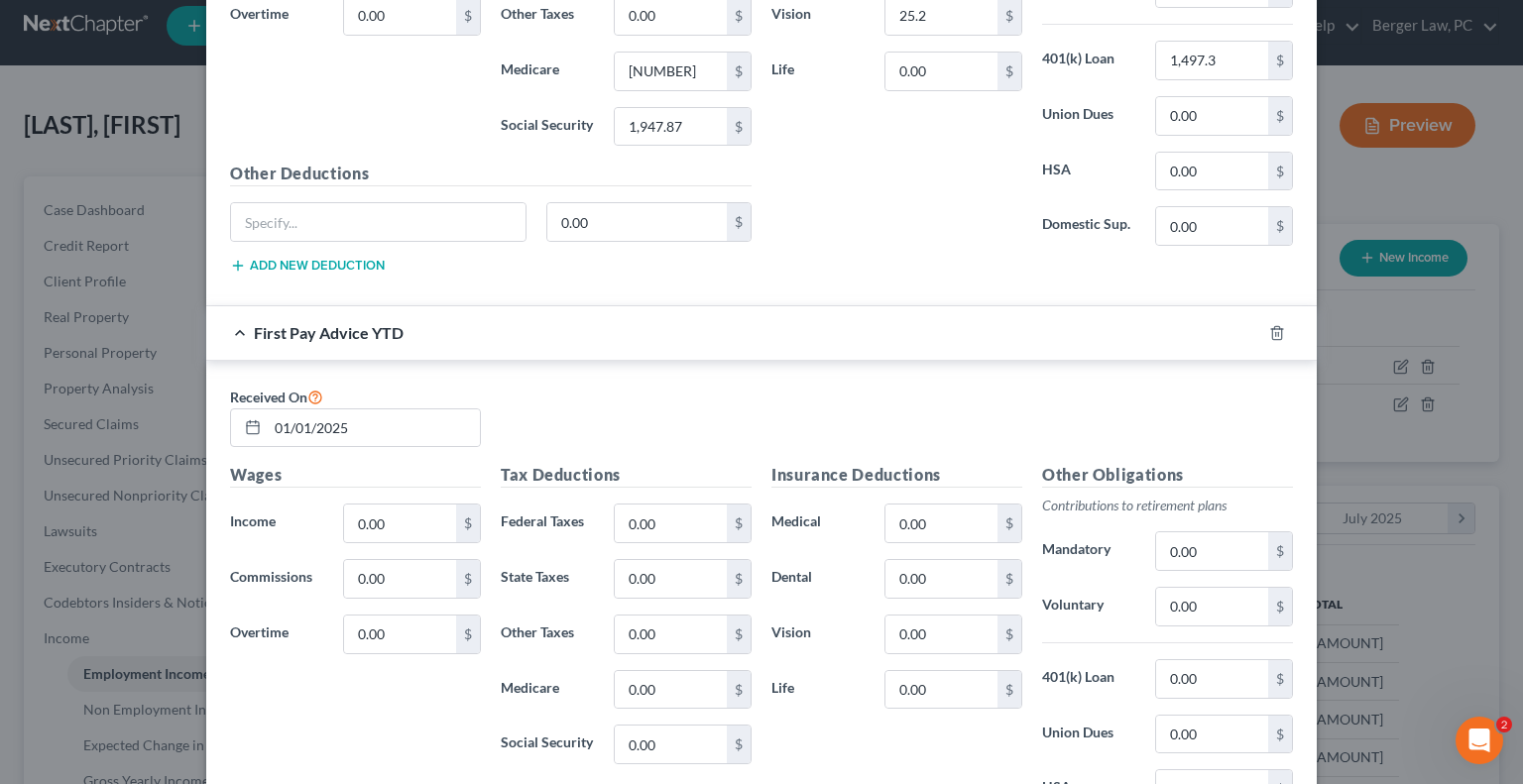 scroll, scrollTop: 1103, scrollLeft: 0, axis: vertical 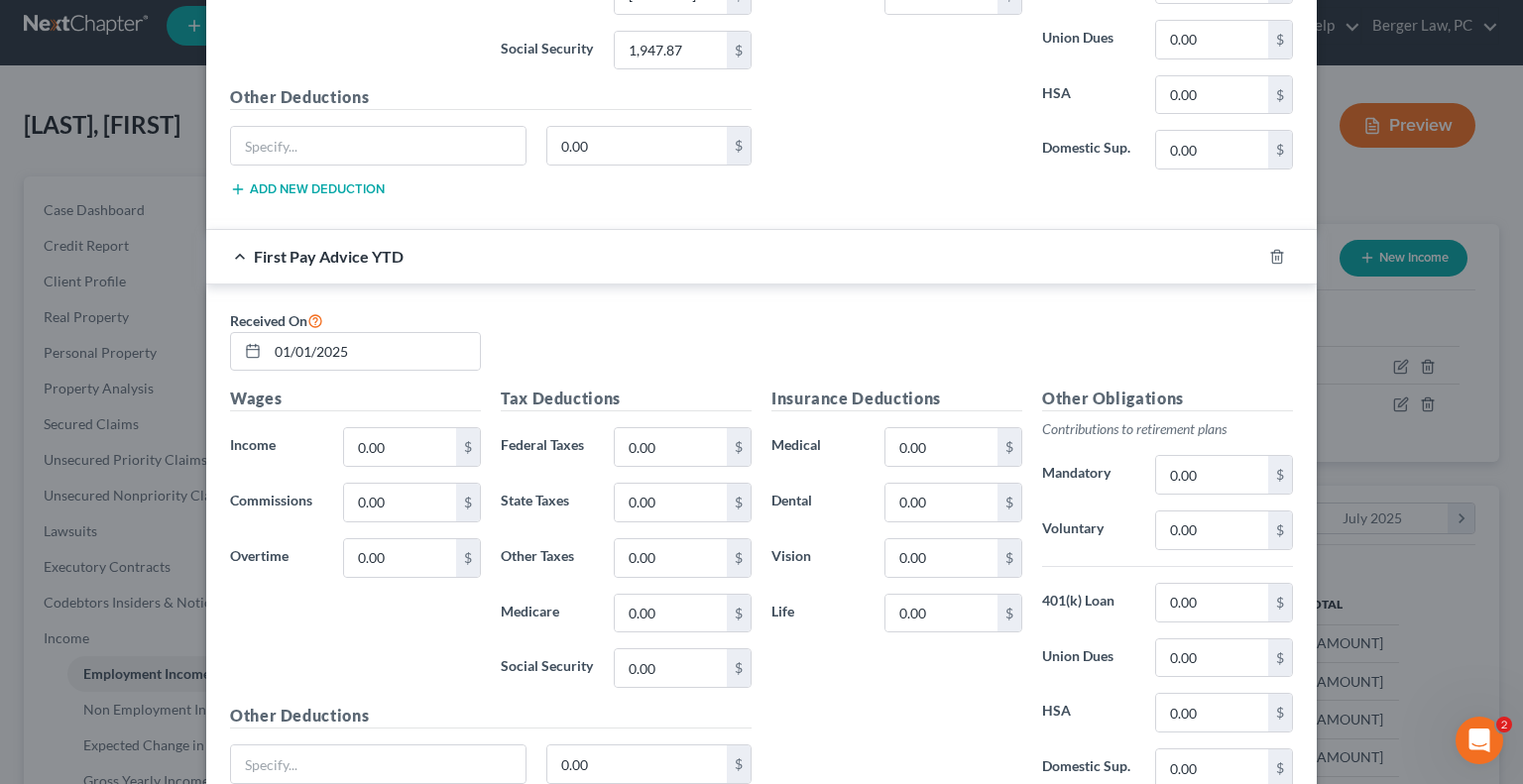 click on "Insurance Deductions Medical 400.00 $ Dental 100.8 $ Vision 25.2 $ Life 0.00 $" at bounding box center [896, -24] 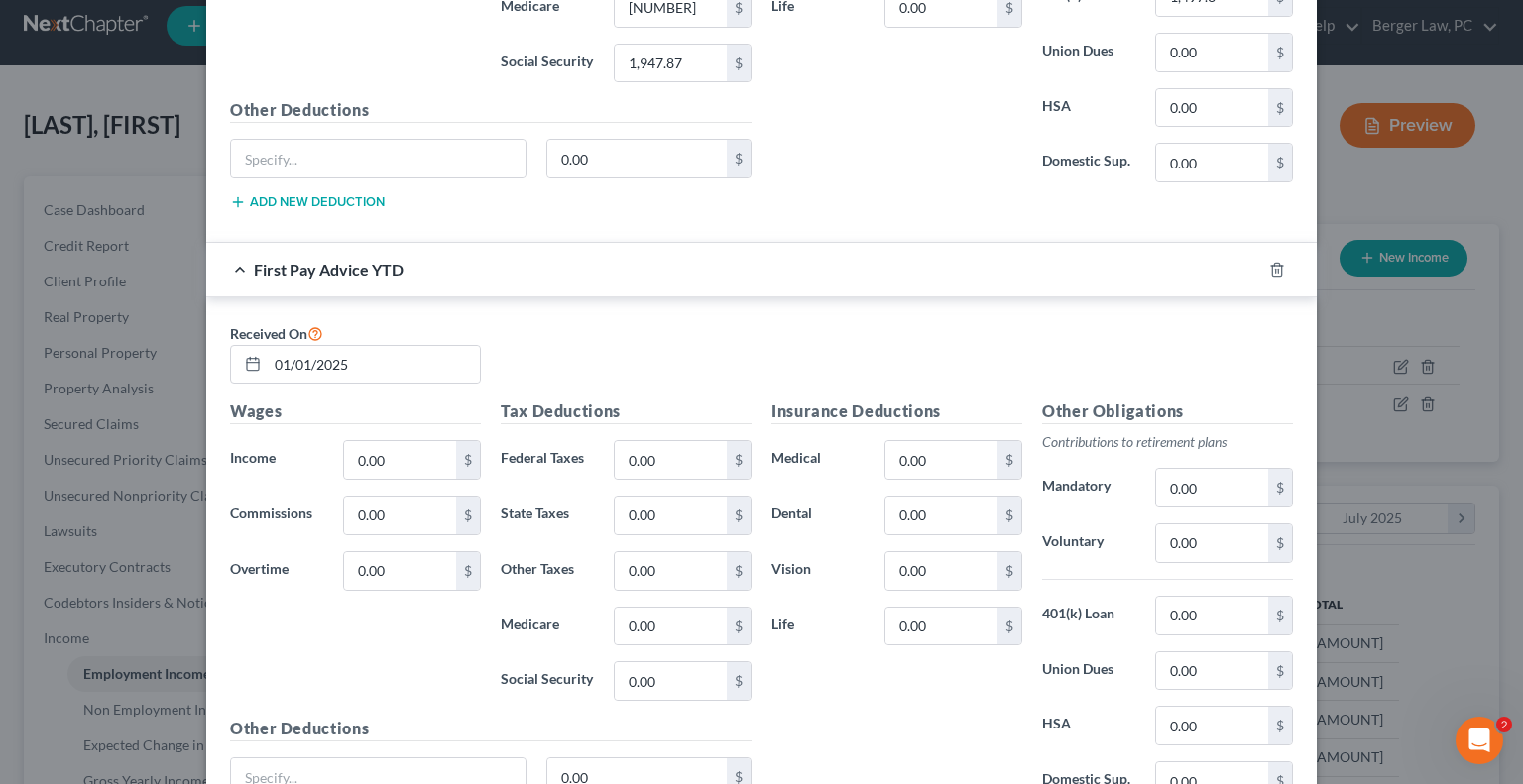 scroll, scrollTop: 1069, scrollLeft: 0, axis: vertical 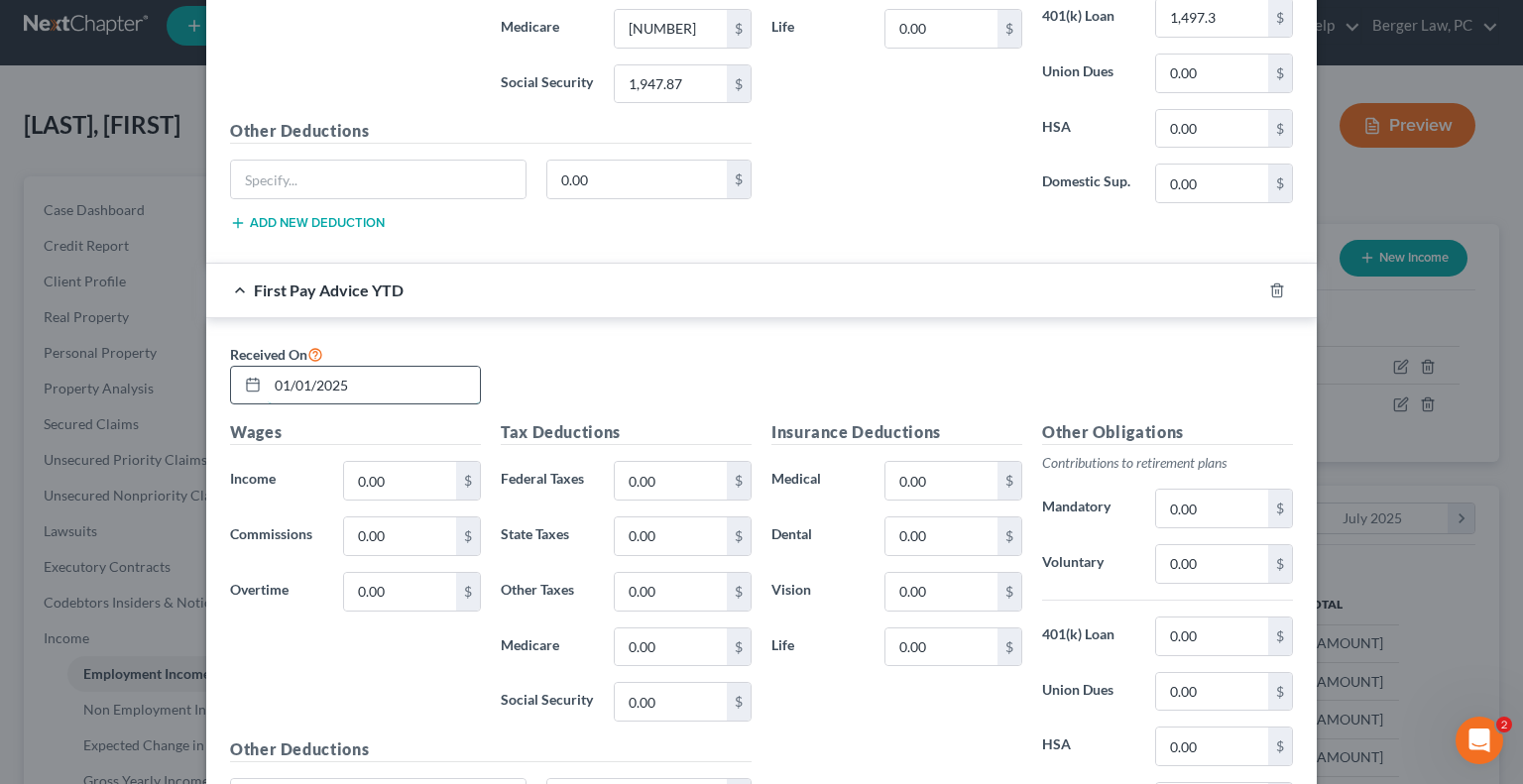 click on "01/01/2025" at bounding box center [374, 386] 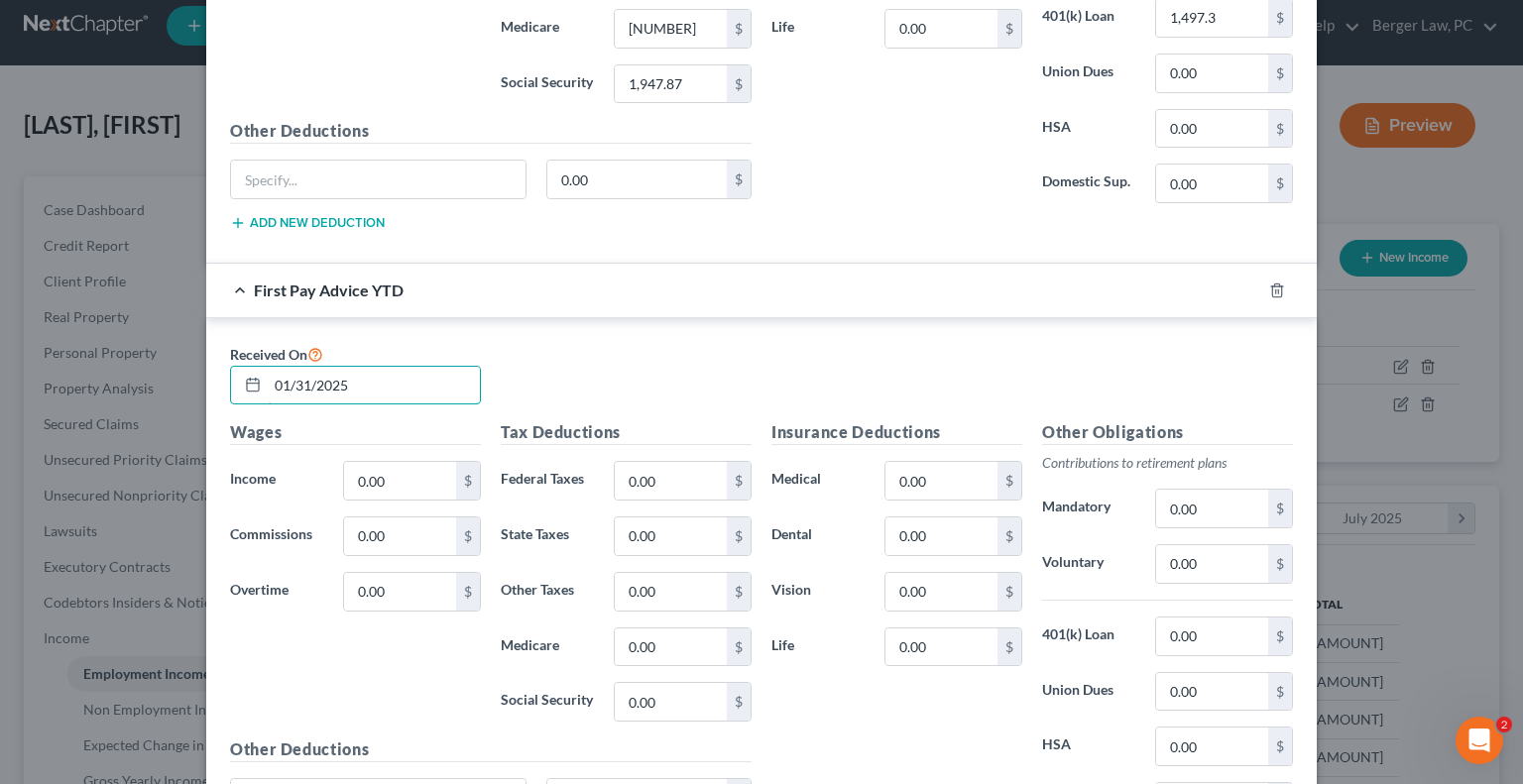 type on "01/31/2025" 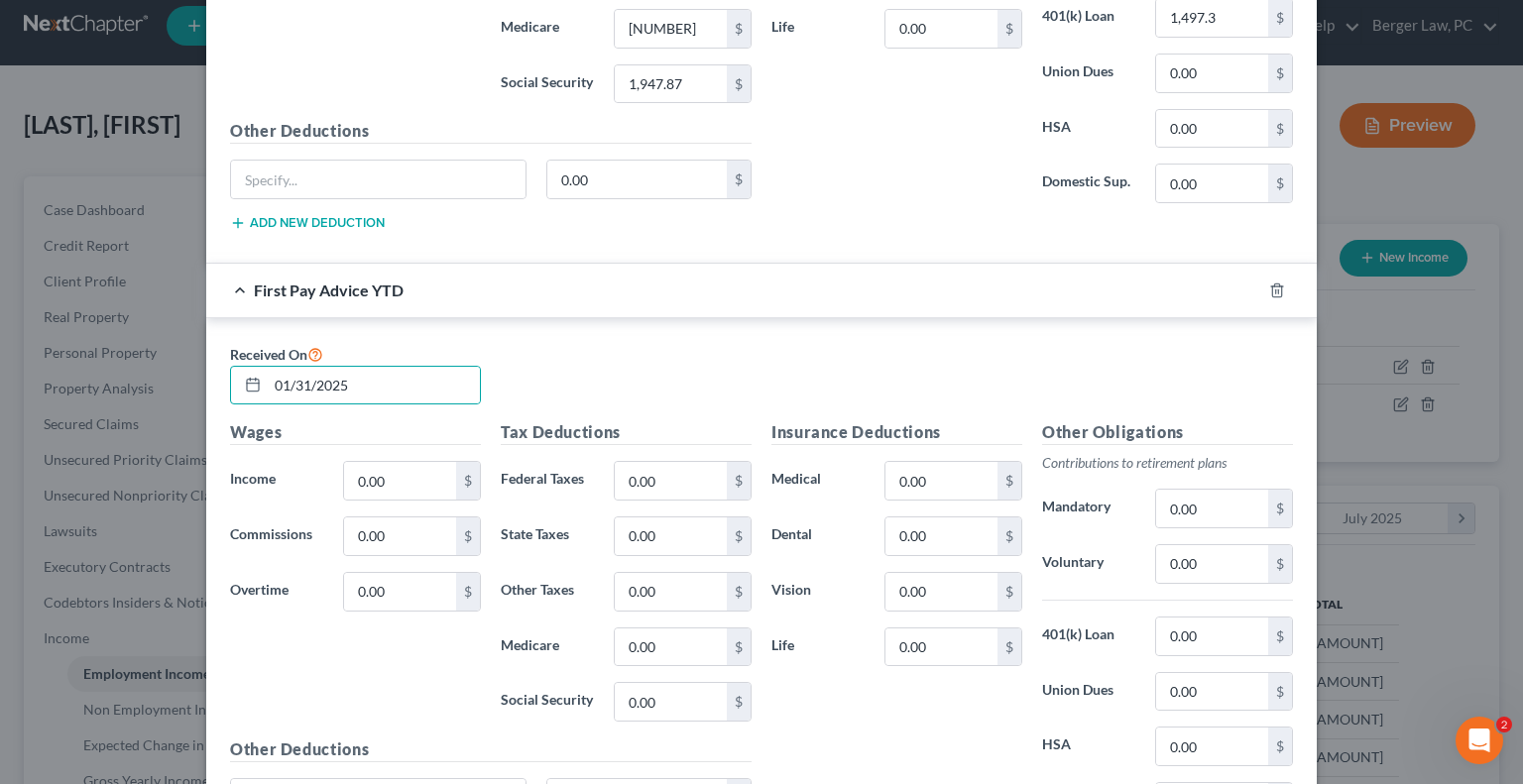 click on "Received On          [DATE]" at bounding box center [762, 382] 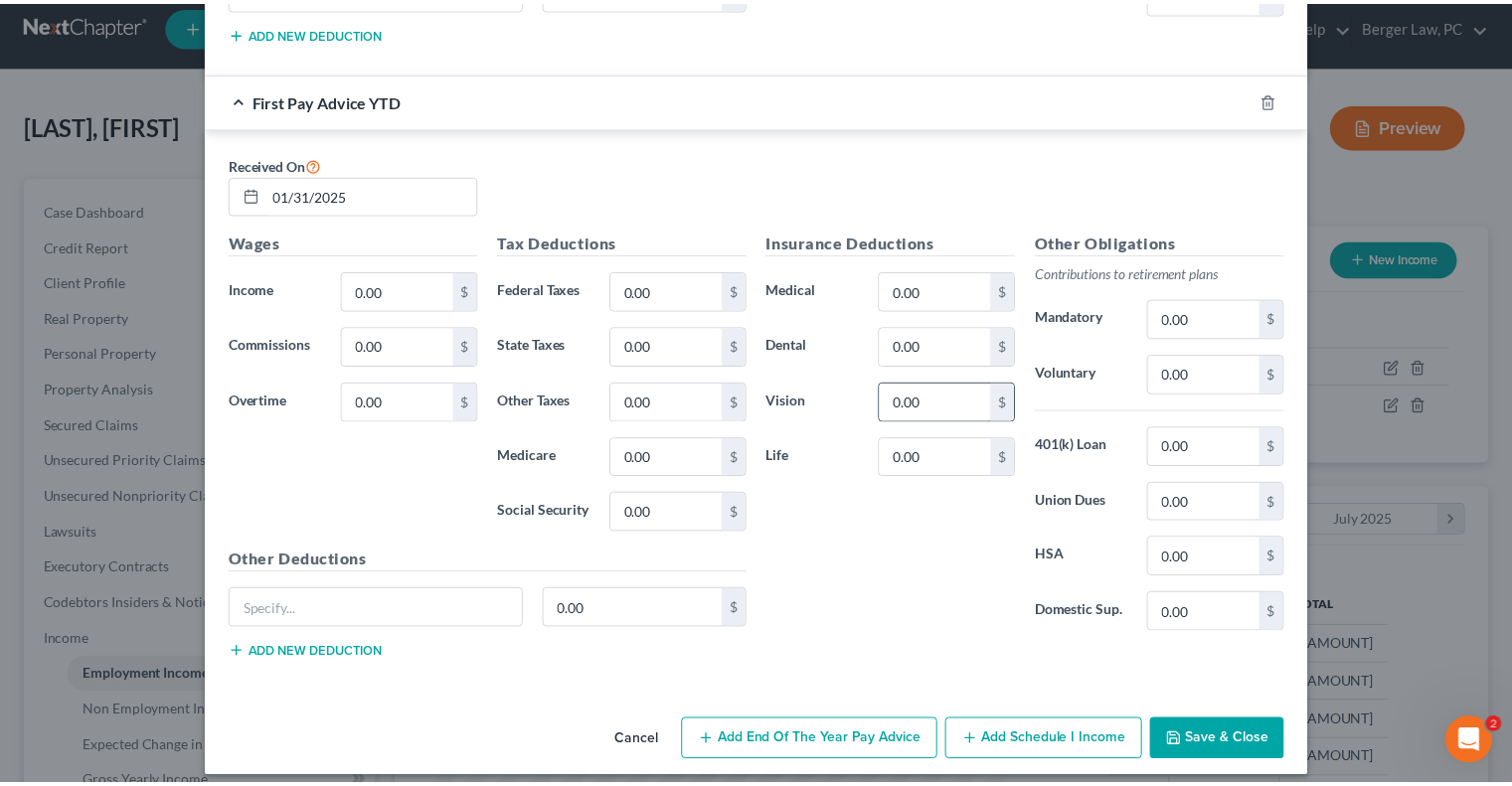 scroll, scrollTop: 1271, scrollLeft: 0, axis: vertical 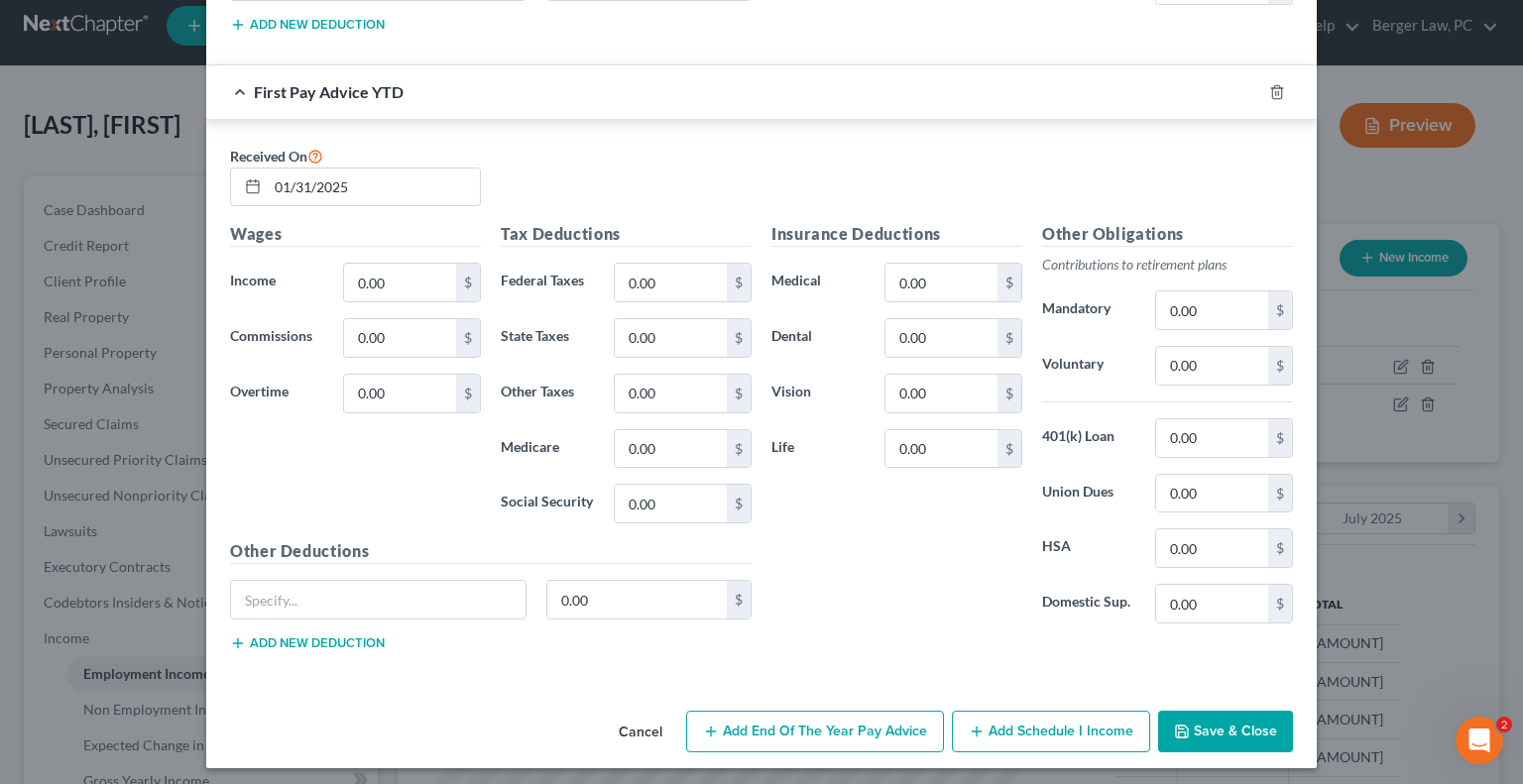 click on "Save & Close" at bounding box center [1226, 731] 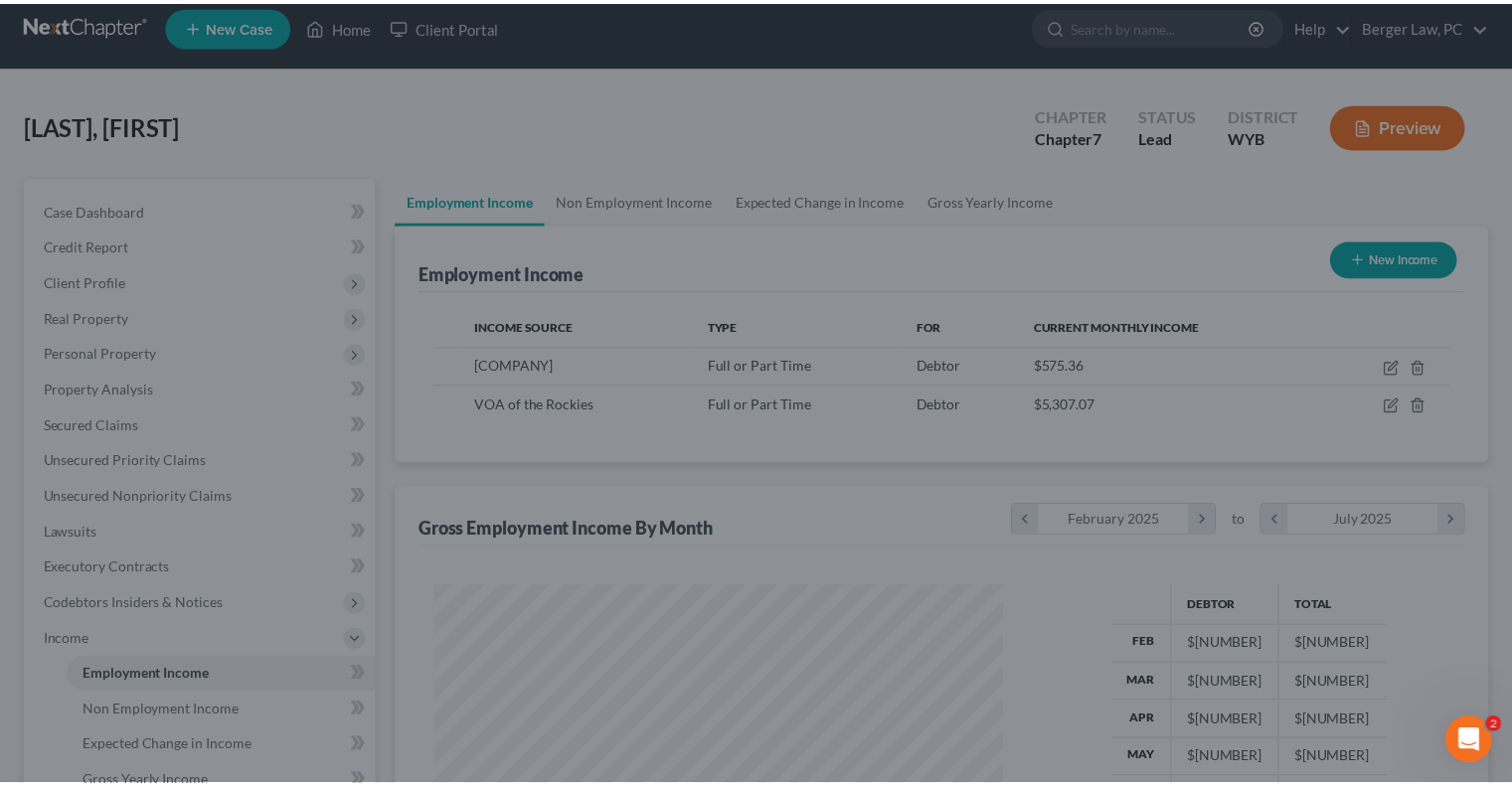 scroll, scrollTop: 354, scrollLeft: 613, axis: both 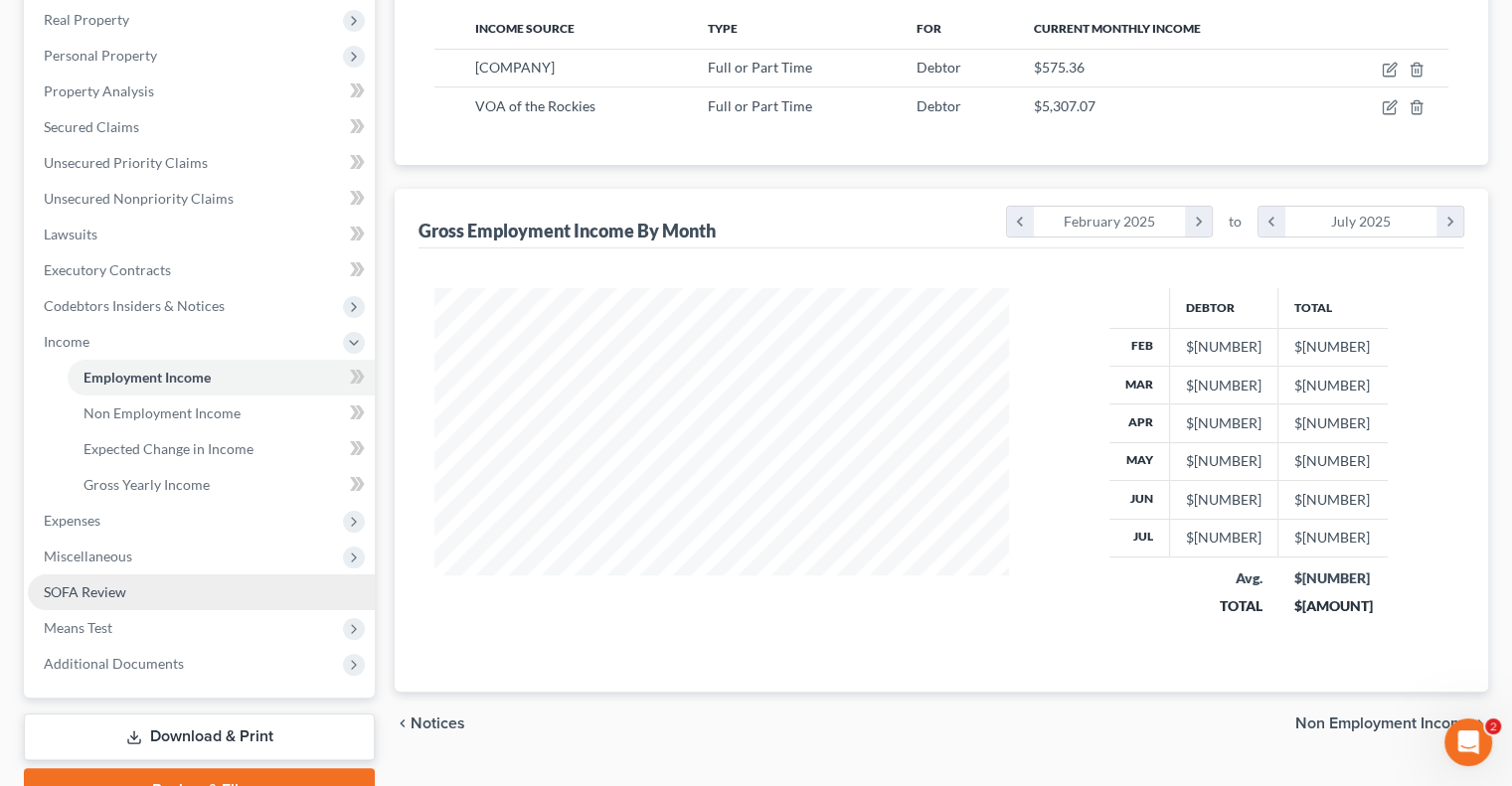 click on "SOFA Review" at bounding box center [201, 592] 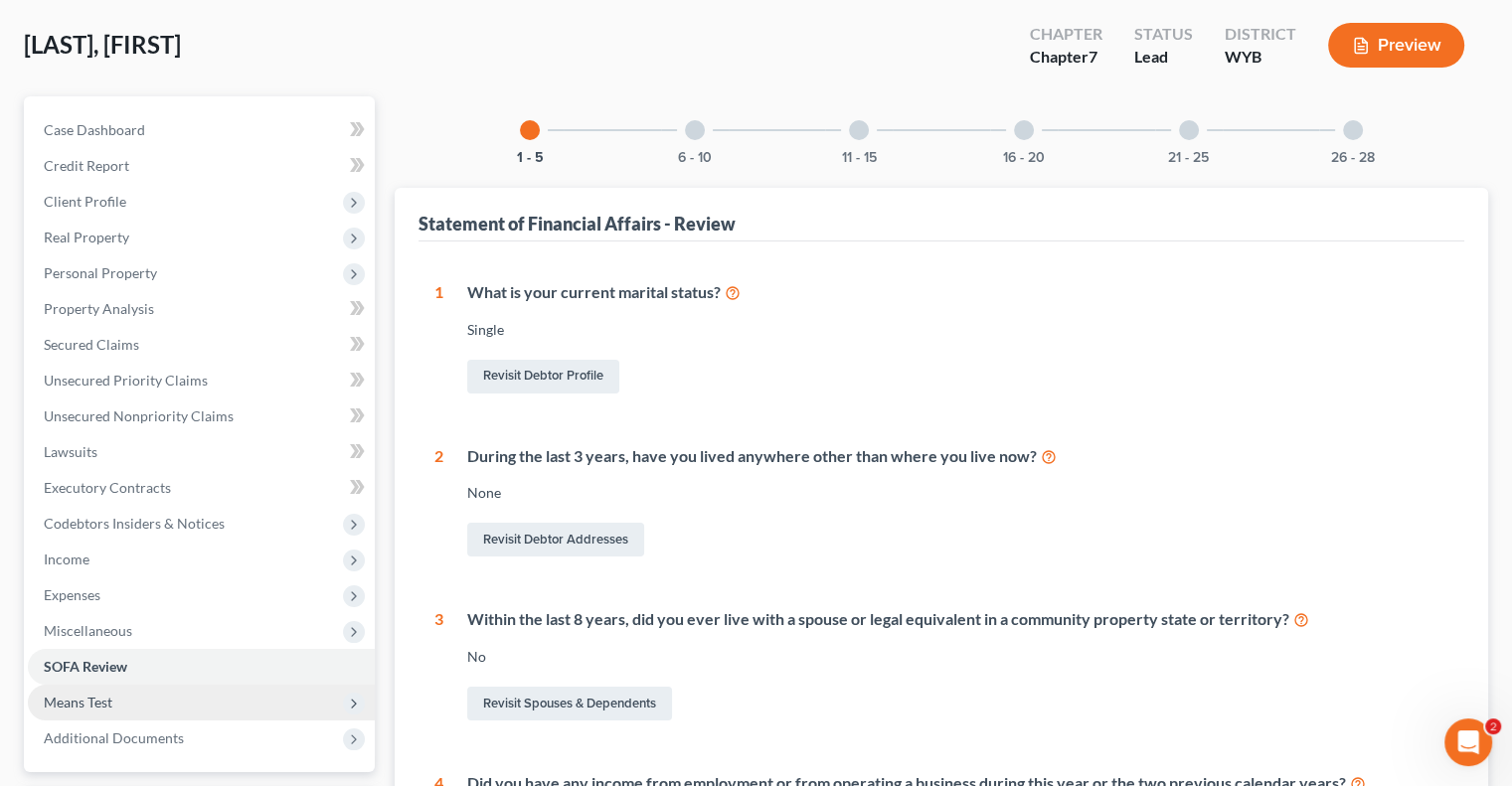 scroll, scrollTop: 298, scrollLeft: 0, axis: vertical 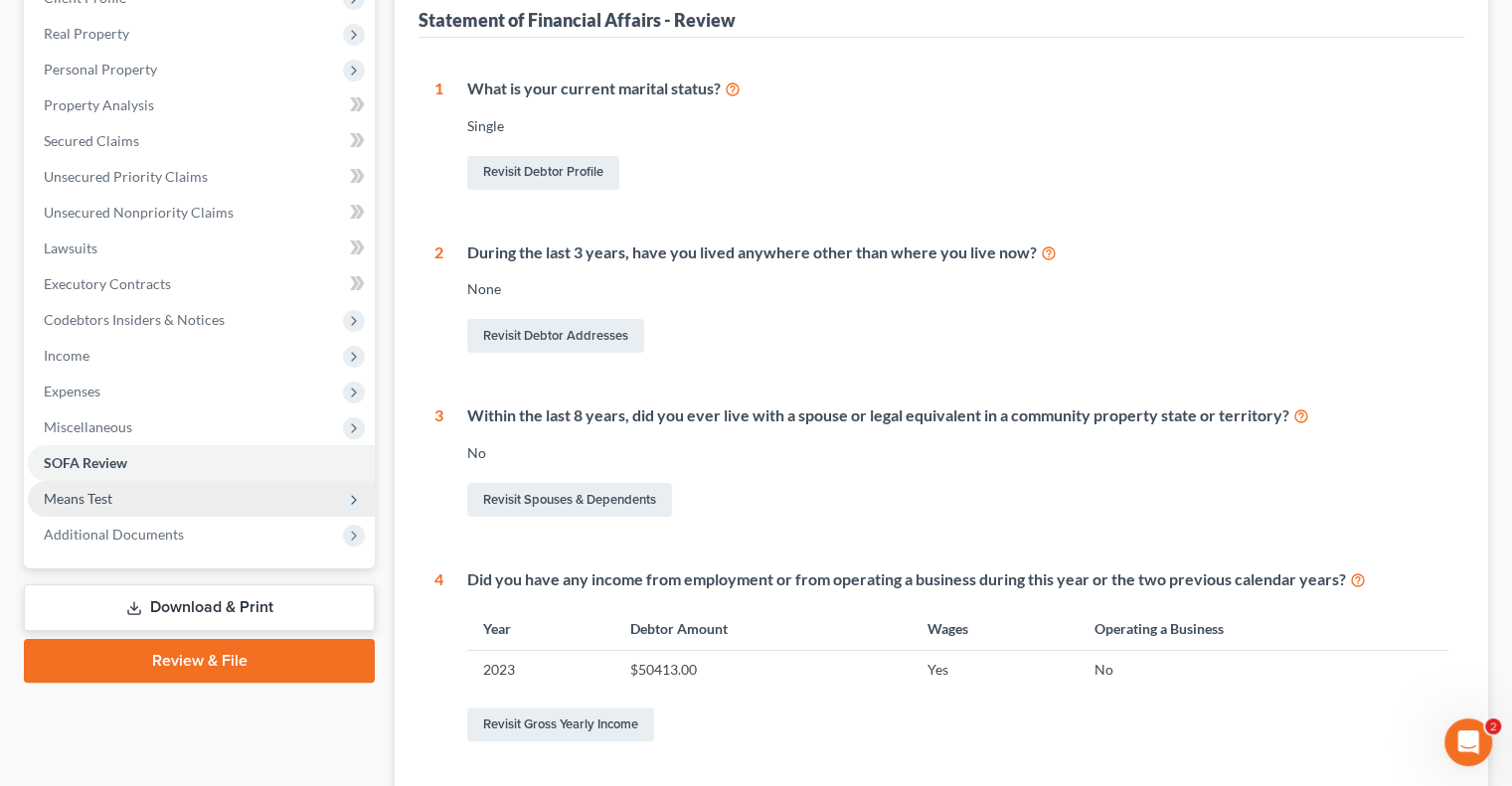 click on "Means Test" at bounding box center [201, 499] 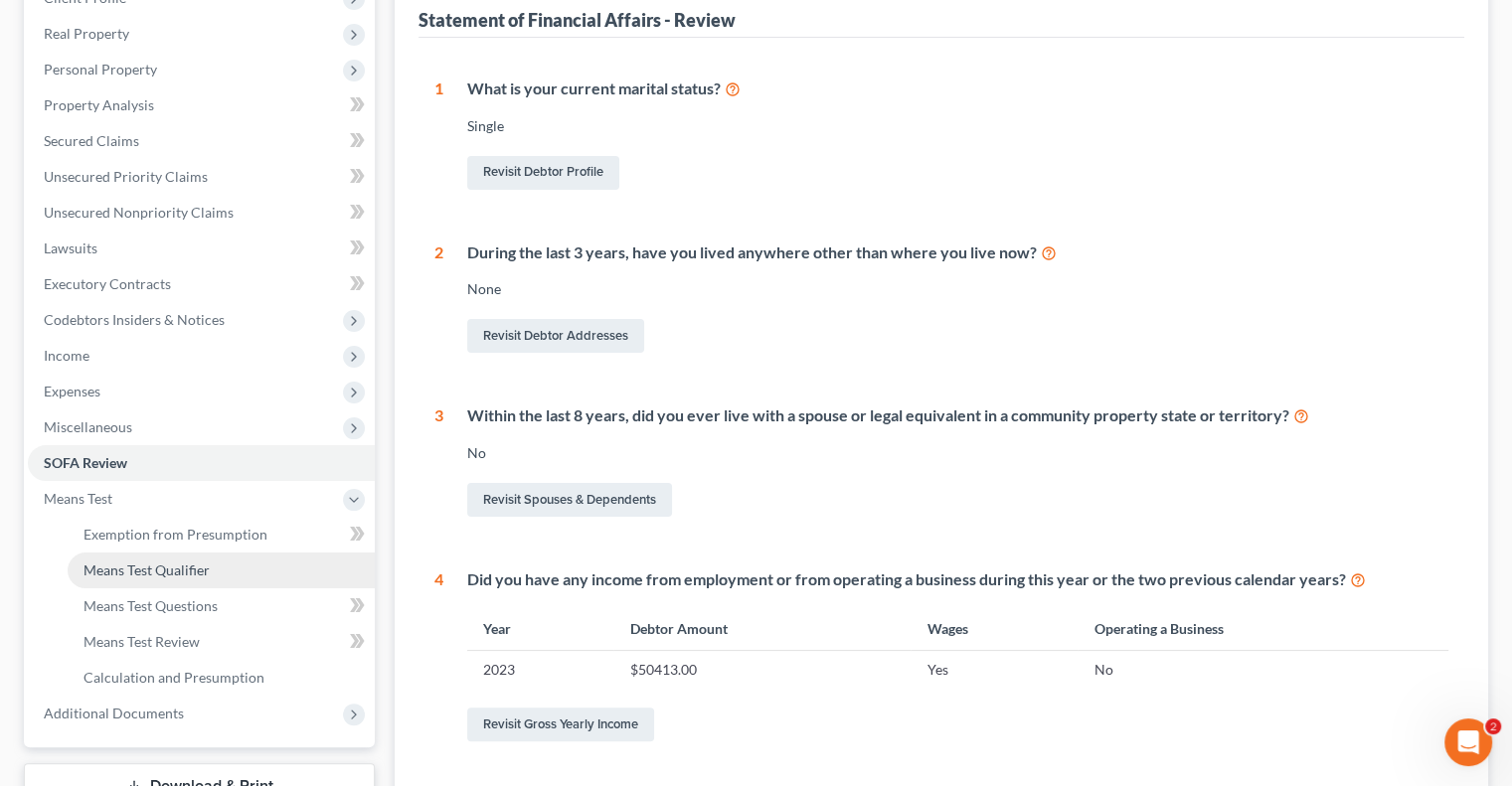 click on "Means Test Qualifier" at bounding box center [146, 569] 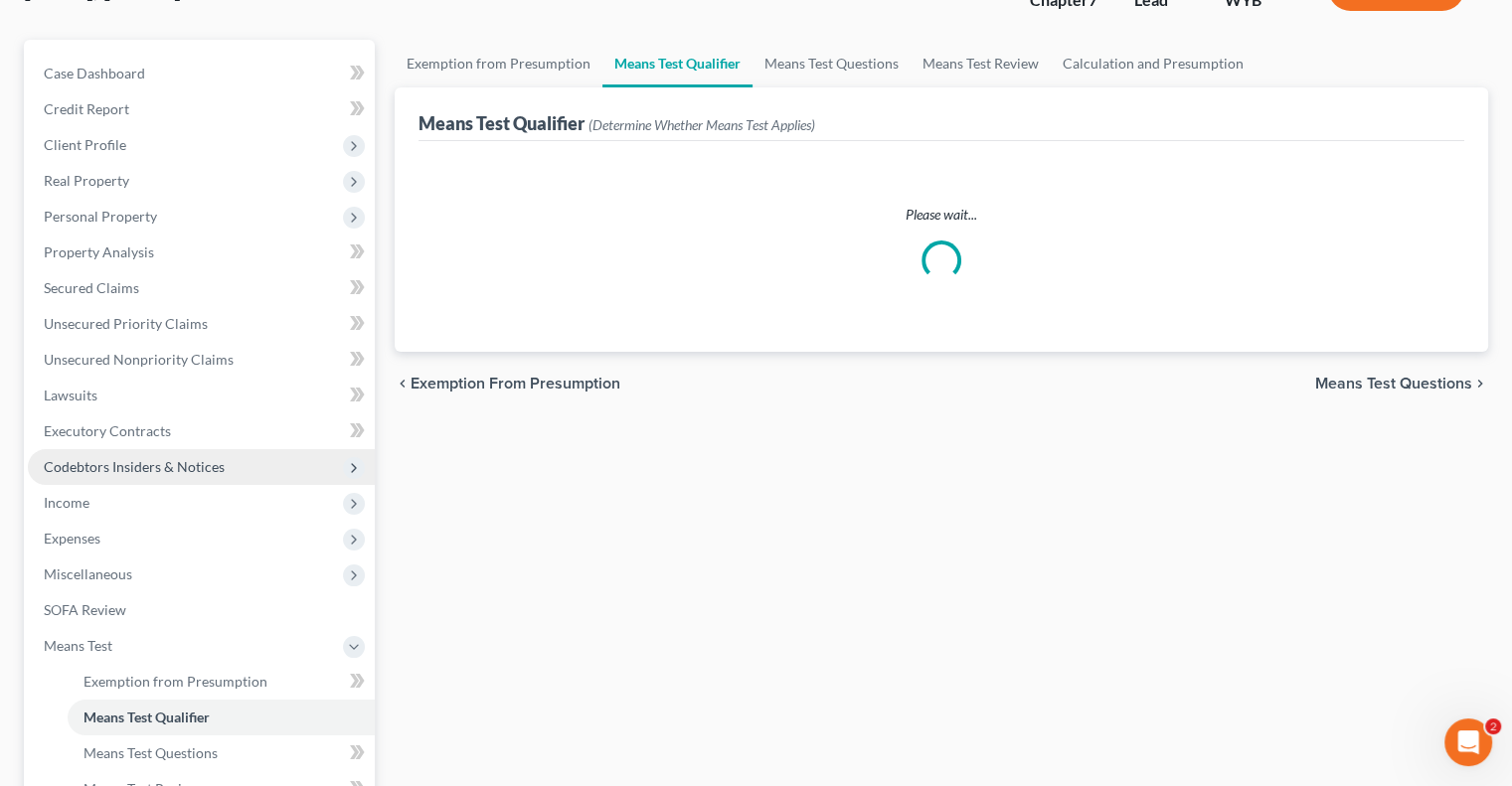 scroll, scrollTop: 0, scrollLeft: 0, axis: both 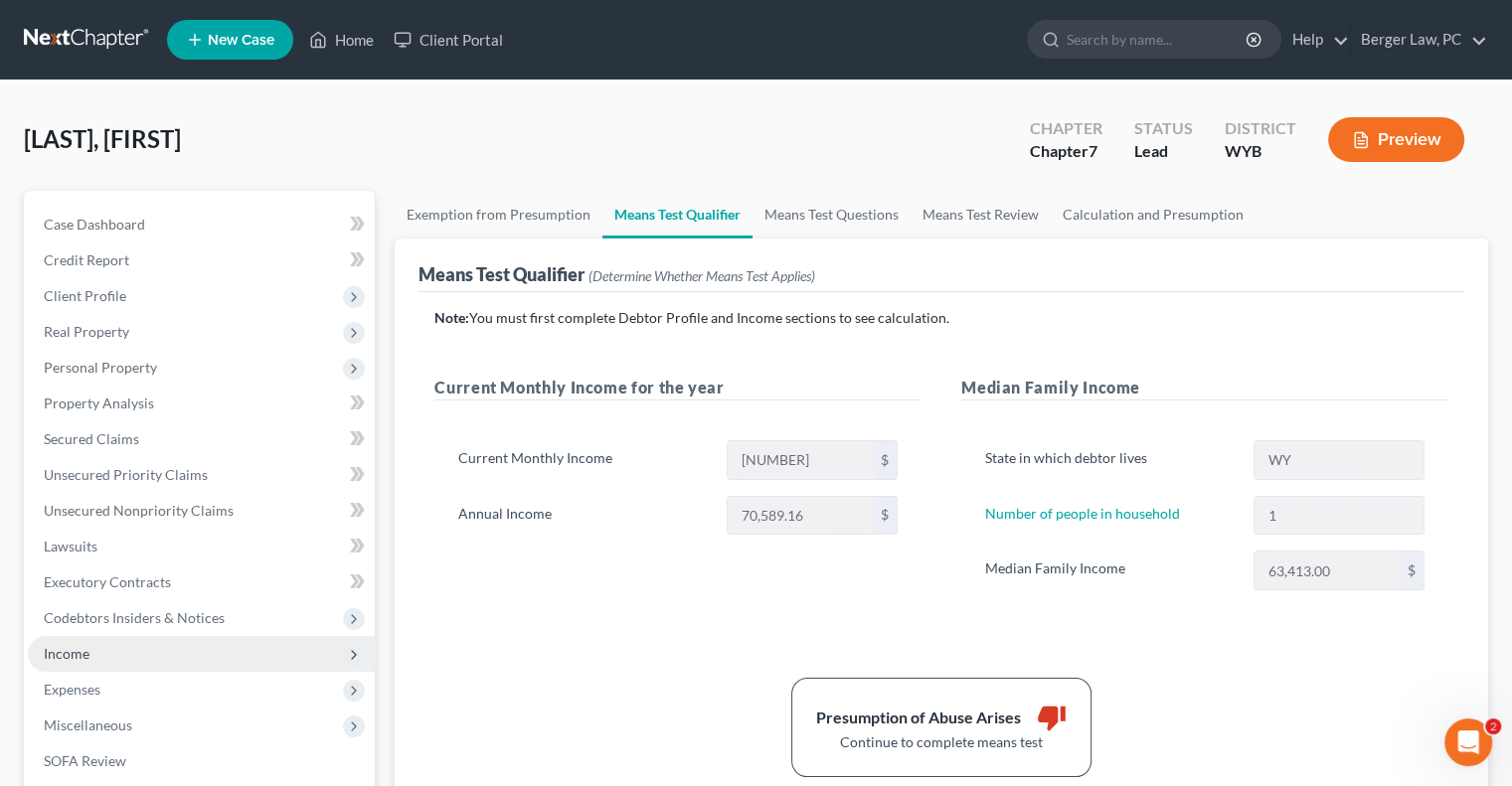 click on "Income" at bounding box center (201, 654) 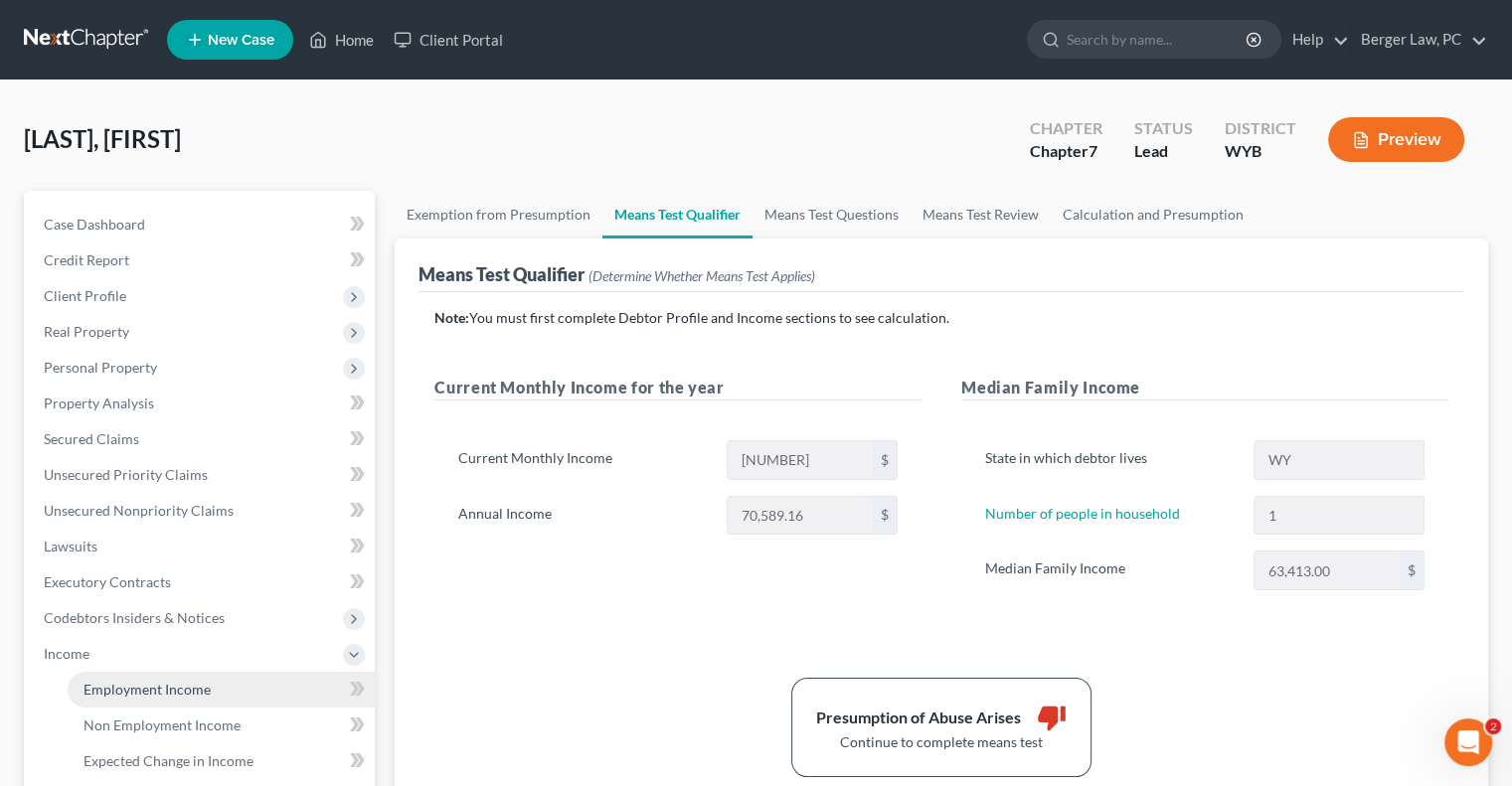 click on "Employment Income" at bounding box center [147, 689] 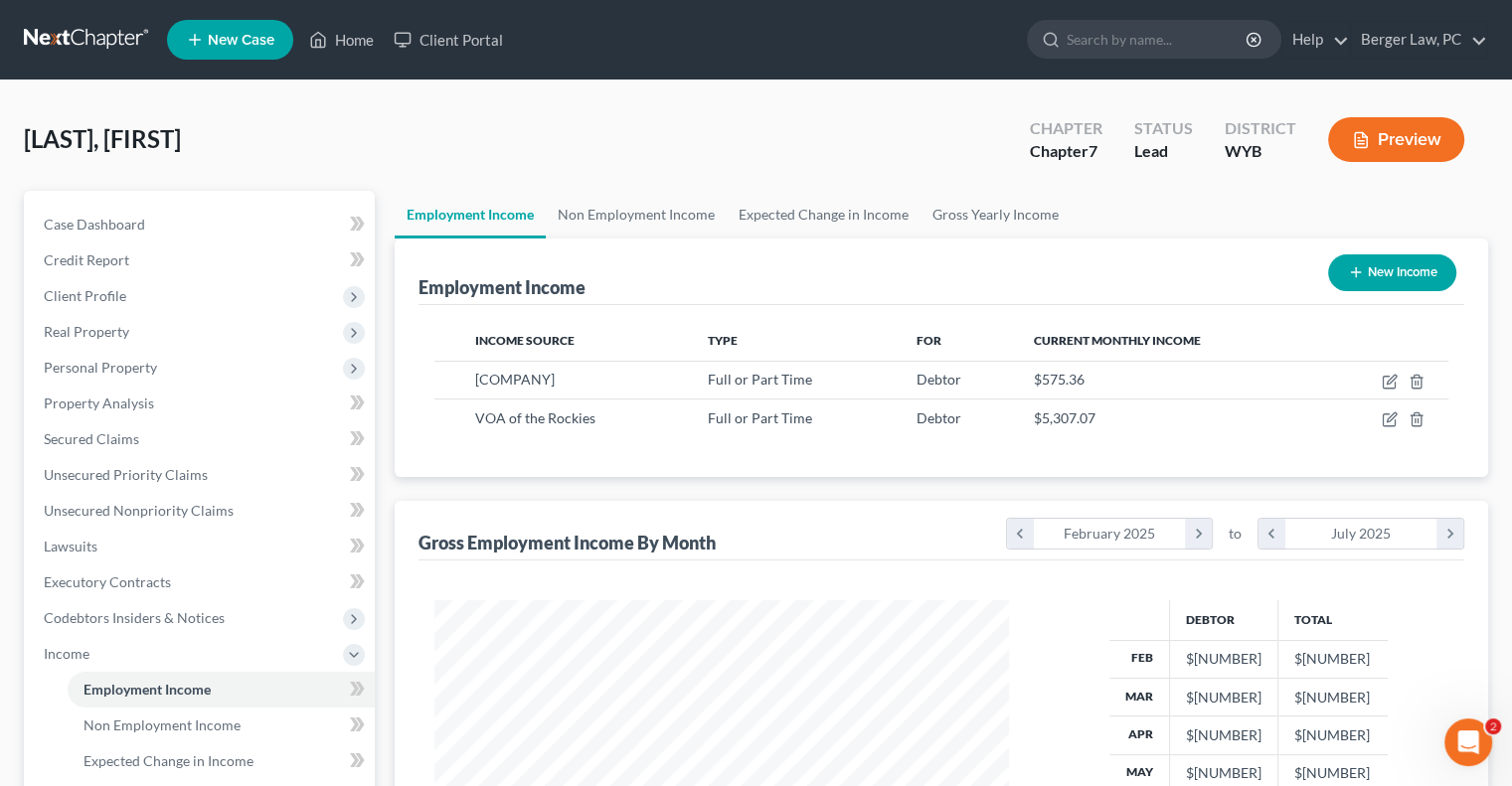 scroll, scrollTop: 993324, scrollLeft: 993468, axis: both 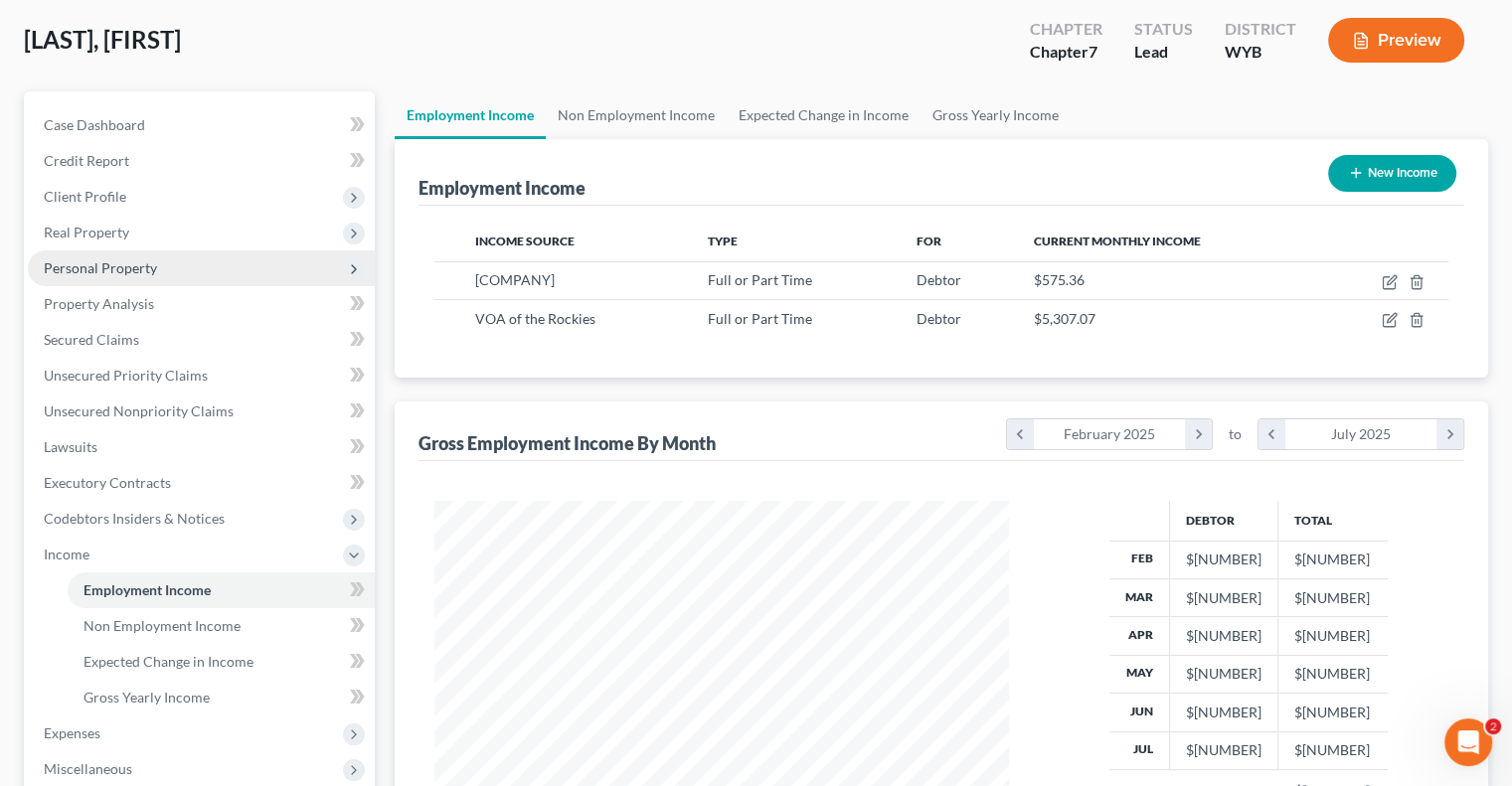 click on "Personal Property" at bounding box center [100, 267] 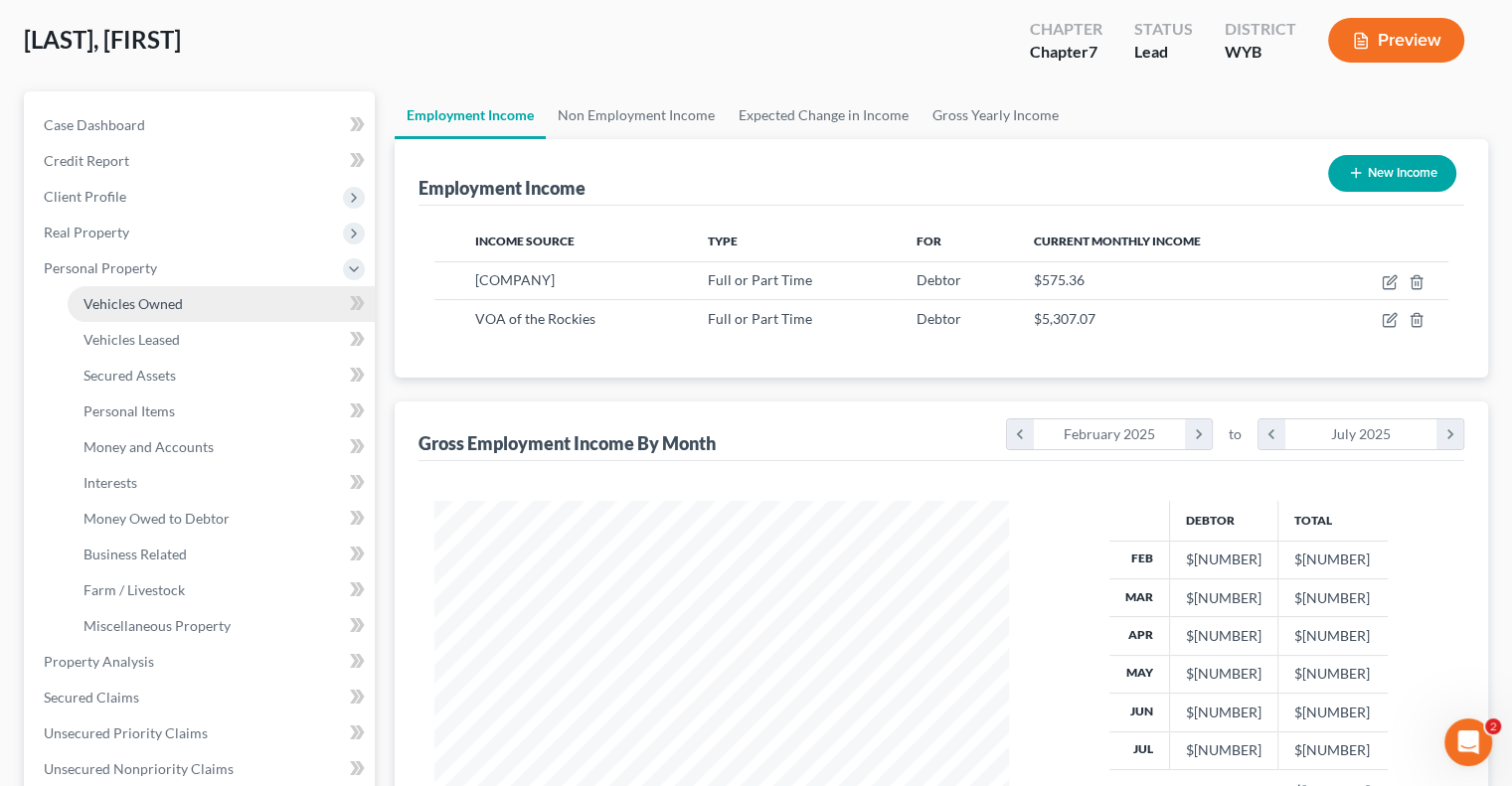 click on "Vehicles Owned" at bounding box center (133, 303) 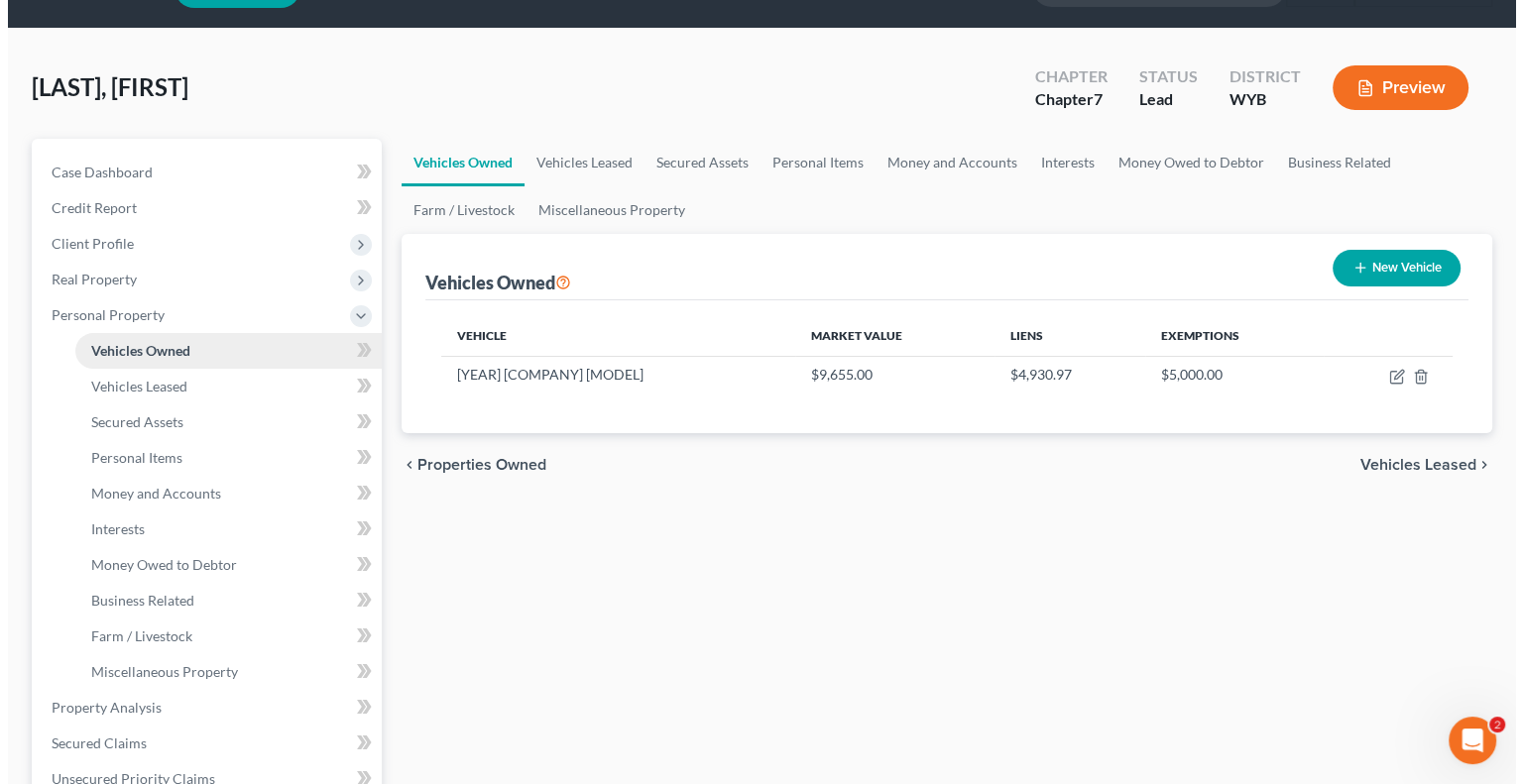 scroll, scrollTop: 0, scrollLeft: 0, axis: both 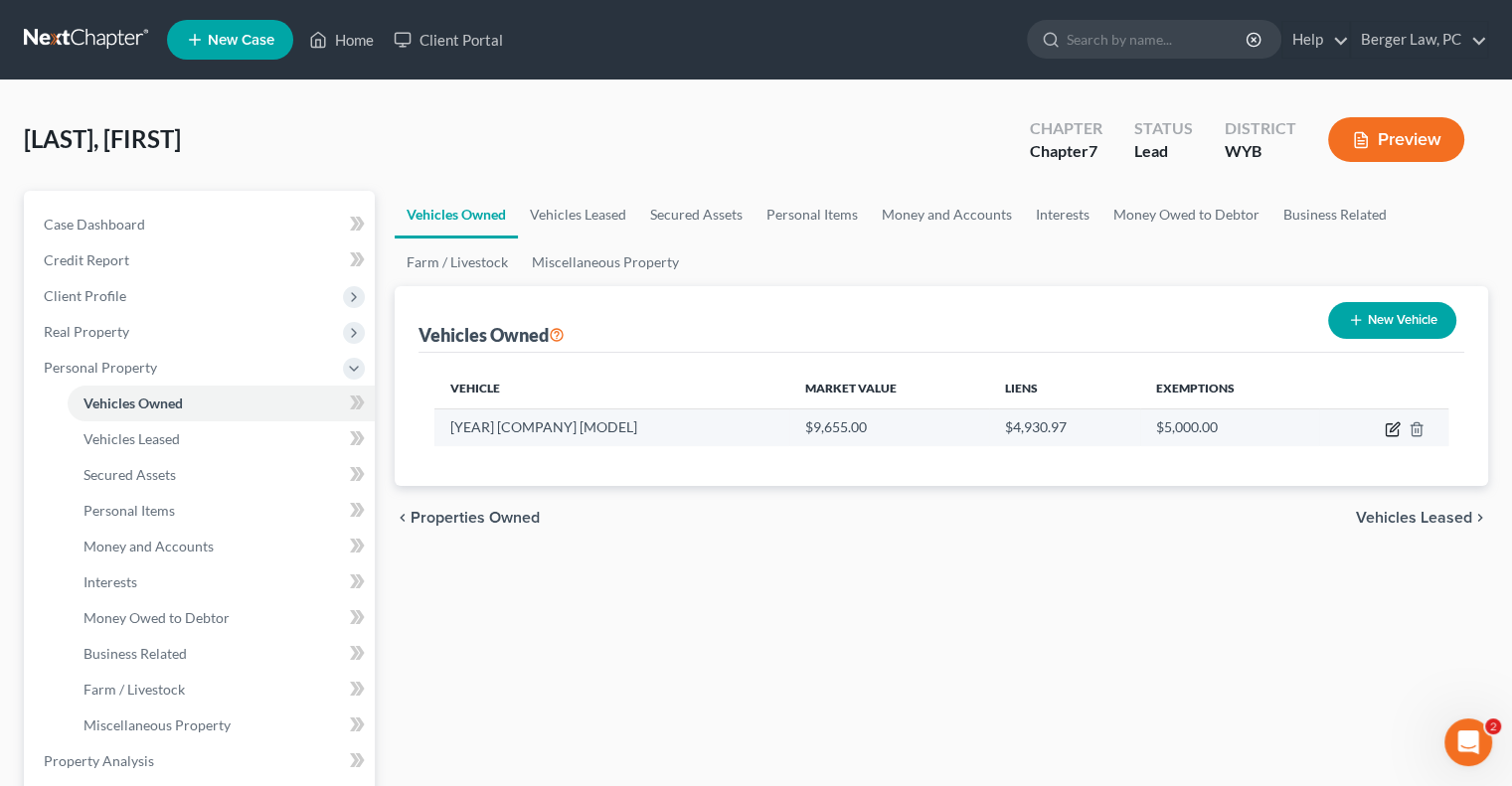 click 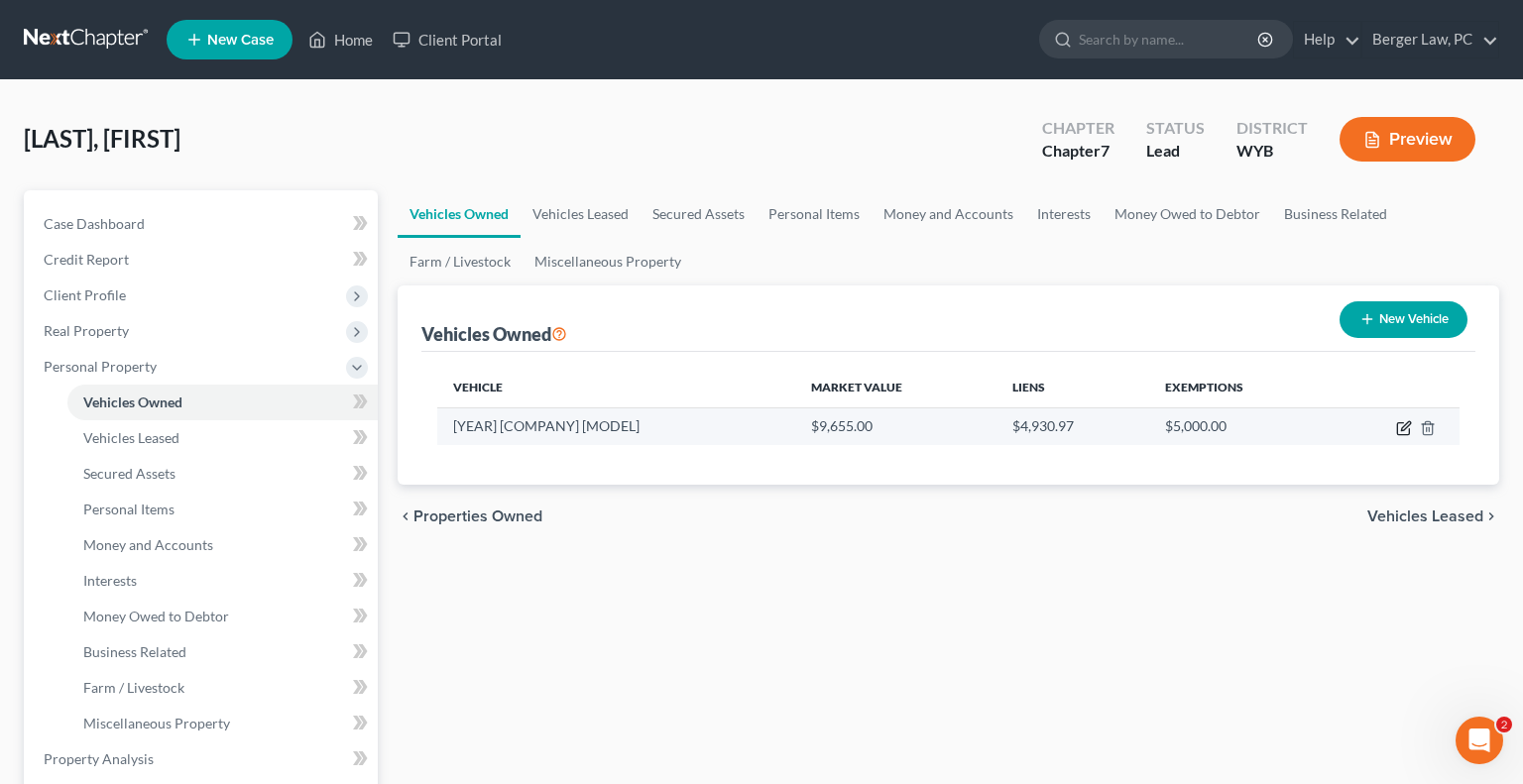 select on "0" 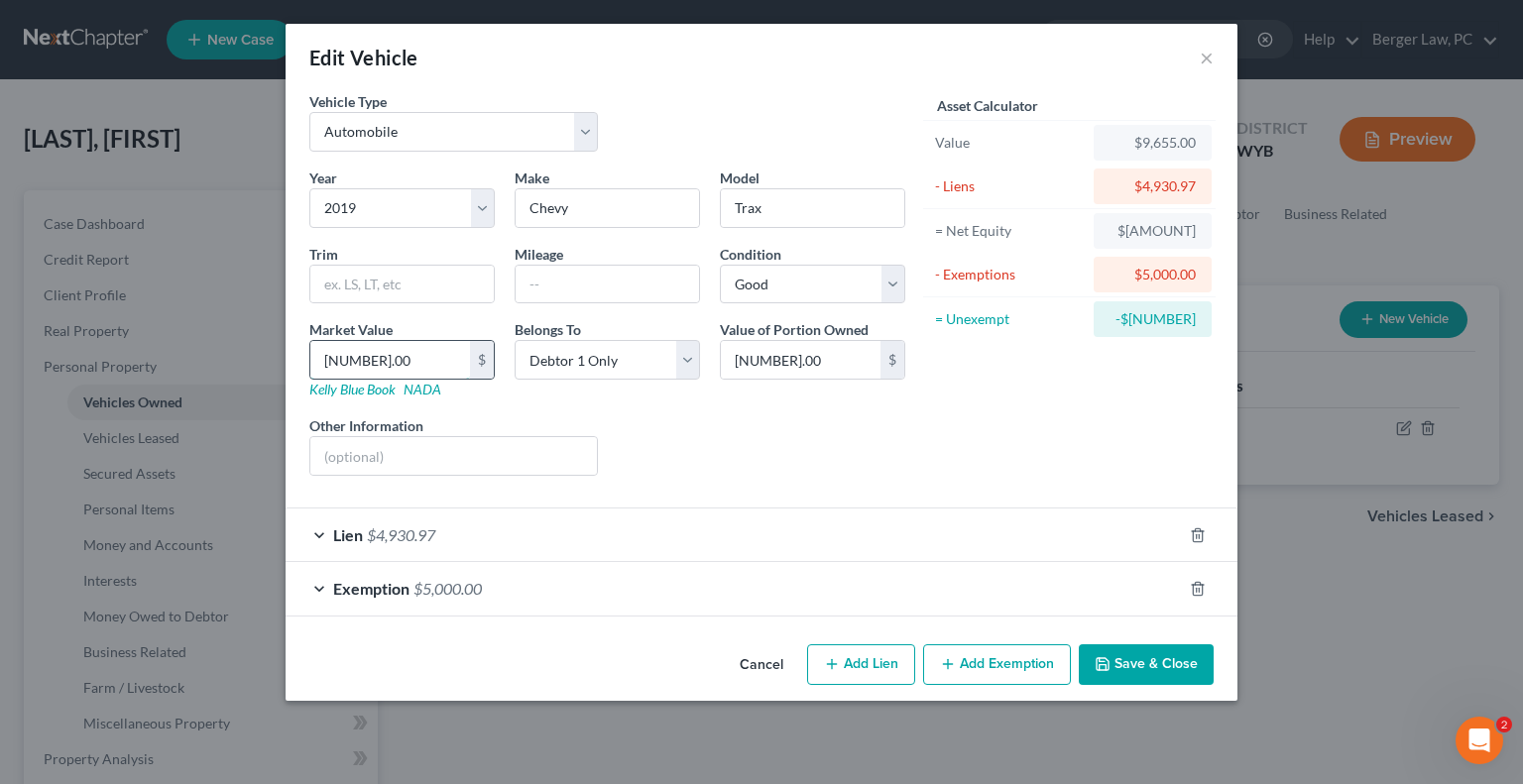 click on "[NUMBER].00" at bounding box center [390, 360] 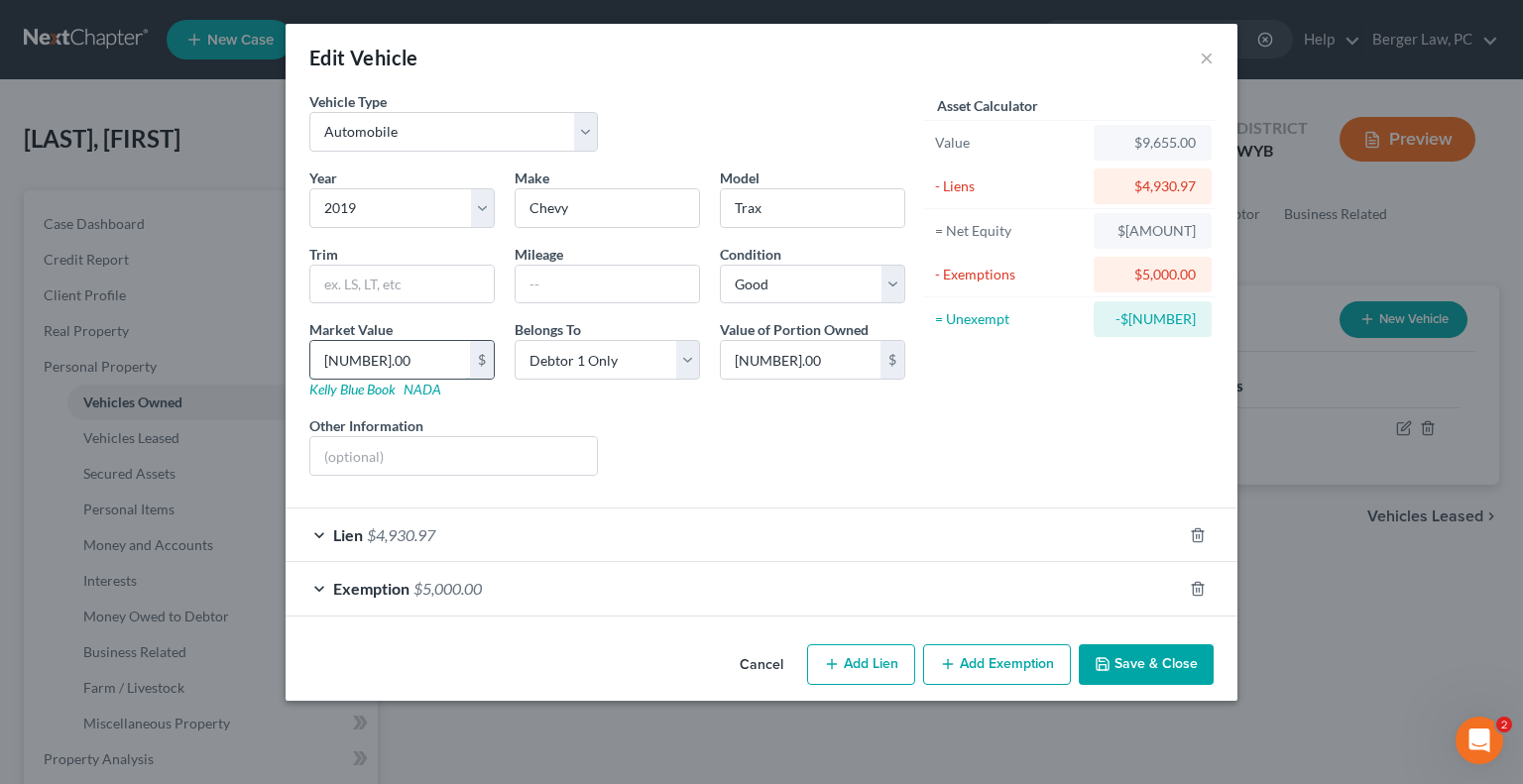 type on "1" 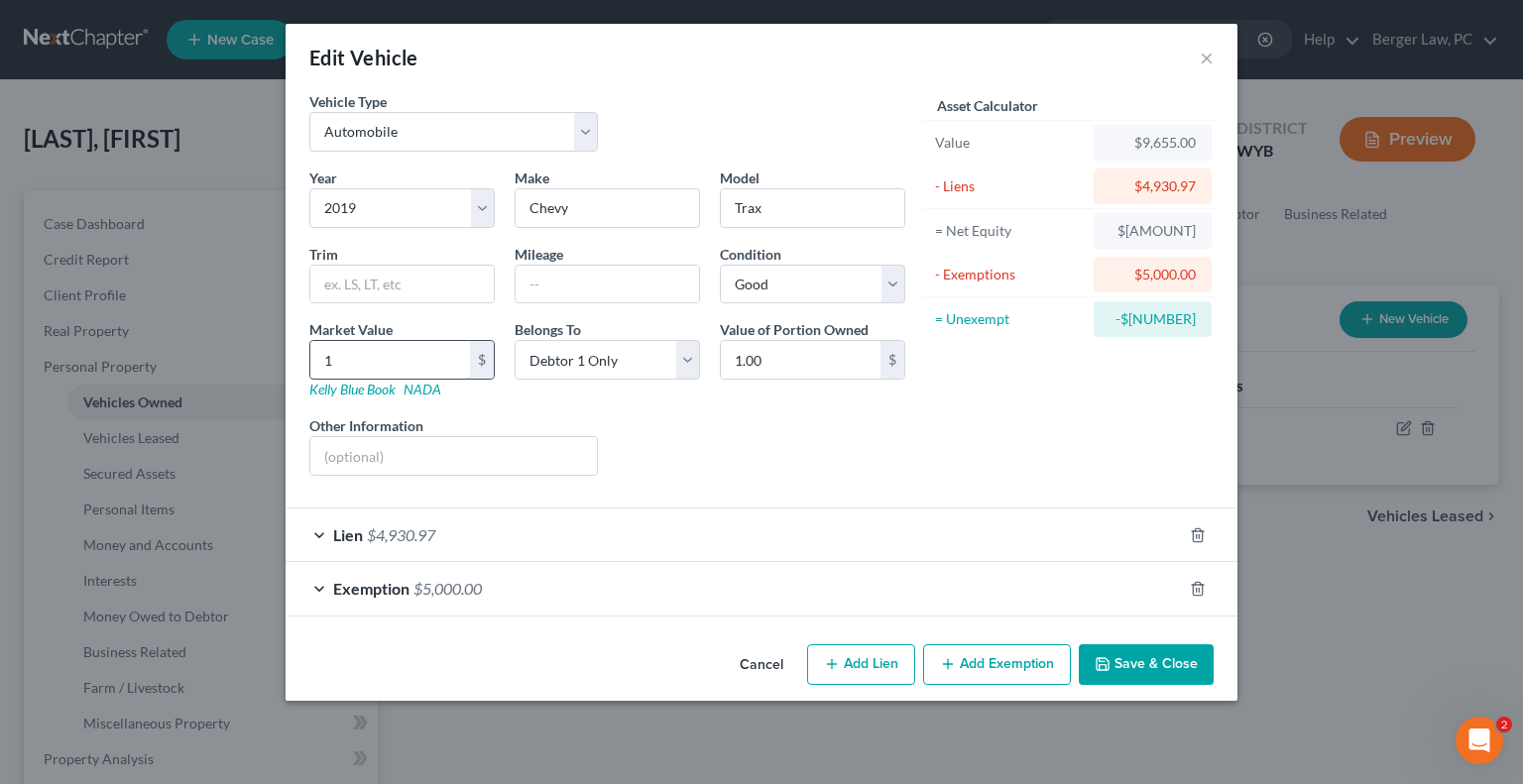 type on "12" 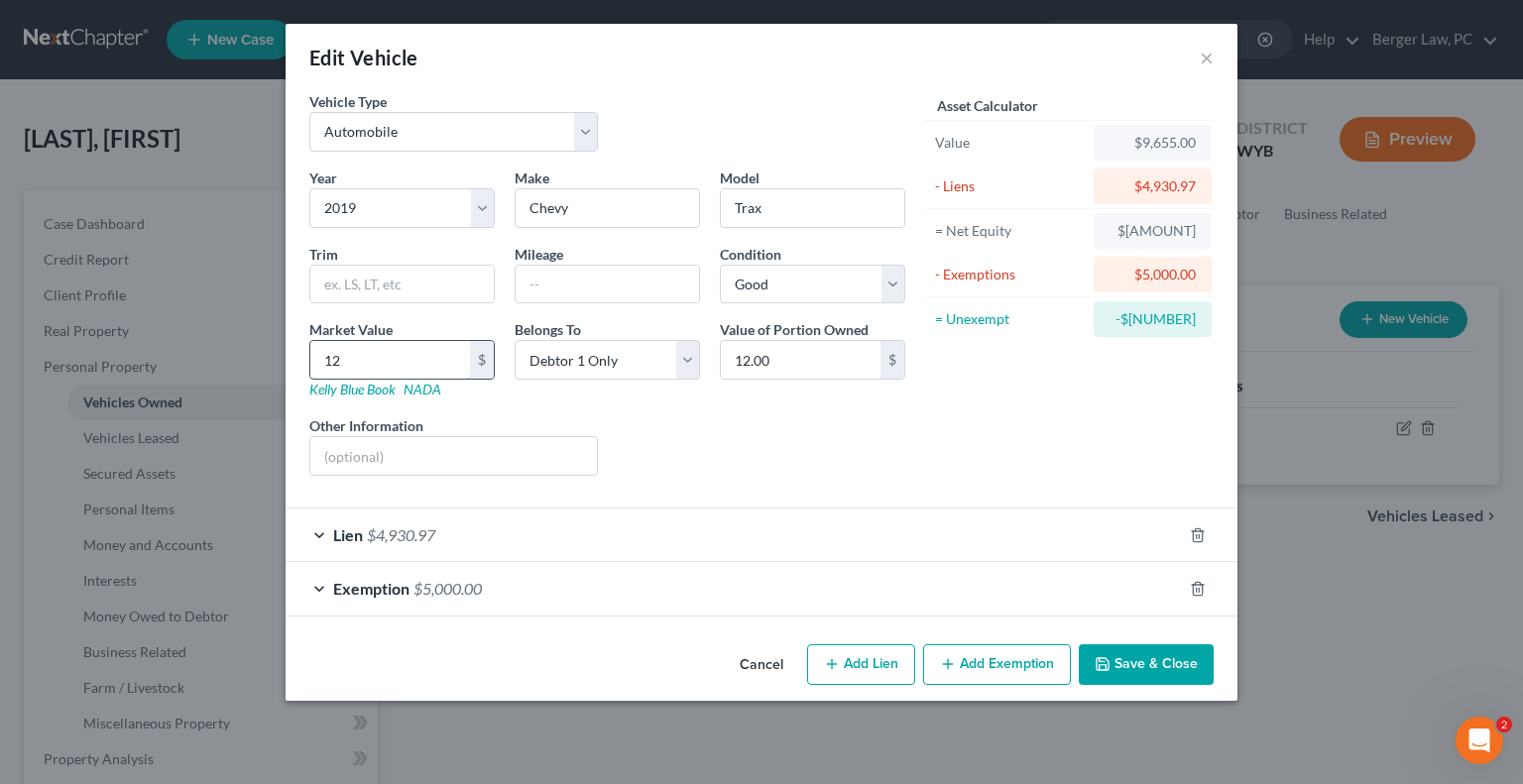 type on "120" 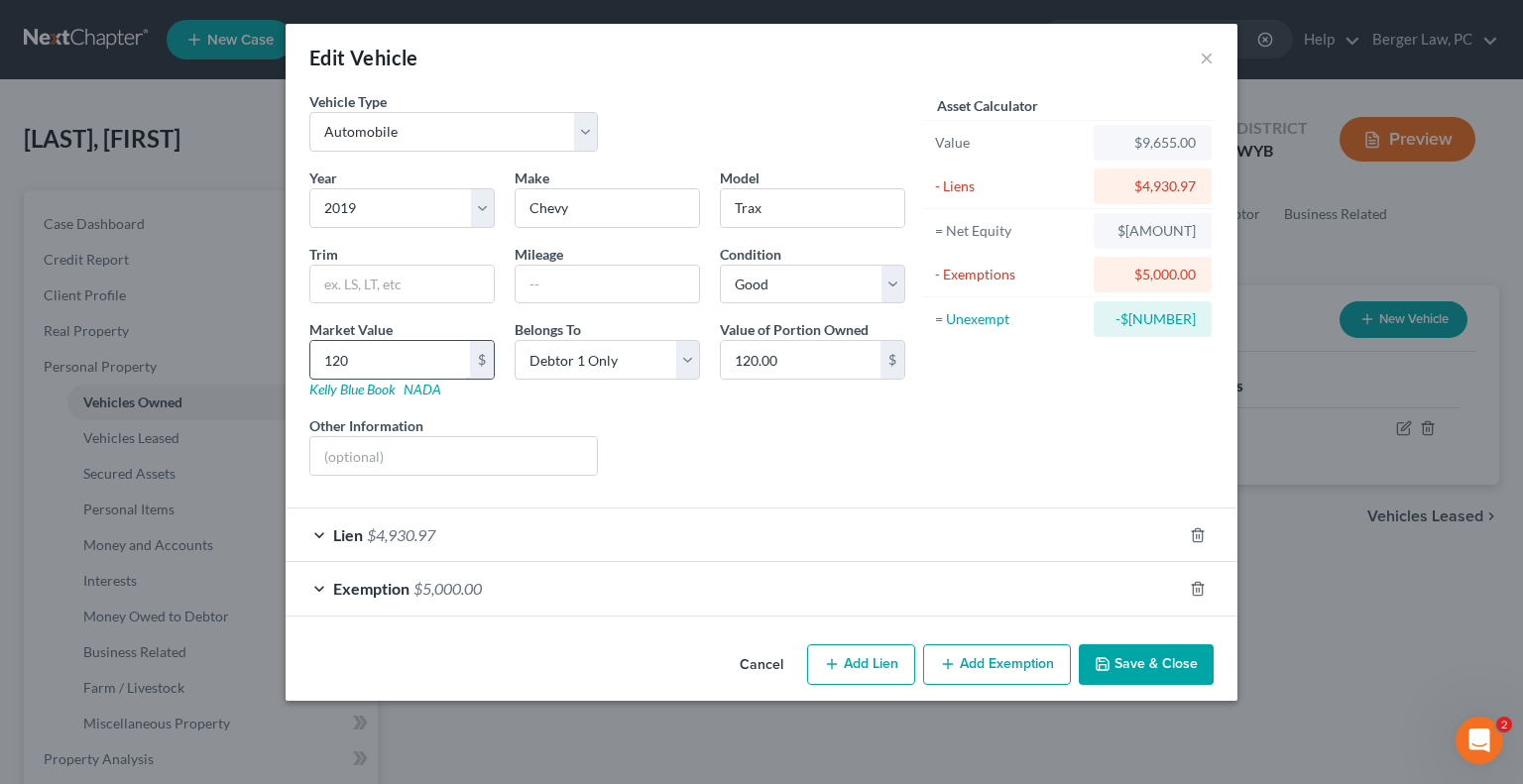 type on "1205" 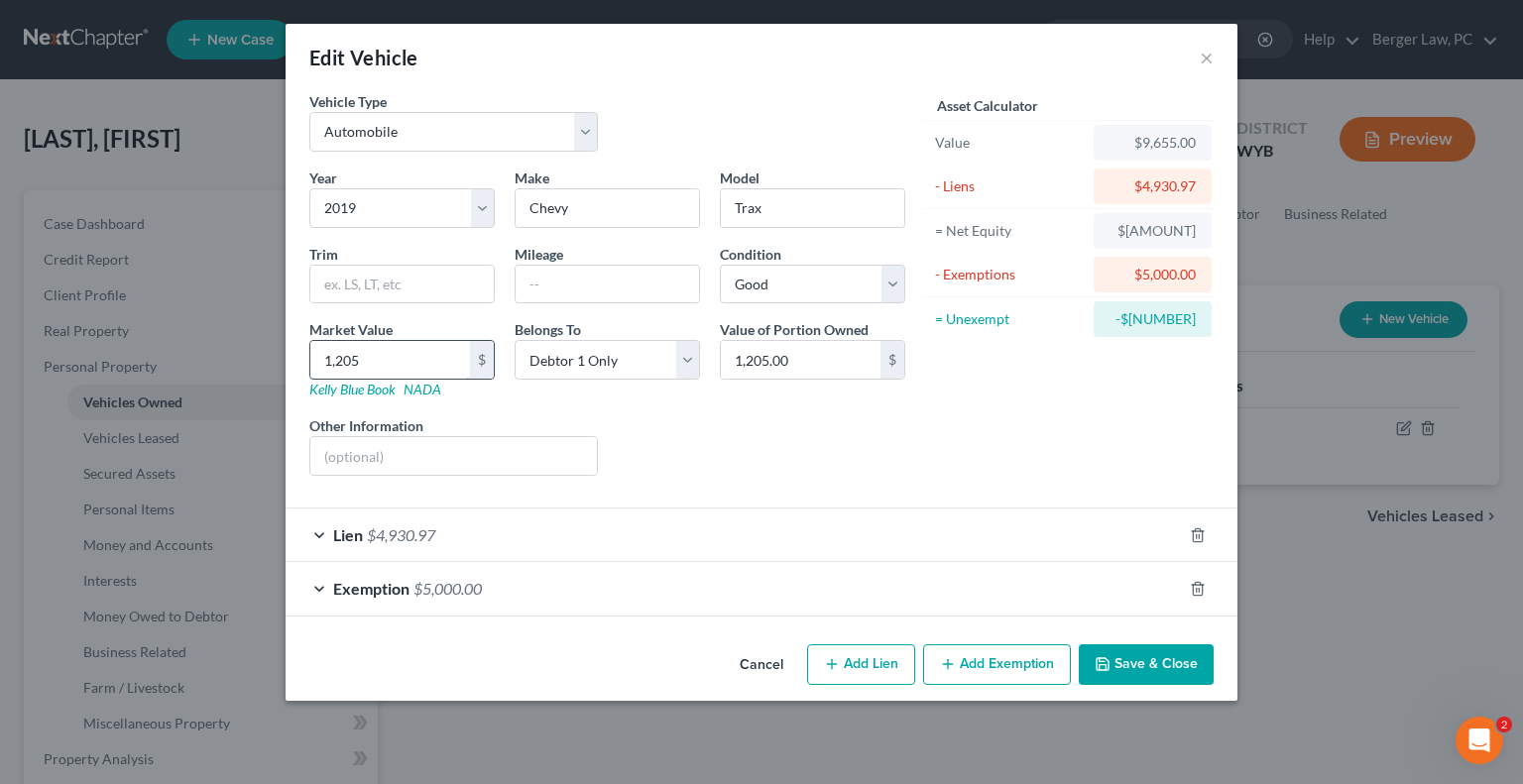 type on "1,2055" 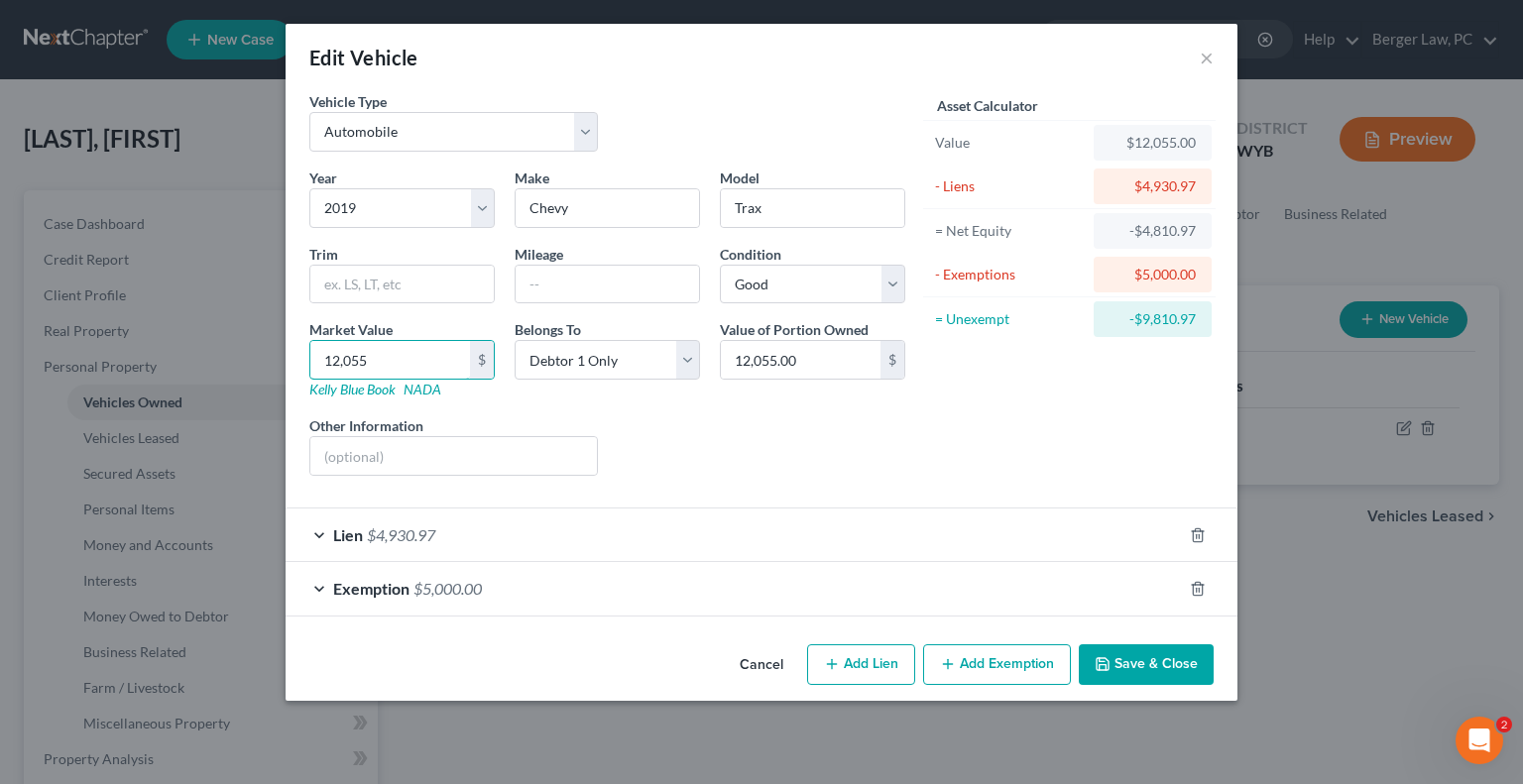 type on "12,055" 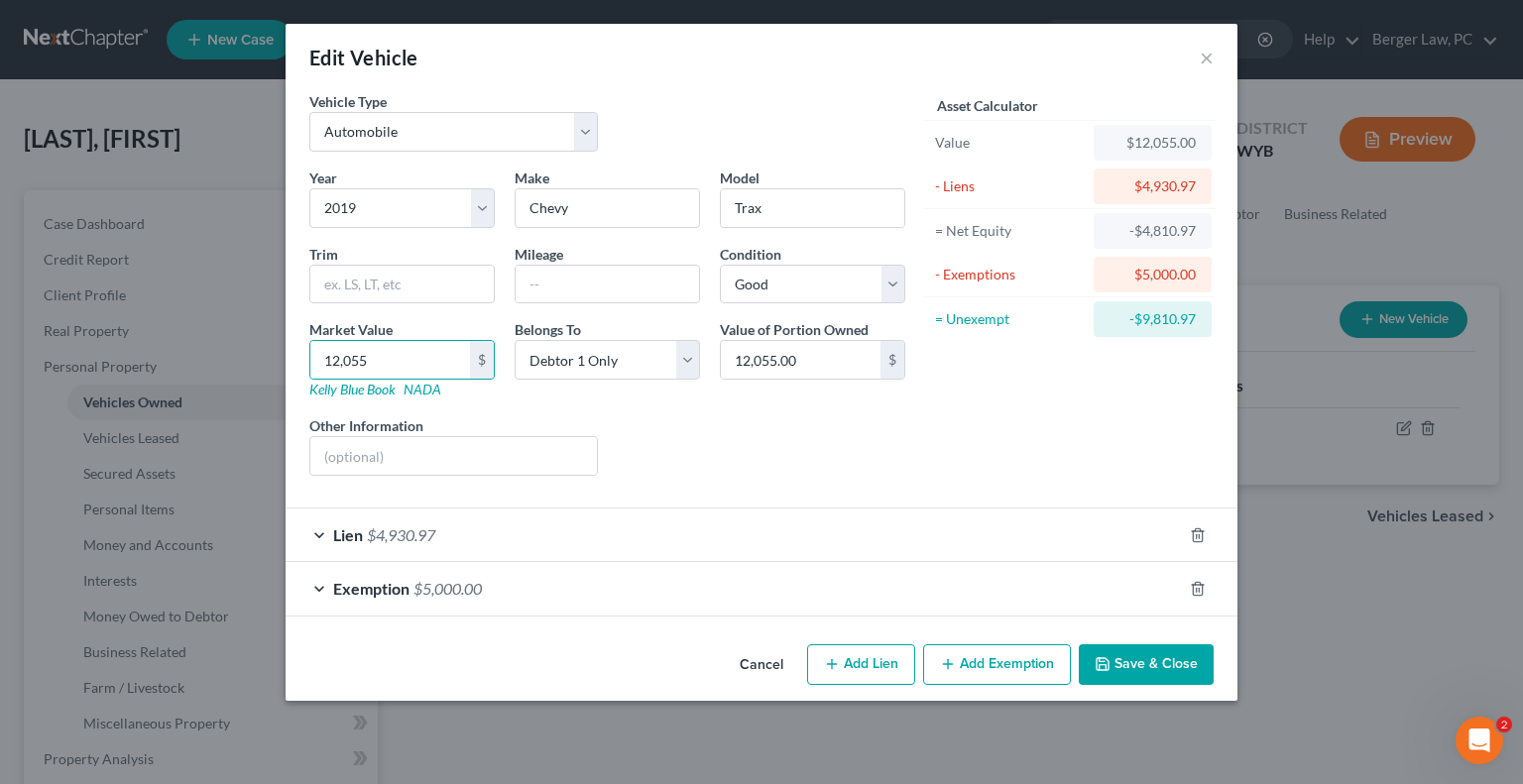 click on "Lien $4,930.97" at bounding box center [734, 534] 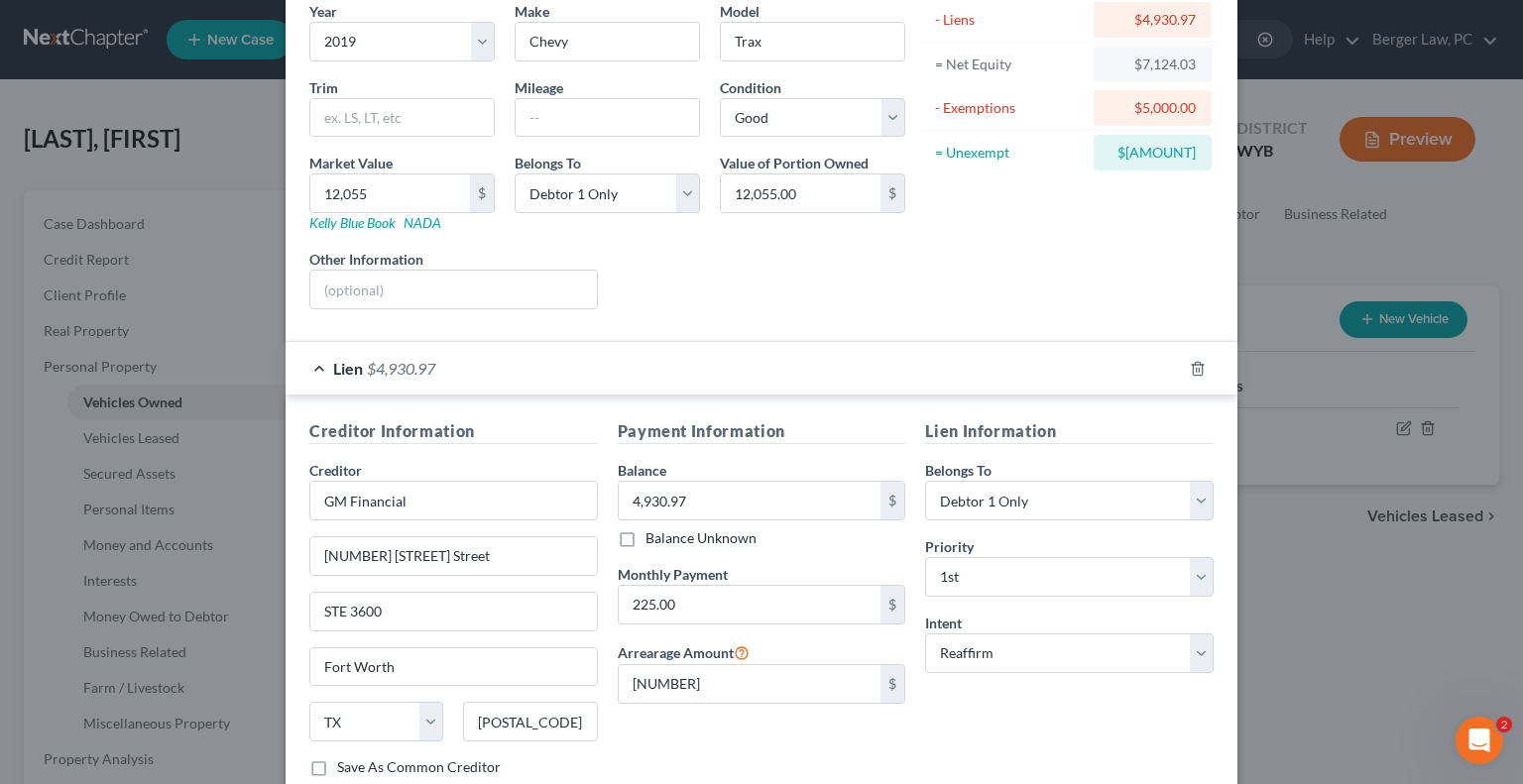 scroll, scrollTop: 198, scrollLeft: 0, axis: vertical 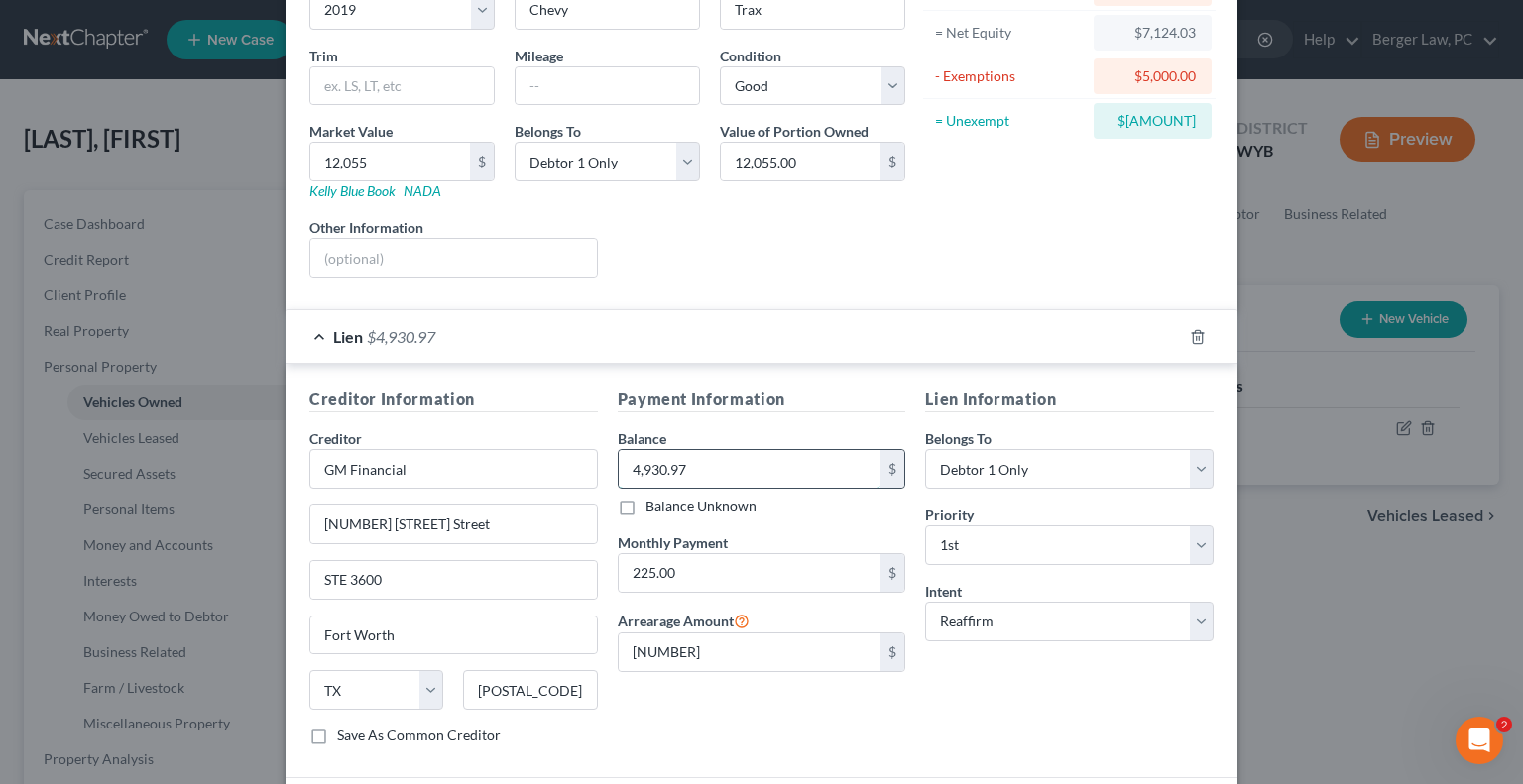 click on "4,930.97" at bounding box center [750, 469] 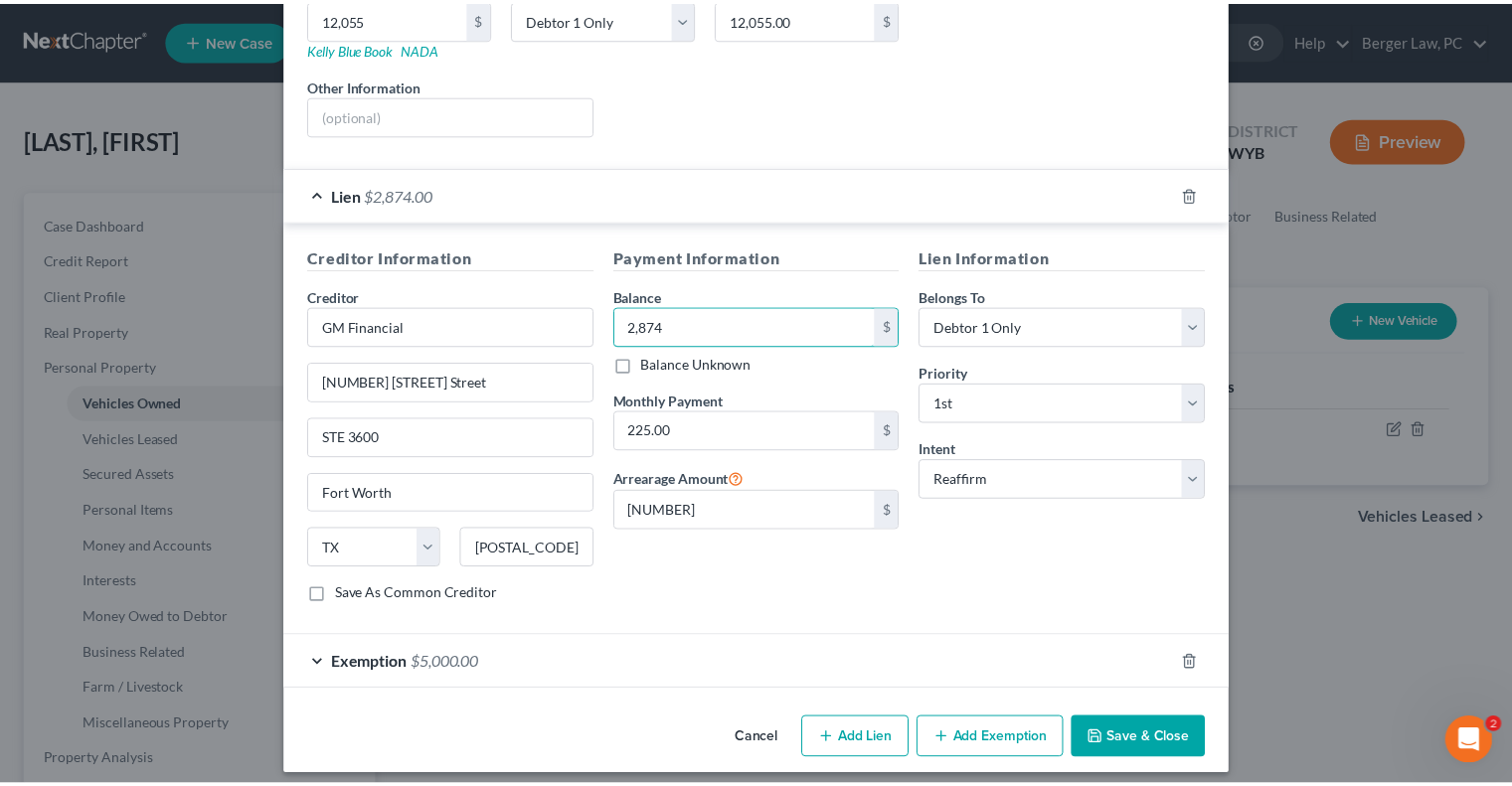 scroll, scrollTop: 350, scrollLeft: 0, axis: vertical 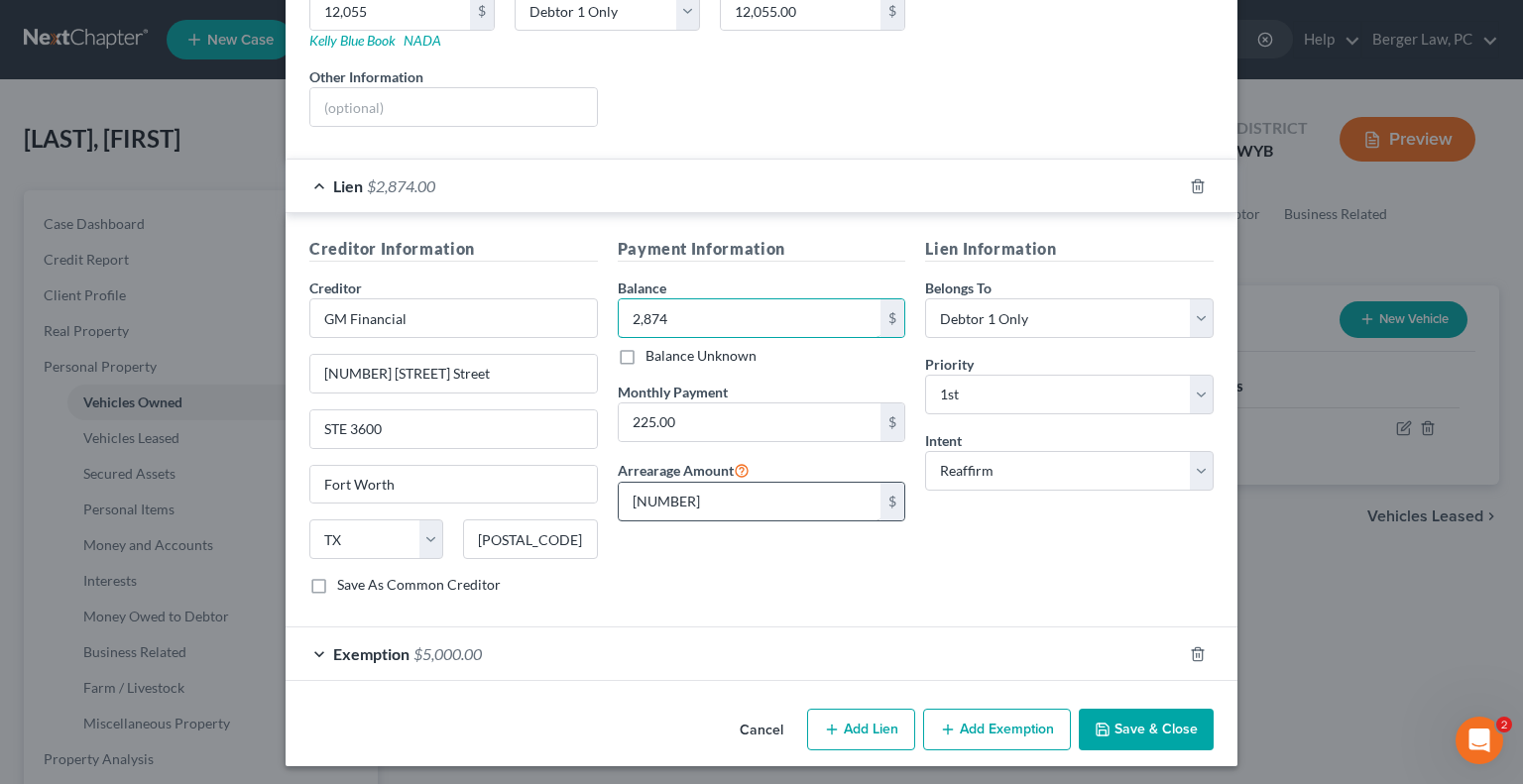 type on "2,874" 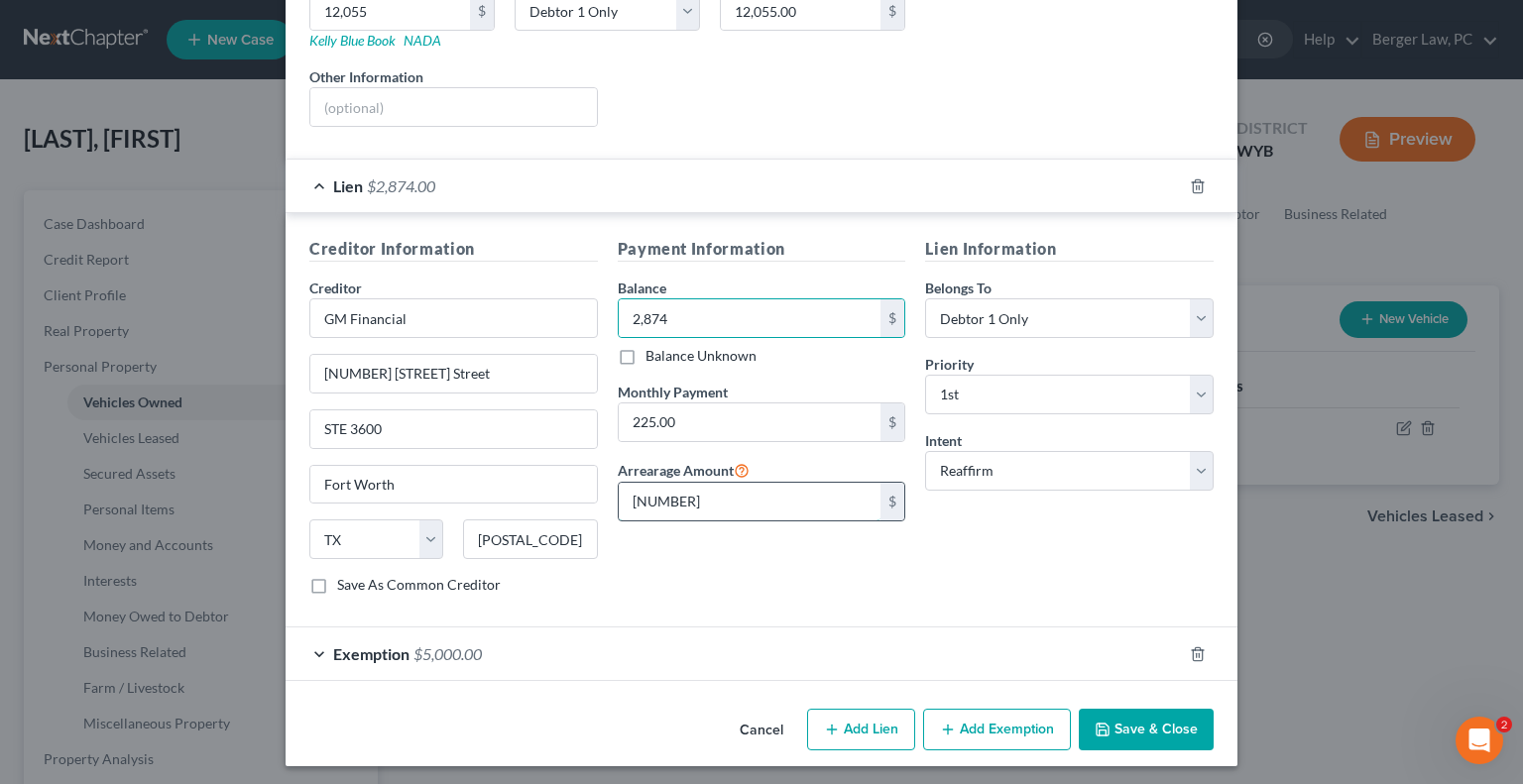 click on "[NUMBER]" at bounding box center (750, 502) 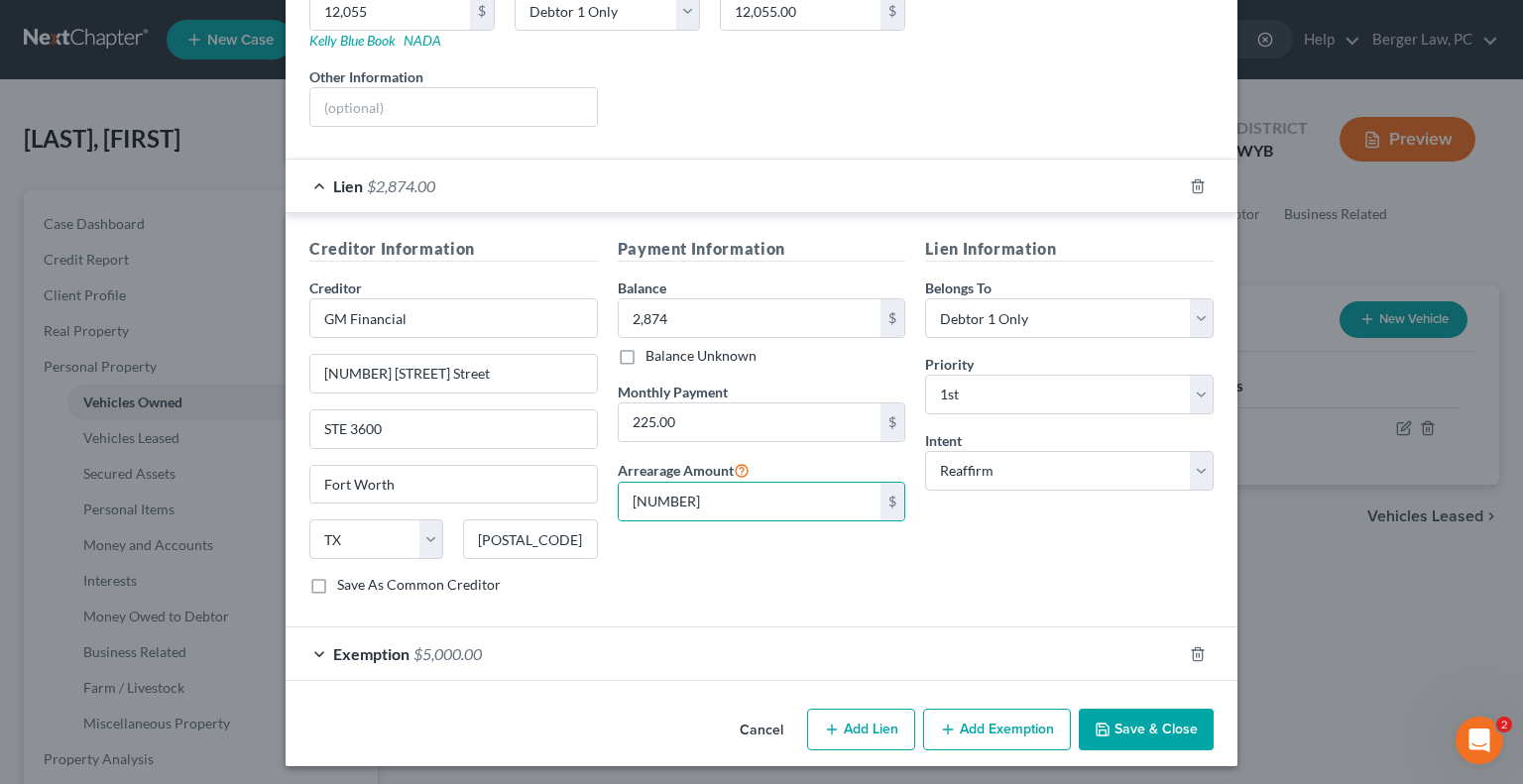 click on "Lien Information
Belongs To
*
Select Debtor 1 Only Debtor 2 Only Debtor 1 And Debtor 2 Only At Least One Of The Debtors And Another Community Property
Priority
*
Select 1st 2nd 3rd 4th 5th 6th 7th 8th 9th 10th 11th 12th 13th 14th 15th 16th 17th 18th 19th 20th 21th 22th 23th 24th 25th 26th 27th 28th 29th 30th
Intent
Select Surrender Redeem Reaffirm Avoid Other" at bounding box center [1069, 423] 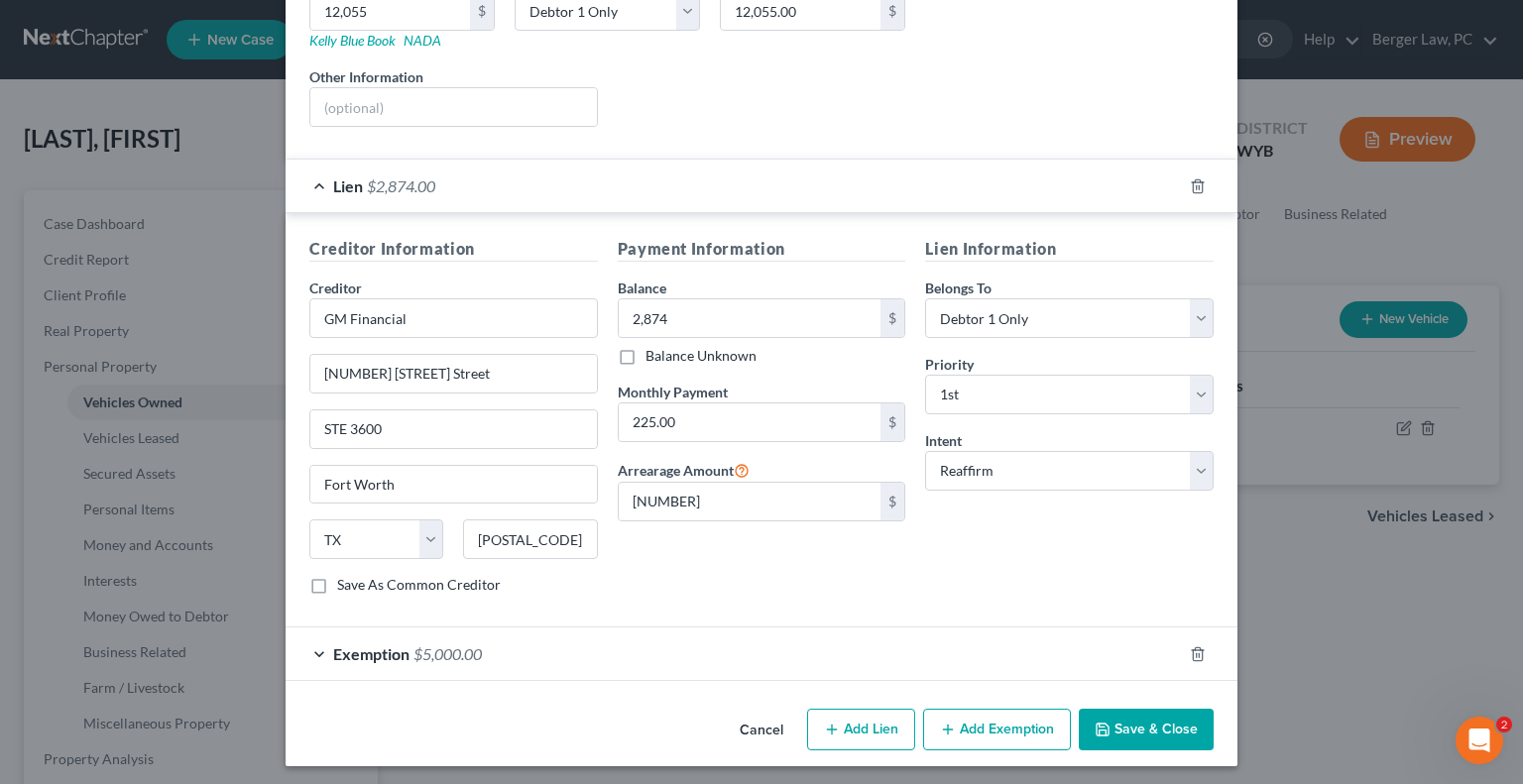 click on "Save & Close" at bounding box center [1146, 729] 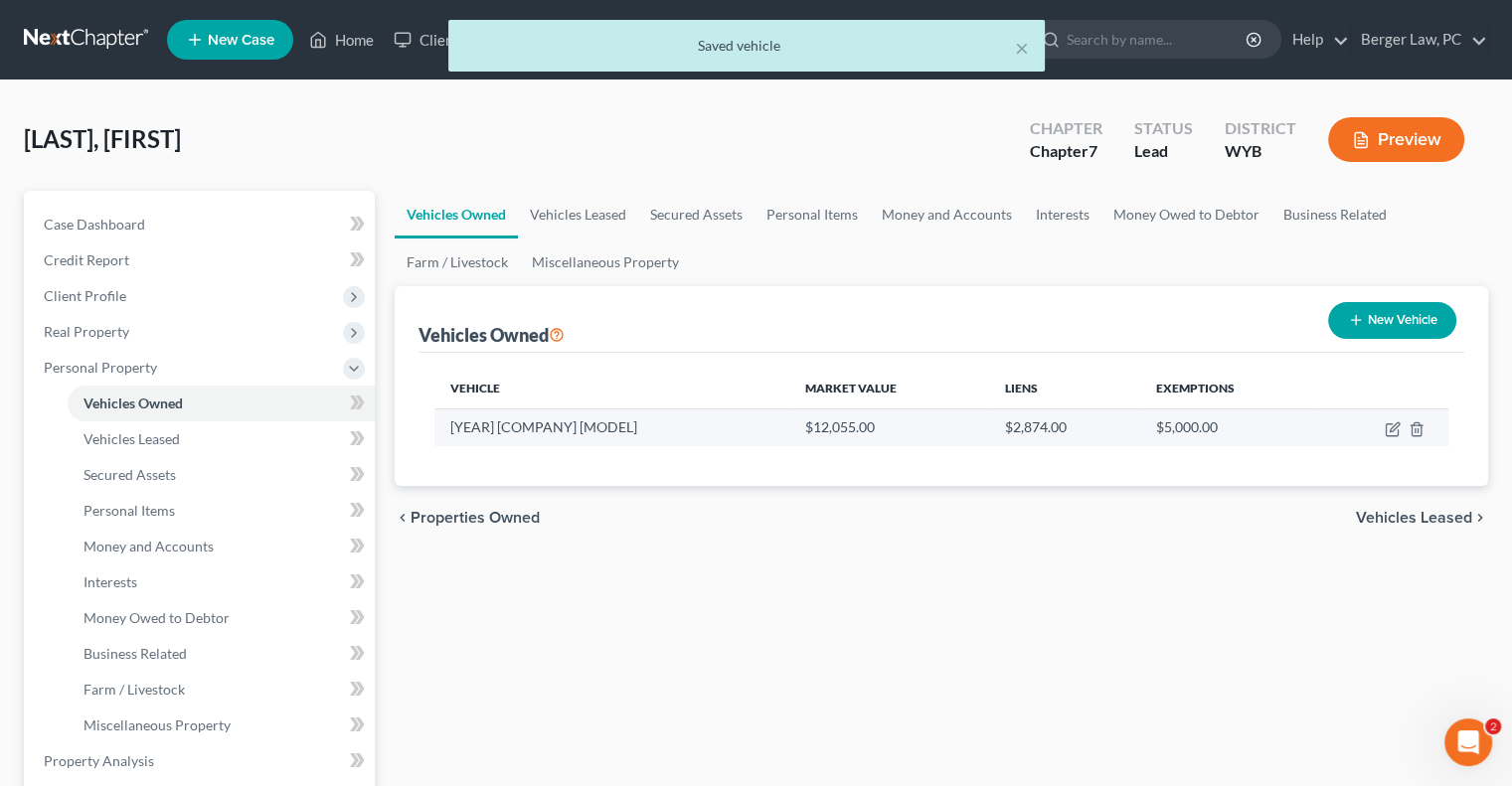 click at bounding box center [1384, 427] 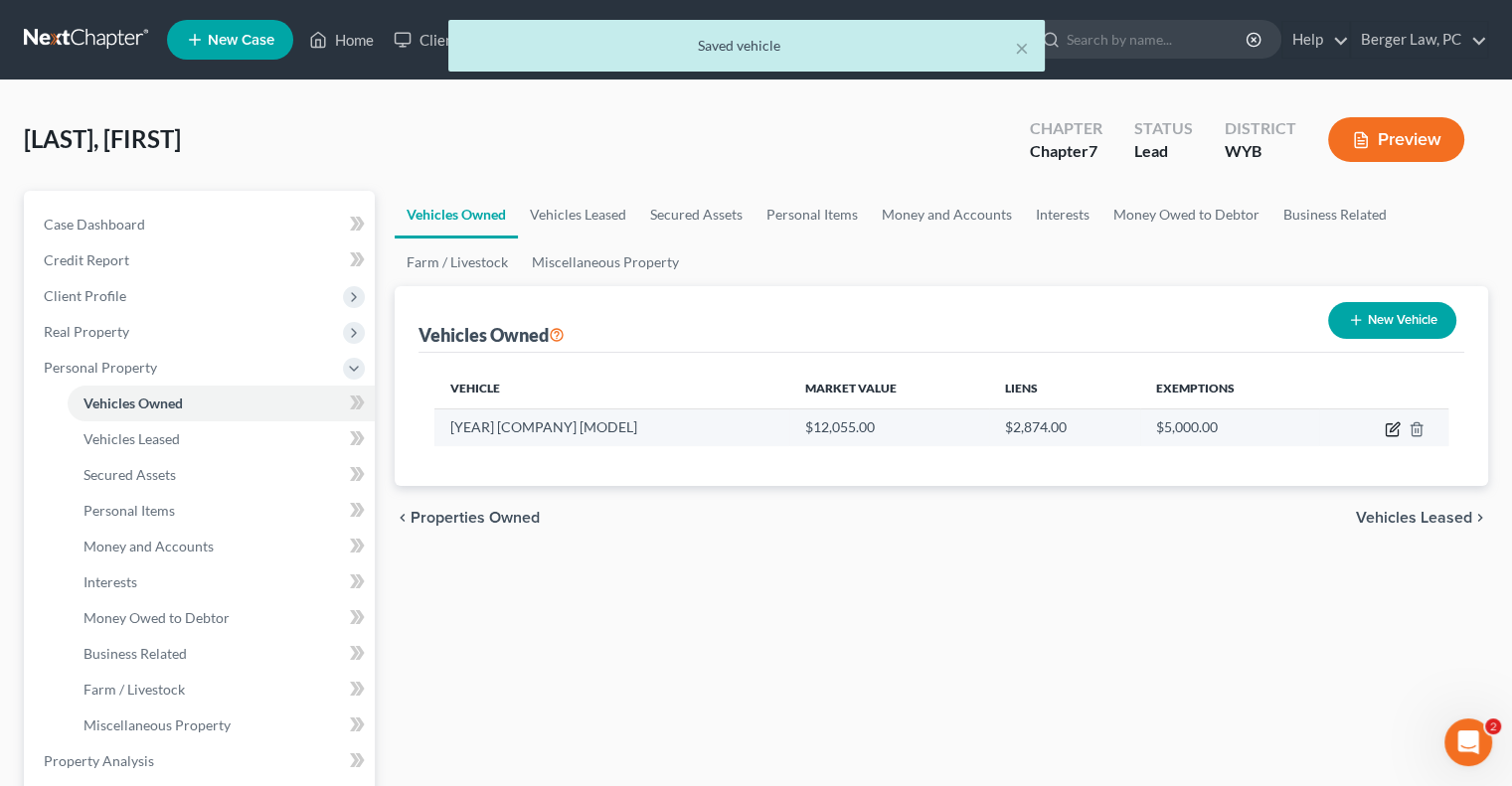 click 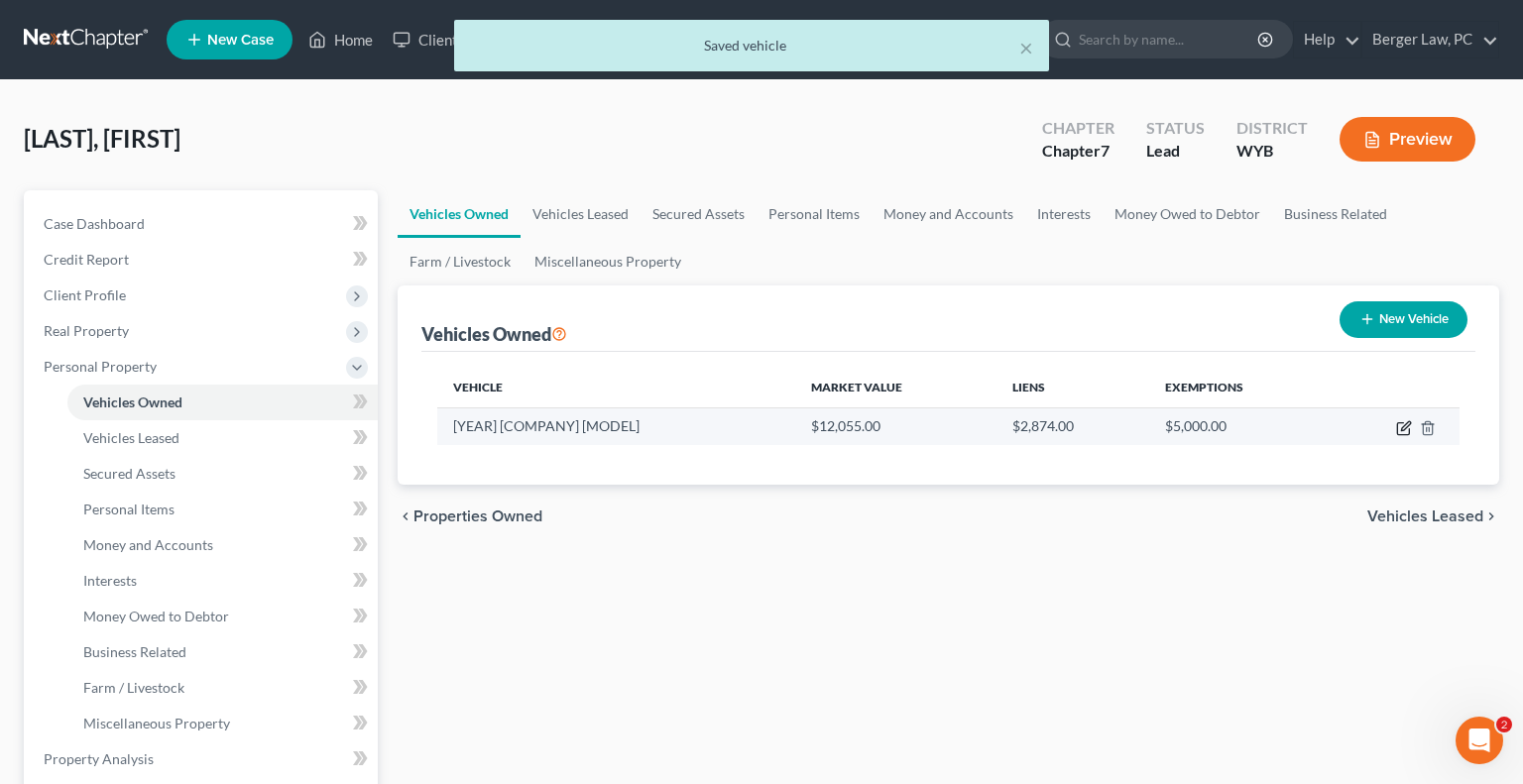 select on "0" 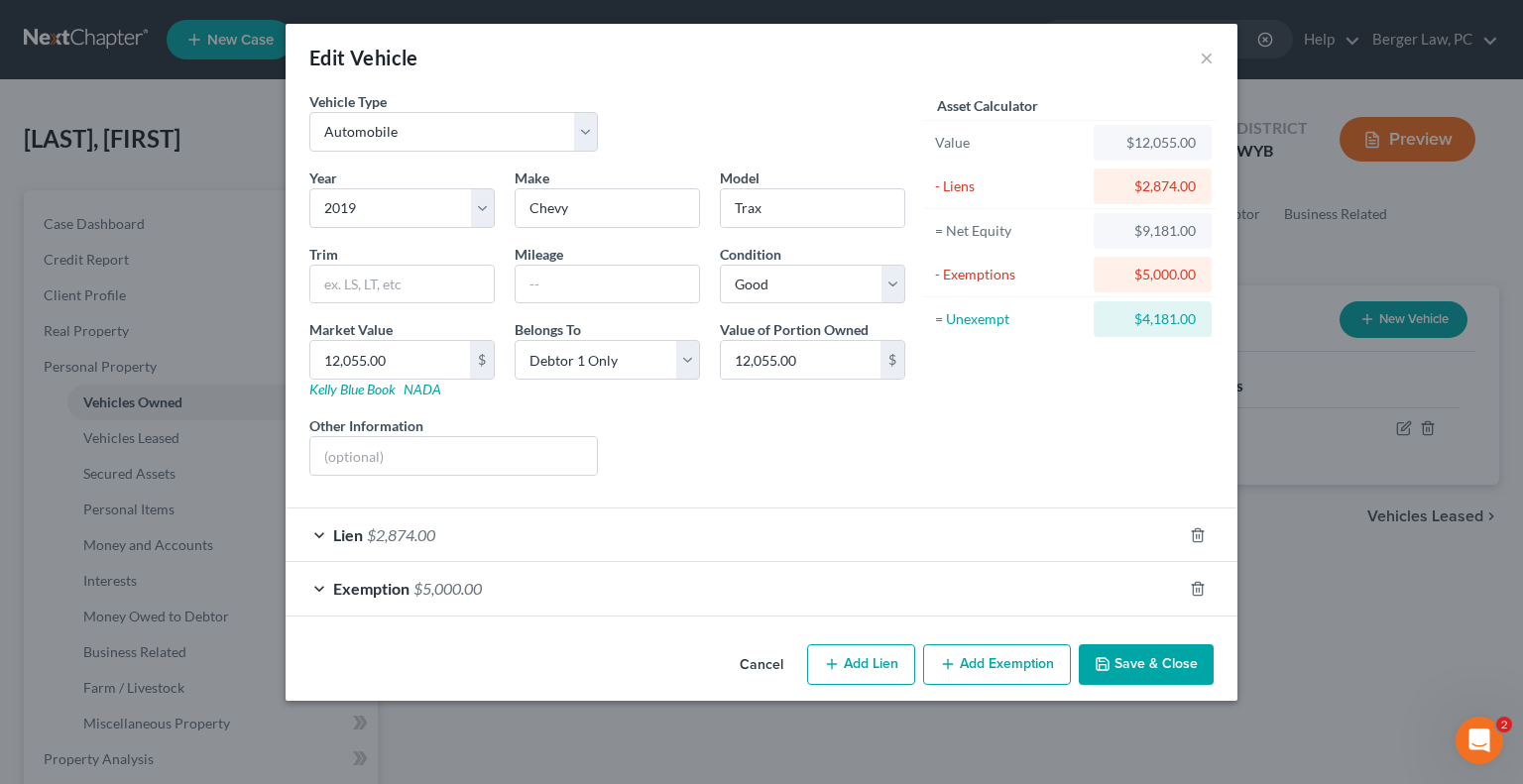 click on "Save & Close" at bounding box center (1146, 665) 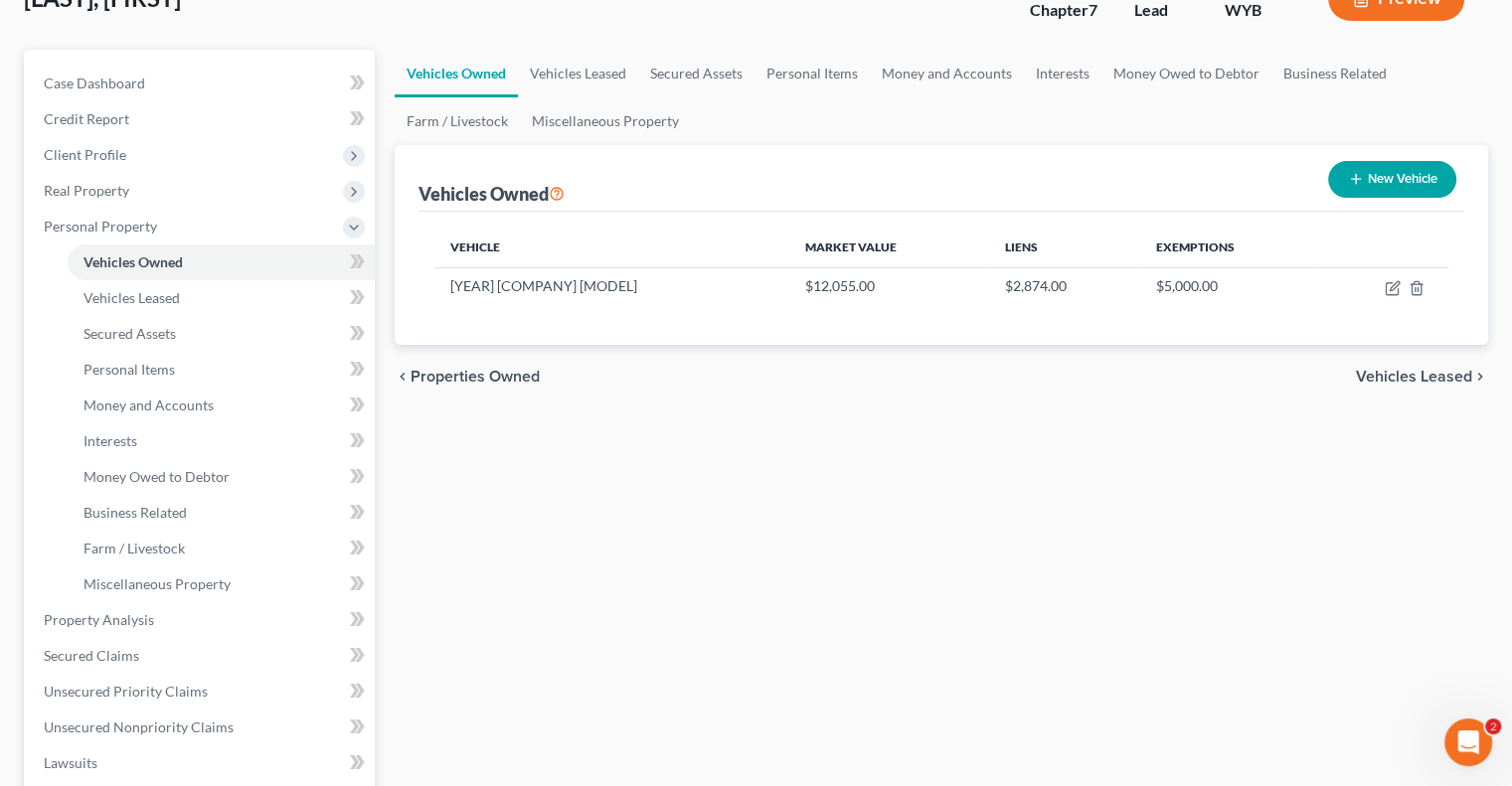 scroll, scrollTop: 129, scrollLeft: 0, axis: vertical 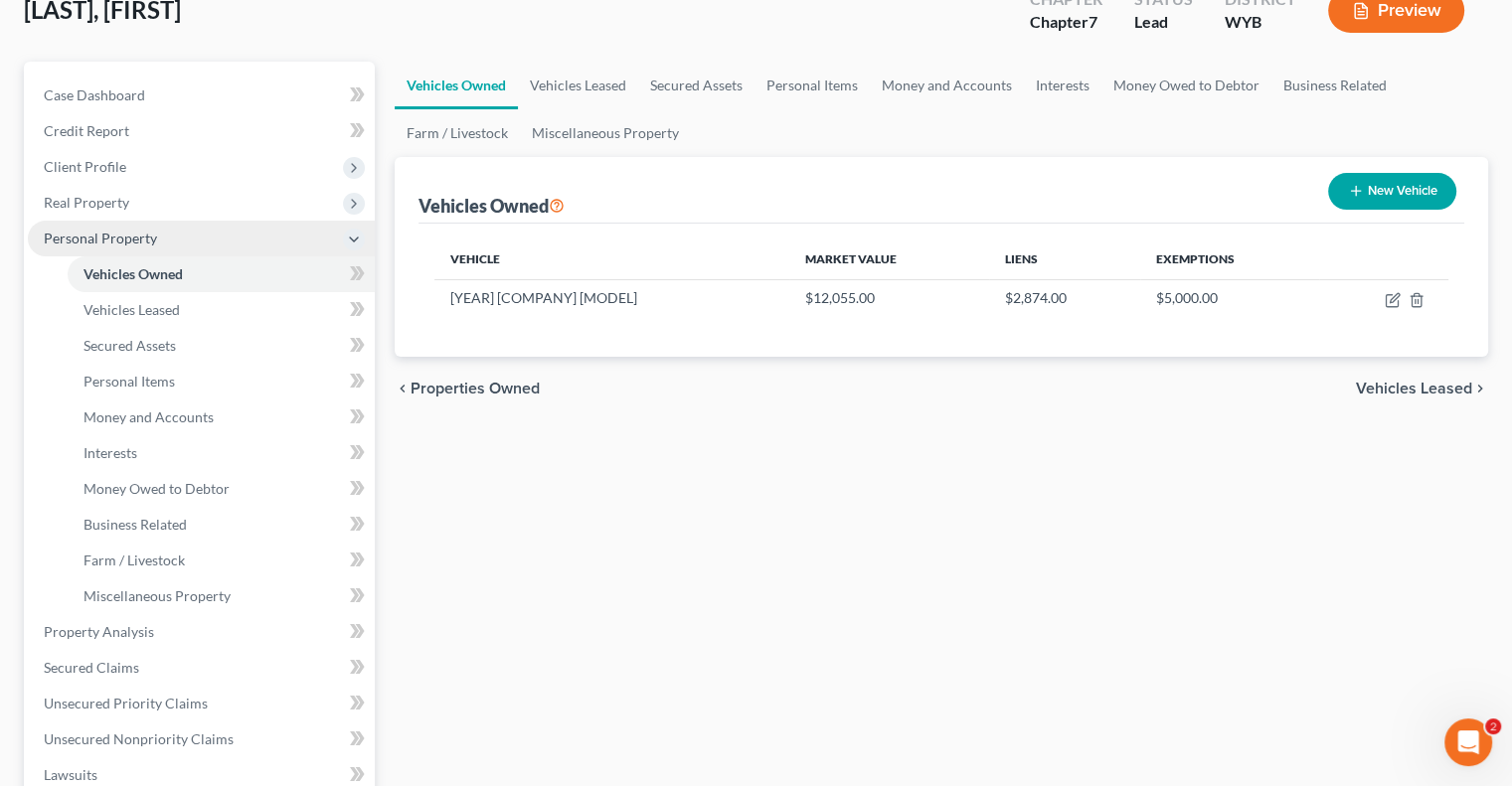 click 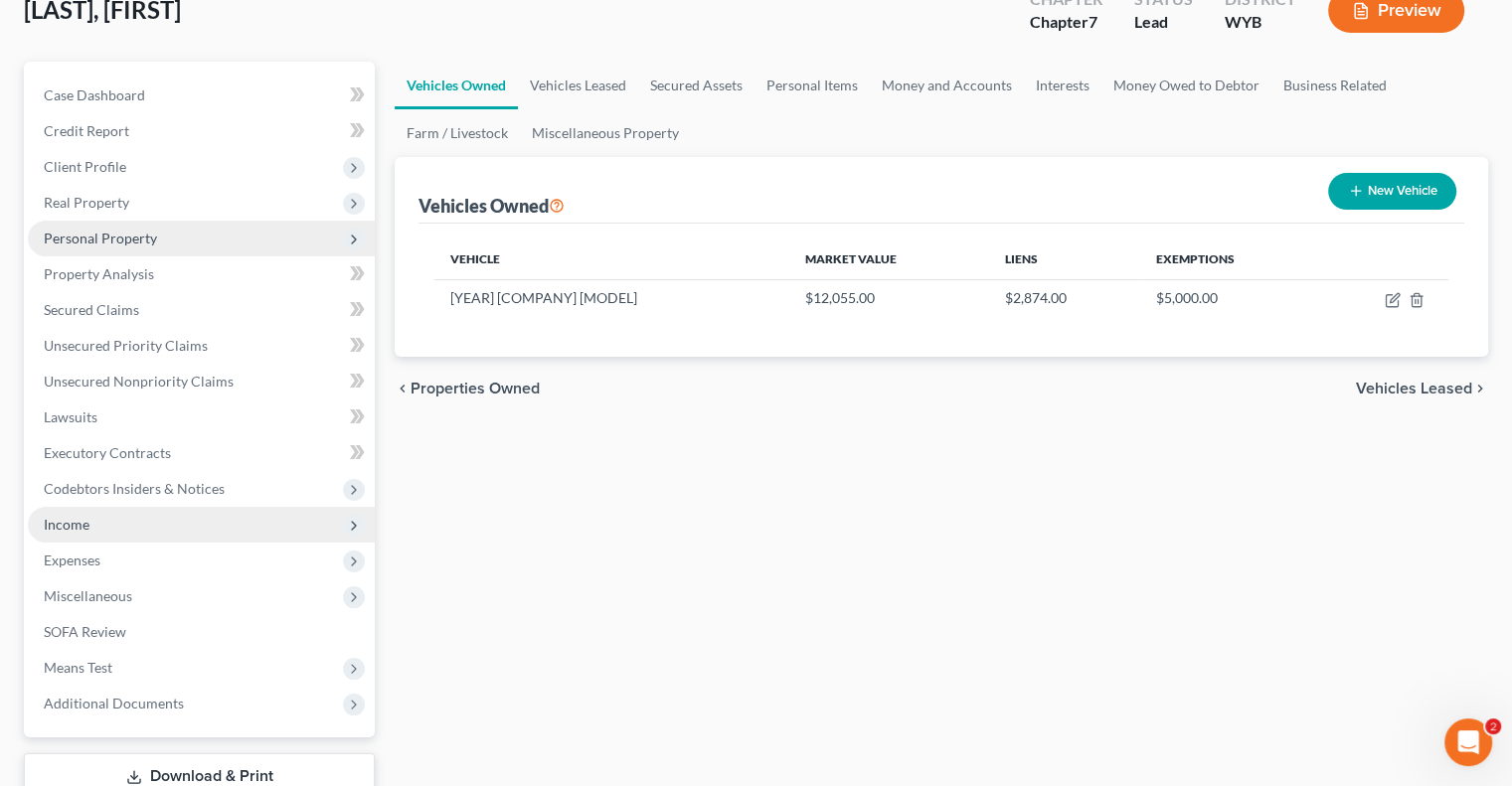 click on "Income" at bounding box center [201, 525] 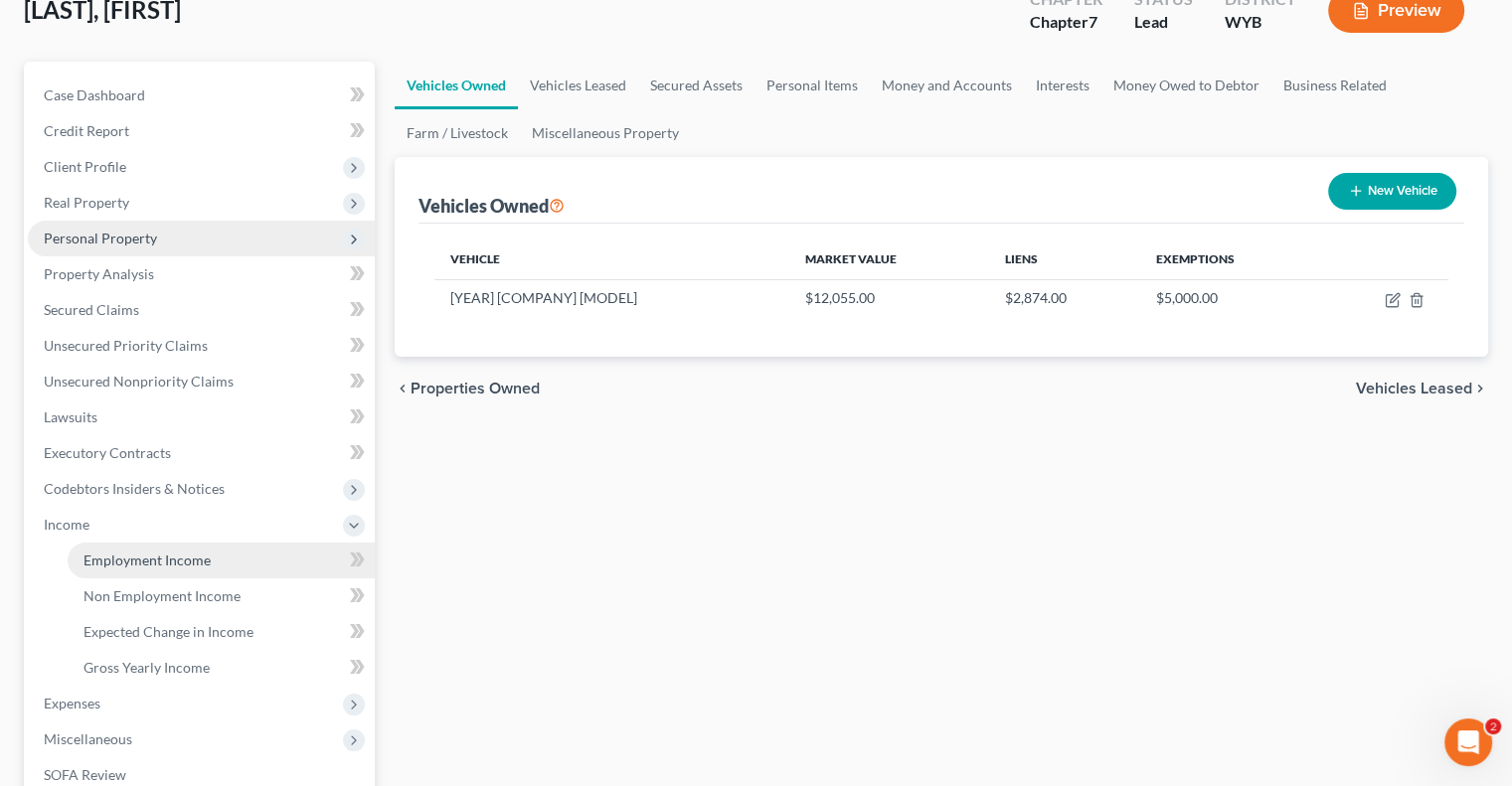 click on "Employment Income" at bounding box center (221, 560) 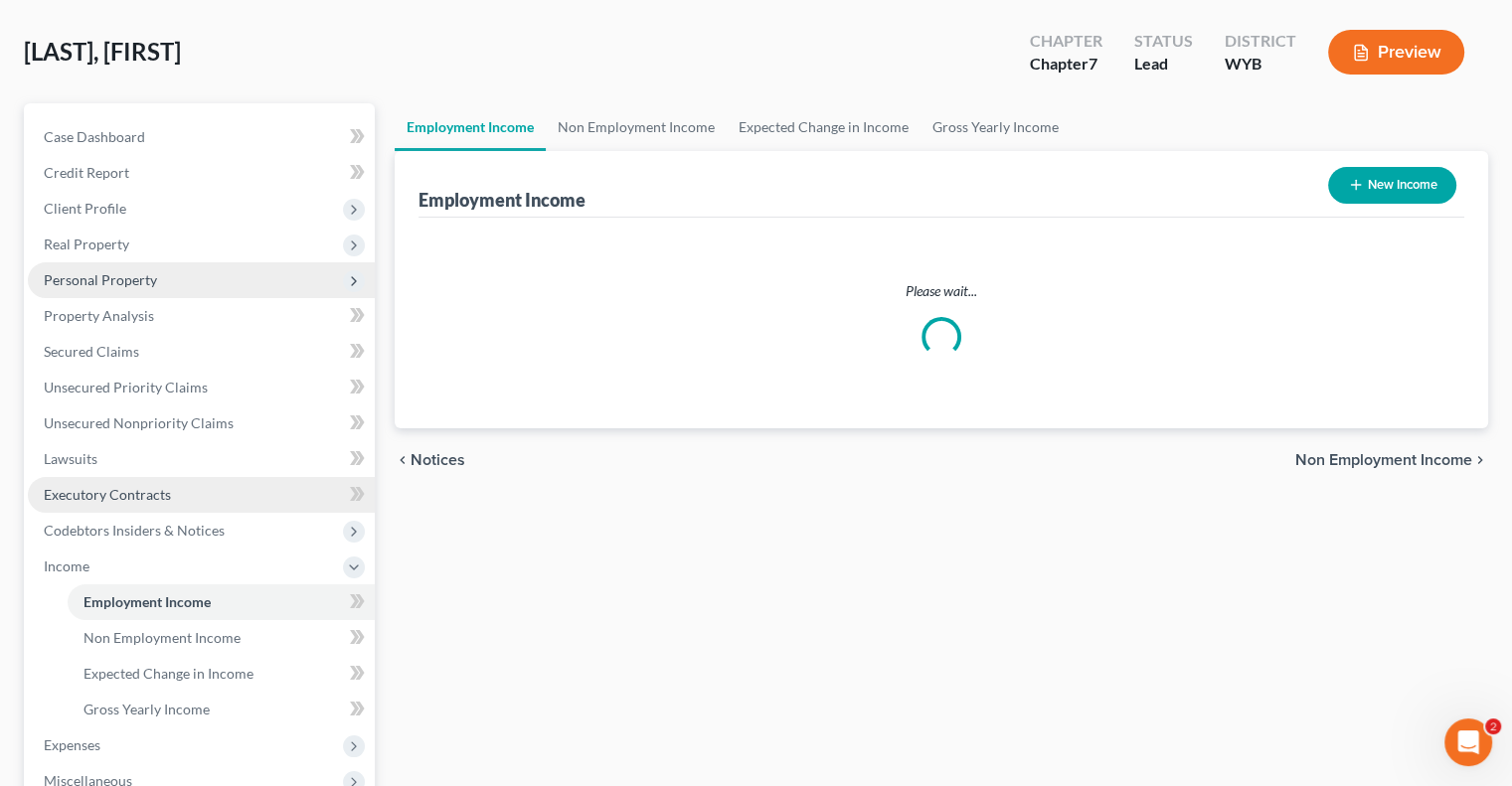 scroll, scrollTop: 0, scrollLeft: 0, axis: both 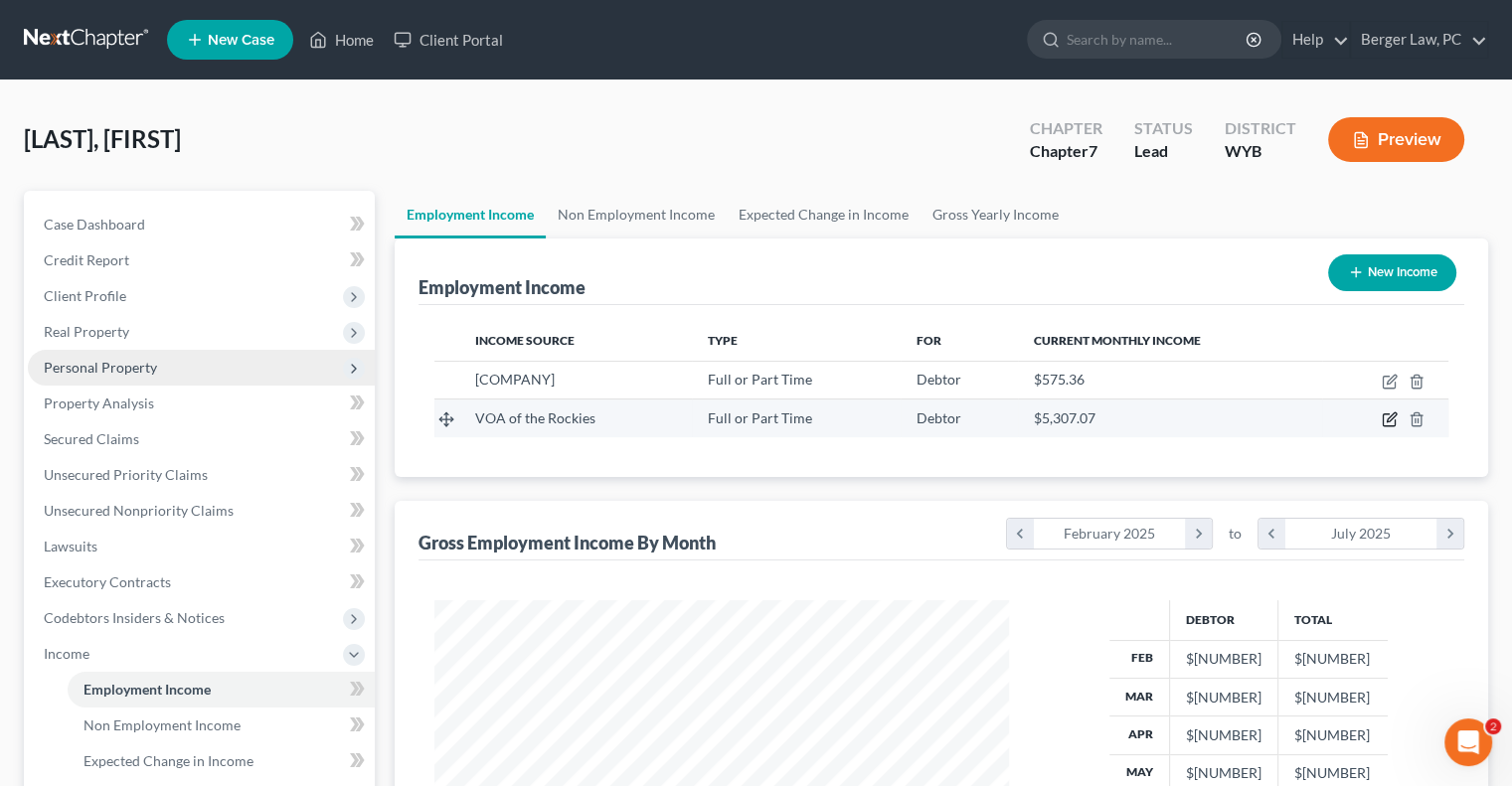 click 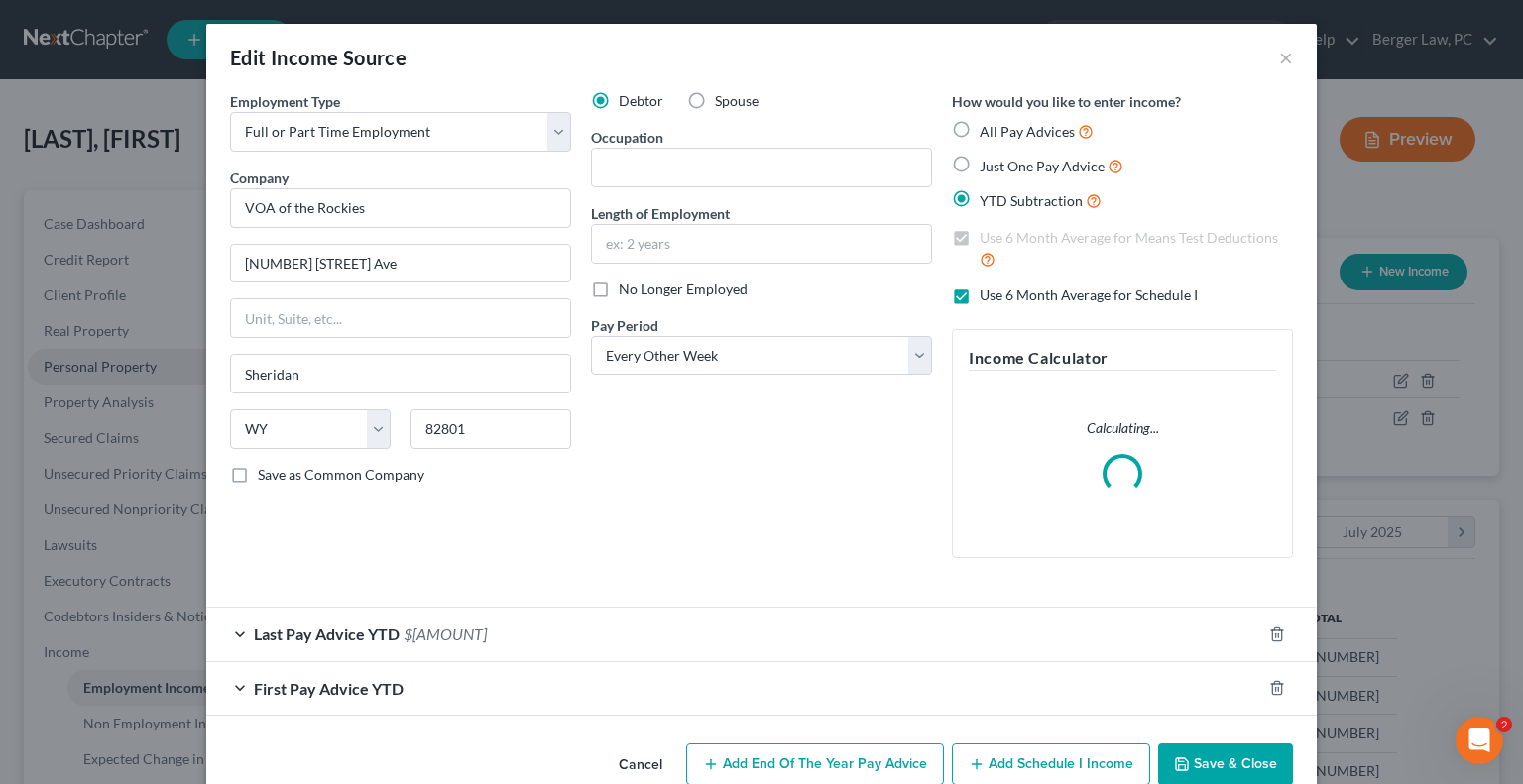 scroll, scrollTop: 990797, scrollLeft: 990917, axis: both 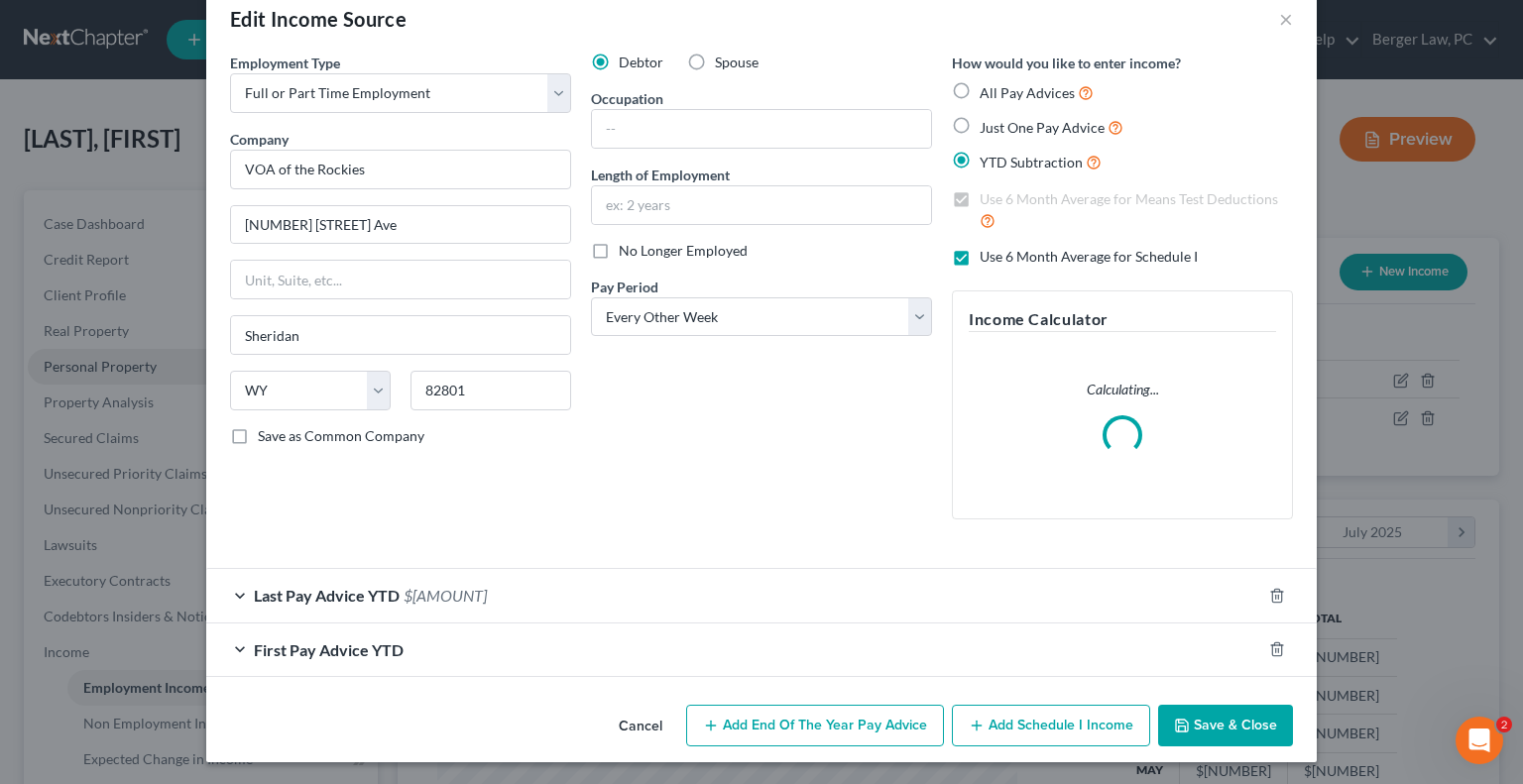 click on "Company
*
[COMPANY]                      [NUMBER] [STREET] Ave [CITY] State [STATE] [POSTAL_CODE] Save as Common Company Debtor Spouse Occupation Length of Employment No Longer Employed
Pay Period
*
Select Monthly Twice Monthly Every Other Week Weekly How would you like to enter income?
All Pay Advices
Just One Pay Advice
YTD Subtraction
Use 6 Month Average for Means Test Deductions  Use 6 Month Average for Schedule I  Income Calculator
Calculating..." at bounding box center [762, 302] 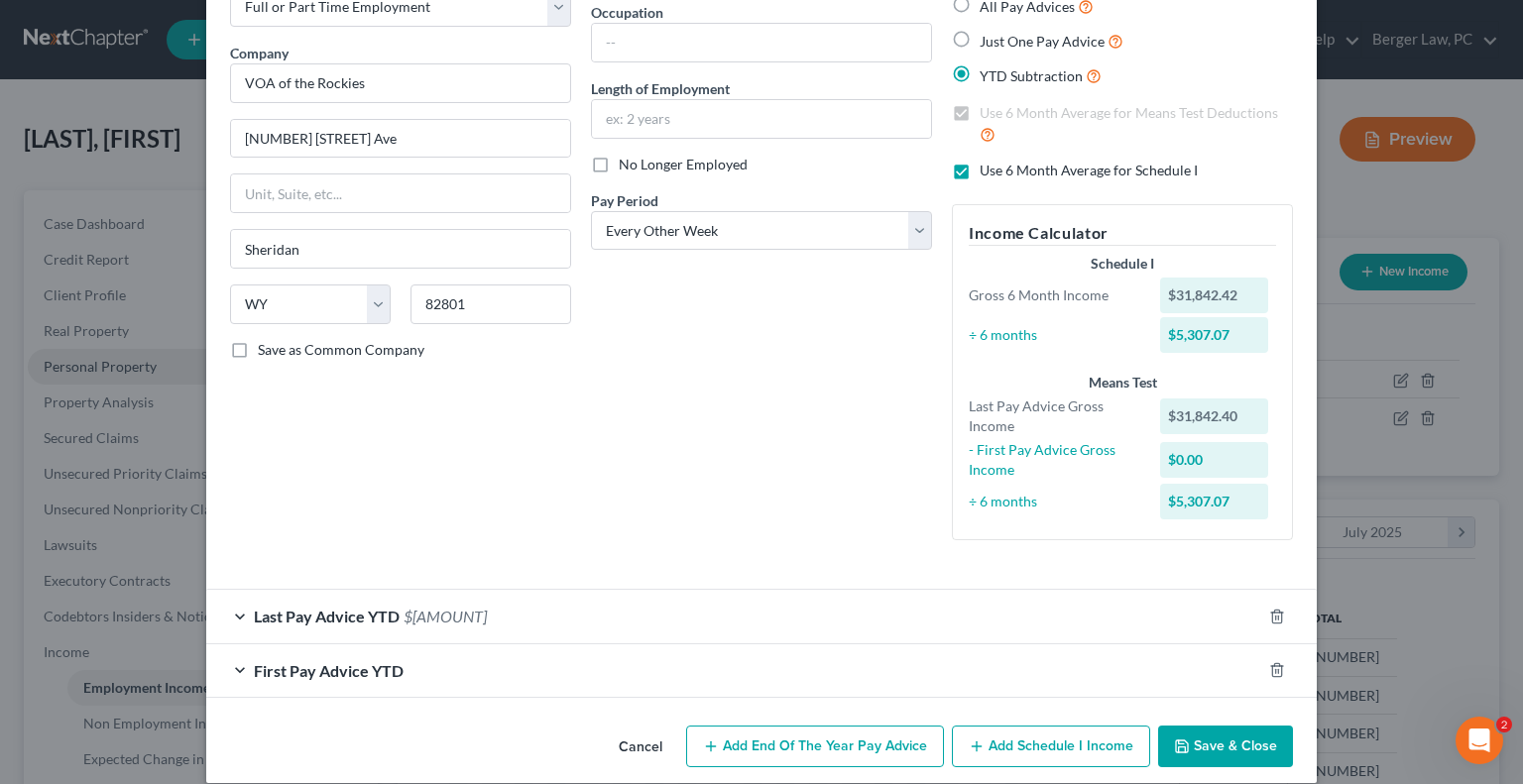 scroll, scrollTop: 146, scrollLeft: 0, axis: vertical 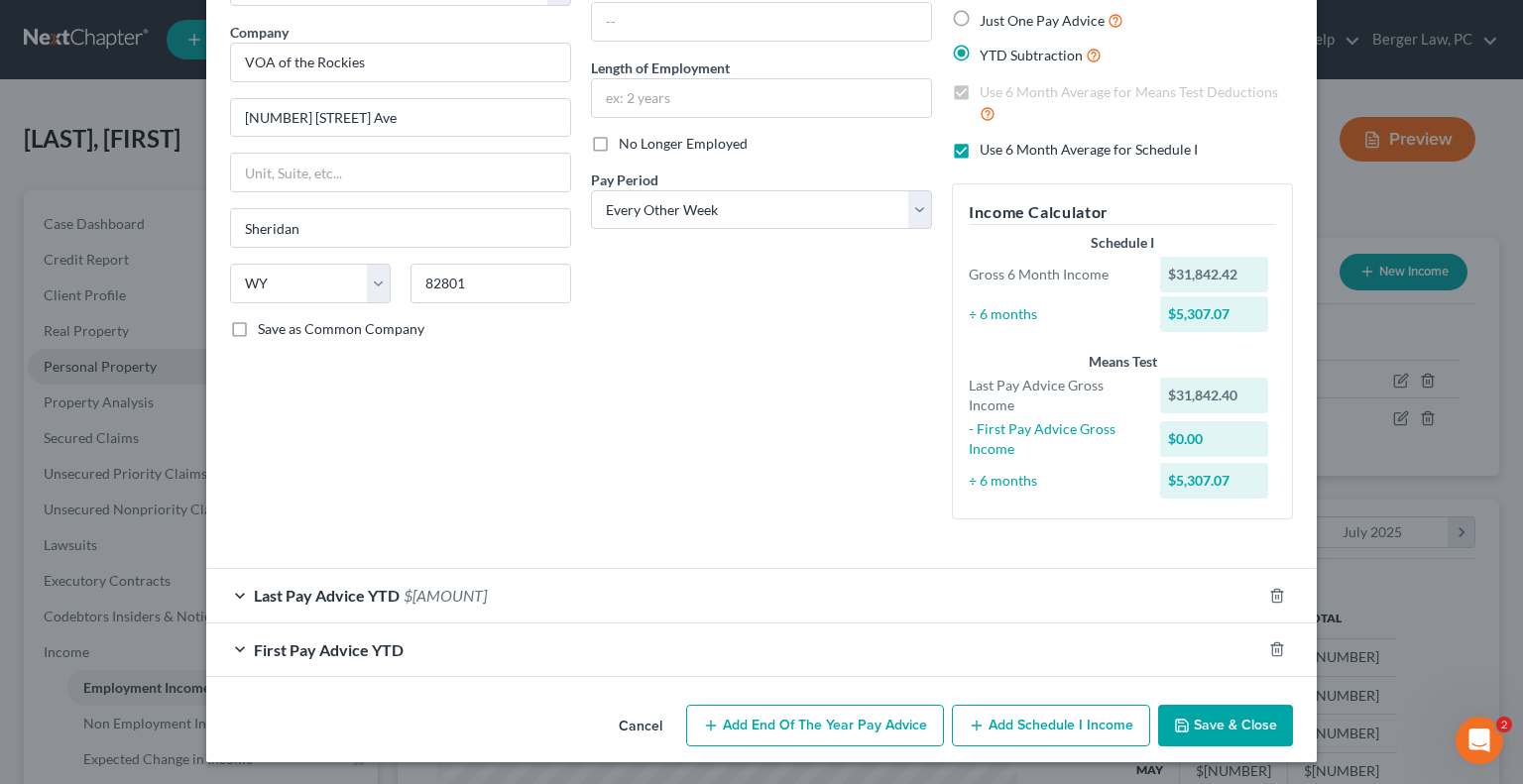 click on "First Pay Advice YTD" at bounding box center (328, 649) 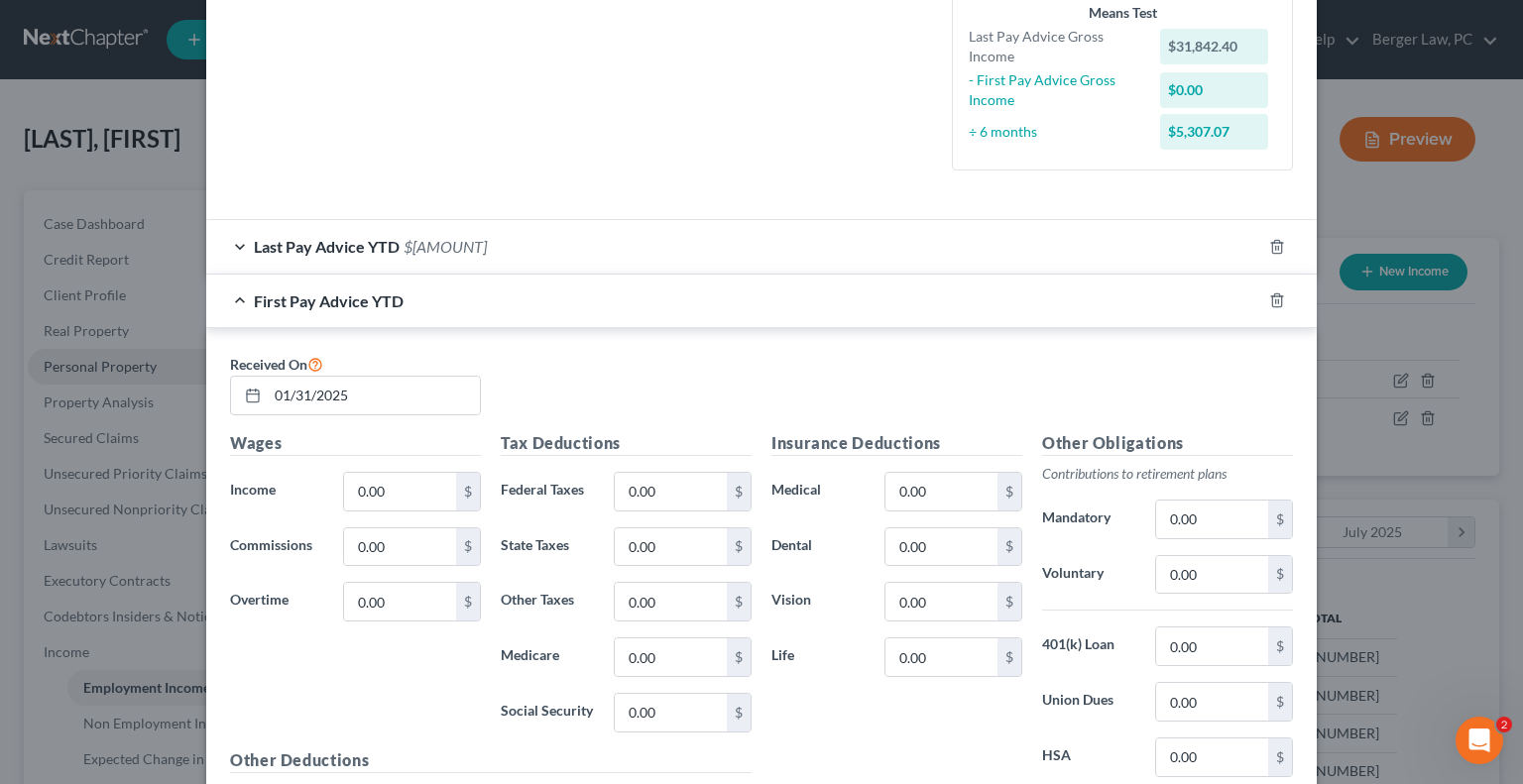 scroll, scrollTop: 542, scrollLeft: 0, axis: vertical 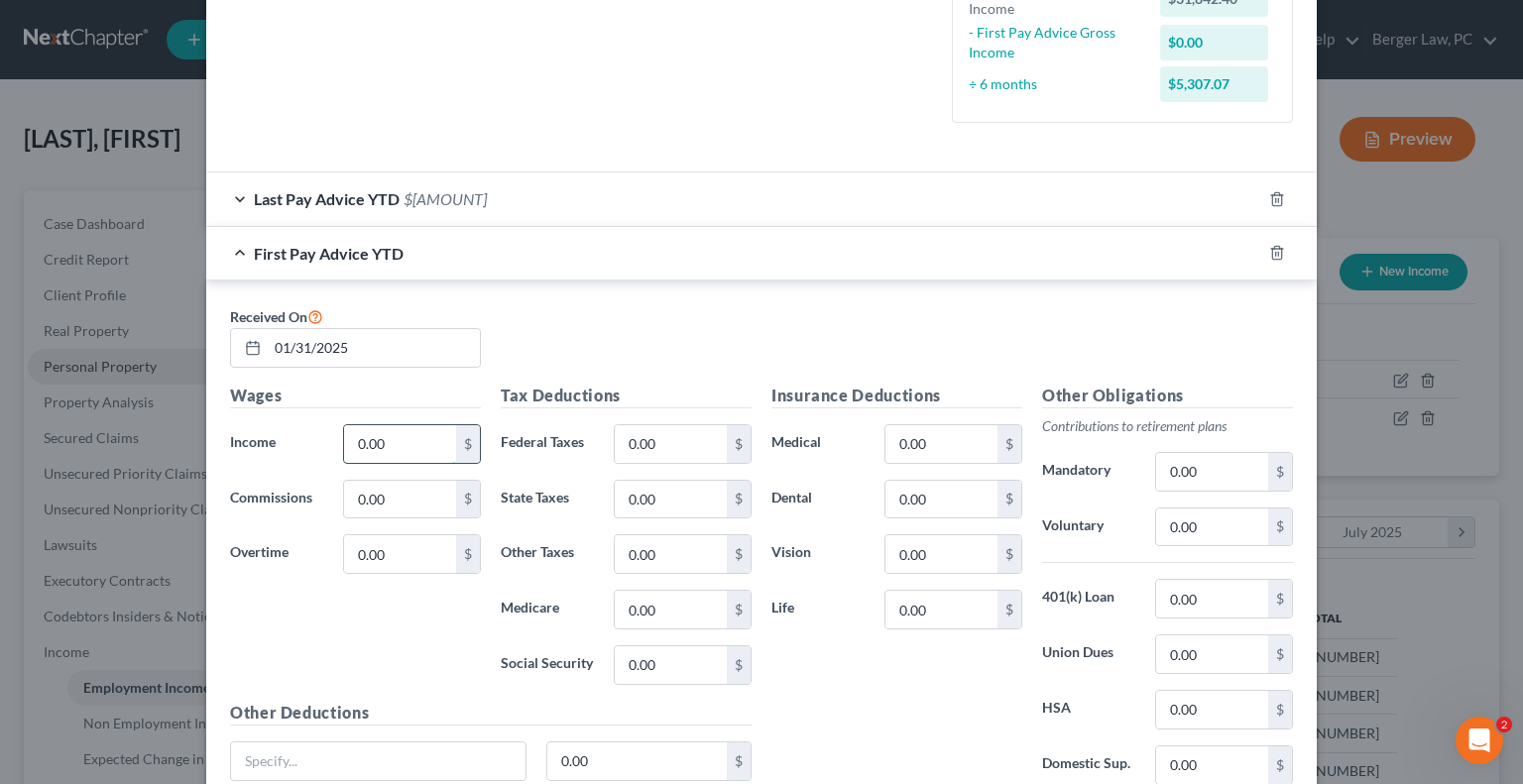 click on "0.00" at bounding box center [400, 444] 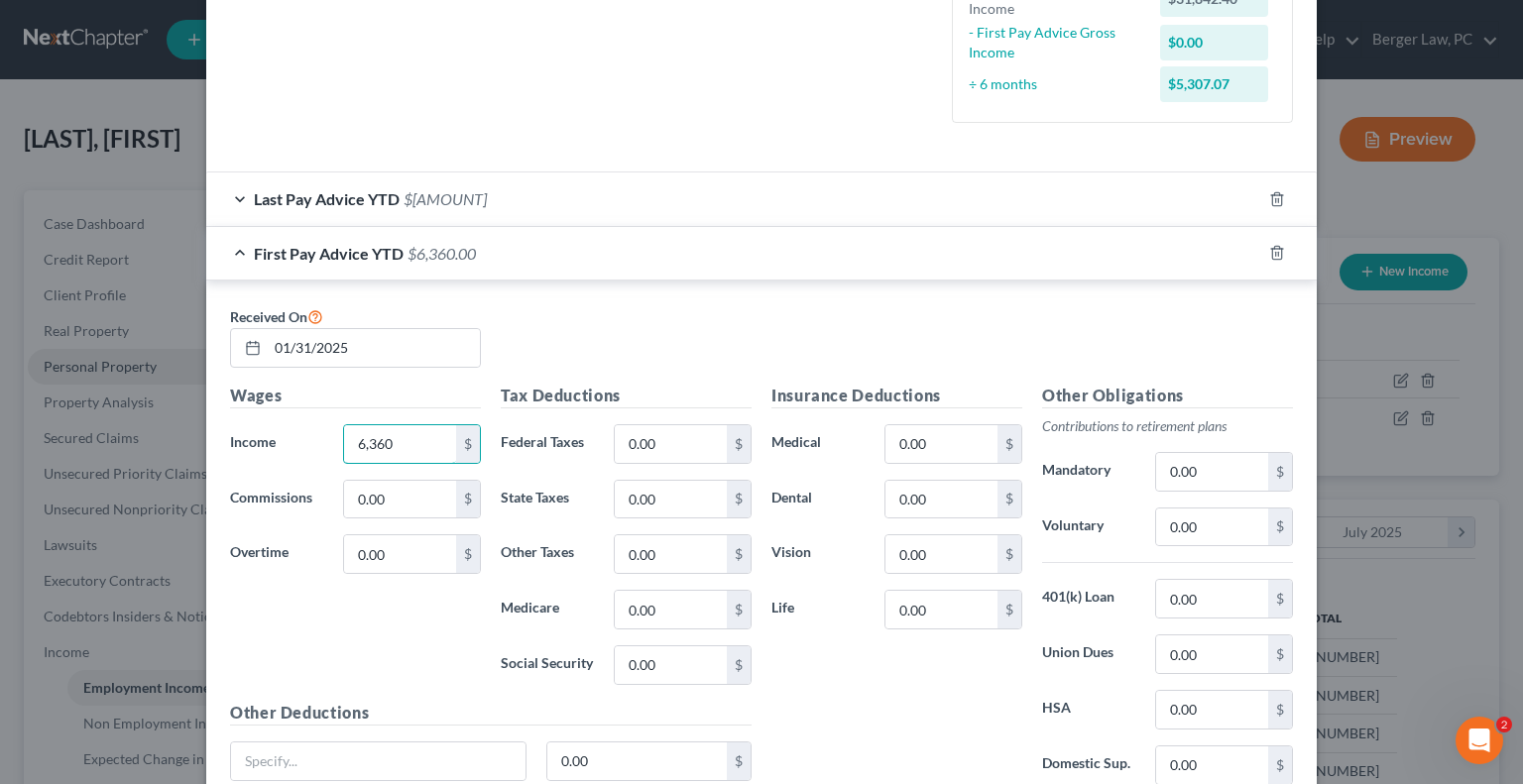 type on "6,360" 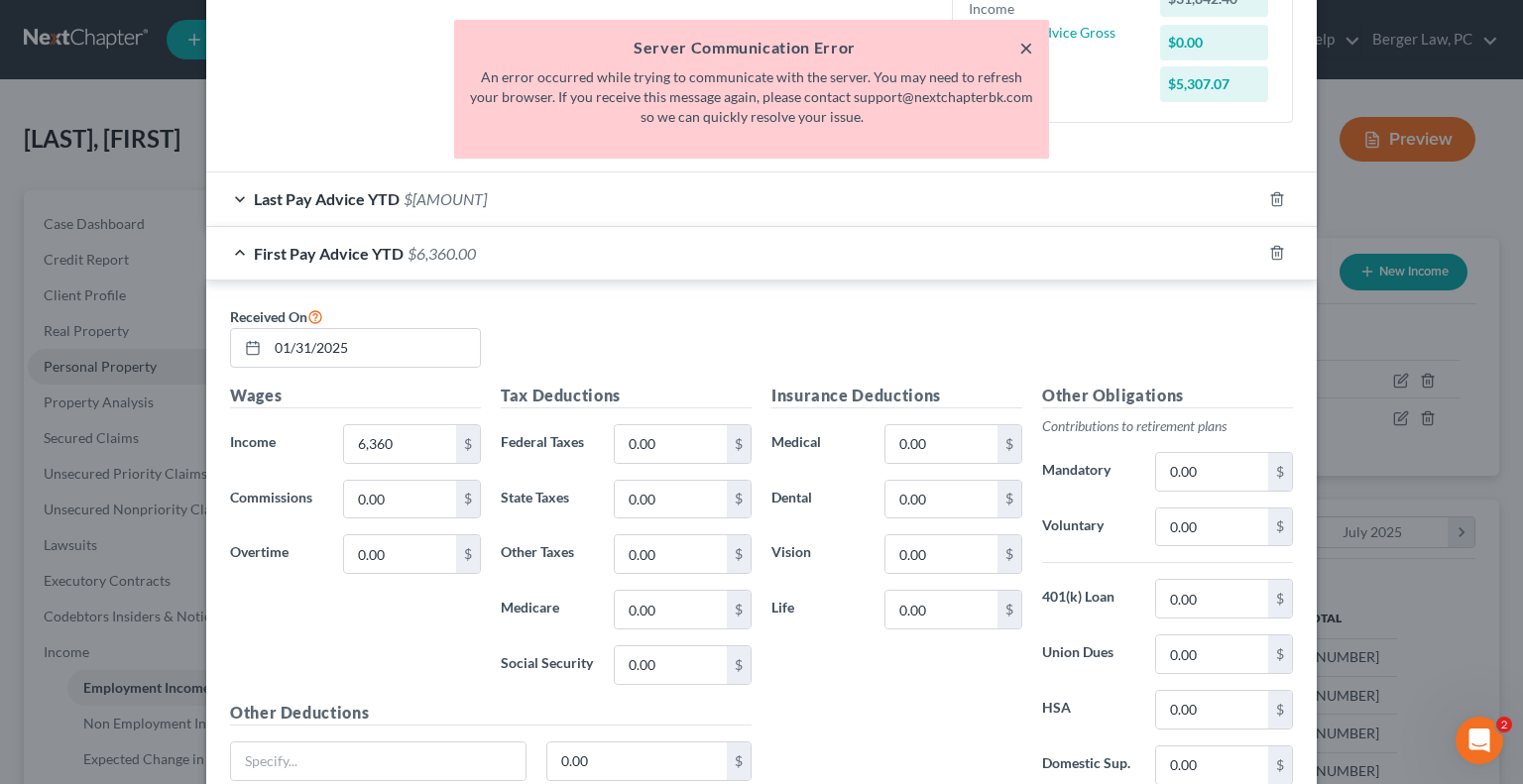 click on "×" at bounding box center (1026, 48) 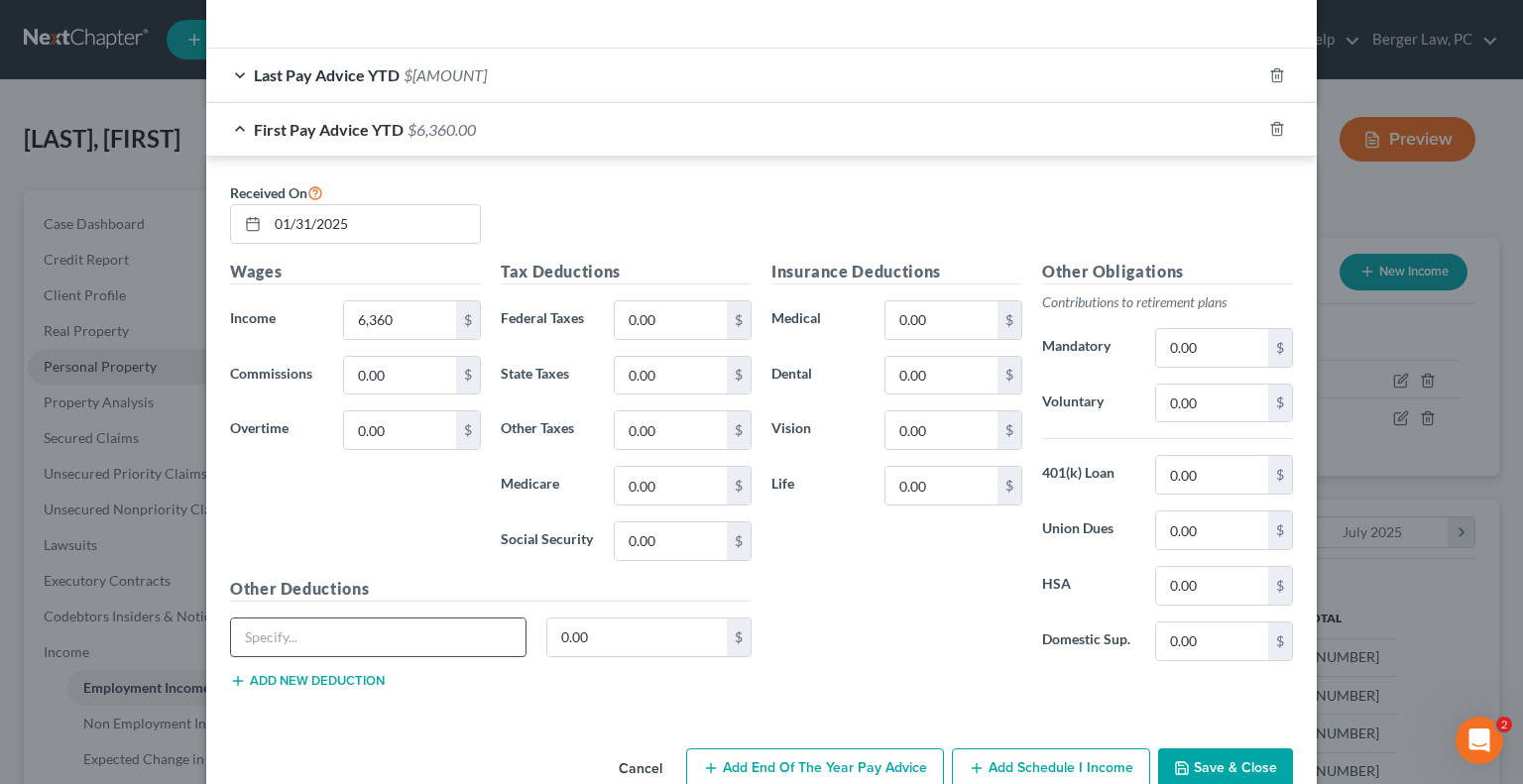 scroll, scrollTop: 607, scrollLeft: 0, axis: vertical 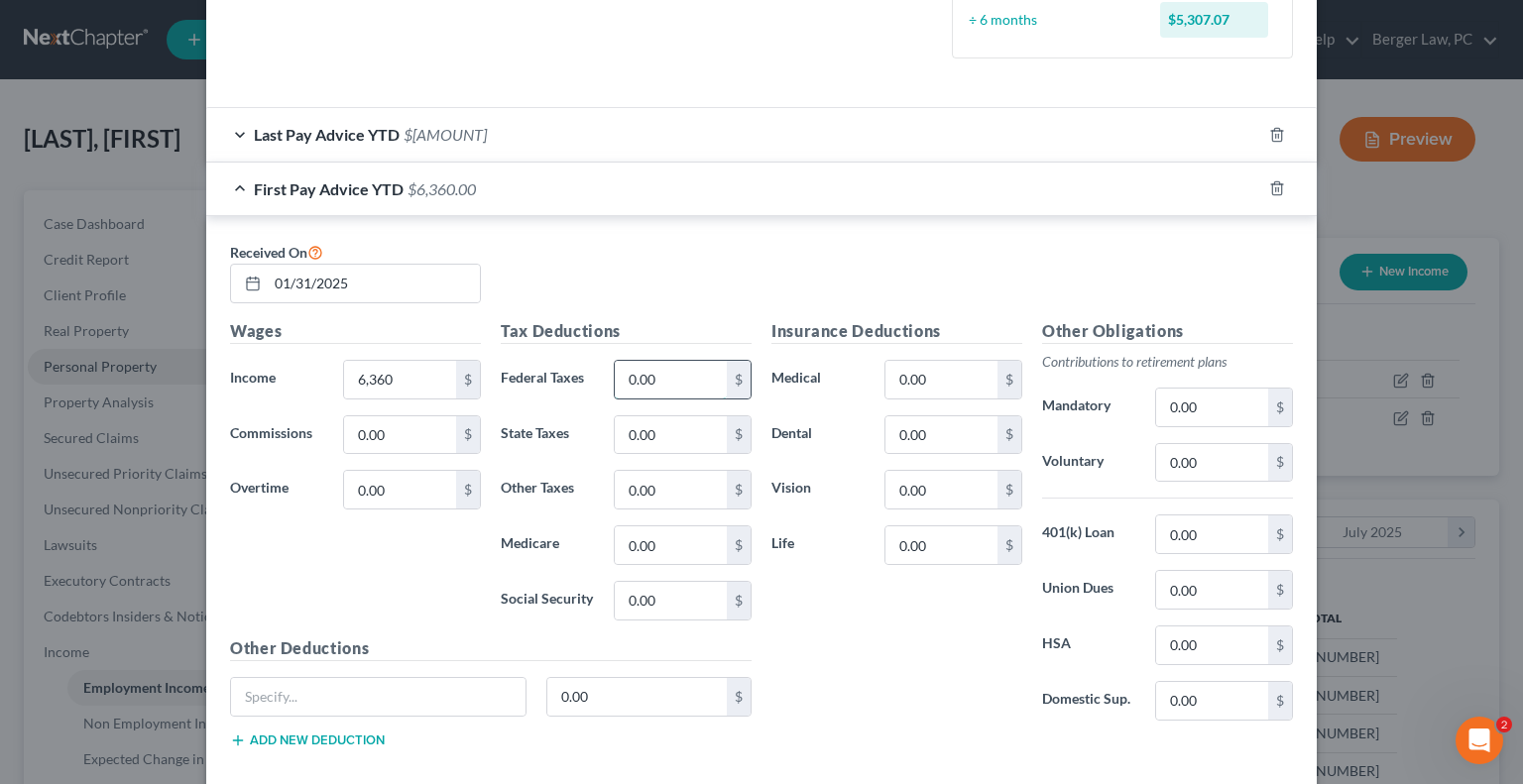 click on "0.00" at bounding box center [670, 380] 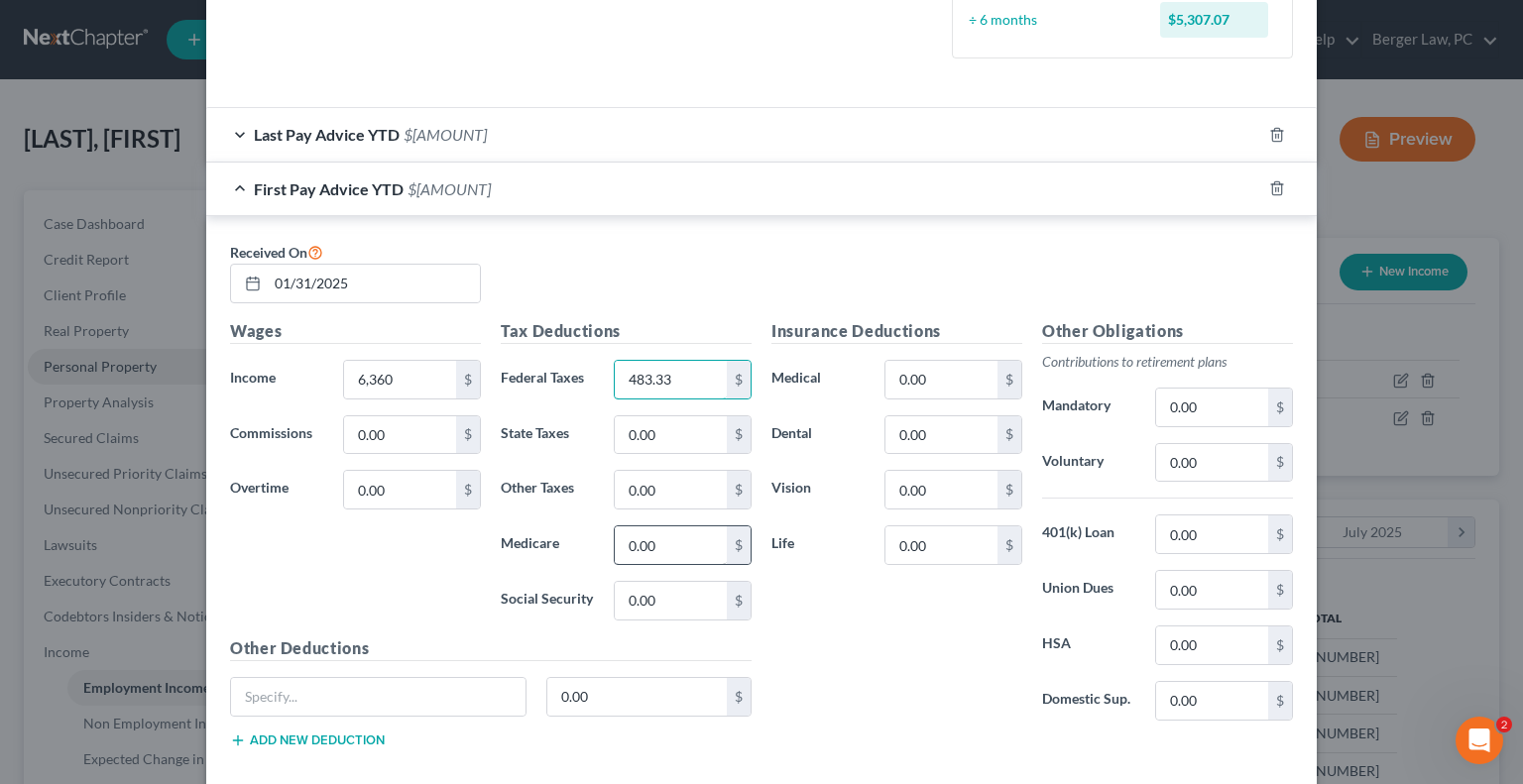 type on "483.33" 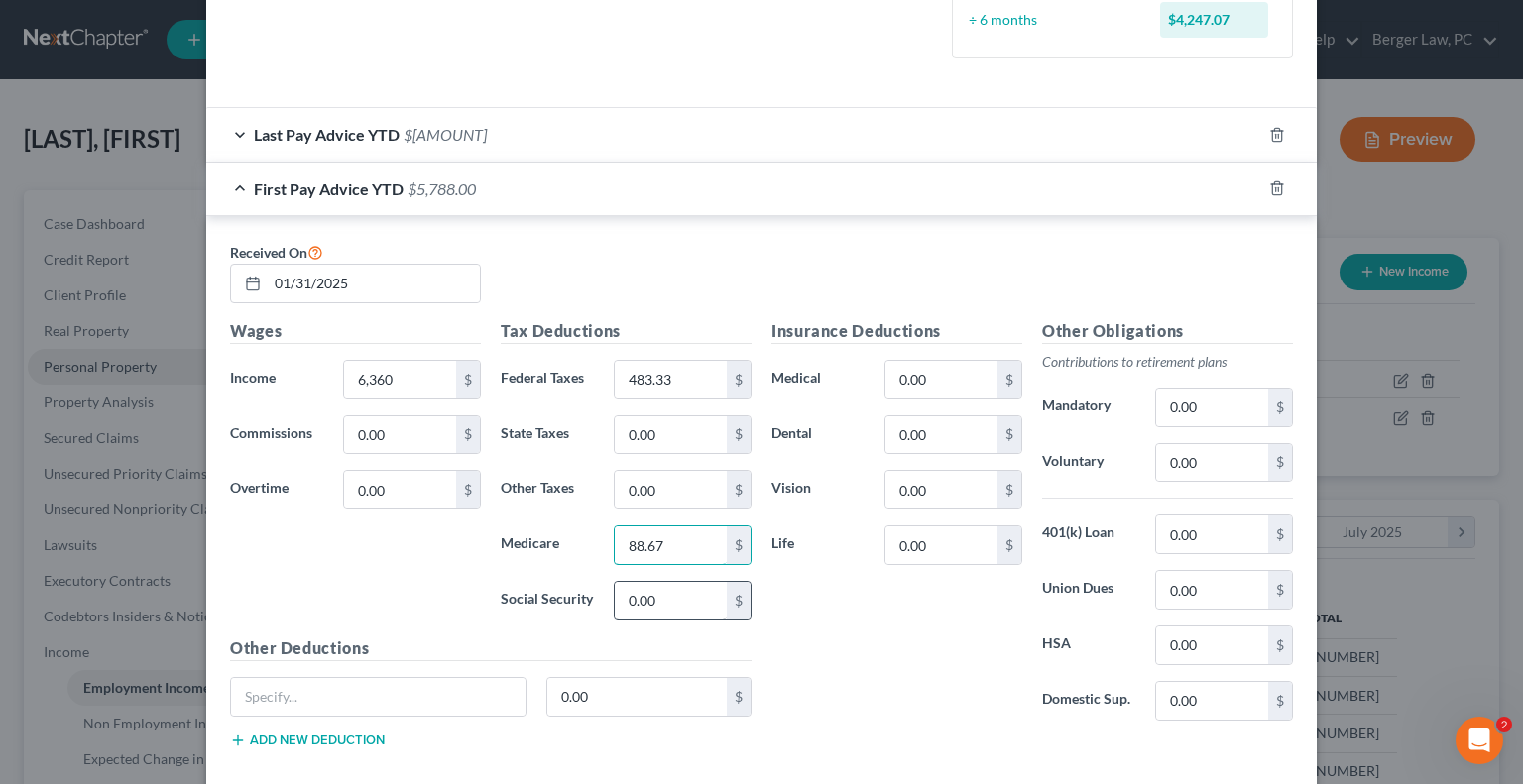 type on "88.67" 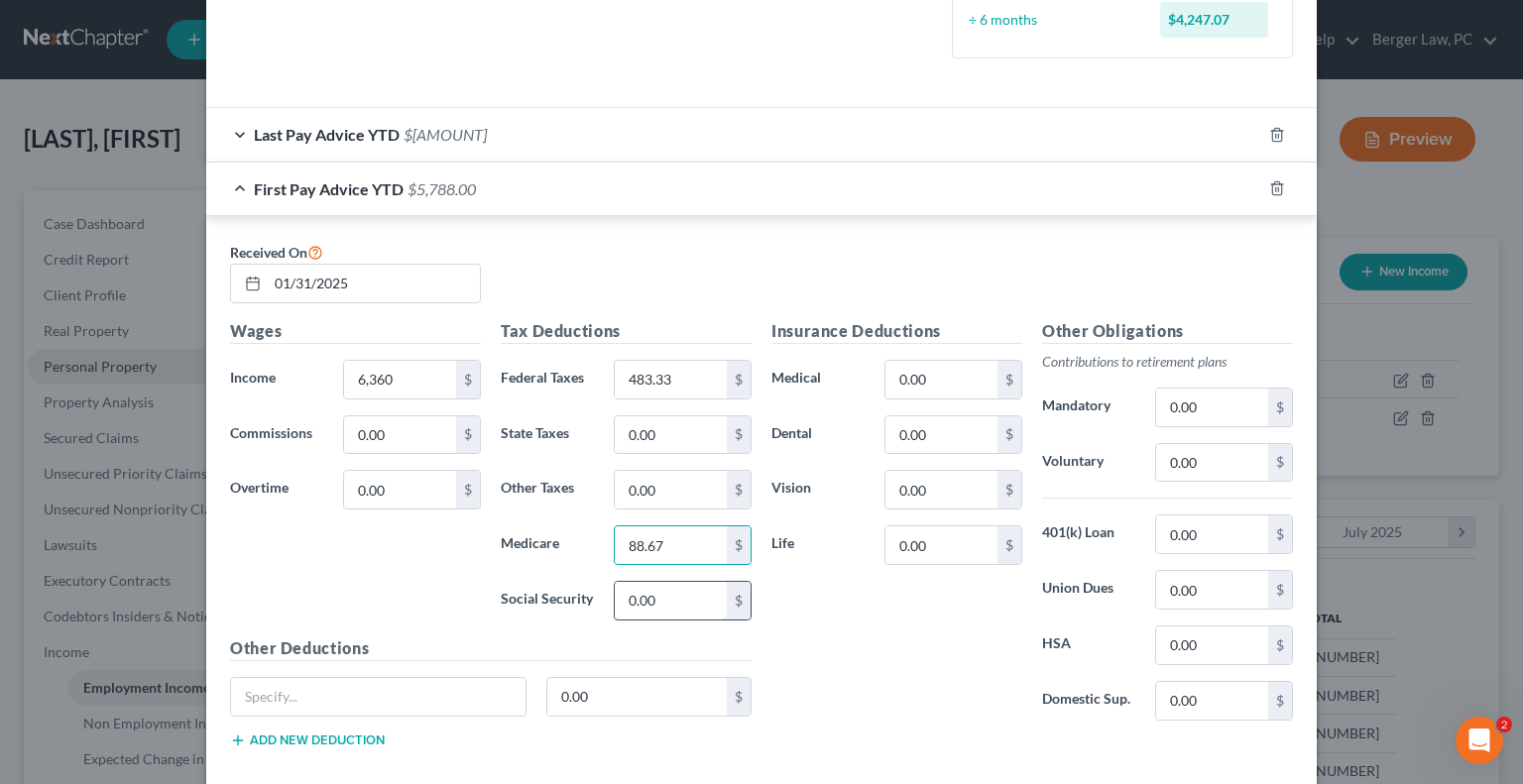click on "0.00" at bounding box center [670, 601] 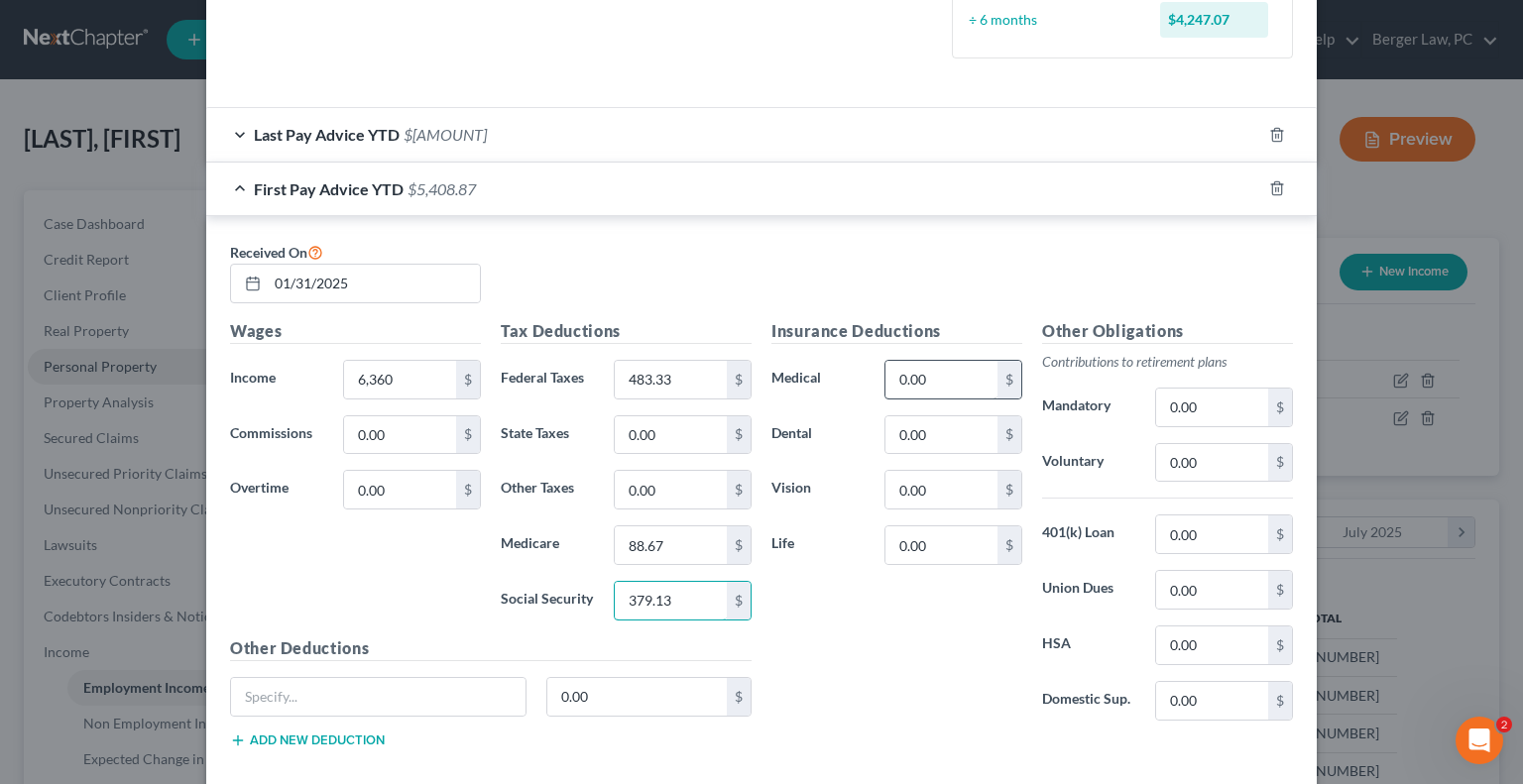 type on "379.13" 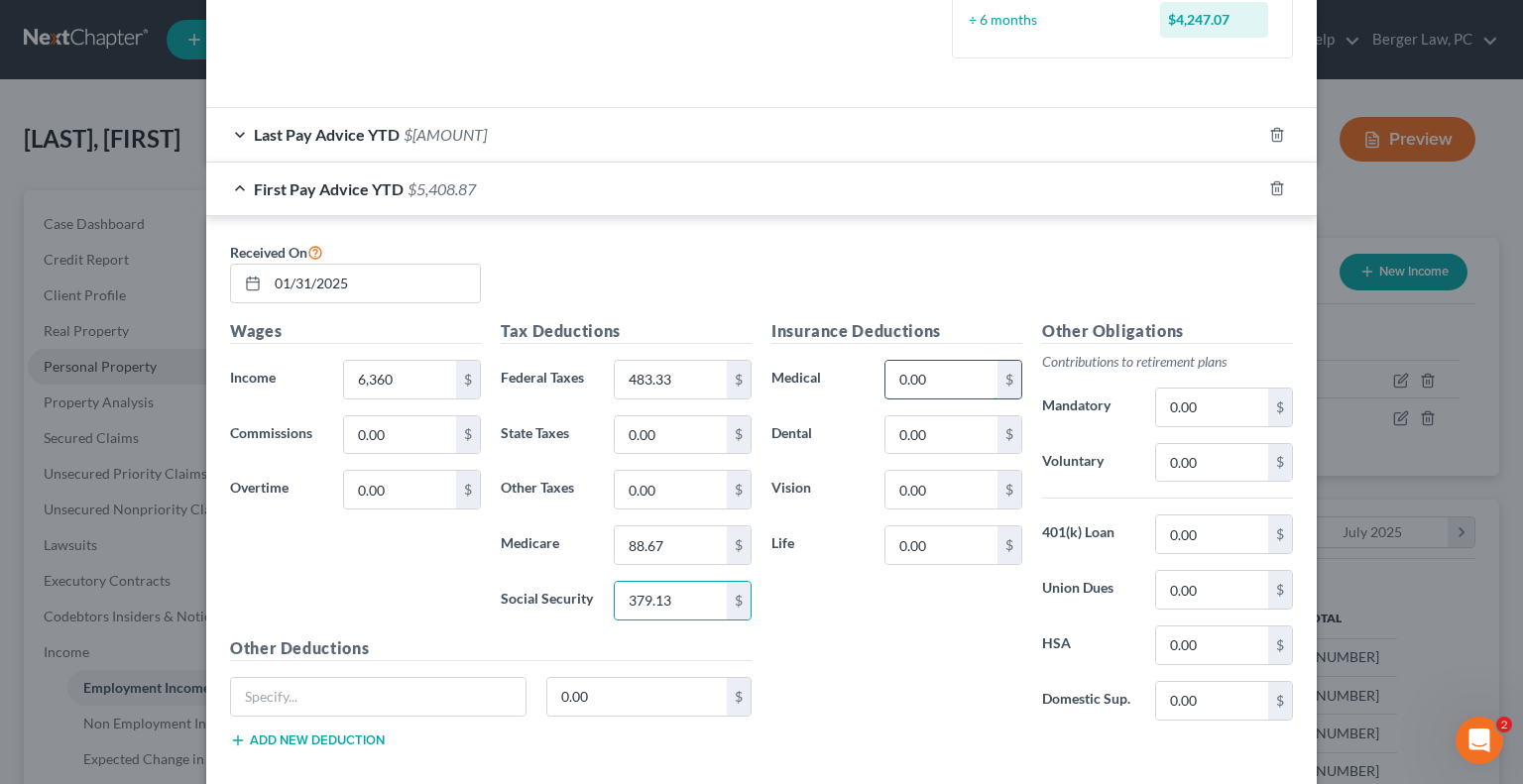 click on "0.00" at bounding box center (941, 380) 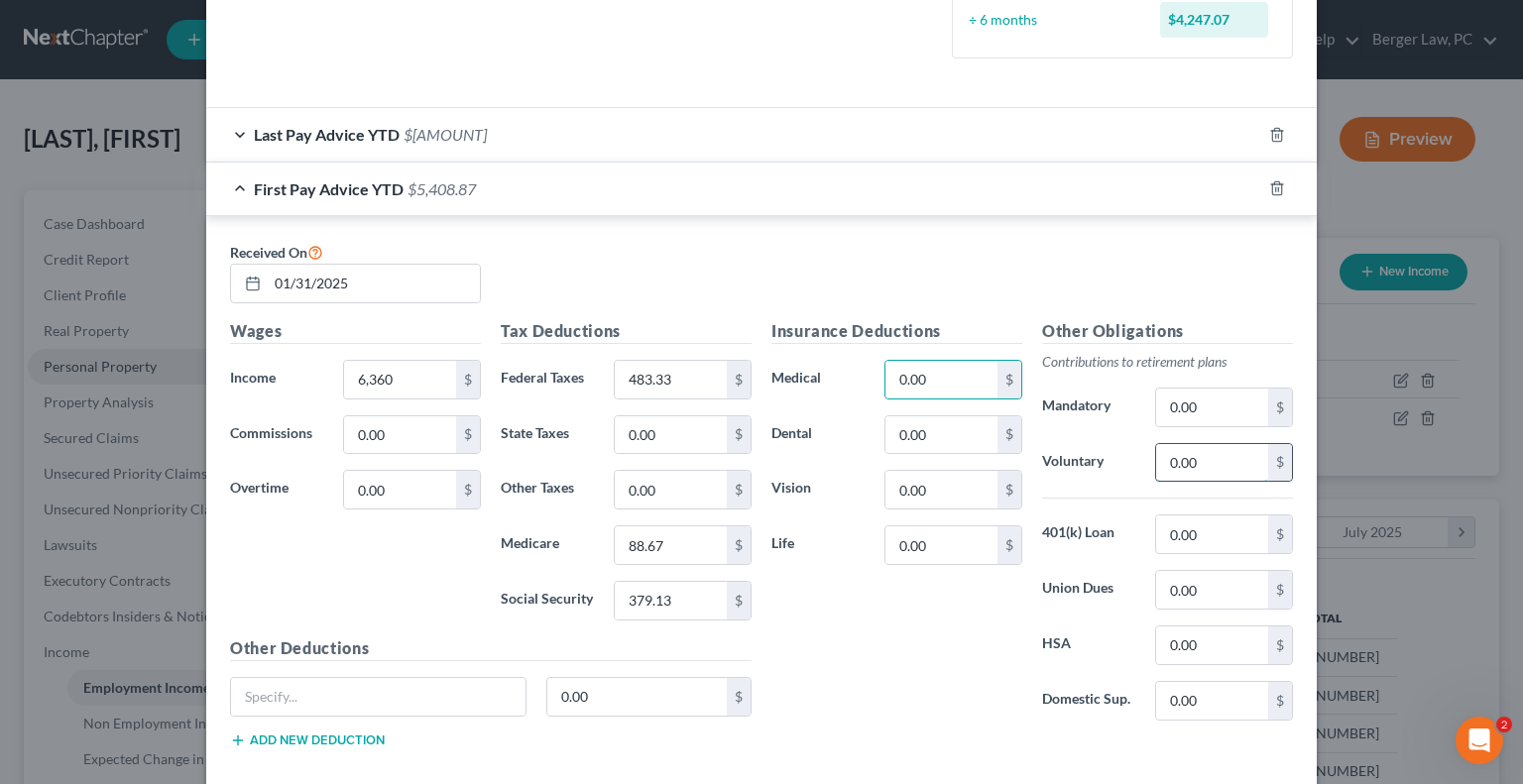 click on "0.00" at bounding box center [1212, 463] 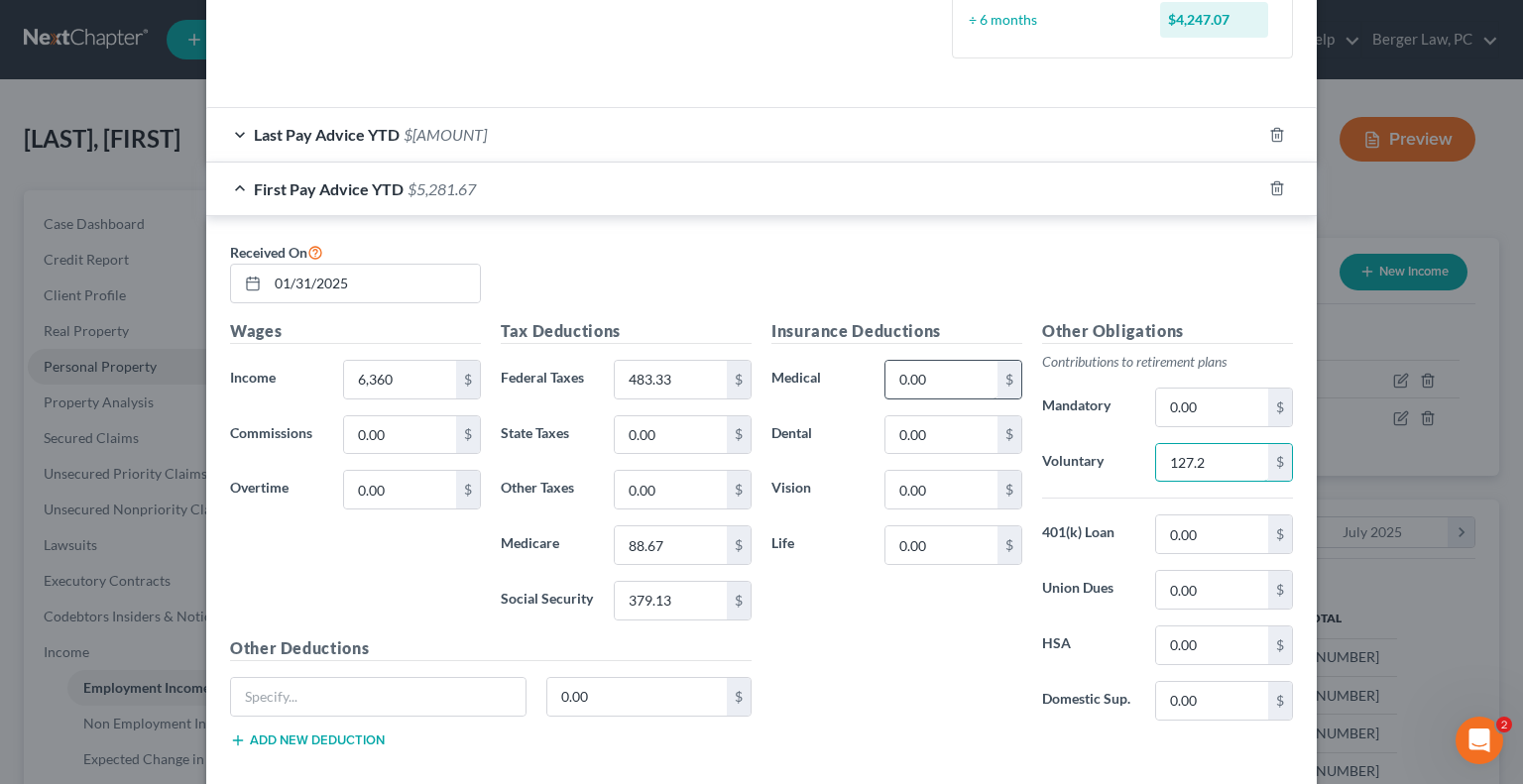 type on "127.2" 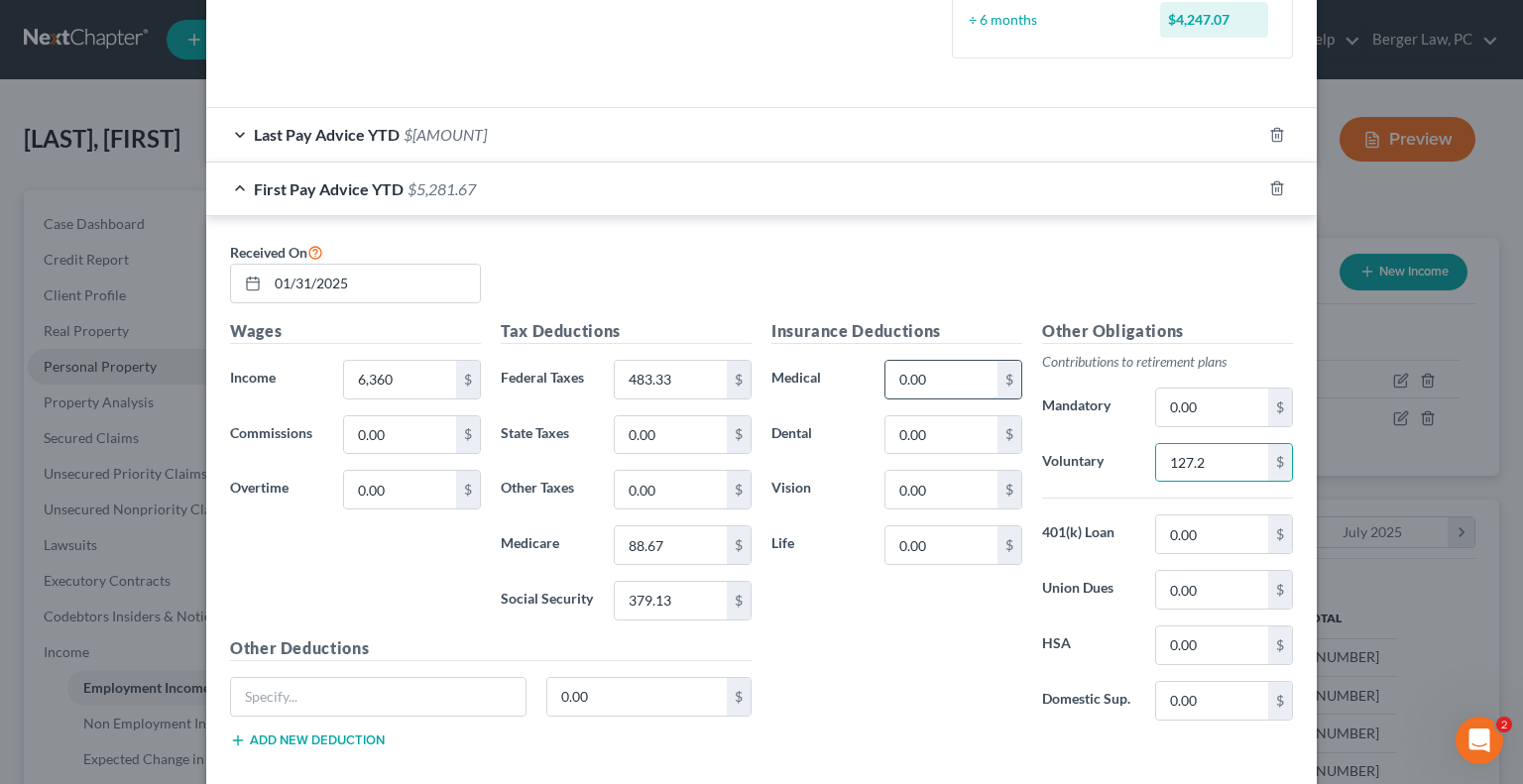 click on "0.00" at bounding box center (941, 380) 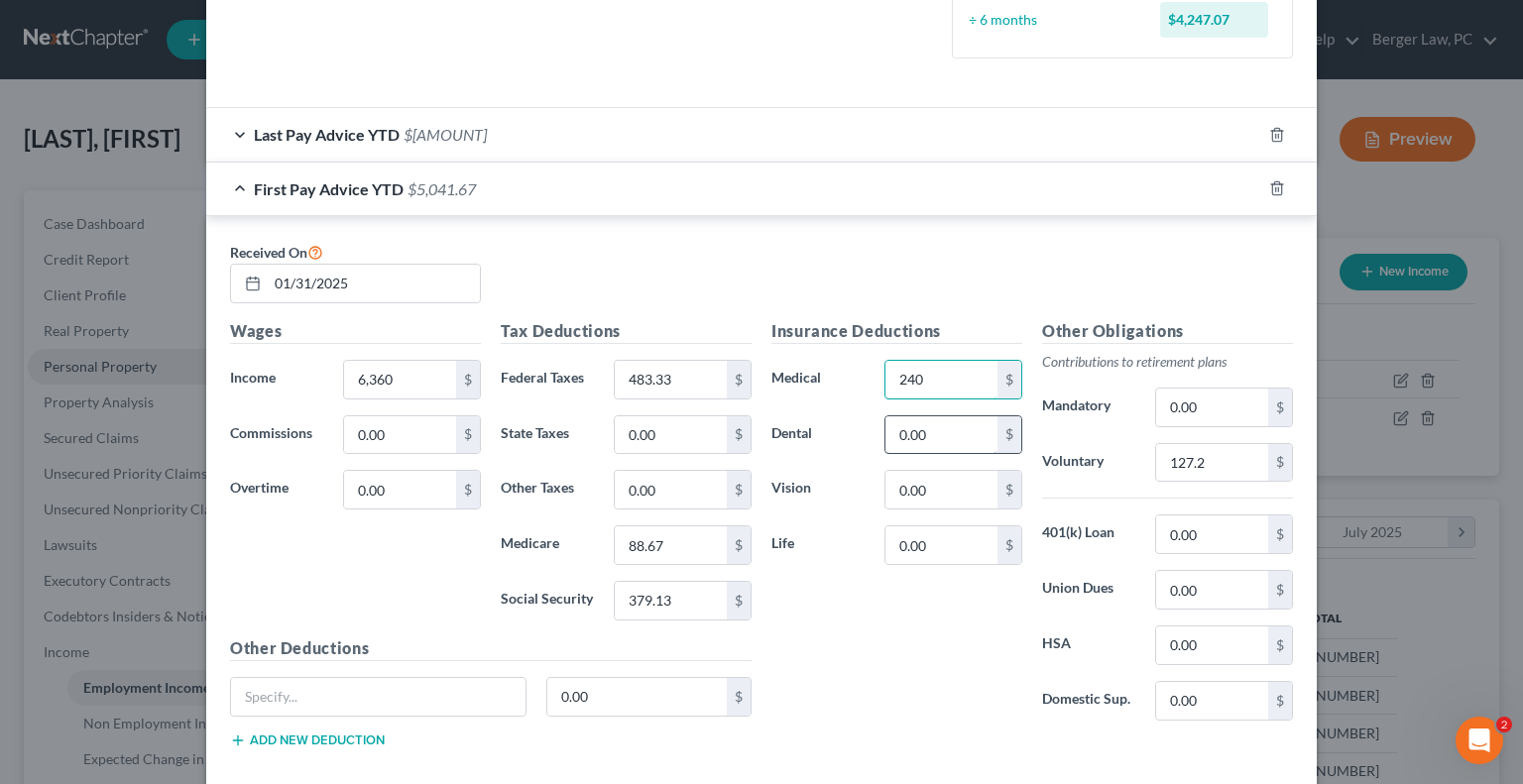 type on "240" 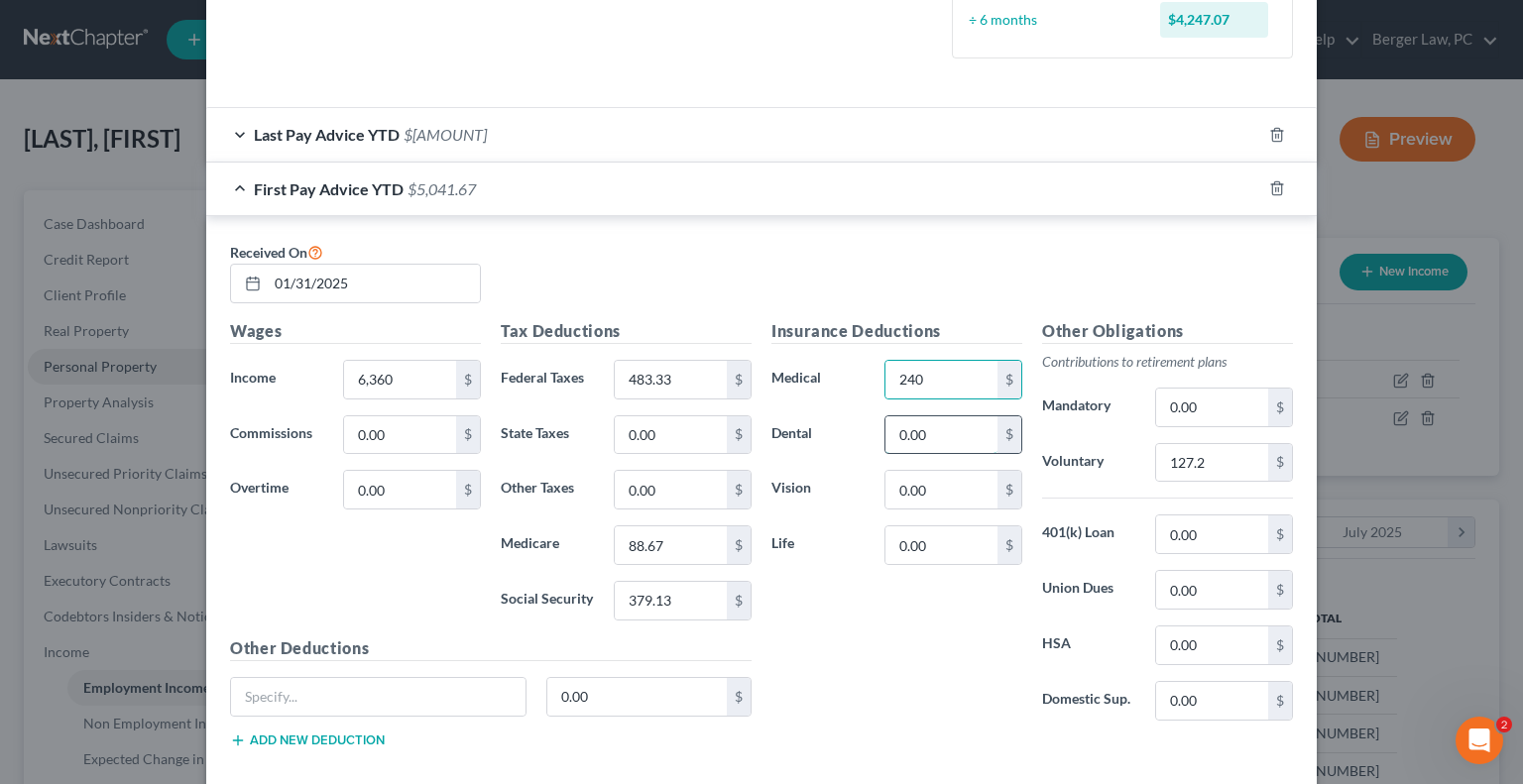 click on "0.00" at bounding box center [941, 435] 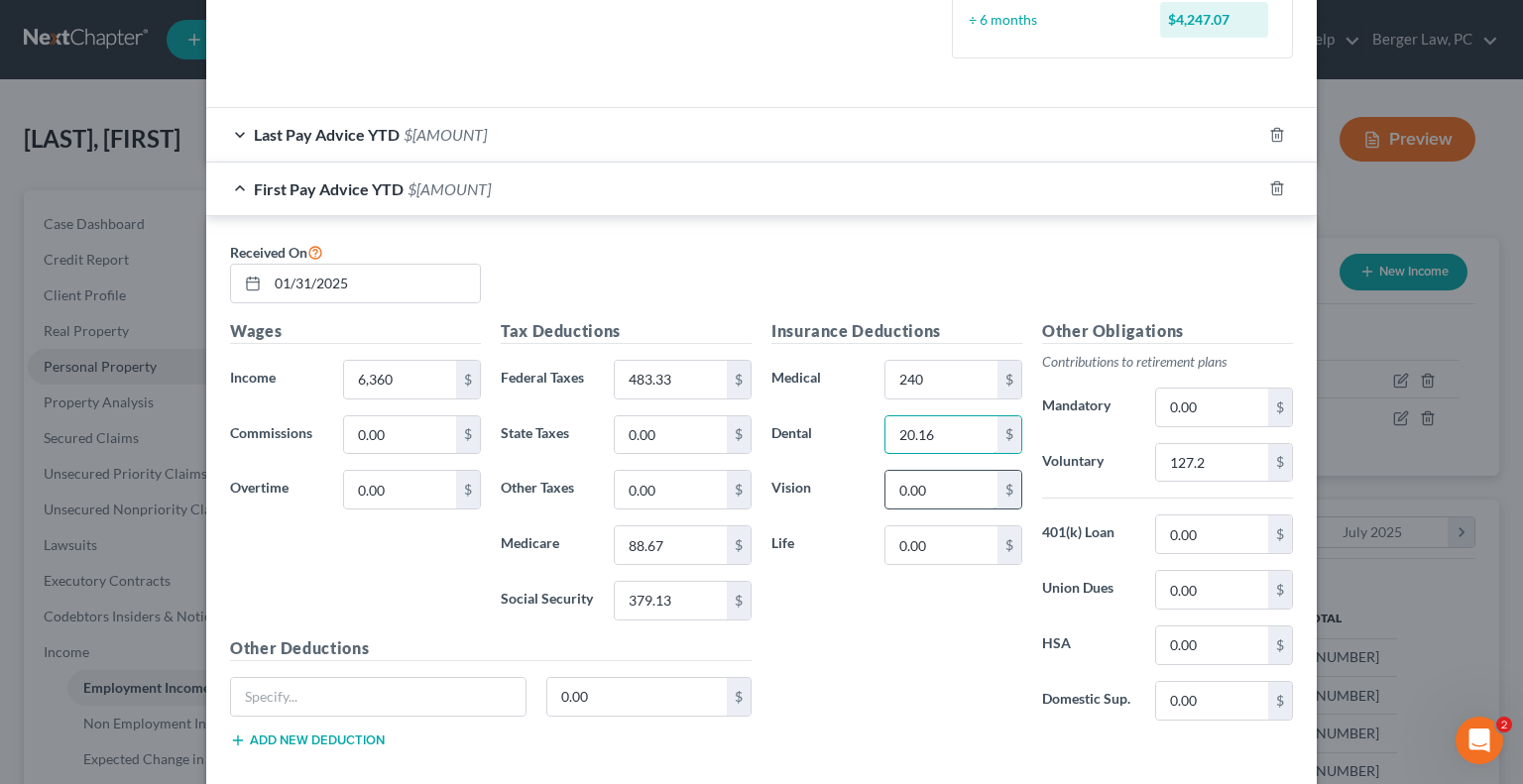 type on "20.16" 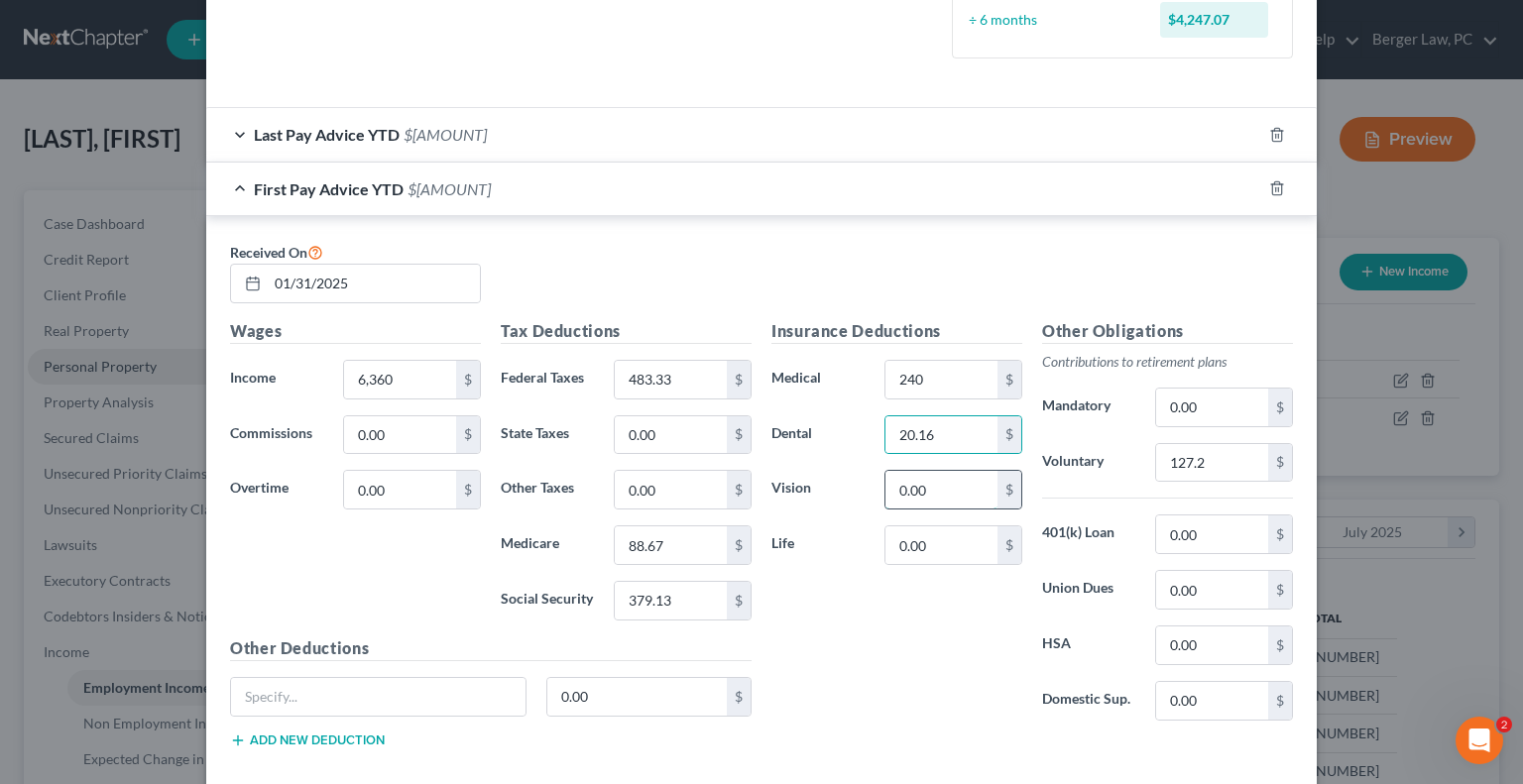 click on "0.00" at bounding box center (941, 490) 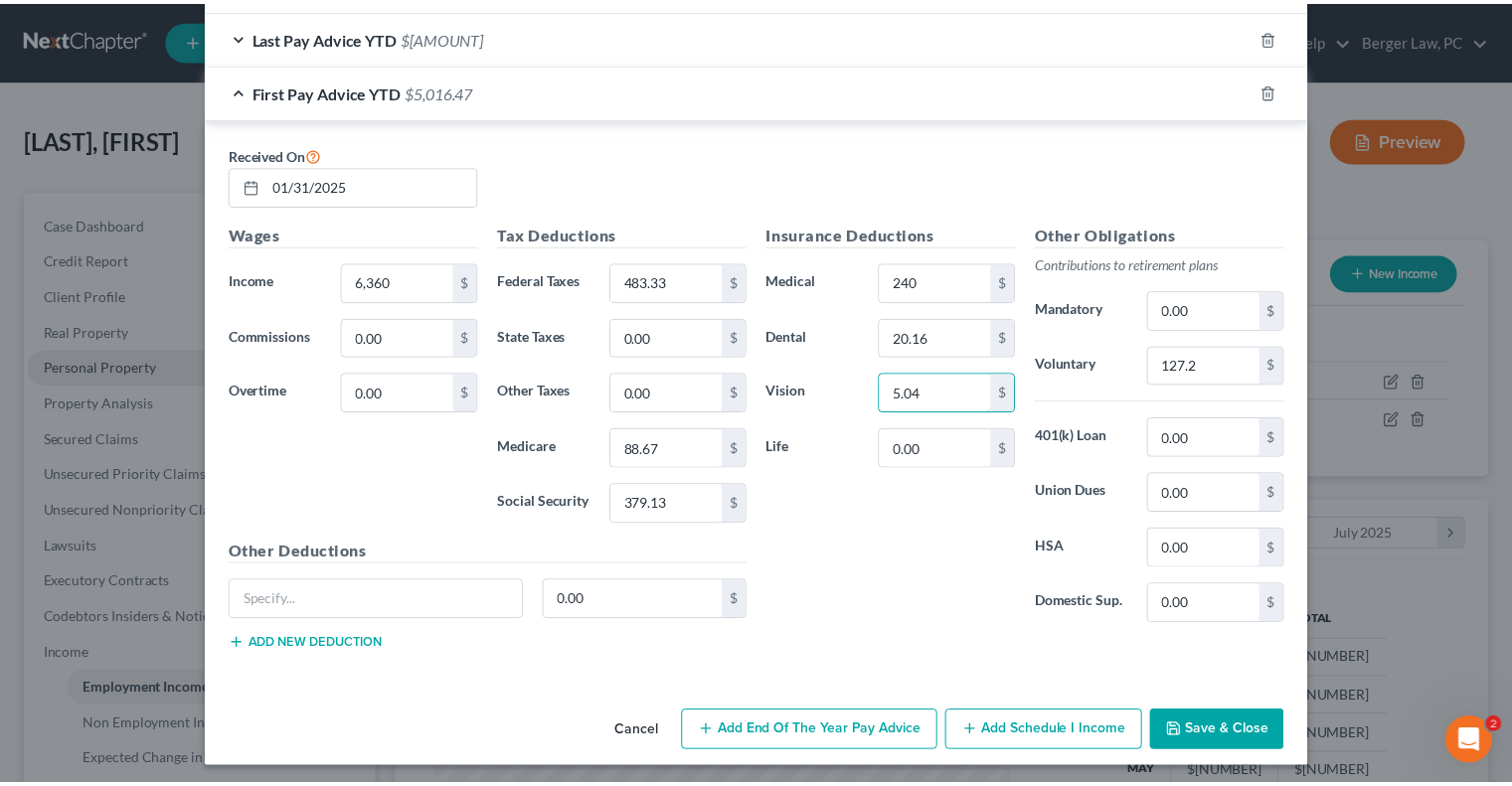 scroll, scrollTop: 707, scrollLeft: 0, axis: vertical 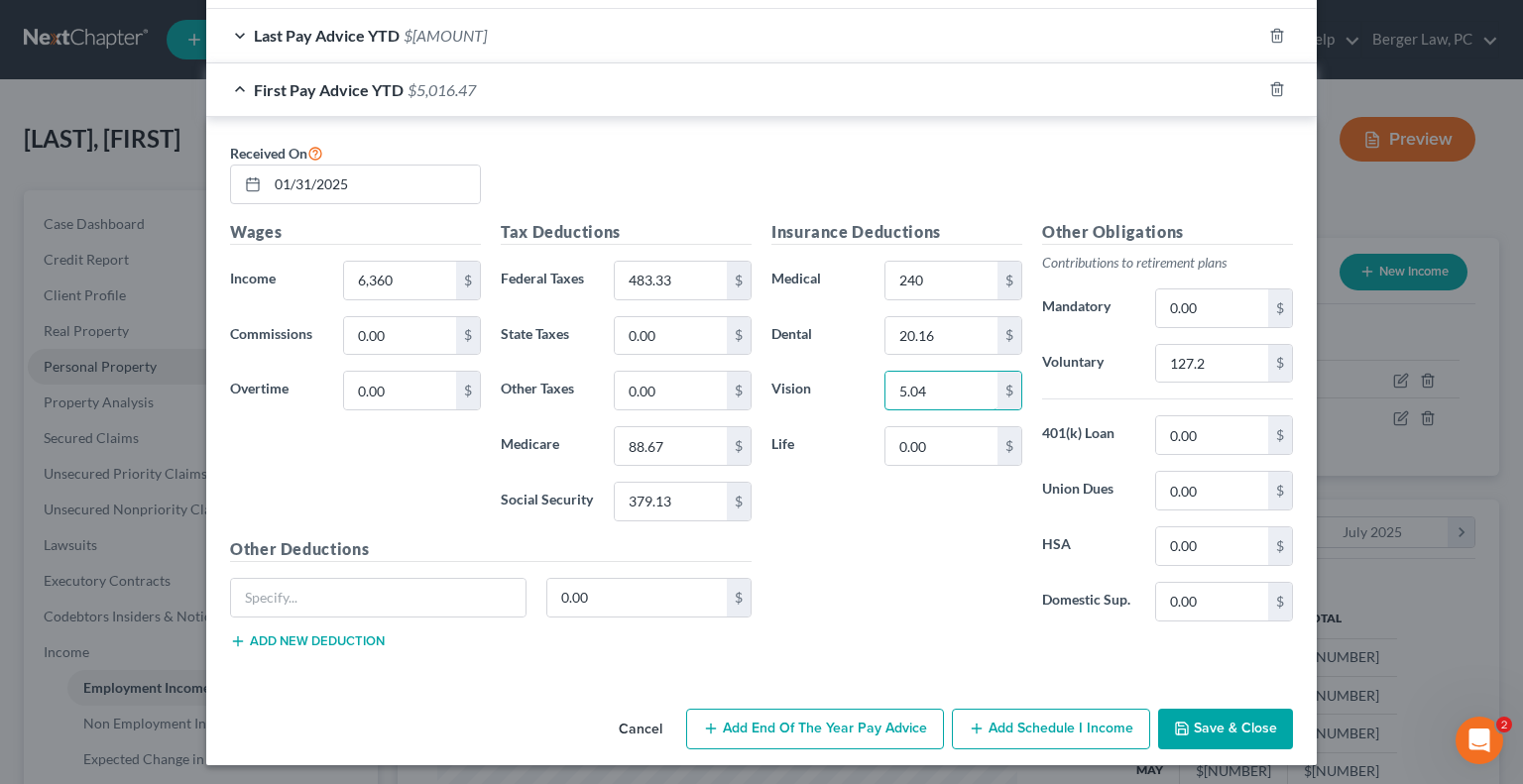 type on "5.04" 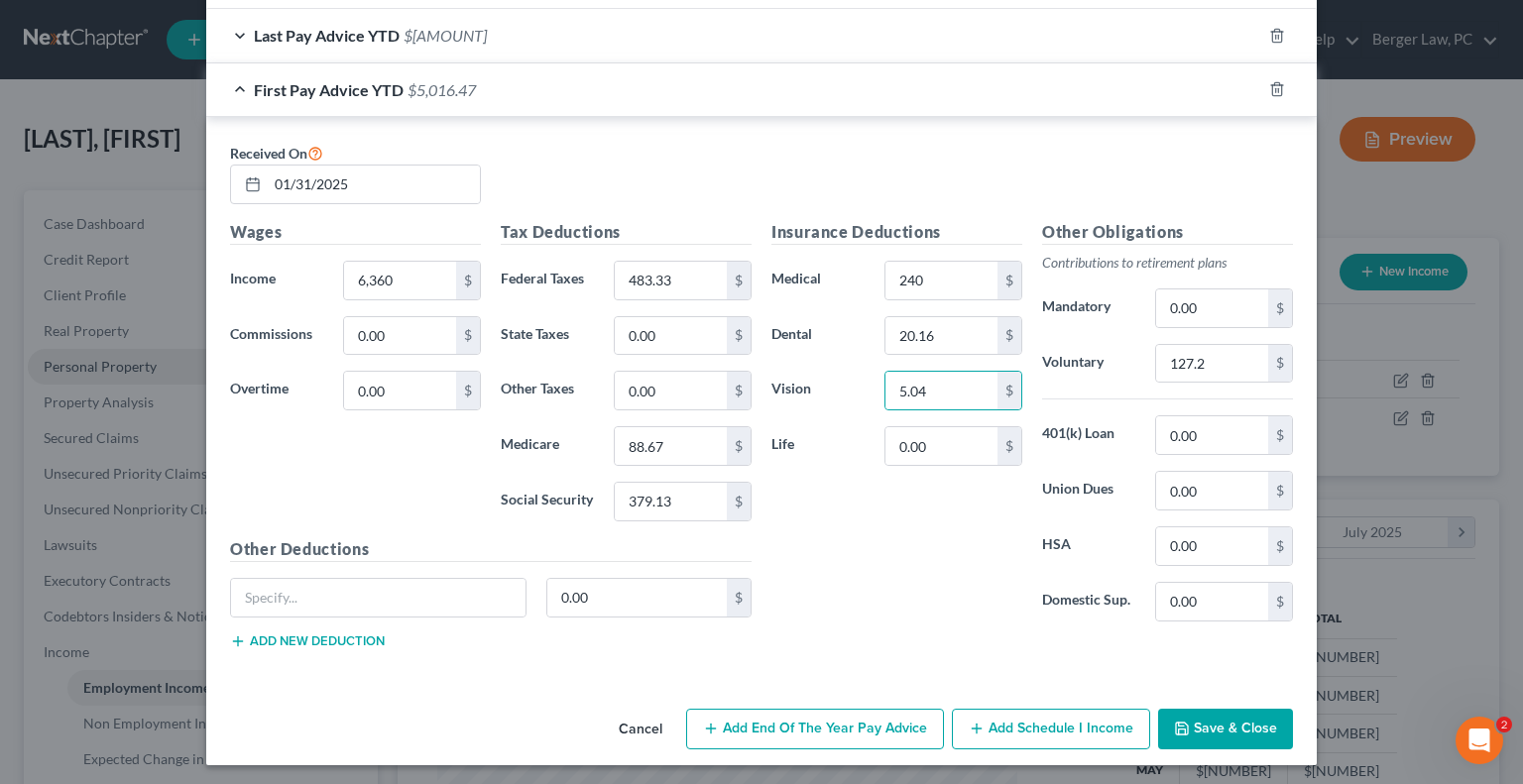 click on "Save & Close" at bounding box center (1226, 729) 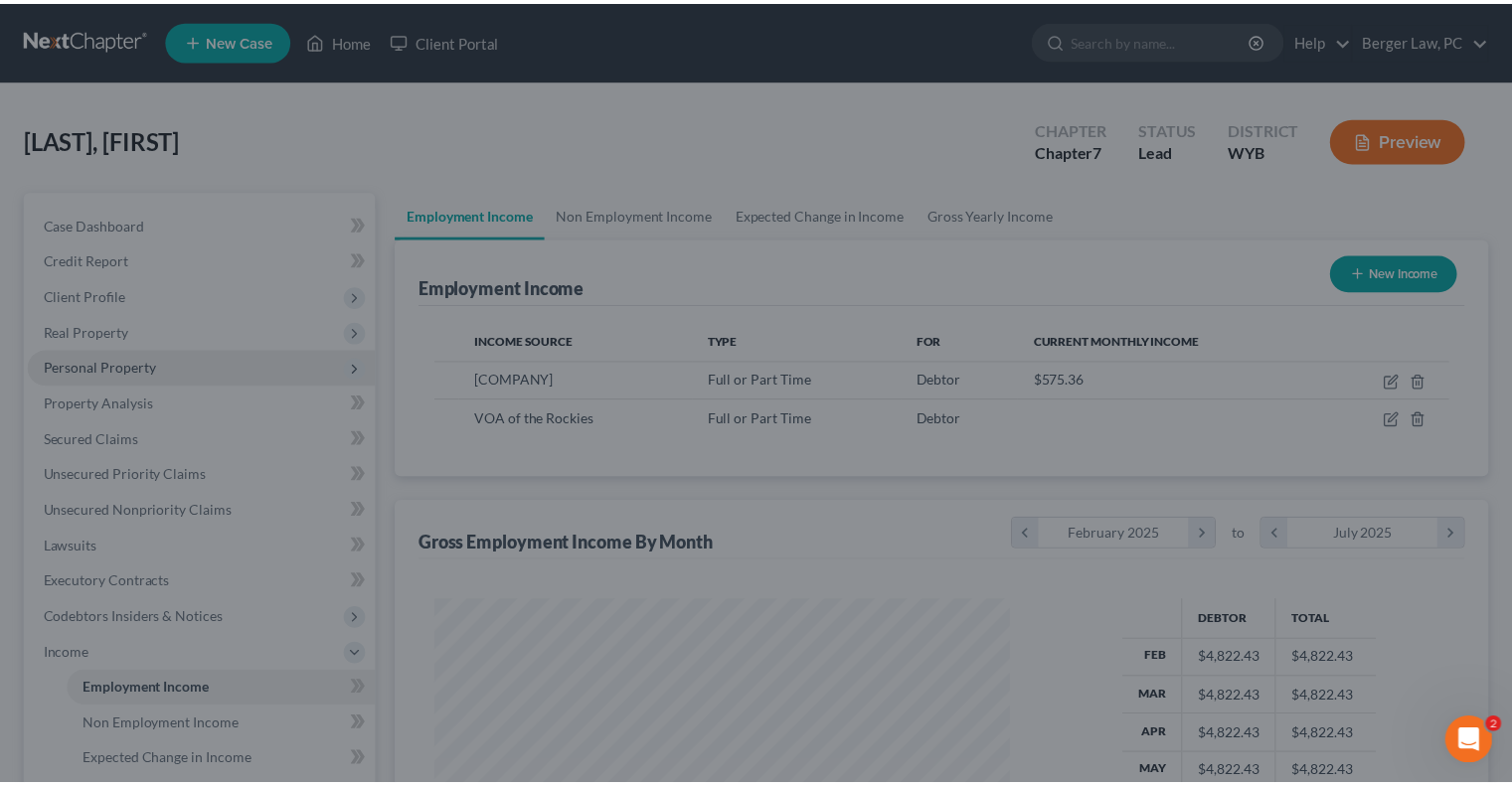 scroll, scrollTop: 354, scrollLeft: 613, axis: both 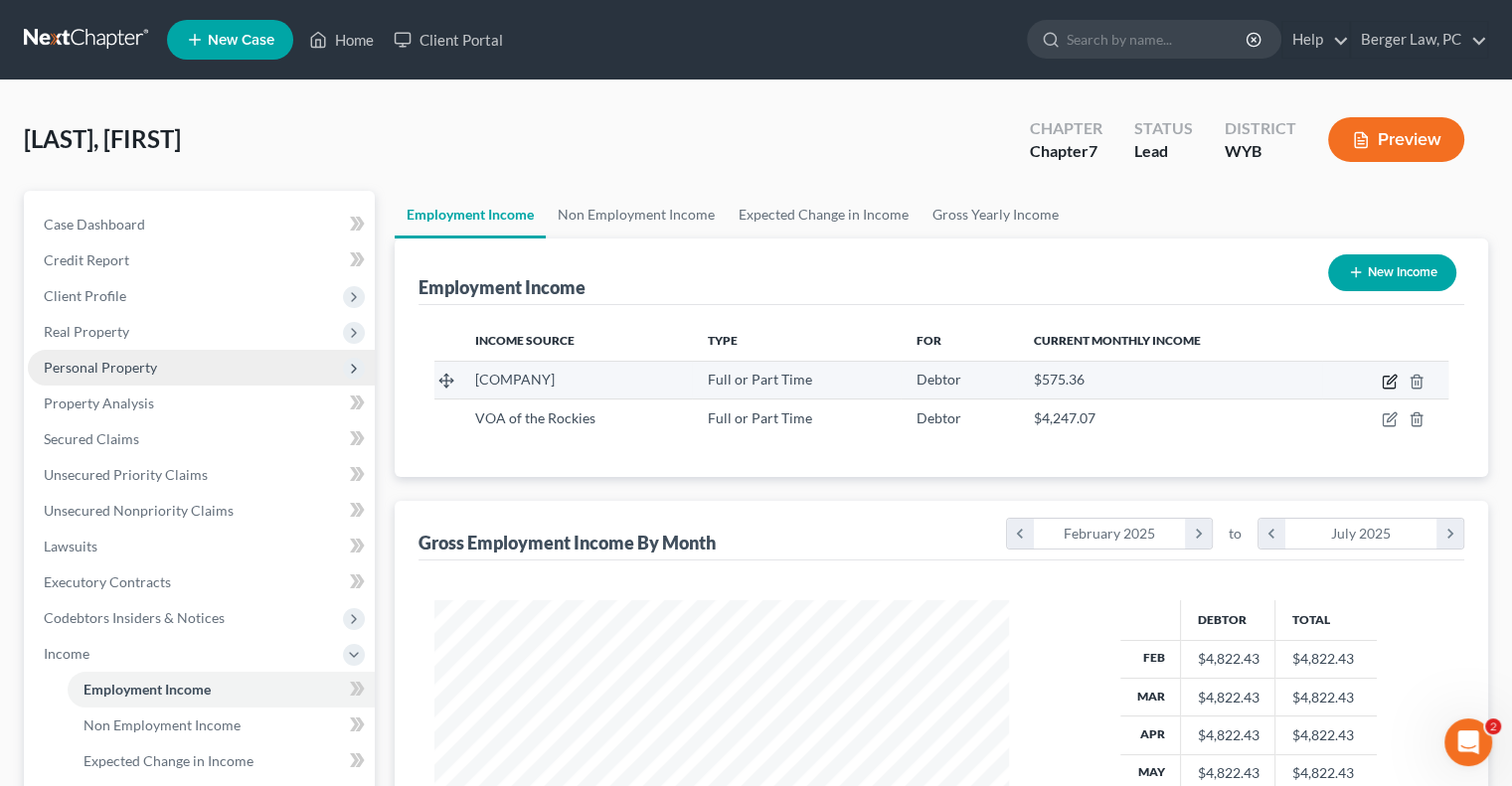 click 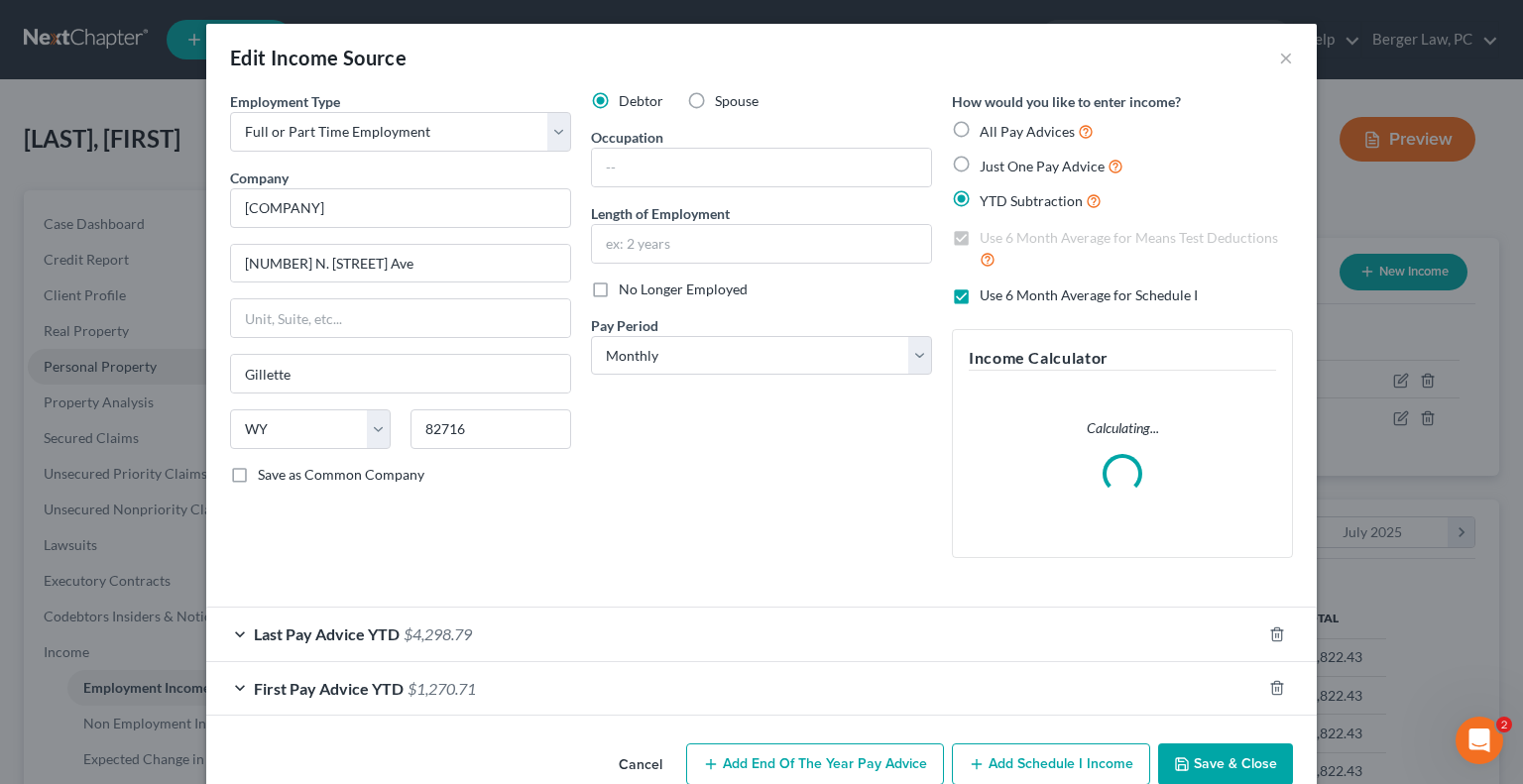 scroll, scrollTop: 990797, scrollLeft: 990917, axis: both 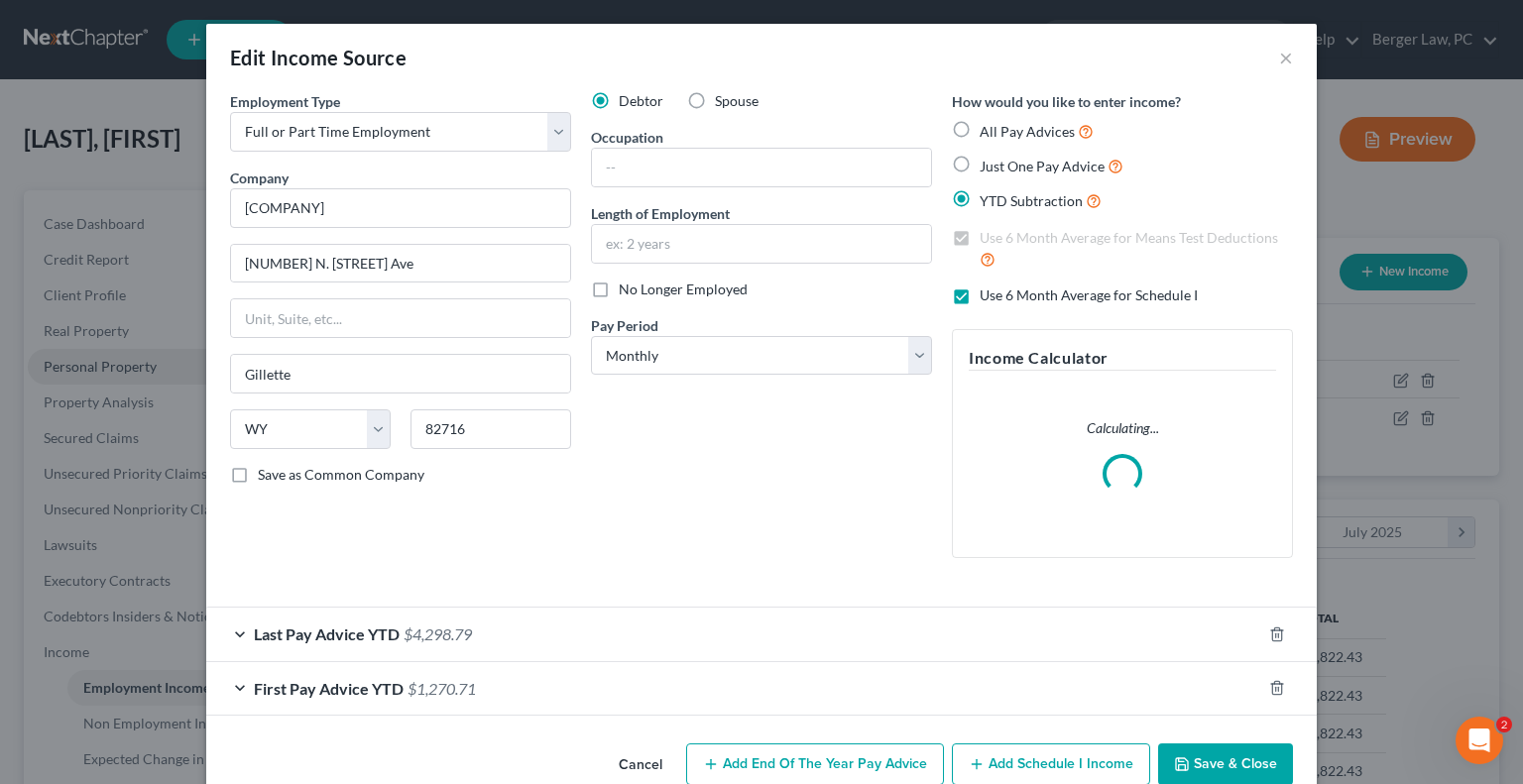 click on "No Longer Employed" at bounding box center [683, 289] 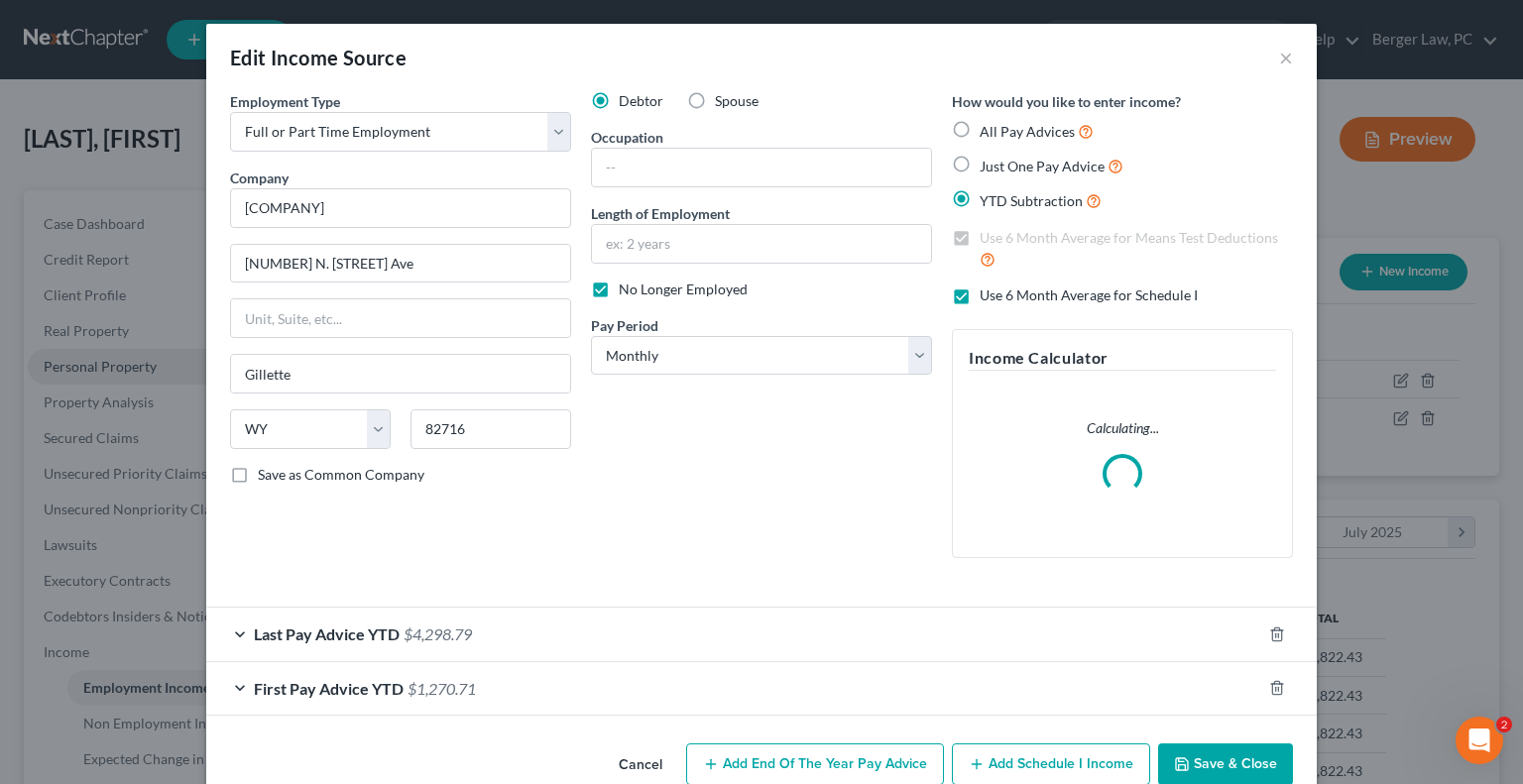 click on "Save & Close" at bounding box center [1226, 764] 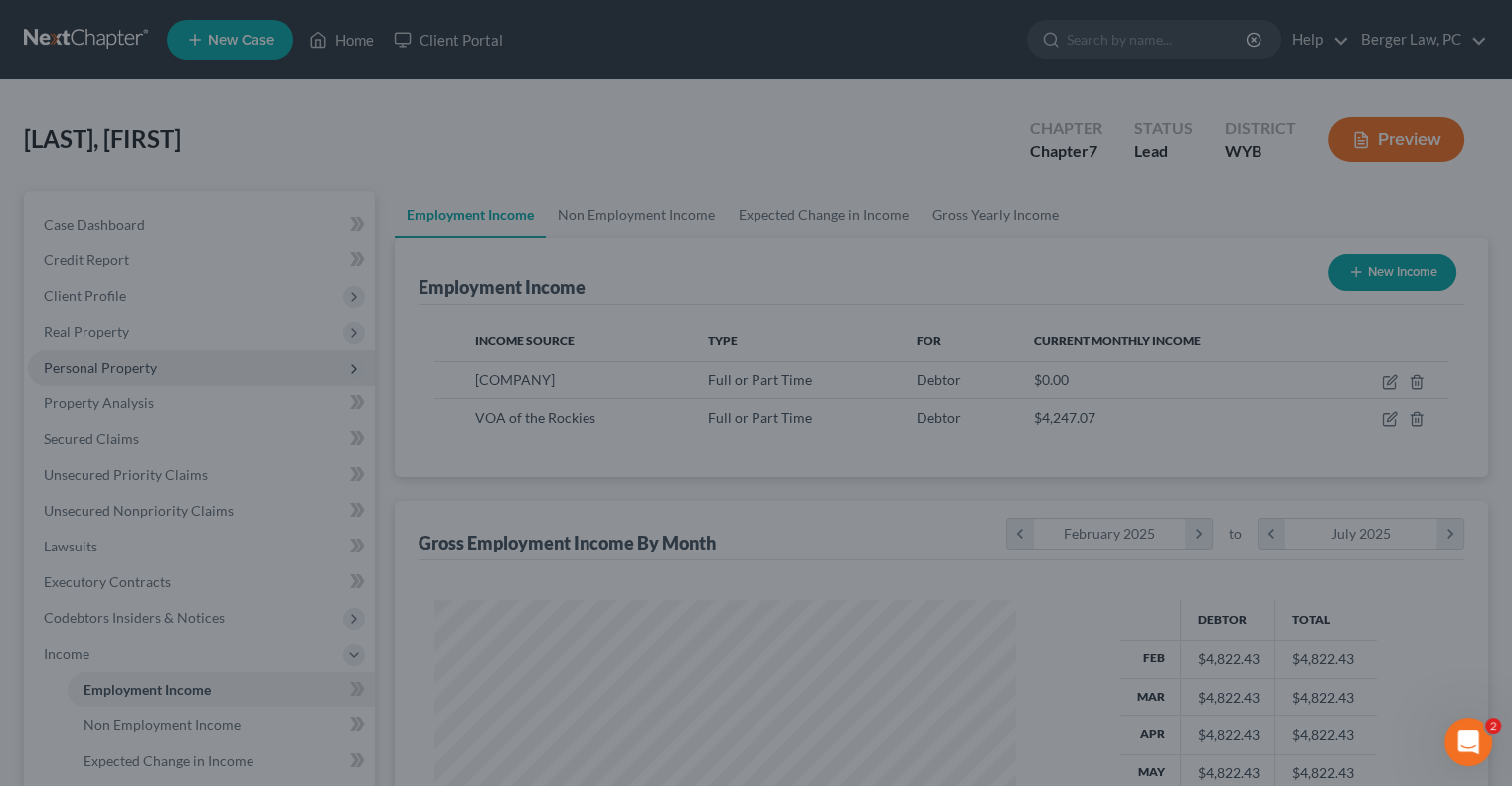 scroll, scrollTop: 354, scrollLeft: 613, axis: both 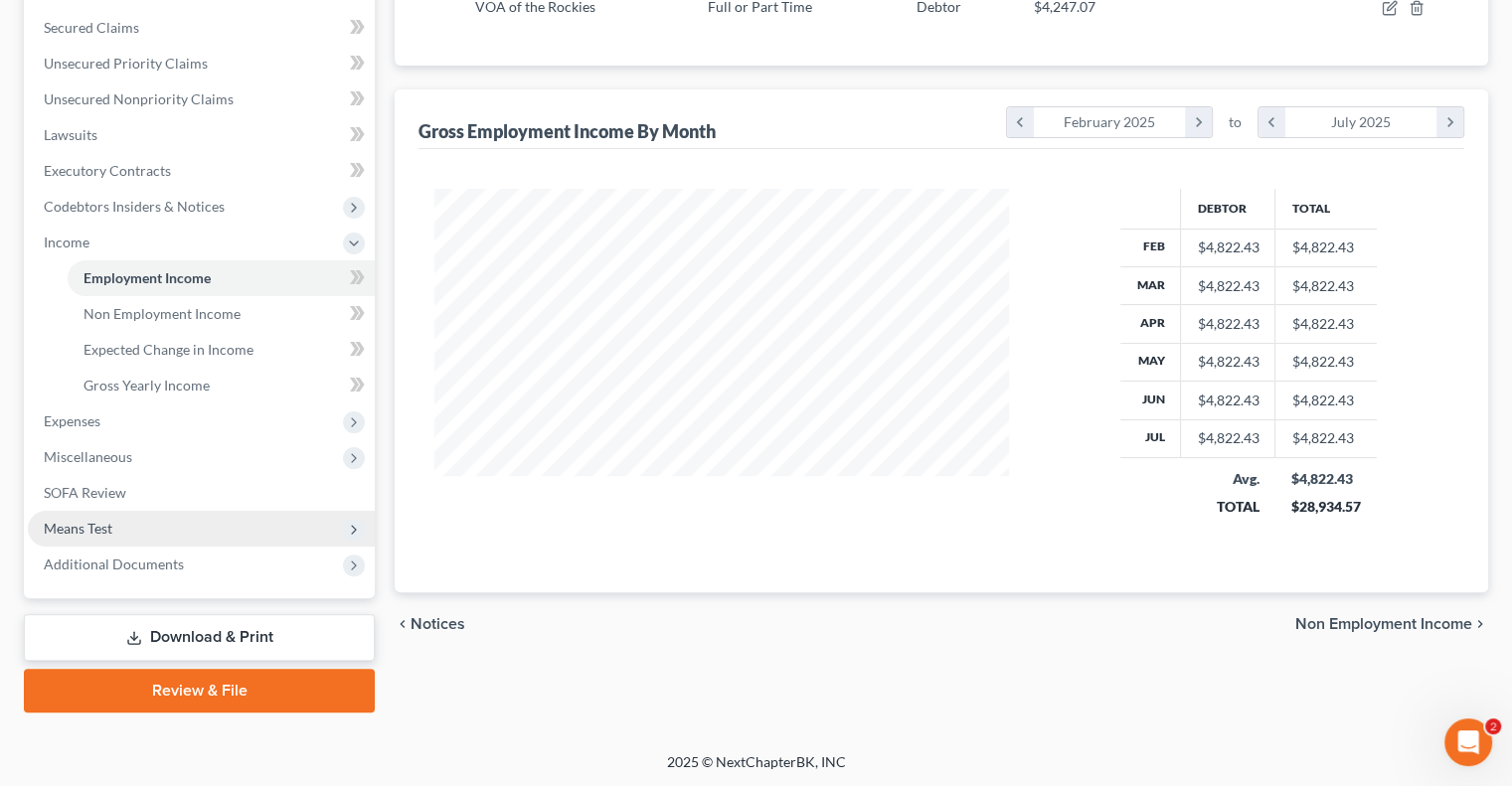 click on "Means Test" at bounding box center (78, 528) 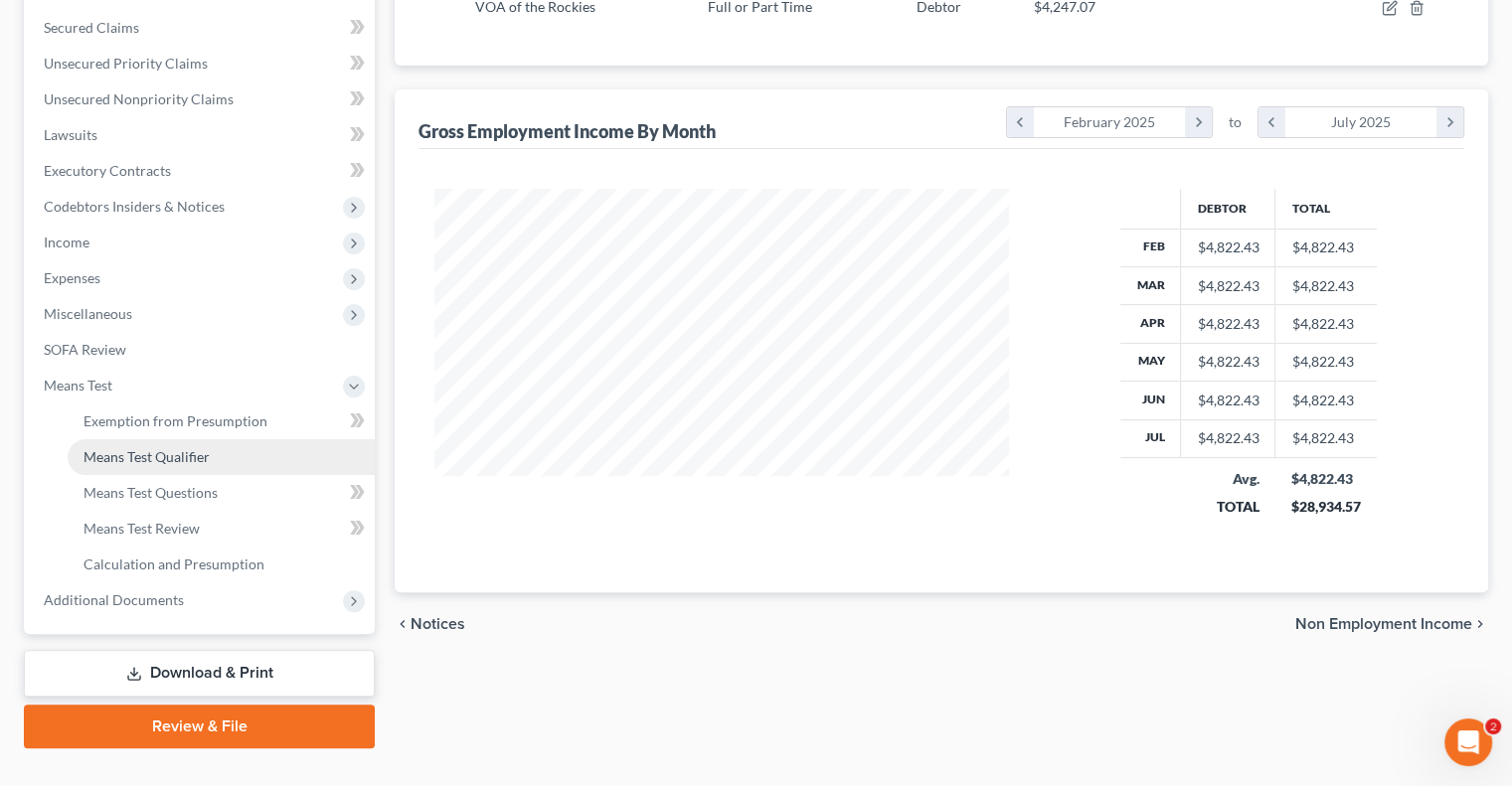 click on "Means Test Qualifier" at bounding box center [146, 456] 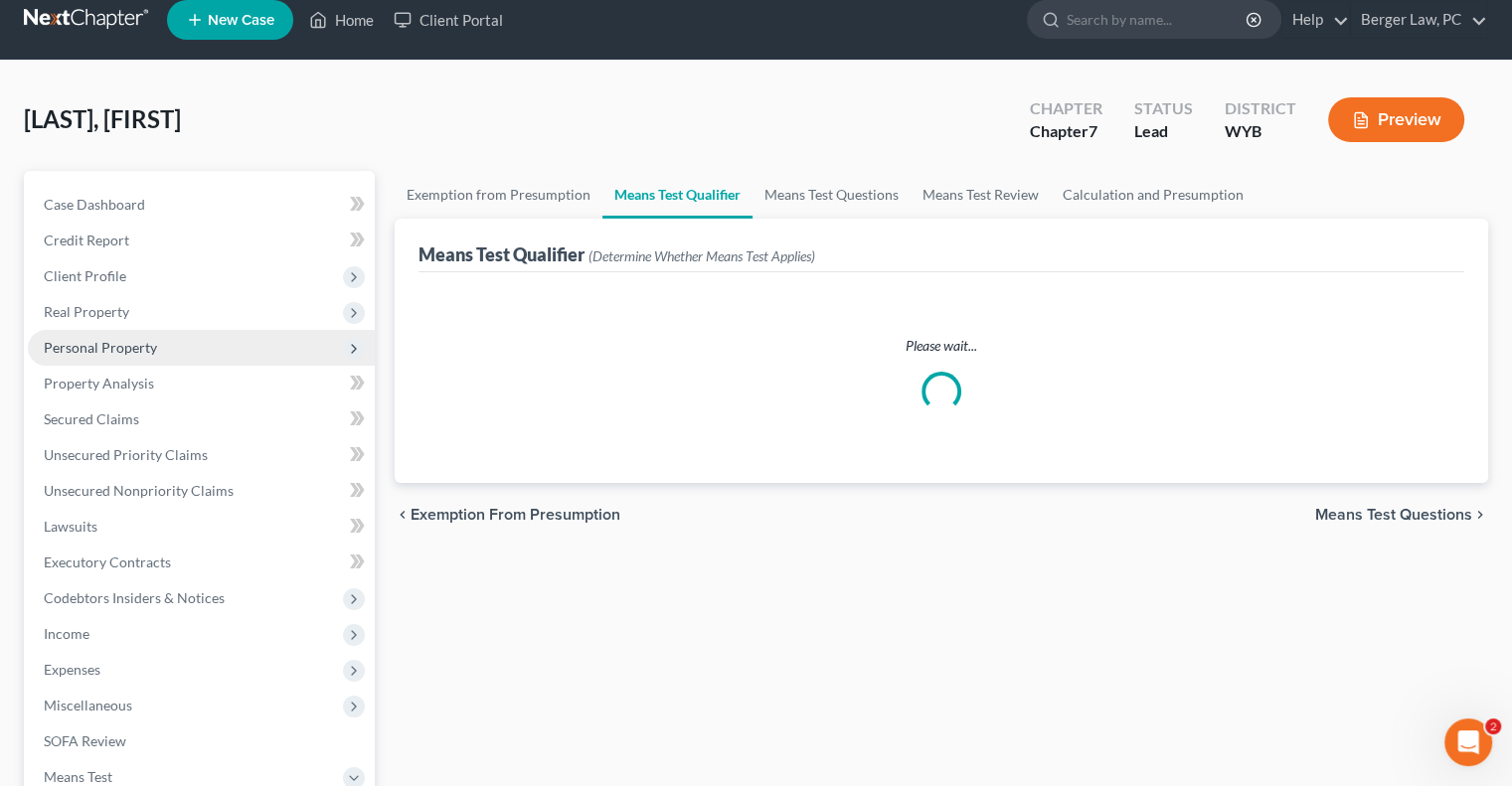 scroll, scrollTop: 0, scrollLeft: 0, axis: both 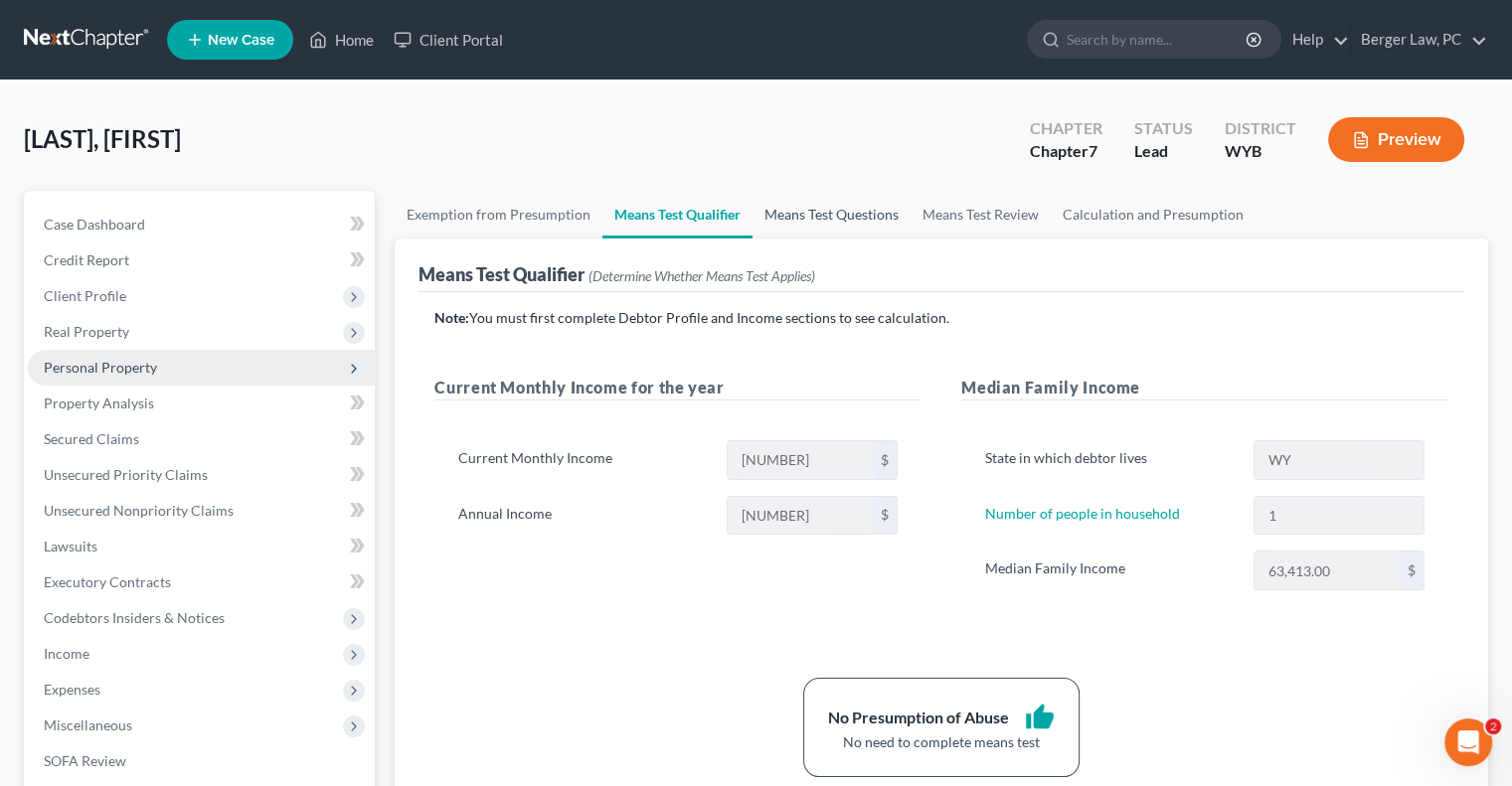 click on "Means Test Questions" at bounding box center (831, 215) 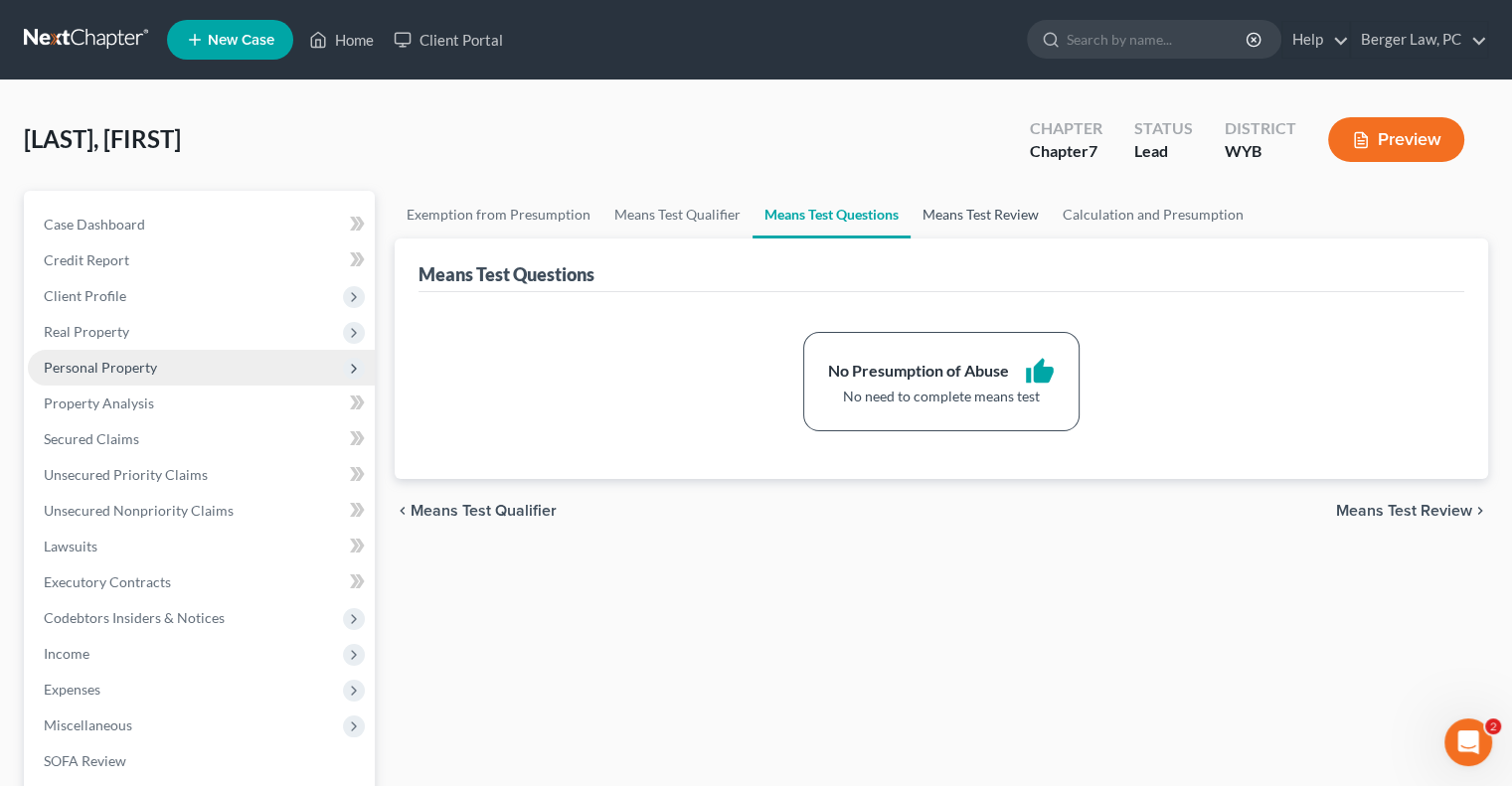 click on "Means Test Review" at bounding box center (980, 215) 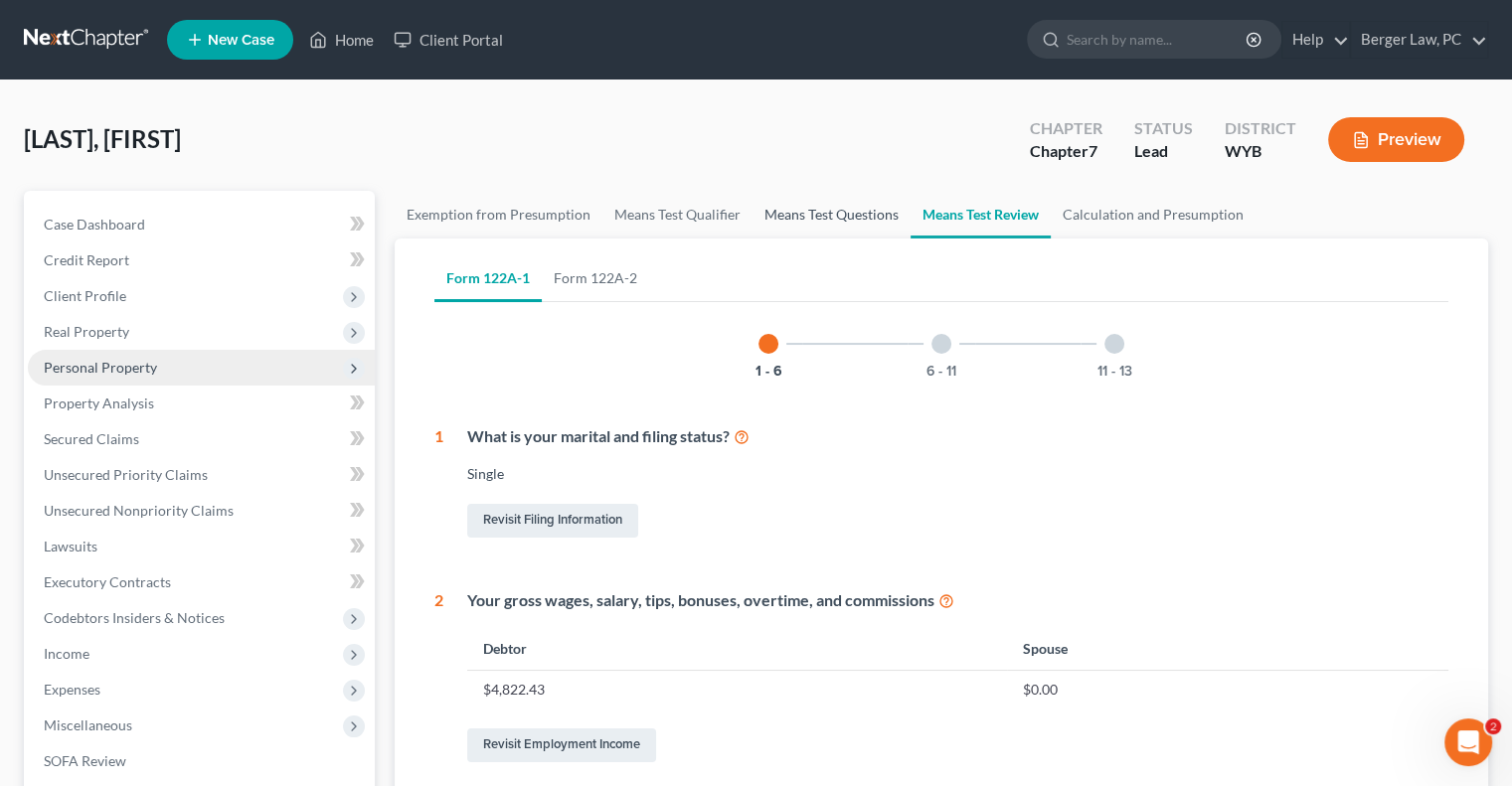 click on "Means Test Questions" at bounding box center [831, 215] 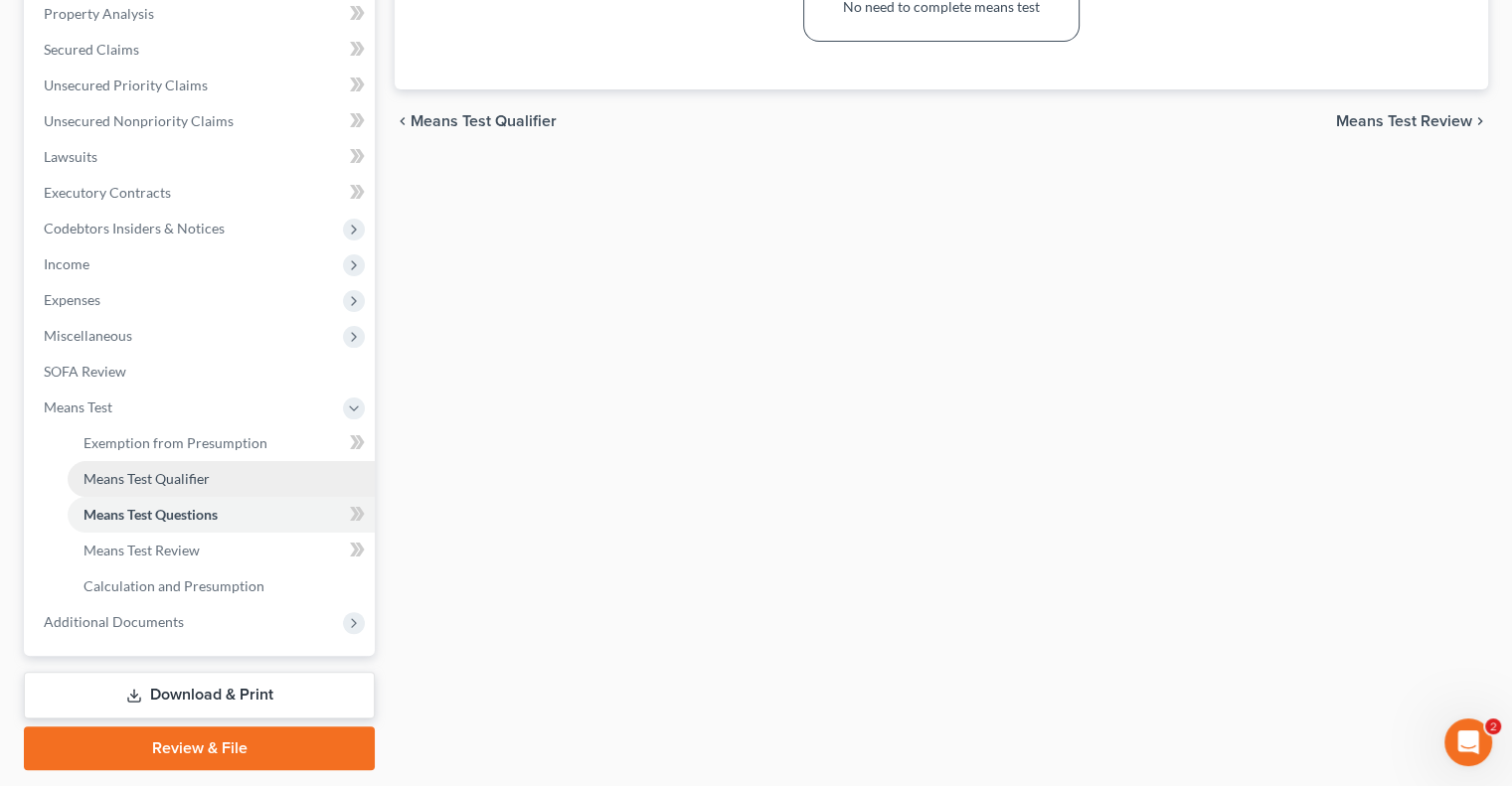 scroll, scrollTop: 397, scrollLeft: 0, axis: vertical 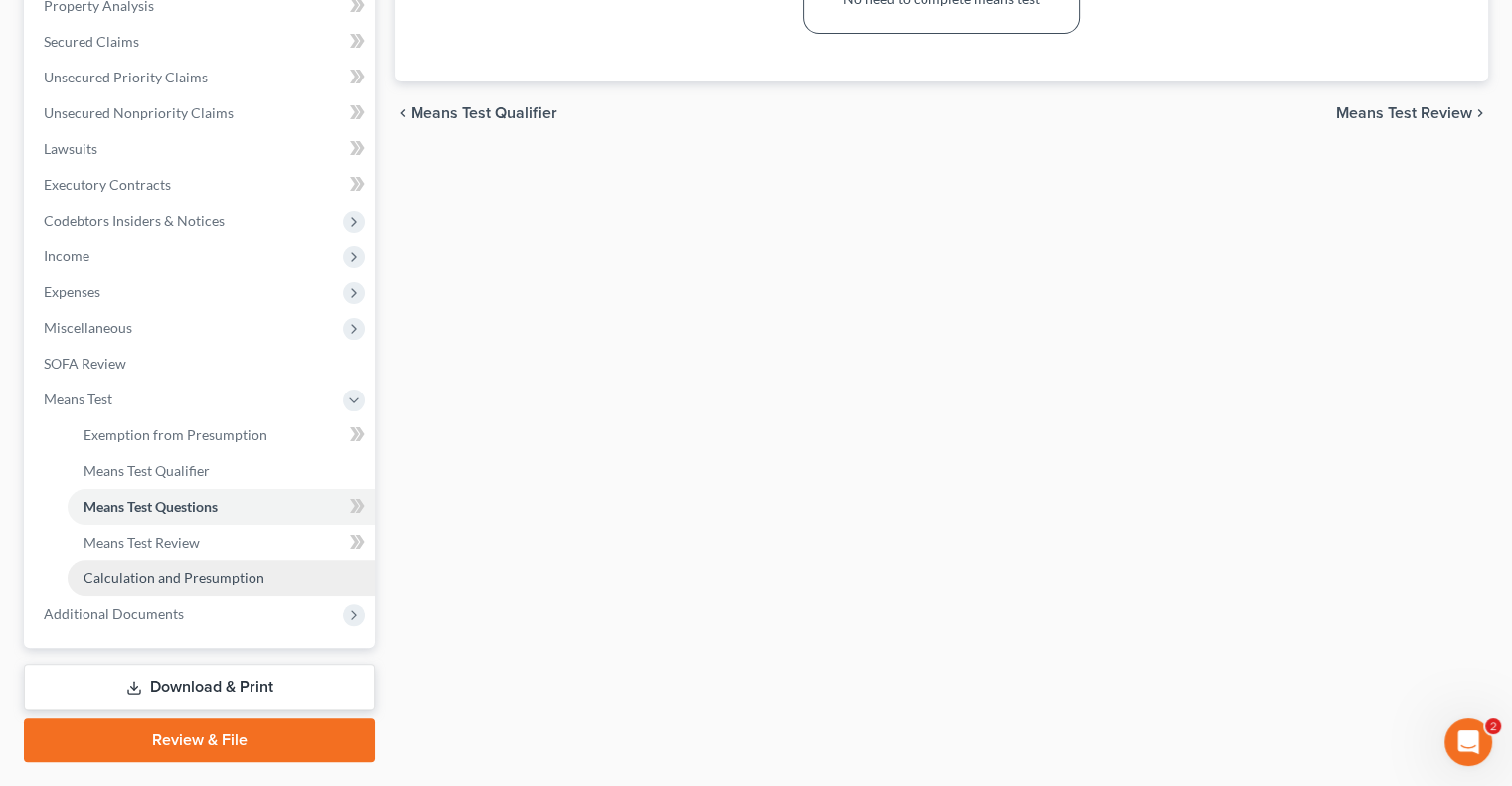 click on "Calculation and Presumption" at bounding box center [174, 577] 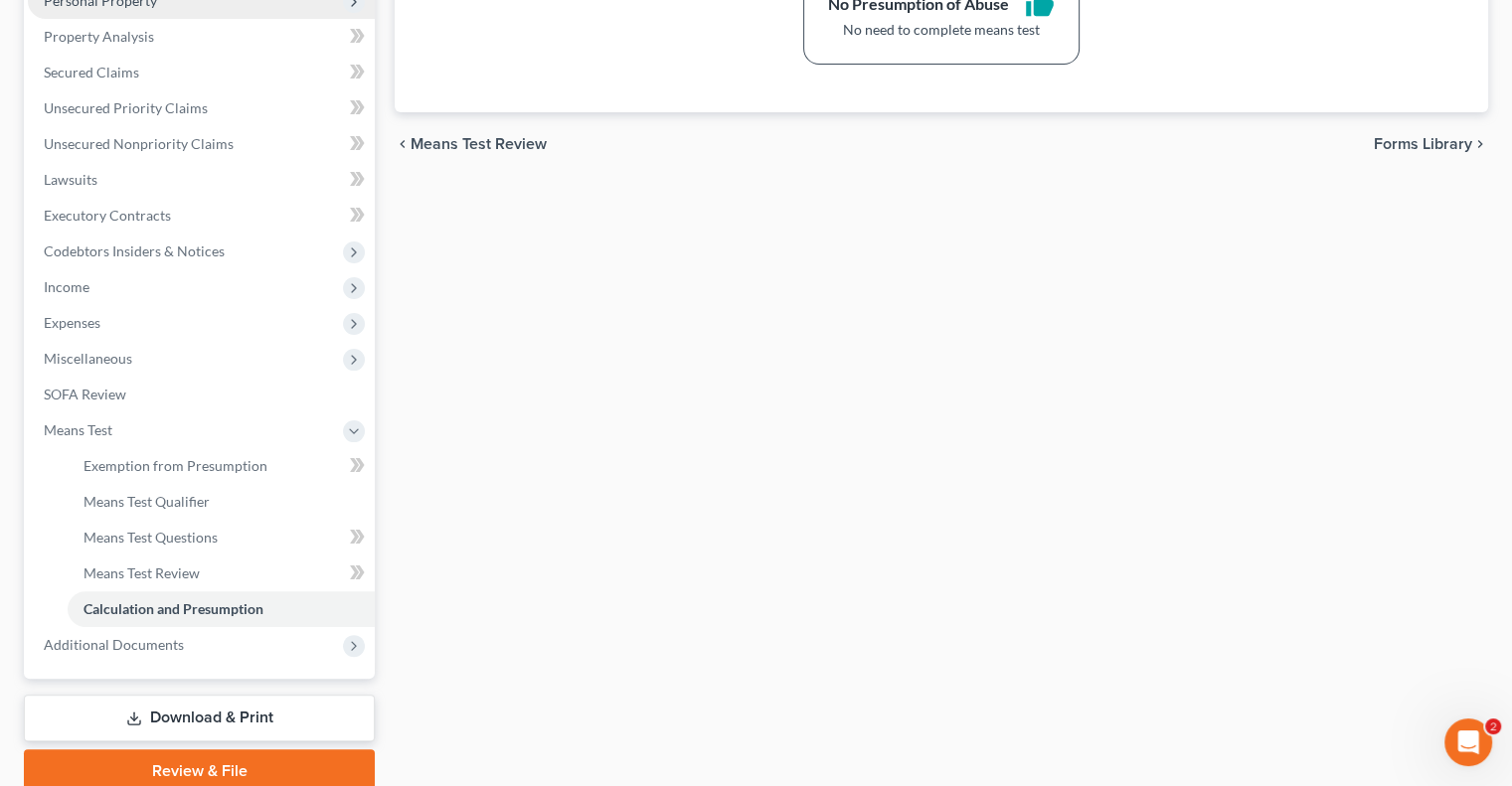 scroll, scrollTop: 397, scrollLeft: 0, axis: vertical 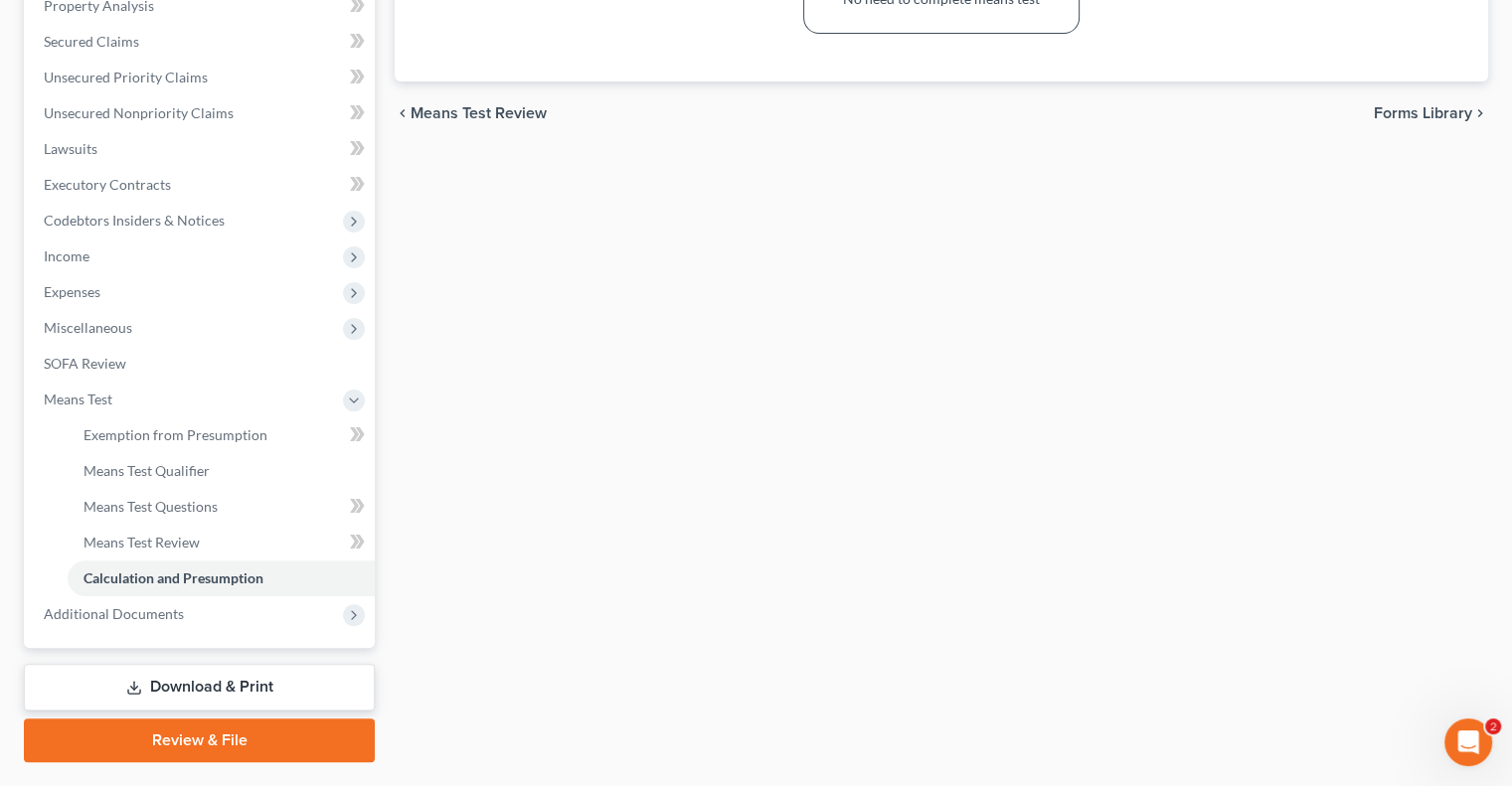 click on "Download & Print" at bounding box center [199, 687] 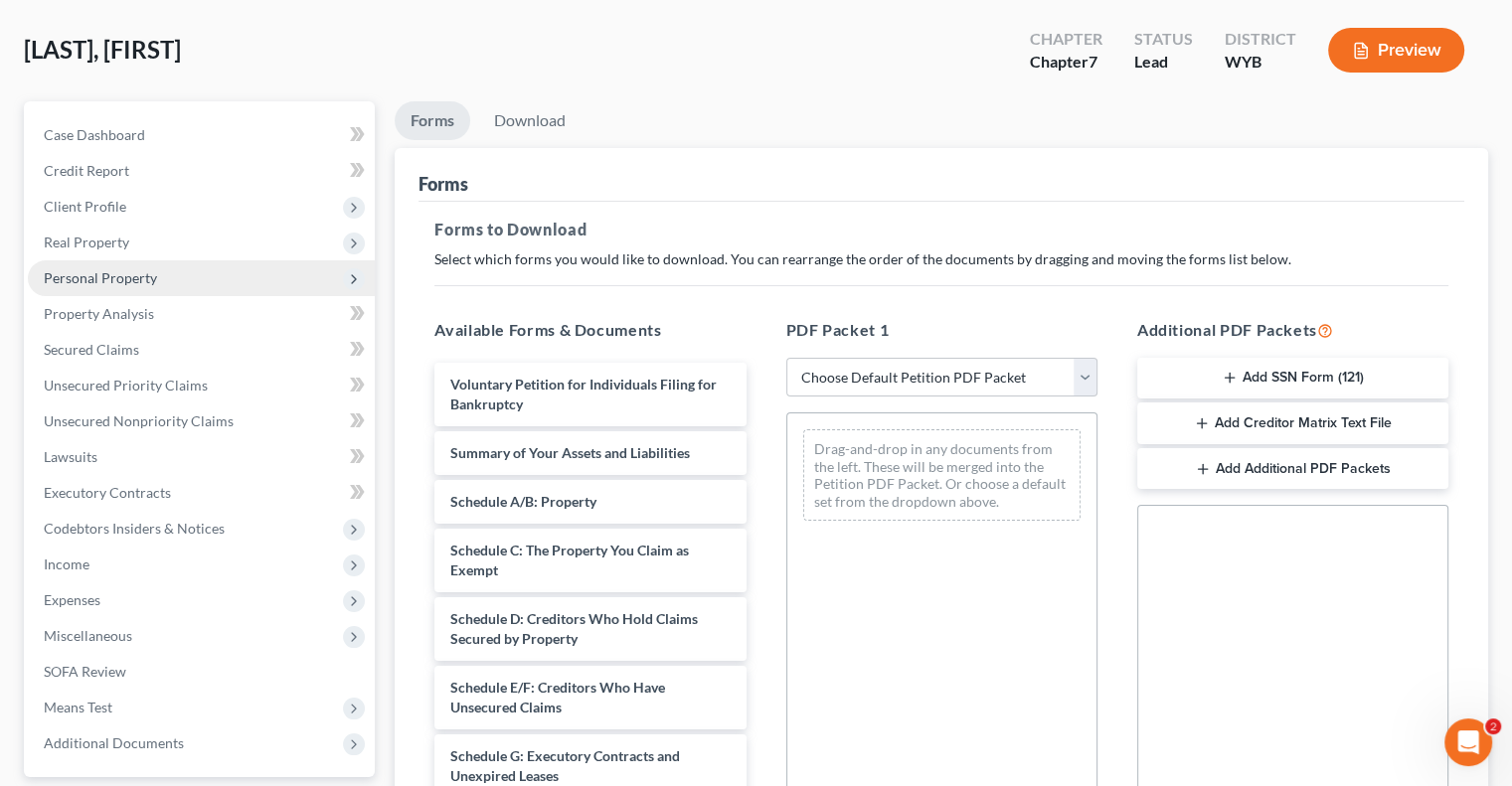 scroll, scrollTop: 0, scrollLeft: 0, axis: both 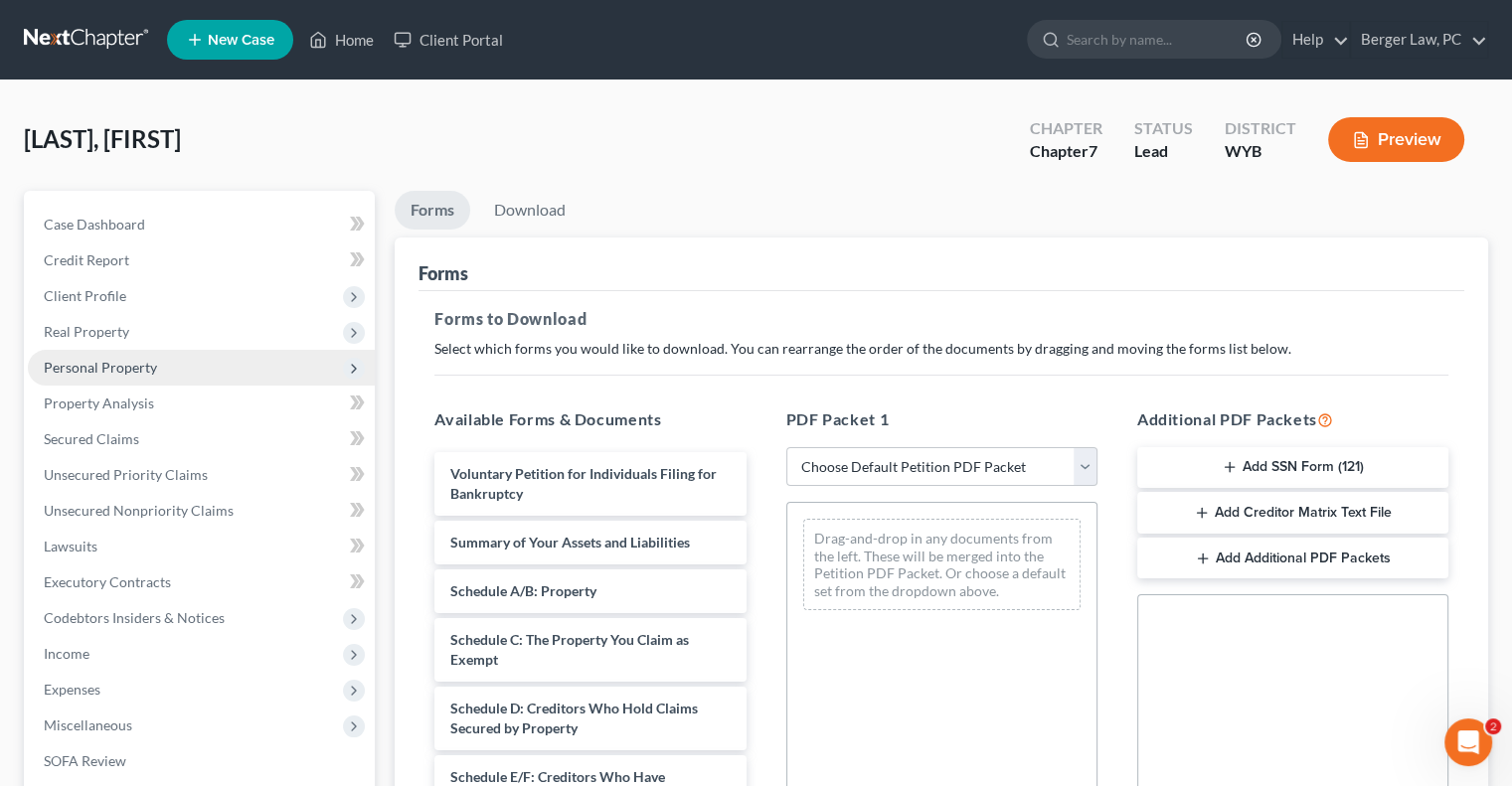 click on "Forms" at bounding box center (941, 264) 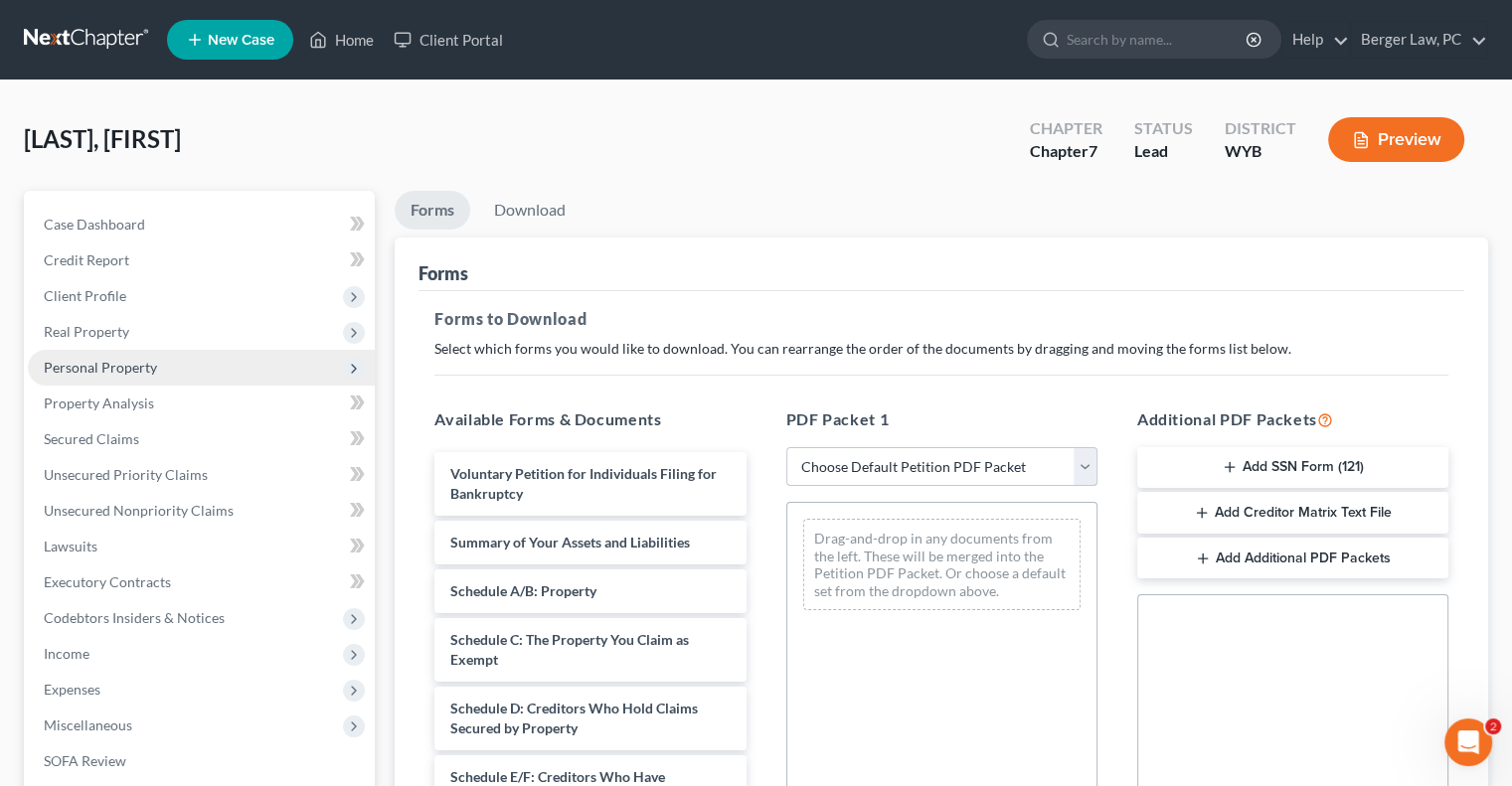 click on "Choose Default Petition PDF Packet Complete Bankruptcy Petition (all forms and schedules) Emergency Filing Forms (Petition and Creditor List Only) Amended Forms Signature Pages Only May 22 Review May 22 Review Standard Review" at bounding box center [941, 467] 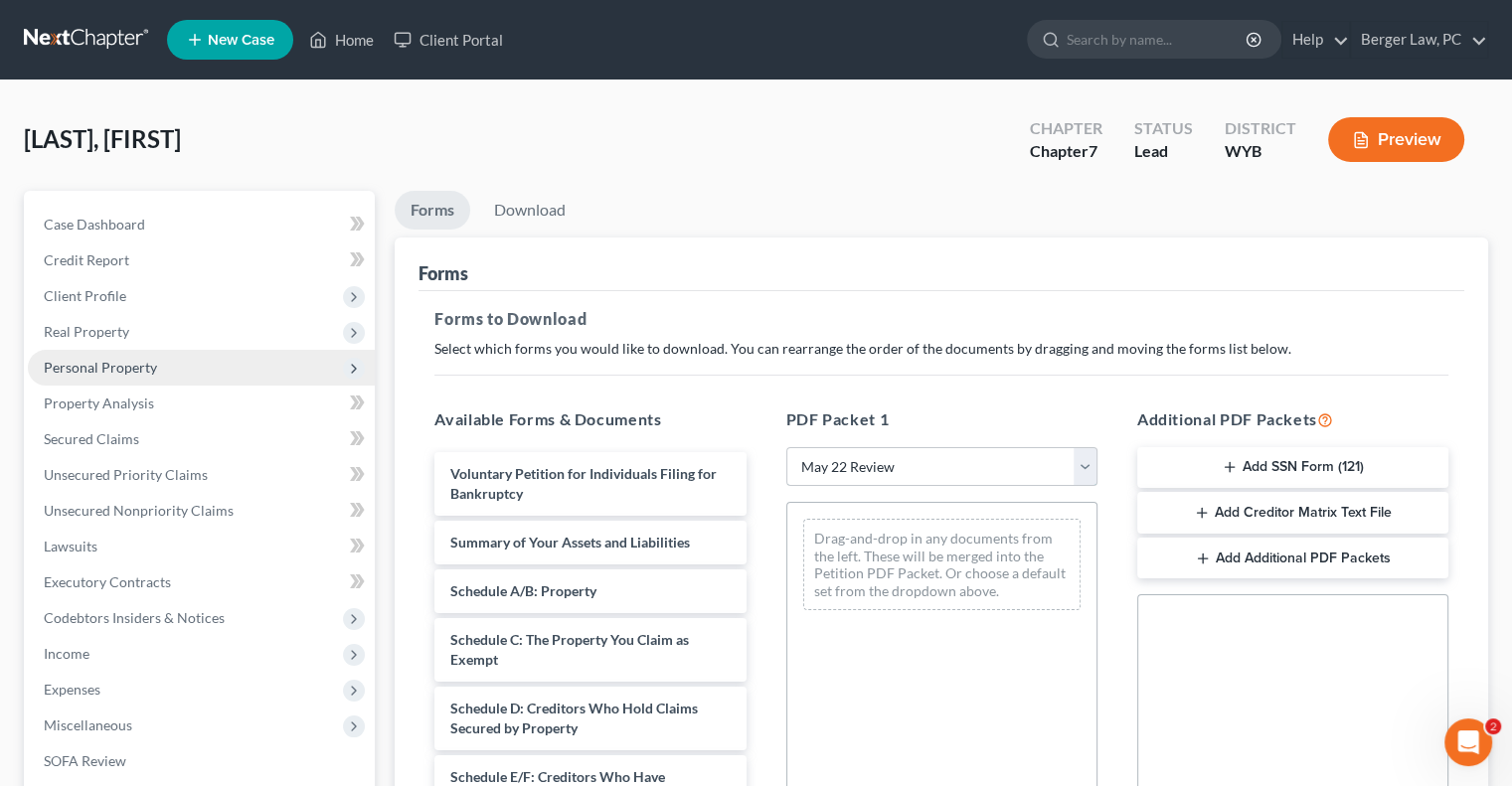 click on "Choose Default Petition PDF Packet Complete Bankruptcy Petition (all forms and schedules) Emergency Filing Forms (Petition and Creditor List Only) Amended Forms Signature Pages Only May 22 Review May 22 Review Standard Review" at bounding box center (941, 467) 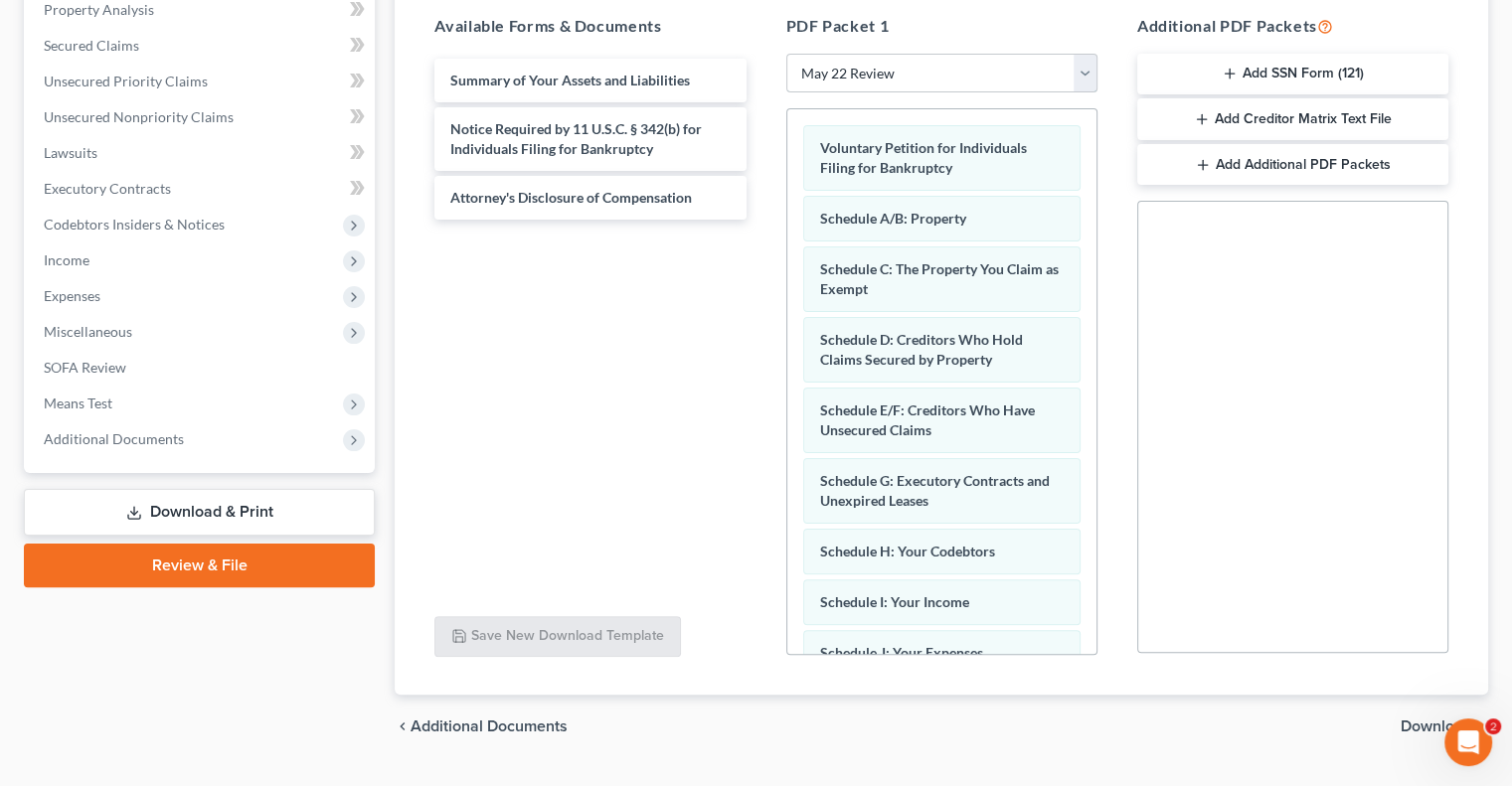 scroll, scrollTop: 439, scrollLeft: 0, axis: vertical 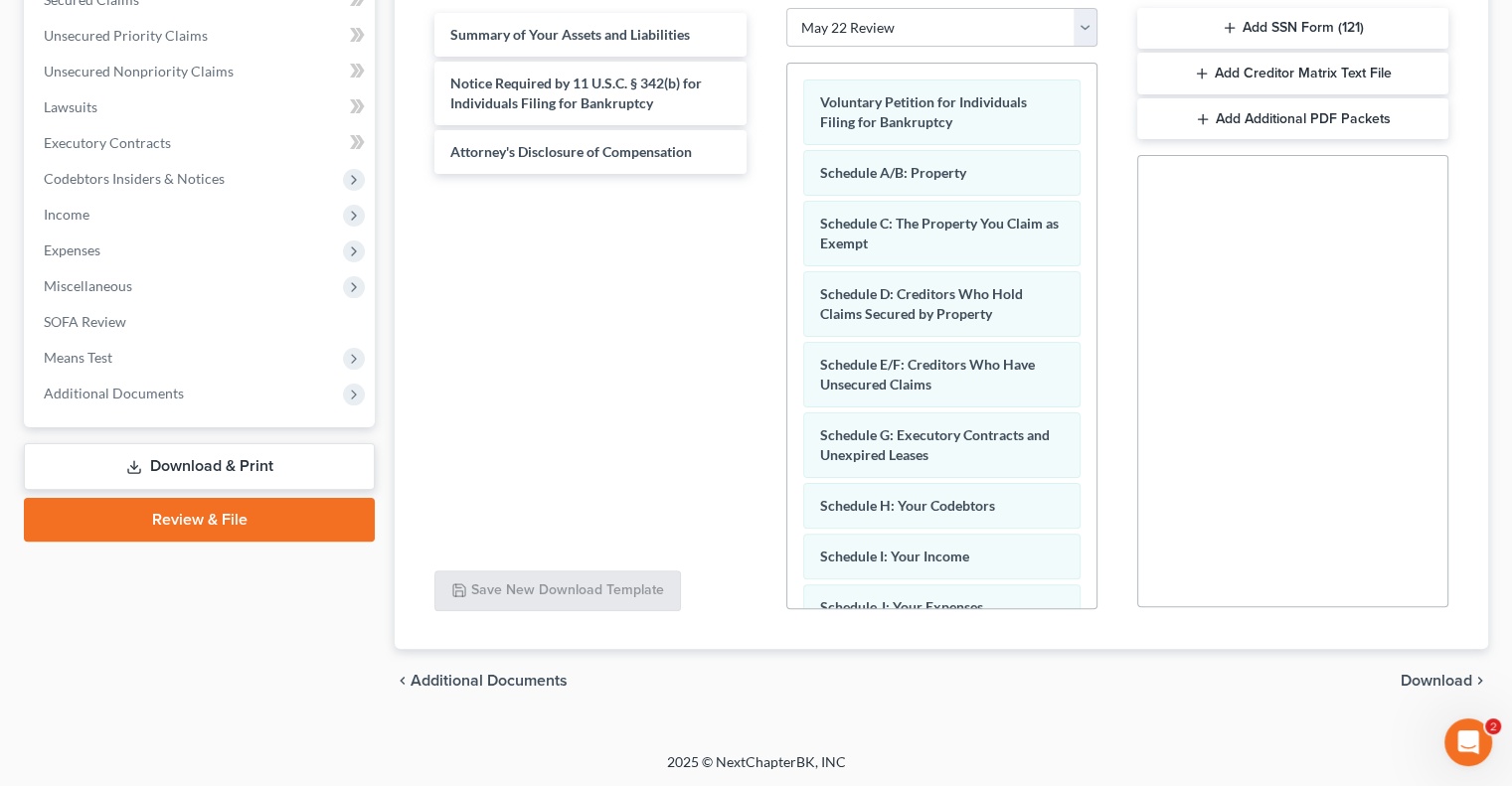 click on "Download" at bounding box center (1436, 681) 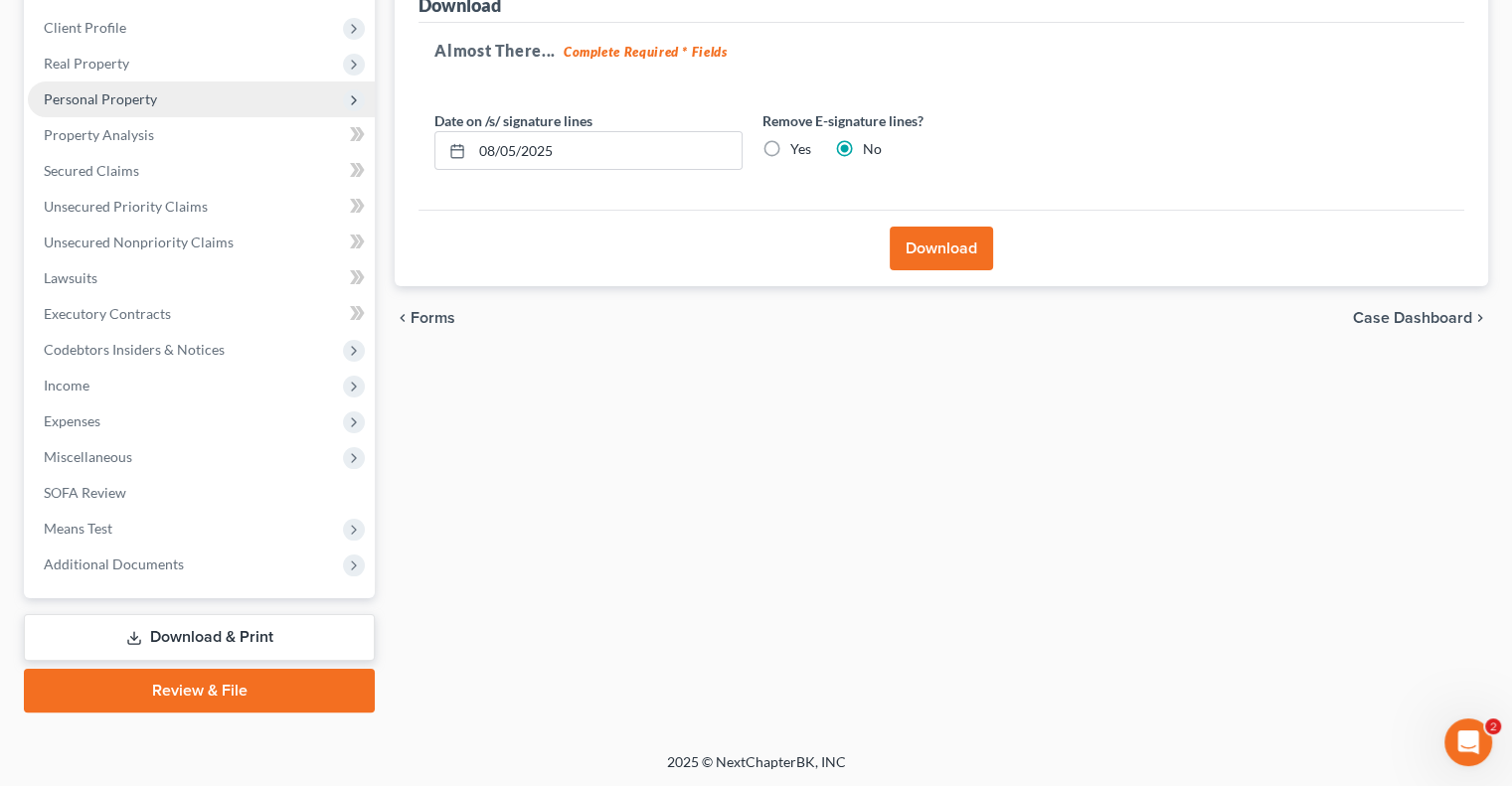 click on "Yes" at bounding box center [800, 149] 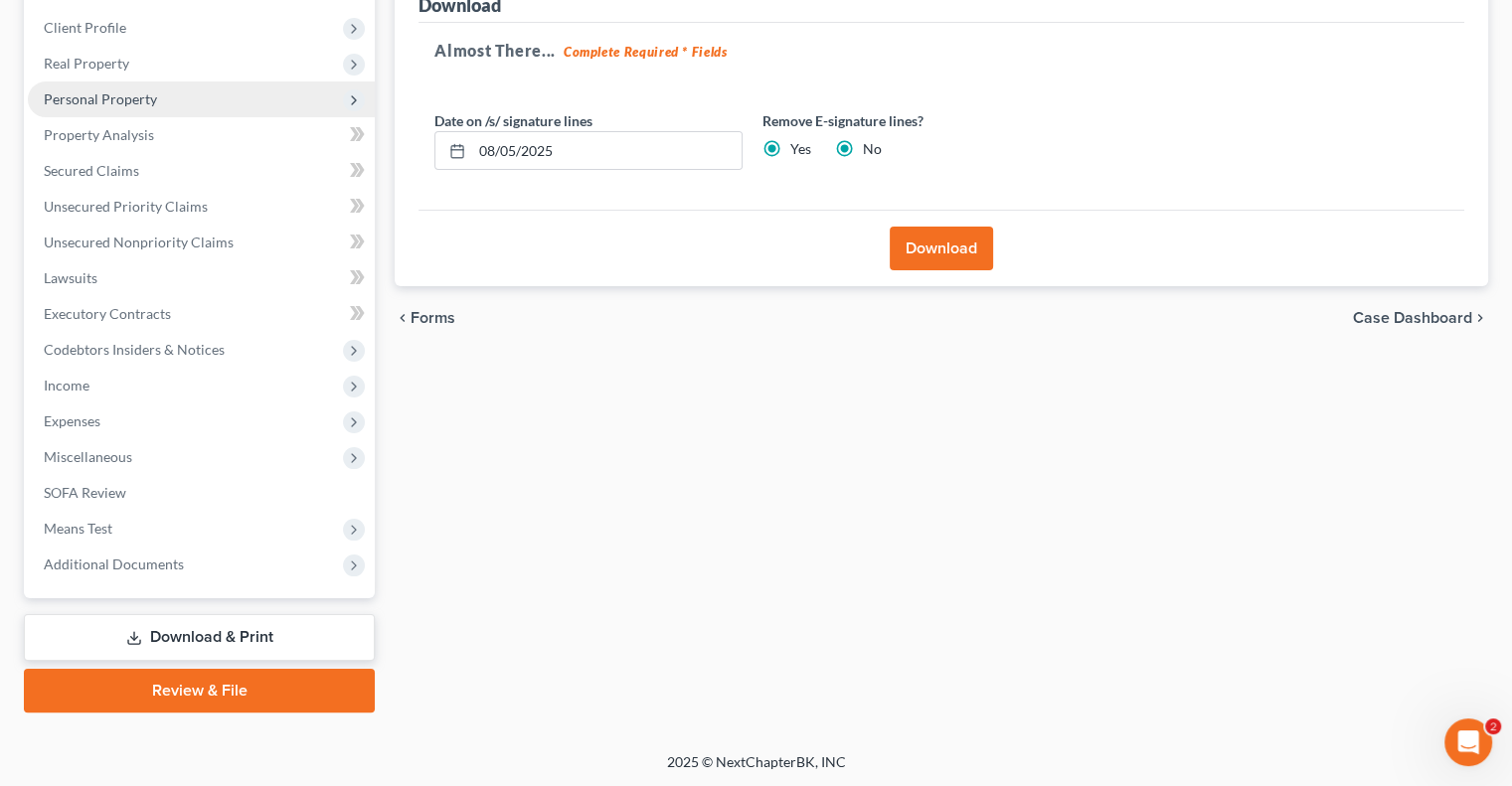 radio on "false" 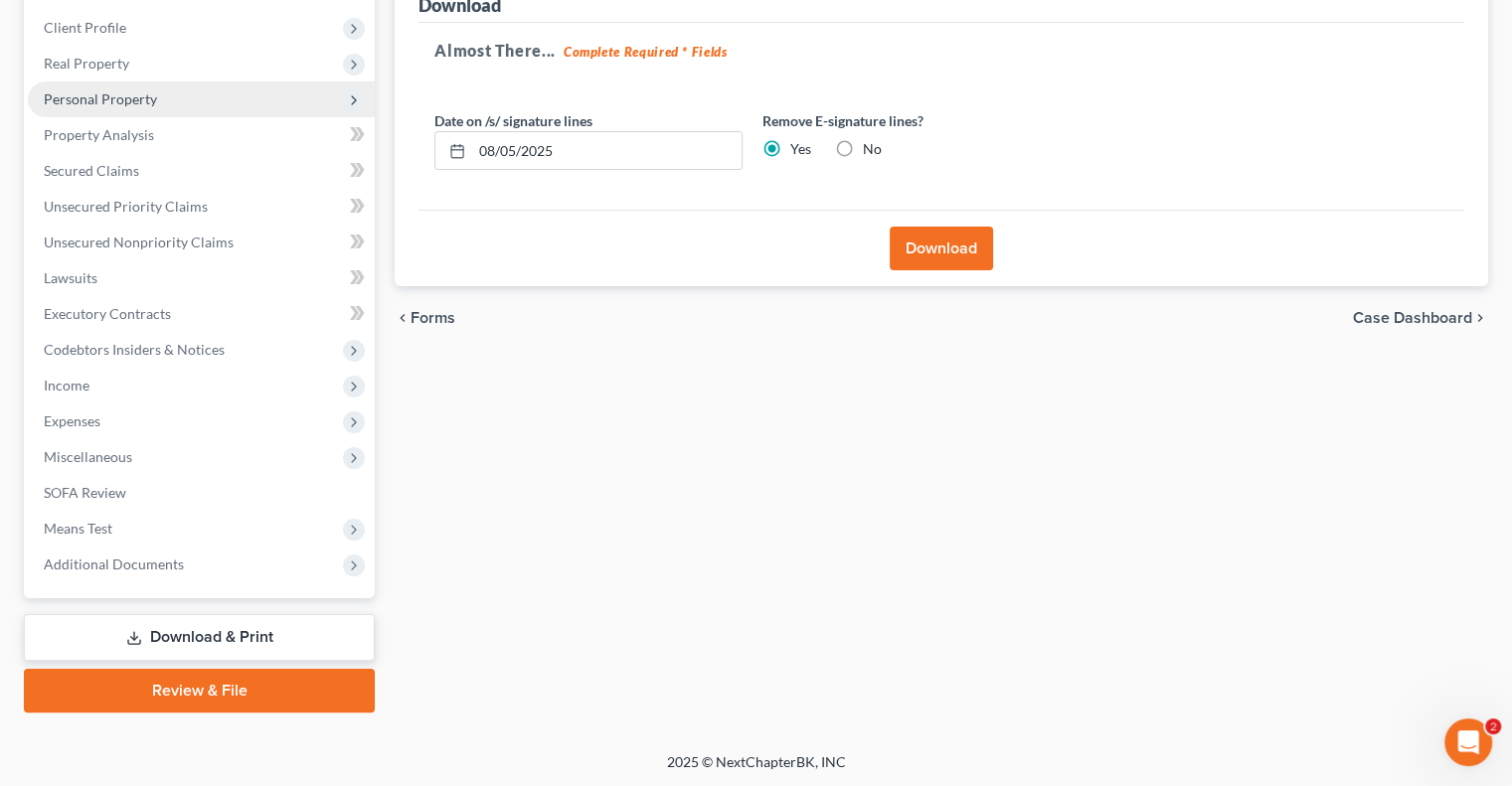 click on "Download" at bounding box center (941, 248) 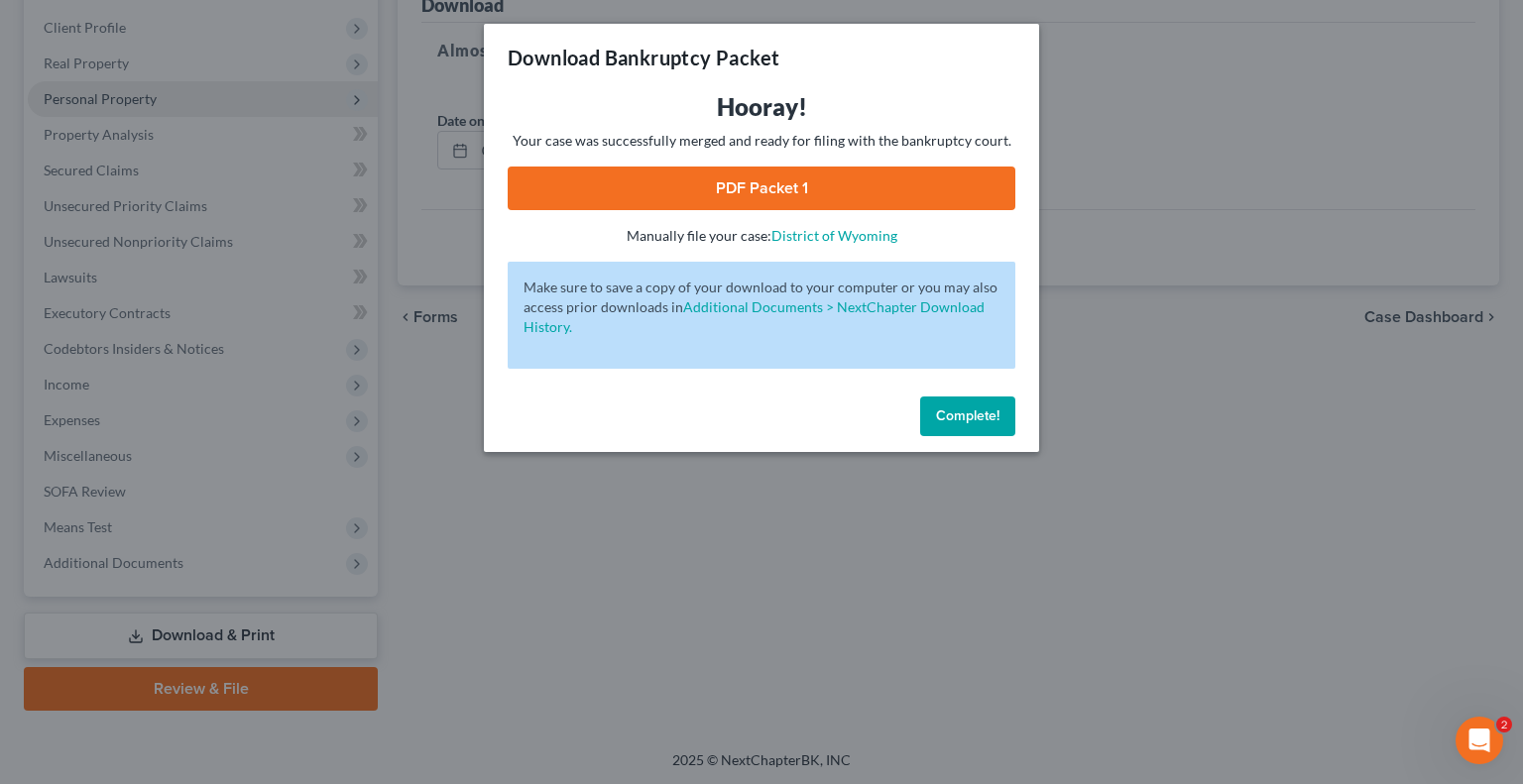 click on "PDF Packet 1" at bounding box center (762, 188) 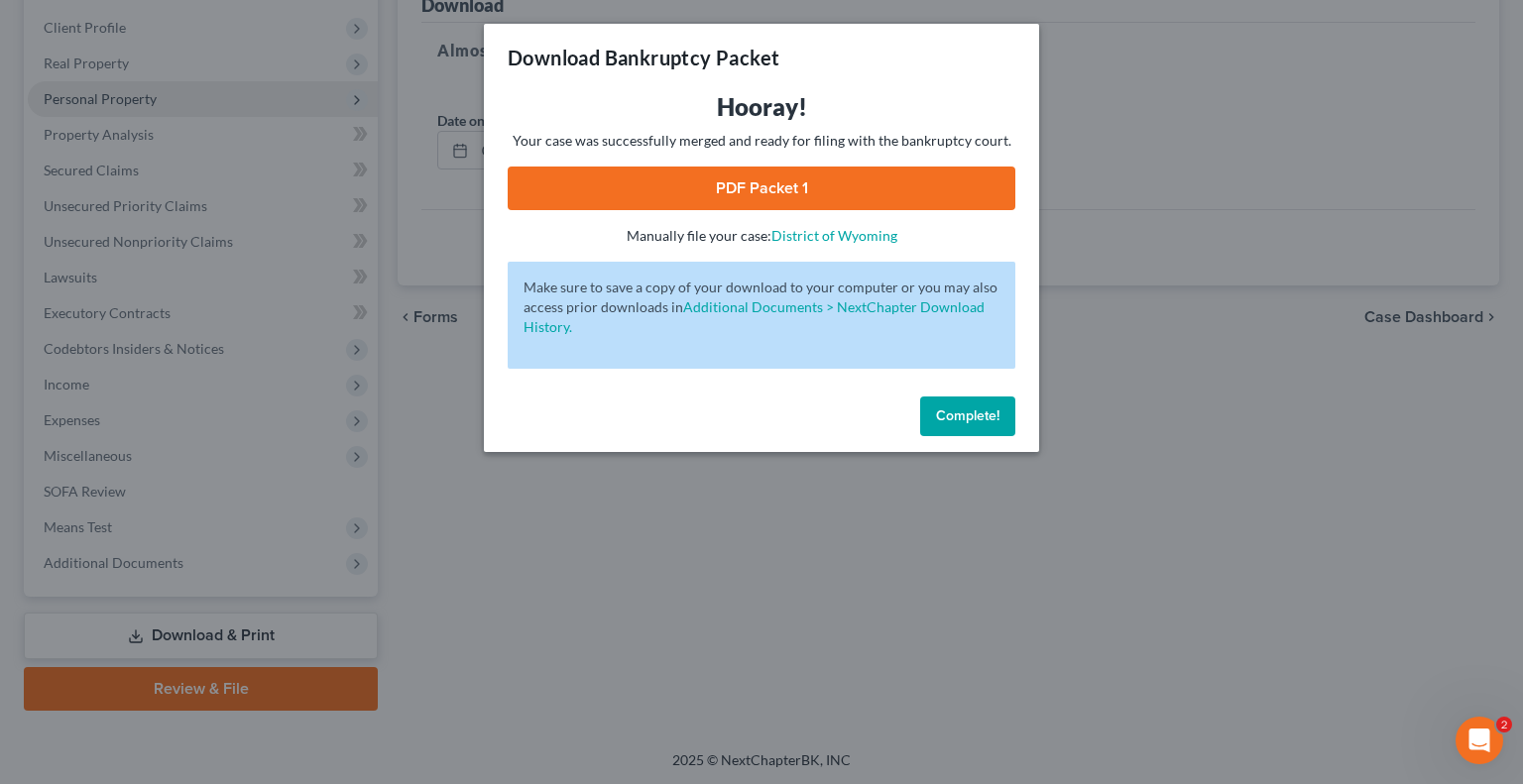 click on "Complete!" at bounding box center [968, 415] 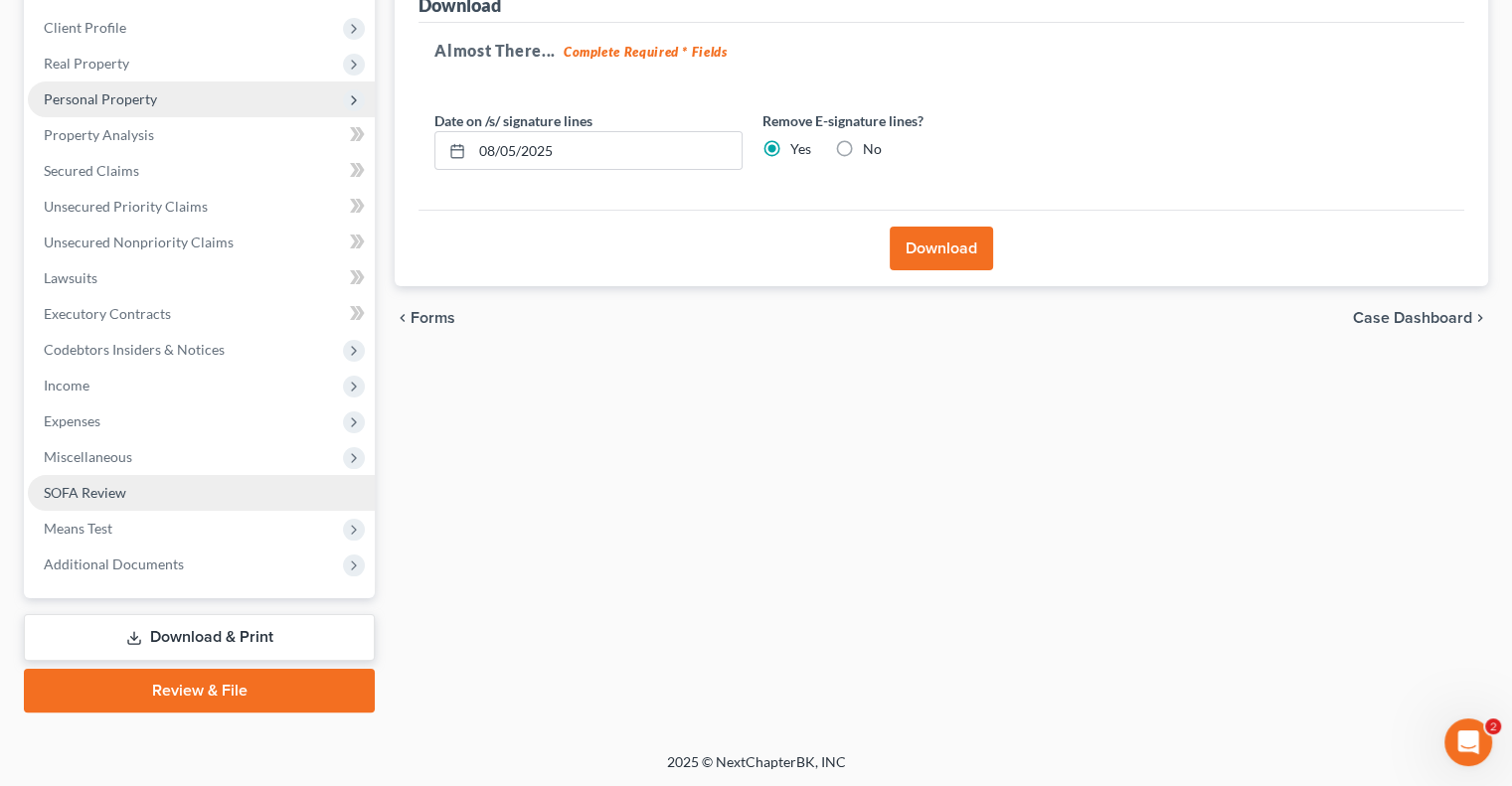click on "SOFA Review" at bounding box center [201, 493] 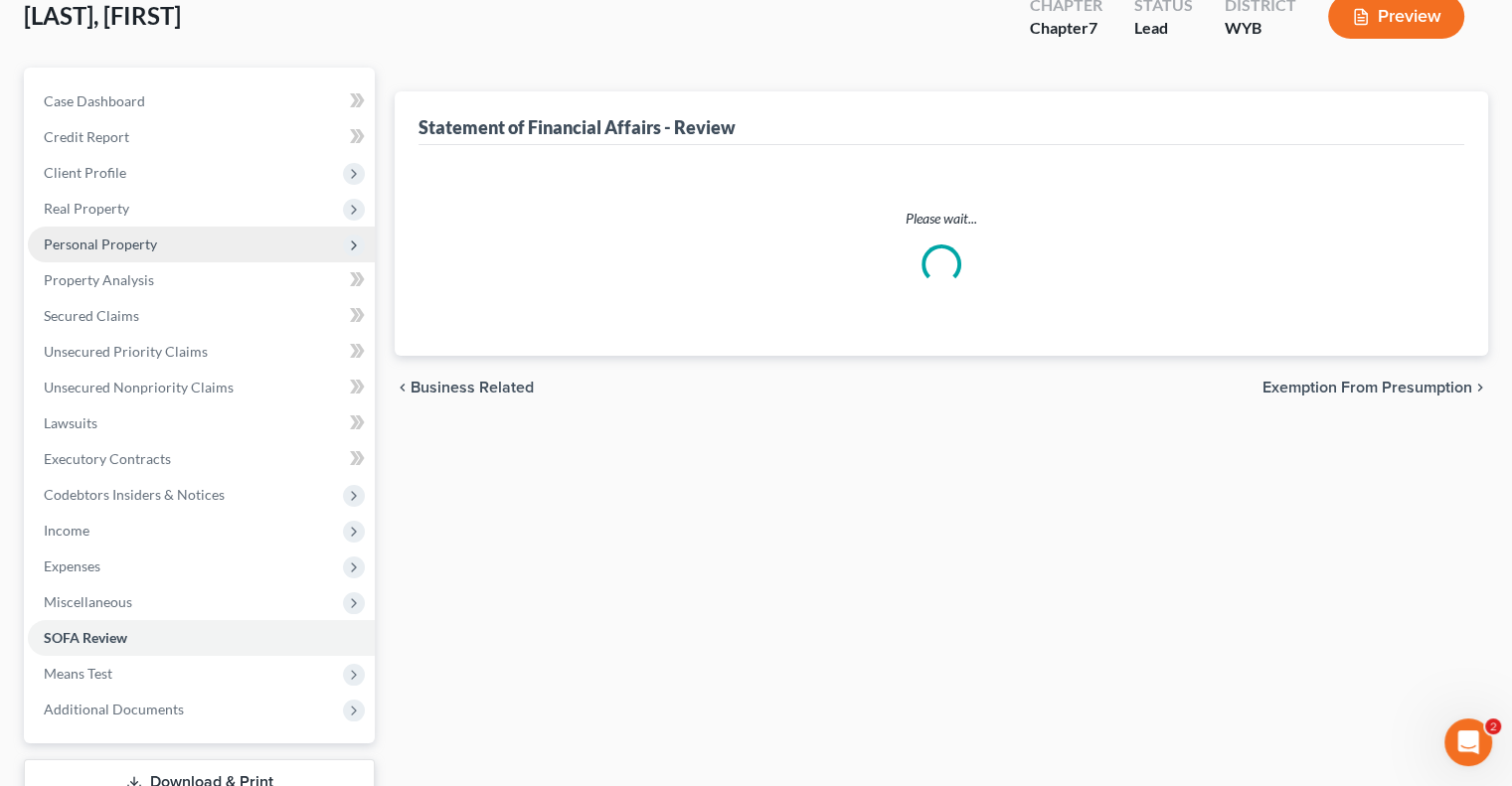 scroll, scrollTop: 0, scrollLeft: 0, axis: both 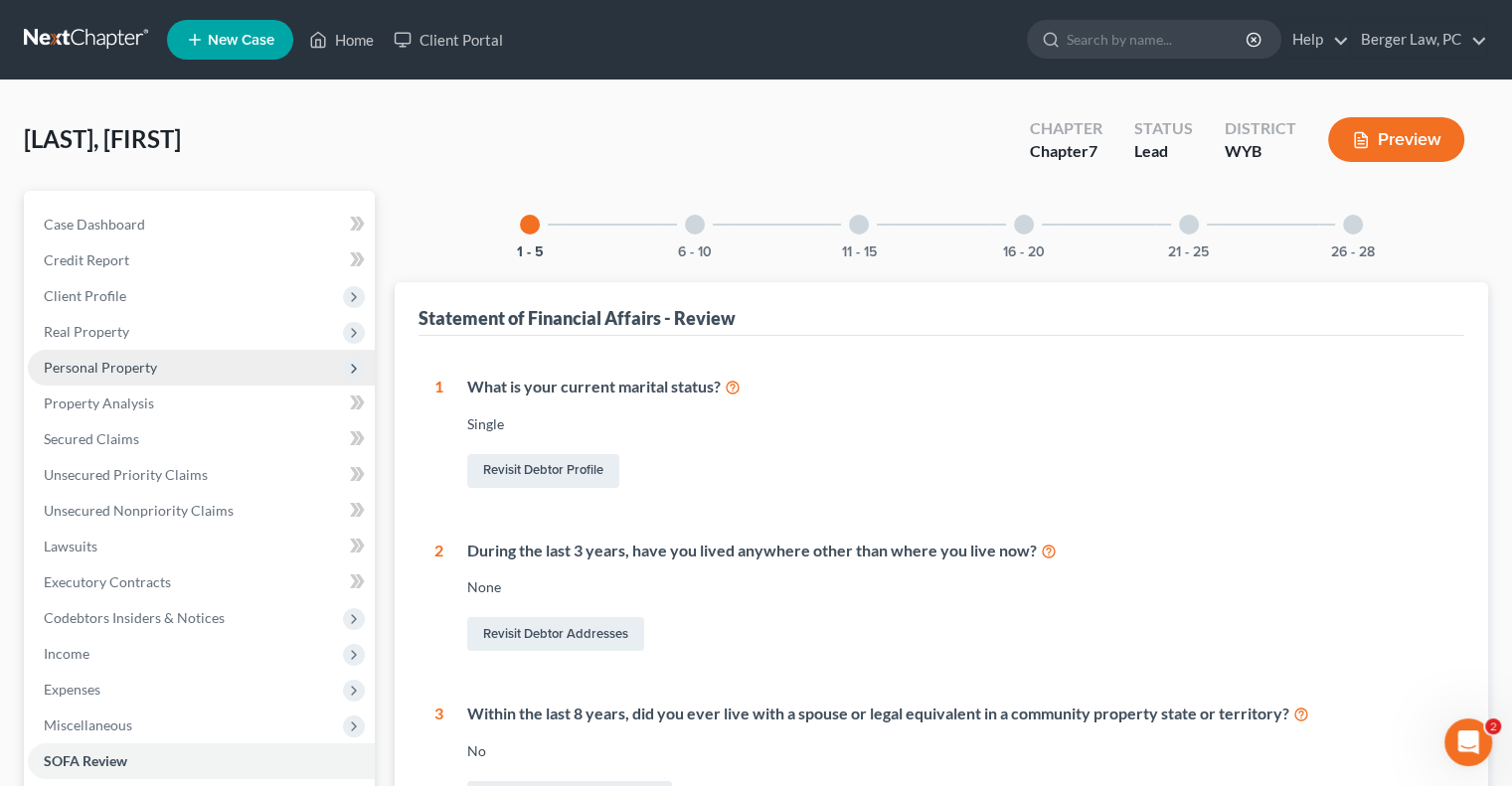 click at bounding box center [1353, 225] 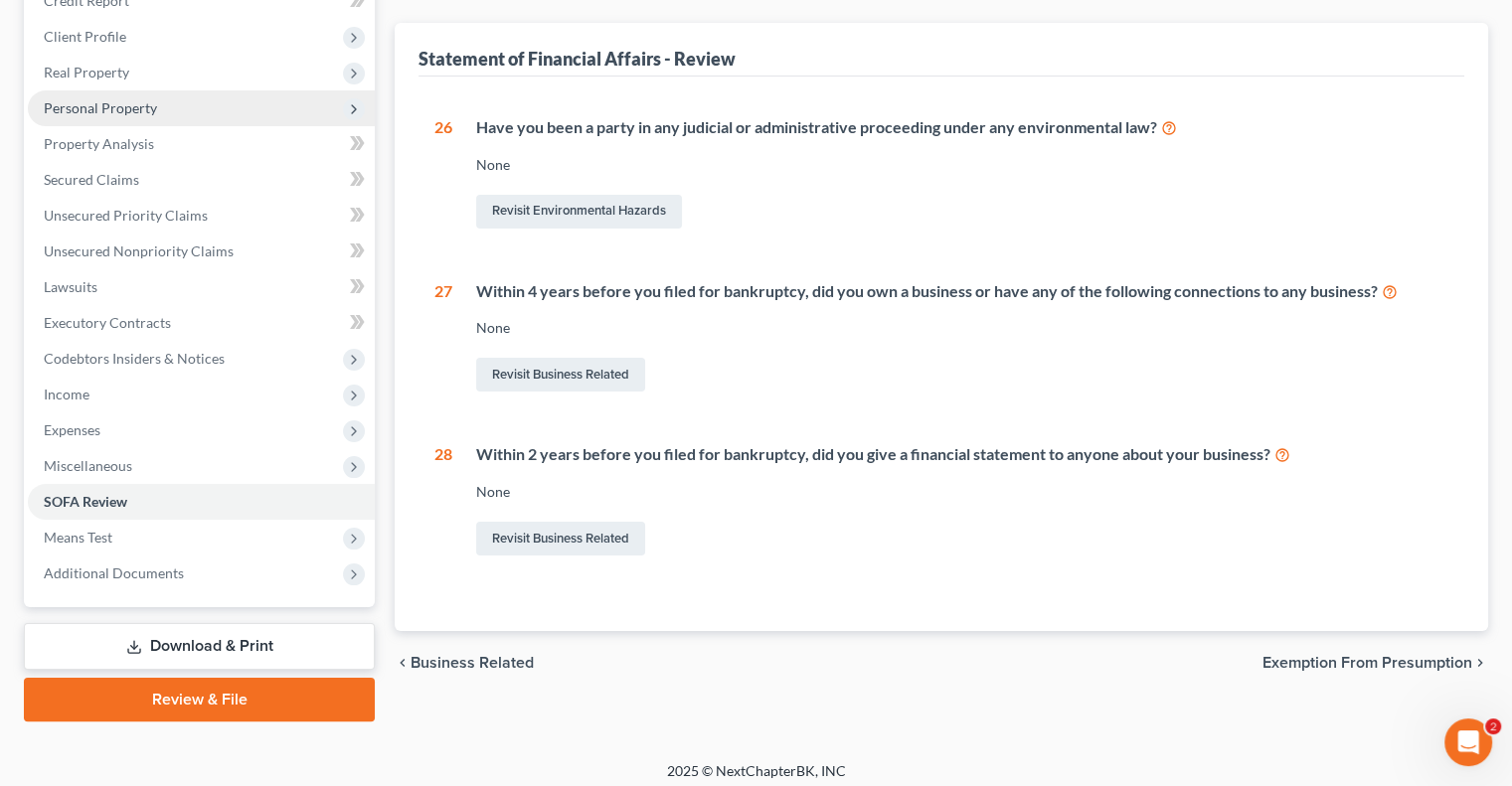 scroll, scrollTop: 268, scrollLeft: 0, axis: vertical 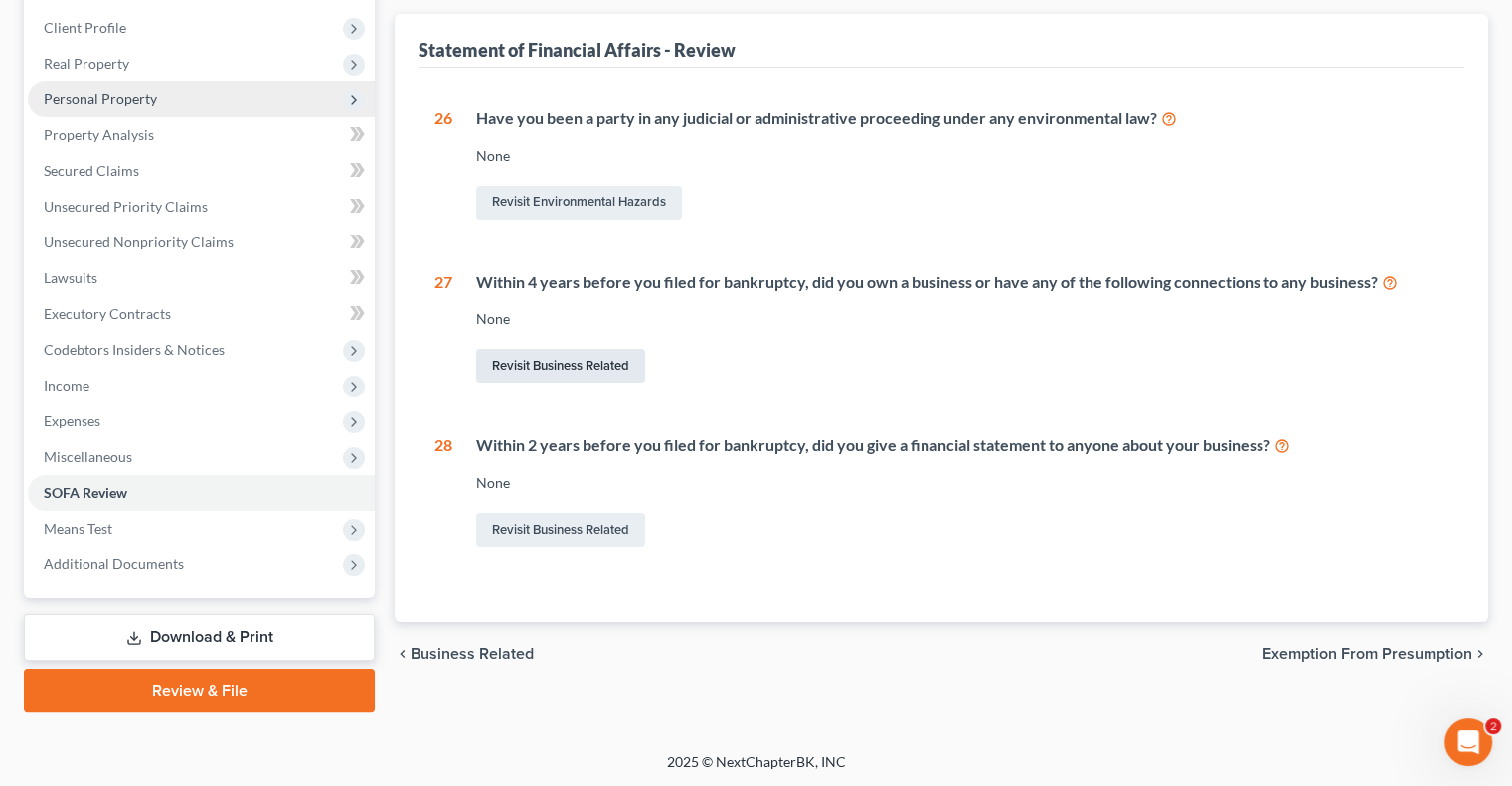 click on "Revisit Business Related" at bounding box center [561, 366] 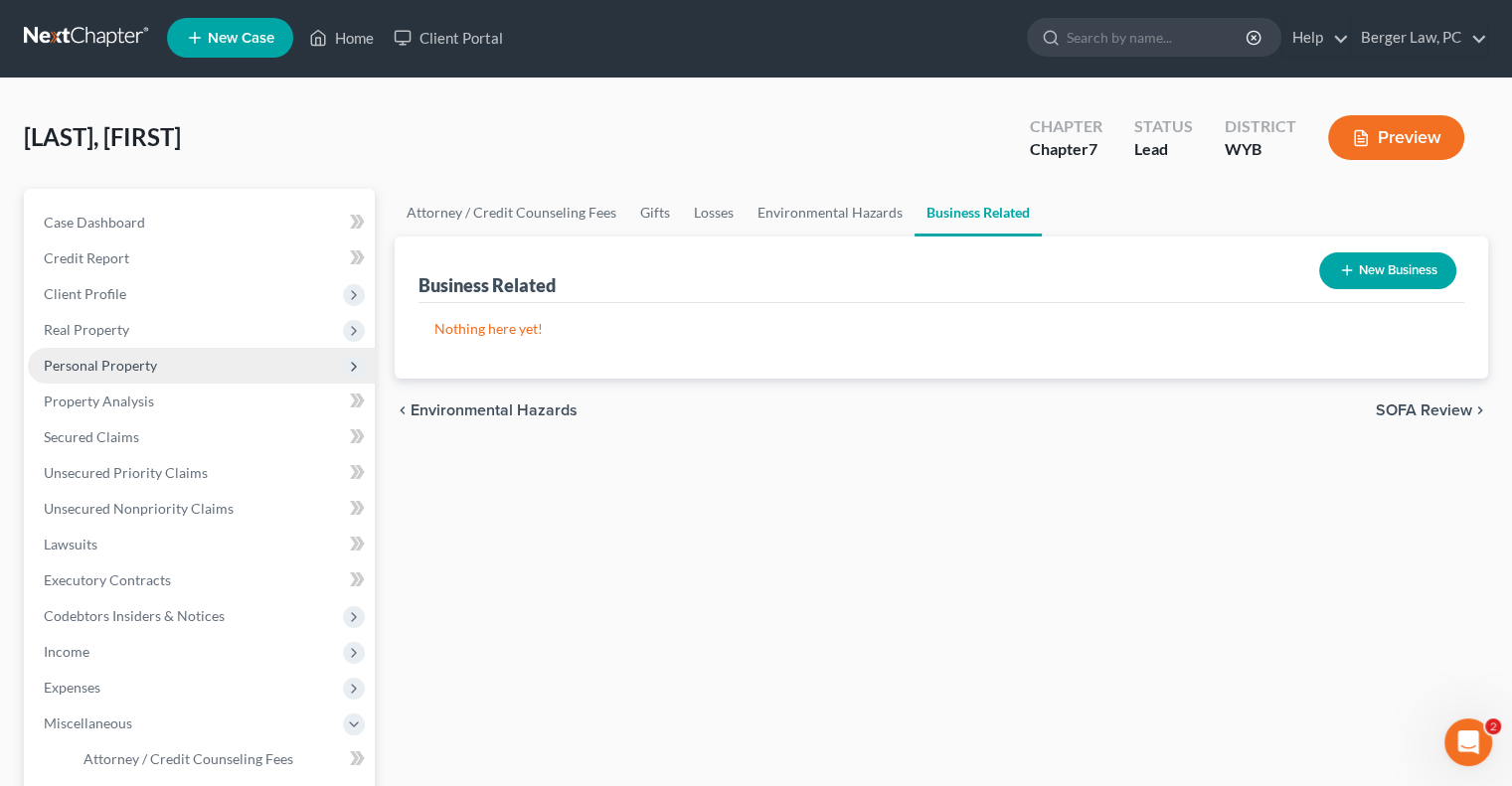 scroll, scrollTop: 0, scrollLeft: 0, axis: both 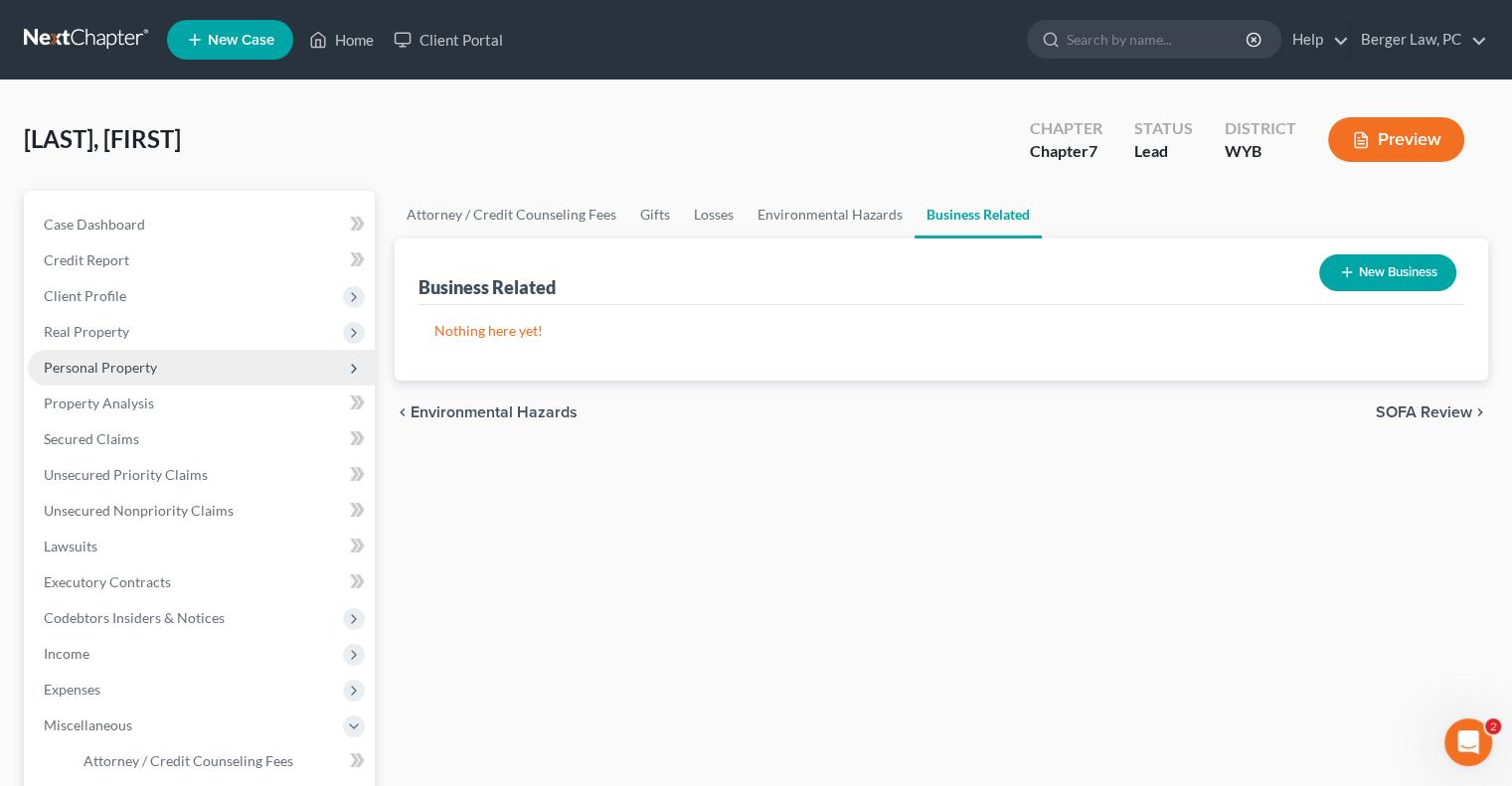 click on "Personal Property" at bounding box center (100, 367) 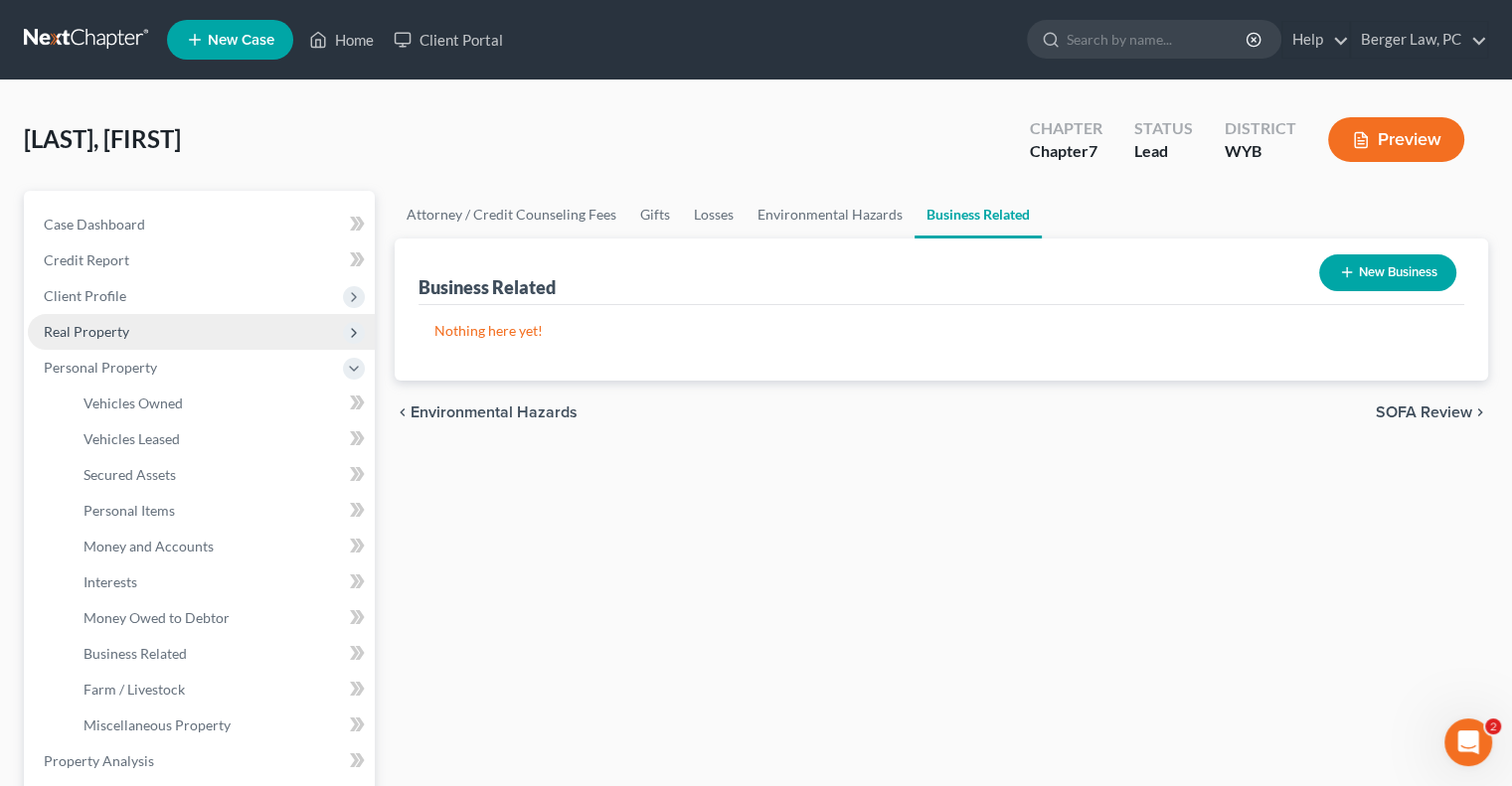 click on "Real Property" at bounding box center [86, 331] 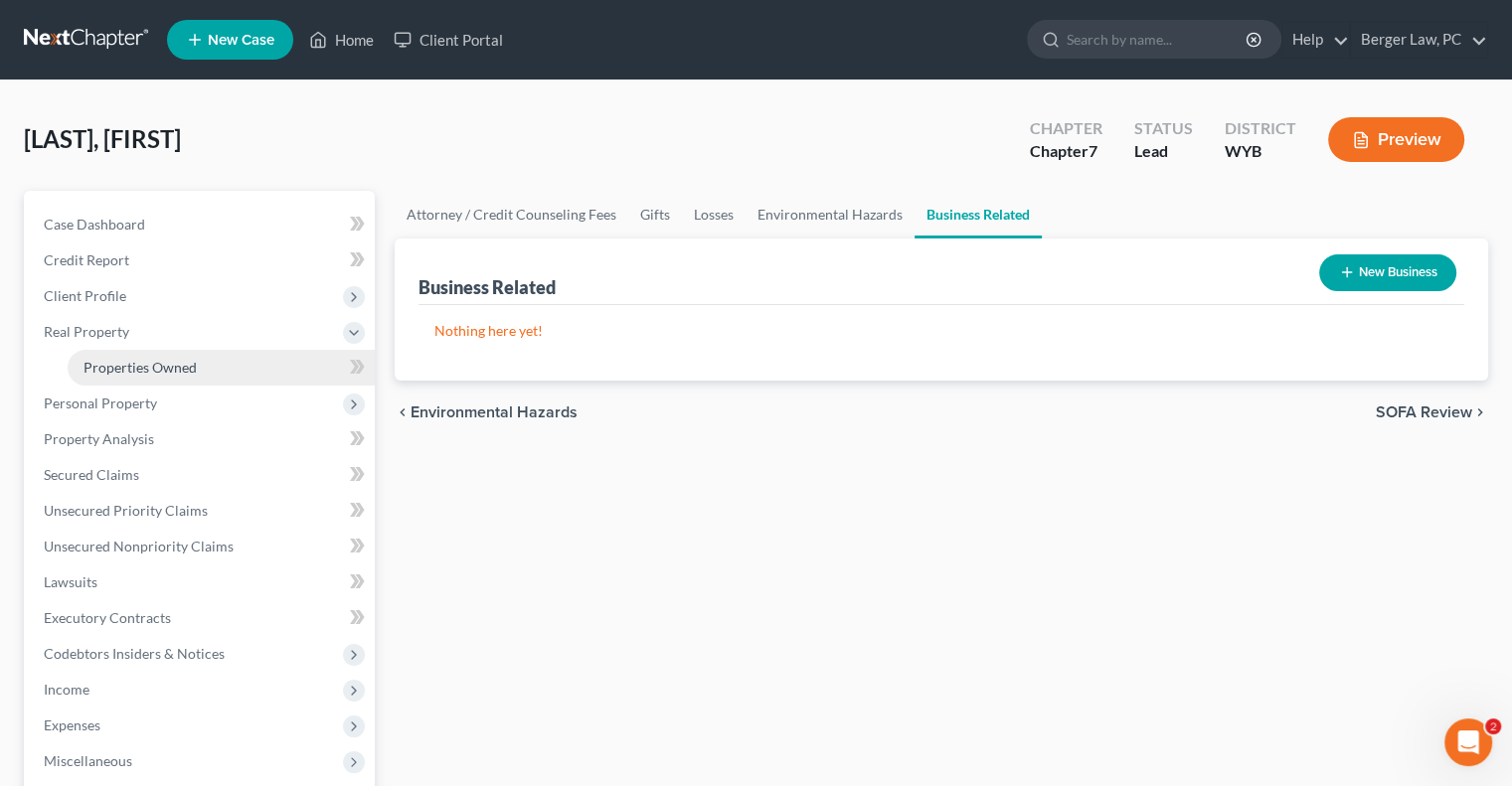 click on "Properties Owned" at bounding box center [140, 367] 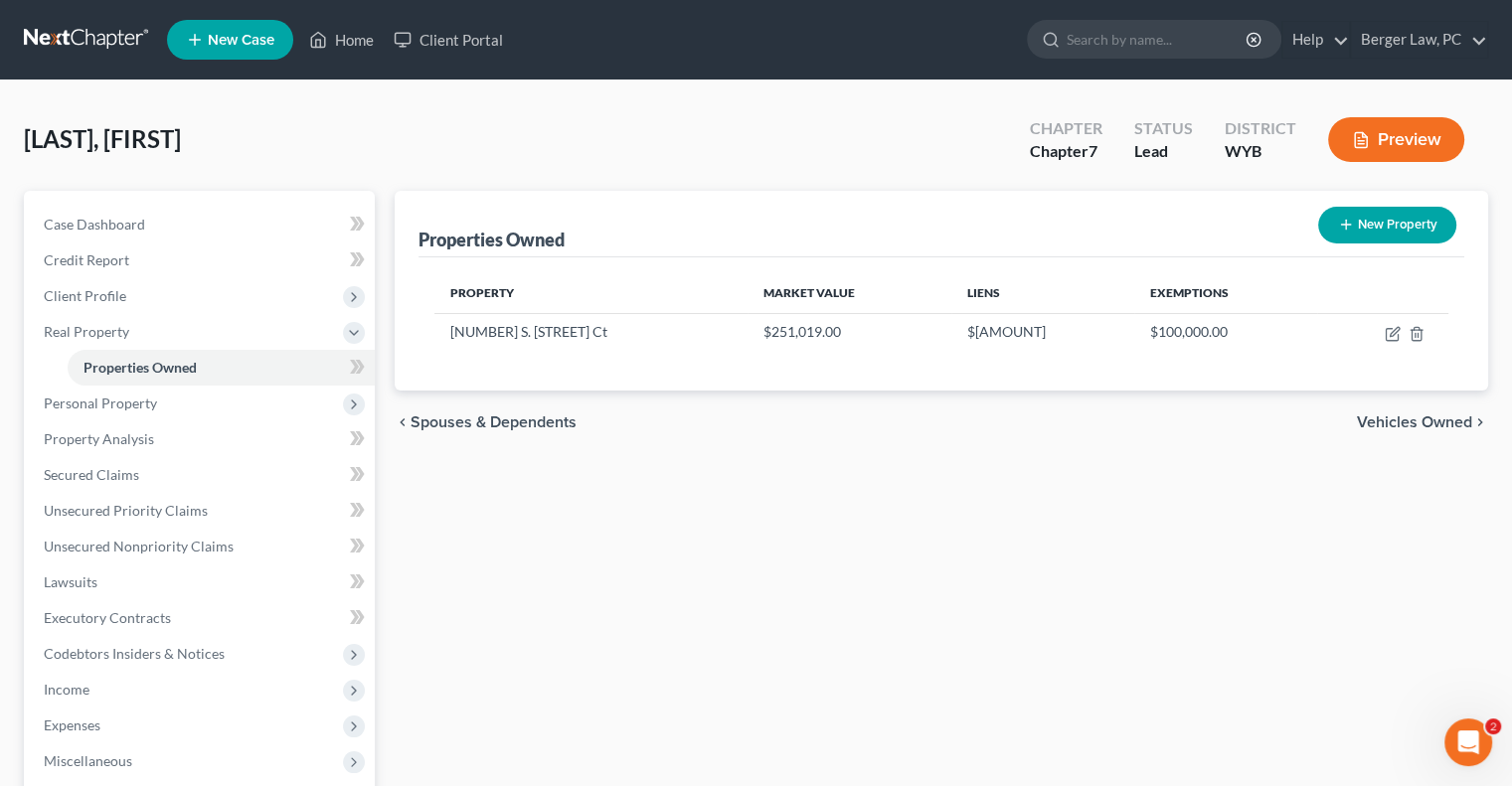 click 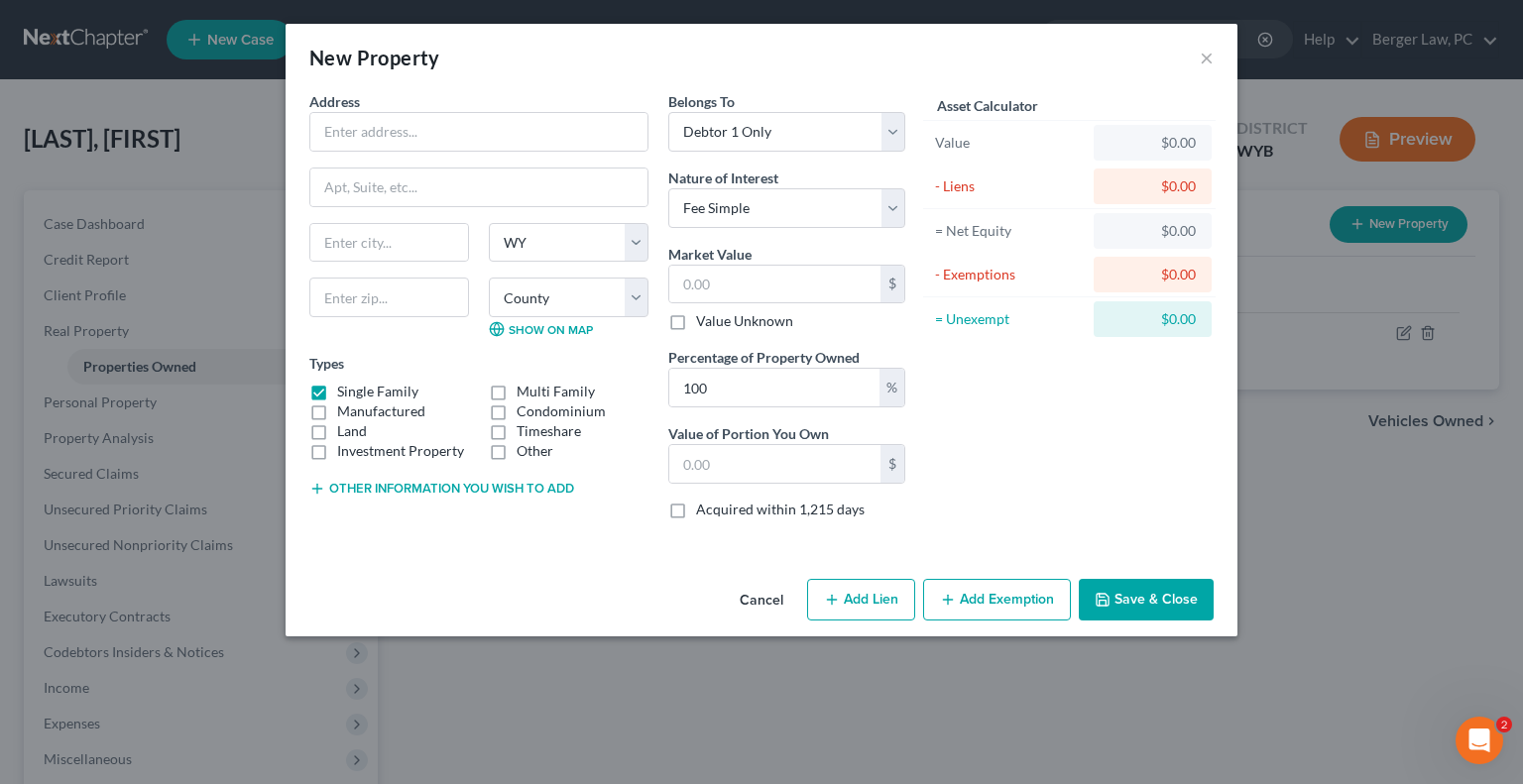 click on "Cancel" at bounding box center (762, 601) 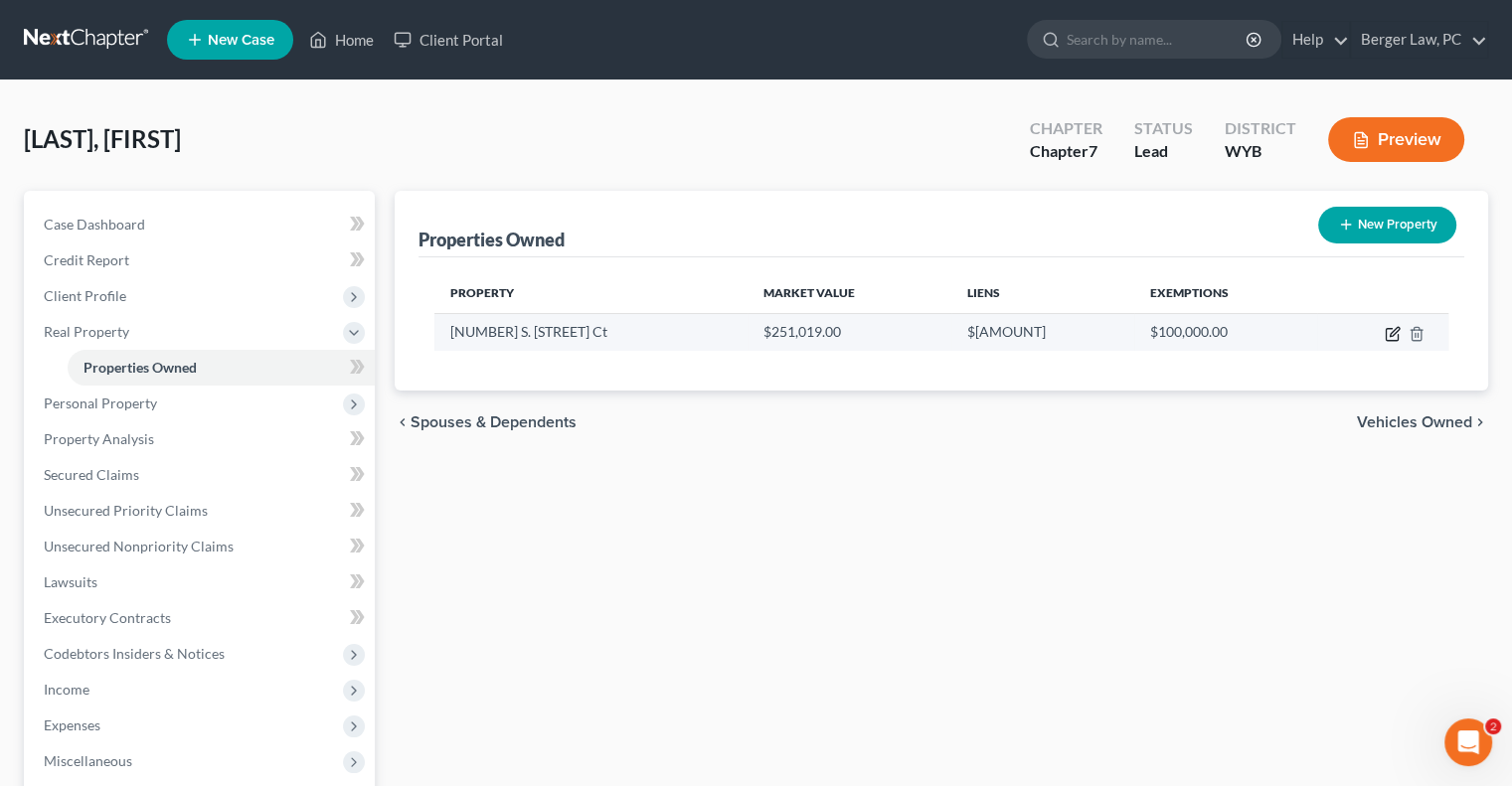 click 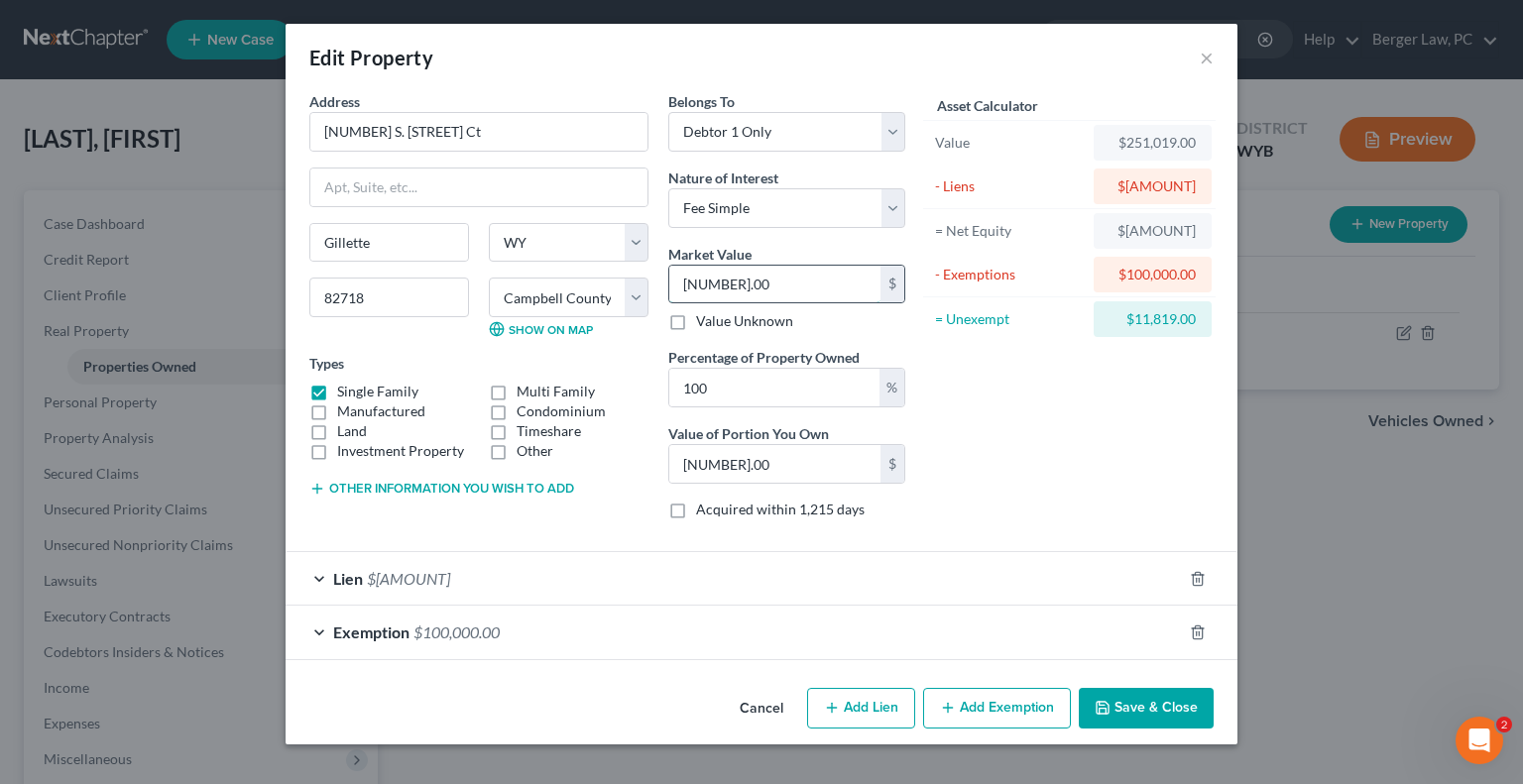 click on "[NUMBER].00" at bounding box center (774, 284) 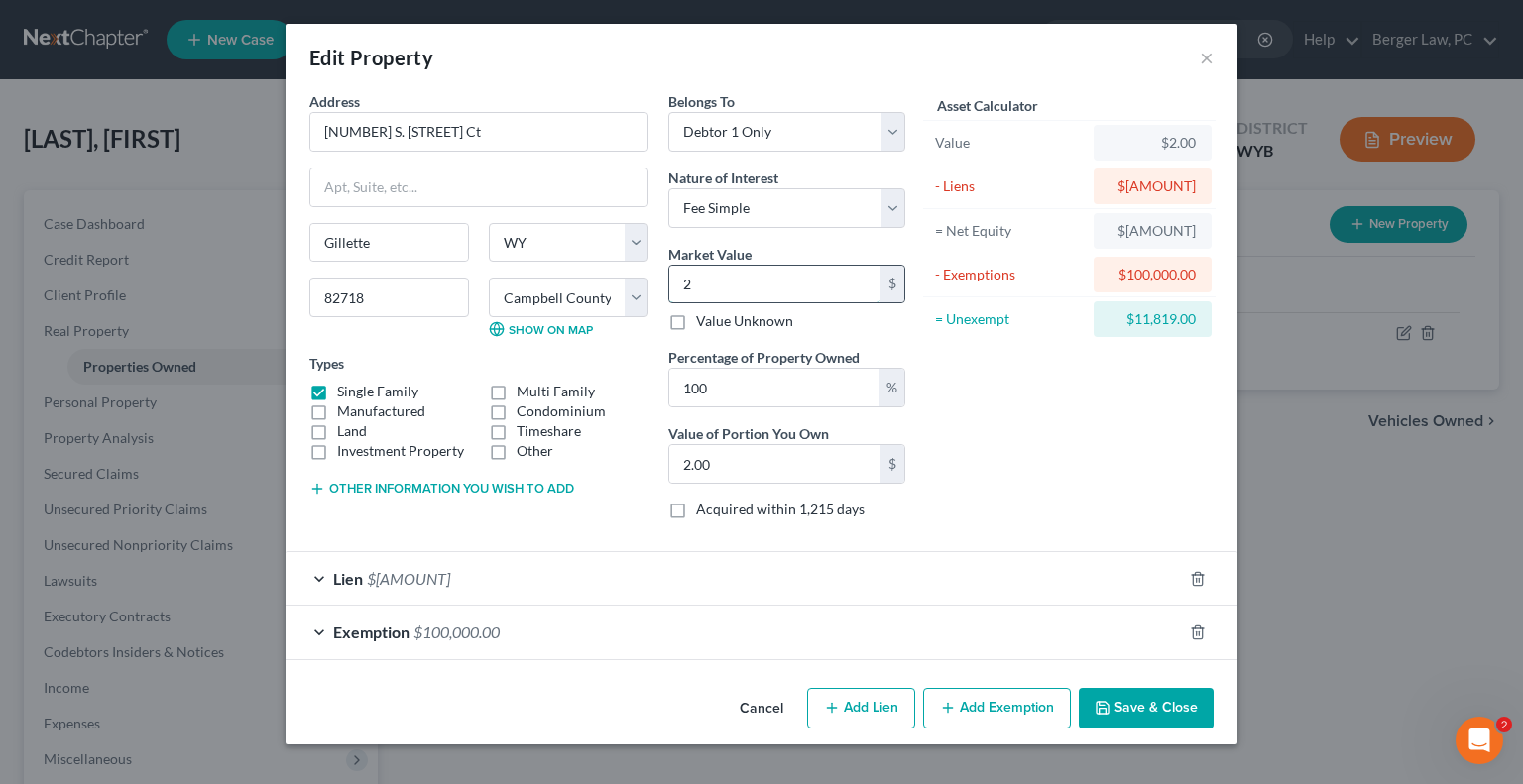 type on "27" 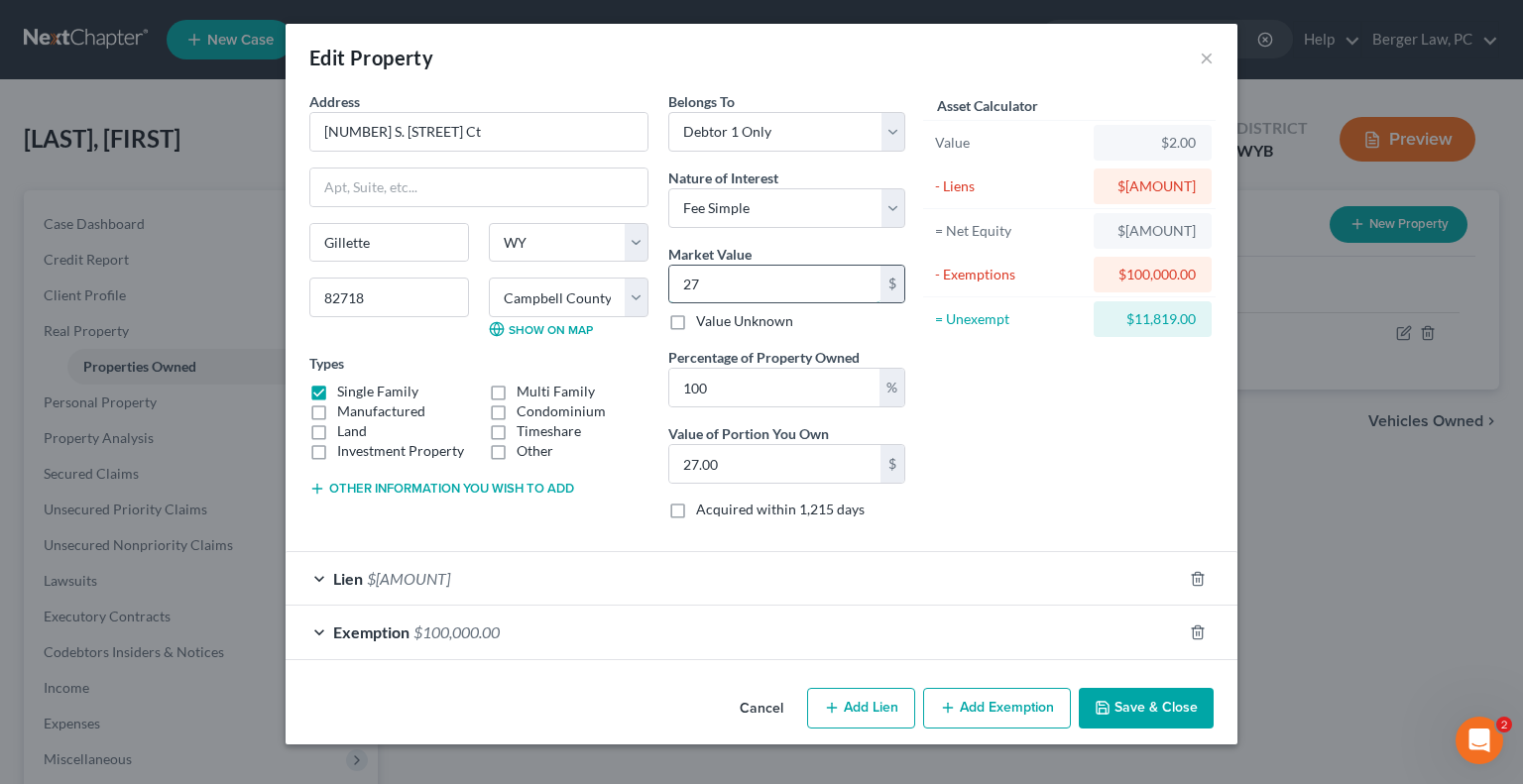 type on "273" 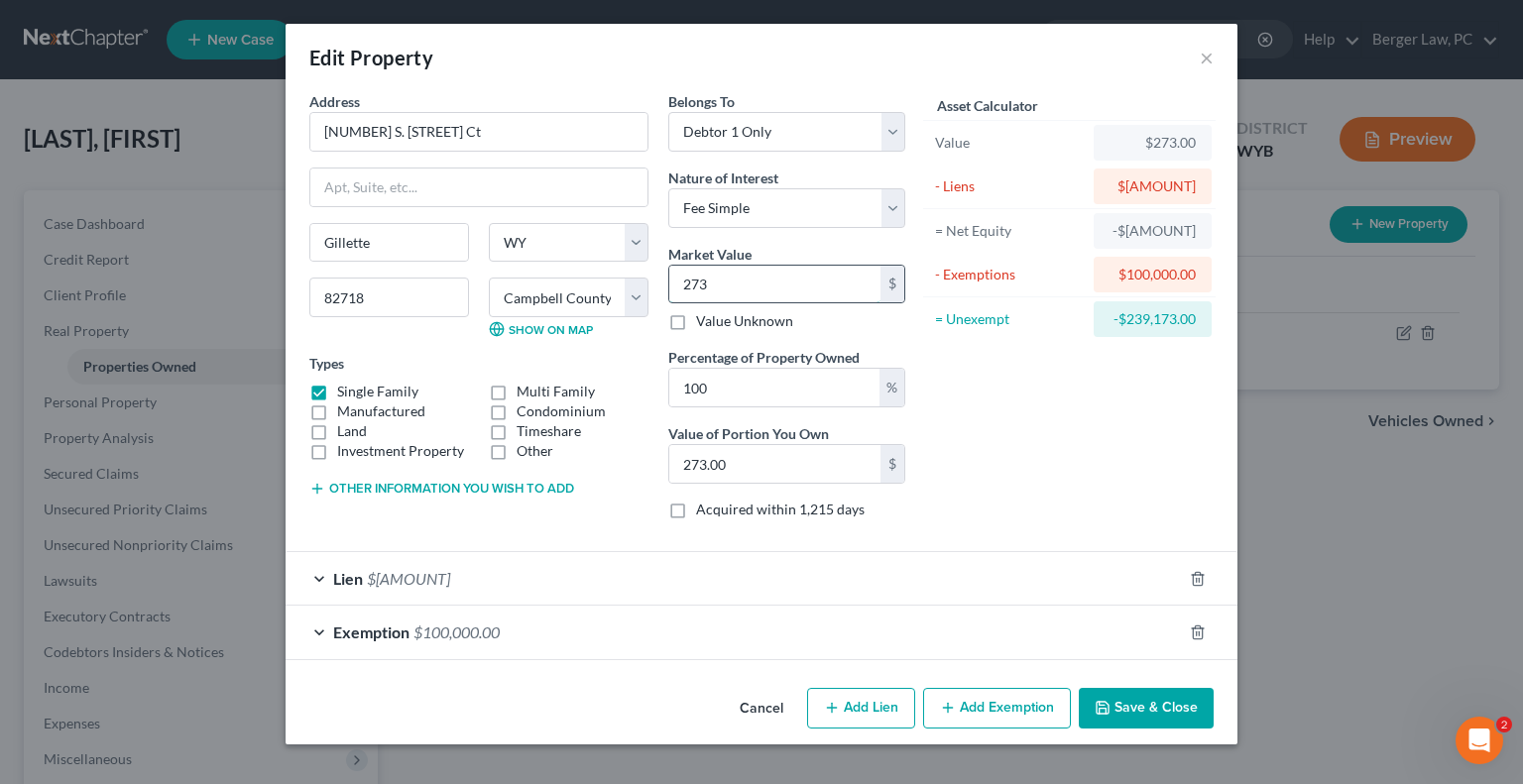 click on "273" at bounding box center [774, 284] 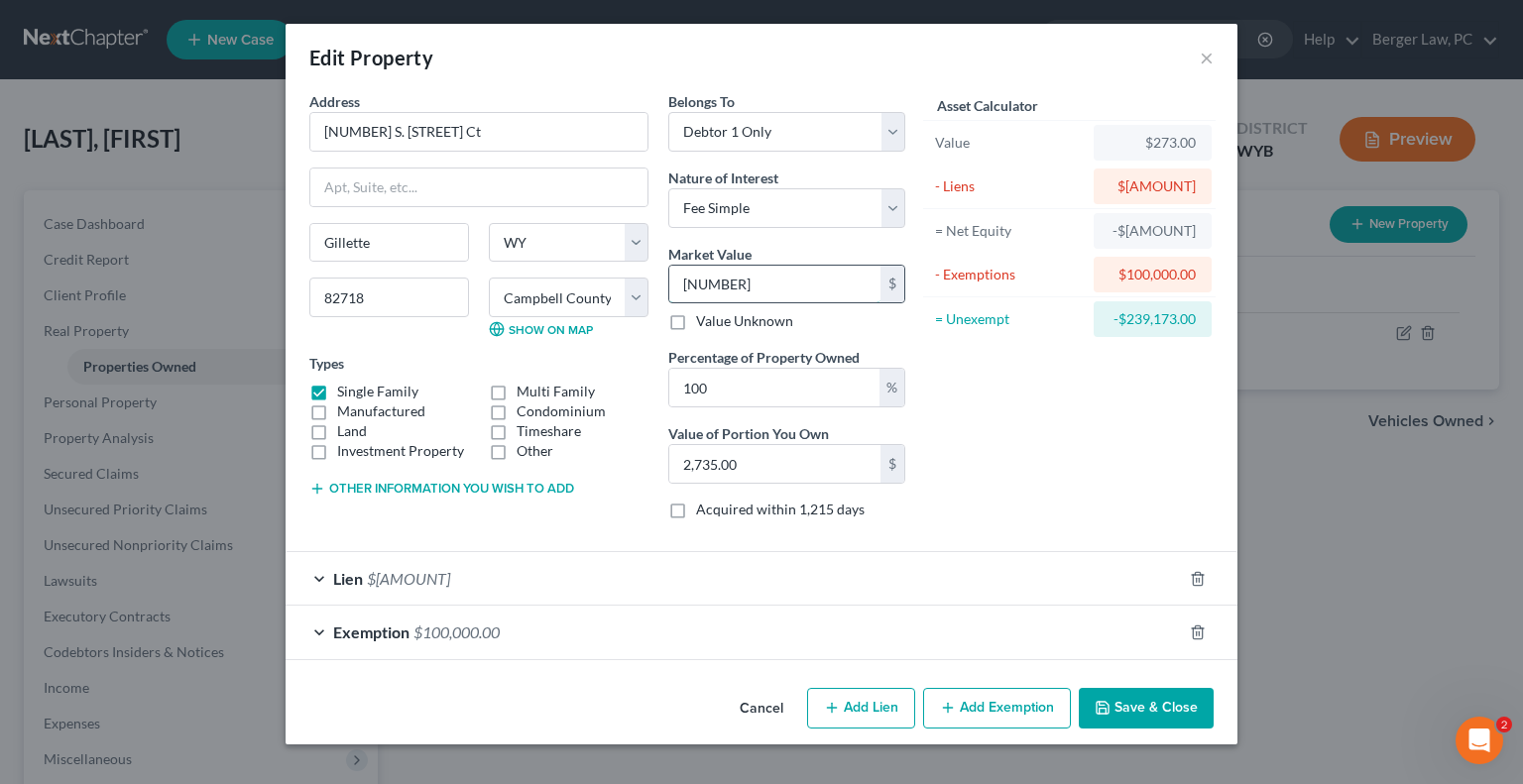 type on "[NUMBER]" 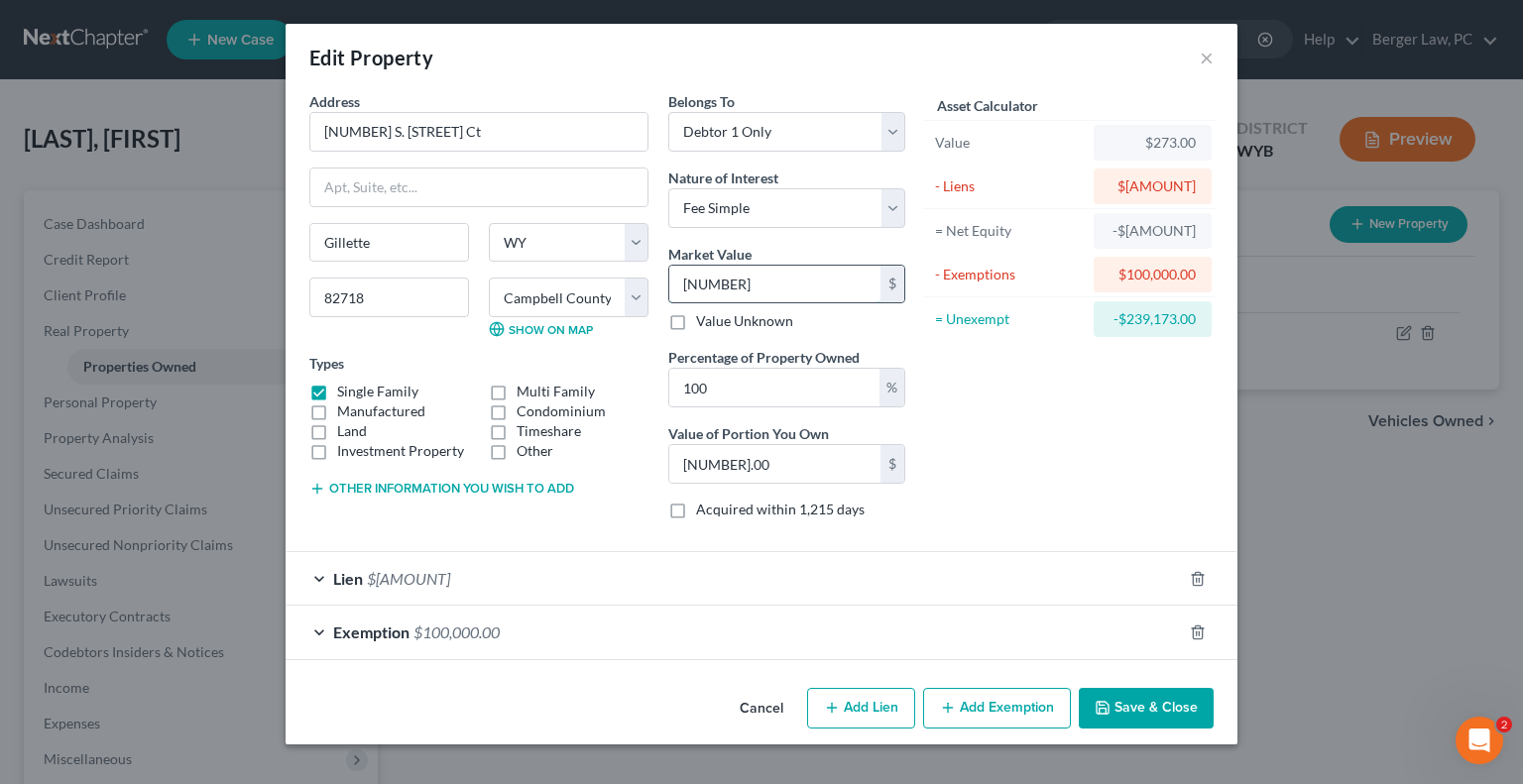type on "[NUMBER]" 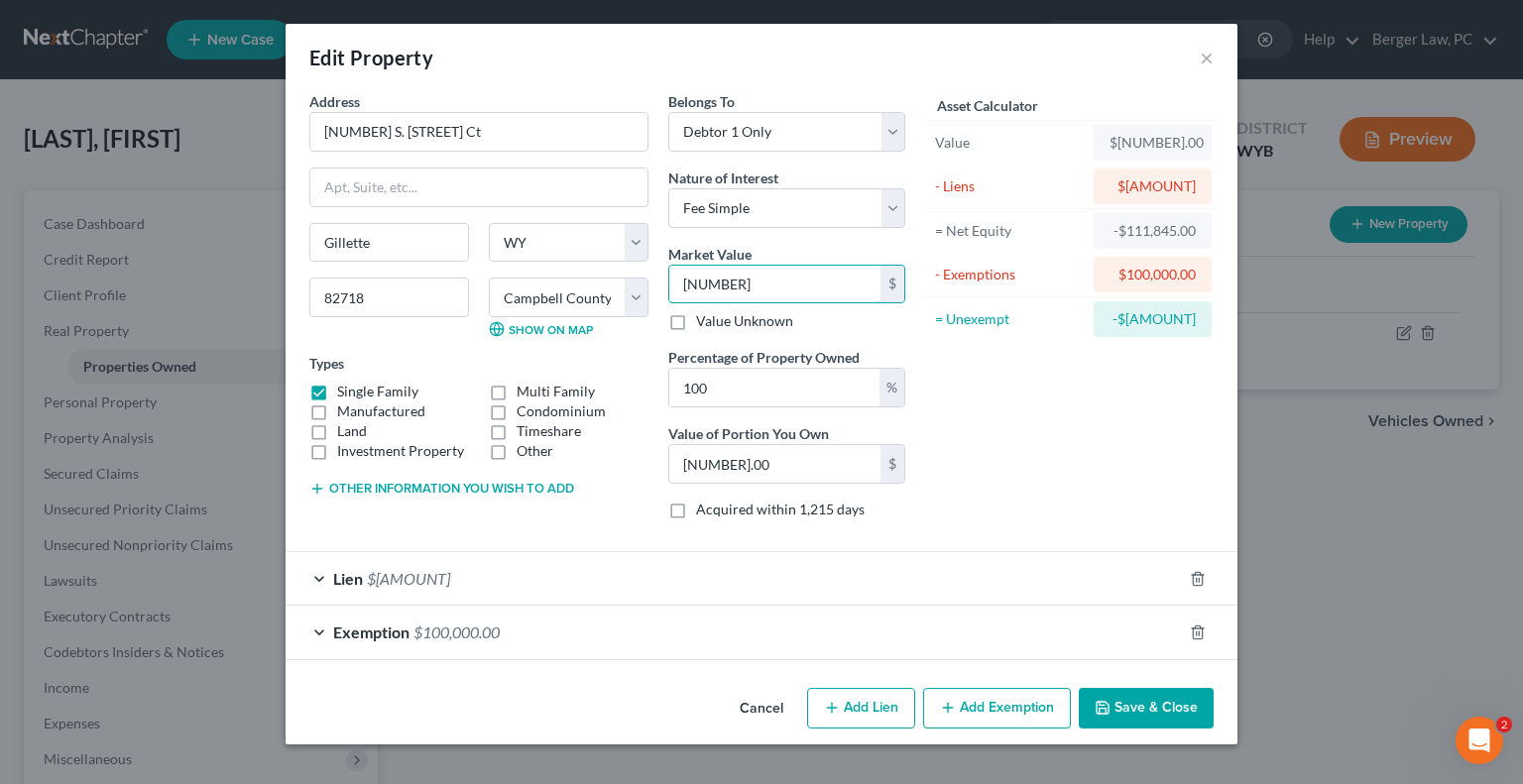 type on "[NUMBER]" 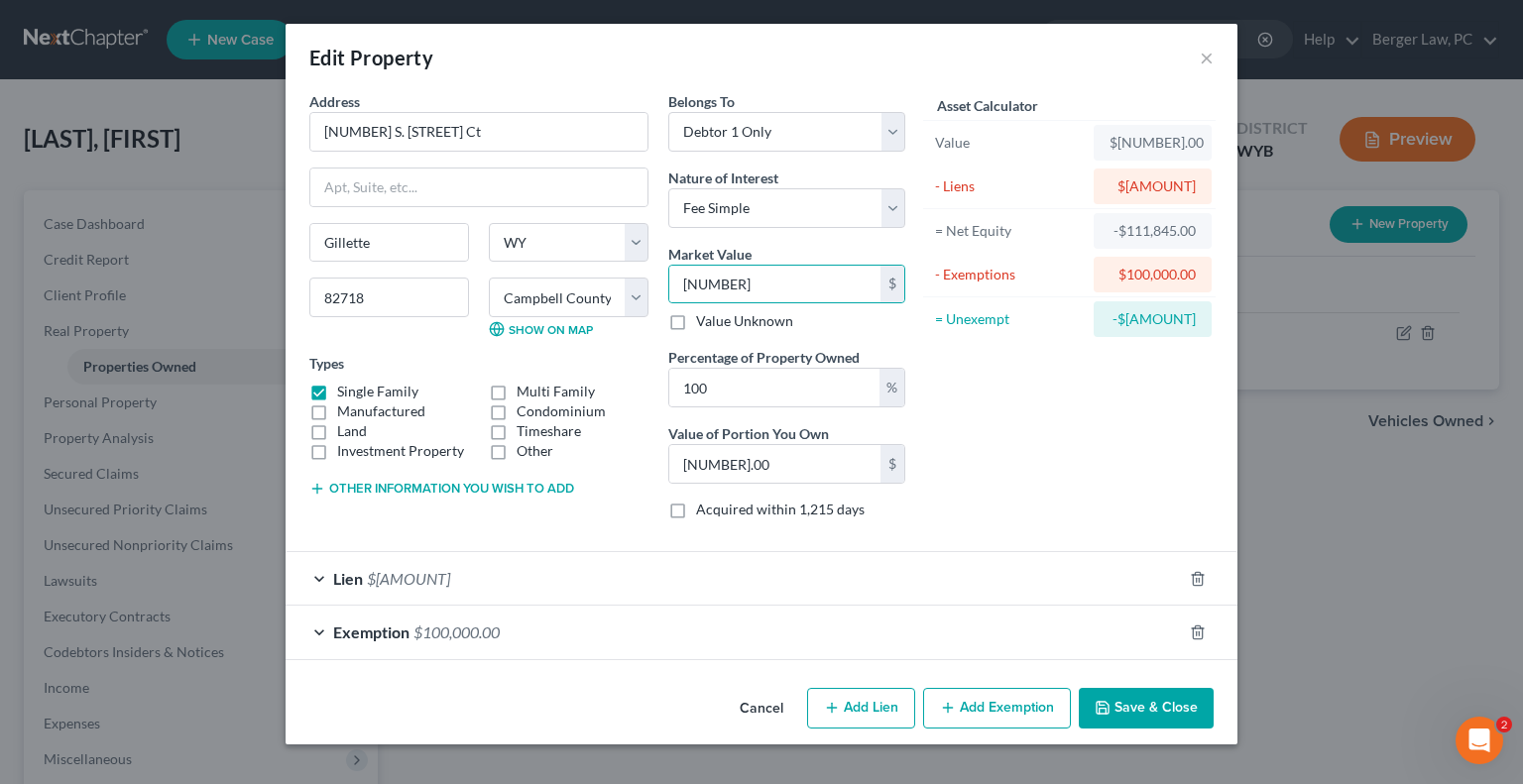 click on "Save & Close" at bounding box center [1146, 709] 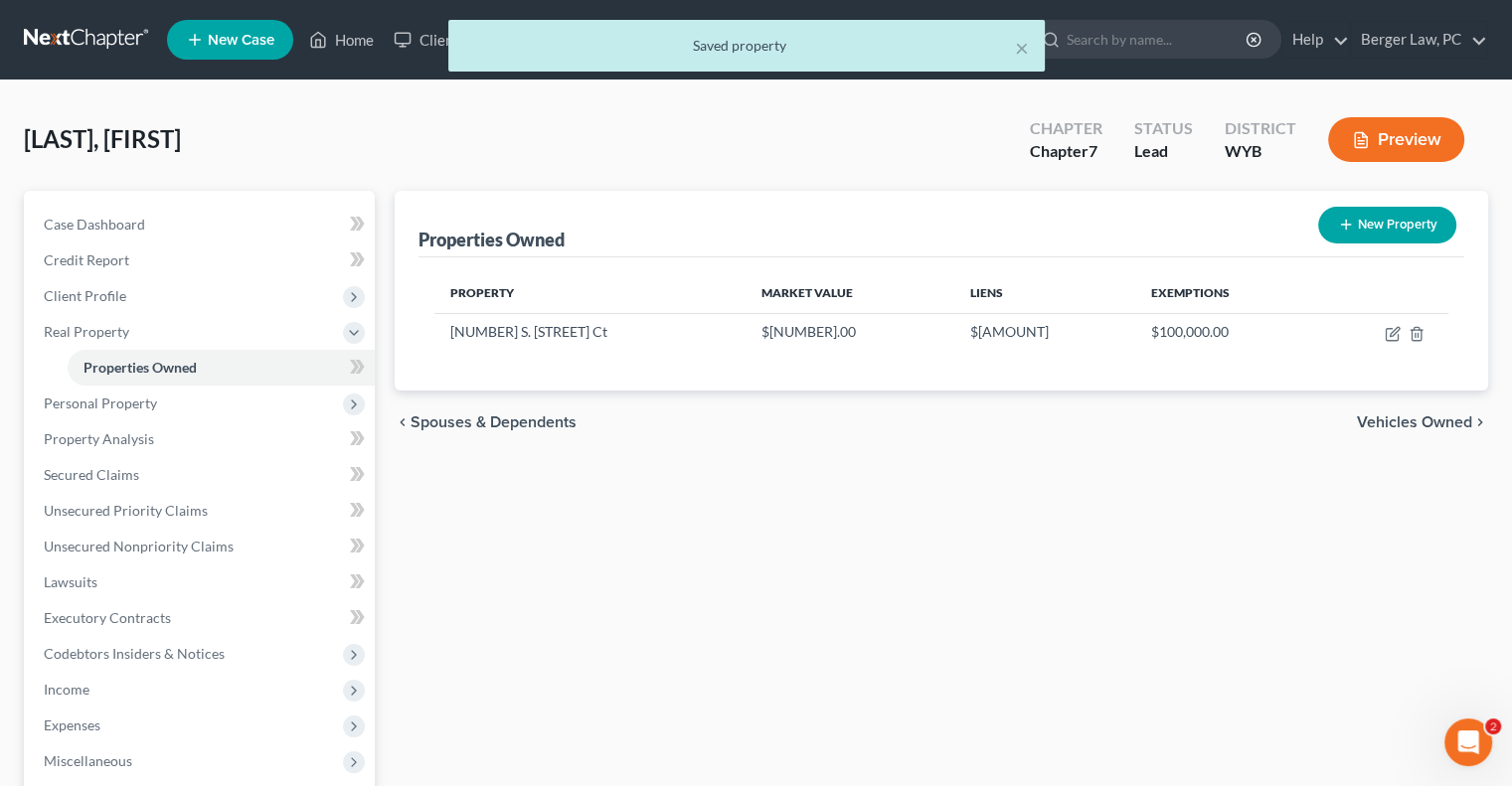 click on "×                     Saved property" at bounding box center [746, 51] 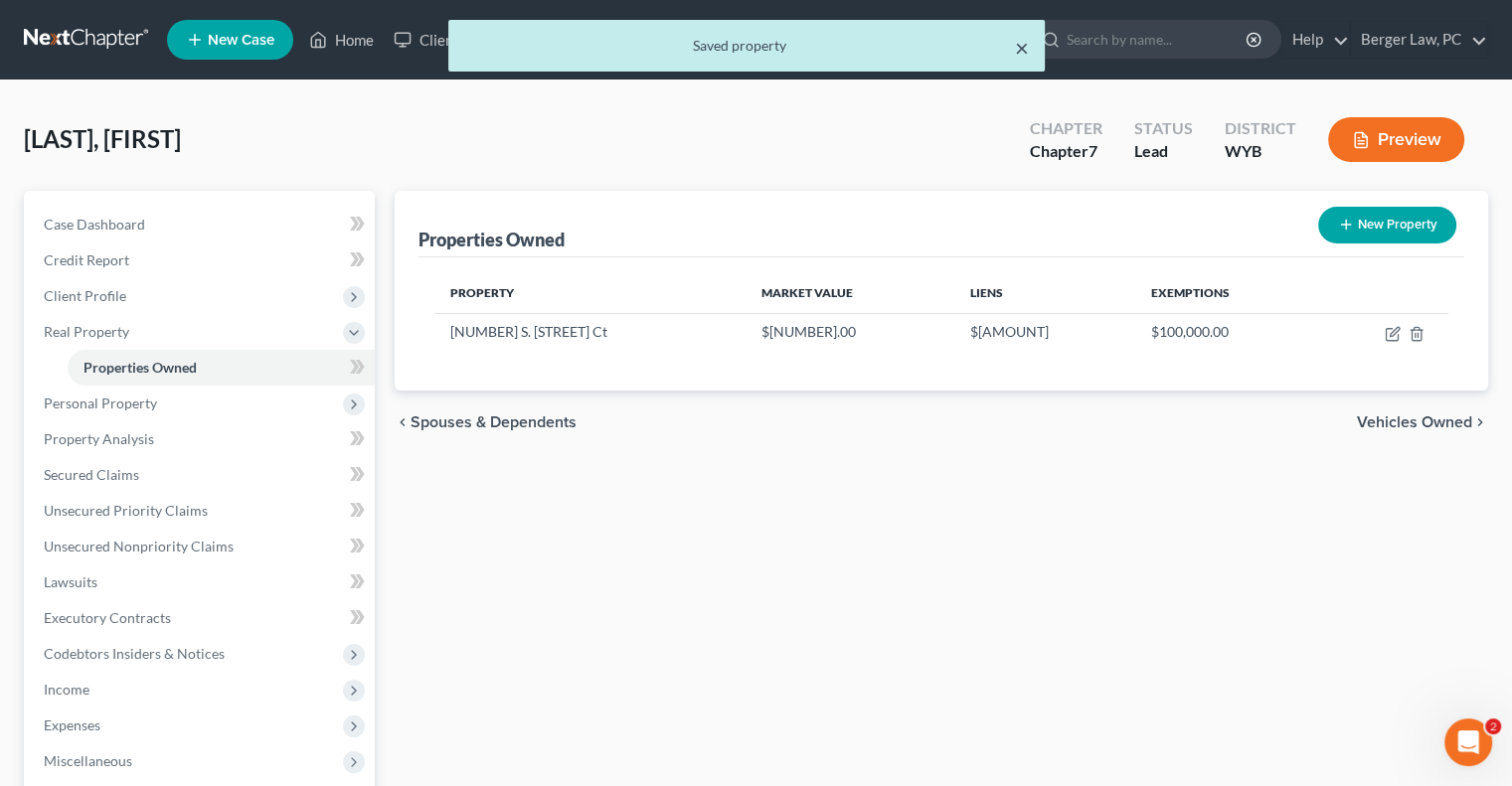 click on "×" at bounding box center (1022, 48) 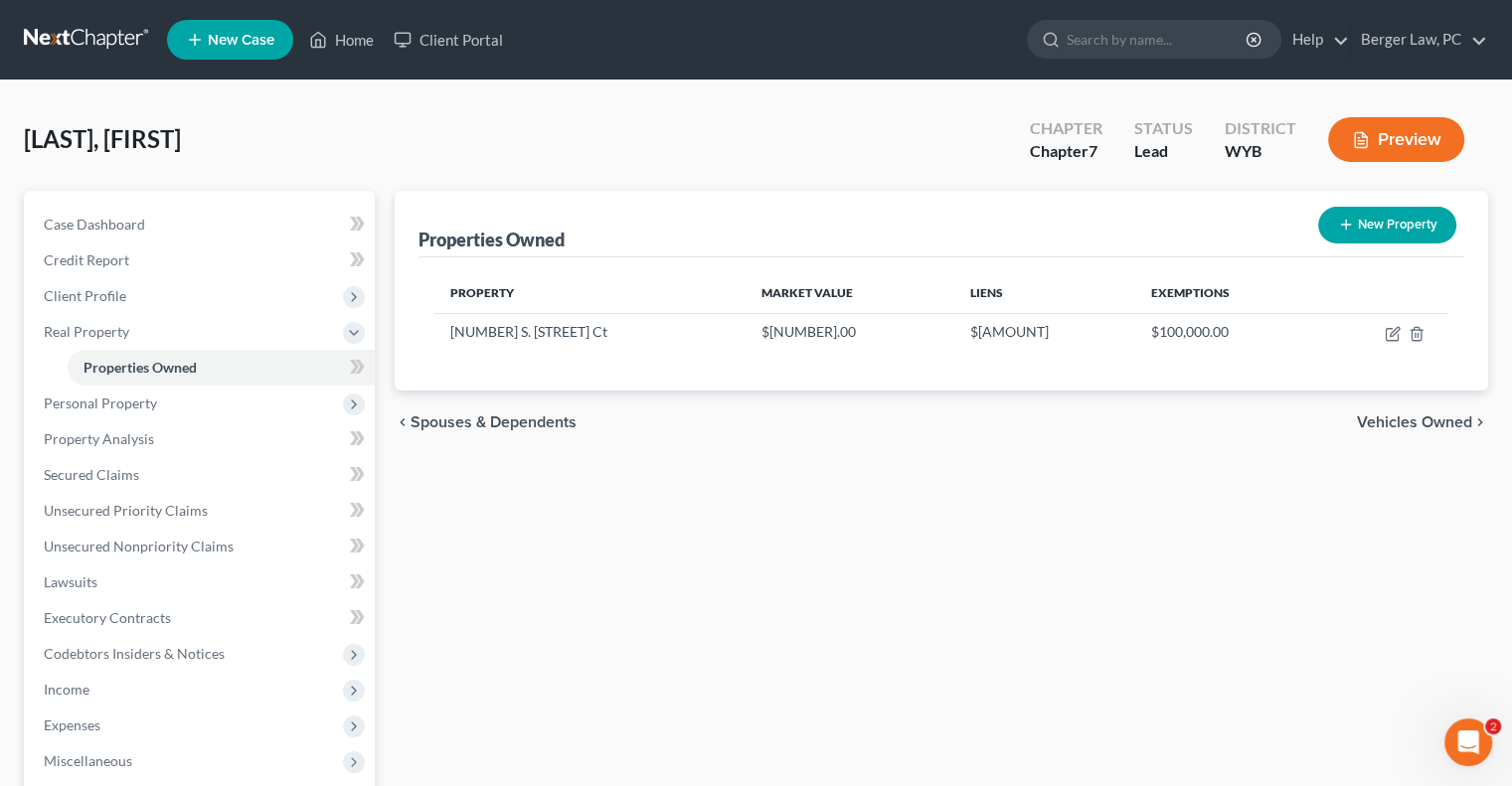 click at bounding box center [87, 40] 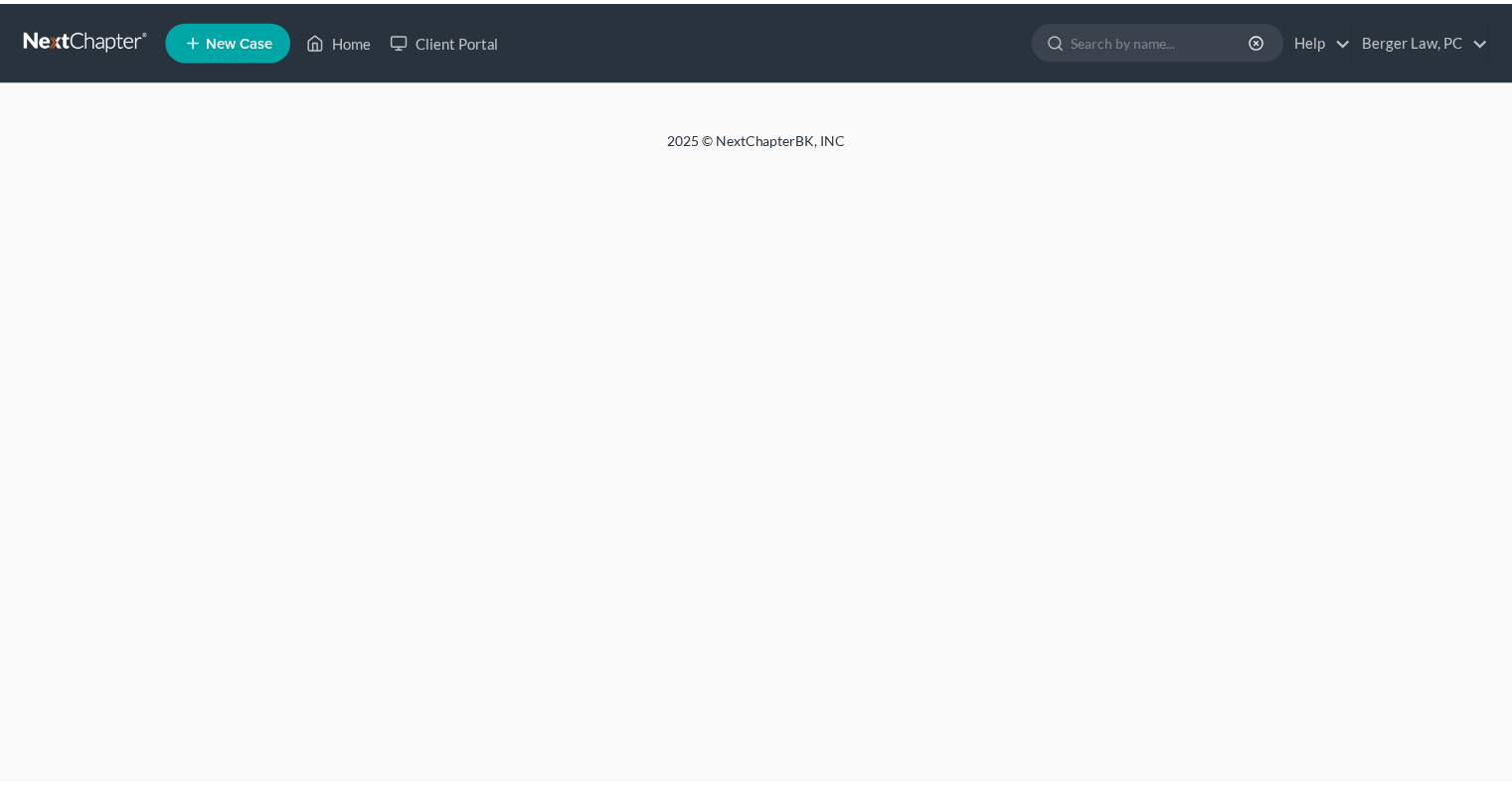 scroll, scrollTop: 0, scrollLeft: 0, axis: both 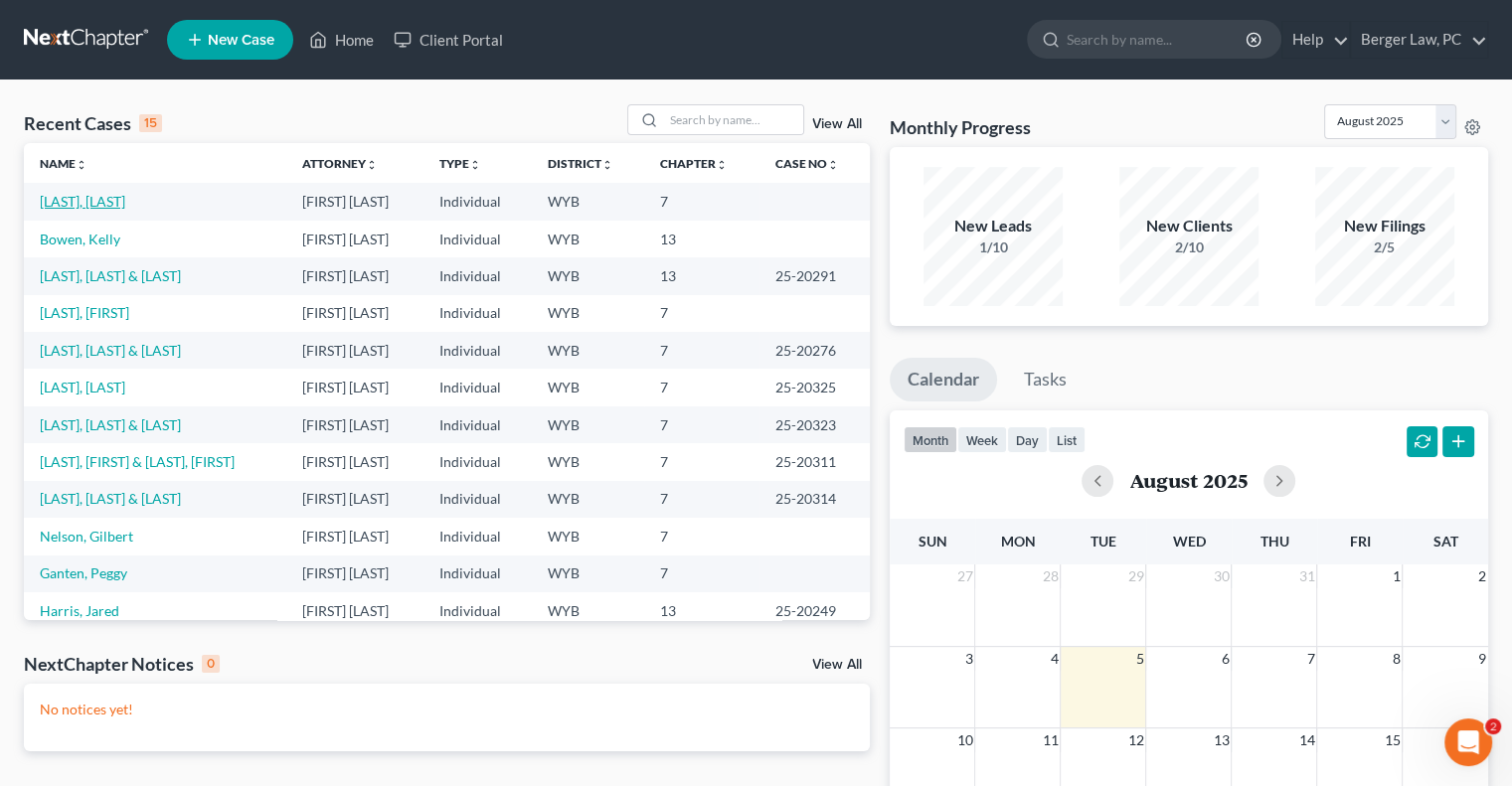 click on "[LAST], [LAST]" at bounding box center [83, 201] 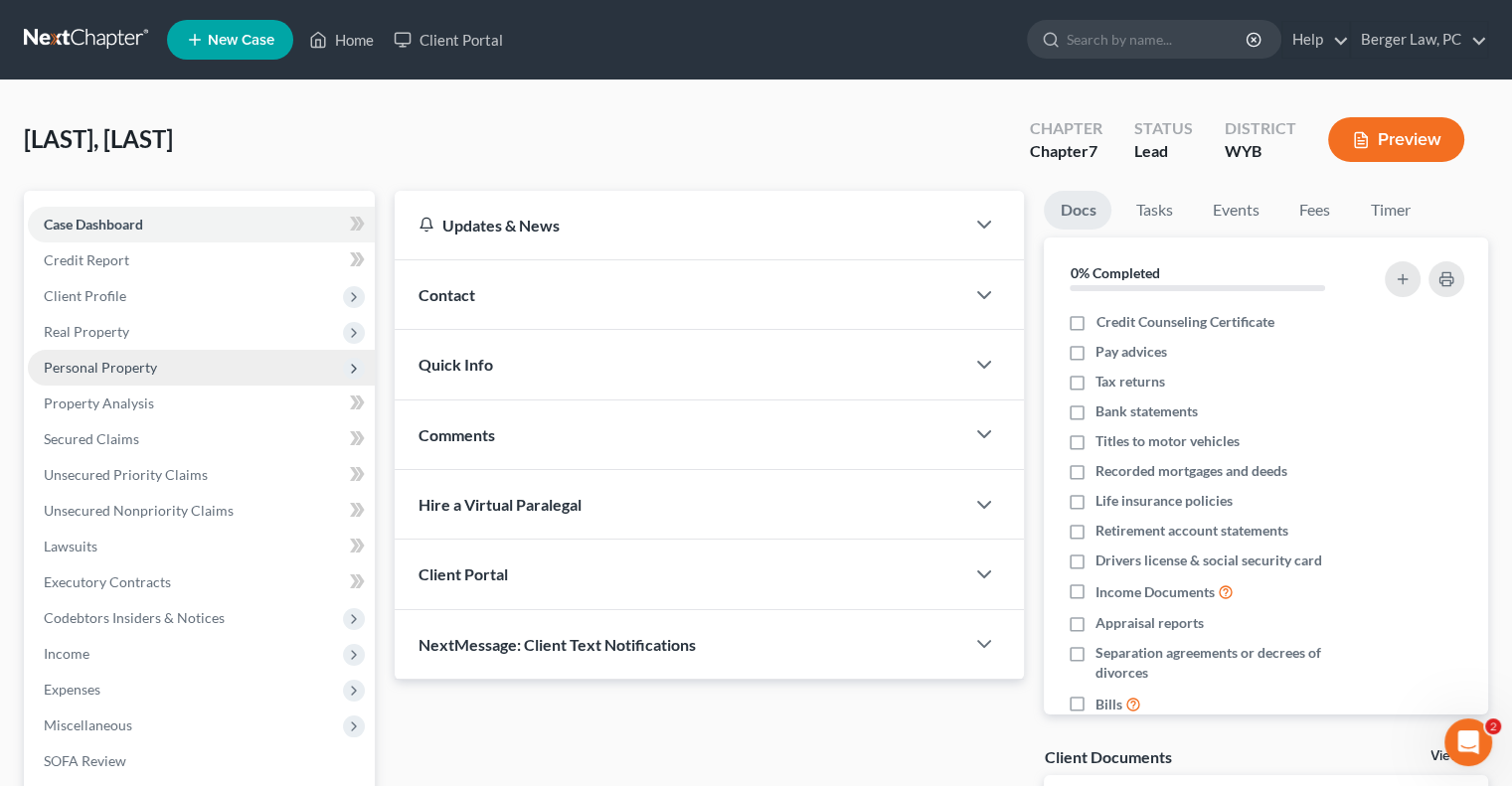 click on "Personal Property" at bounding box center [100, 367] 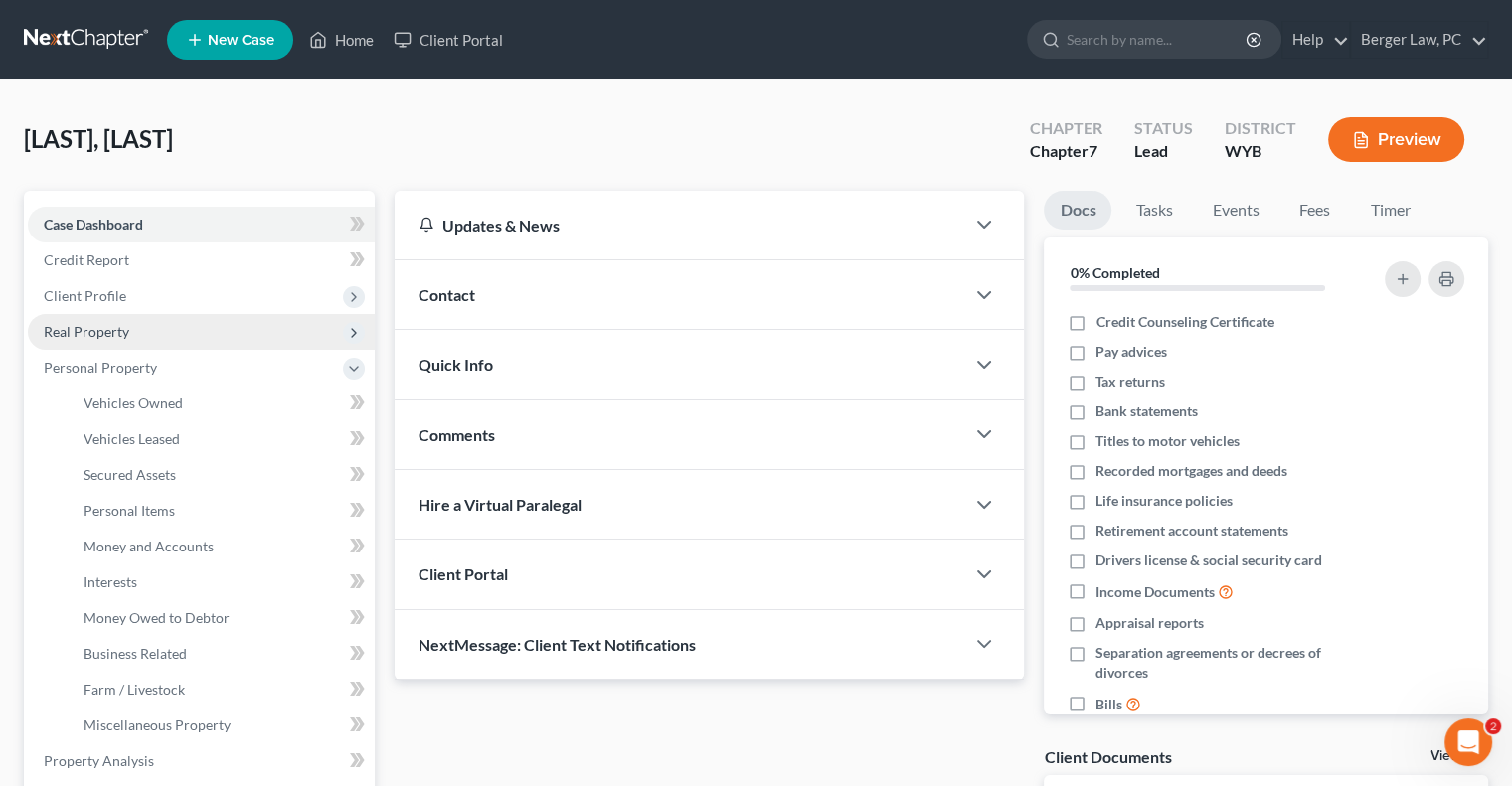click on "Real Property" at bounding box center (86, 331) 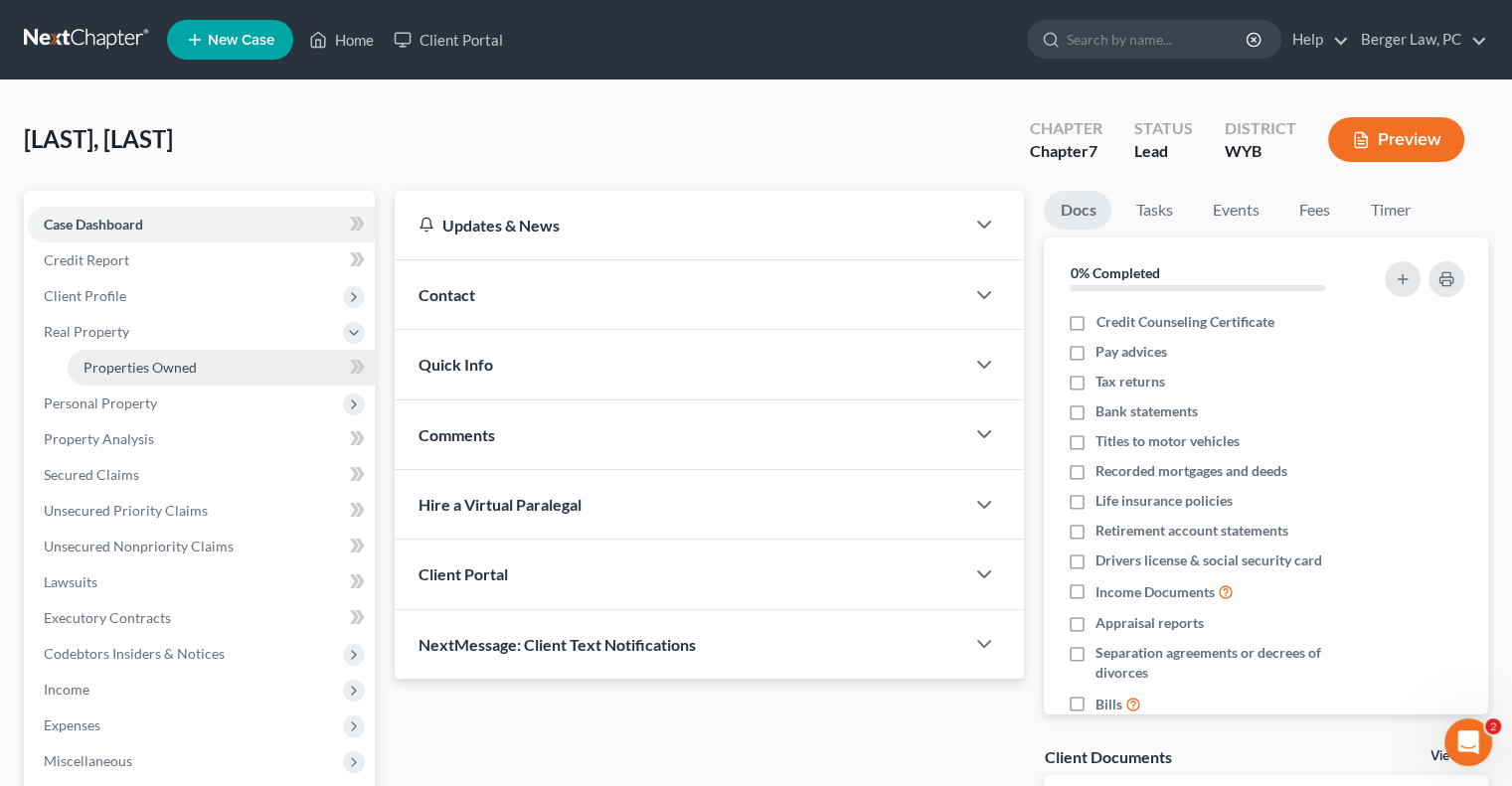 click on "Properties Owned" at bounding box center [140, 367] 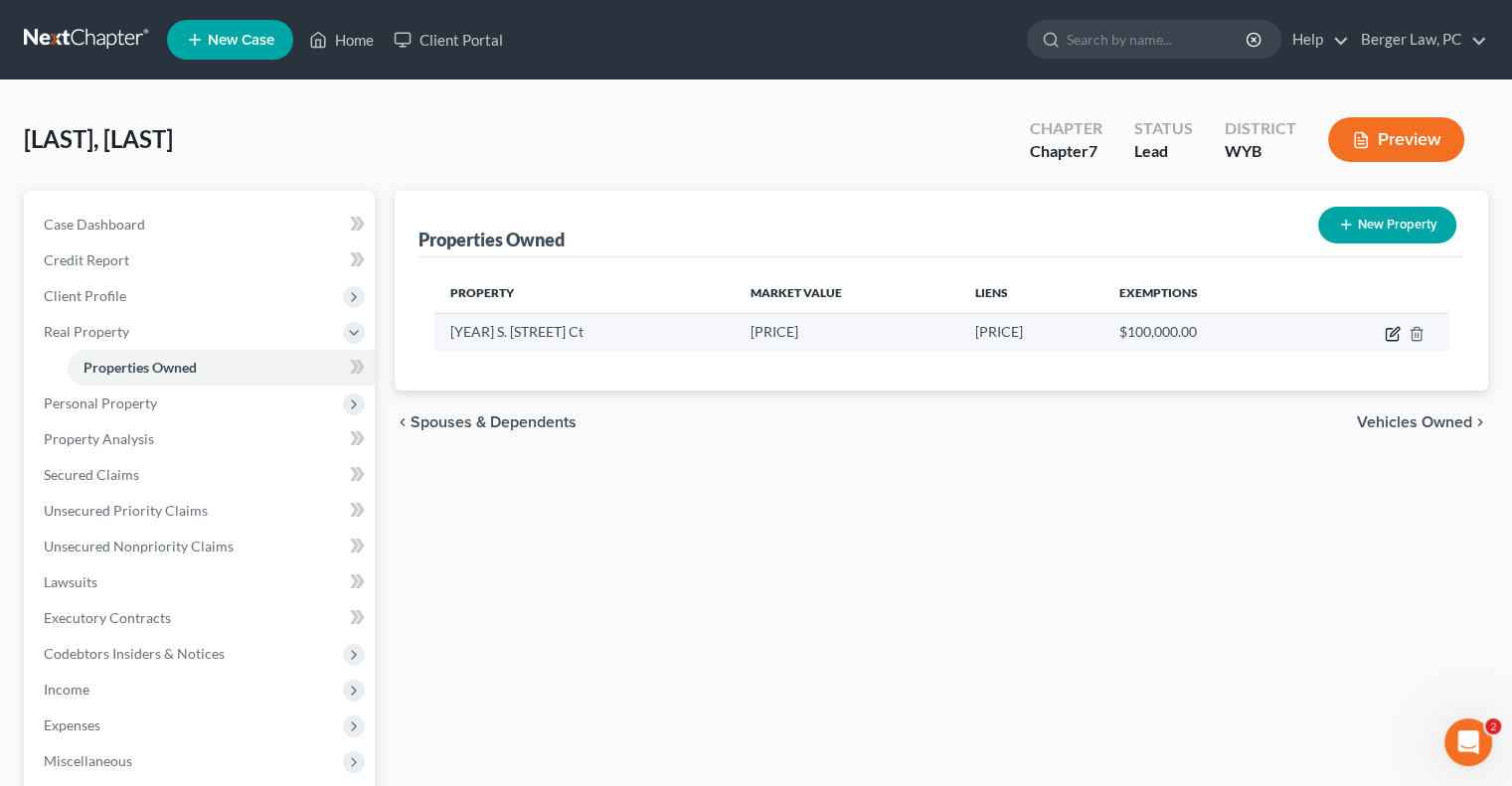 click 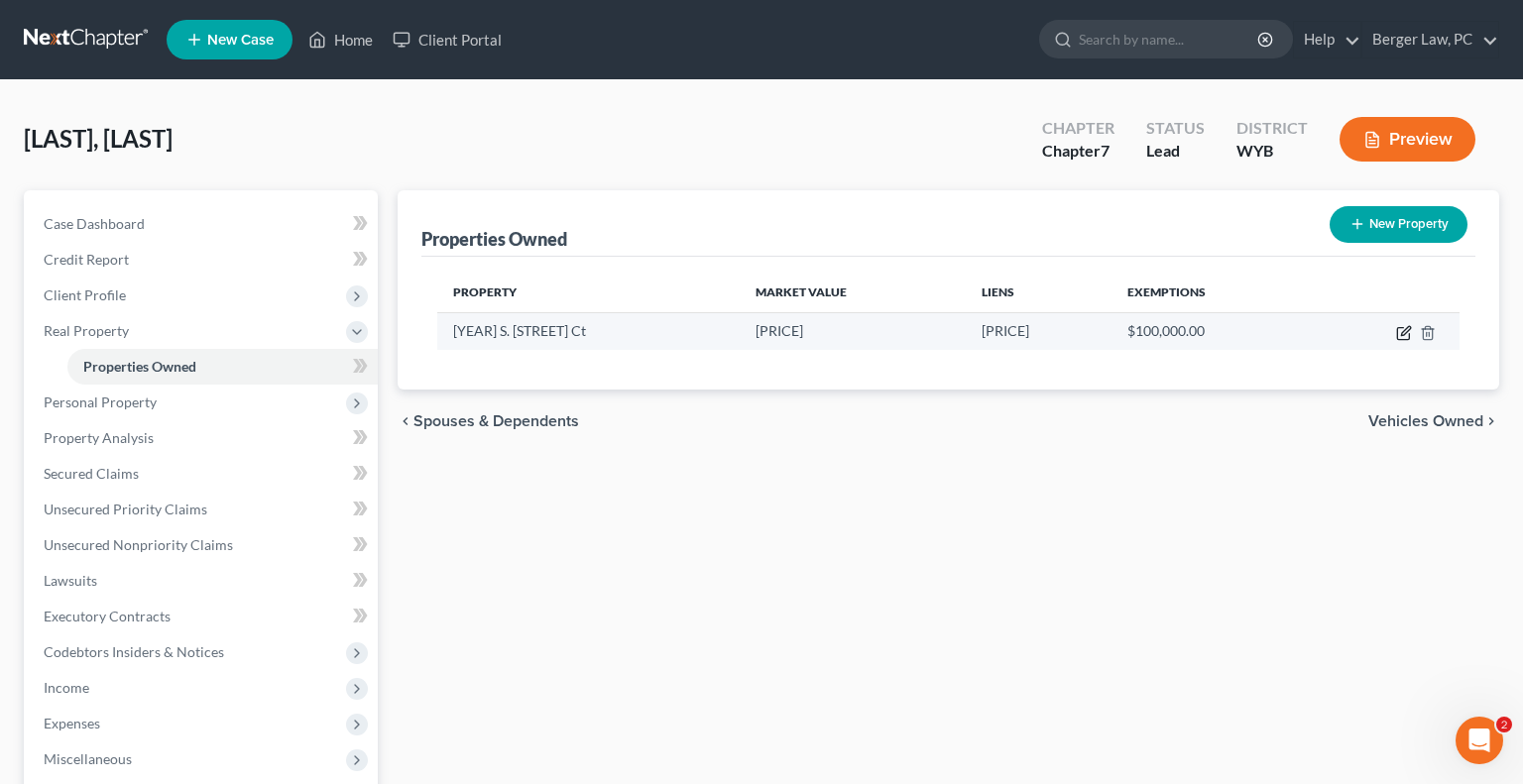 select on "53" 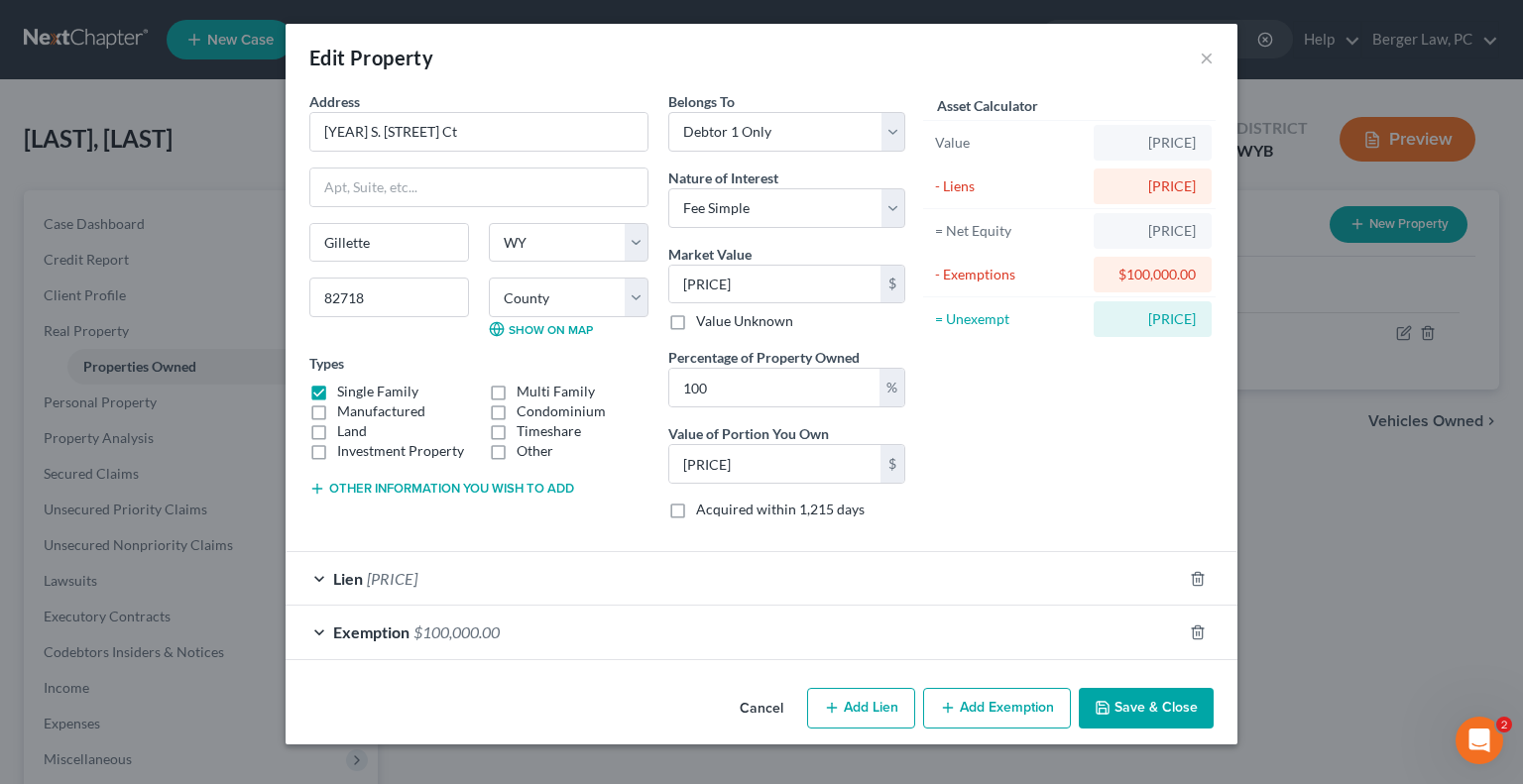 click on "Save & Close" at bounding box center (1146, 709) 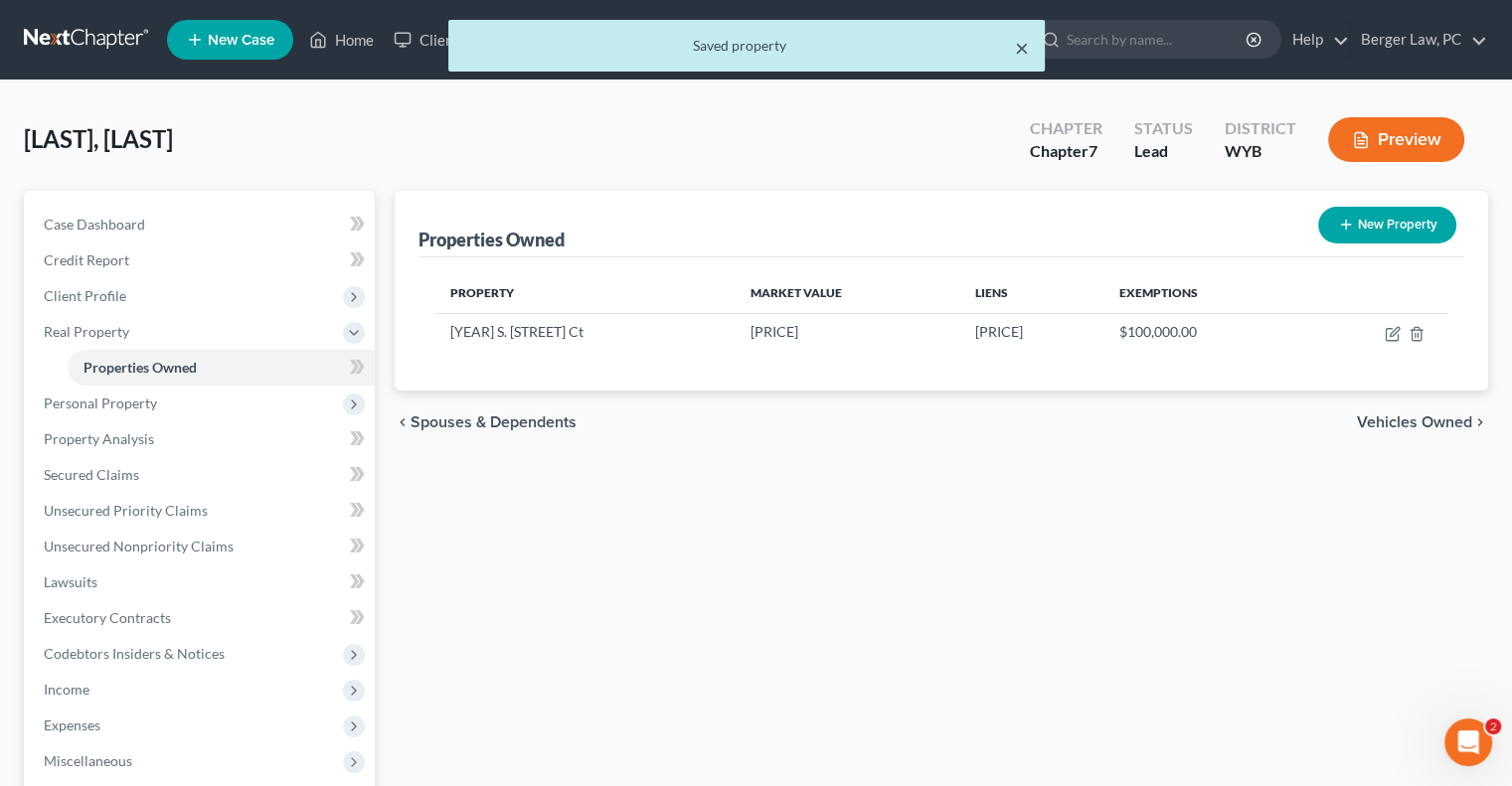 click on "×" at bounding box center [1022, 48] 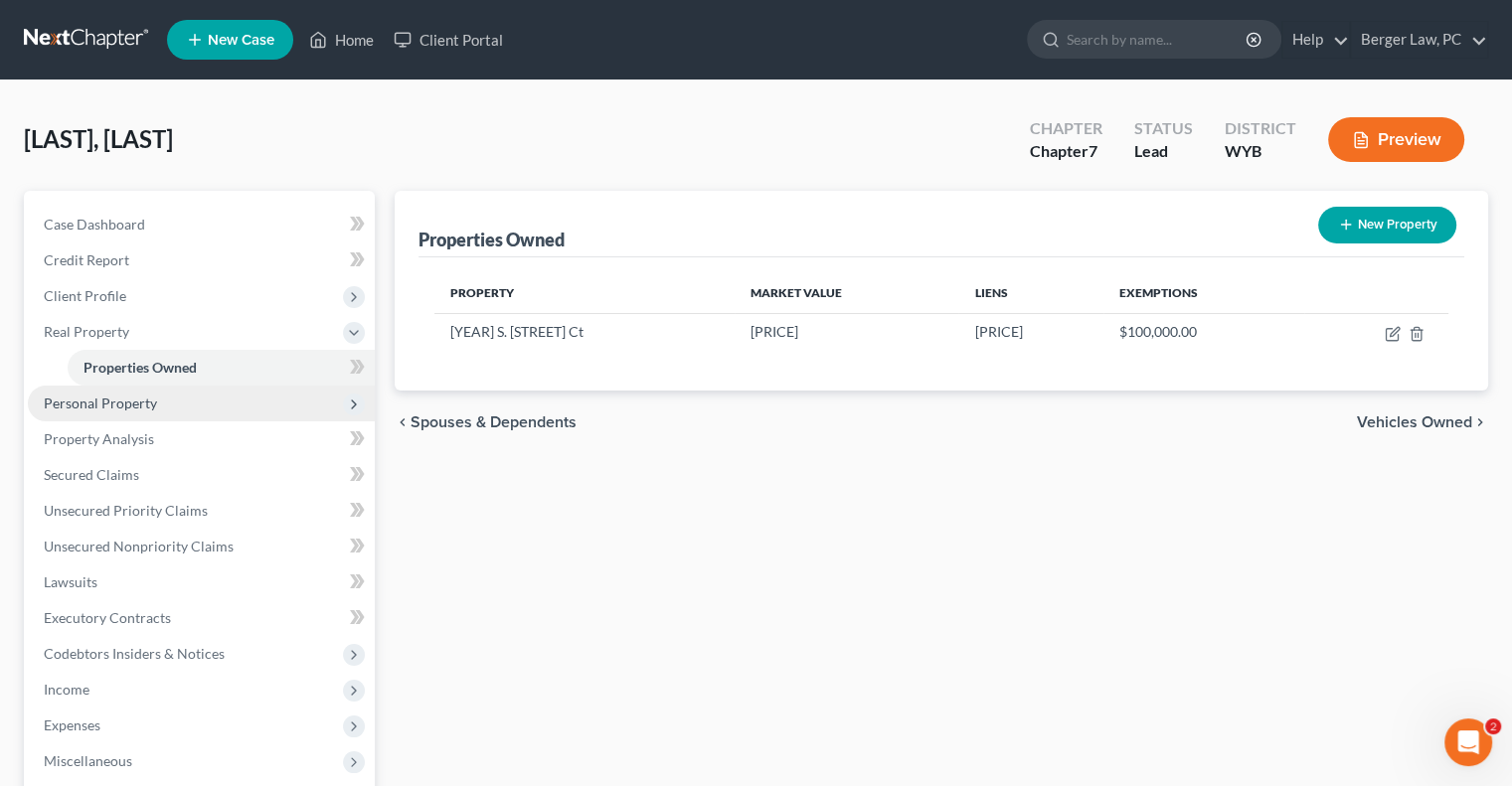 click on "Personal Property" at bounding box center [100, 402] 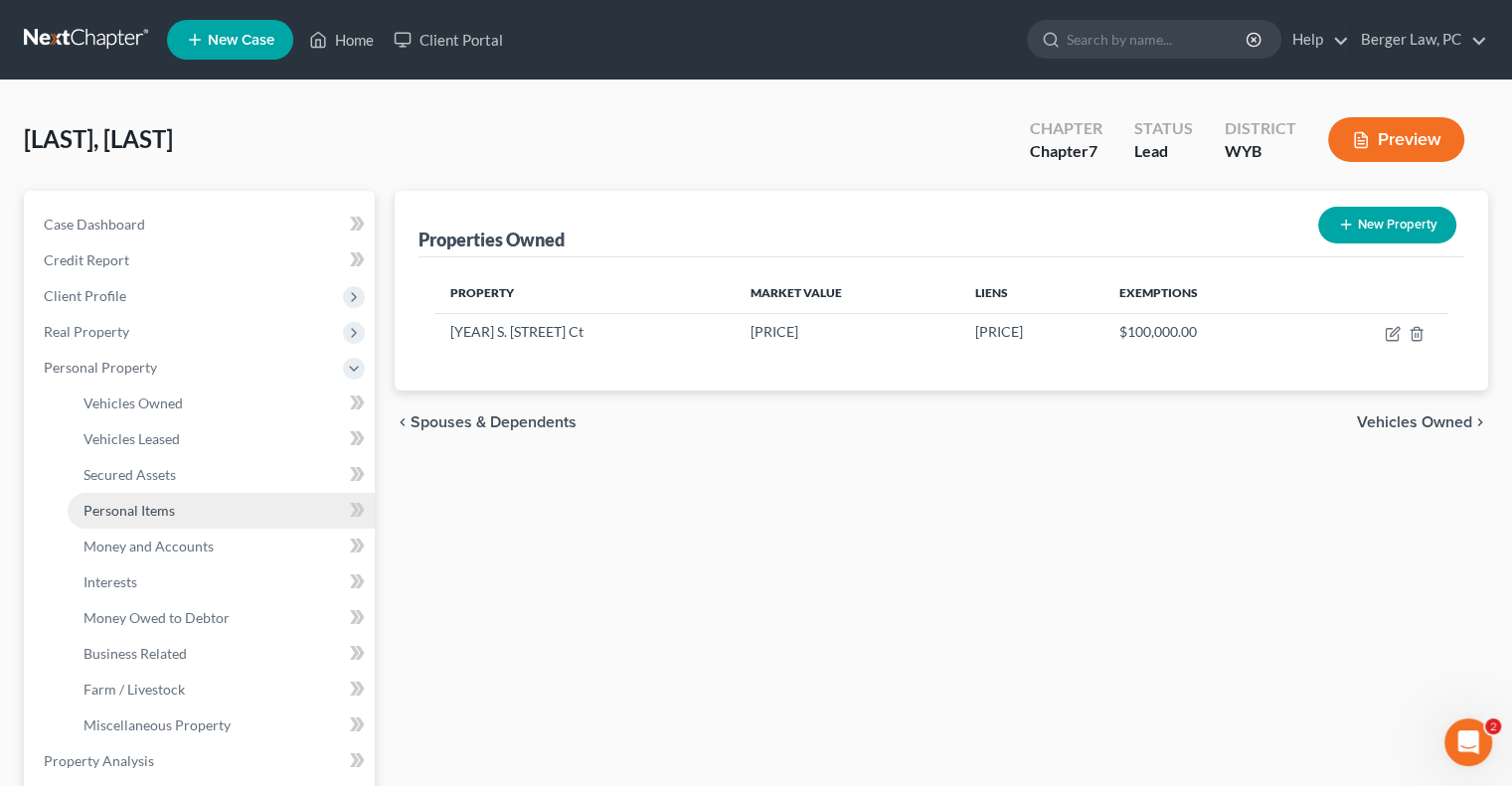 drag, startPoint x: 148, startPoint y: 504, endPoint x: 176, endPoint y: 503, distance: 28.01785 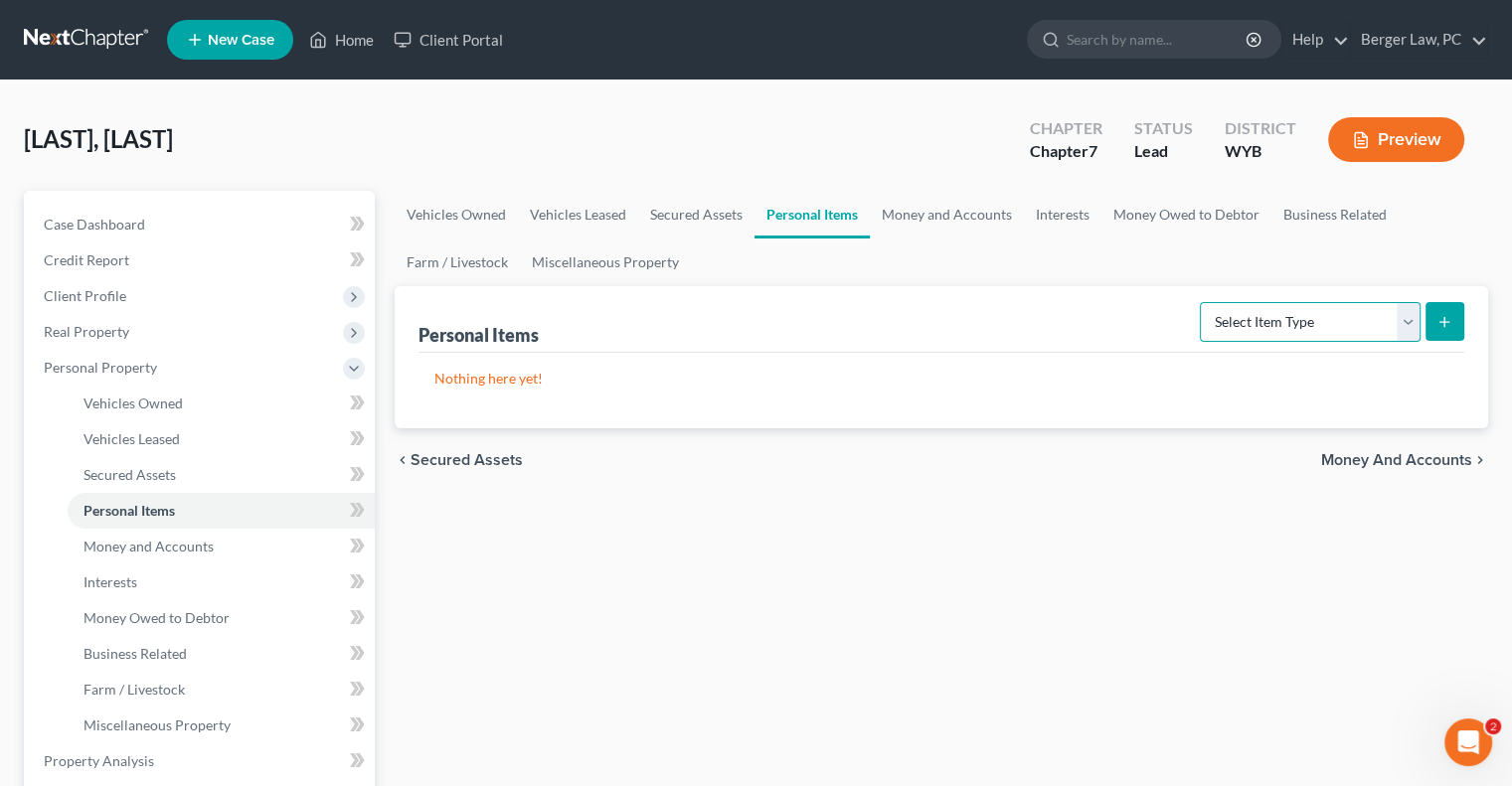 click on "Select Item Type Clothing Collectibles Of Value Electronics Firearms Household Goods Jewelry Other Pet(s) Sports & Hobby Equipment" at bounding box center [1310, 322] 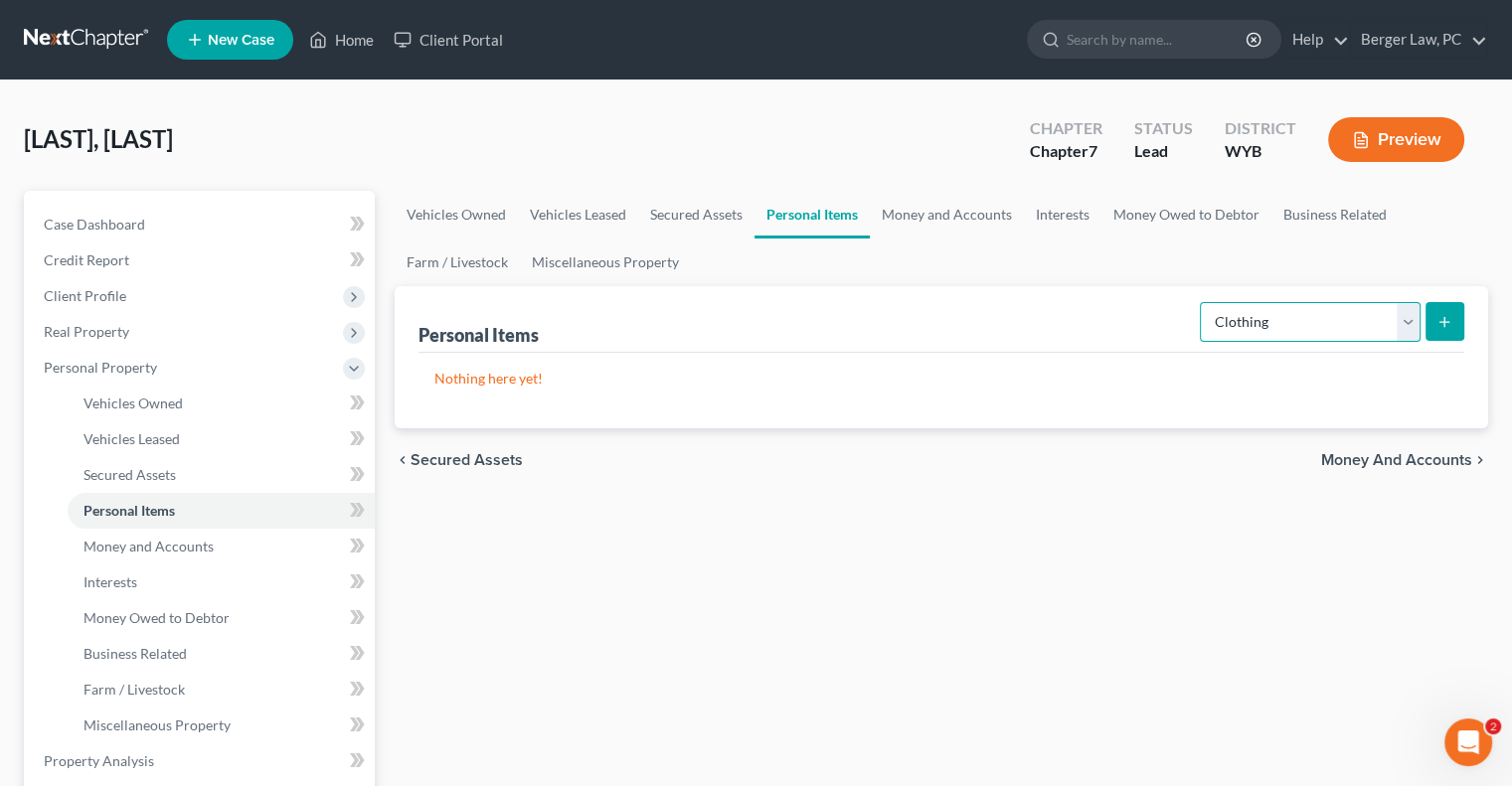 click on "Select Item Type Clothing Collectibles Of Value Electronics Firearms Household Goods Jewelry Other Pet(s) Sports & Hobby Equipment" at bounding box center (1310, 322) 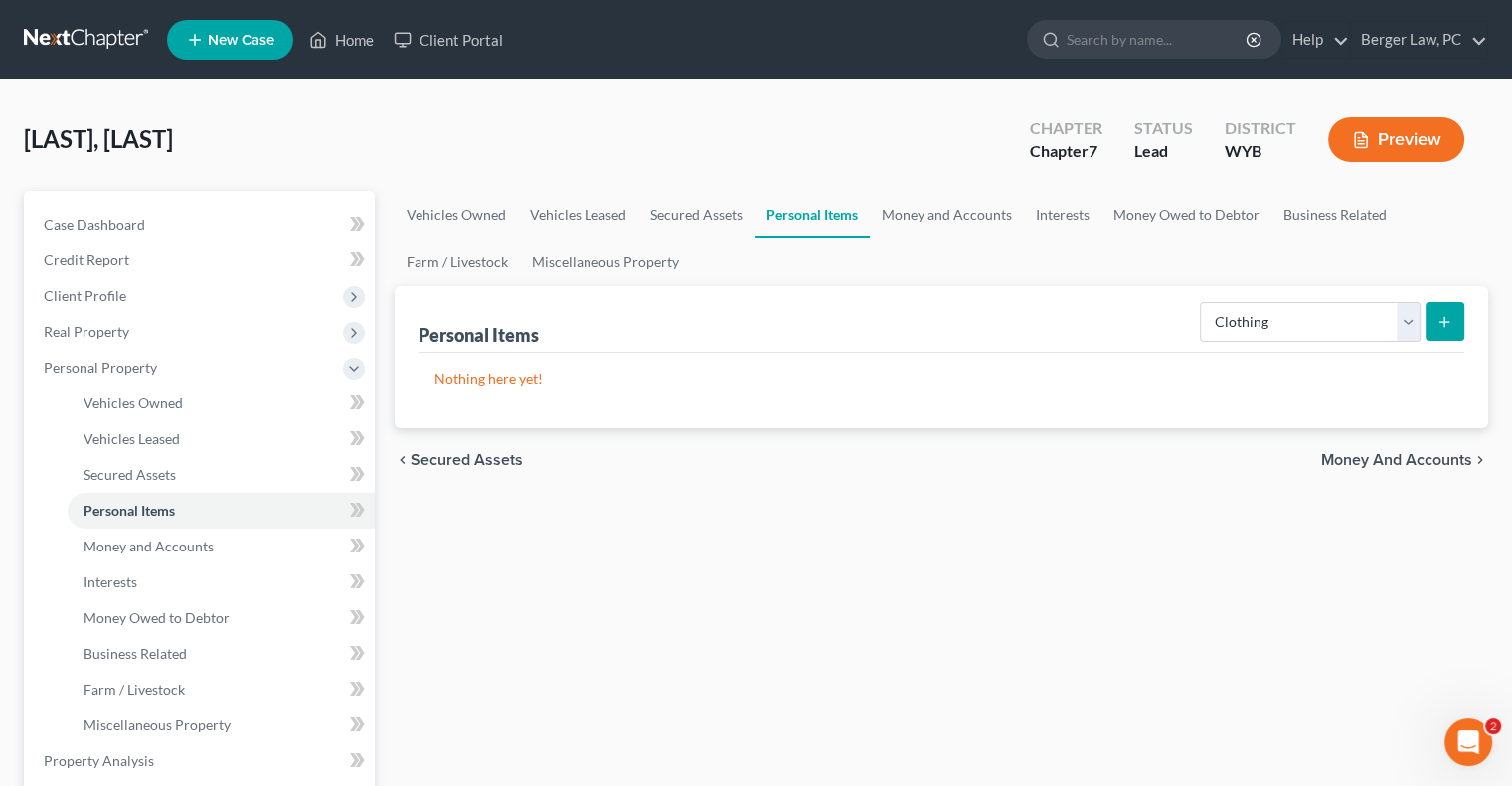 click 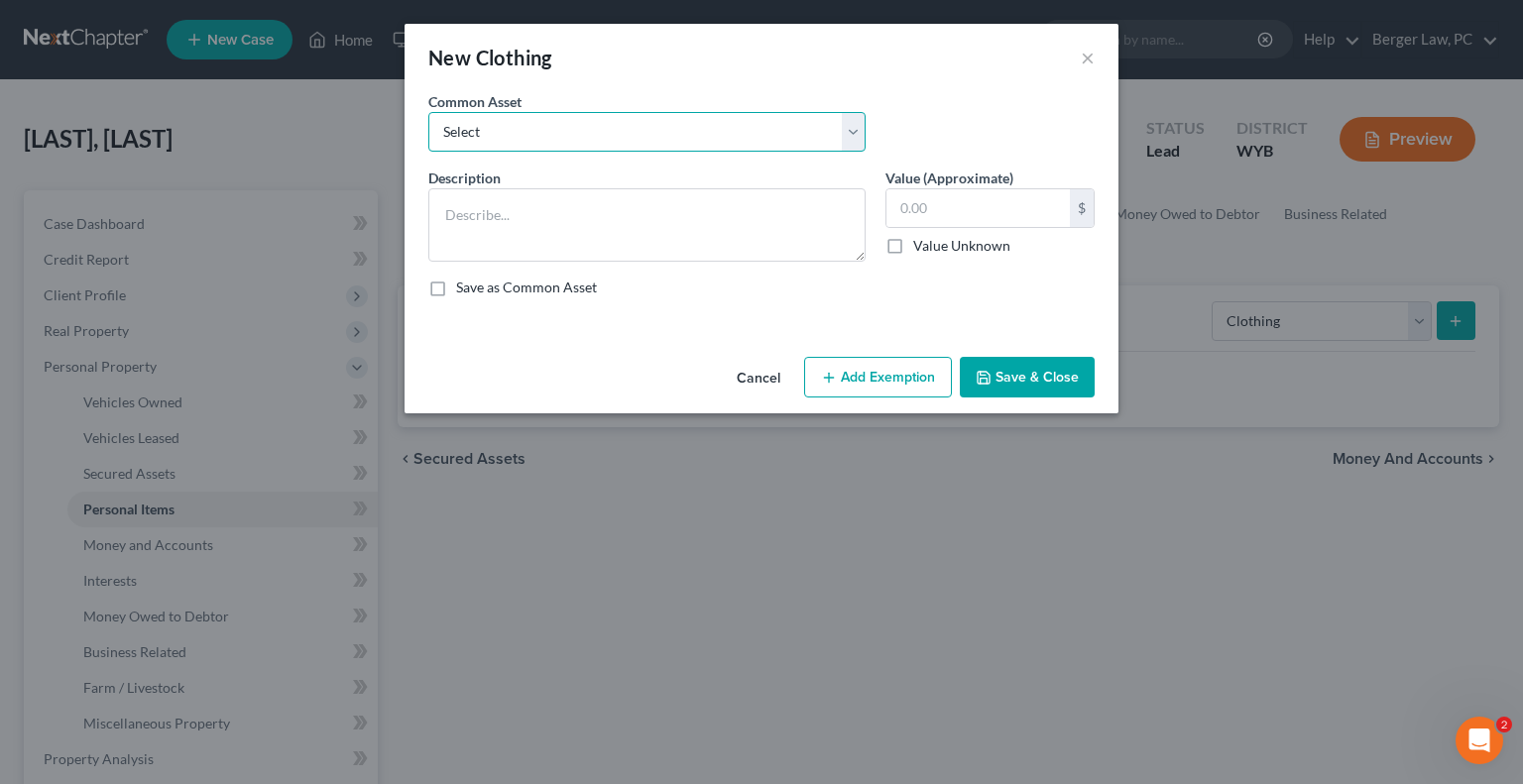 click on "Select Men, women, and children's clothing and jewelry. Man's & woman's clothing and jewelry." at bounding box center [646, 132] 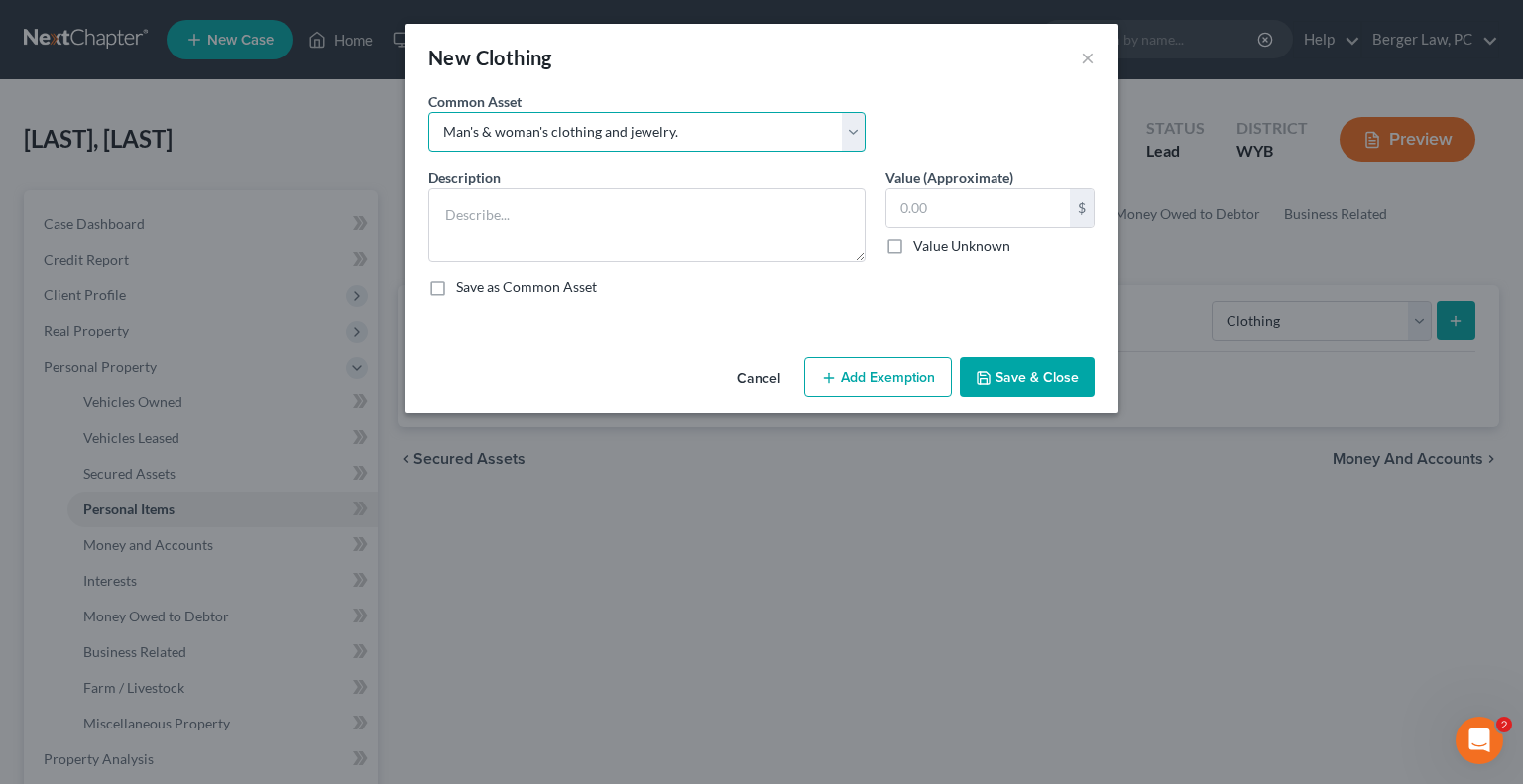 click on "Select Men, women, and children's clothing and jewelry. Man's & woman's clothing and jewelry." at bounding box center [646, 132] 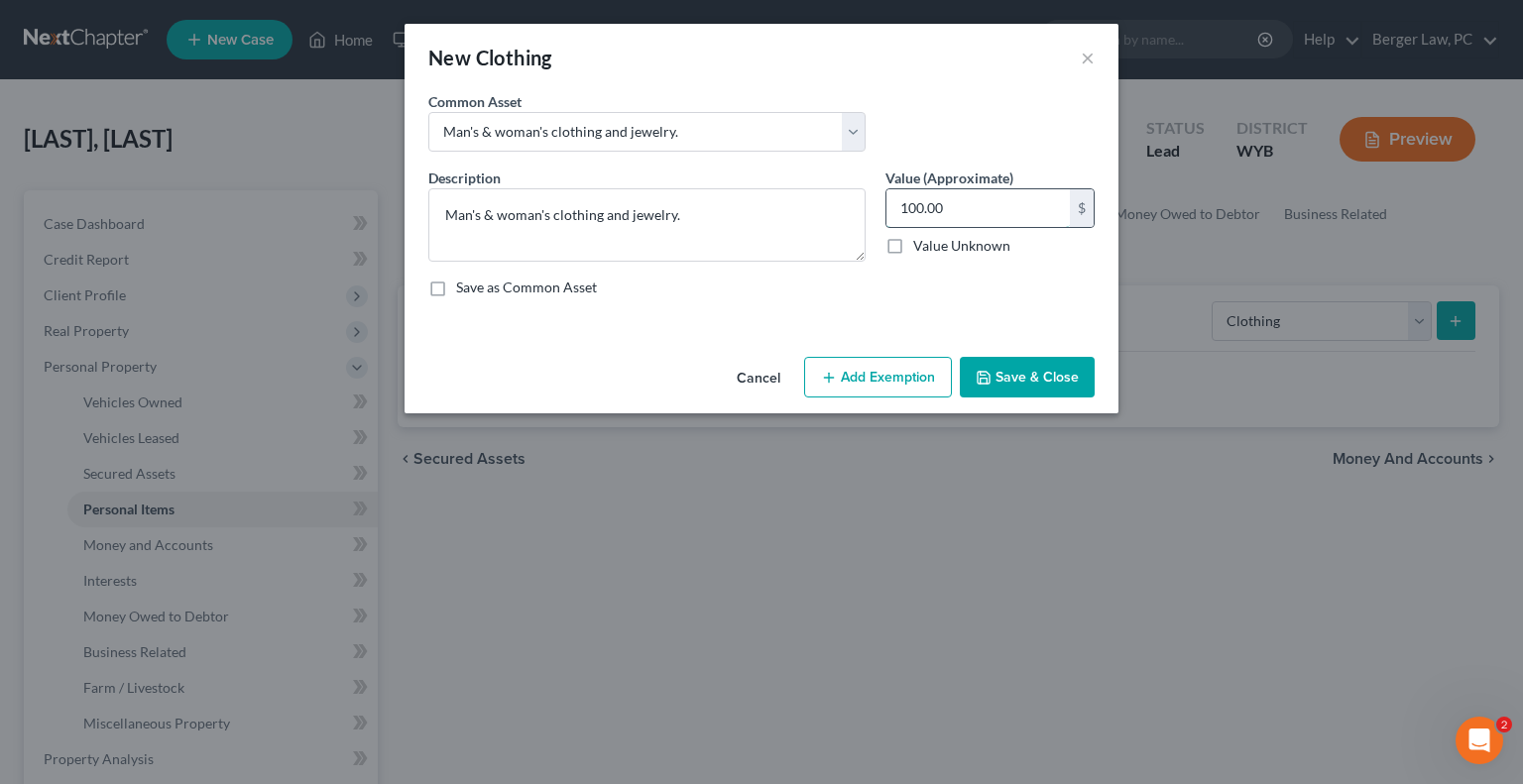 click on "100.00" at bounding box center (978, 208) 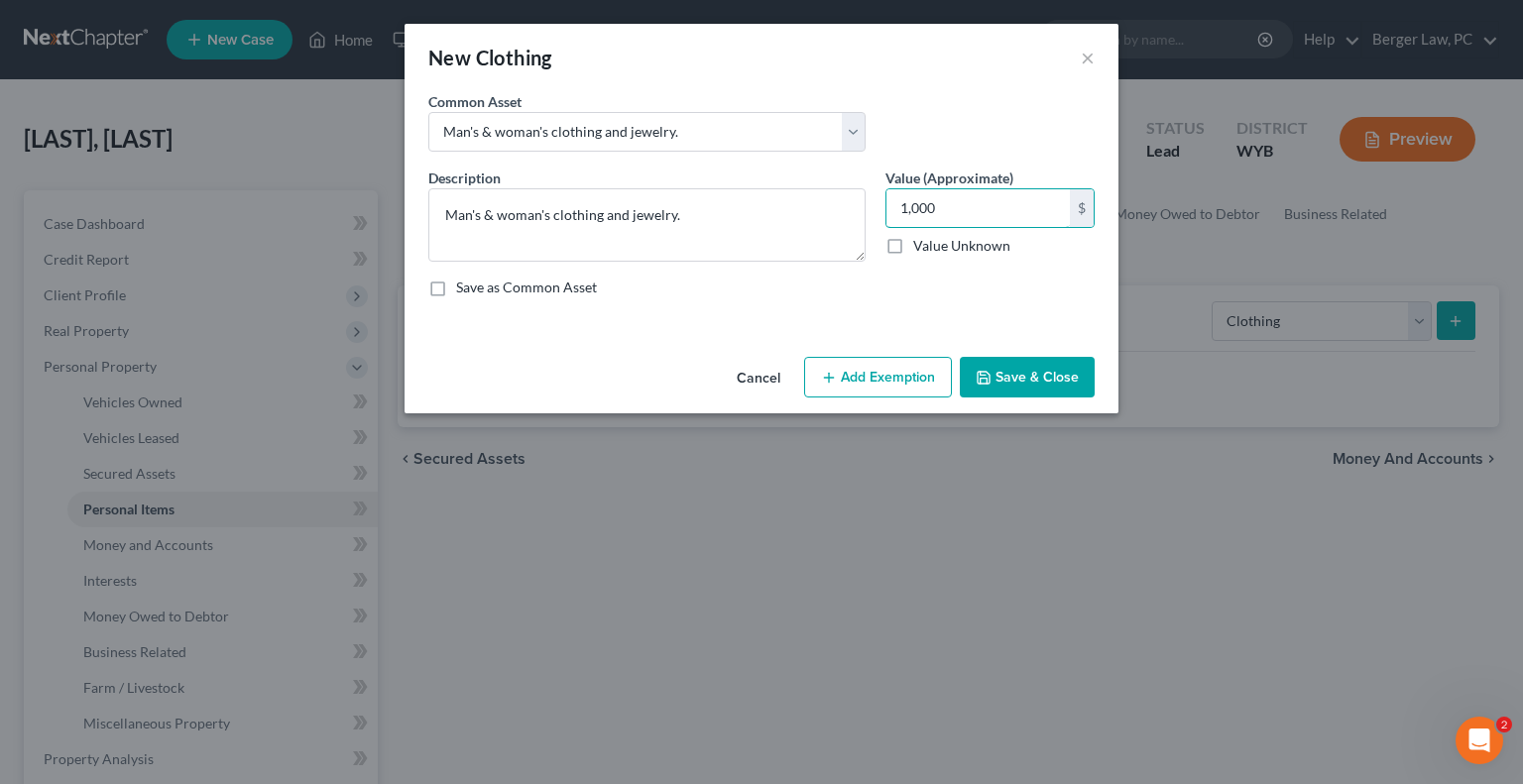type on "1,000" 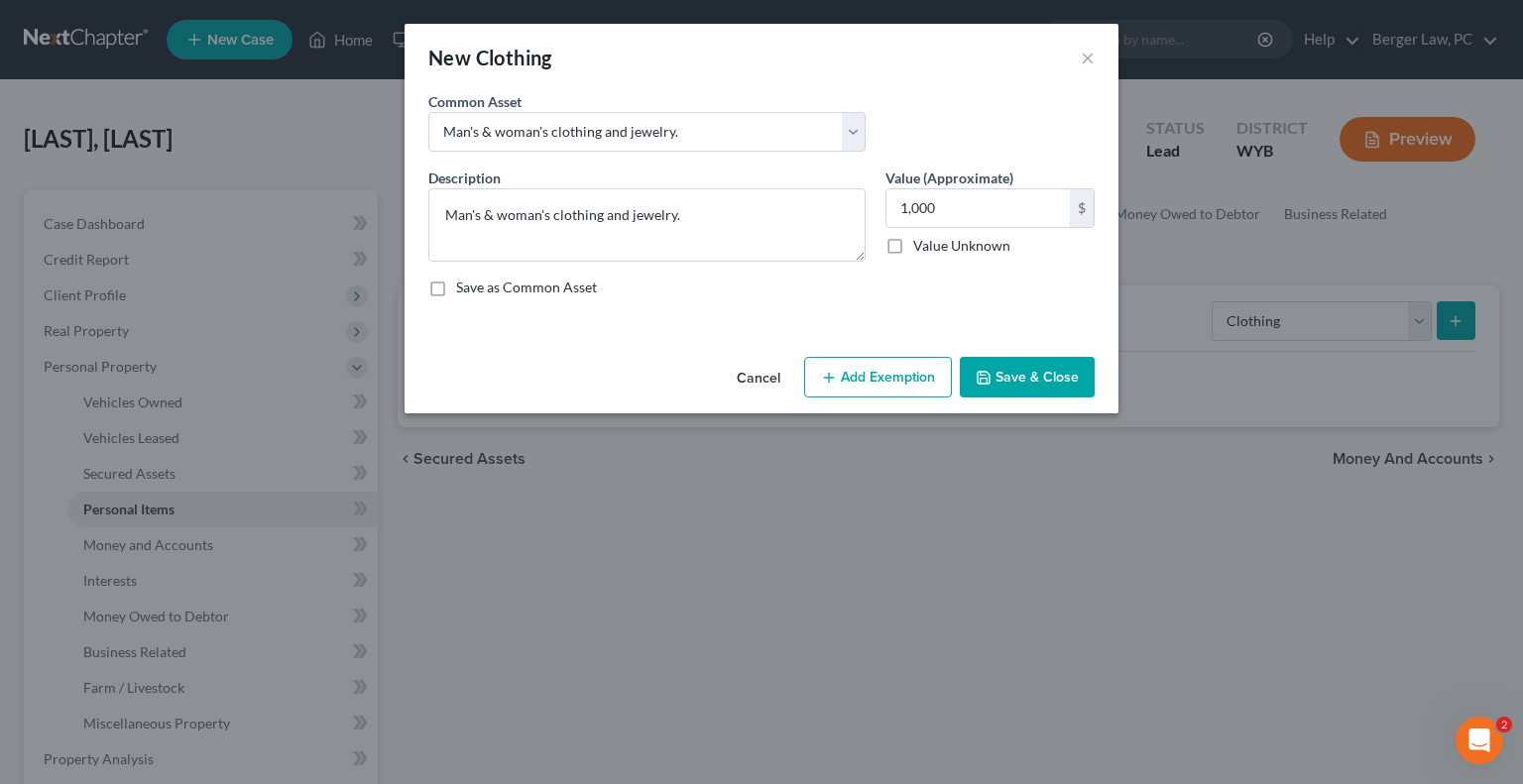 click on "Add Exemption" at bounding box center [878, 378] 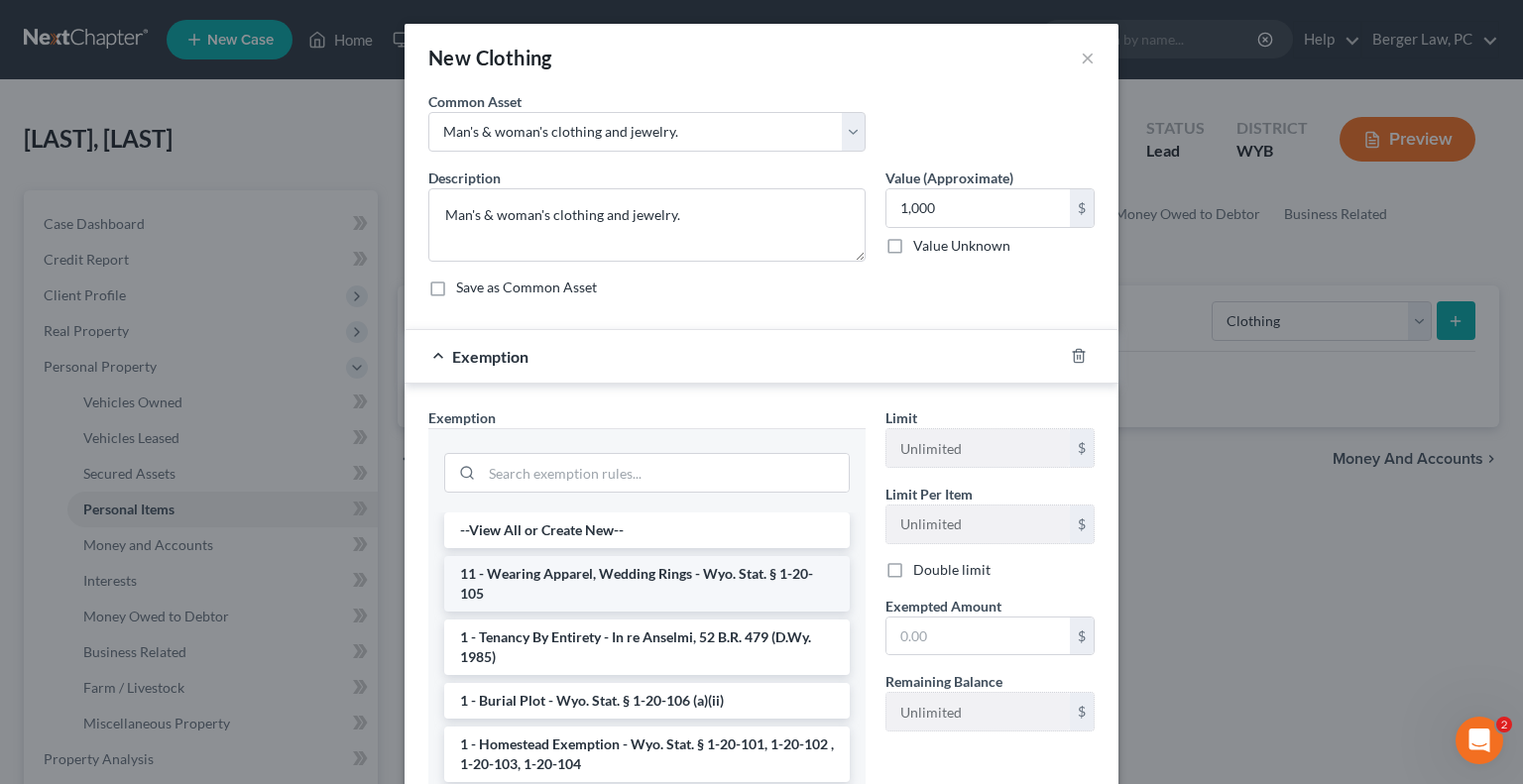 drag, startPoint x: 590, startPoint y: 581, endPoint x: 600, endPoint y: 579, distance: 10.198039 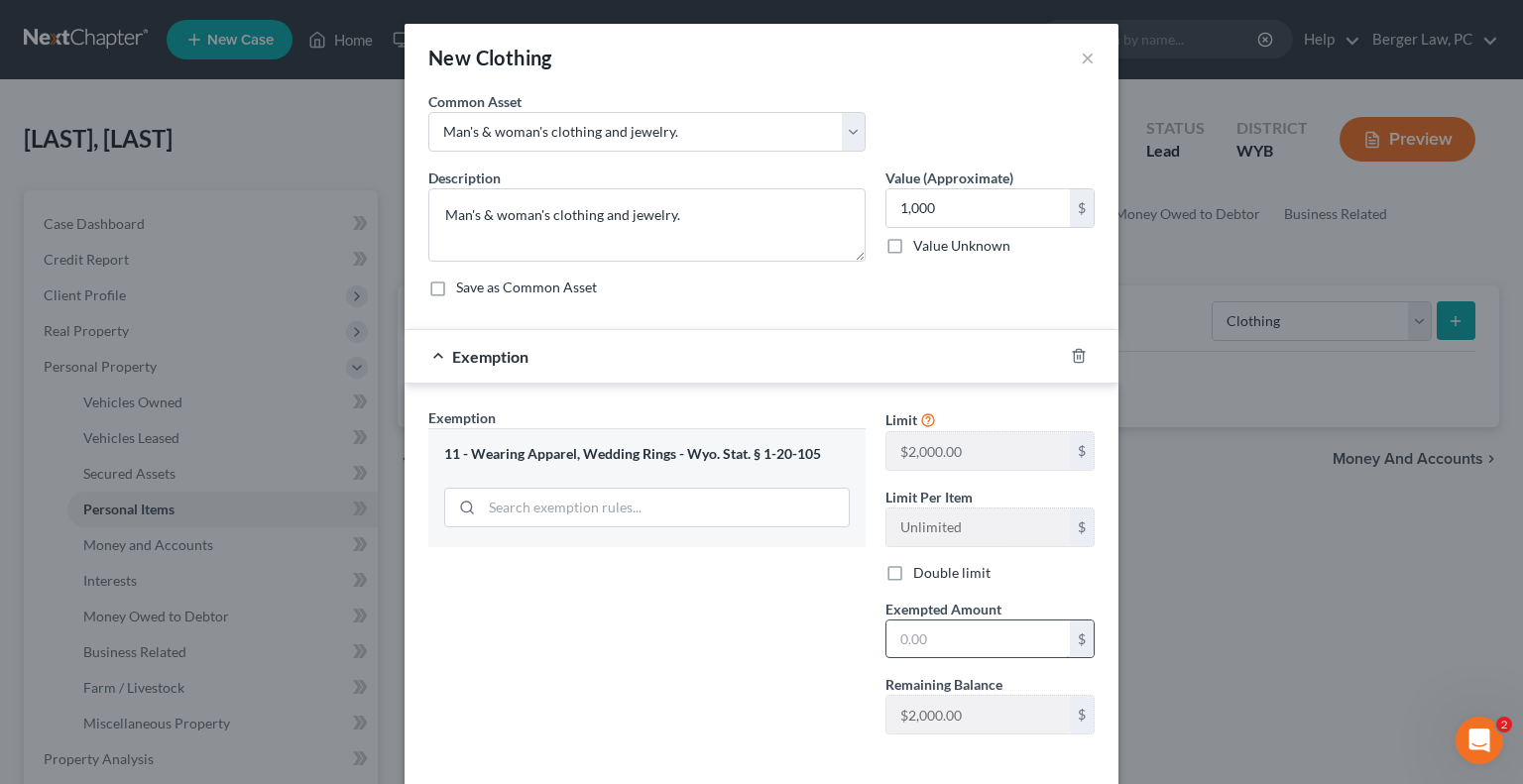 click at bounding box center (978, 639) 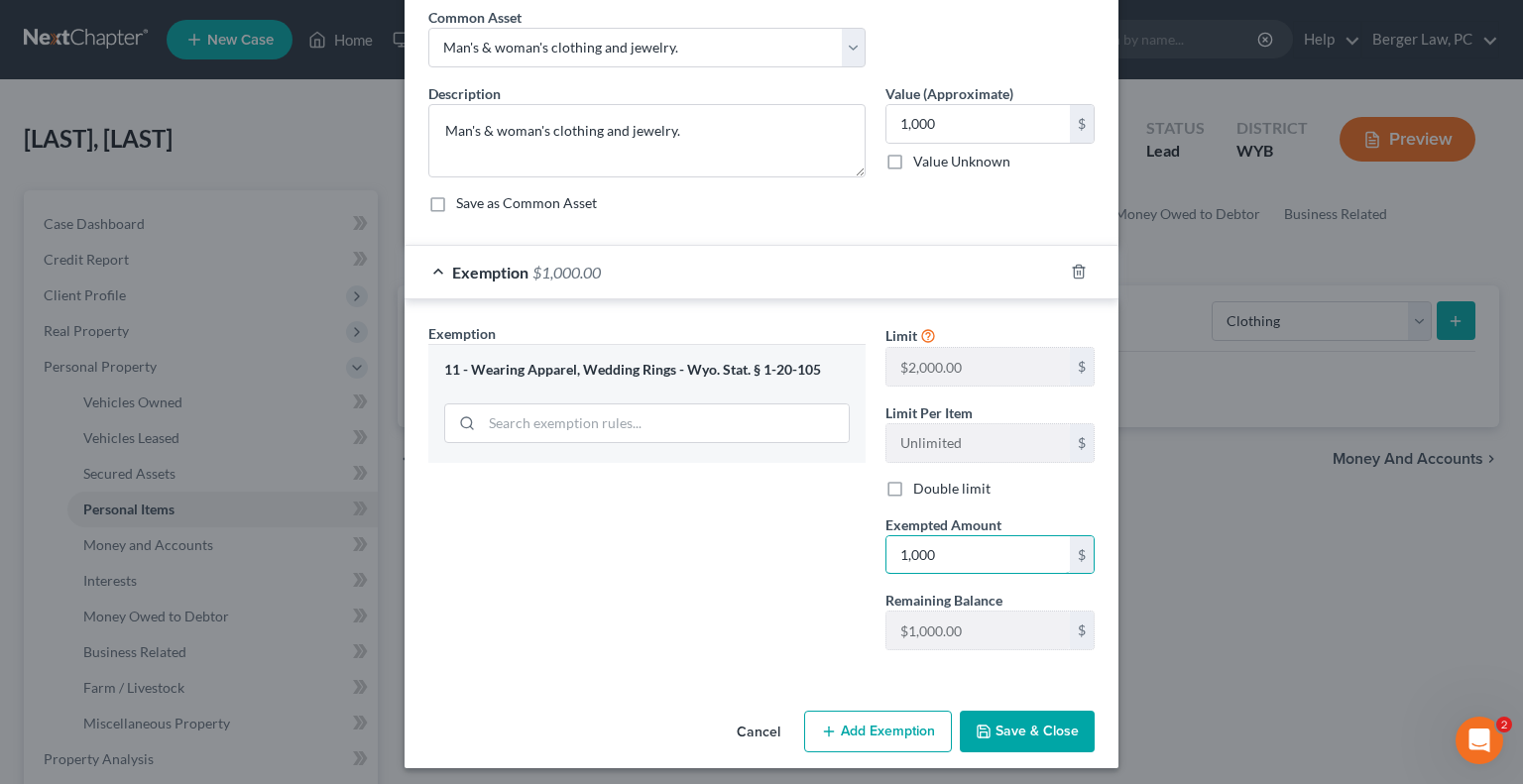 scroll, scrollTop: 89, scrollLeft: 0, axis: vertical 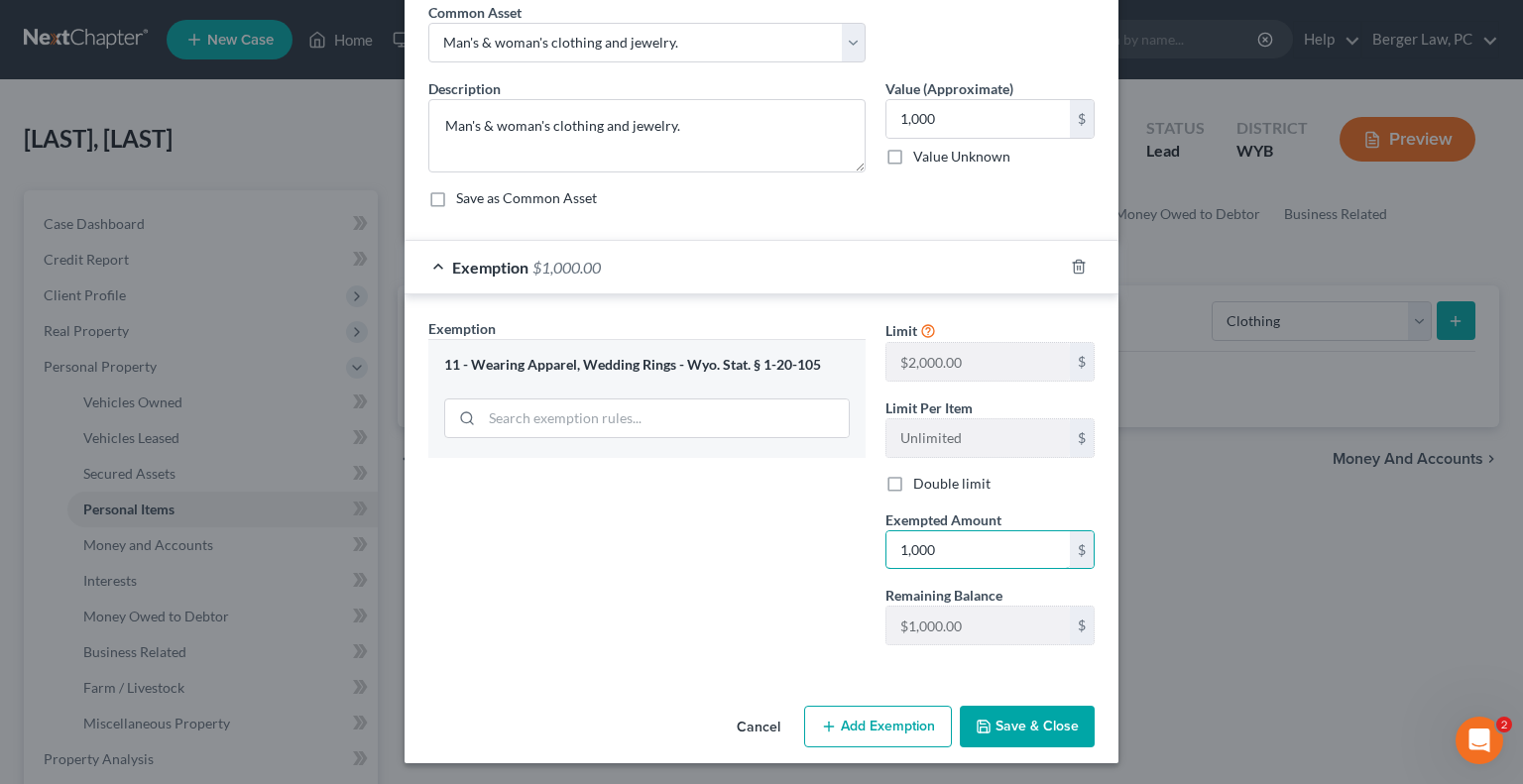 type on "1,000" 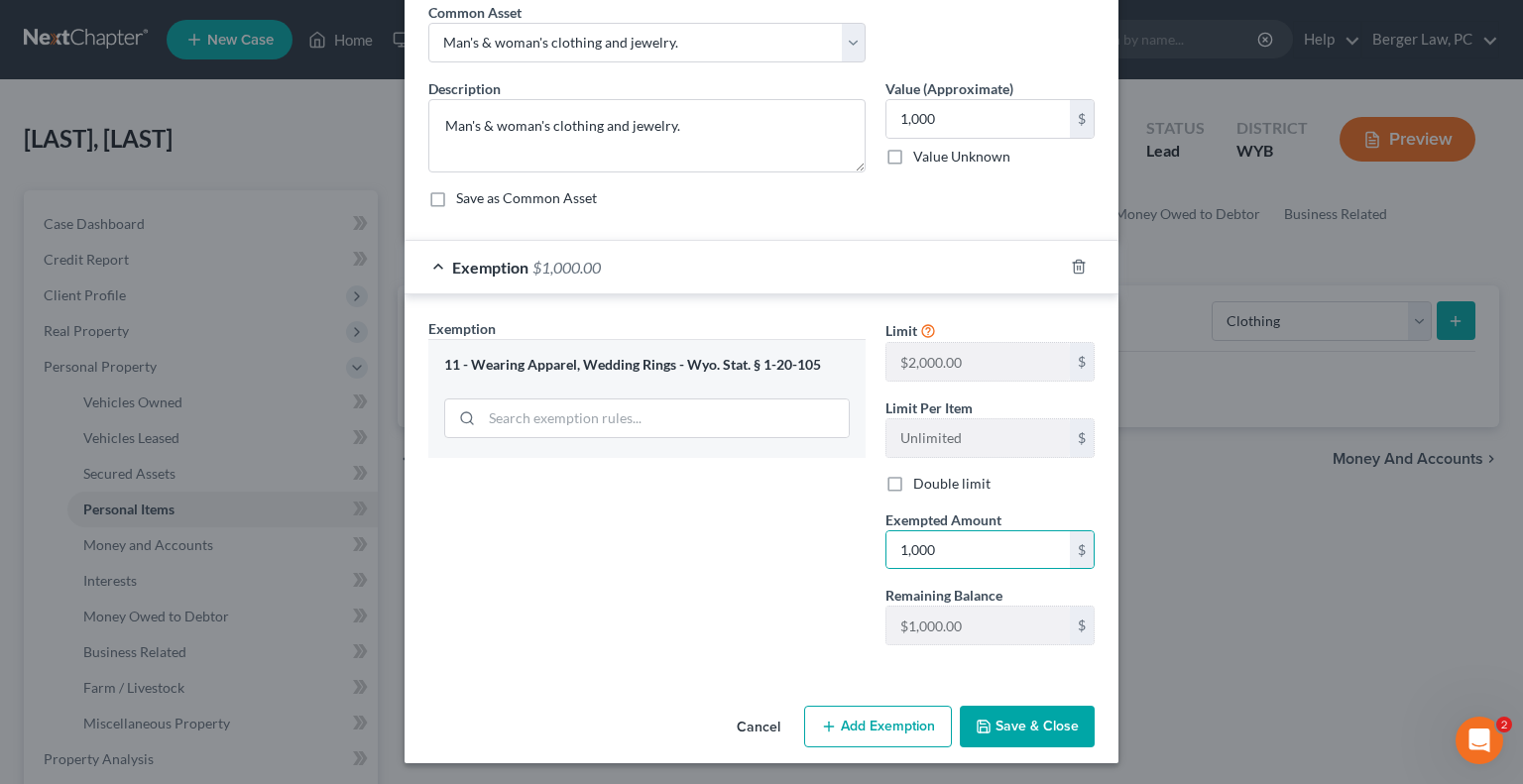 click on "Save & Close" at bounding box center (1027, 727) 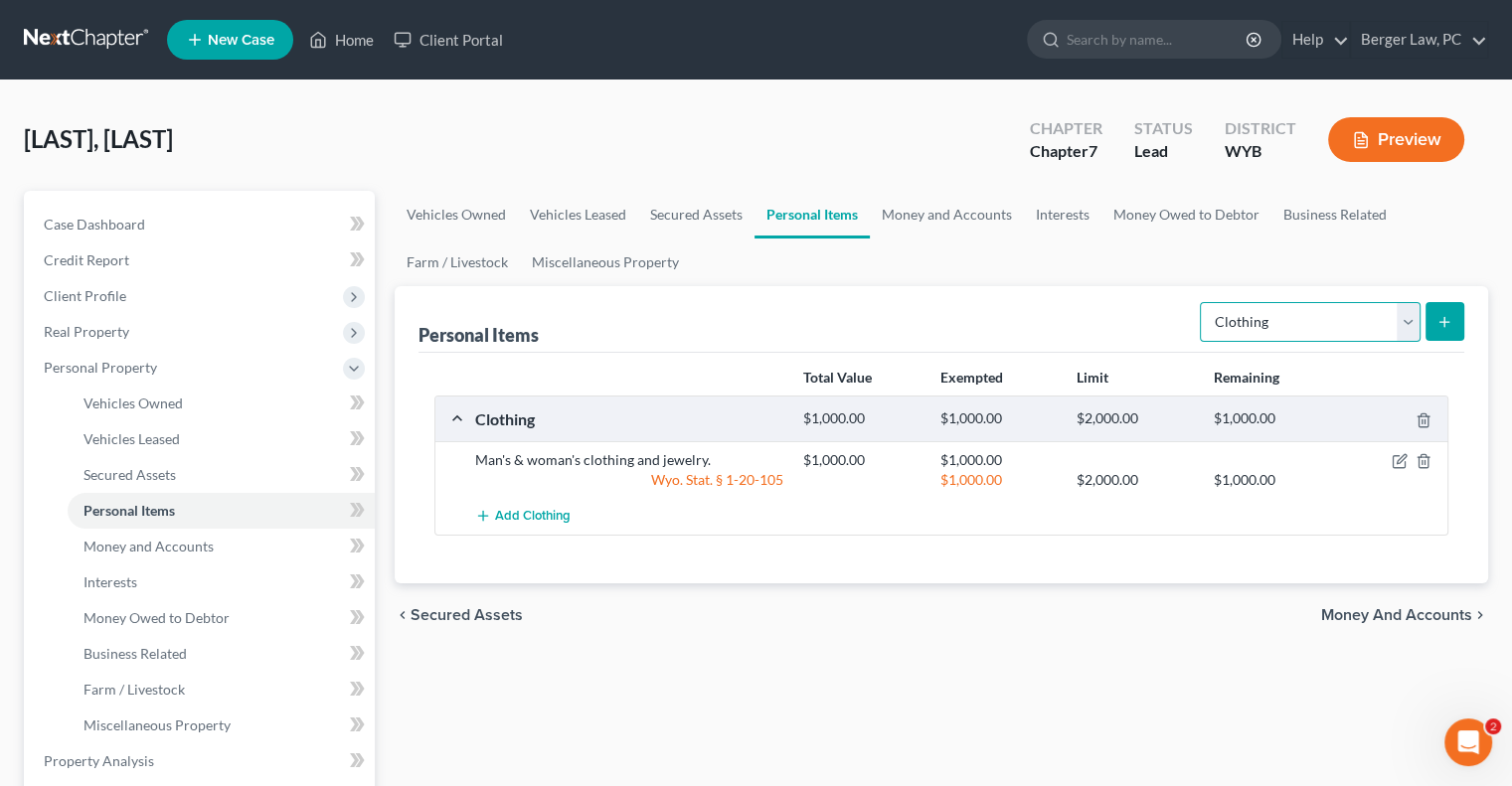 click on "Select Item Type Clothing Collectibles Of Value Electronics Firearms Household Goods Jewelry Other Pet(s) Sports & Hobby Equipment" at bounding box center [1310, 322] 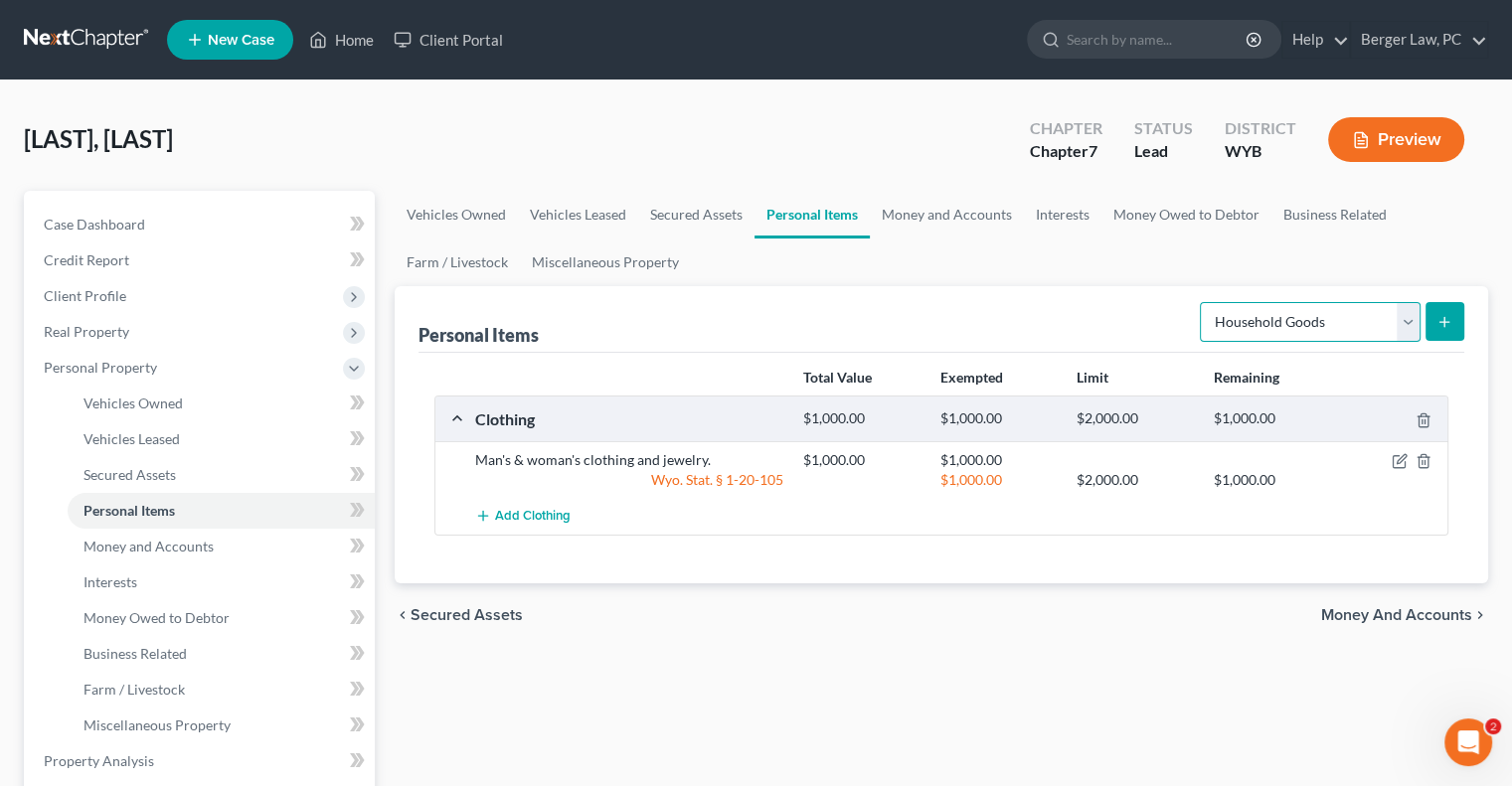click on "Select Item Type Clothing Collectibles Of Value Electronics Firearms Household Goods Jewelry Other Pet(s) Sports & Hobby Equipment" at bounding box center [1310, 322] 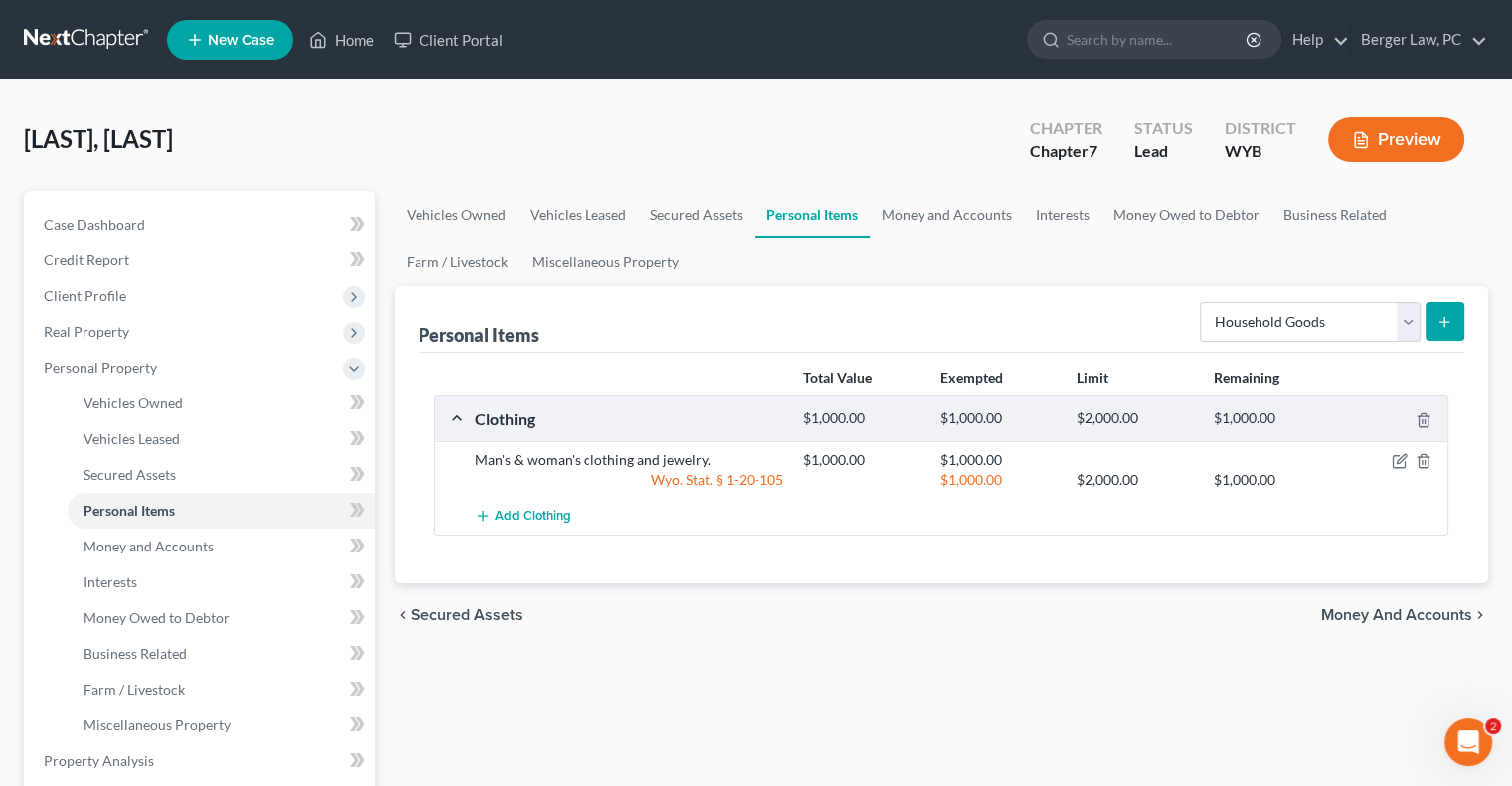 click at bounding box center (1444, 321) 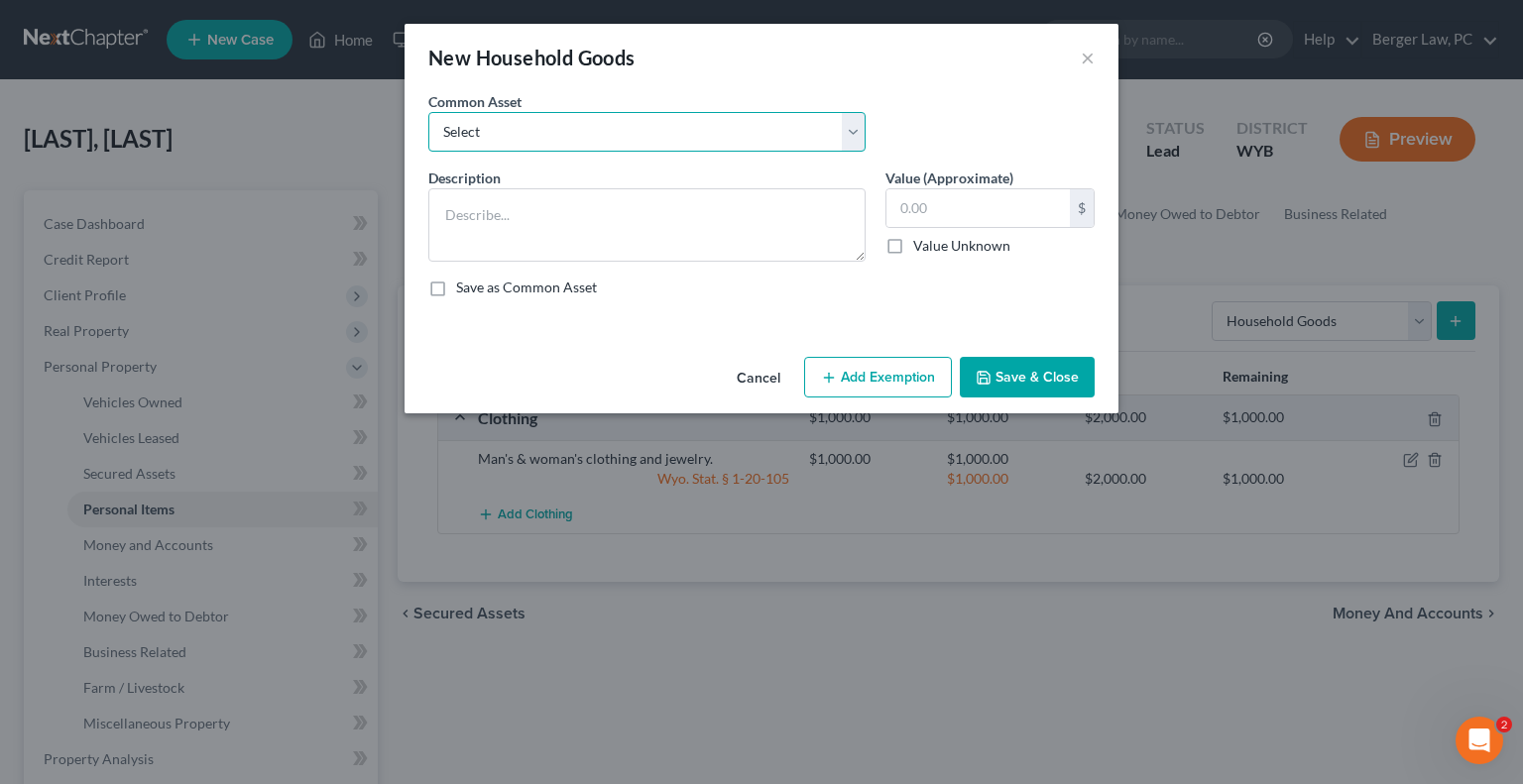 click on "Select Household appliances, electronics, furniture, and tools." at bounding box center [646, 132] 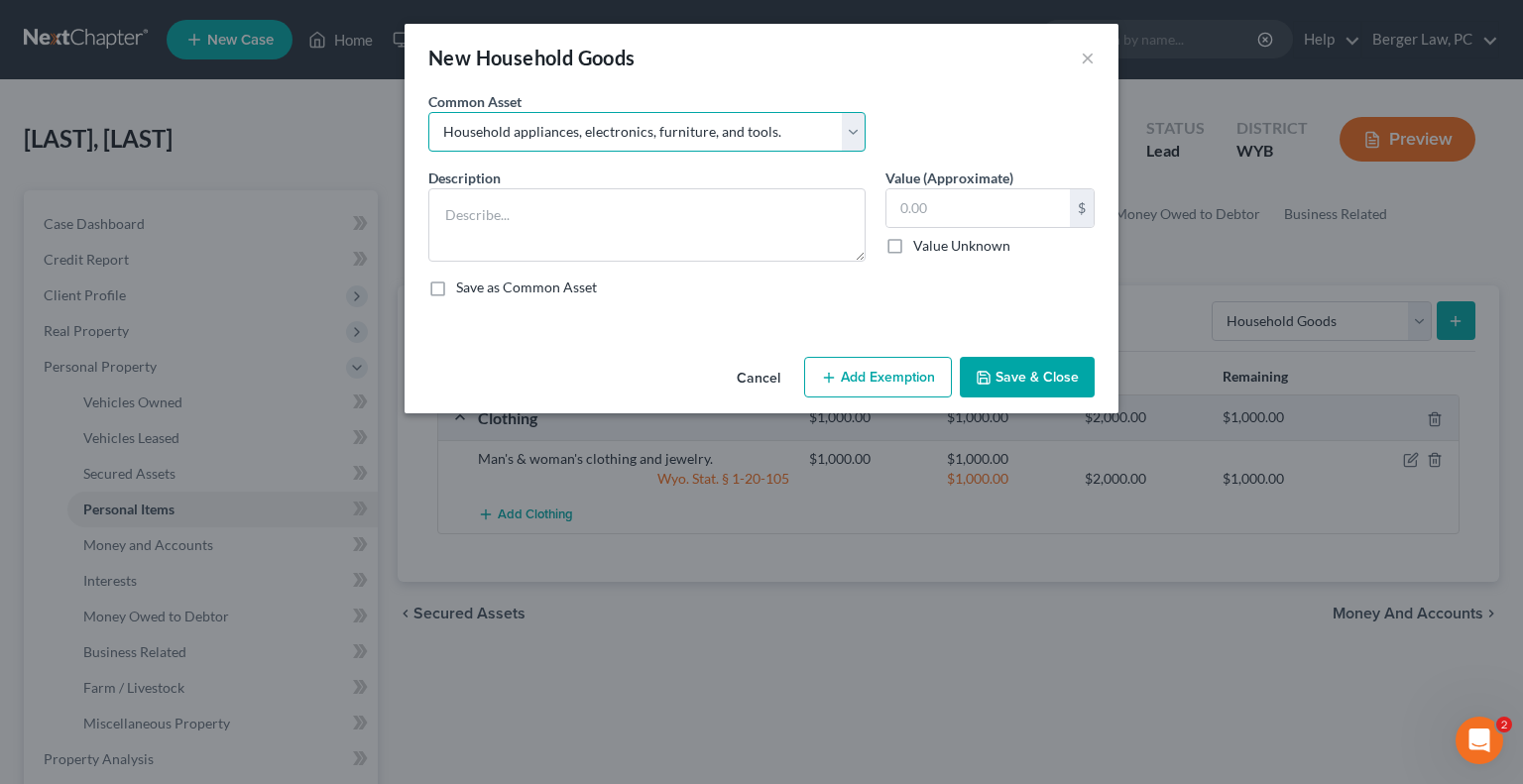 click on "Select Household appliances, electronics, furniture, and tools." at bounding box center (646, 132) 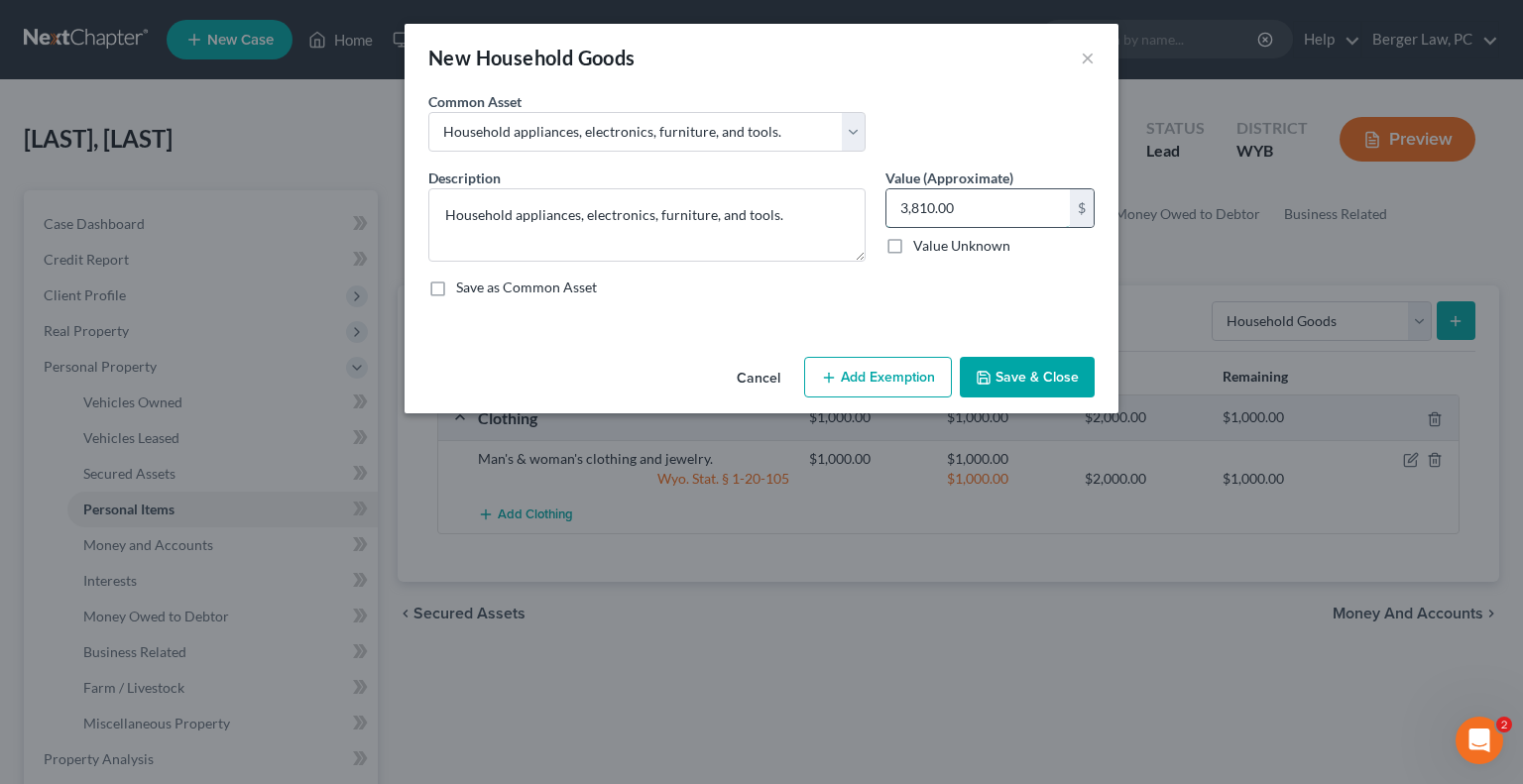 click on "3,810.00" at bounding box center [978, 208] 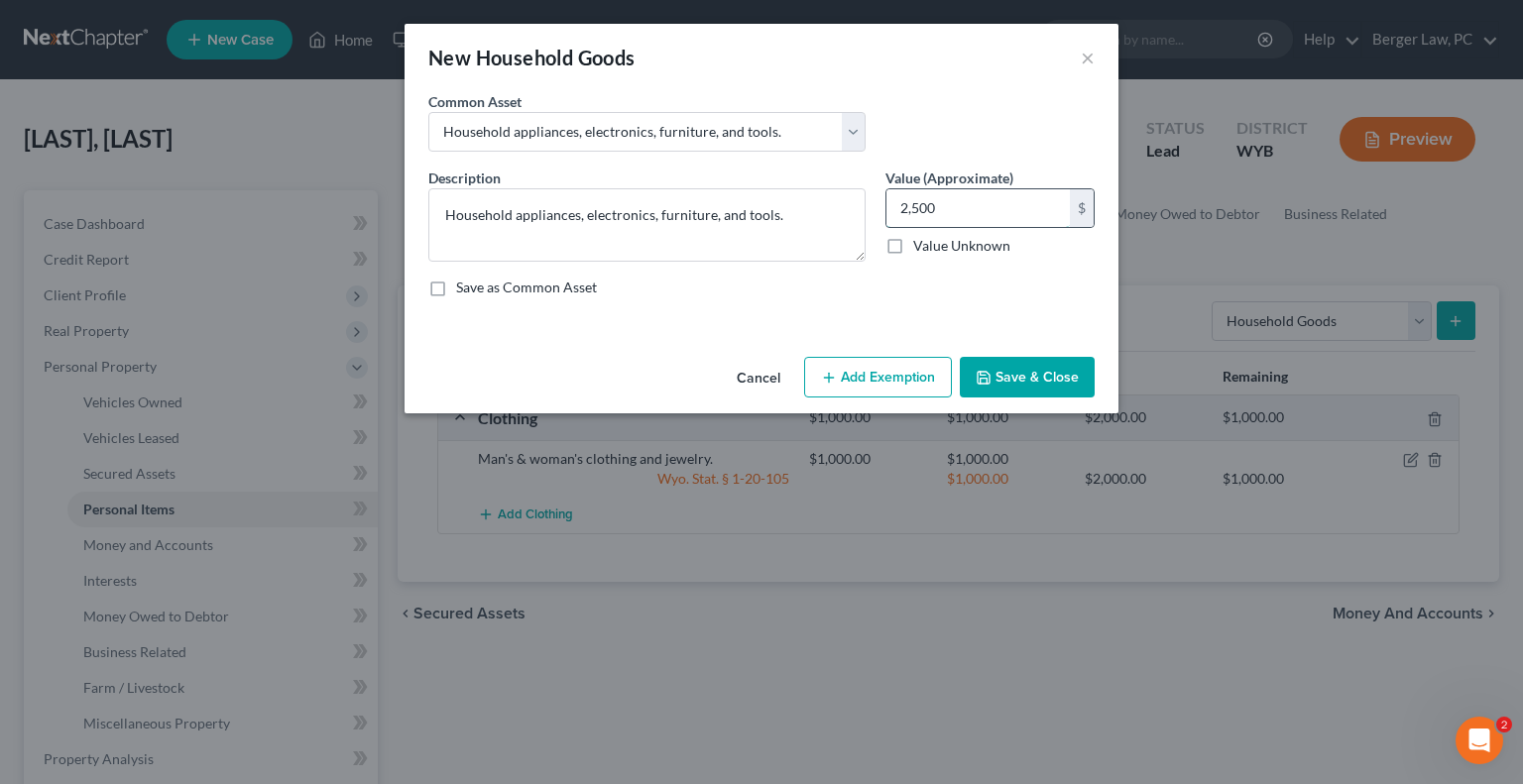click on "2,500" at bounding box center (978, 208) 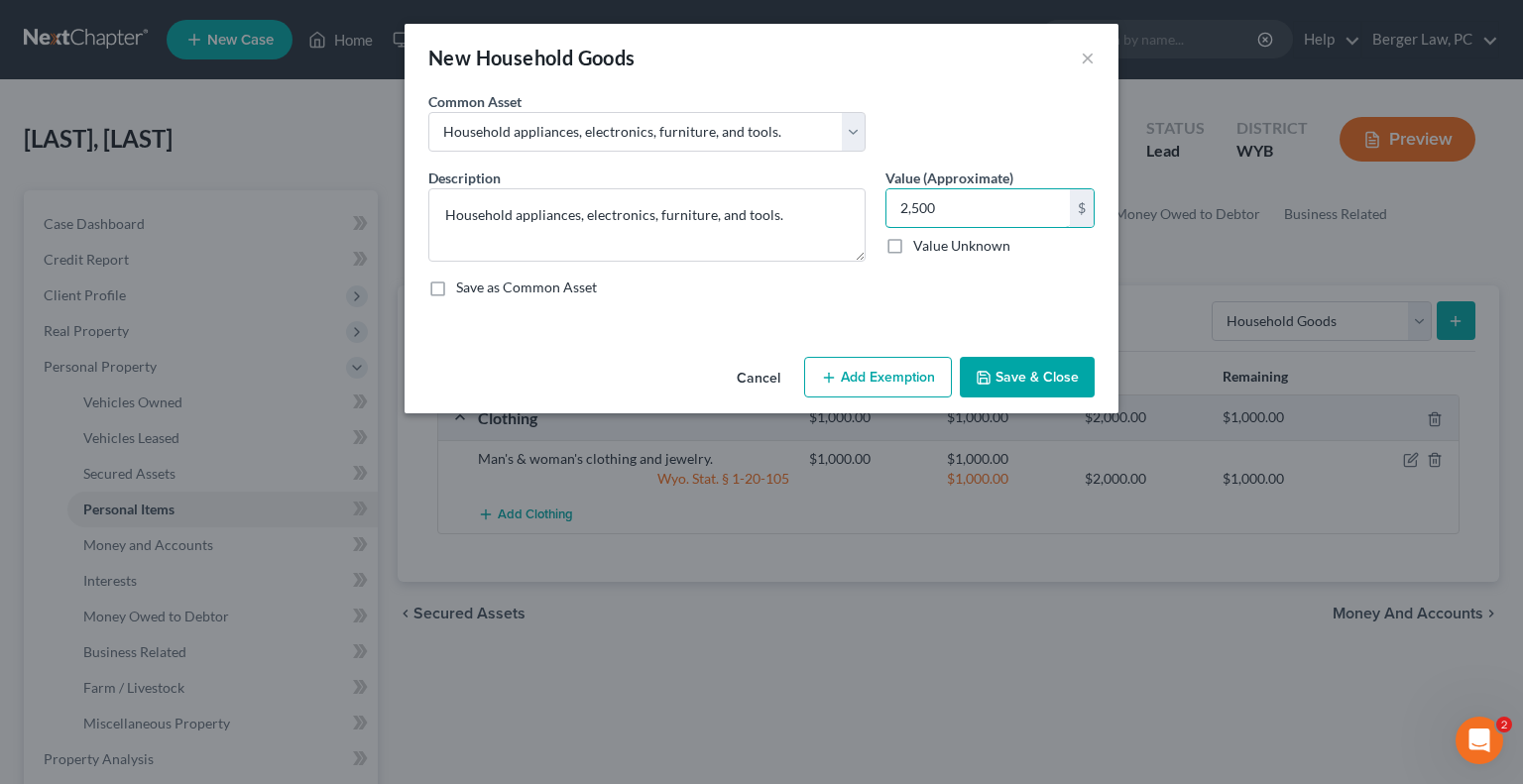 type on "2,500" 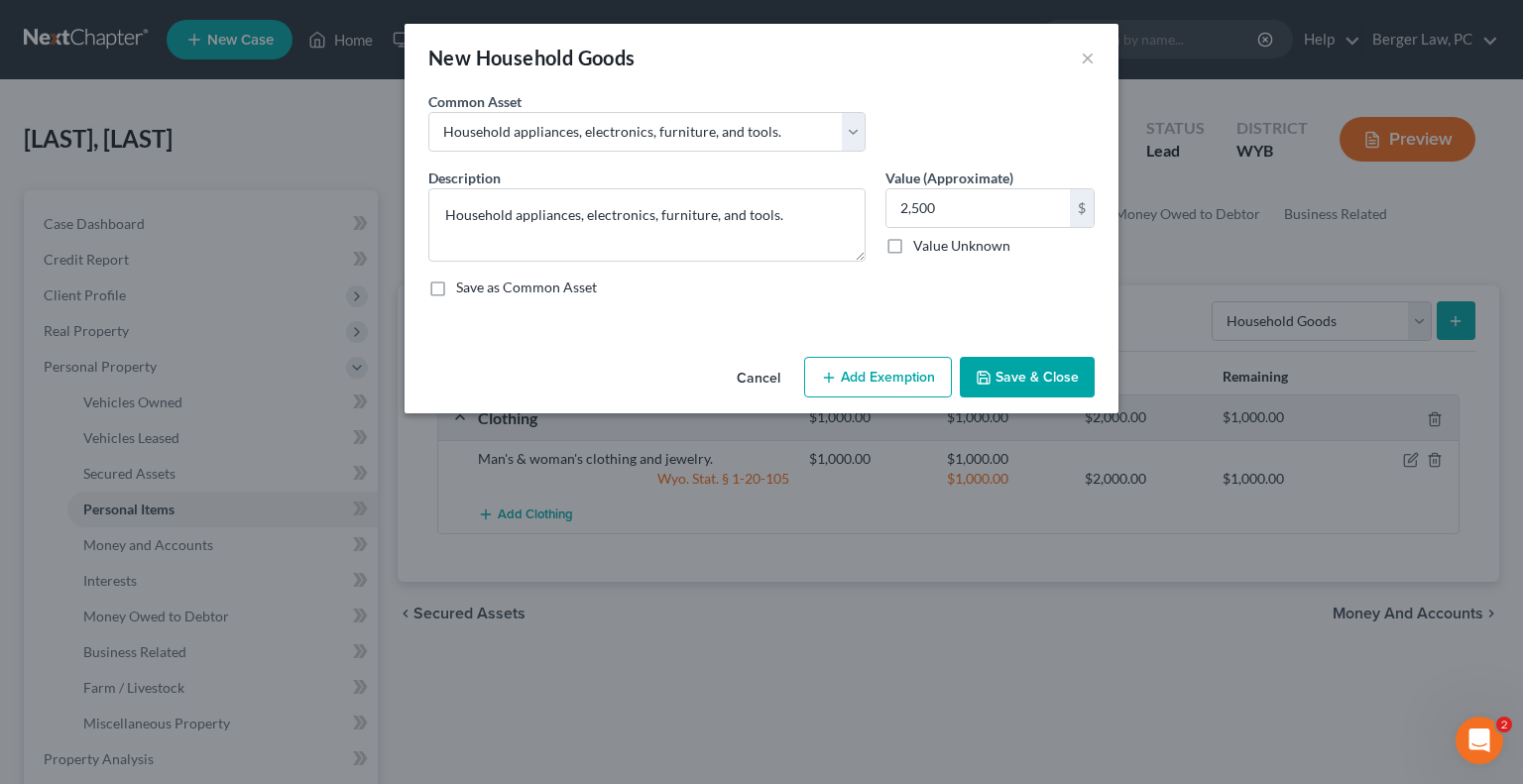 click on "Save as Common Asset" at bounding box center (762, 287) 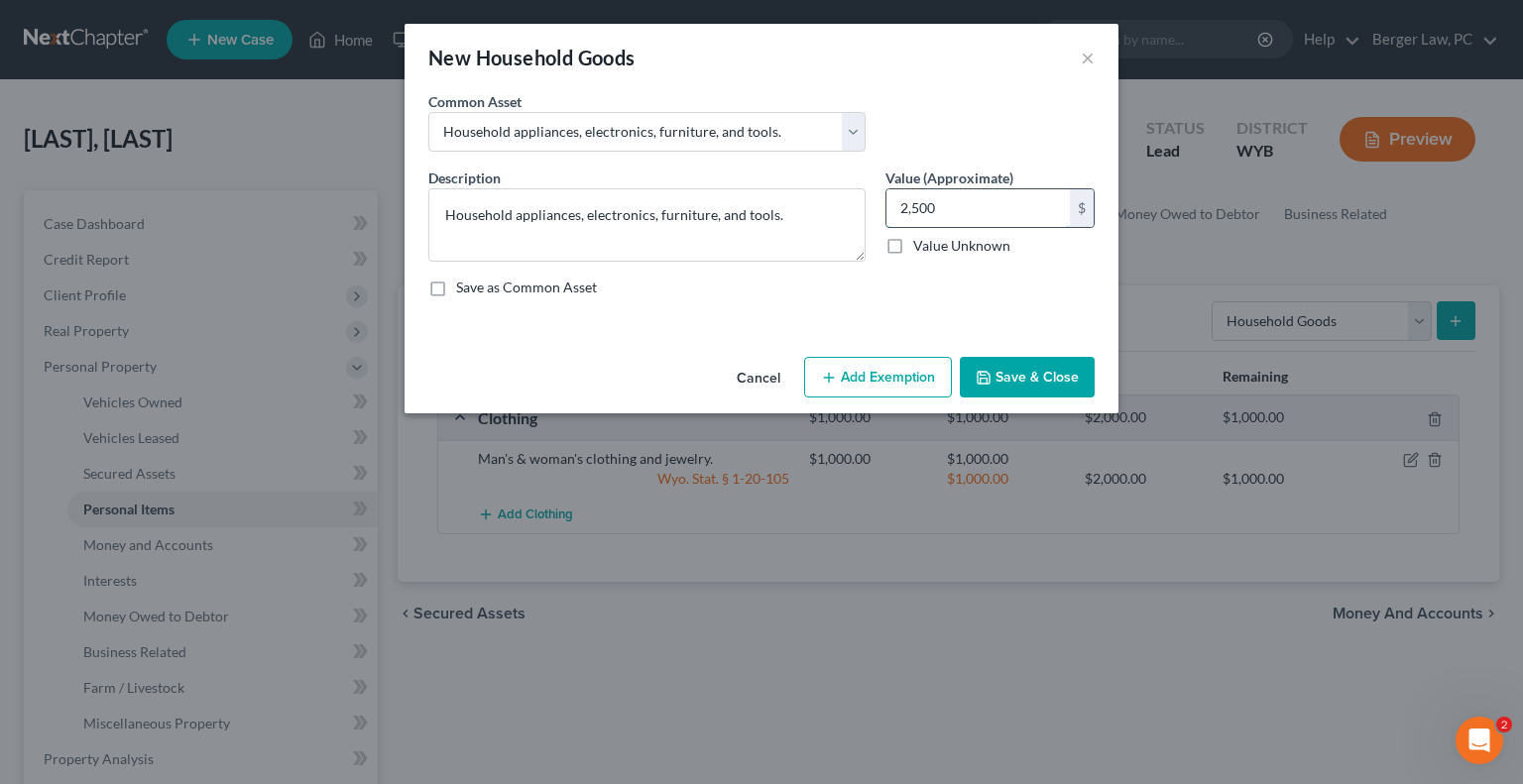 click on "2,500" at bounding box center [978, 208] 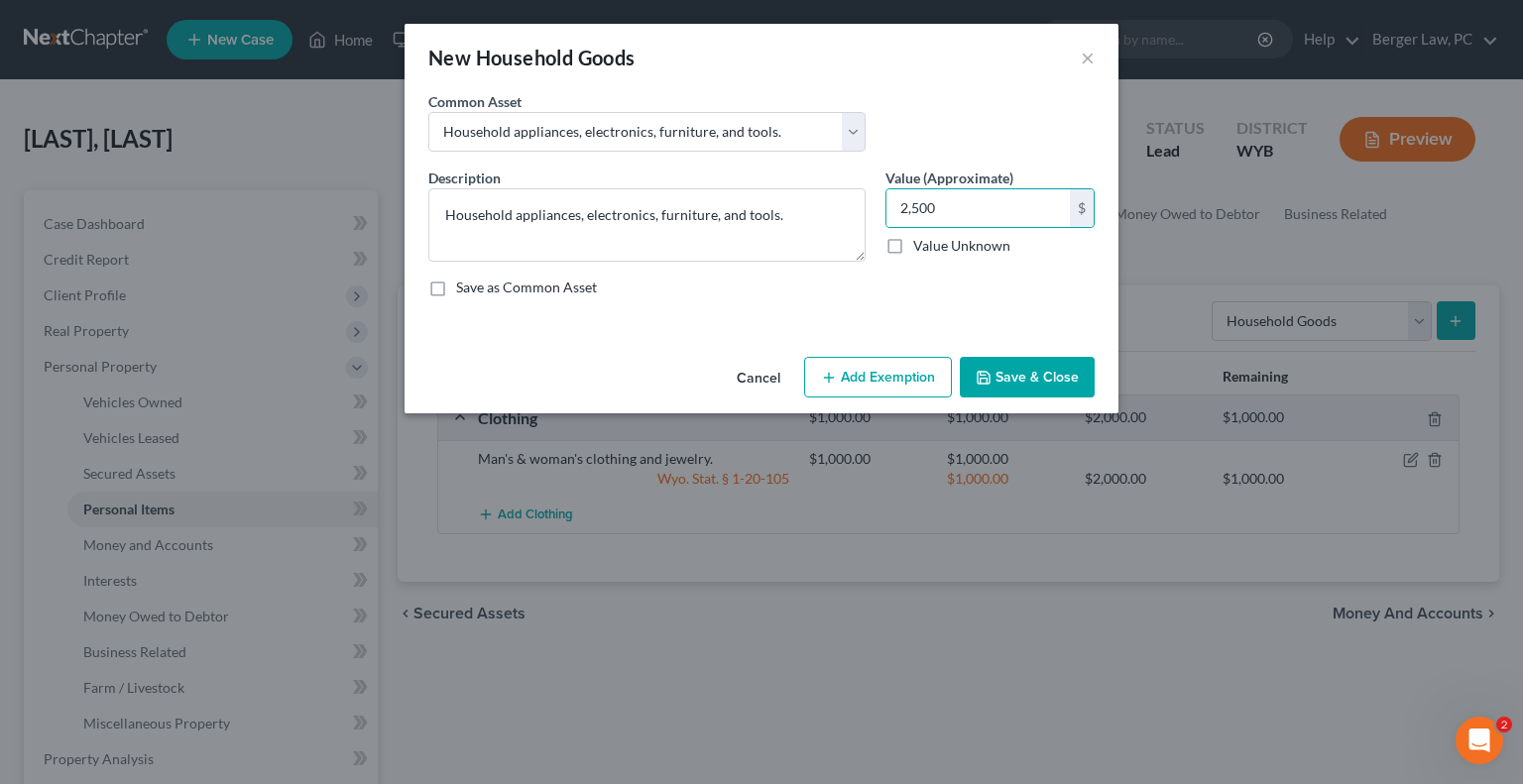 click on "Description
*
Household appliances, electronics, furniture, and tools. Value (Approximate)
2,500.00 $
Value Unknown
Balance Undetermined
2,500 $
Value Unknown
Save as Common Asset" at bounding box center (762, 240) 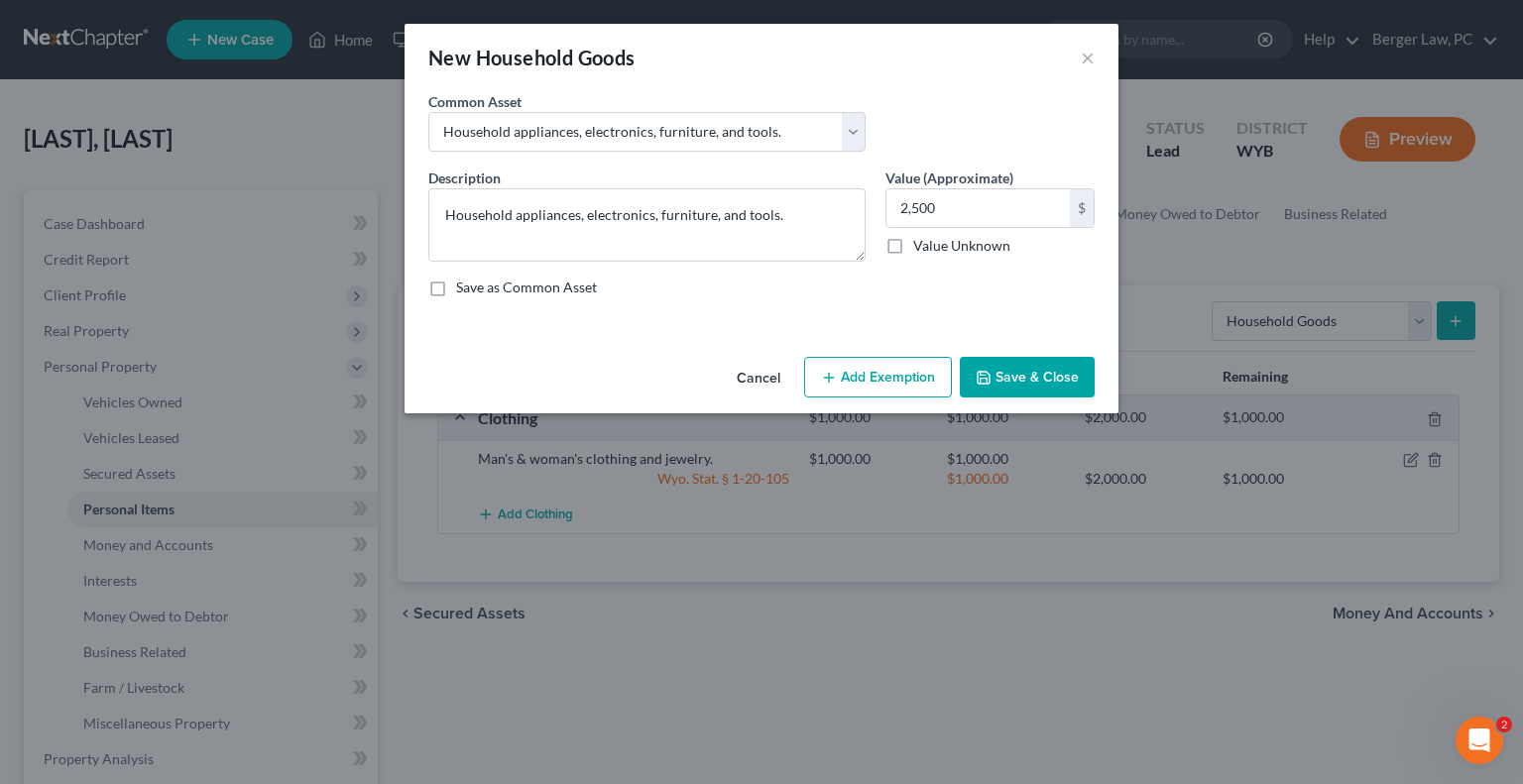 click on "Add Exemption" at bounding box center (878, 378) 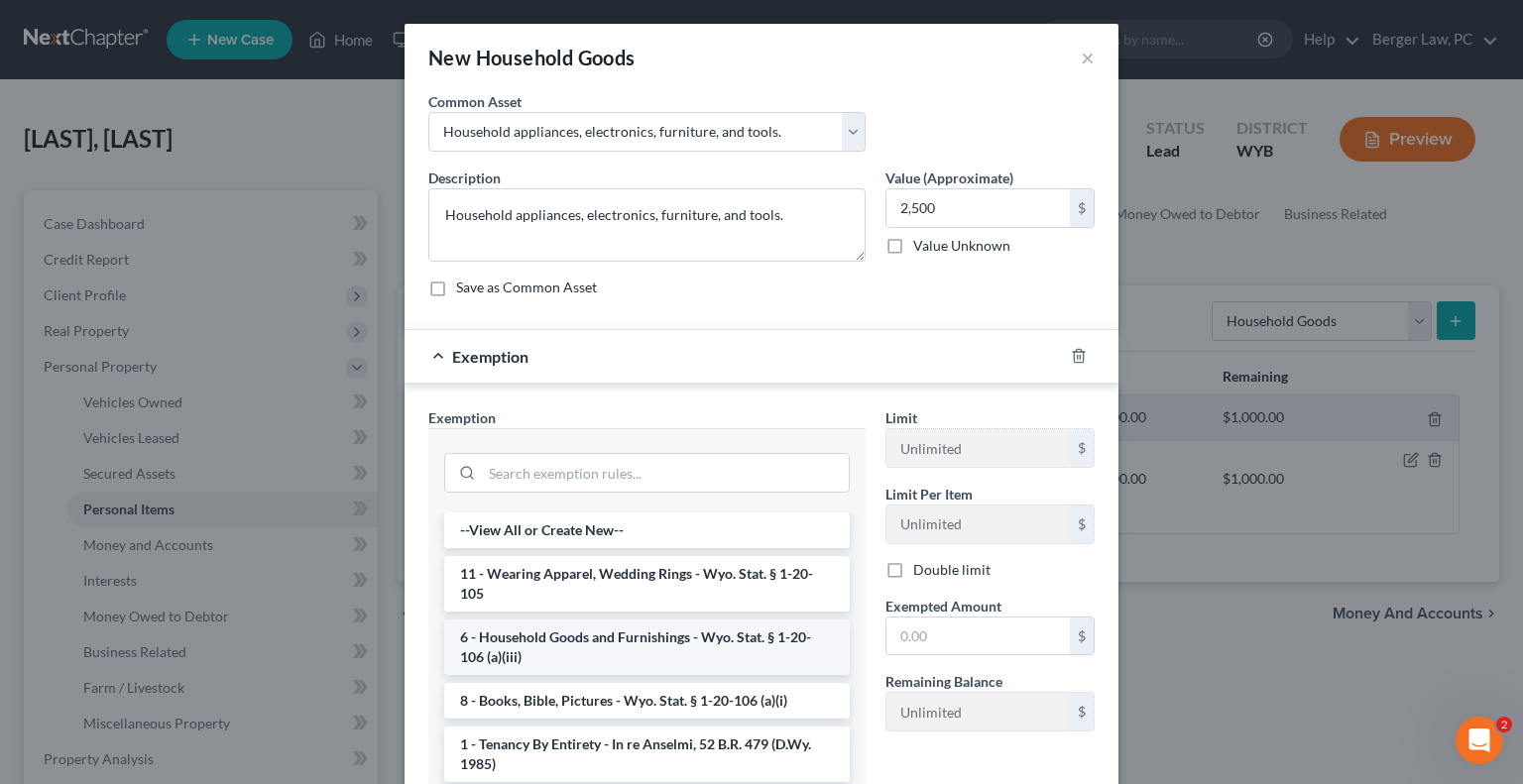 click on "6 - Household Goods and Furnishings - Wyo. Stat. § 1-20-106 (a)(iii)" at bounding box center (646, 647) 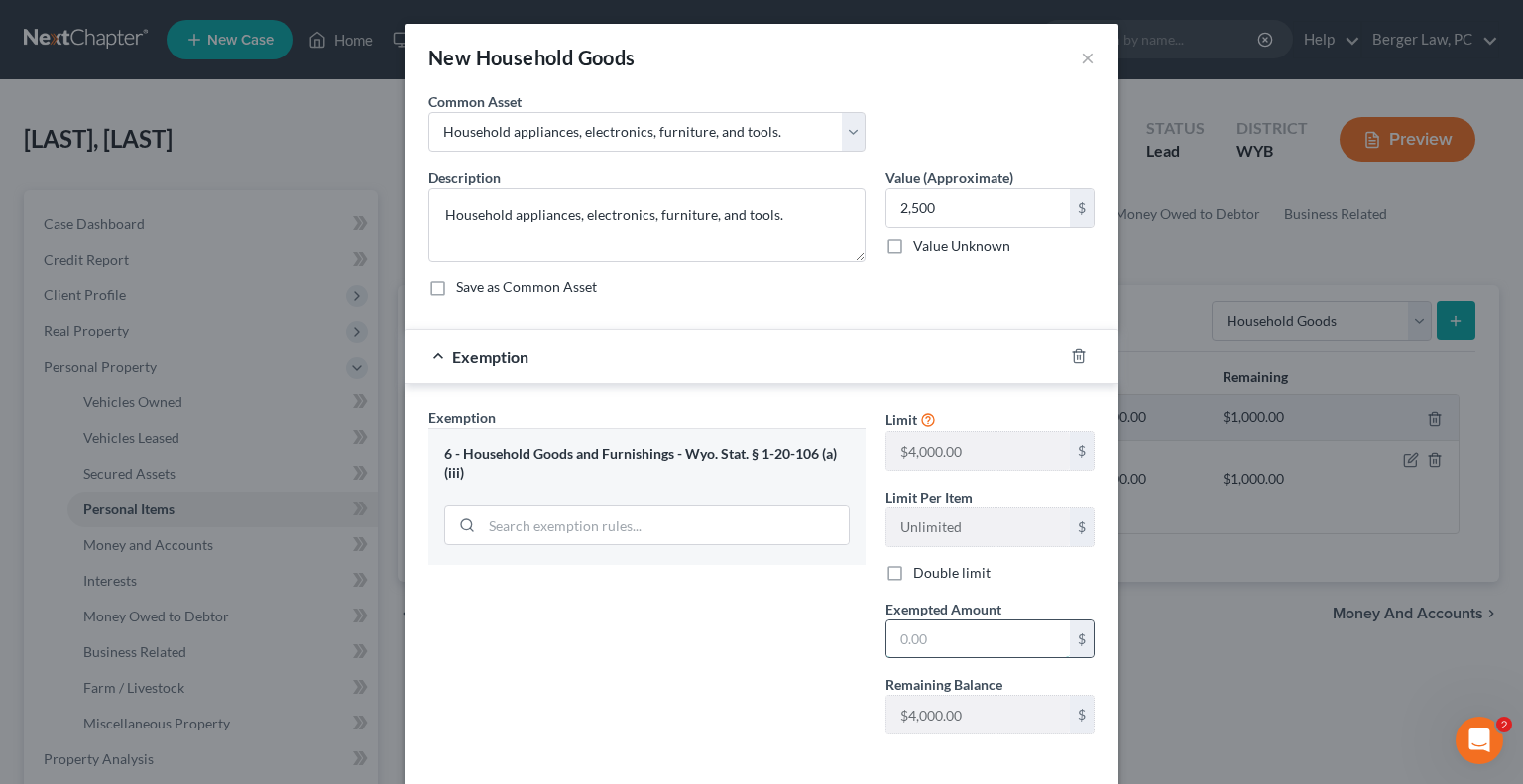 click at bounding box center (978, 639) 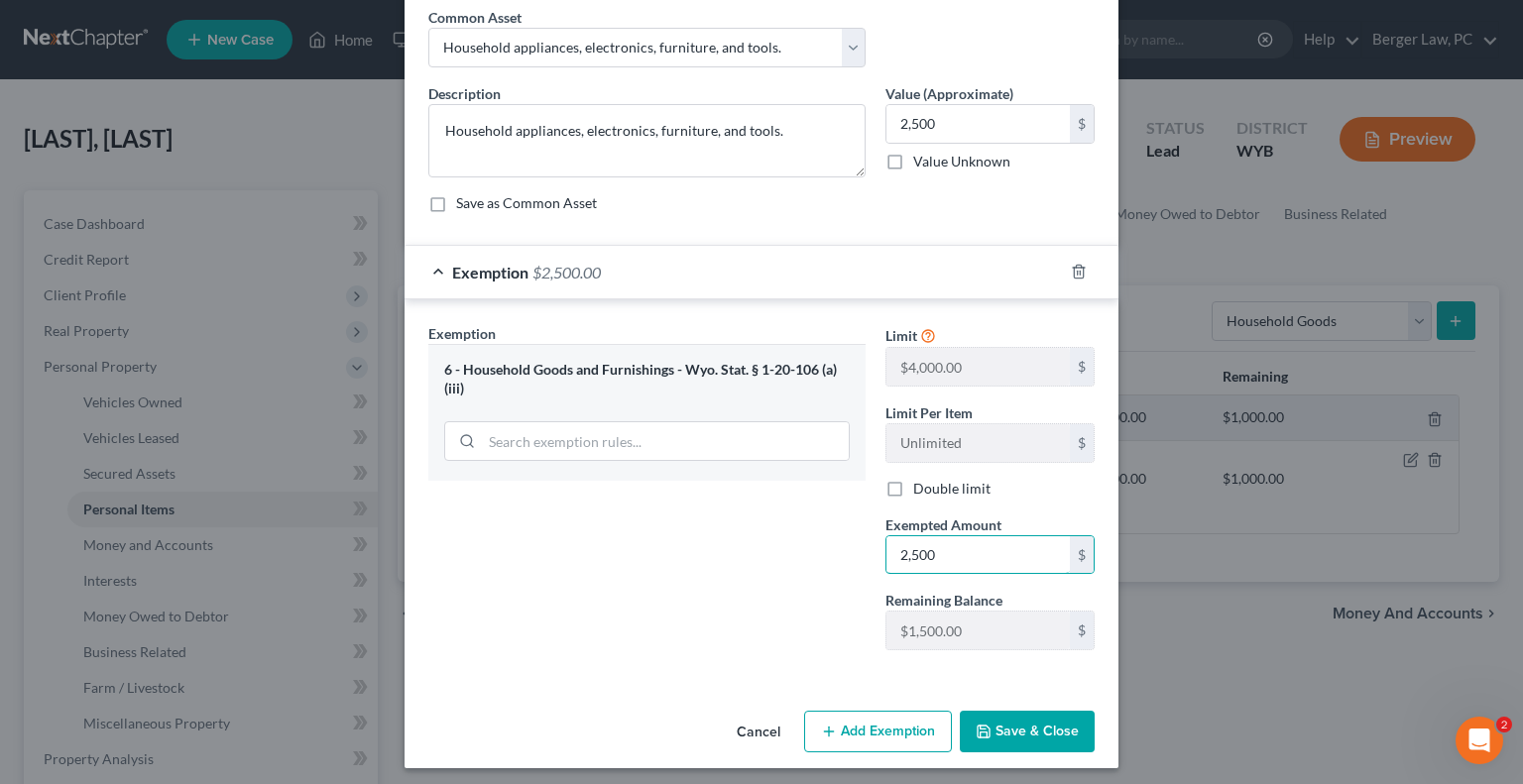 scroll, scrollTop: 89, scrollLeft: 0, axis: vertical 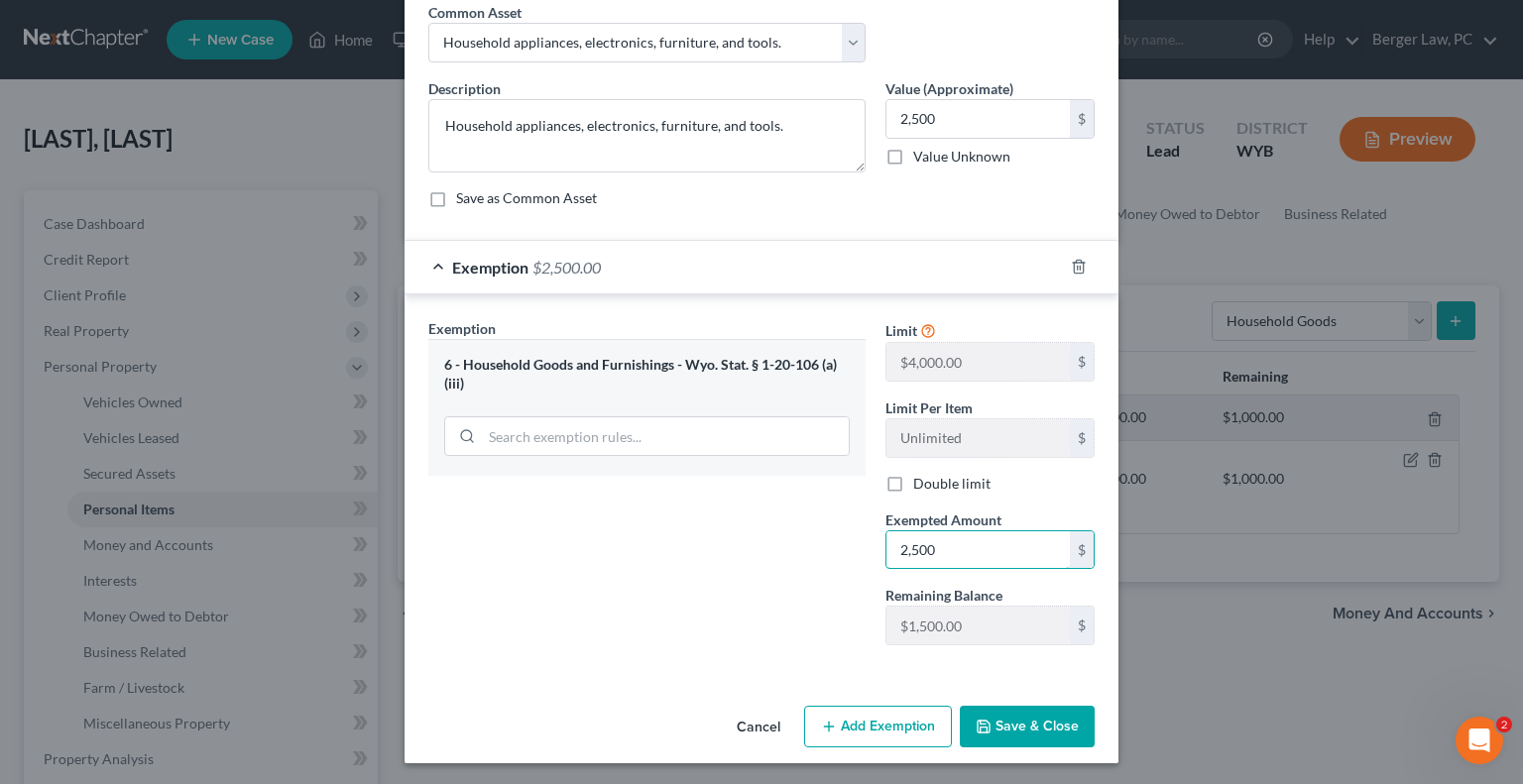 type on "2,500" 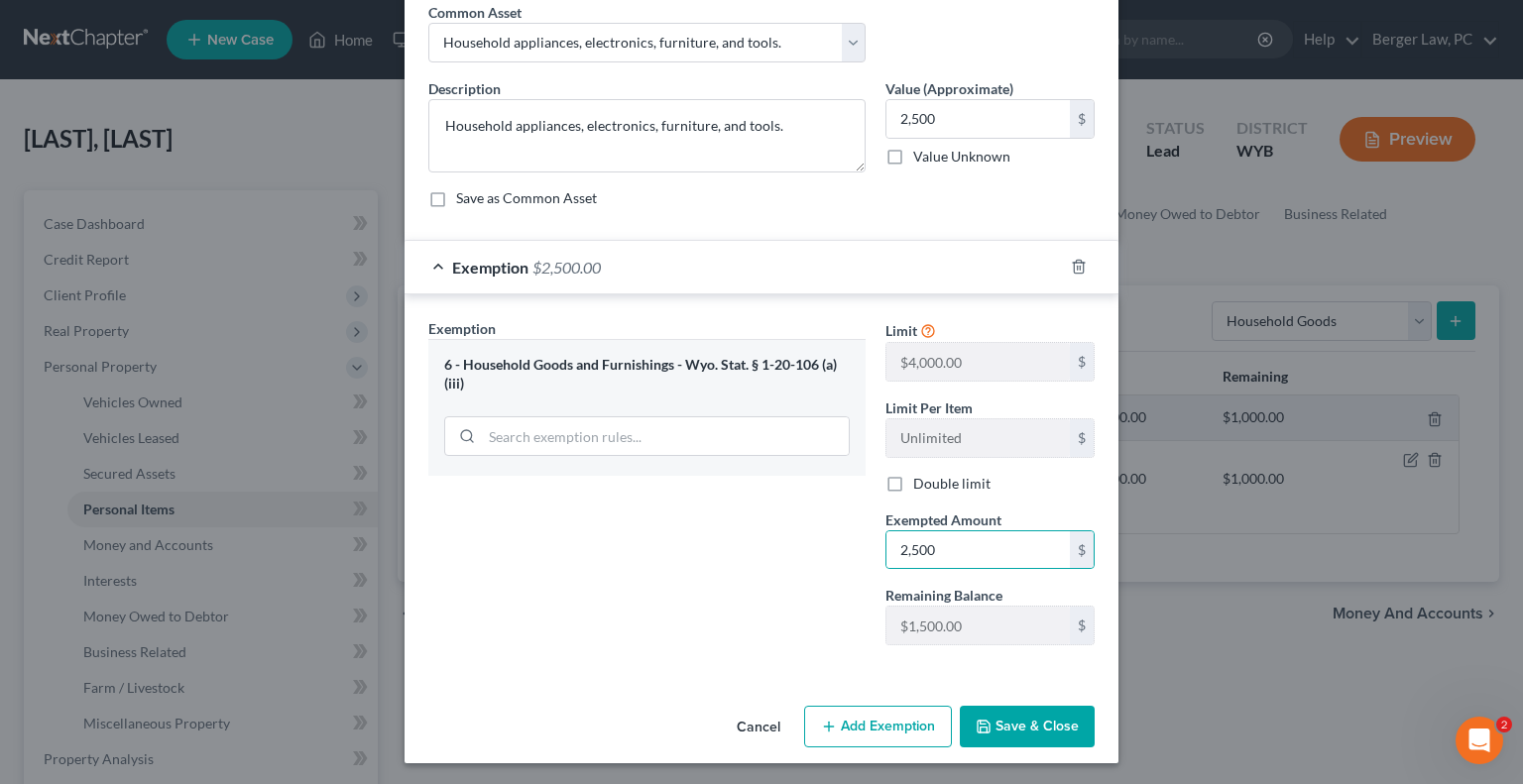 click on "Save & Close" at bounding box center [1027, 727] 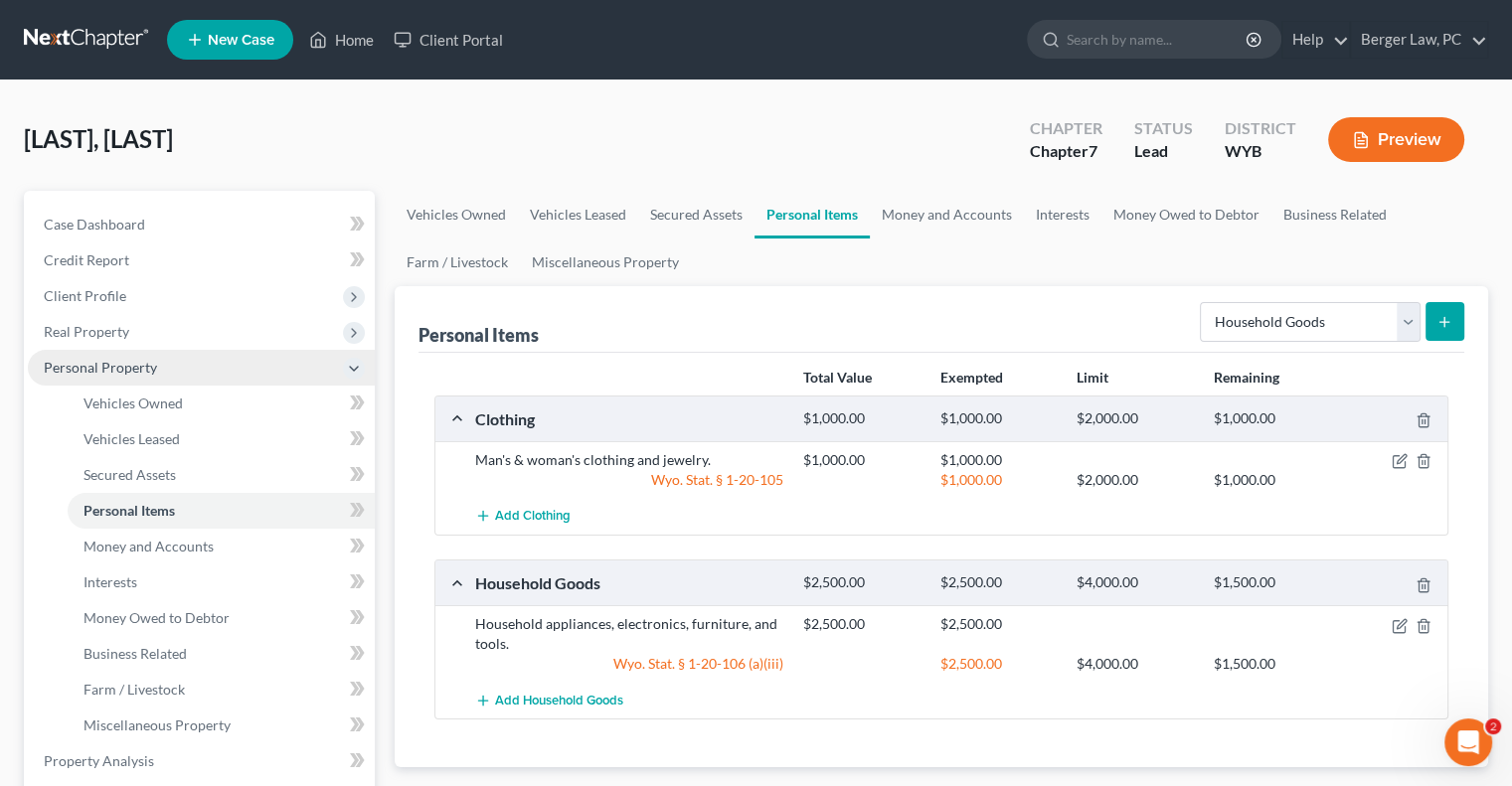 click on "Personal Property" at bounding box center (201, 368) 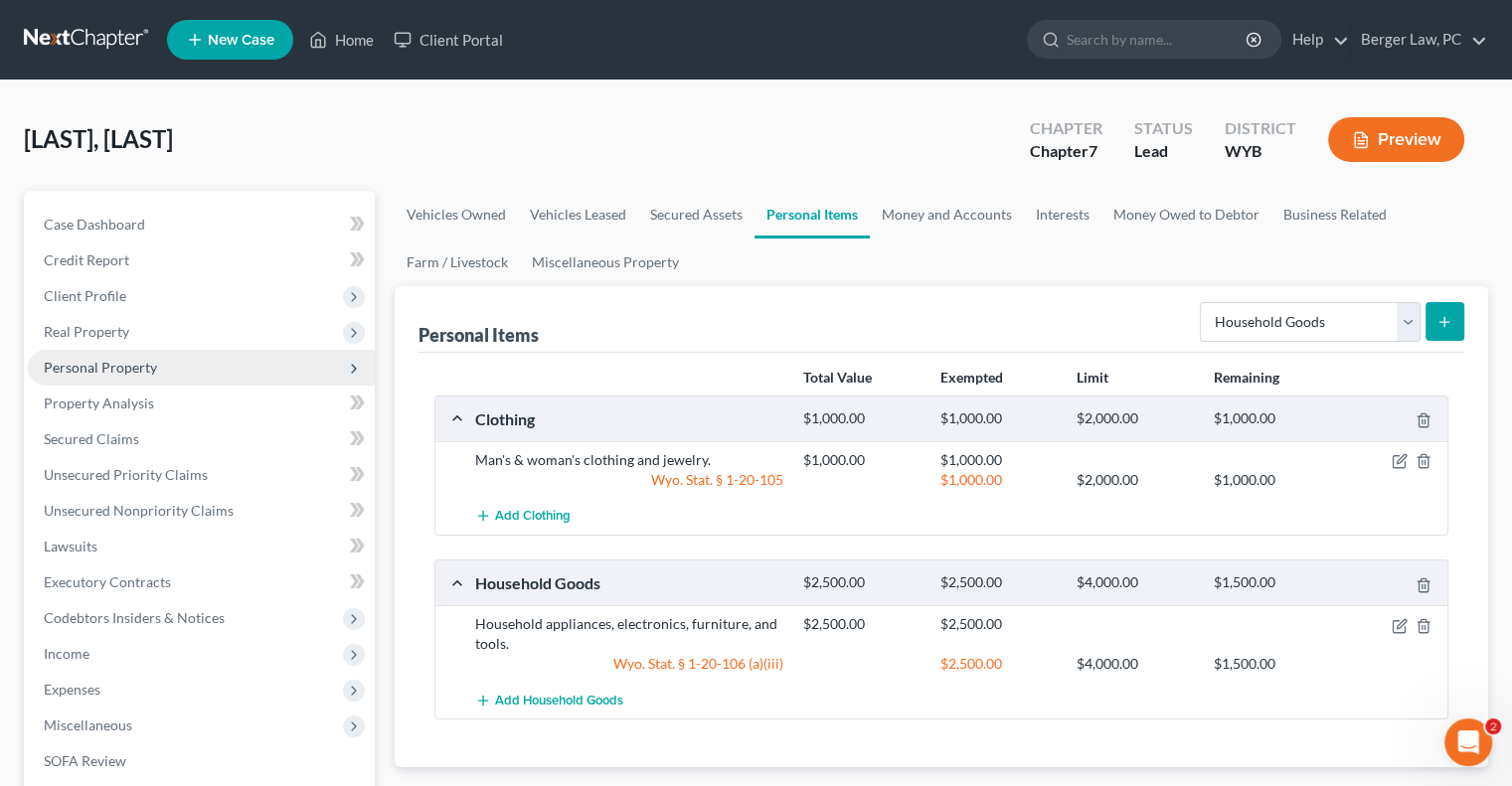 click on "Personal Property" at bounding box center (100, 367) 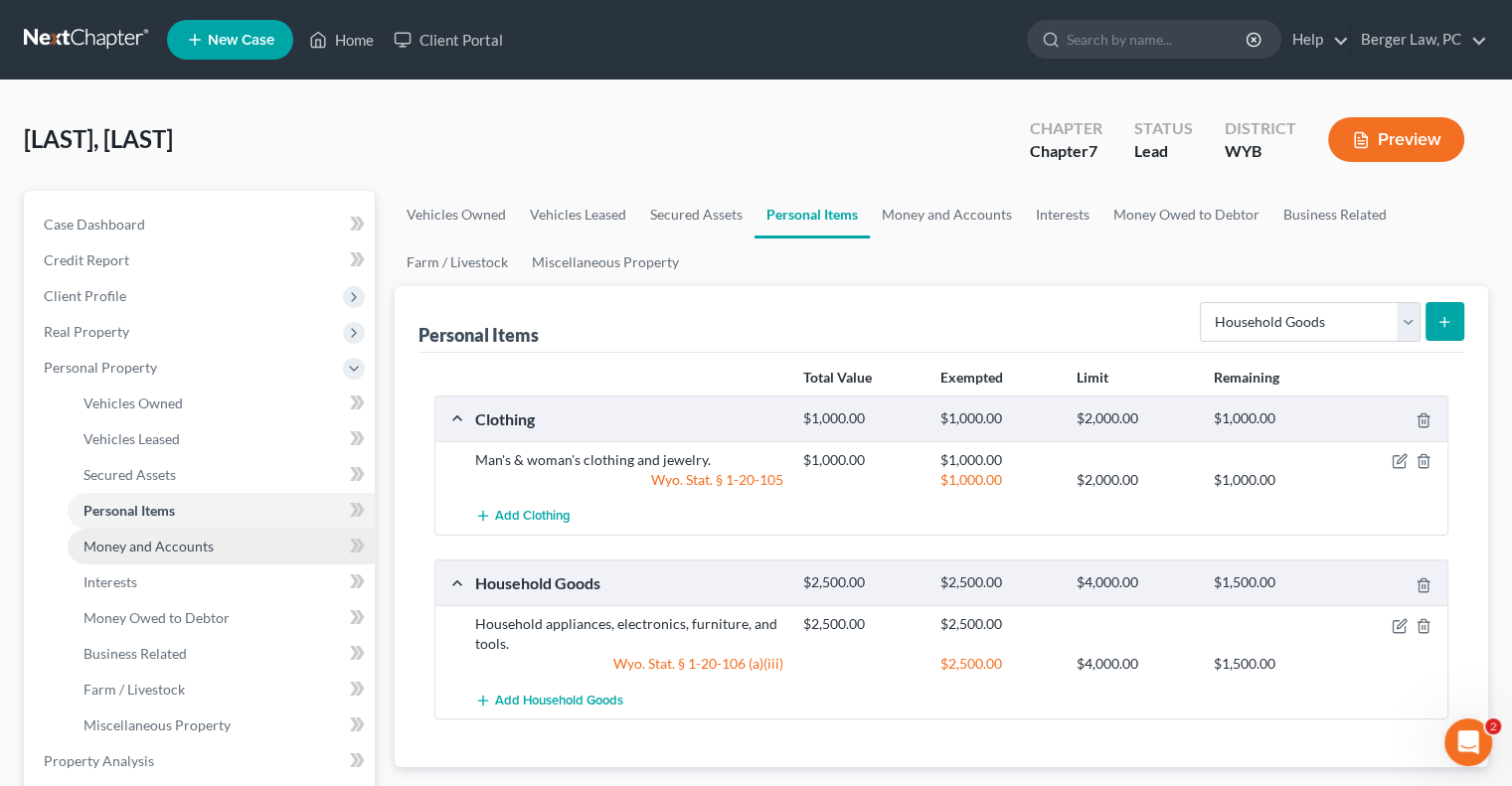 click on "Money and Accounts" at bounding box center [221, 547] 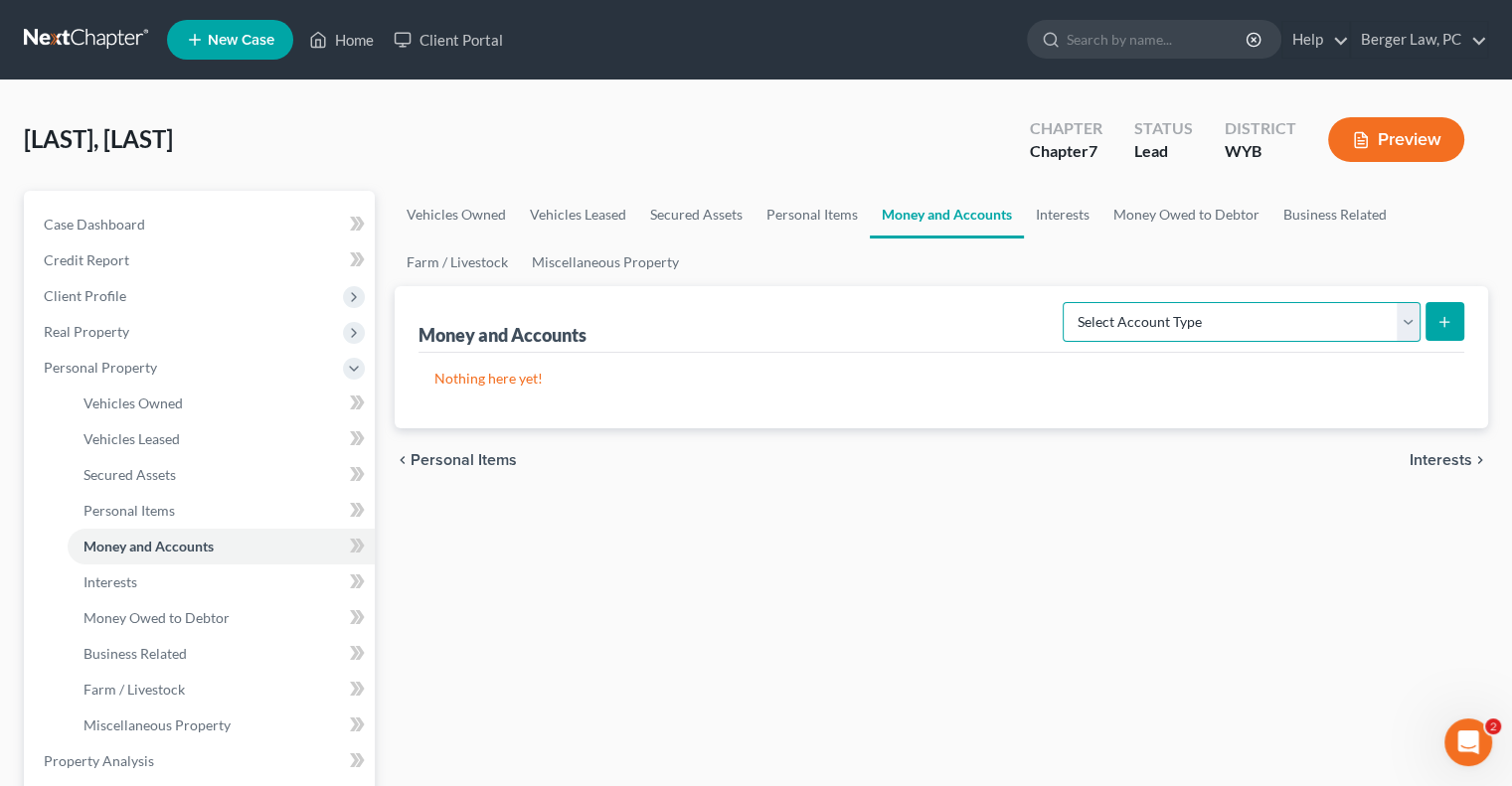 click on "Select Account Type Brokerage Cash on Hand Certificates of Deposit Checking Account Money Market Other (Credit Union, Health Savings Account, etc) Safe Deposit Box Savings Account Security Deposits or Prepayments" at bounding box center [1242, 322] 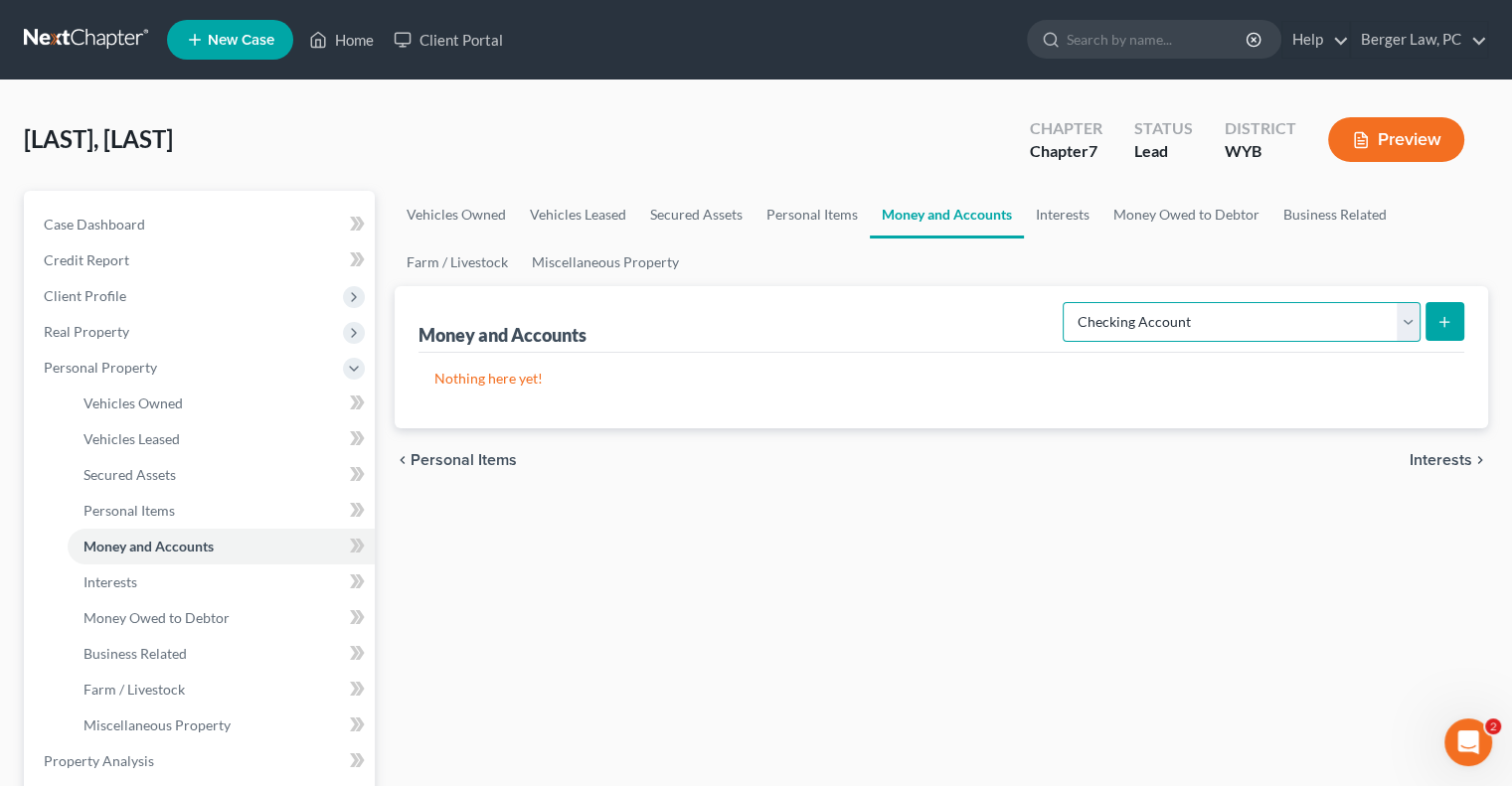 click on "Select Account Type Brokerage Cash on Hand Certificates of Deposit Checking Account Money Market Other (Credit Union, Health Savings Account, etc) Safe Deposit Box Savings Account Security Deposits or Prepayments" at bounding box center [1242, 322] 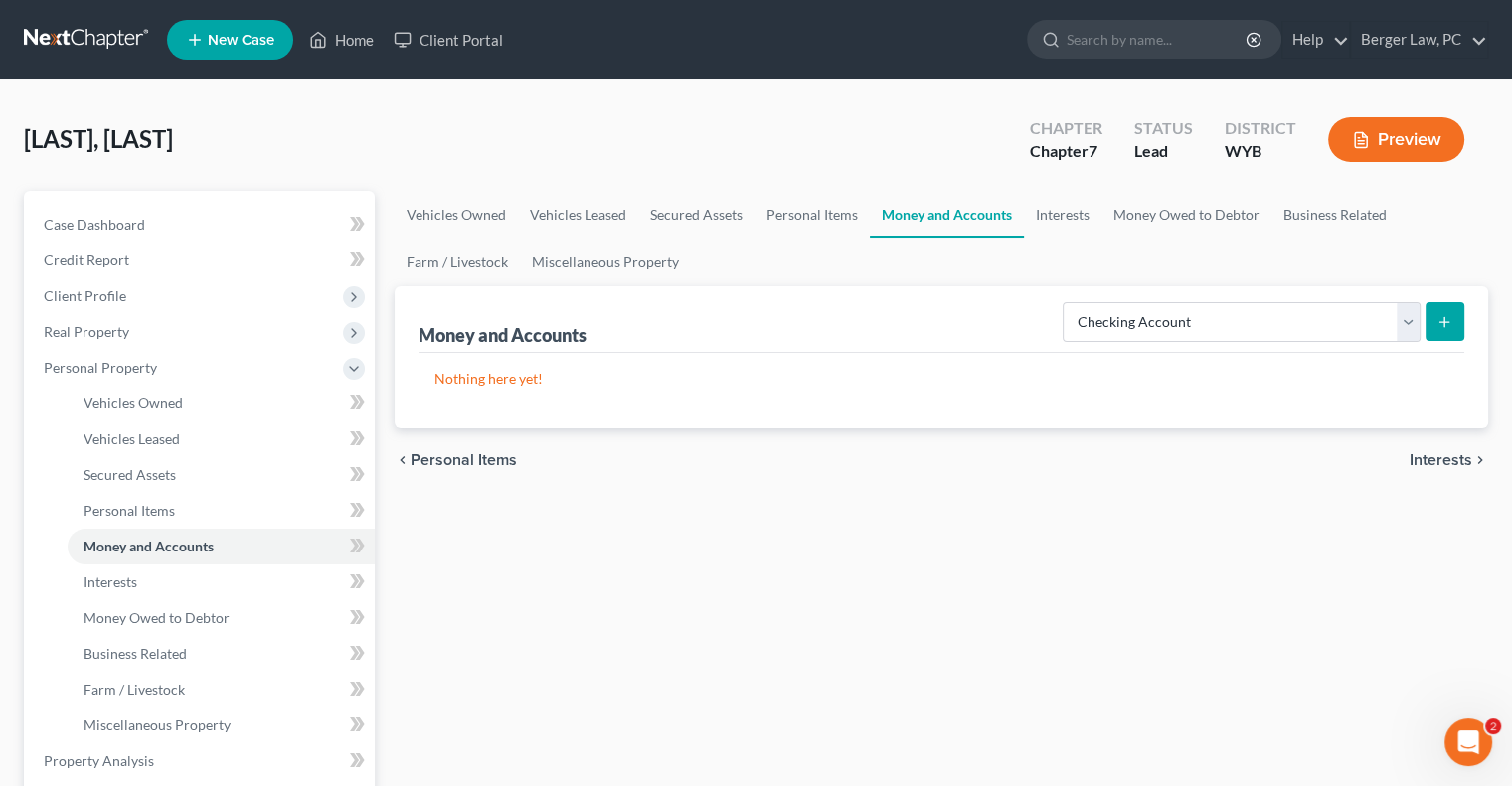 click at bounding box center [1444, 321] 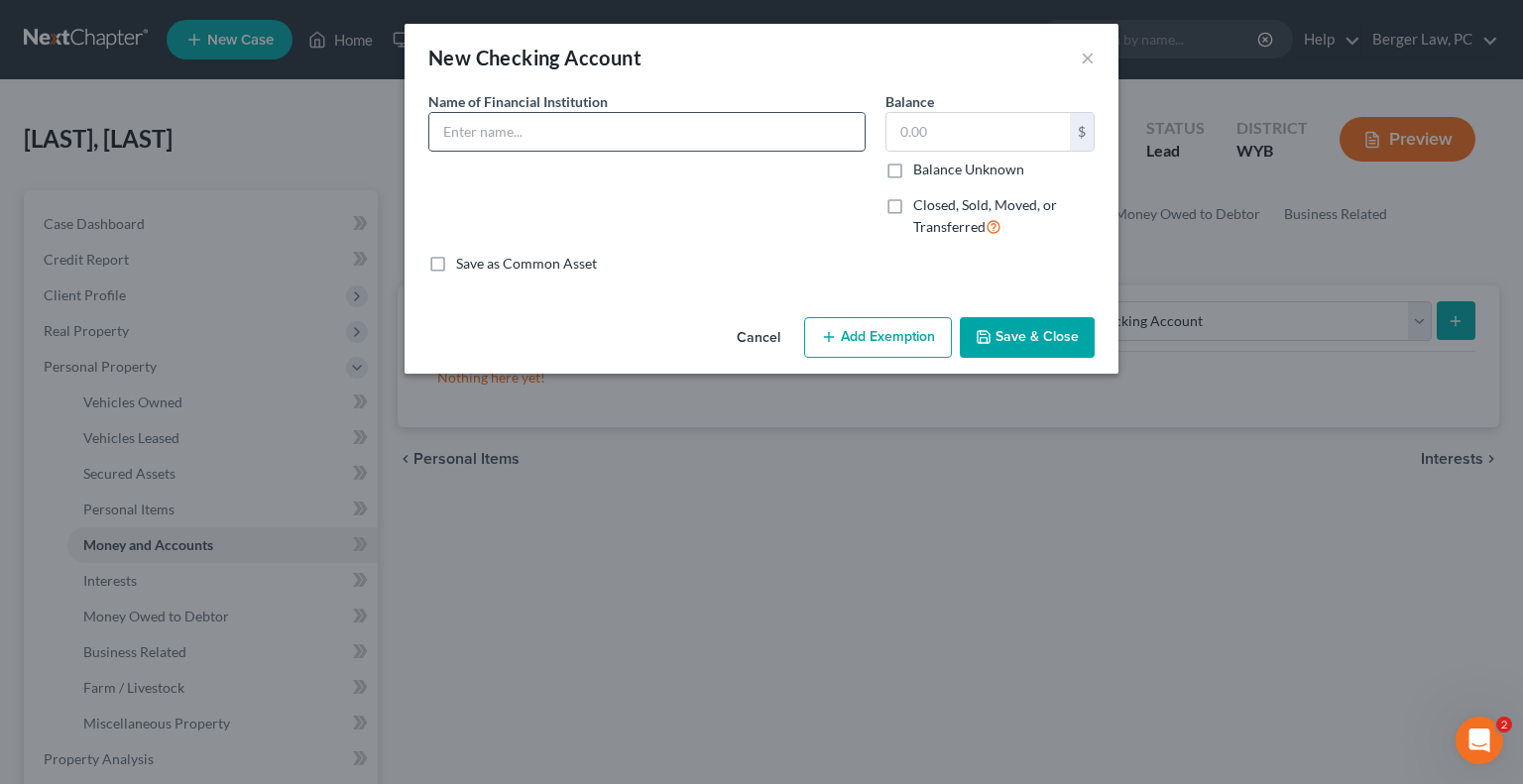 click at bounding box center (646, 132) 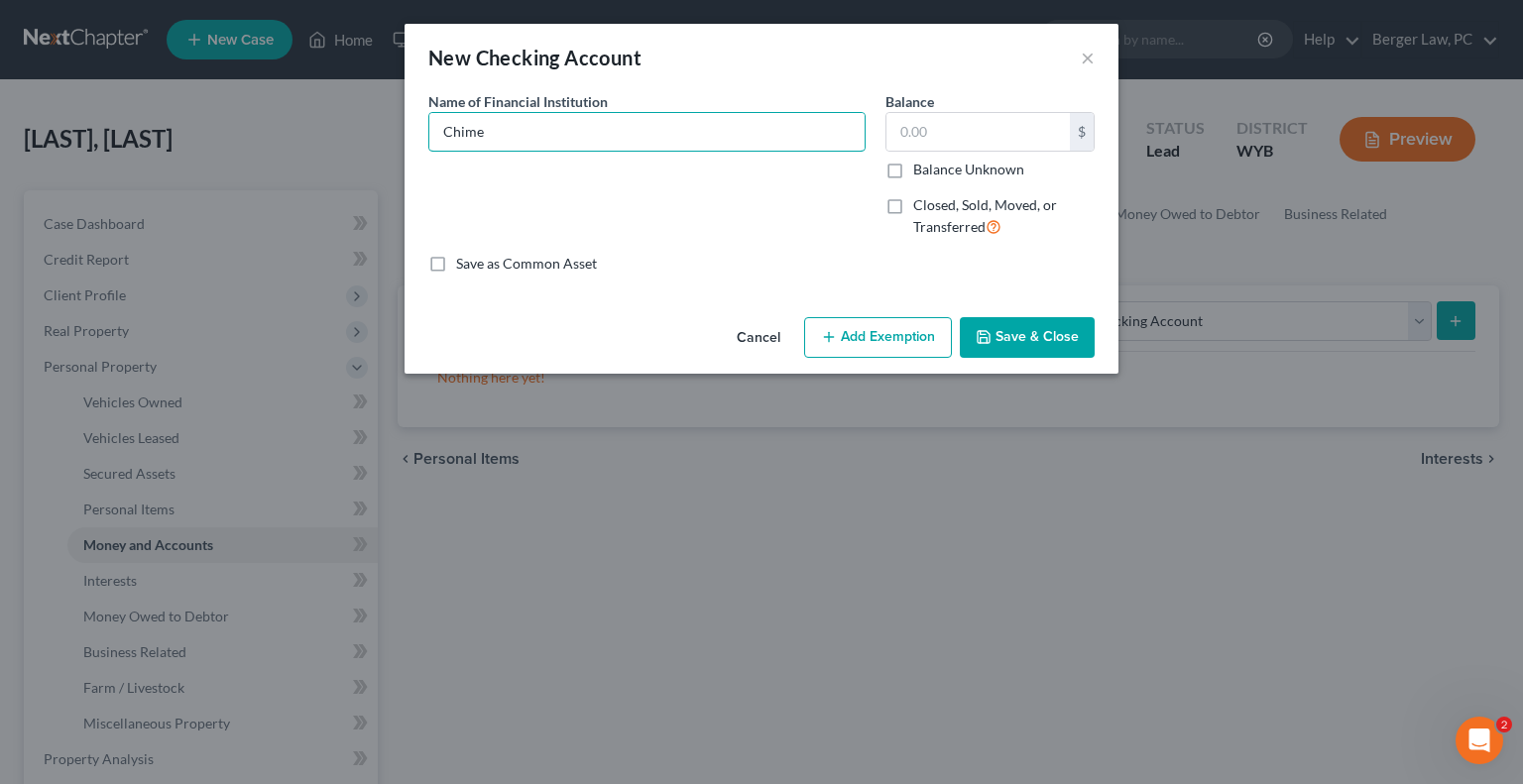 type on "Chime" 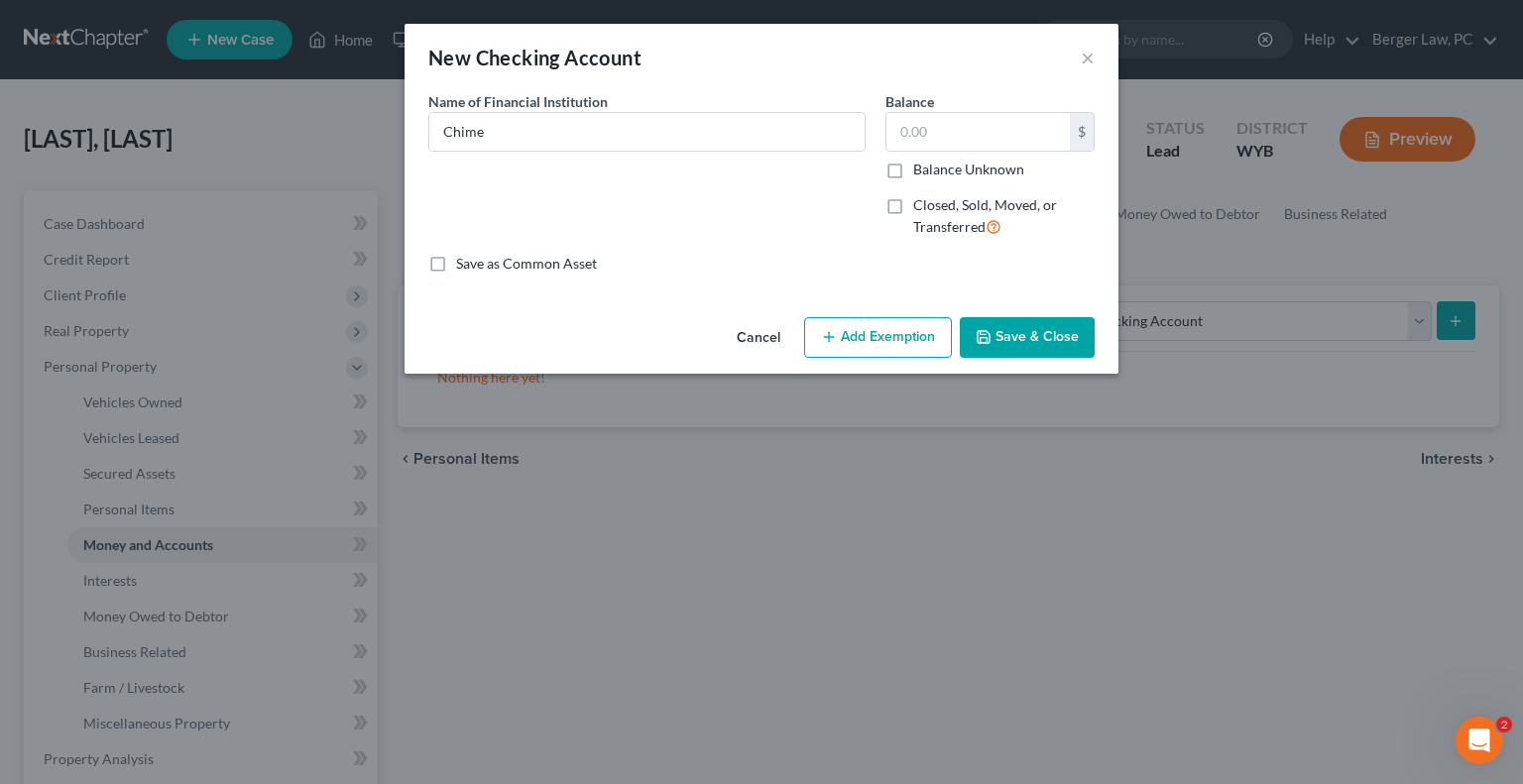 click on "Save & Close" at bounding box center [1027, 338] 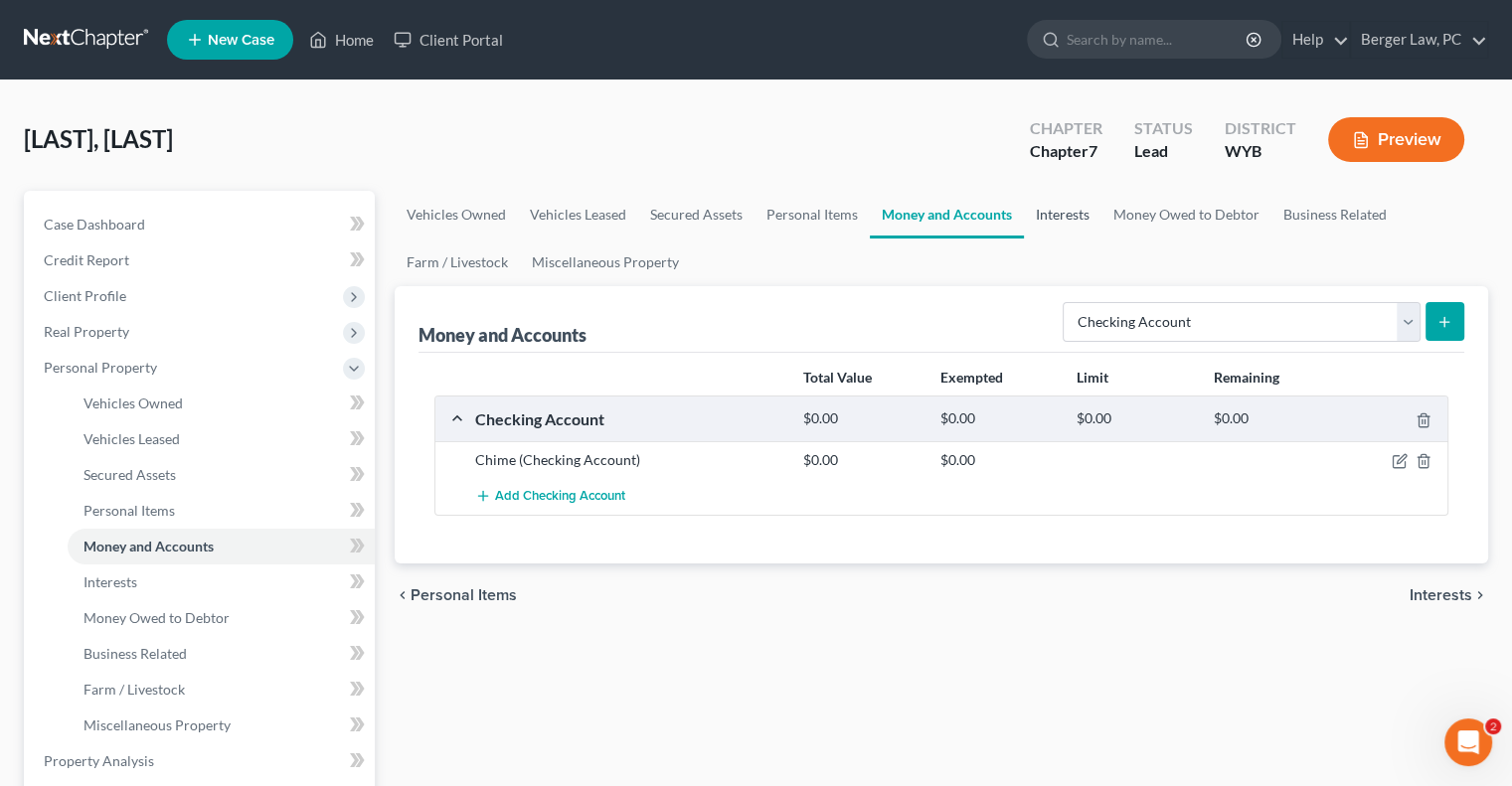click on "Interests" at bounding box center (1063, 215) 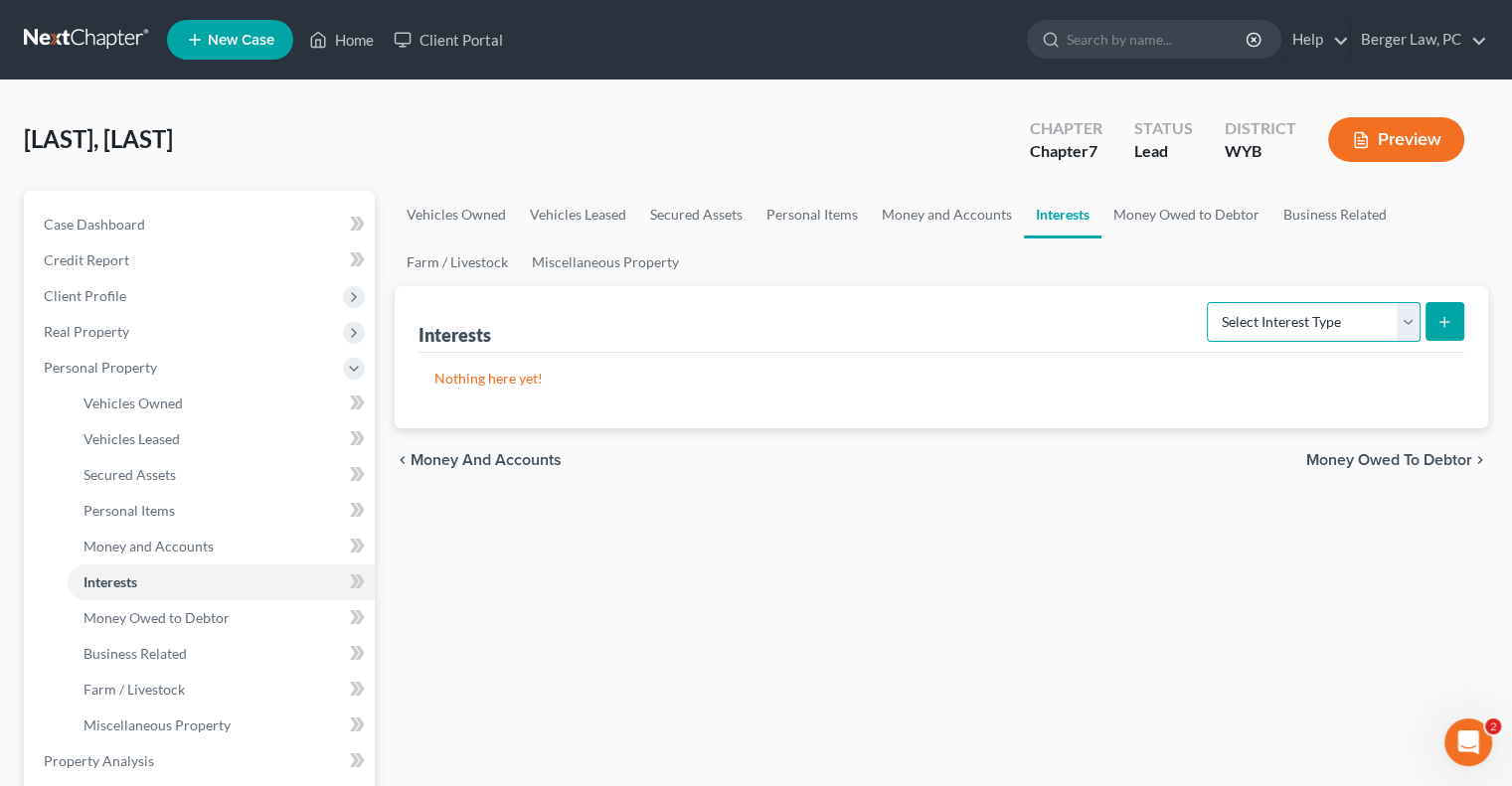 click on "Select Interest Type 401K Annuity Bond Education IRA Government Bond Government Pension Plan Incorporated Business IRA Joint Venture (Active) Joint Venture (Inactive) Keogh Mutual Fund Other Retirement Plan Partnership (Active) Partnership (Inactive) Pension Plan Stock Term Life Insurance Unincorporated Business Whole Life Insurance" at bounding box center (1313, 322) 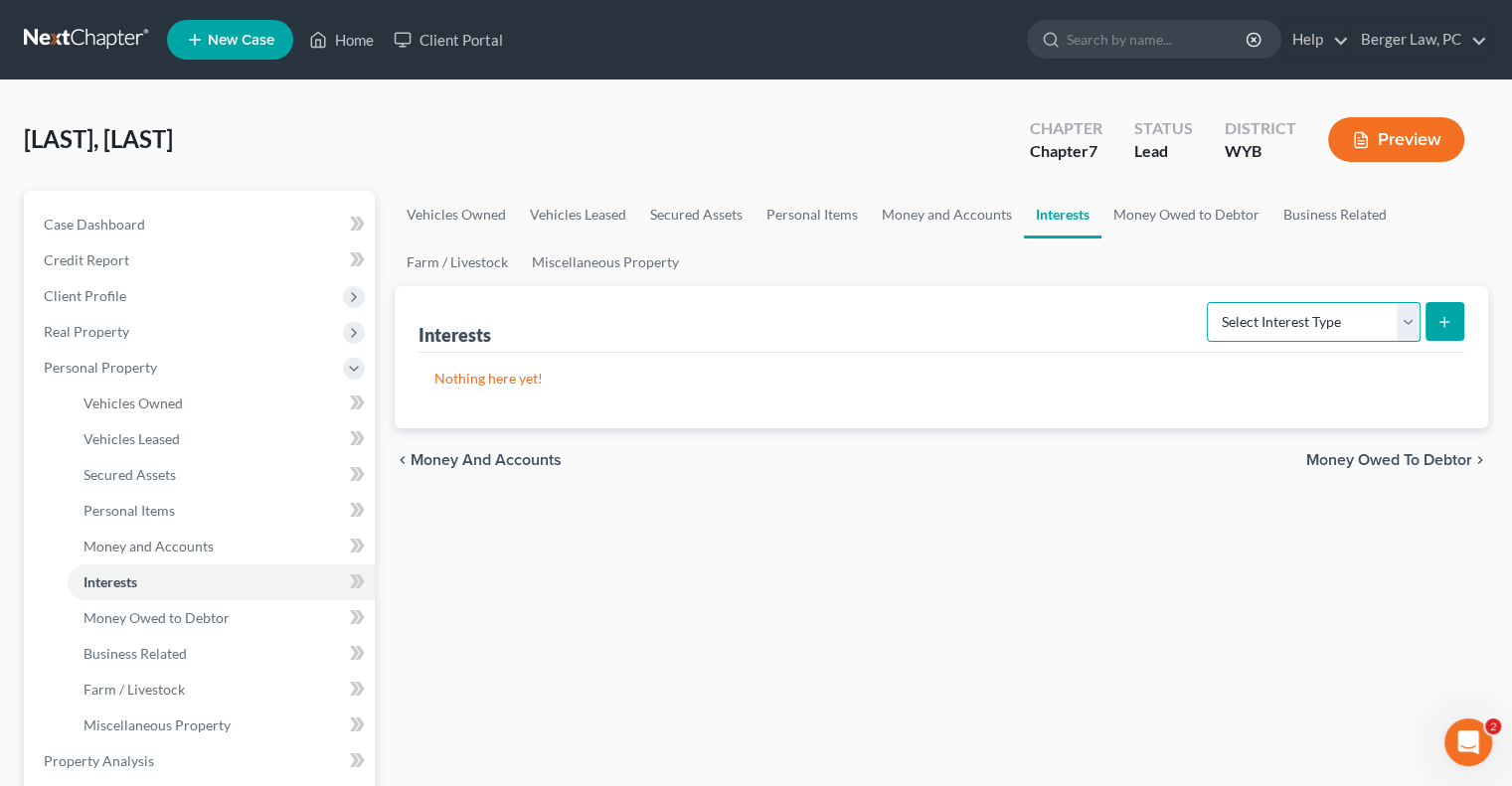 select on "401k" 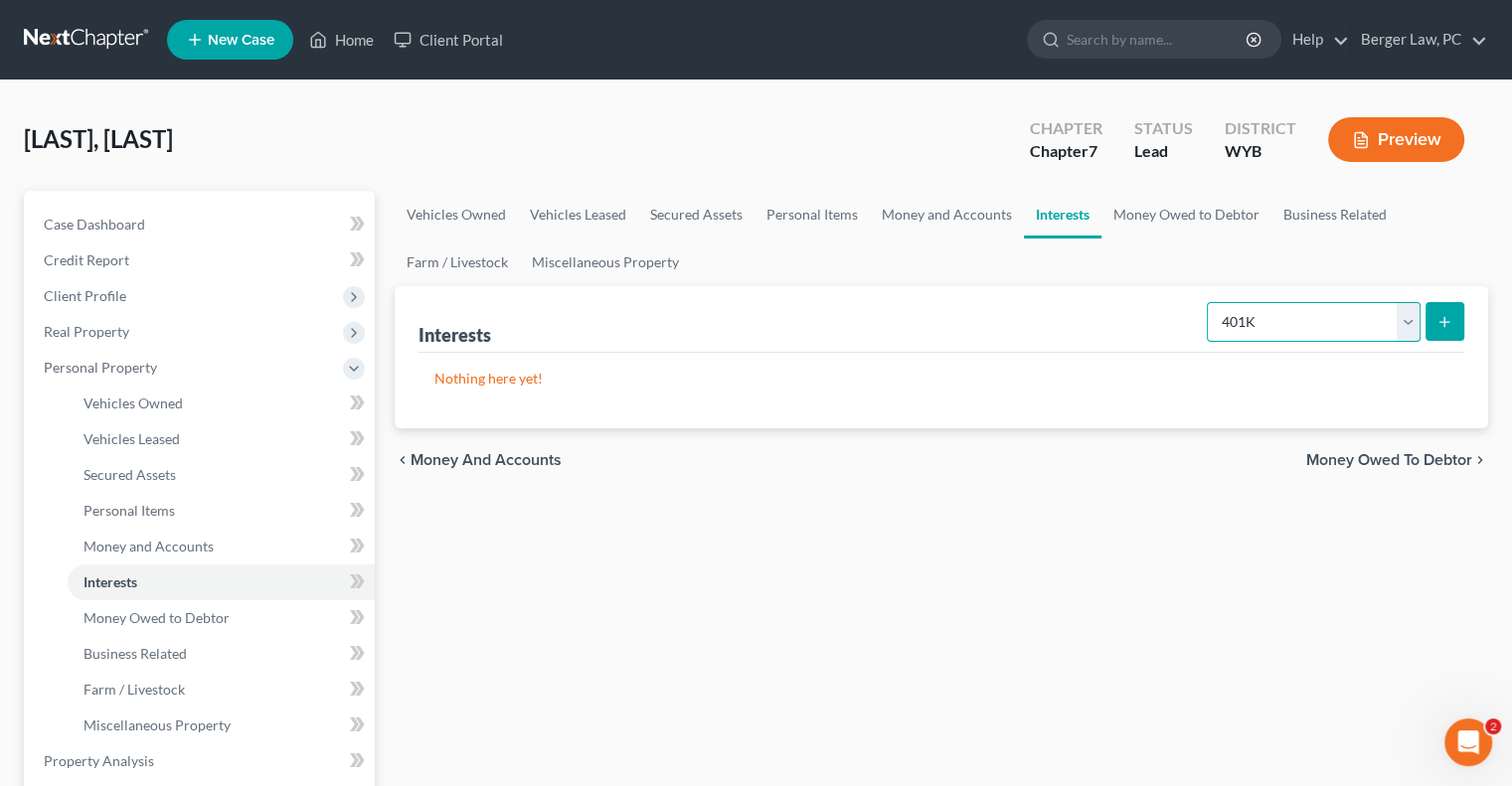 click on "Select Interest Type 401K Annuity Bond Education IRA Government Bond Government Pension Plan Incorporated Business IRA Joint Venture (Active) Joint Venture (Inactive) Keogh Mutual Fund Other Retirement Plan Partnership (Active) Partnership (Inactive) Pension Plan Stock Term Life Insurance Unincorporated Business Whole Life Insurance" at bounding box center [1313, 322] 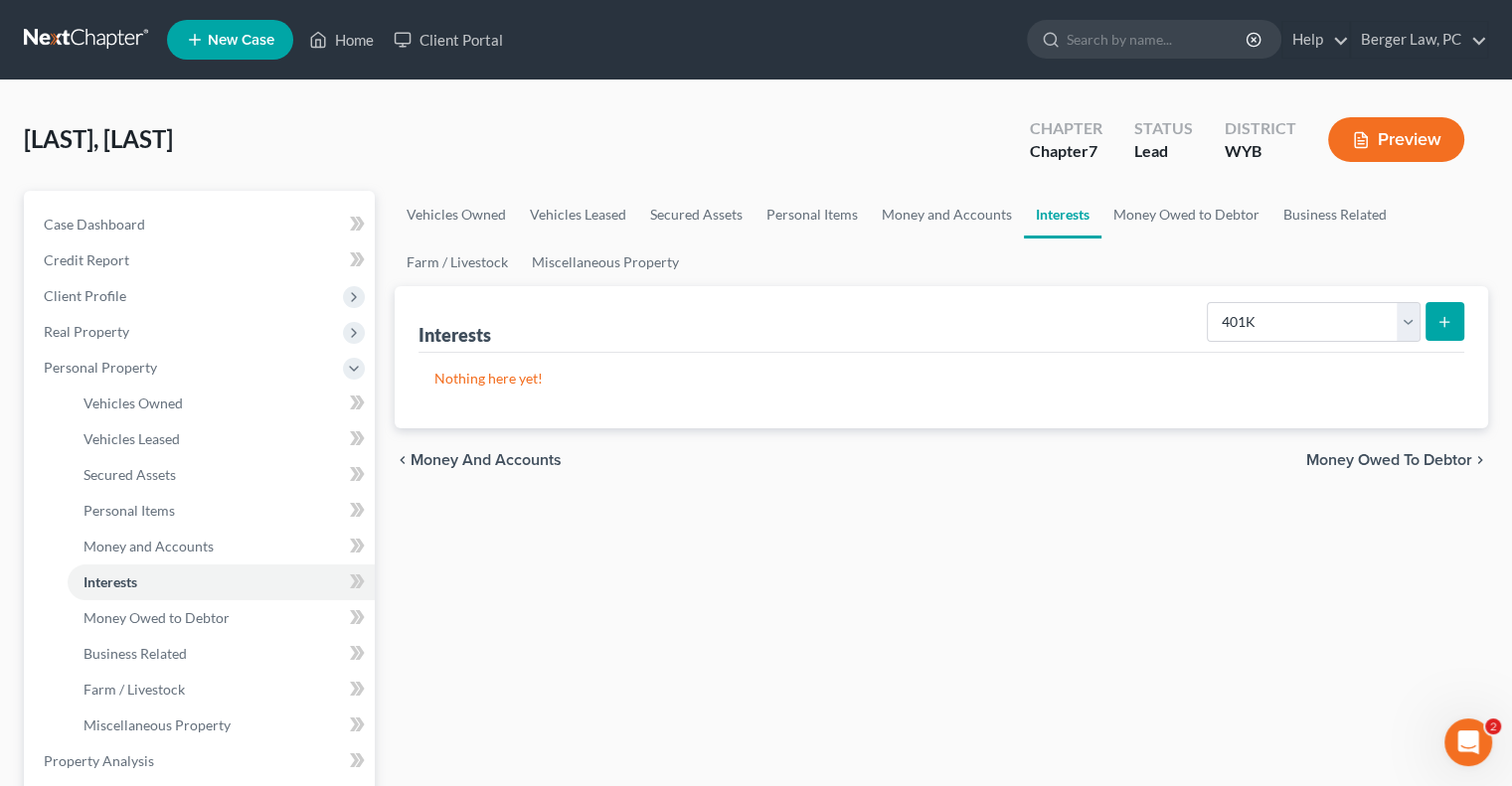 click 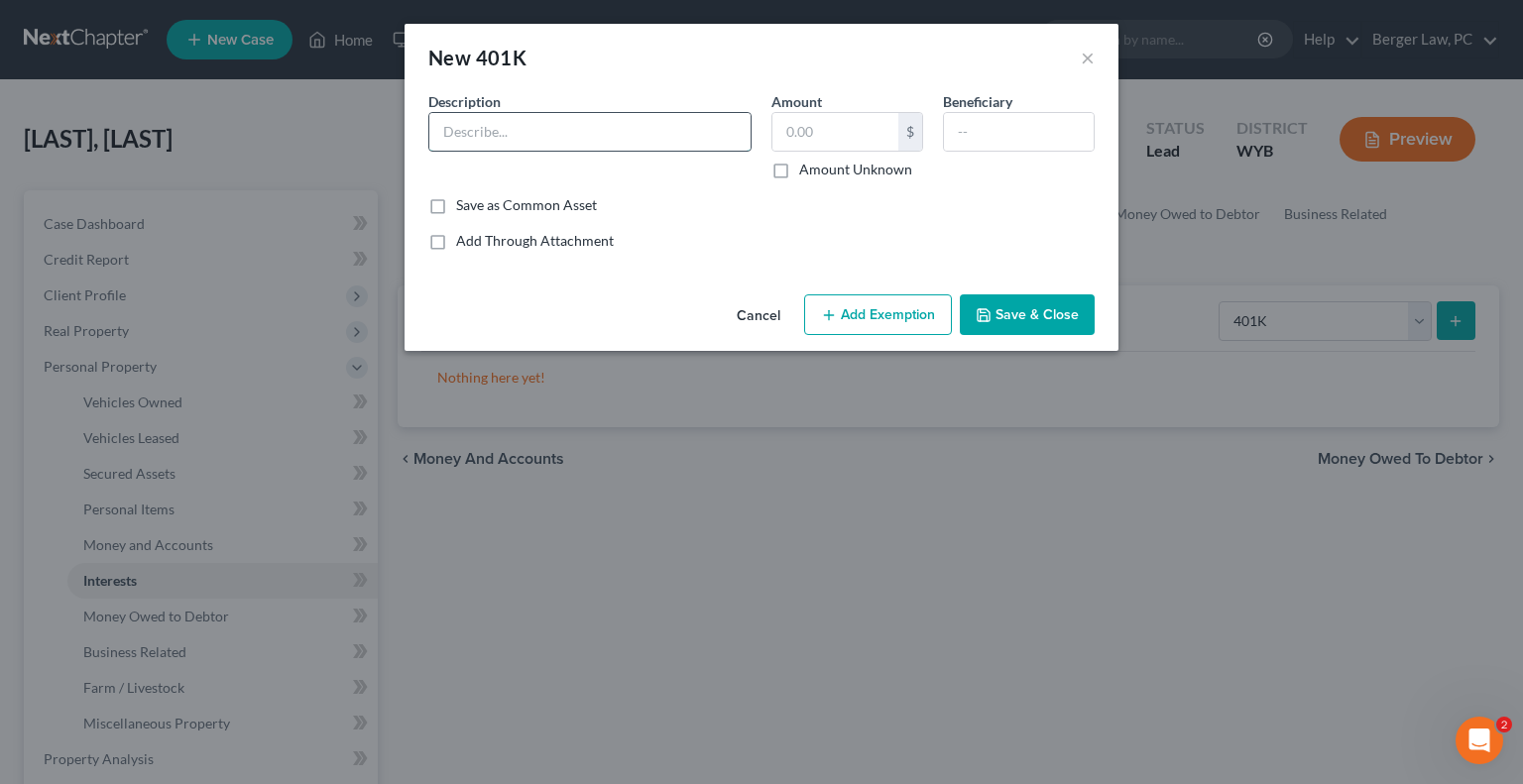 click at bounding box center (590, 132) 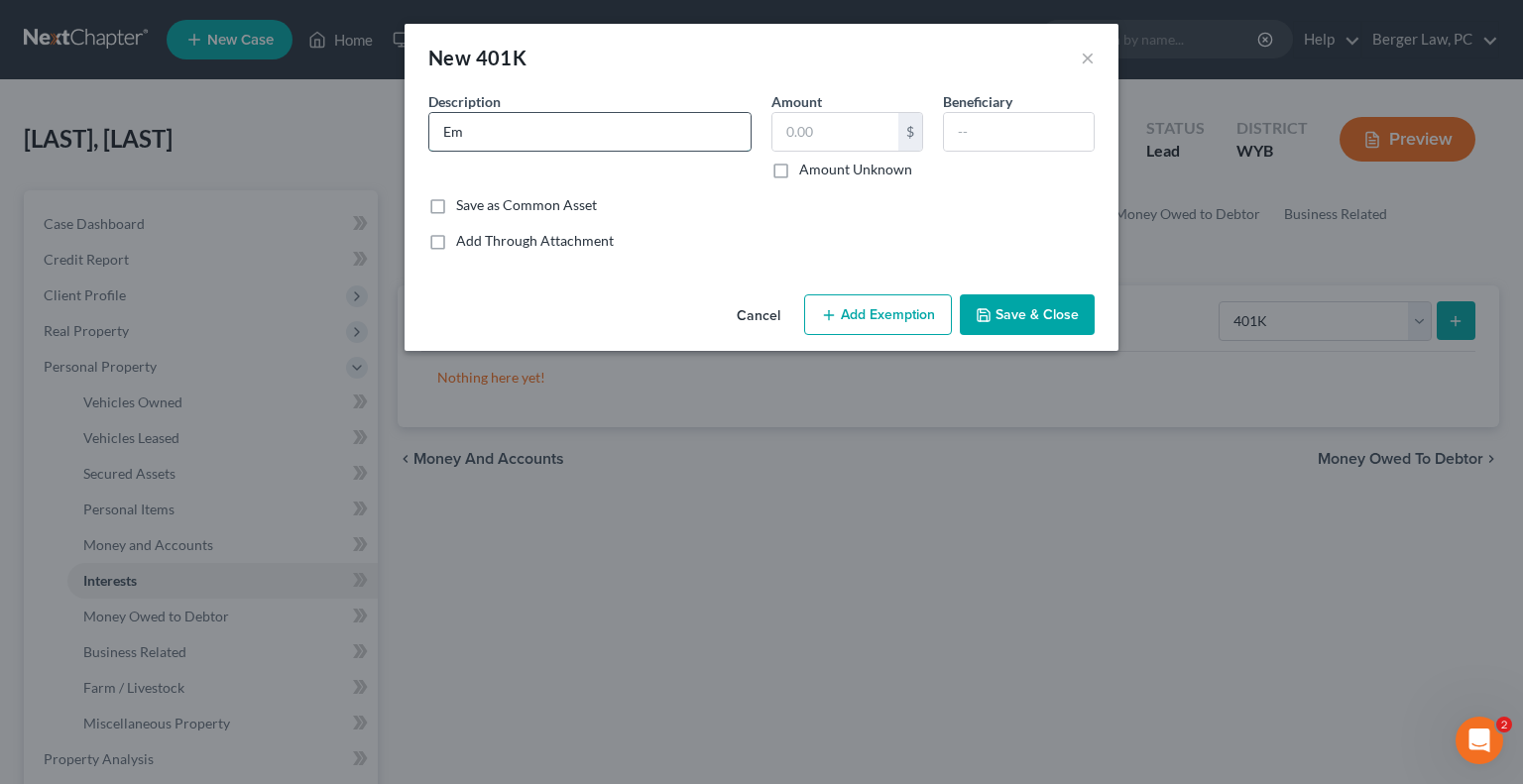 type on "Empower 401k" 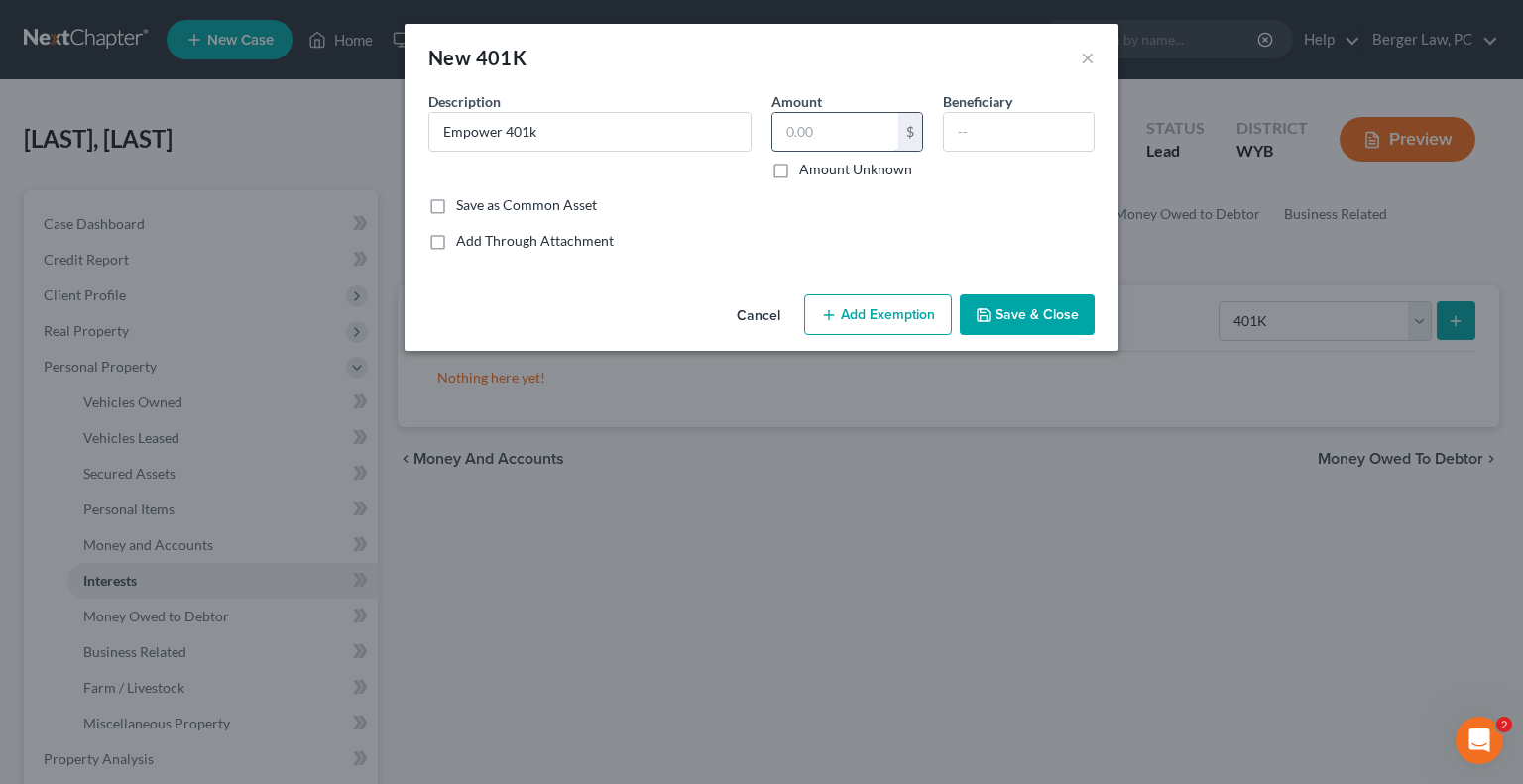 click at bounding box center [835, 132] 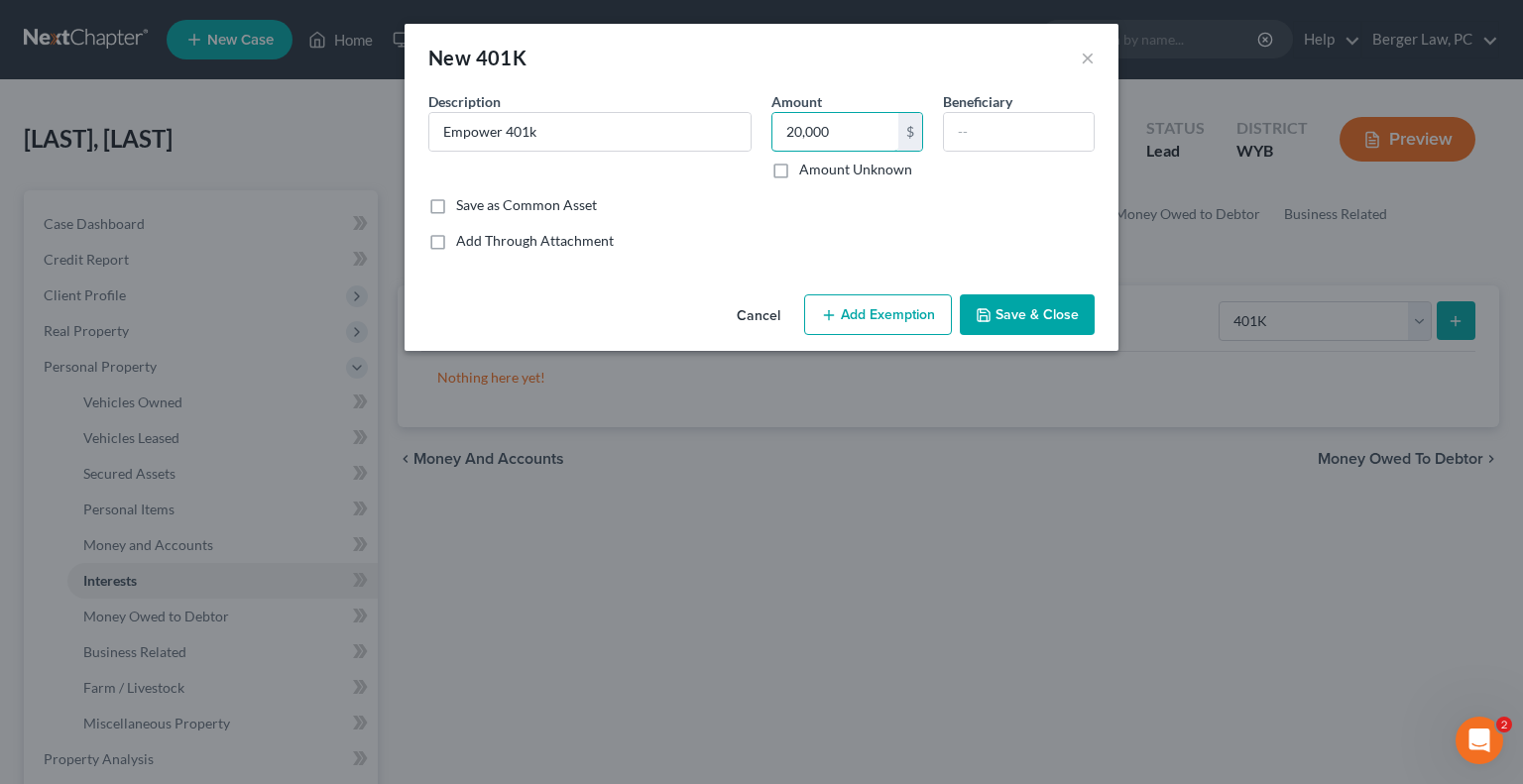 type on "20,000" 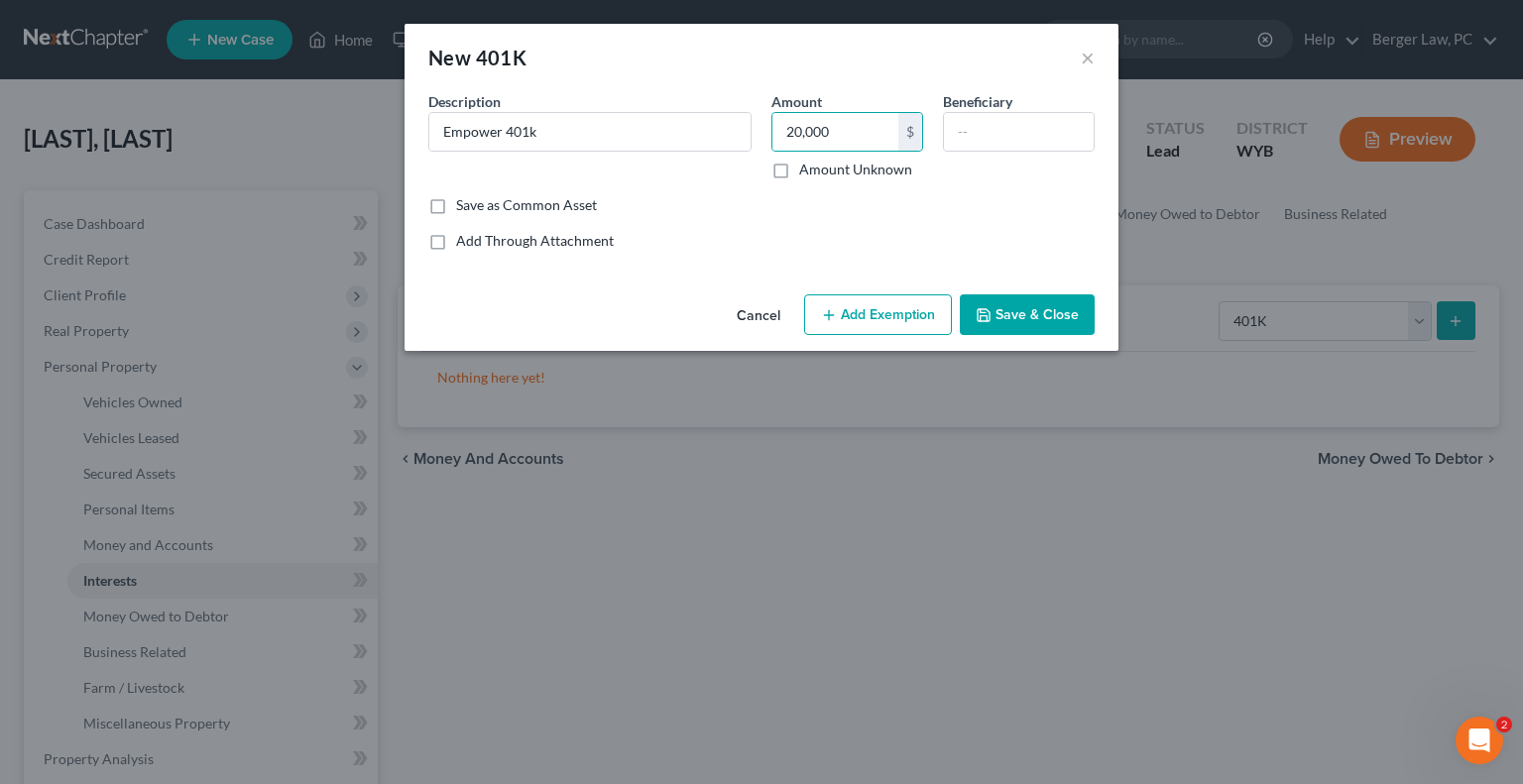 click on "Save & Close" at bounding box center (1027, 315) 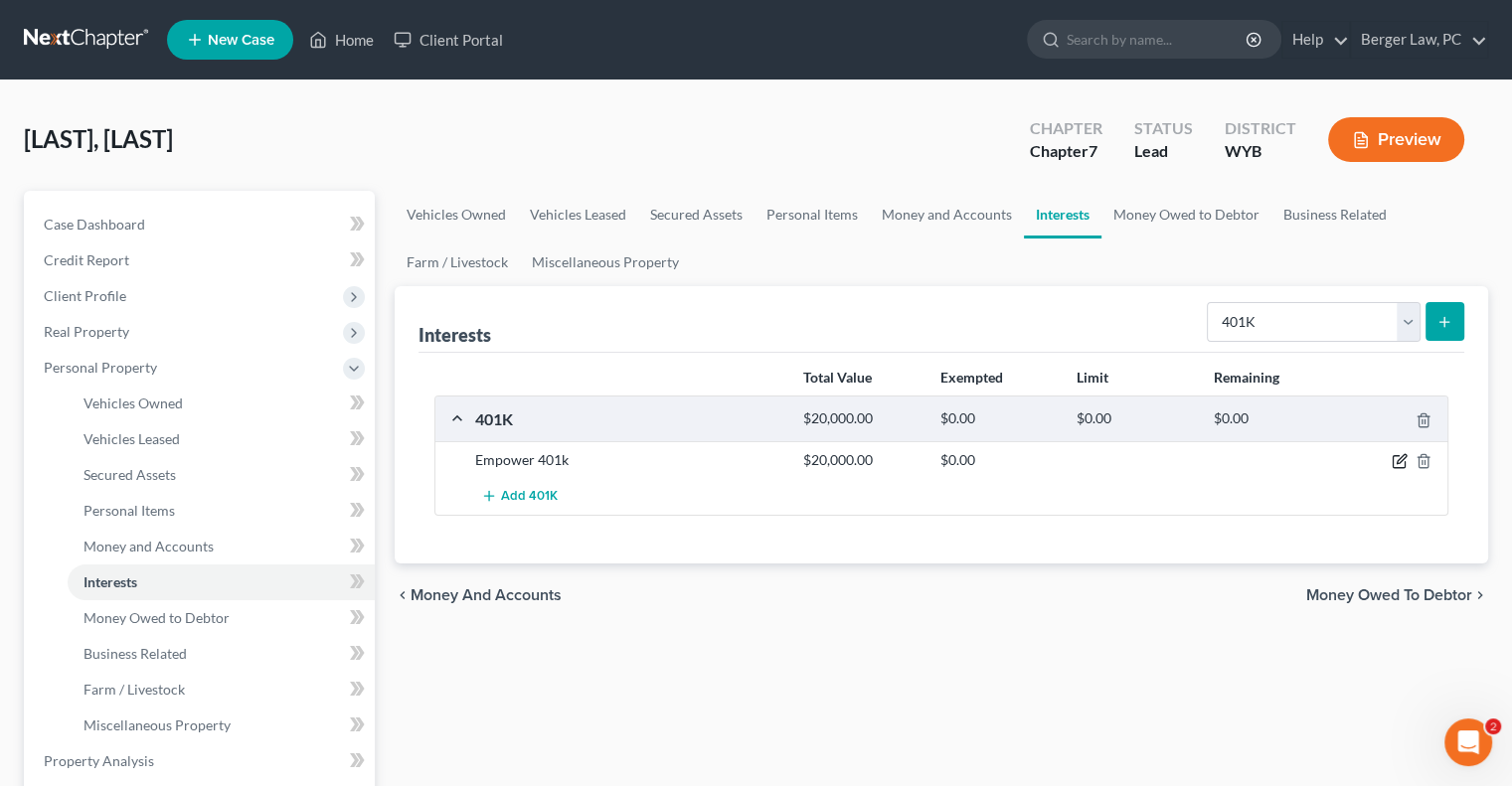 click 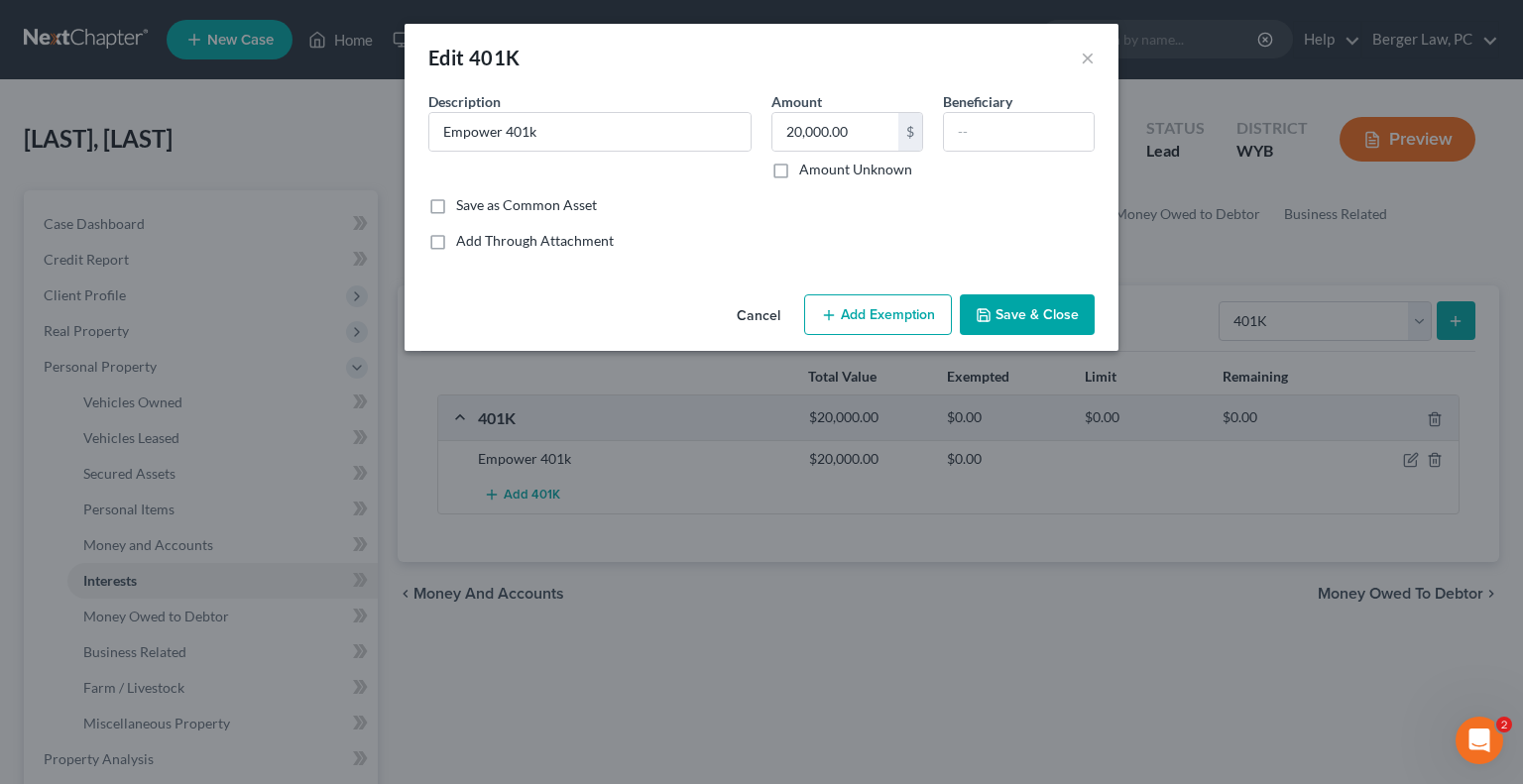 click on "Add Exemption" at bounding box center (878, 315) 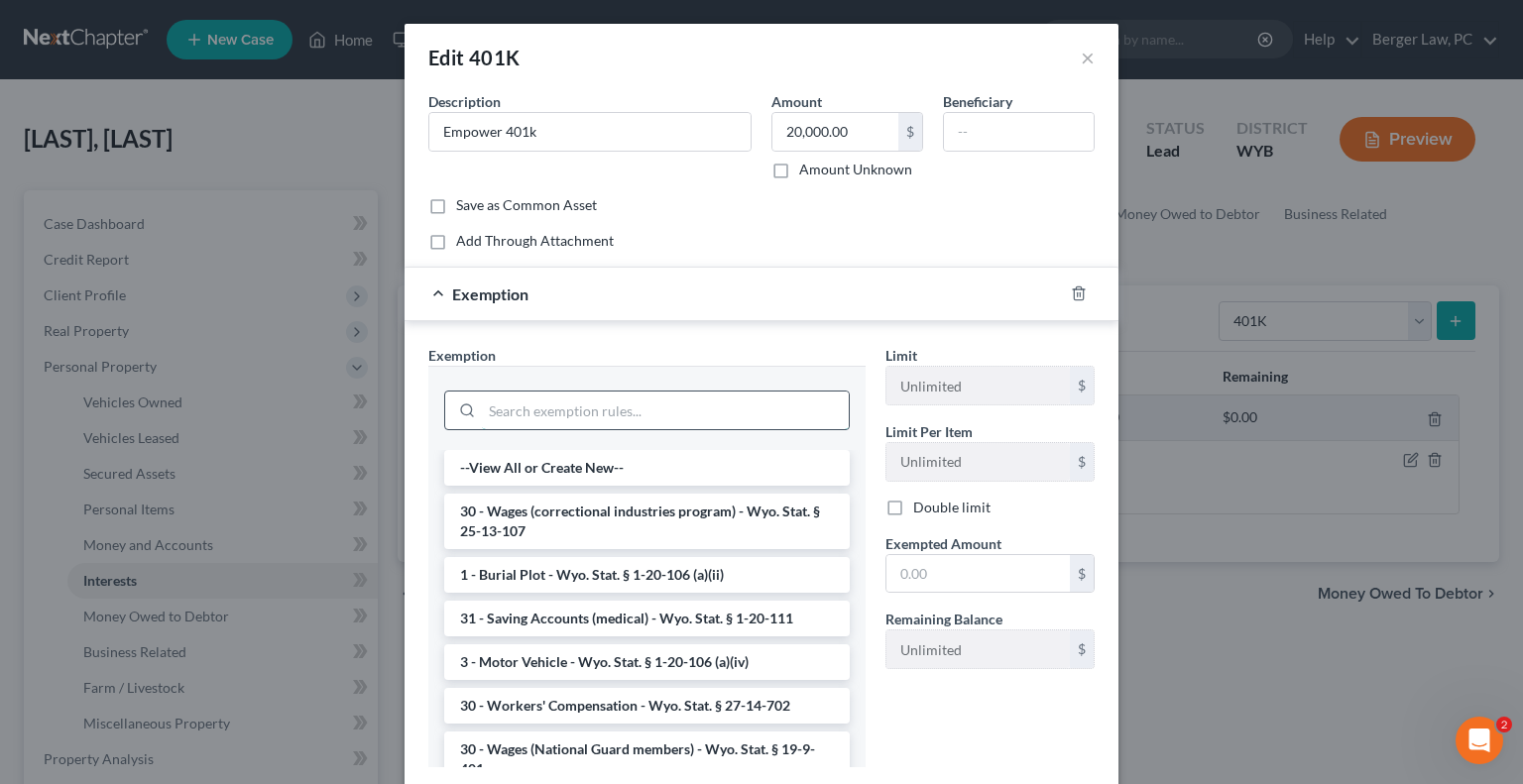 click at bounding box center [665, 410] 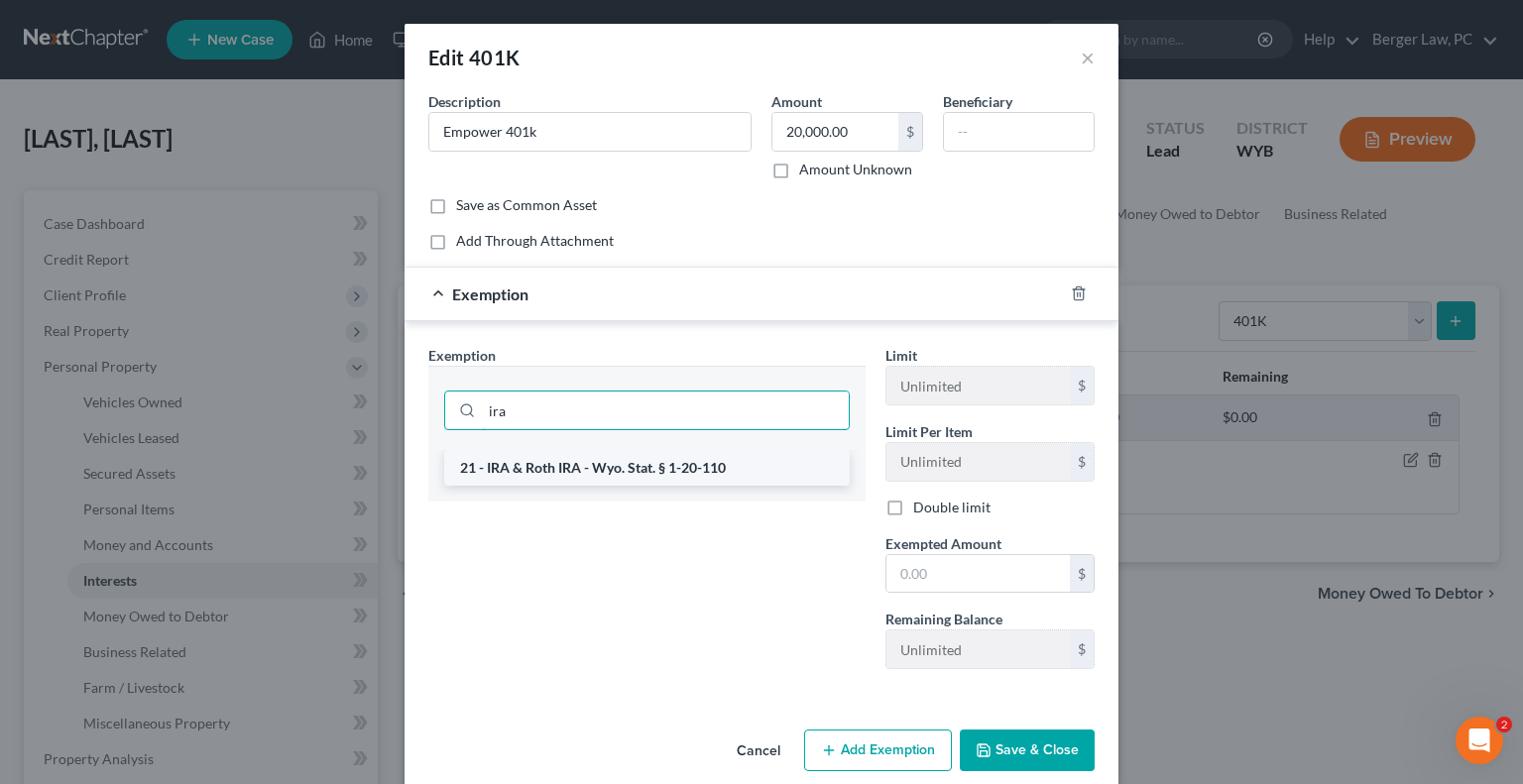type on "ira" 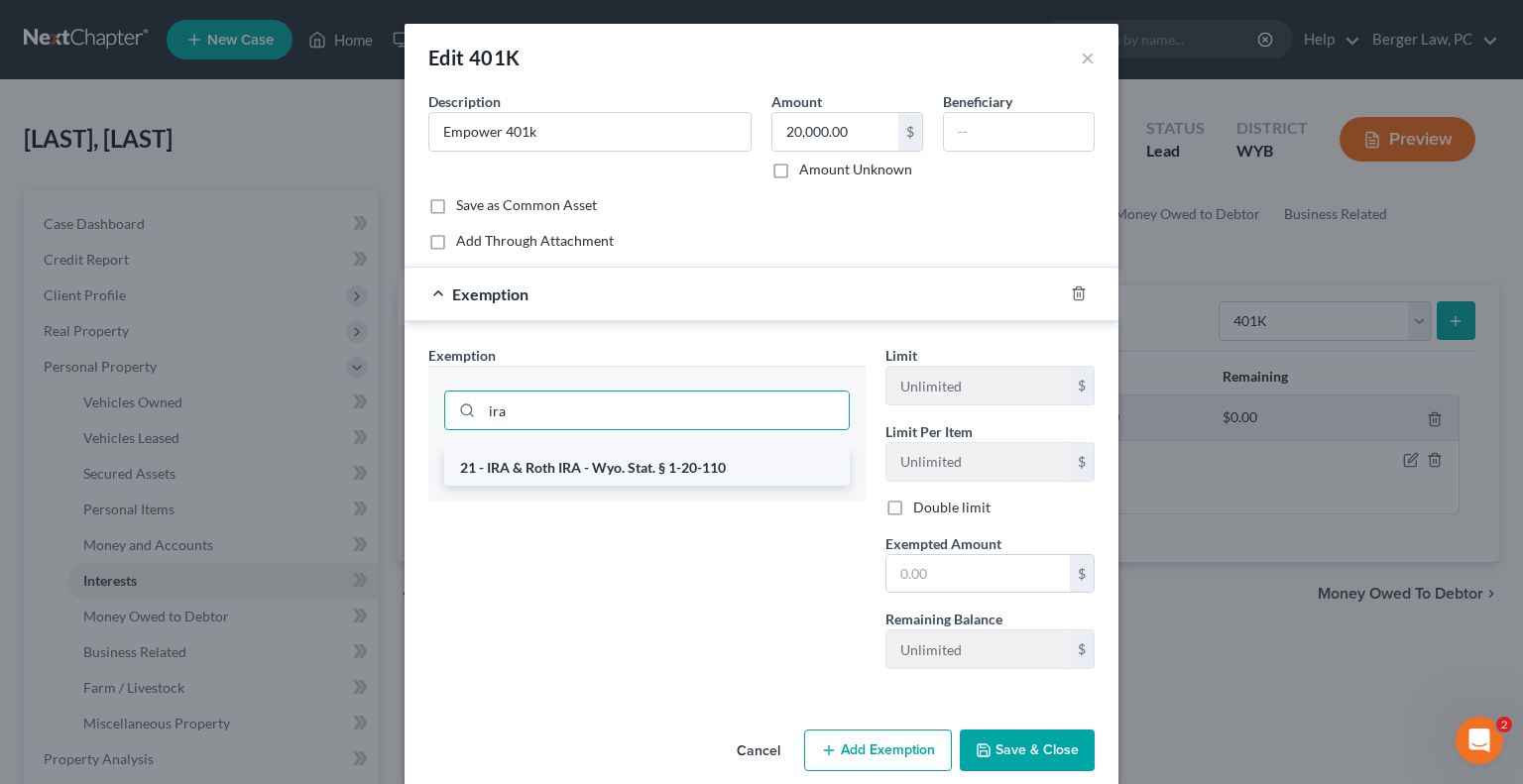 click on "21 - IRA & Roth IRA - Wyo. Stat. § 1-20-110" at bounding box center [646, 468] 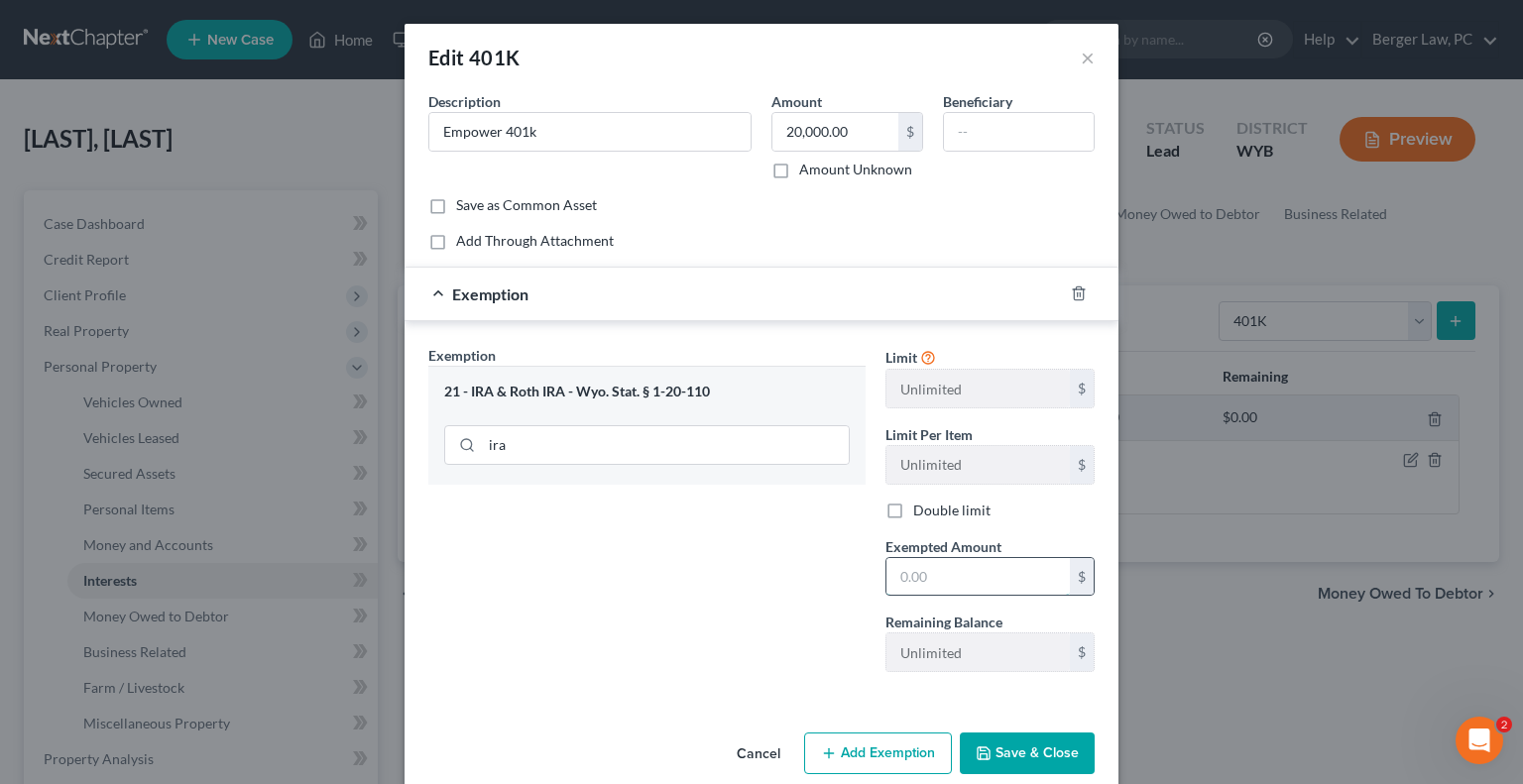 click at bounding box center (978, 577) 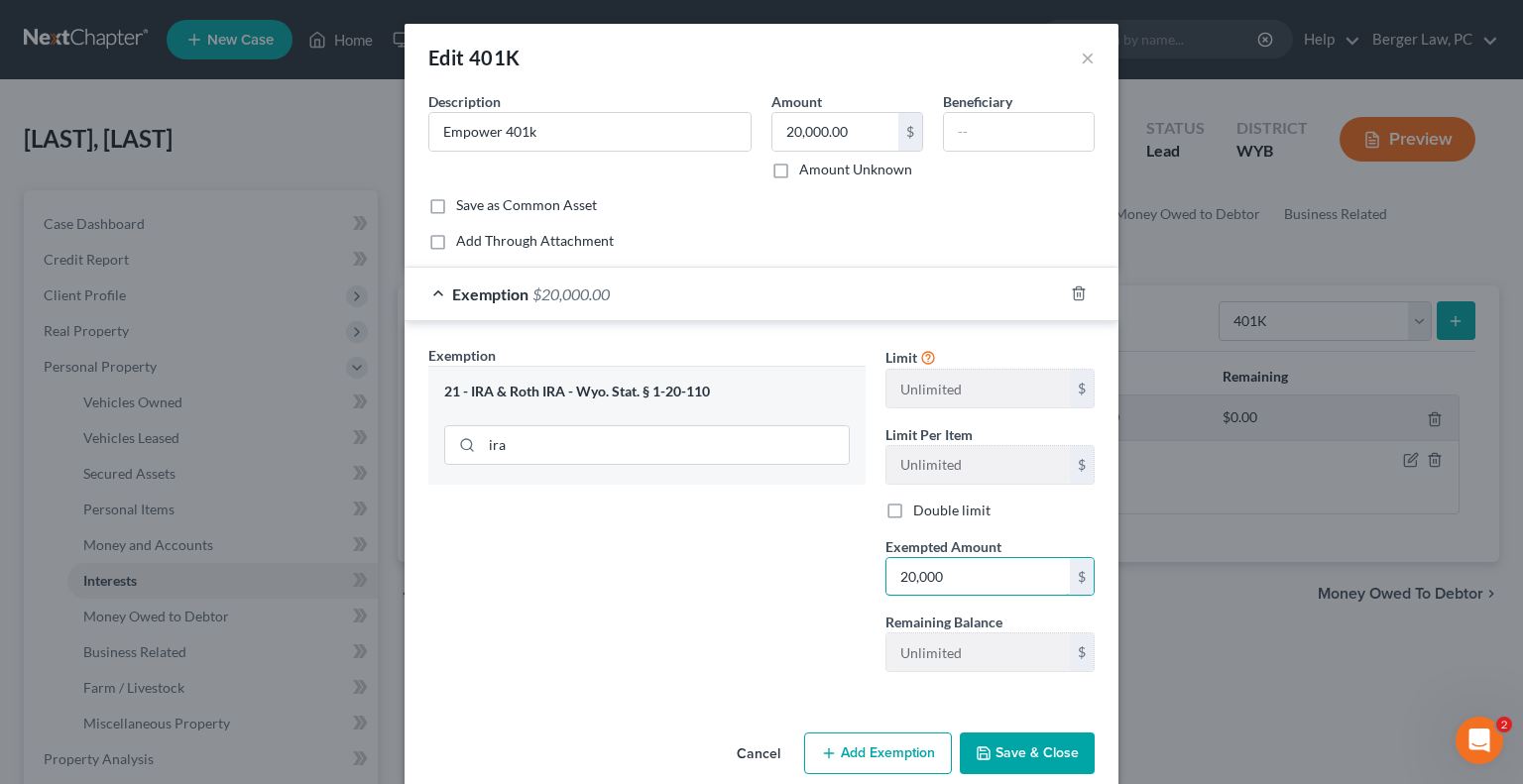 type on "20,000" 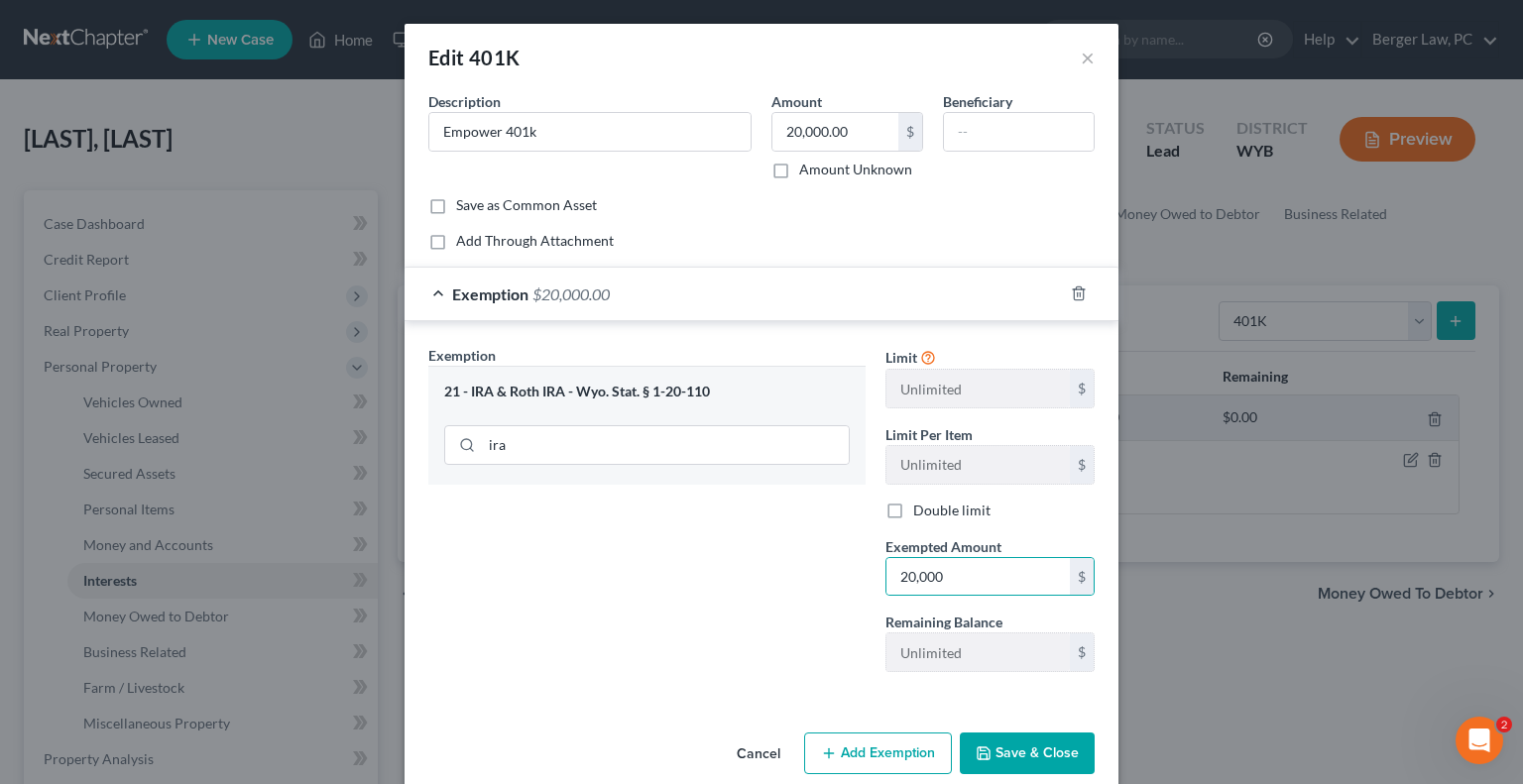 click on "Save & Close" at bounding box center (1027, 753) 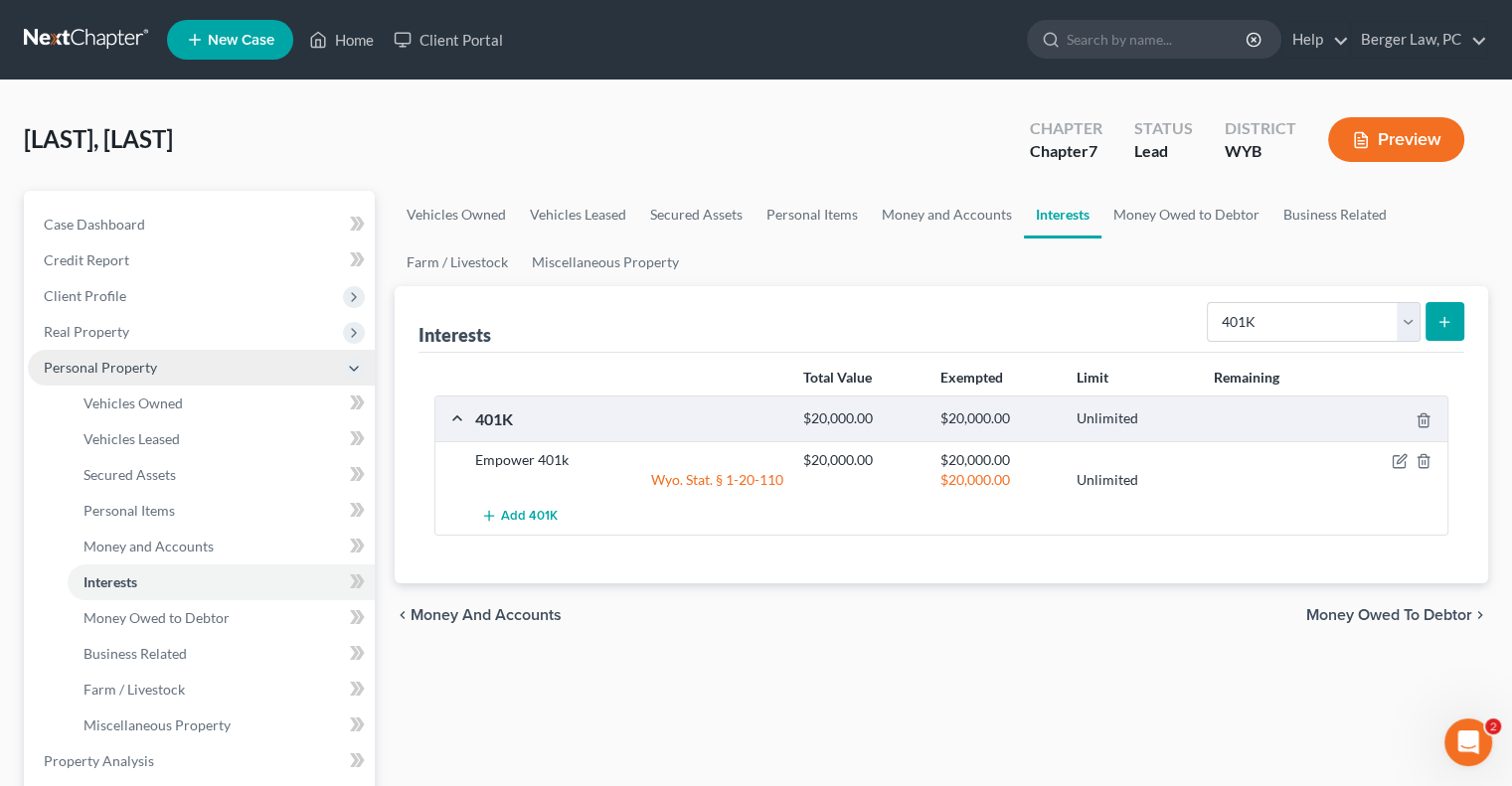 click 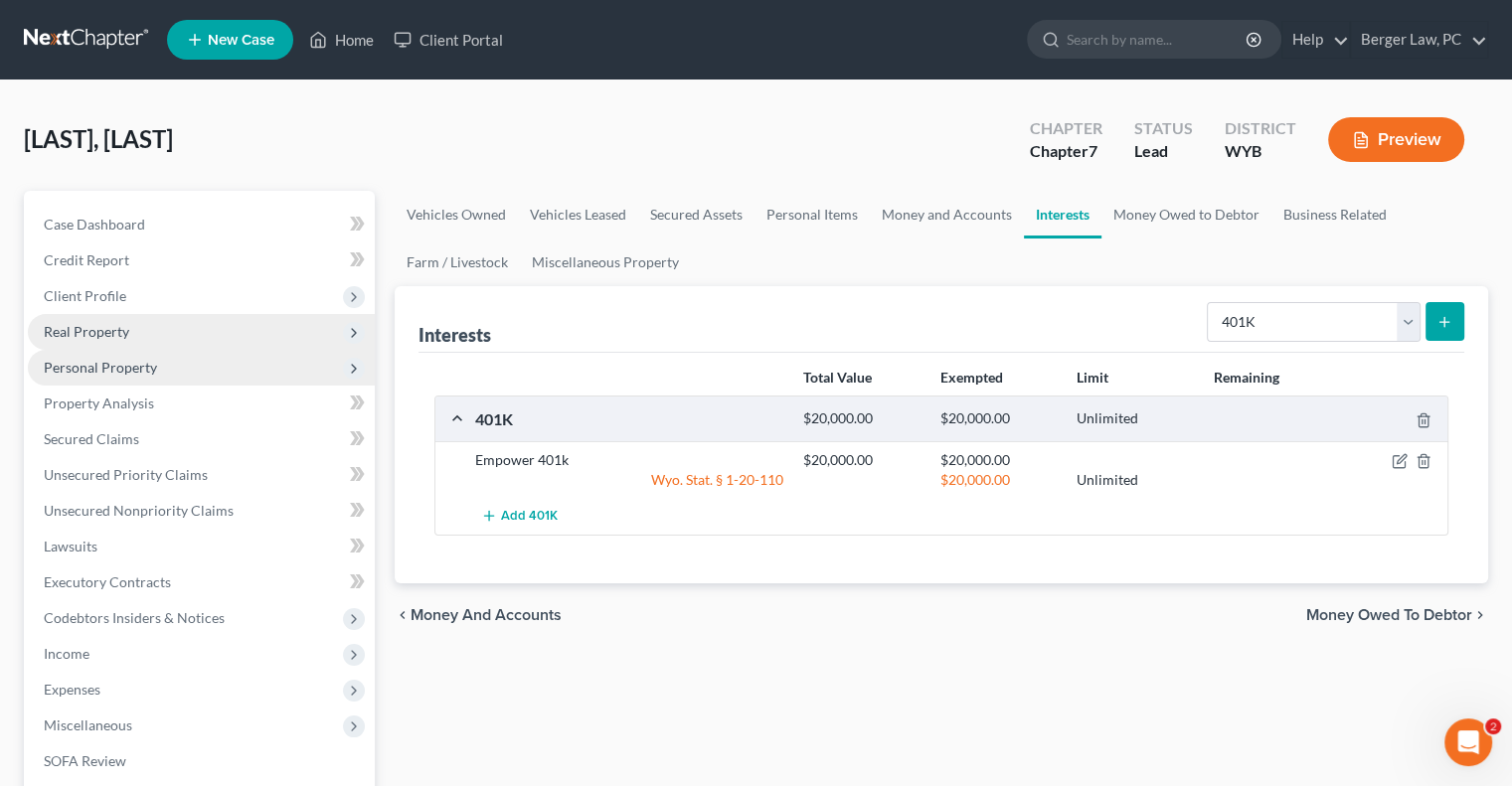 click on "Real Property" at bounding box center (86, 331) 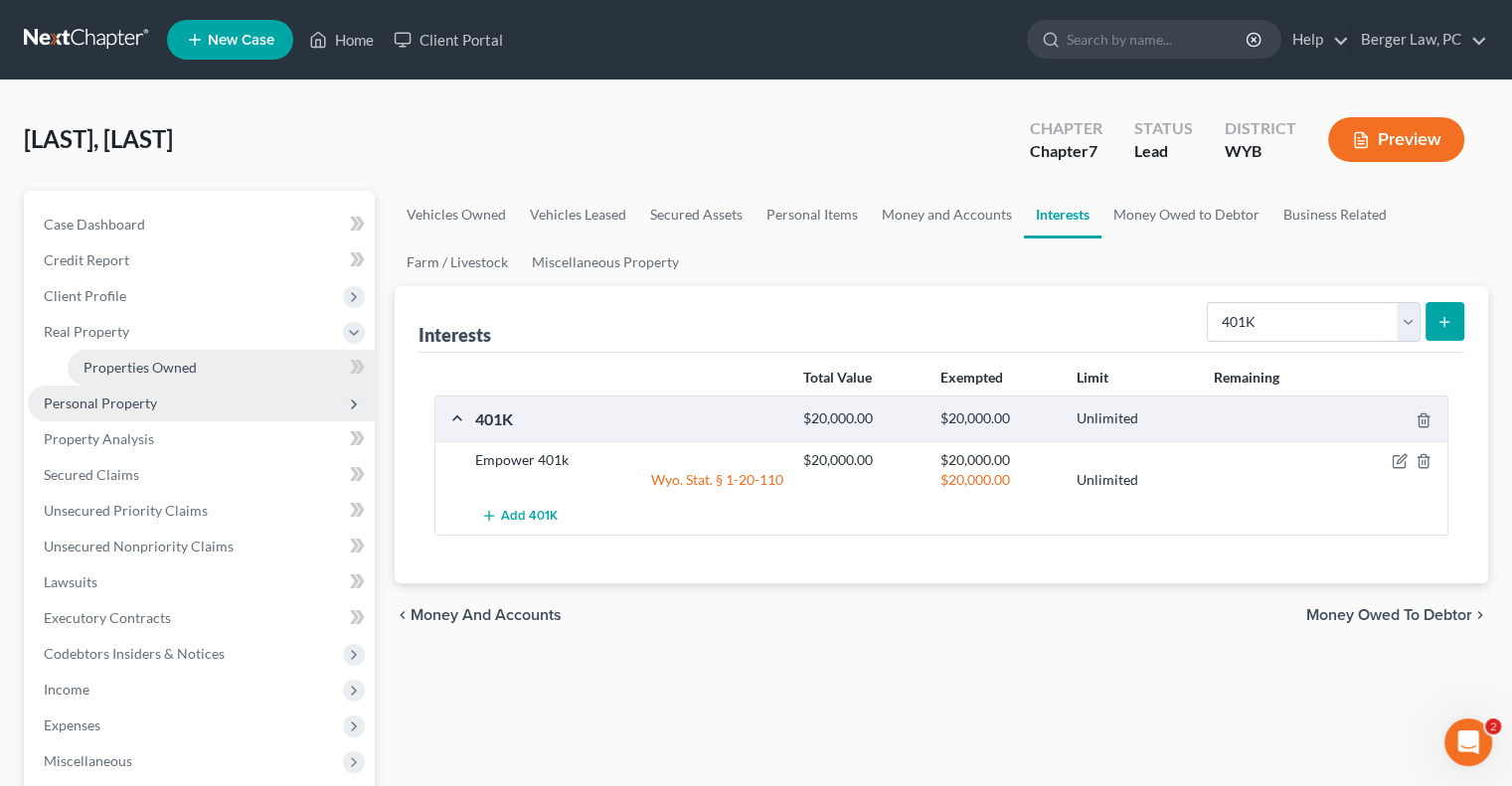 click on "Properties Owned" at bounding box center [221, 368] 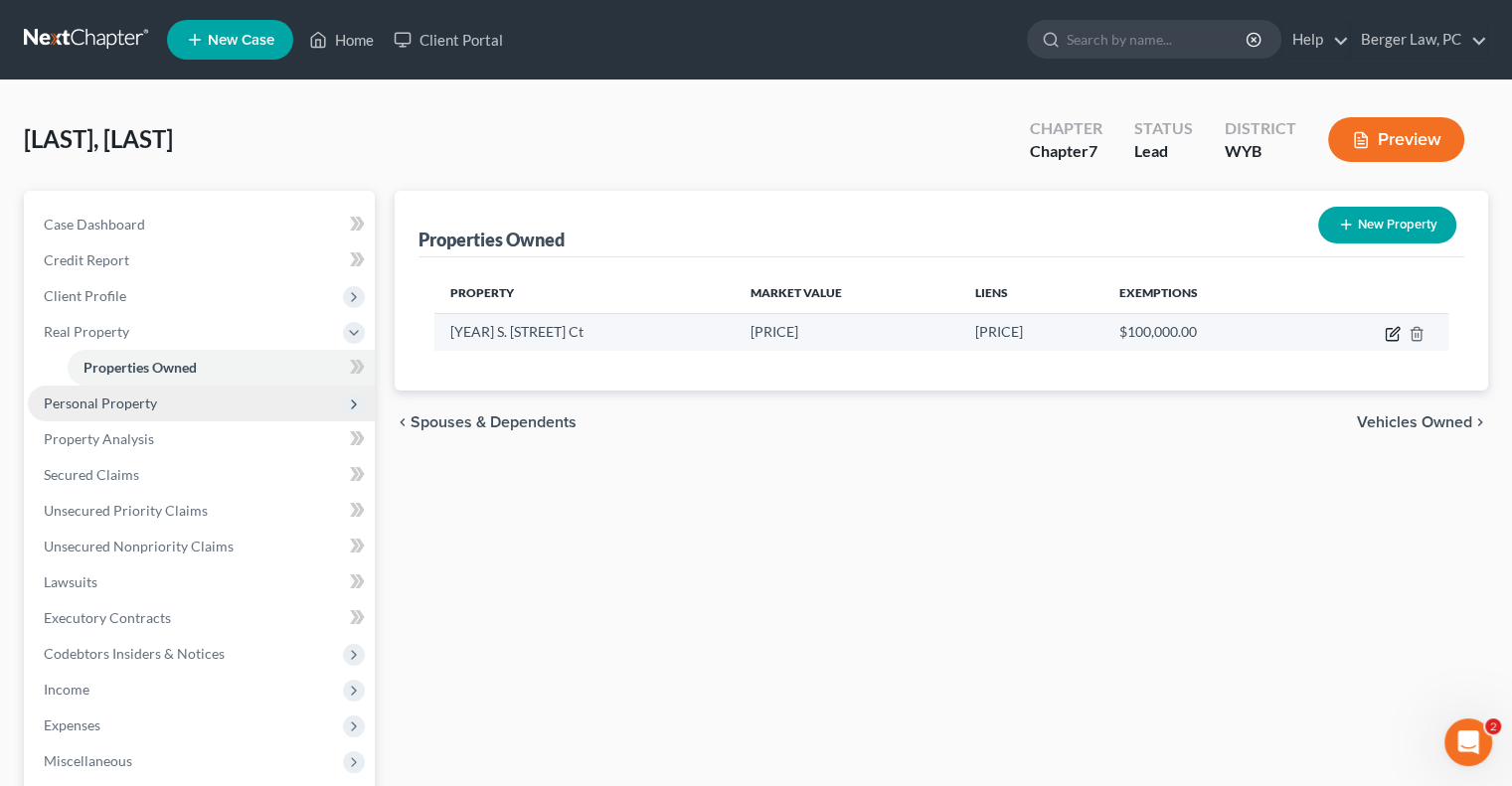 click 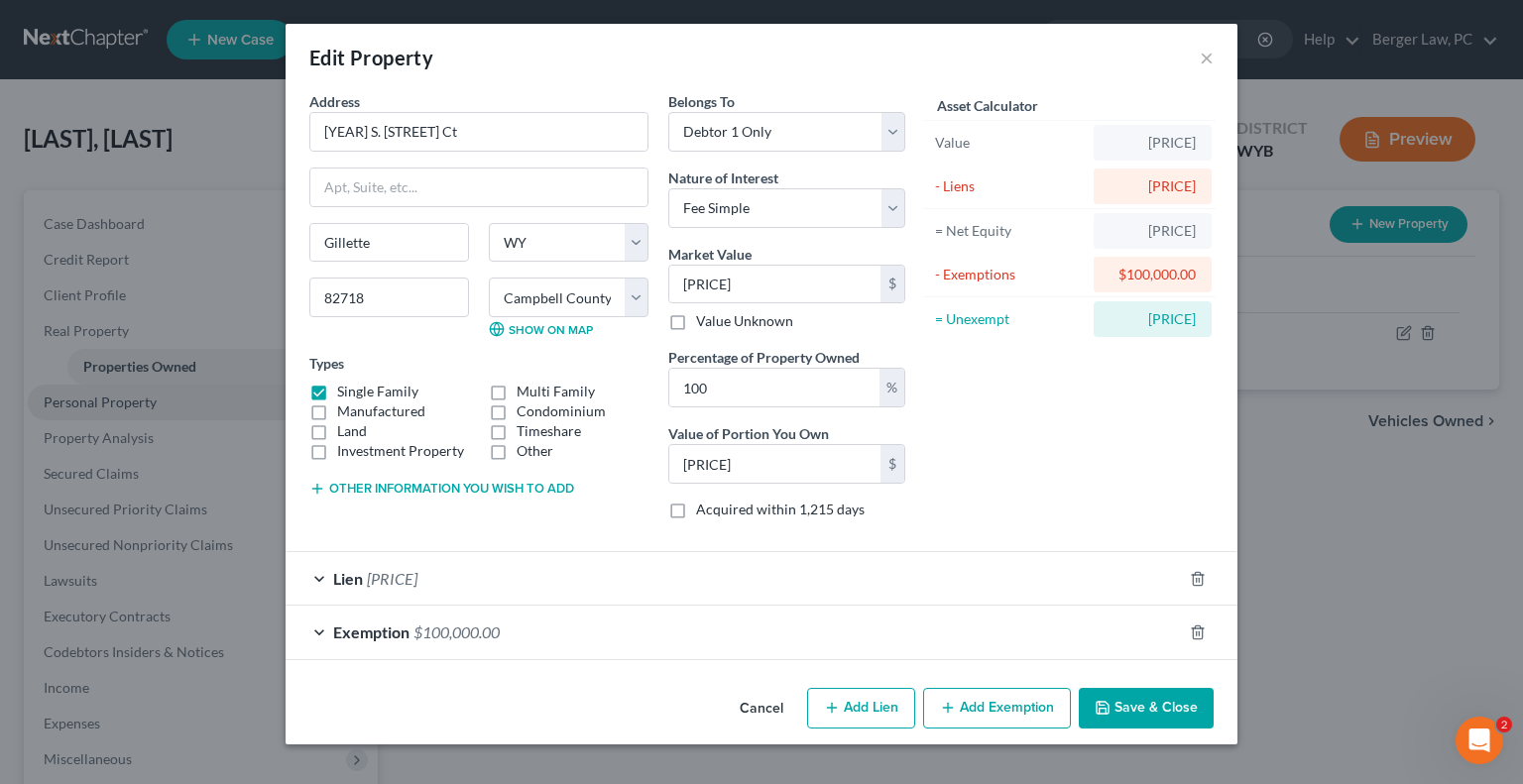 click on "Lien $139,200.00" at bounding box center (734, 578) 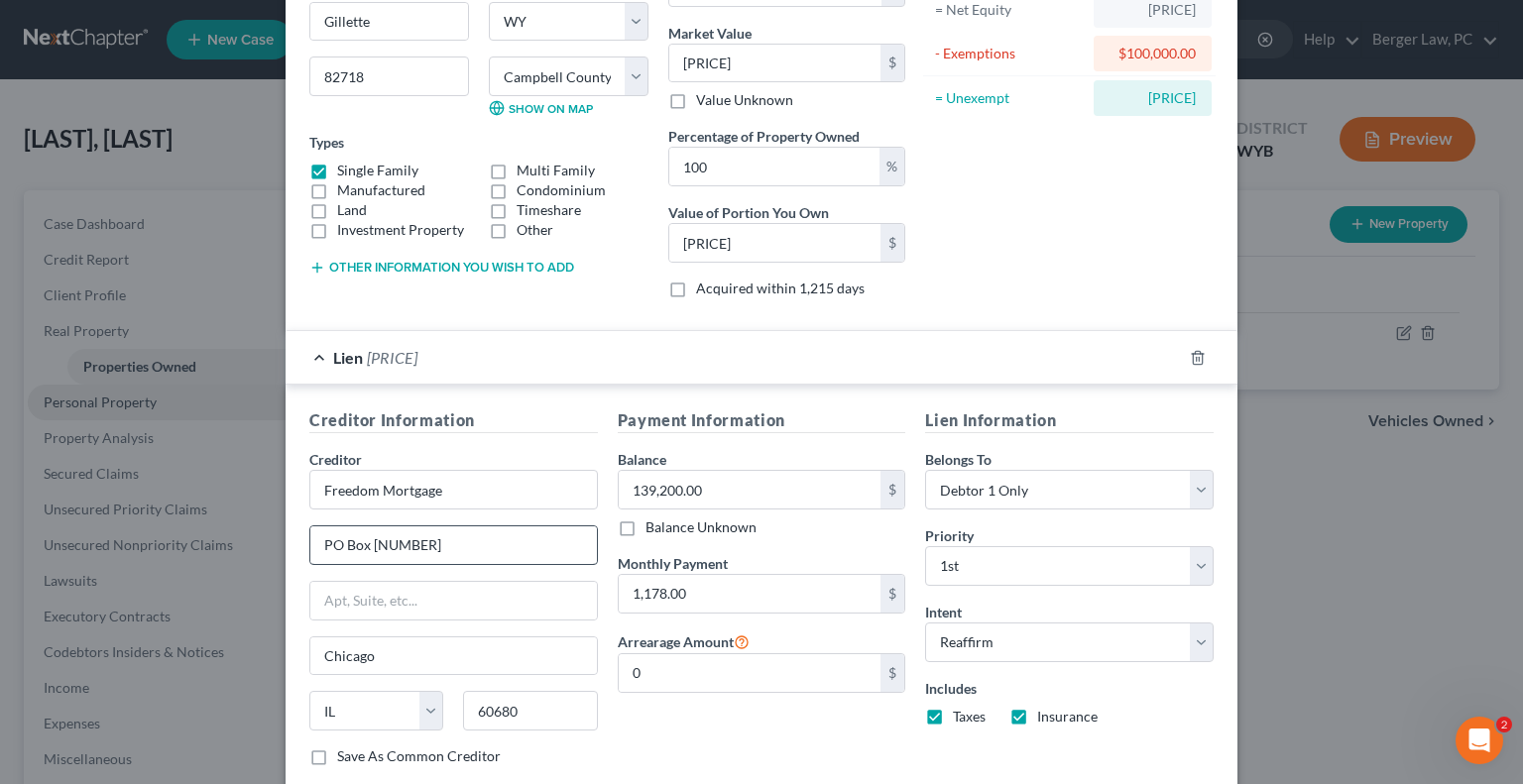 scroll, scrollTop: 297, scrollLeft: 0, axis: vertical 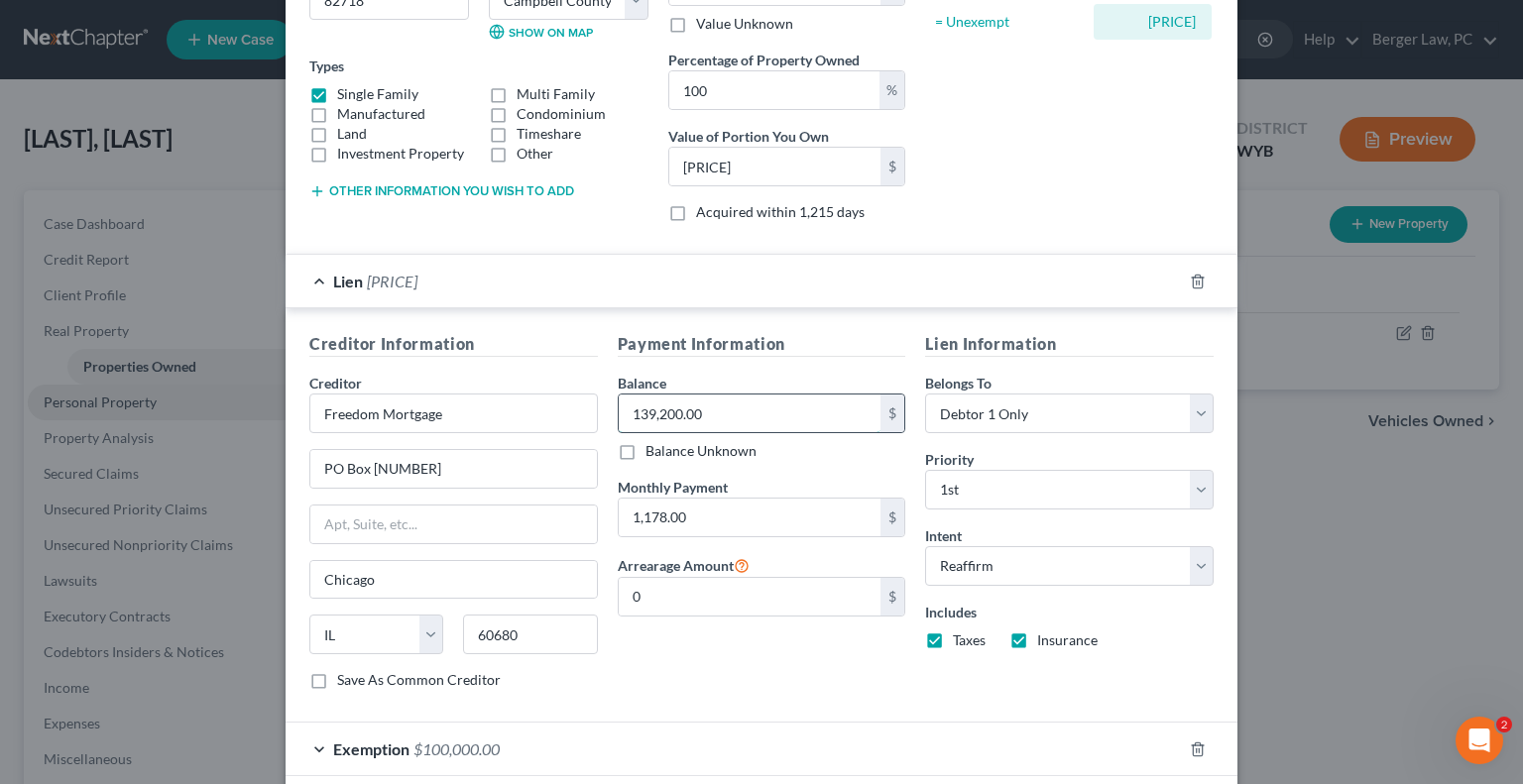 click on "[NUMBER].00" at bounding box center (750, 413) 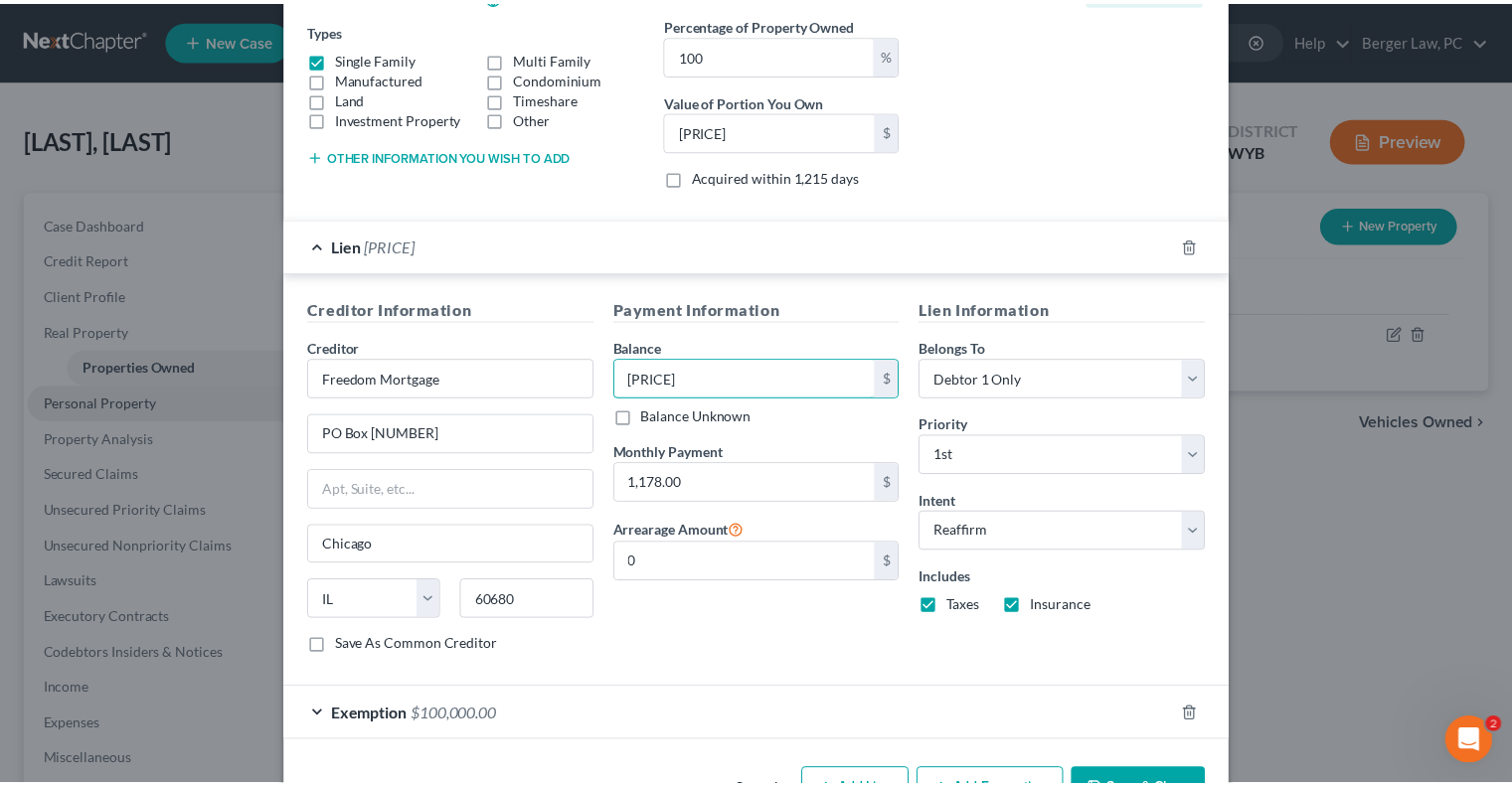 scroll, scrollTop: 393, scrollLeft: 0, axis: vertical 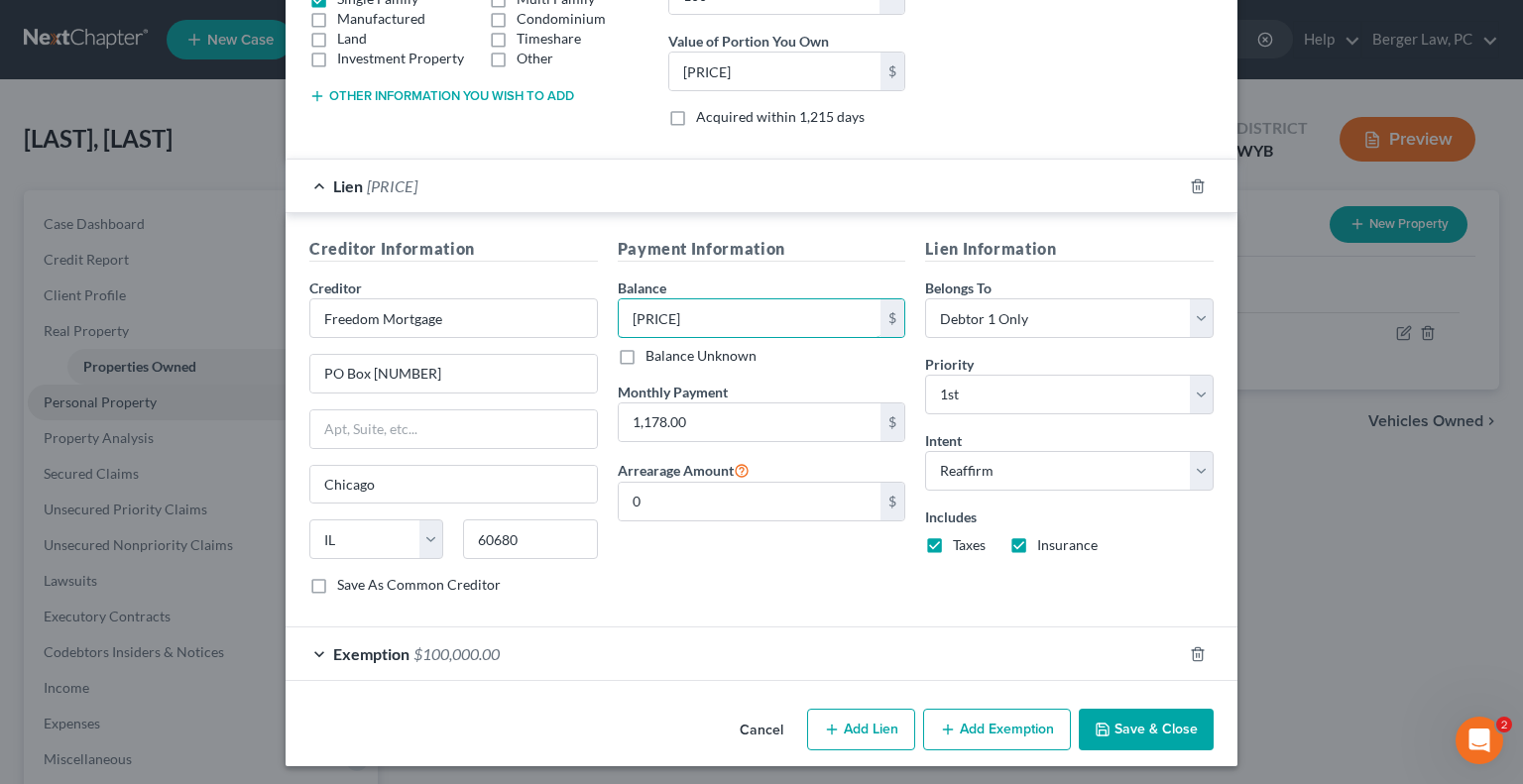 type on "137,430" 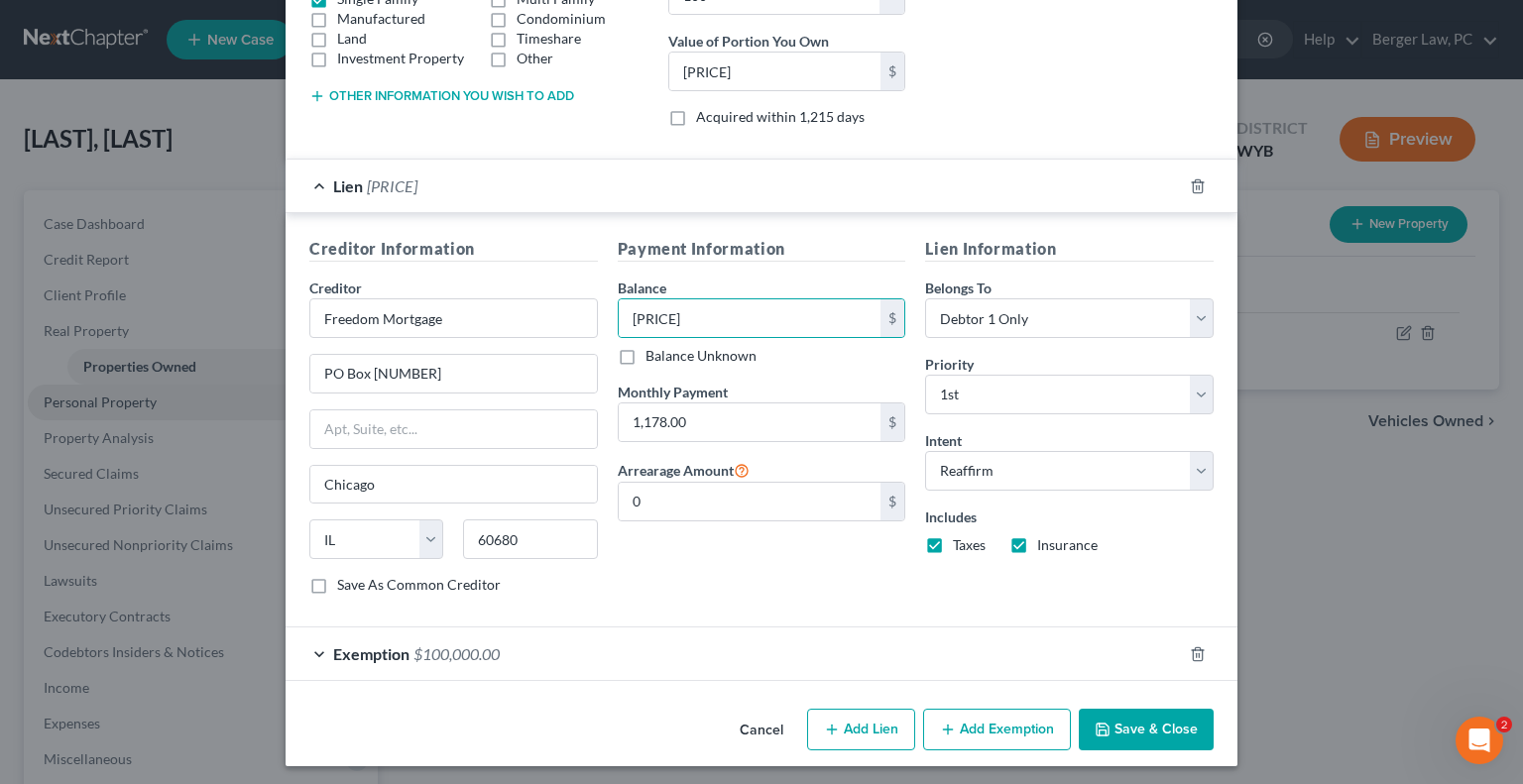 click on "Save & Close" at bounding box center [1146, 729] 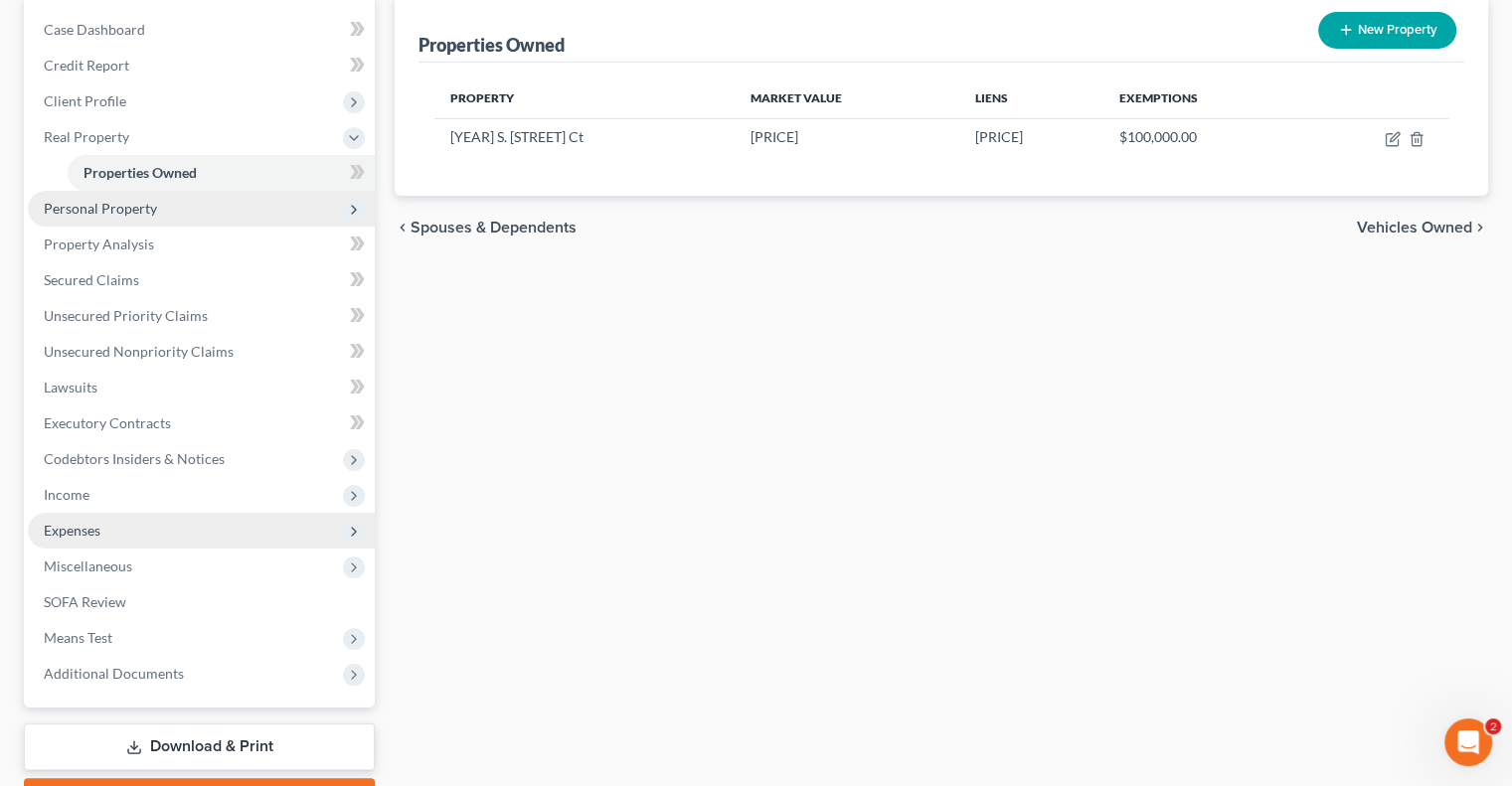 scroll, scrollTop: 298, scrollLeft: 0, axis: vertical 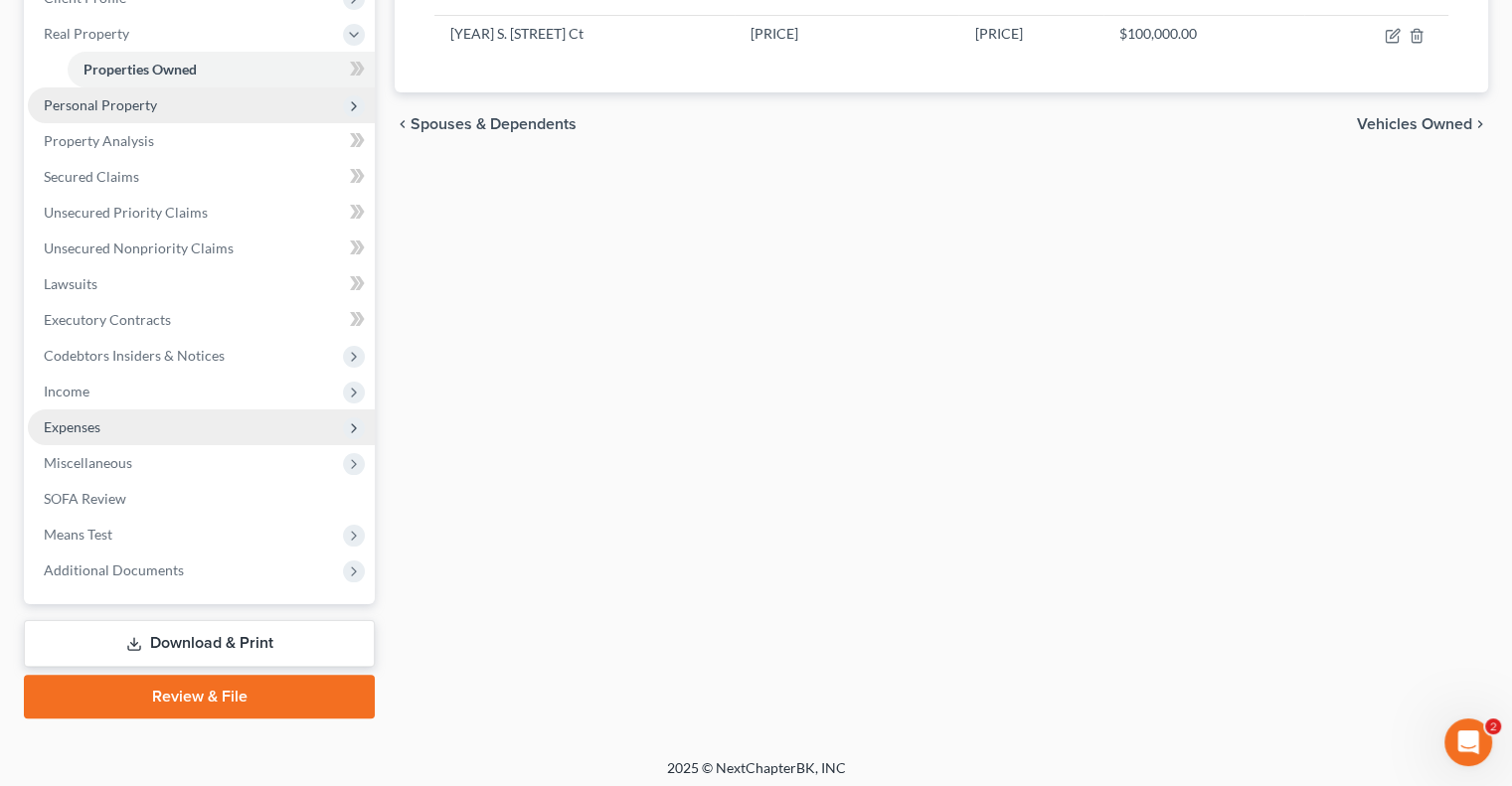 click on "Expenses" at bounding box center (201, 427) 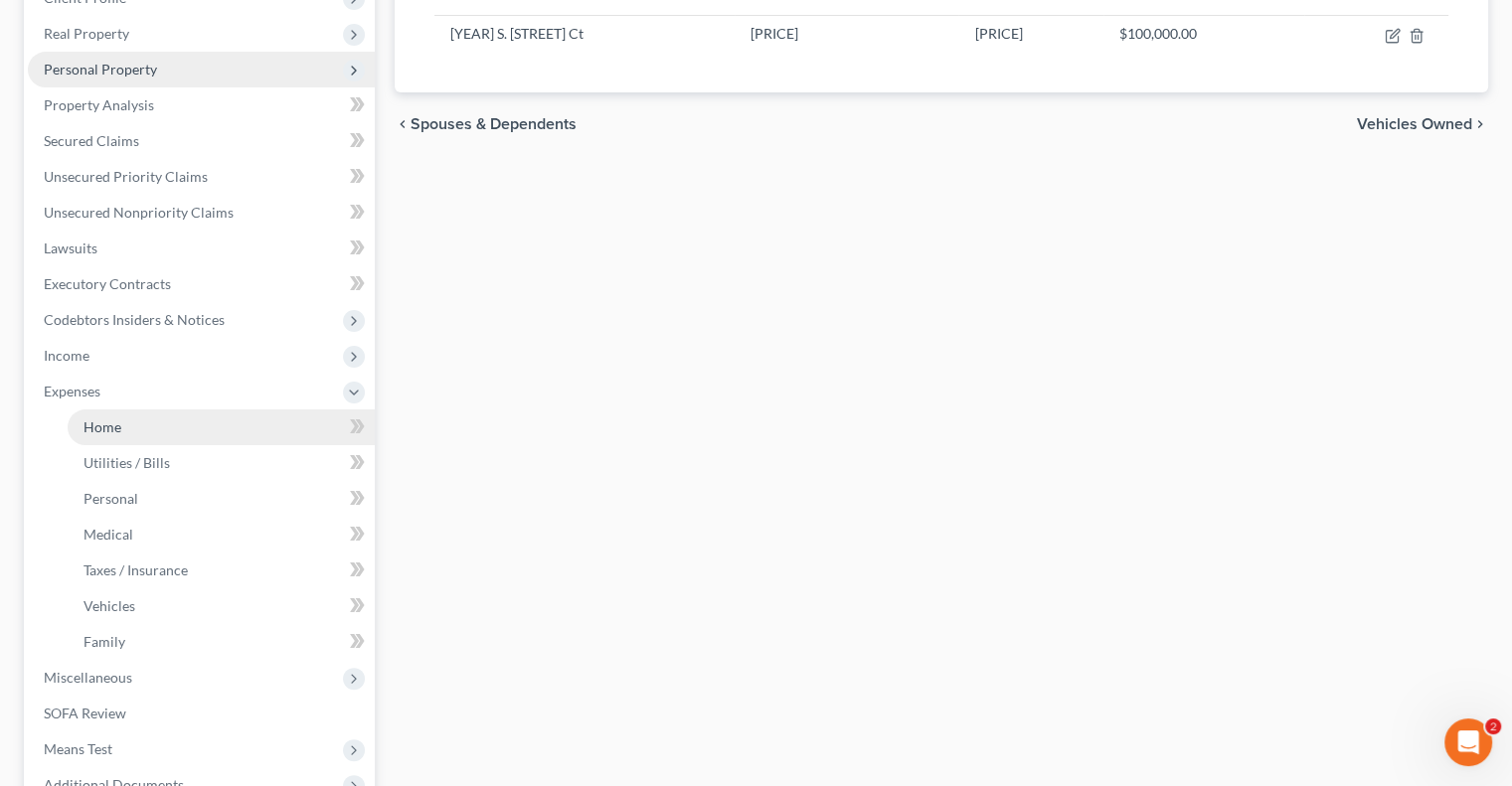 click on "Home" at bounding box center (221, 427) 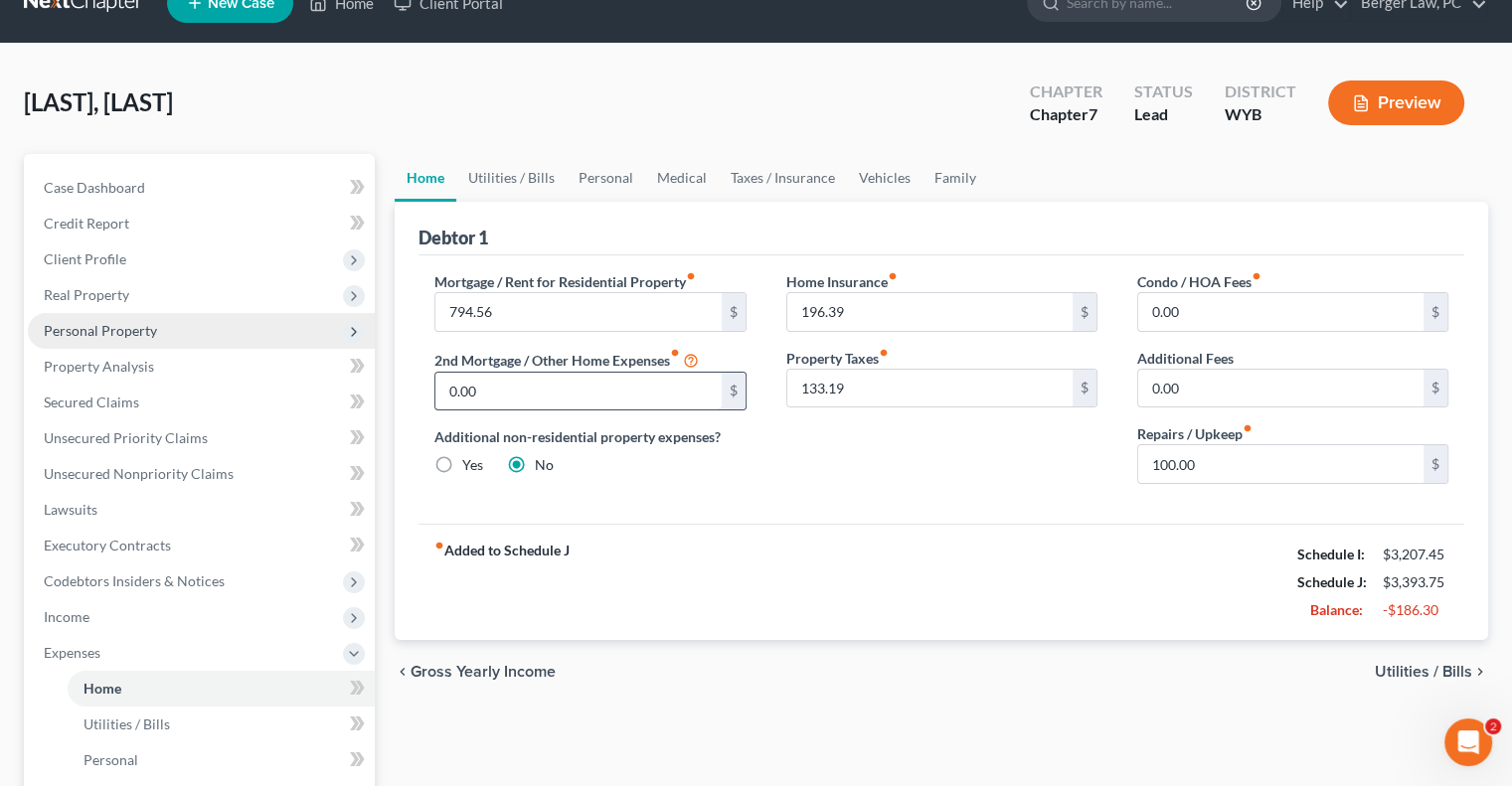 scroll, scrollTop: 0, scrollLeft: 0, axis: both 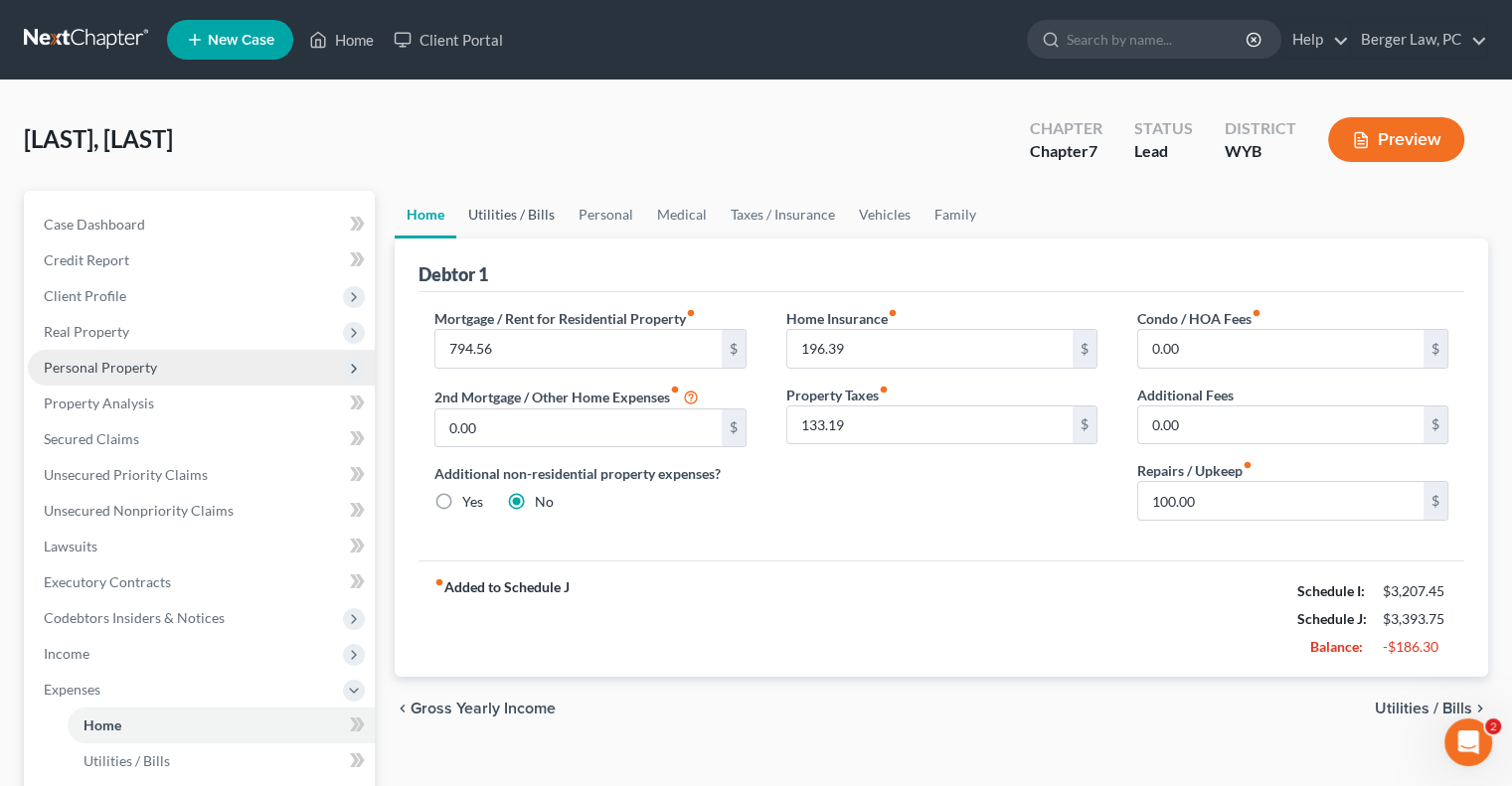 click on "Utilities / Bills" at bounding box center [511, 215] 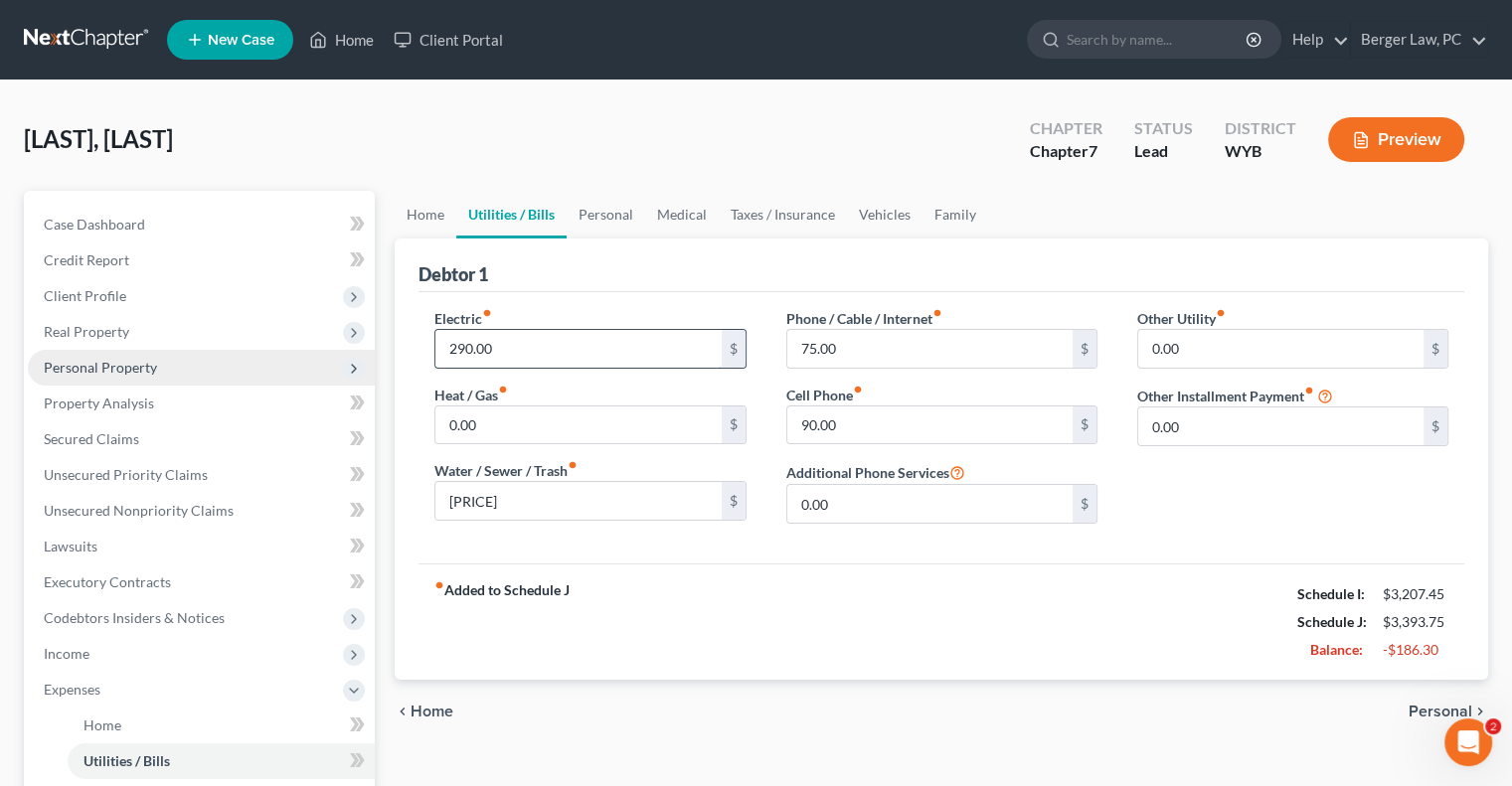click on "290.00" at bounding box center [578, 349] 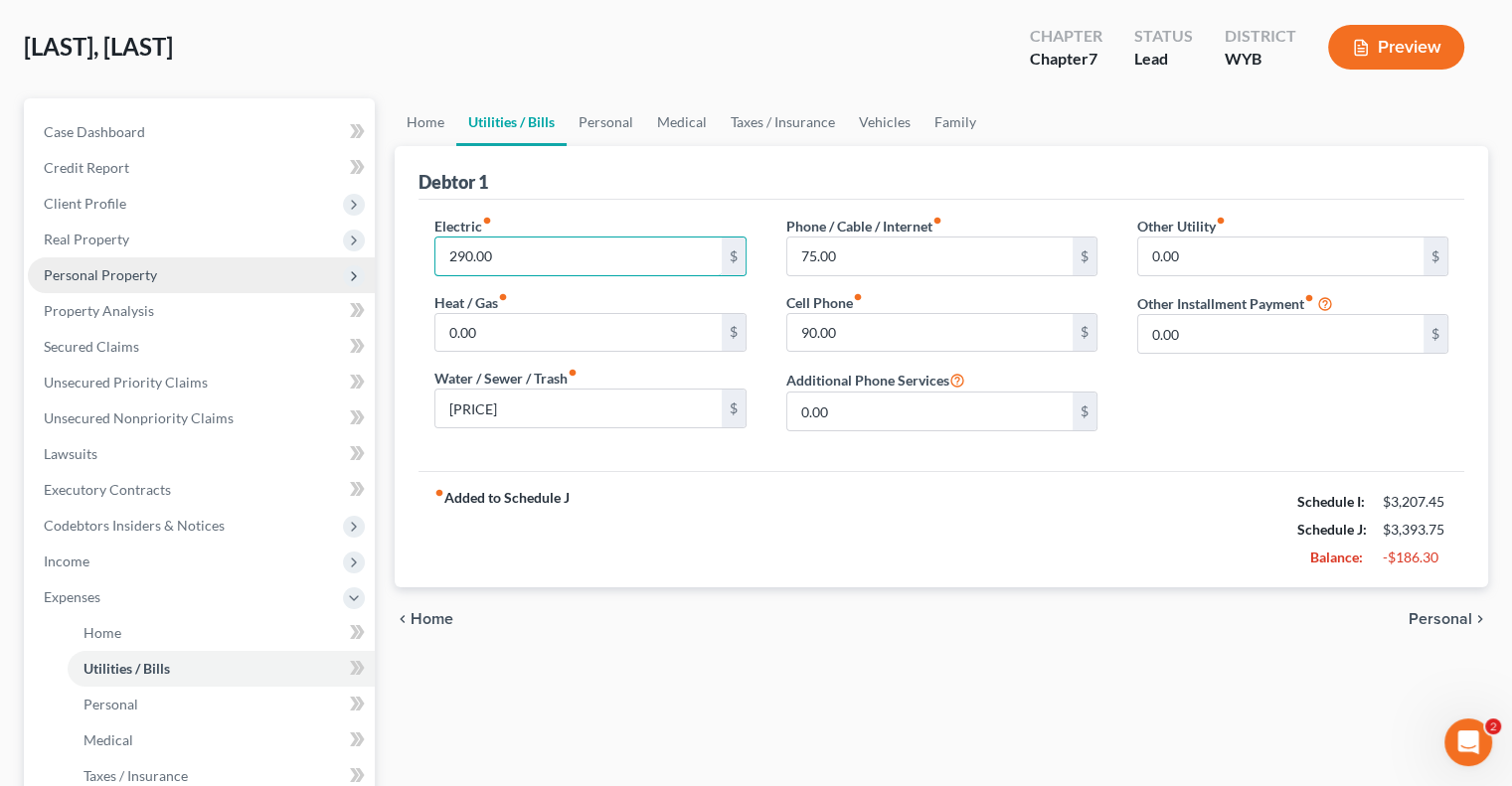 scroll, scrollTop: 99, scrollLeft: 0, axis: vertical 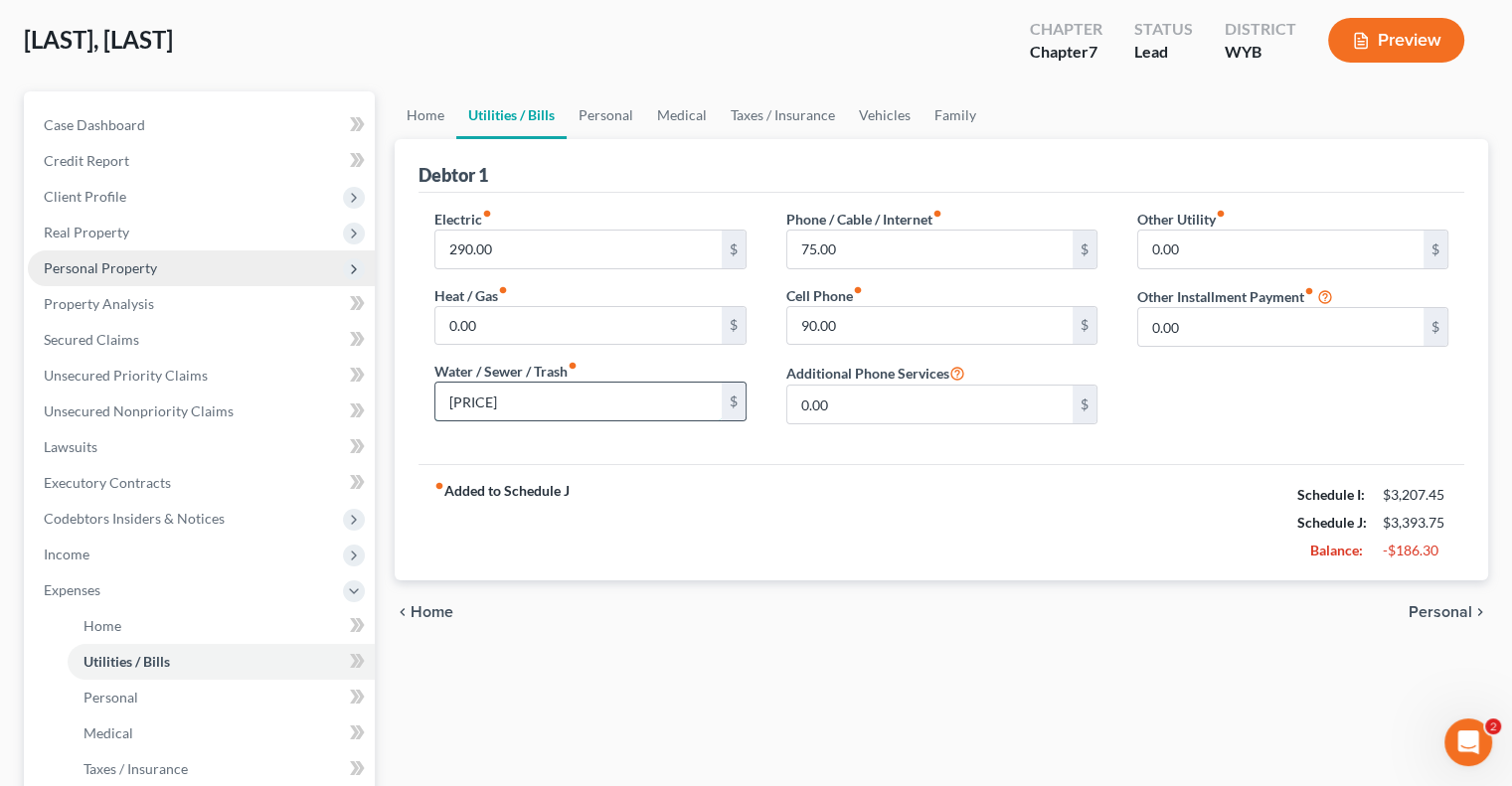 click on "139.61" at bounding box center (578, 401) 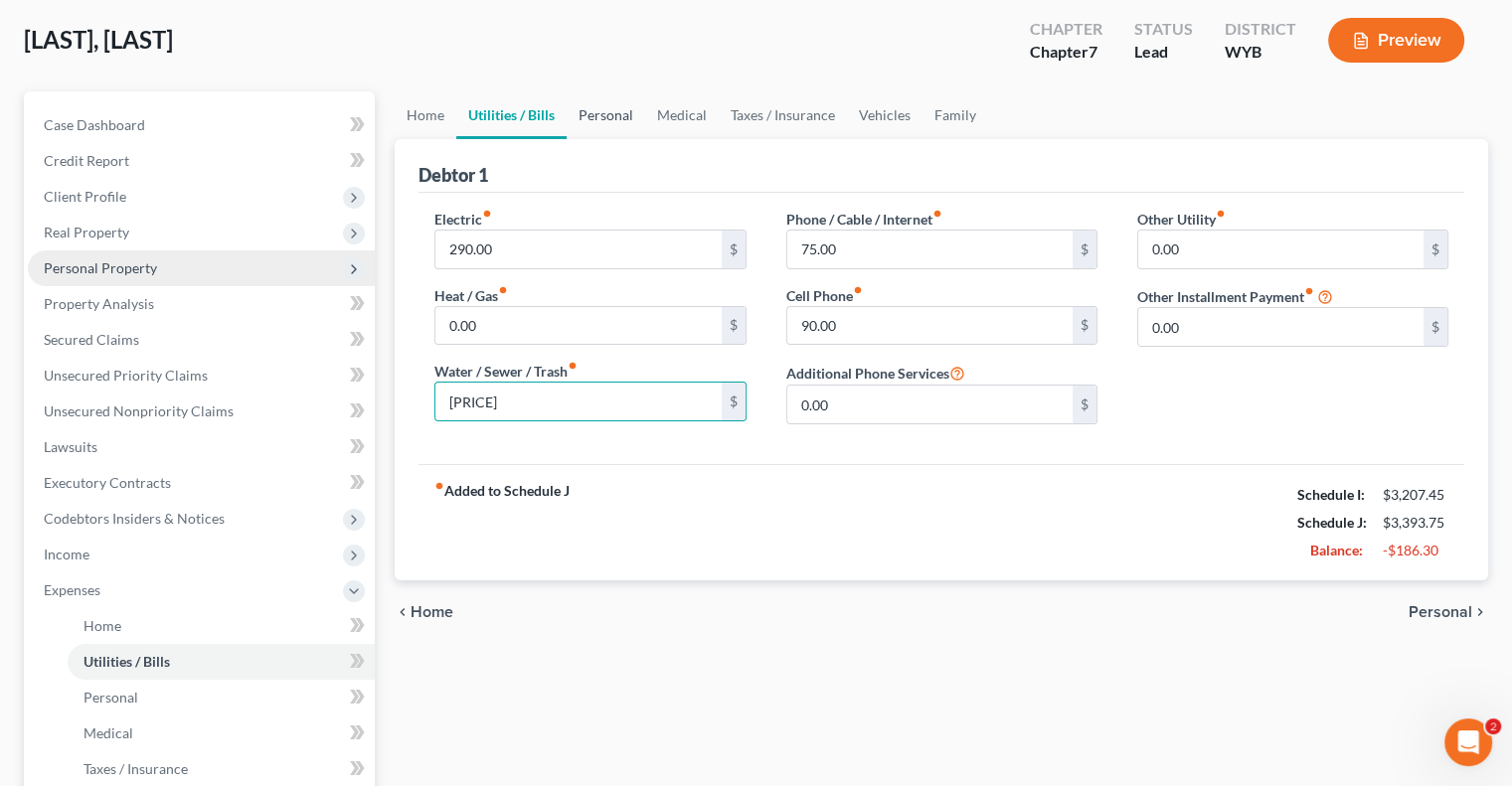 click on "Personal" at bounding box center [605, 115] 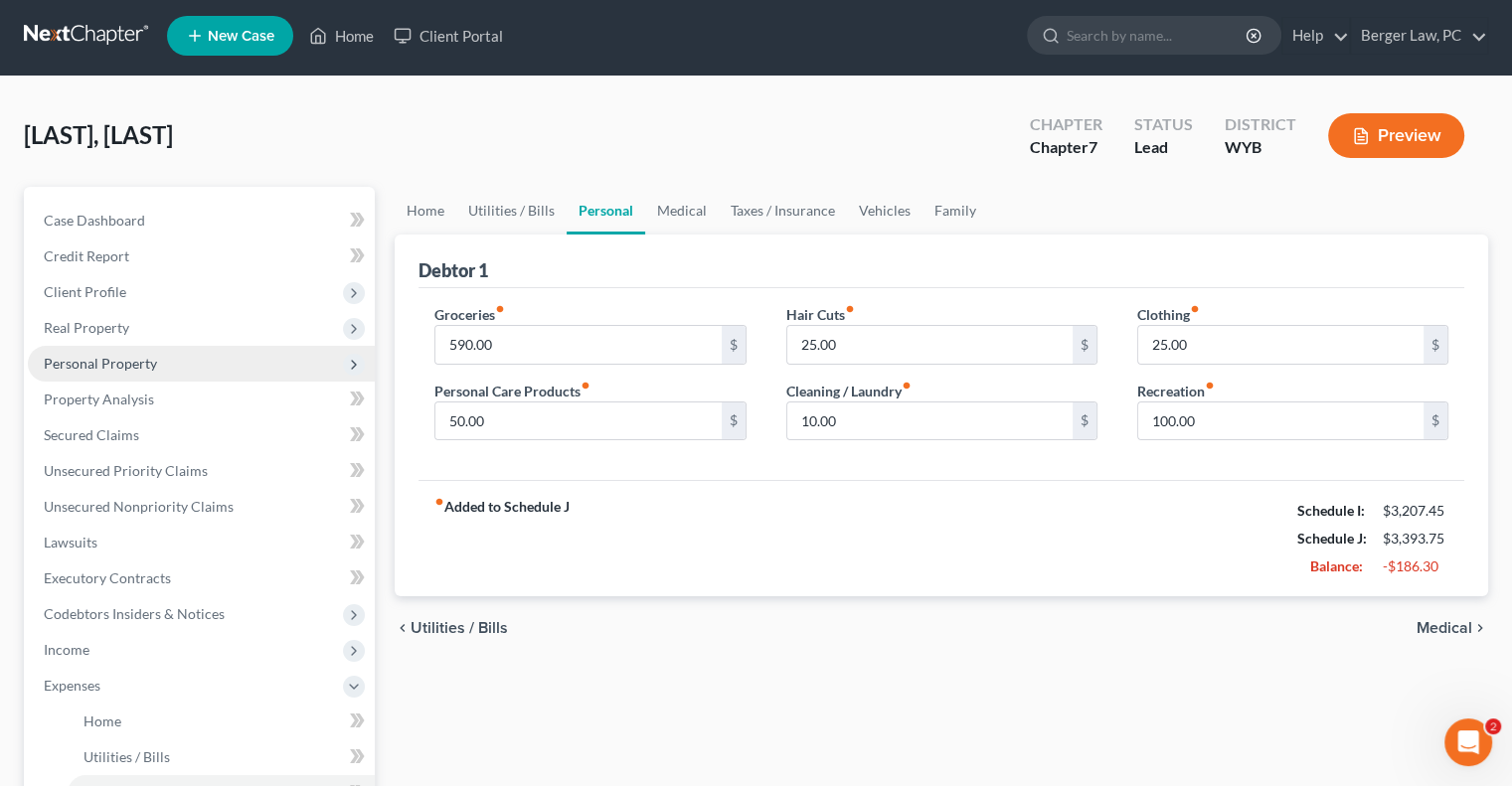 scroll, scrollTop: 0, scrollLeft: 0, axis: both 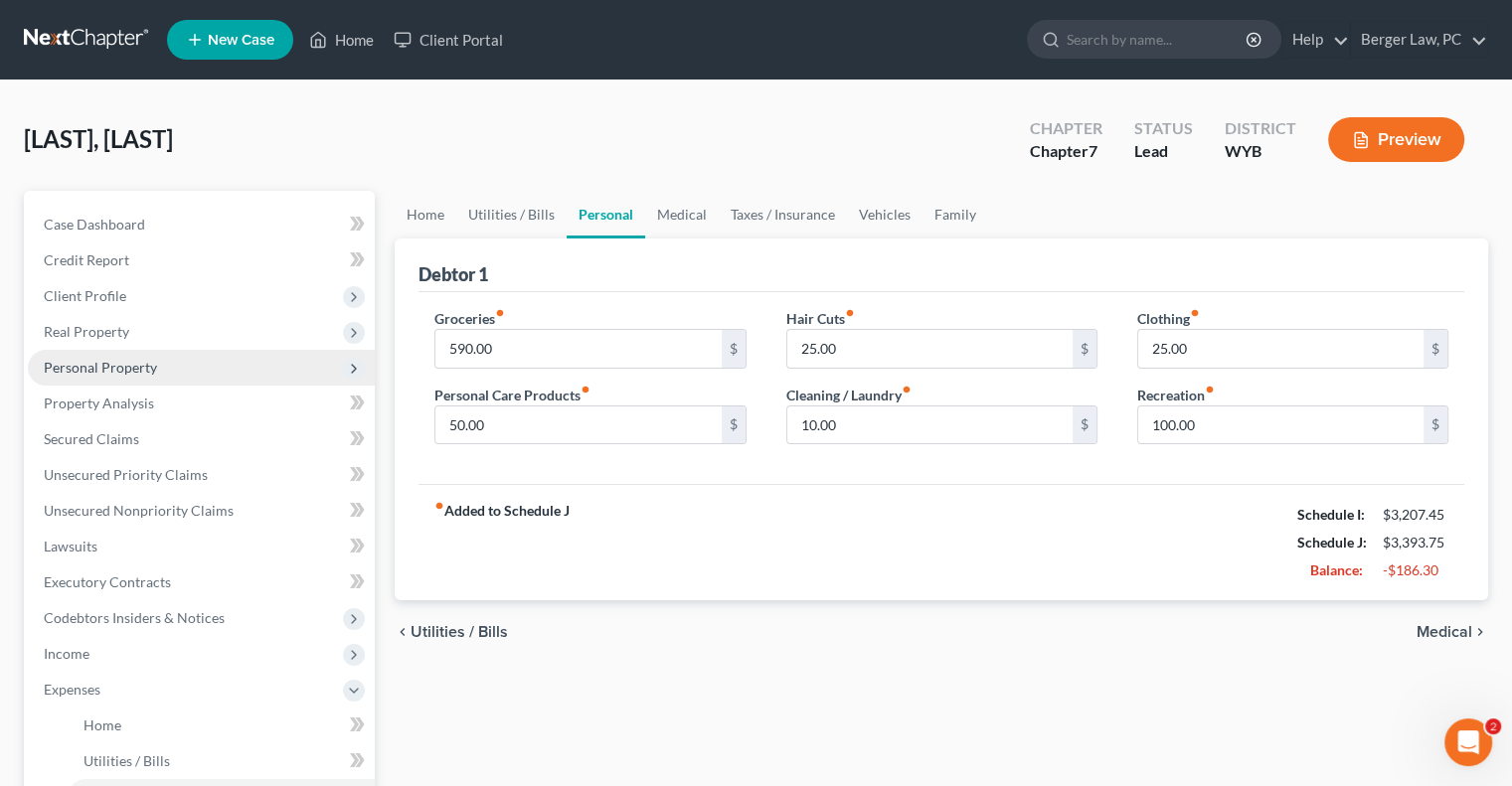 click on "fiber_manual_record  Added to Schedule J Schedule I: $3,207.45 Schedule J: $3,393.75 Balance: -$186.30" at bounding box center (941, 542) 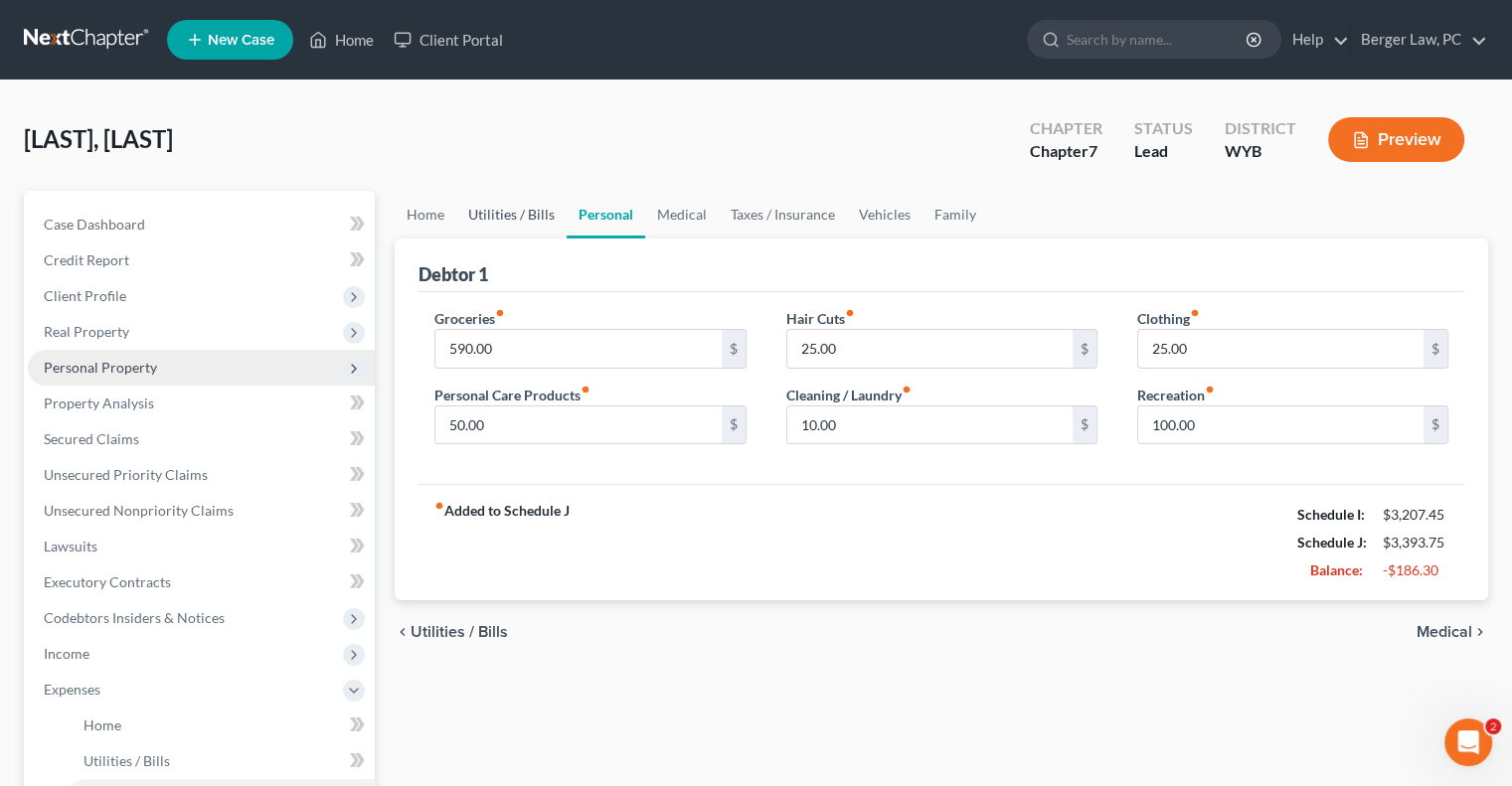 click on "Utilities / Bills" at bounding box center (511, 215) 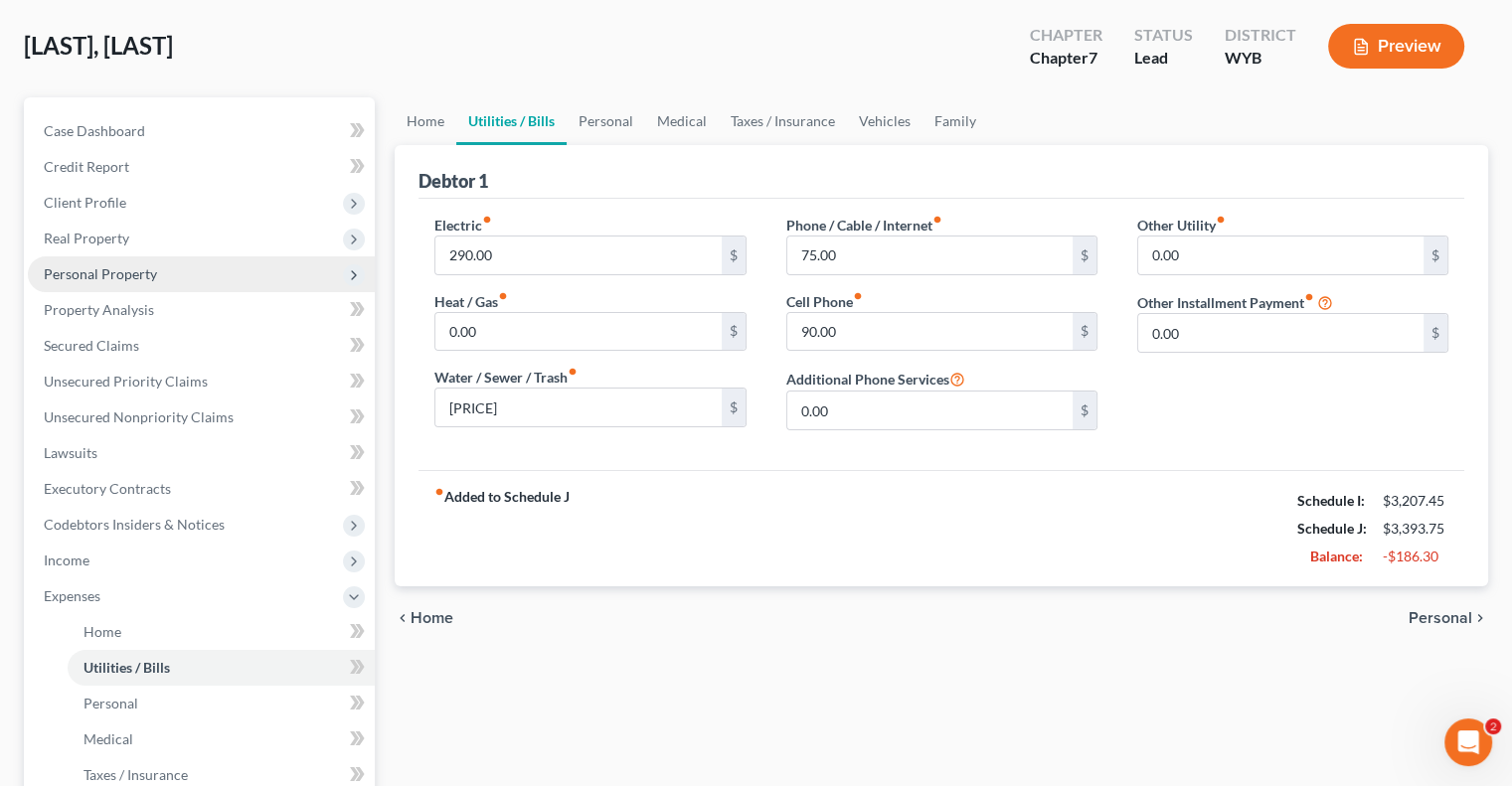 scroll, scrollTop: 99, scrollLeft: 0, axis: vertical 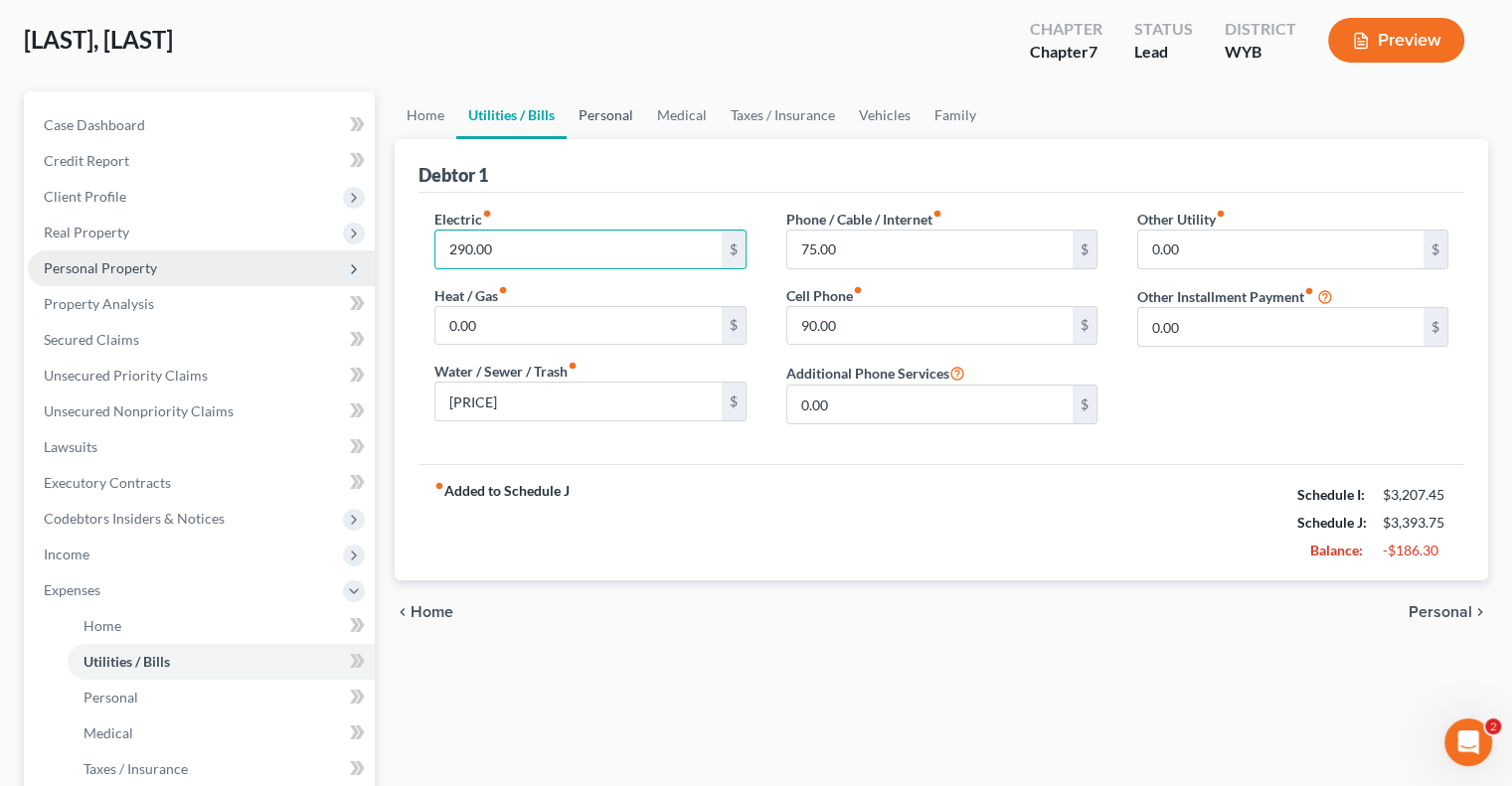 click on "Personal" at bounding box center [605, 115] 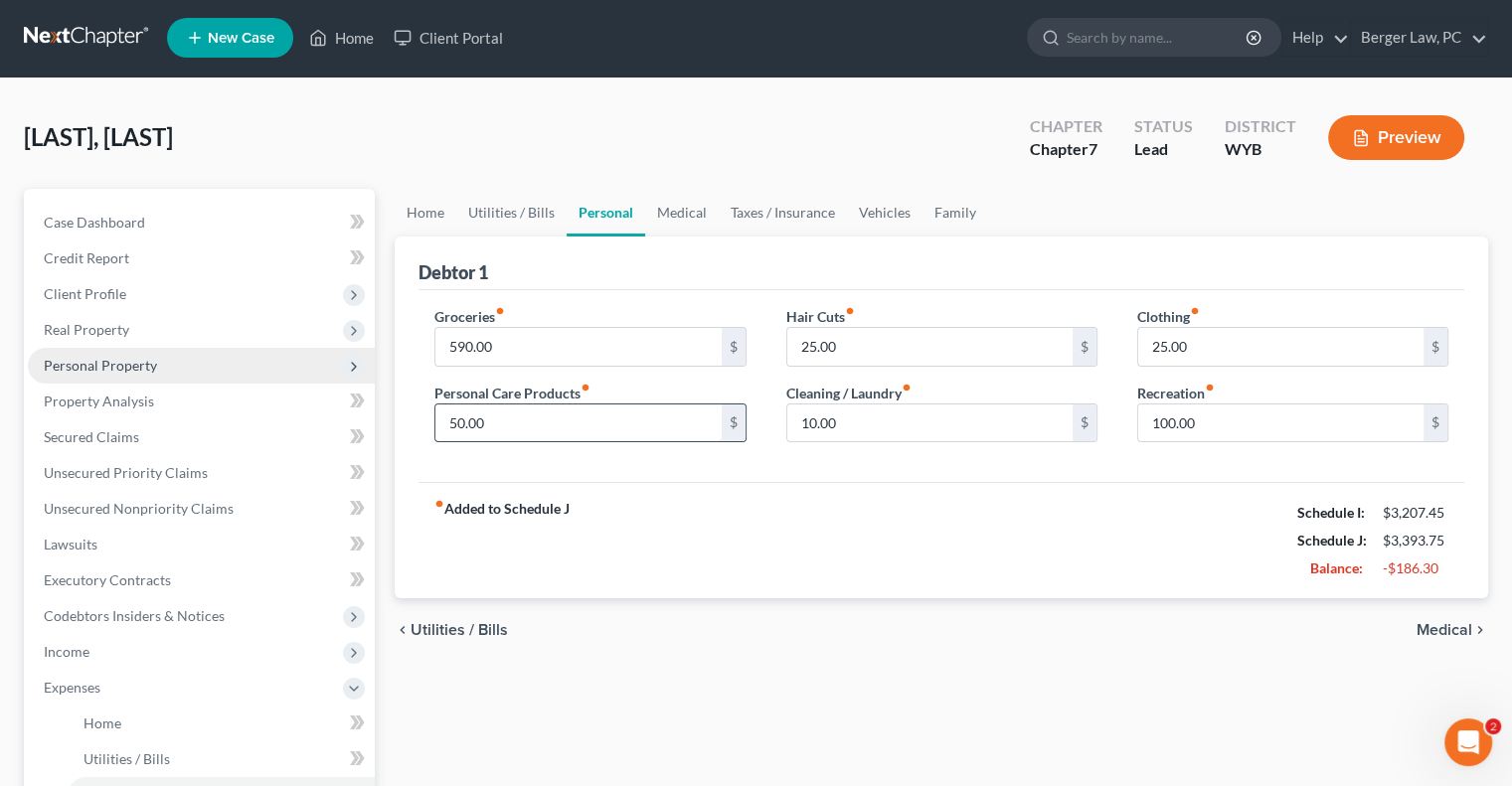 scroll, scrollTop: 0, scrollLeft: 0, axis: both 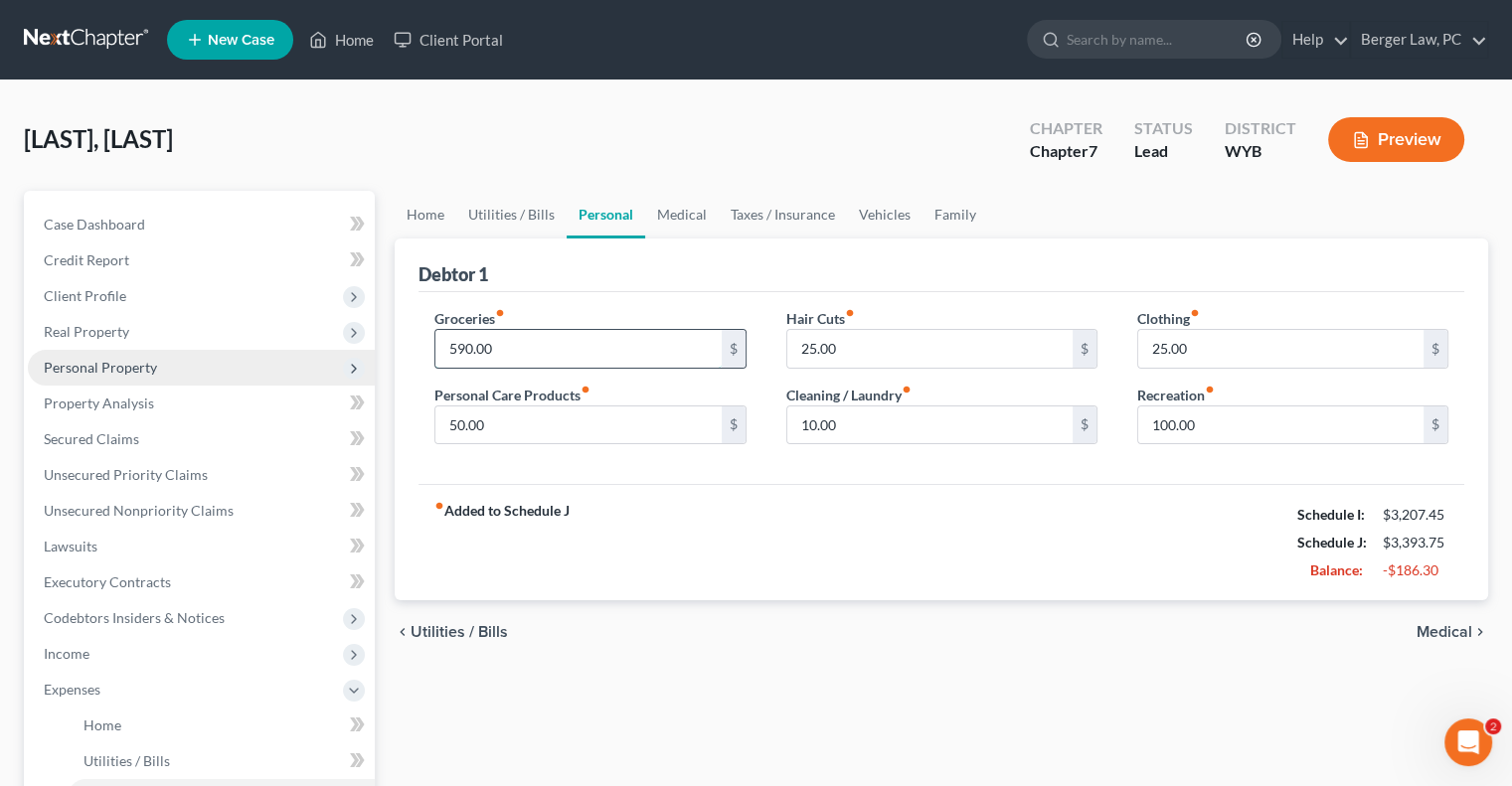 click on "590.00" at bounding box center [578, 349] 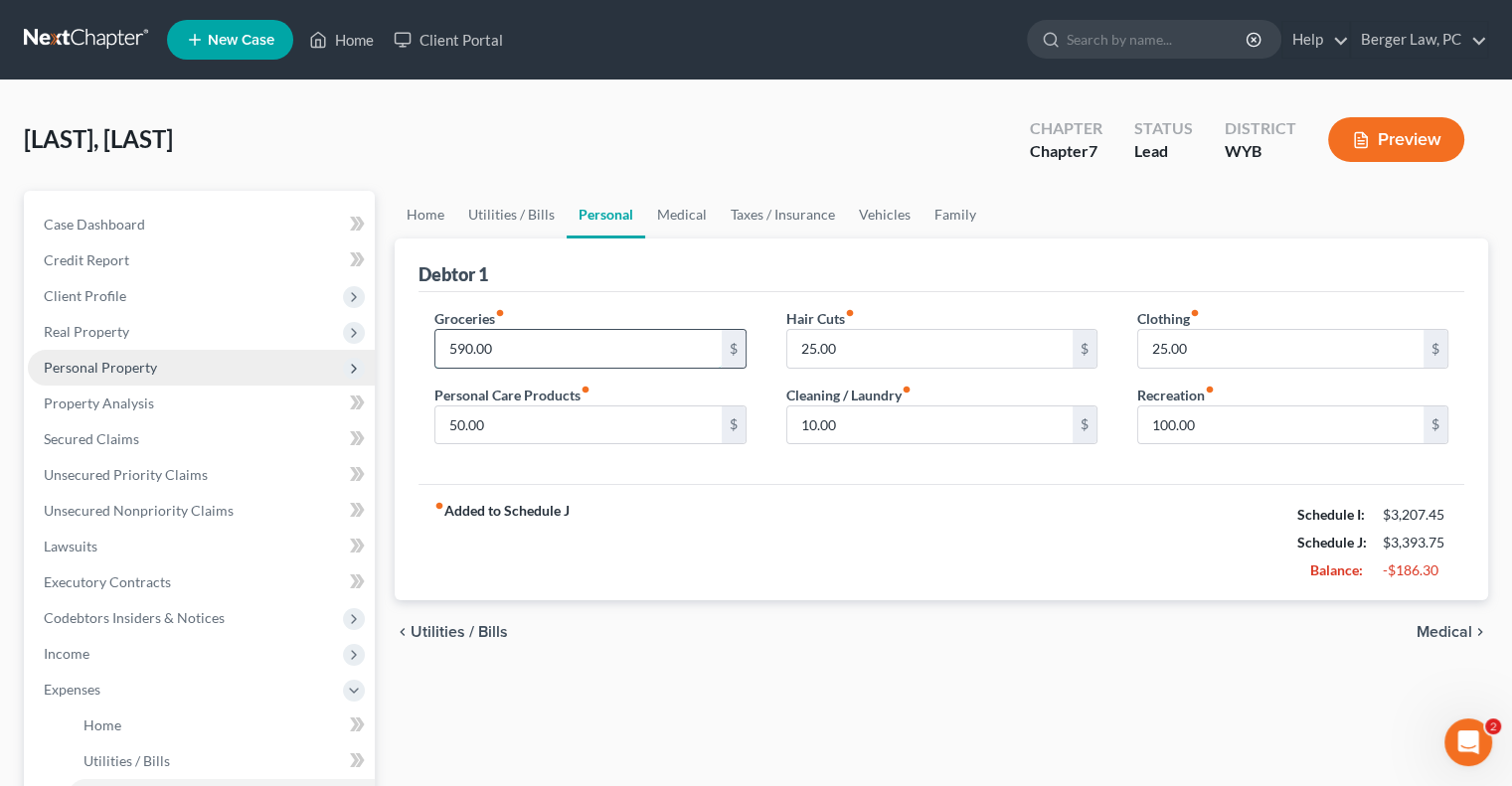 click on "590.00" at bounding box center (578, 349) 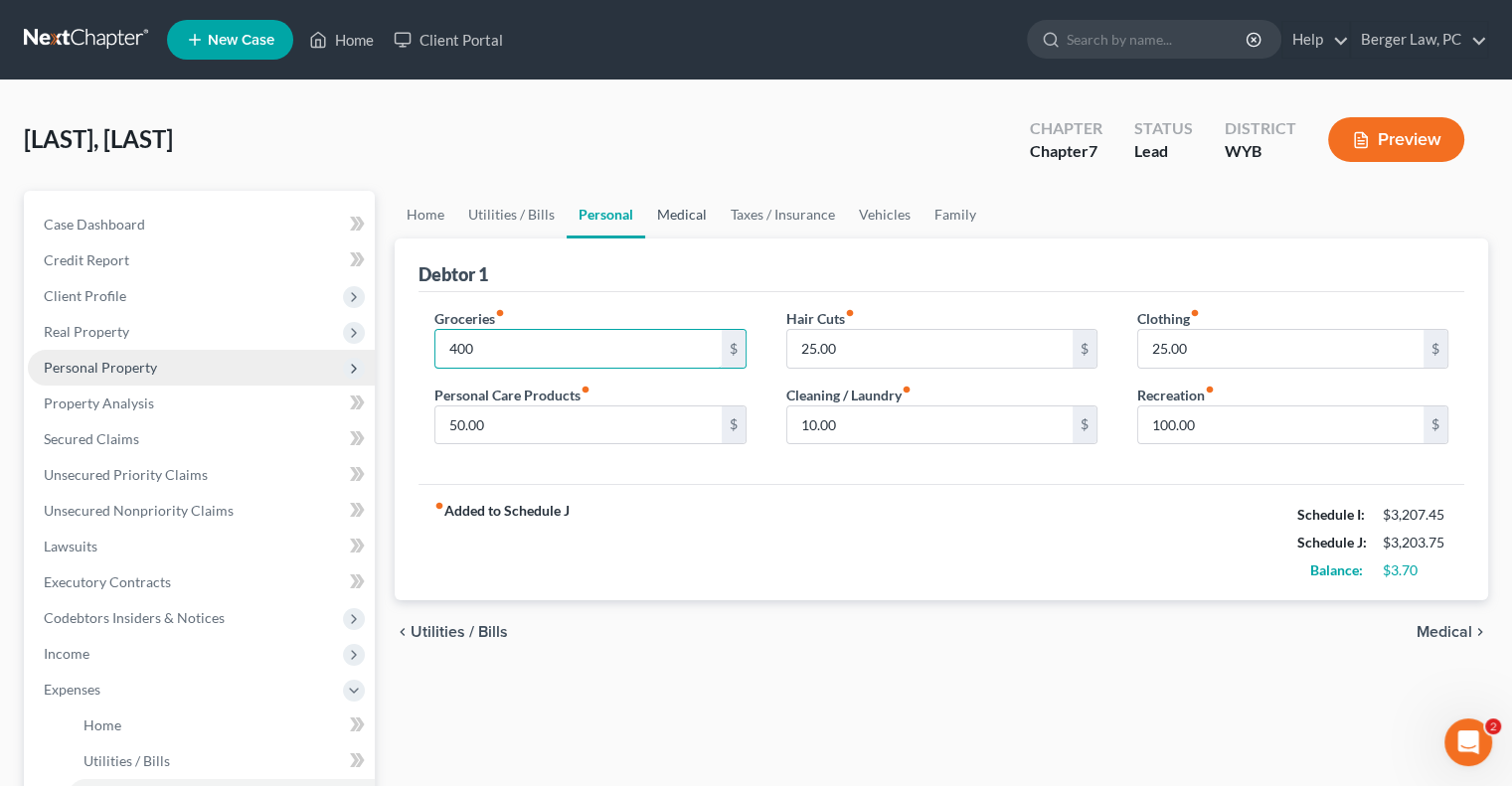type on "400" 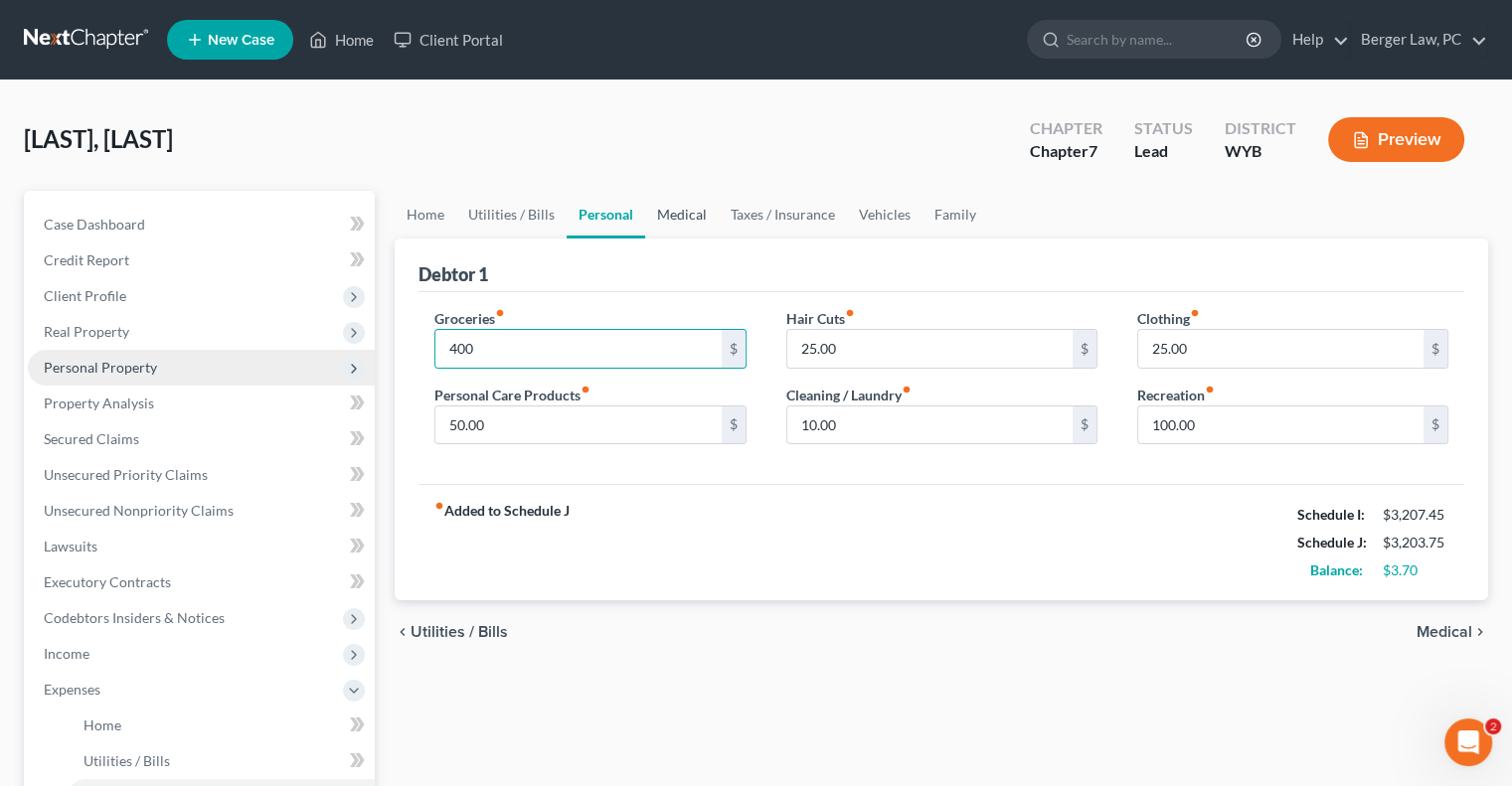 click on "Medical" at bounding box center [682, 215] 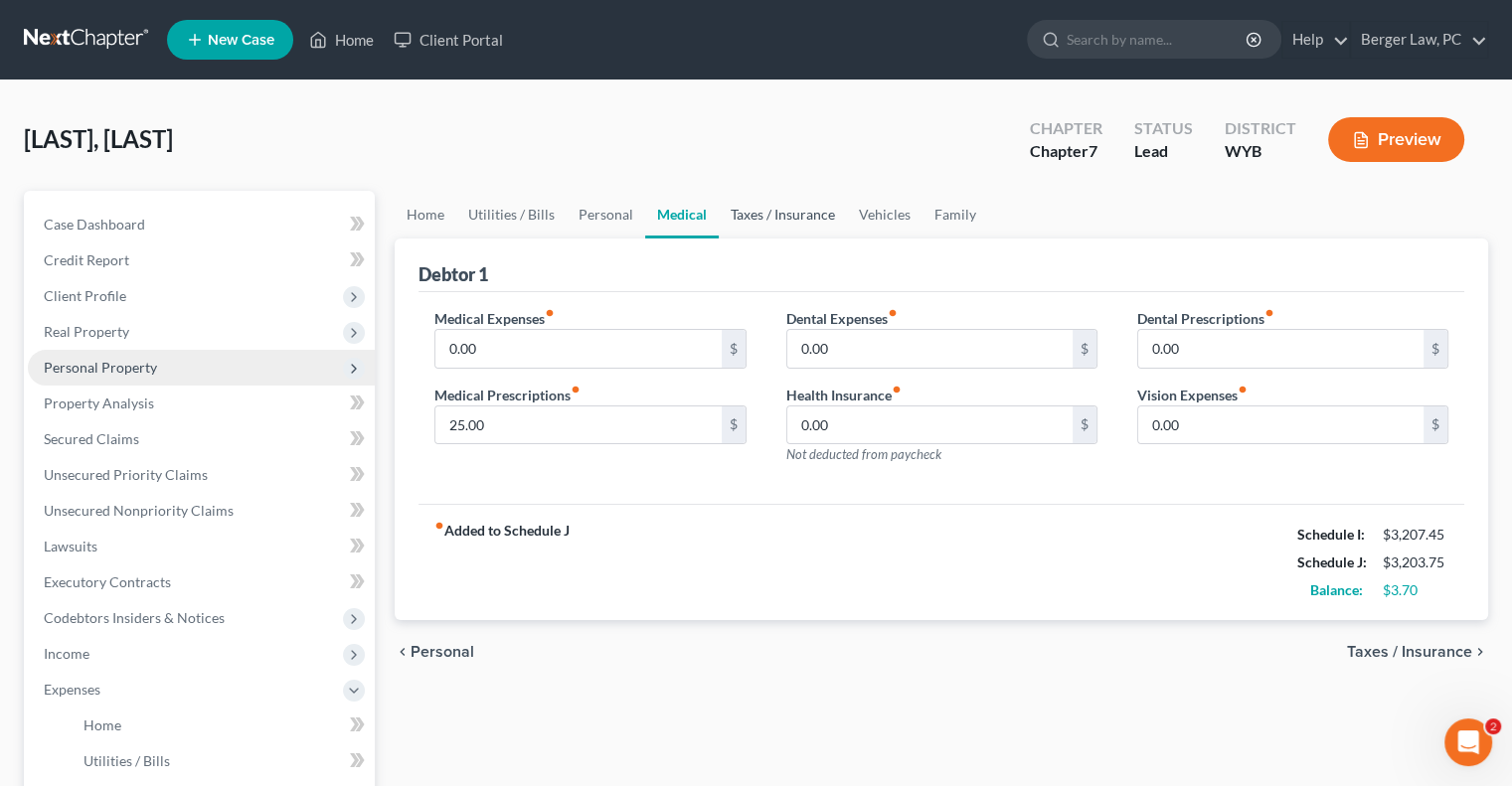 click on "Taxes / Insurance" at bounding box center (782, 215) 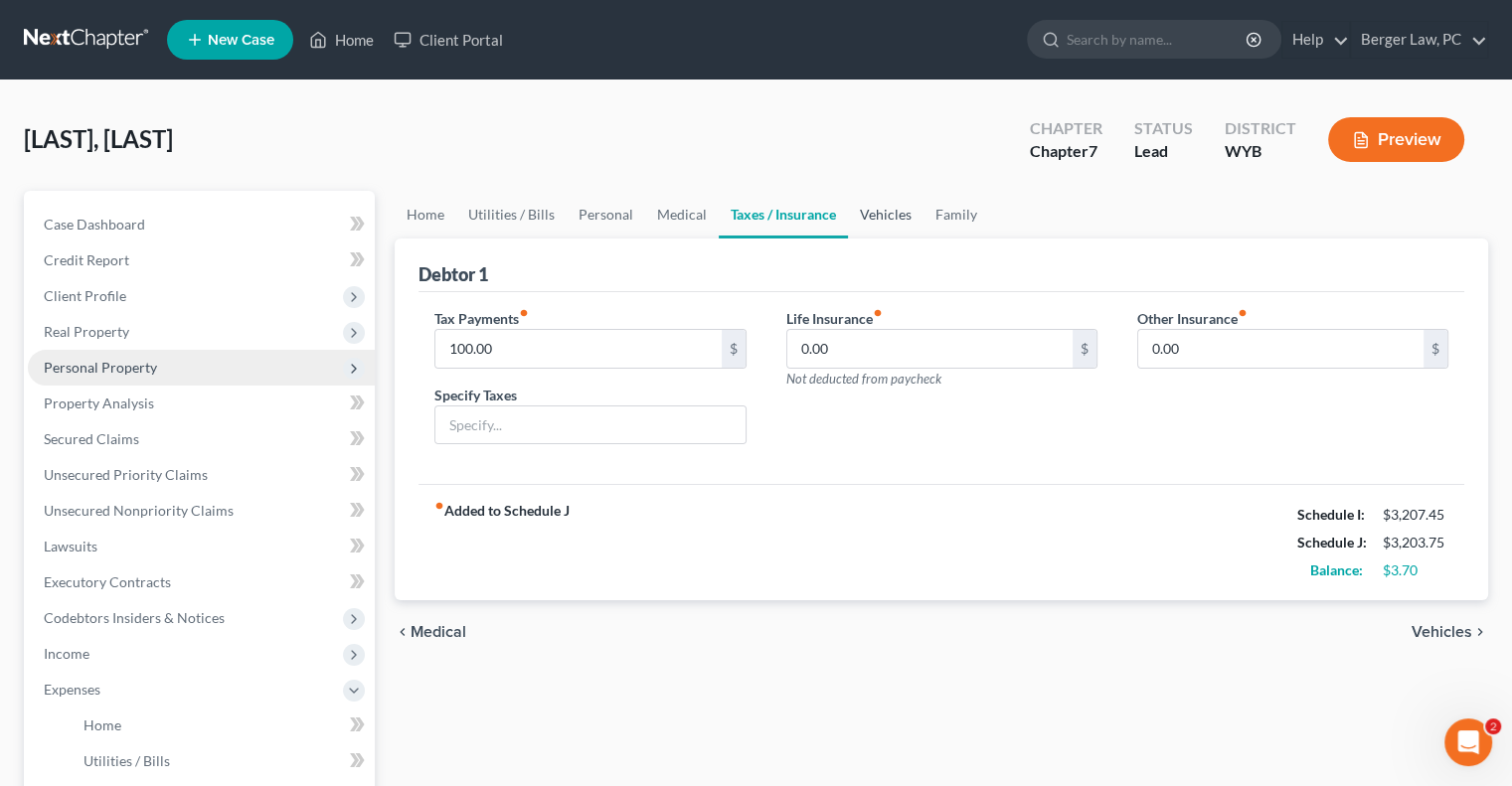click on "Vehicles" at bounding box center [886, 215] 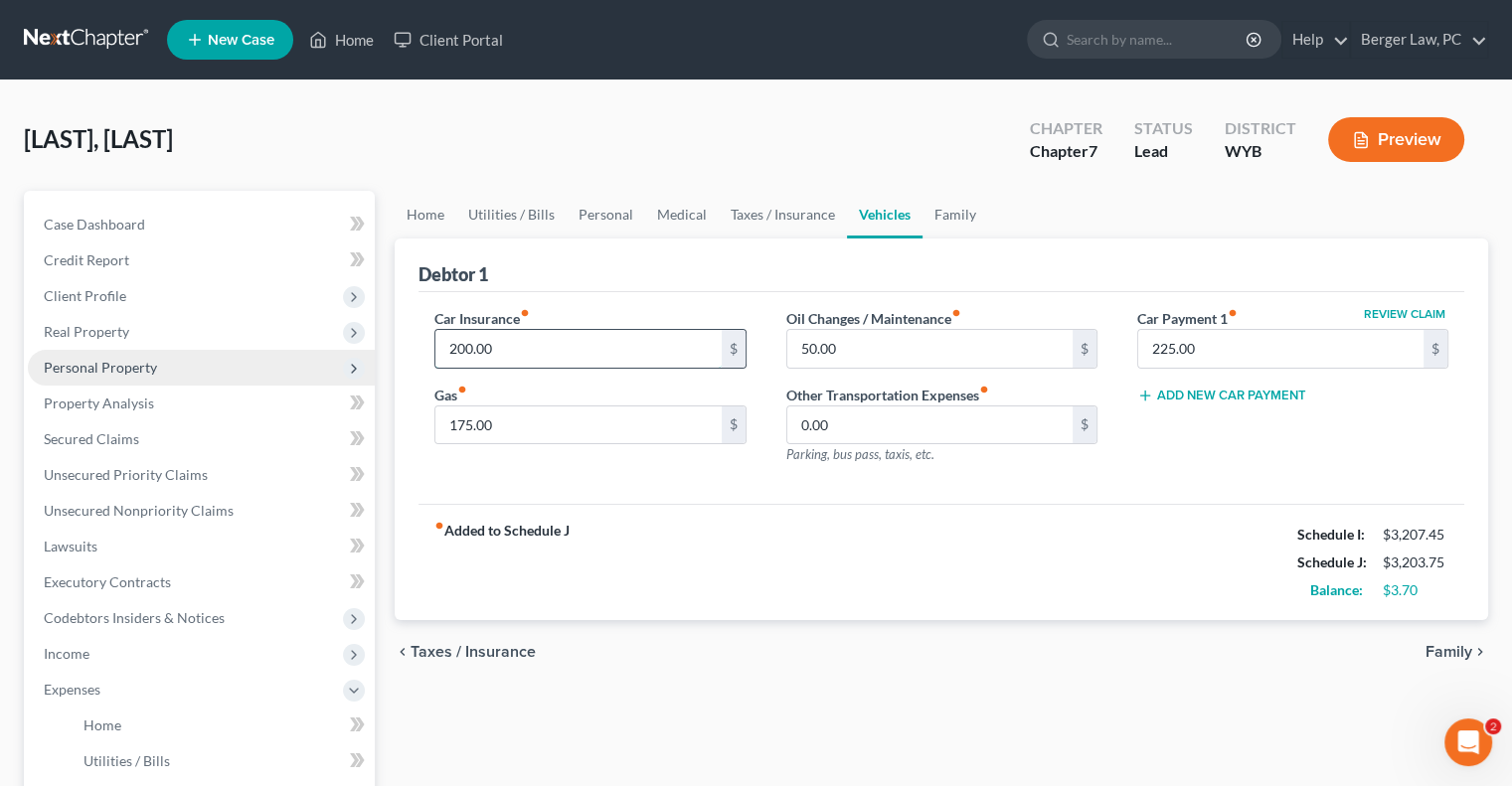 click on "200.00" at bounding box center [578, 349] 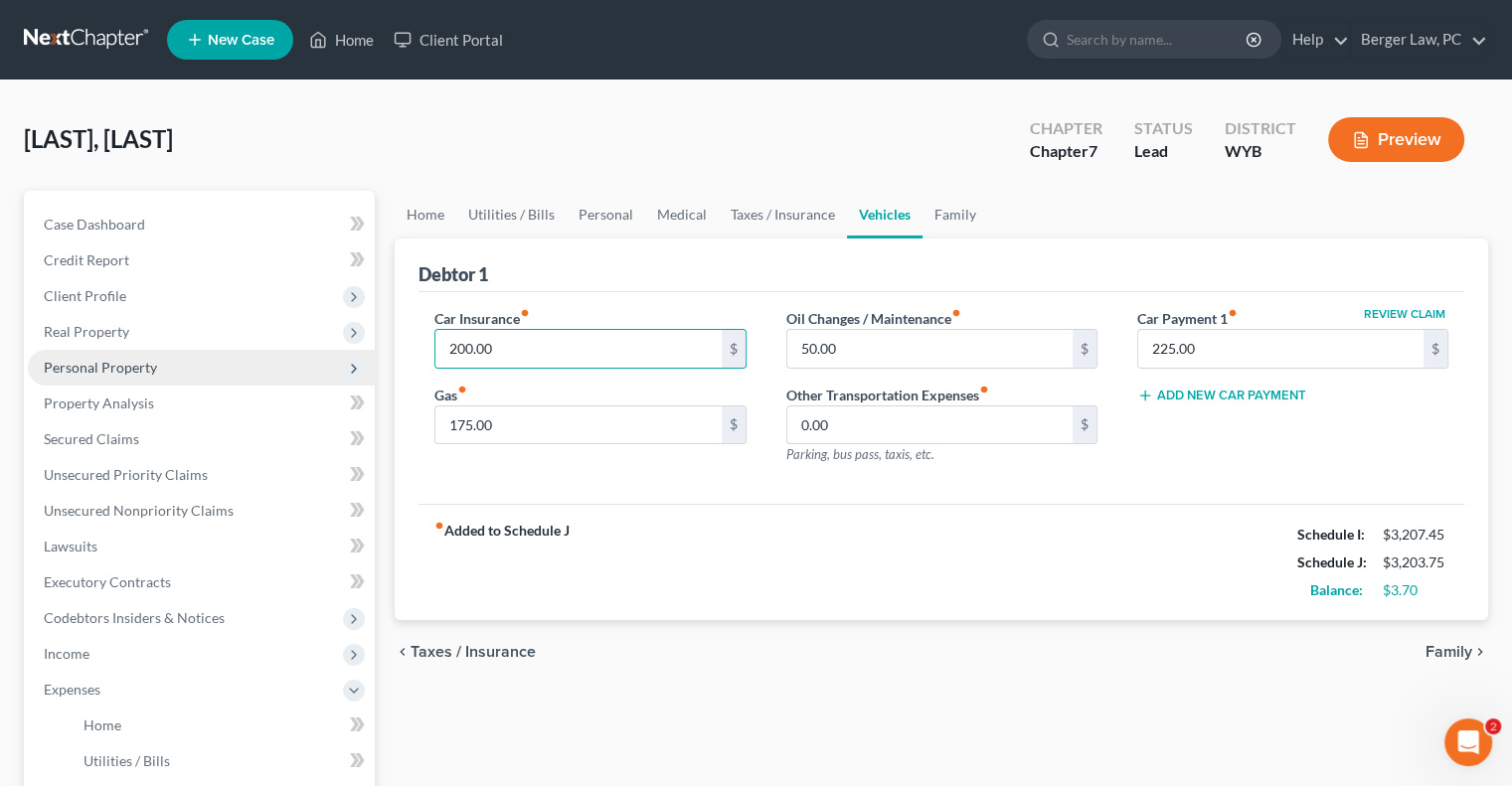 click on "fiber_manual_record  Added to Schedule J Schedule I: $3,207.45 Schedule J: $3,203.75 Balance: $3.70" at bounding box center (941, 561) 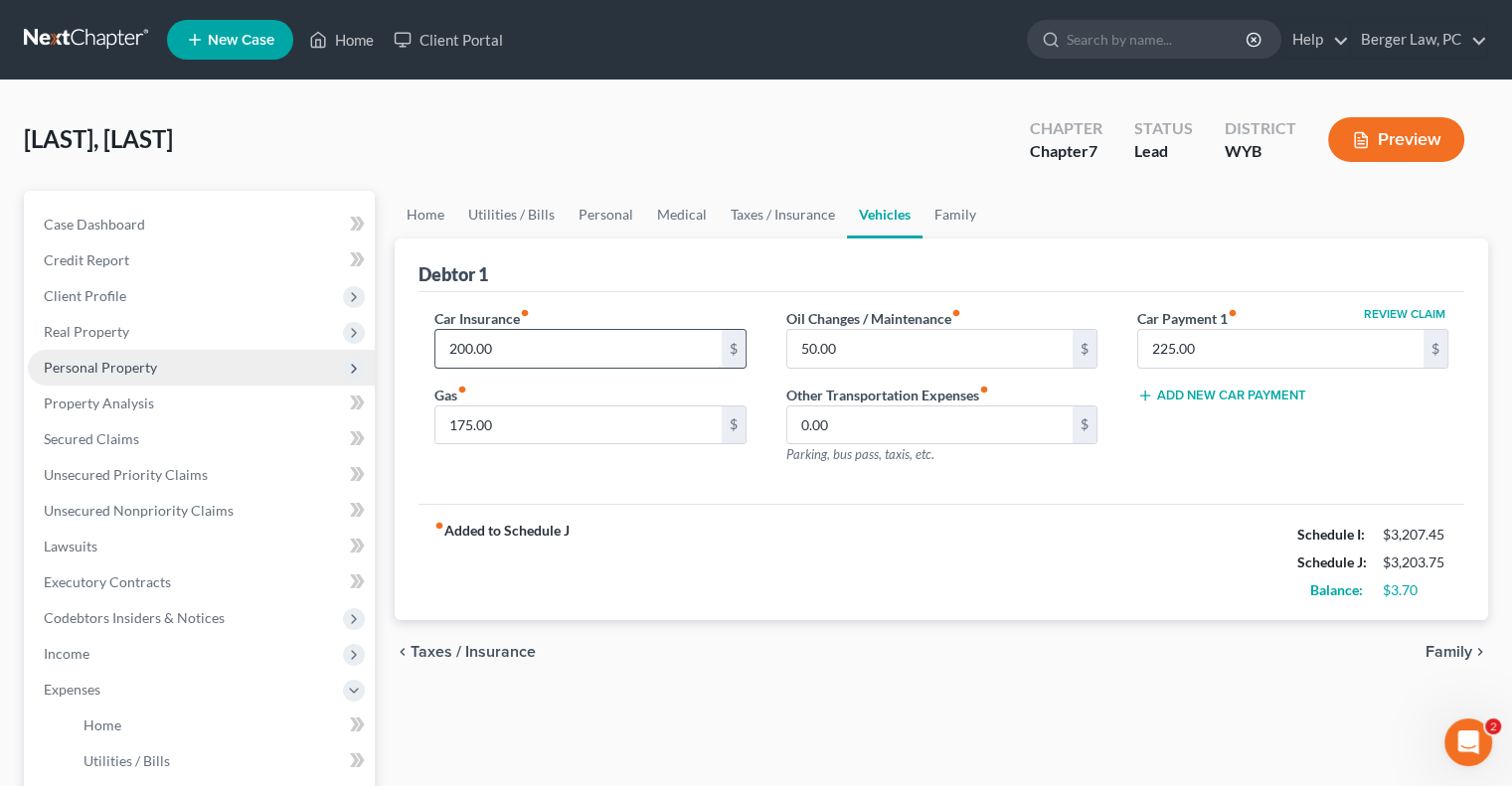 click on "200.00" at bounding box center [578, 349] 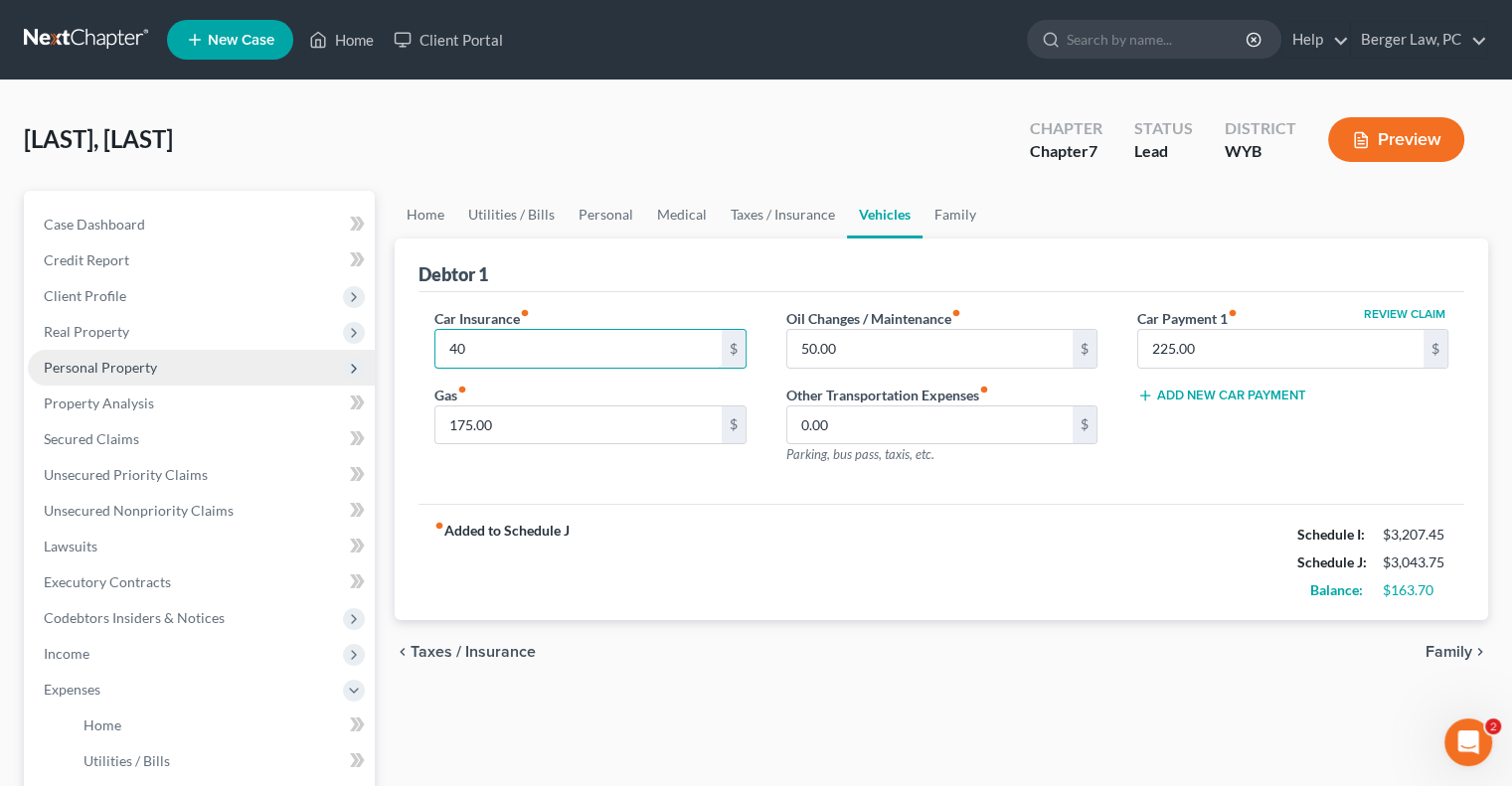 type on "40" 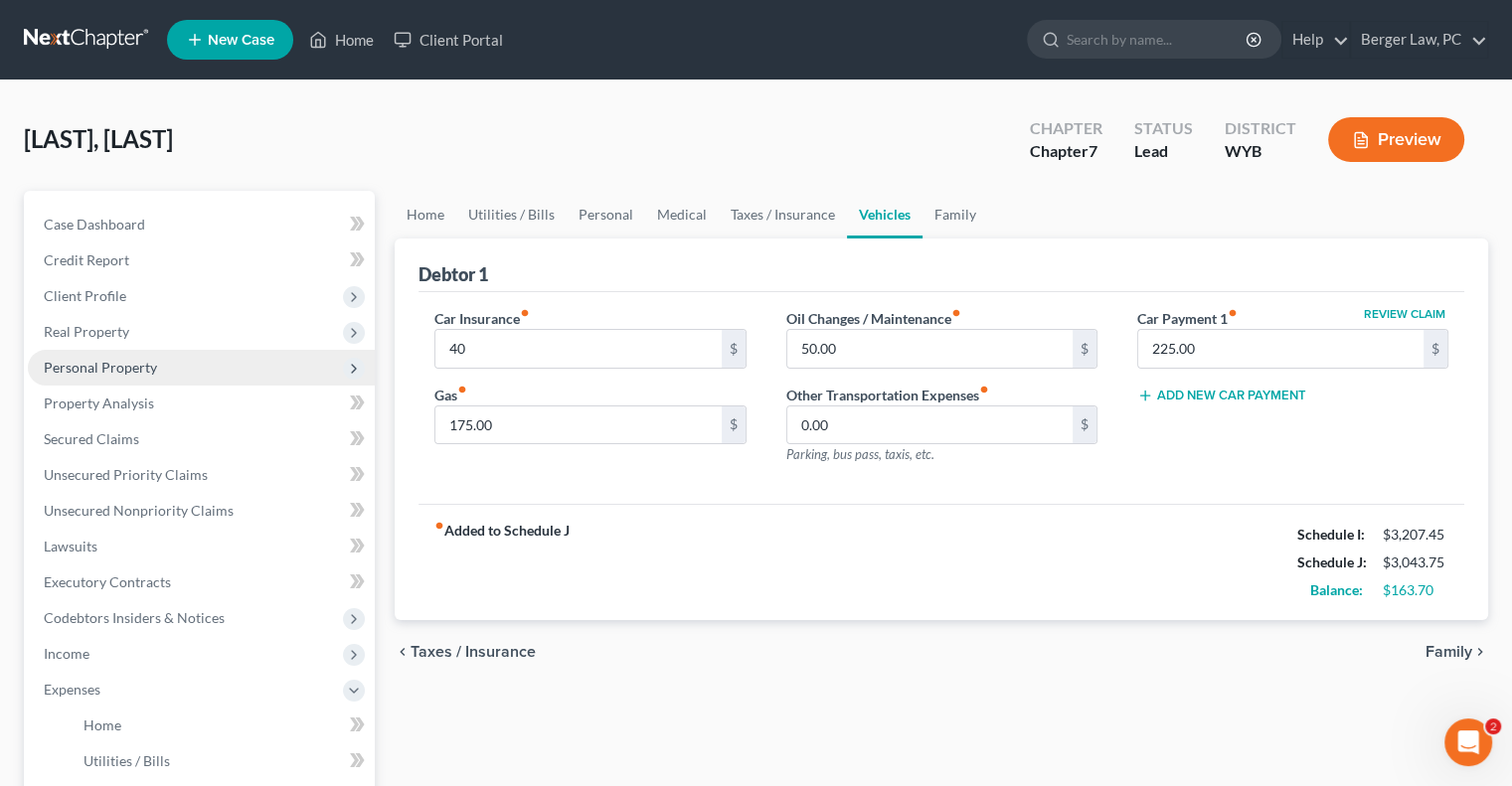 click on "fiber_manual_record  Added to Schedule J Schedule I: $3,207.45 Schedule J: $3,043.75 Balance: $163.70" at bounding box center (941, 561) 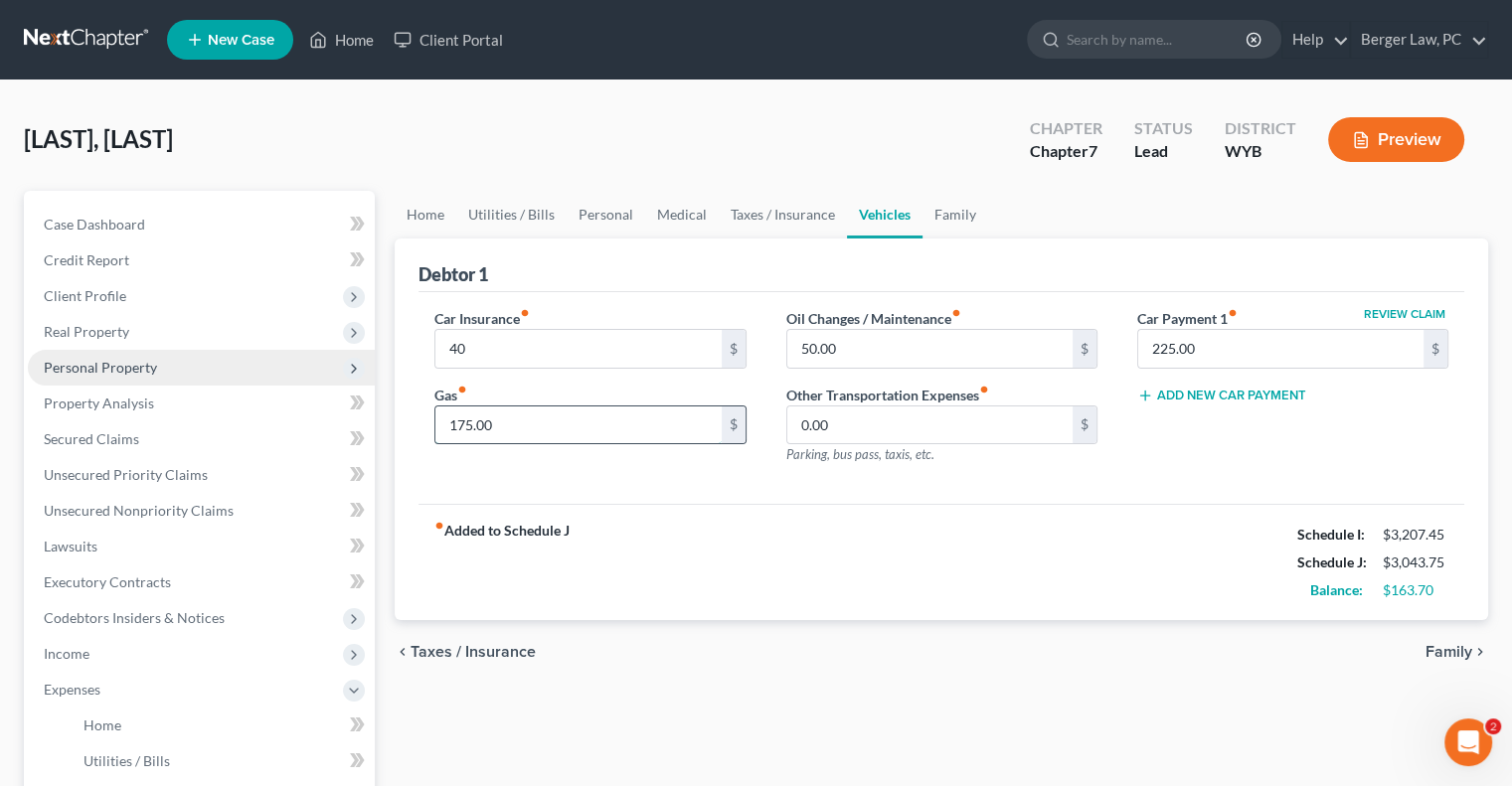 click on "175.00" at bounding box center (578, 425) 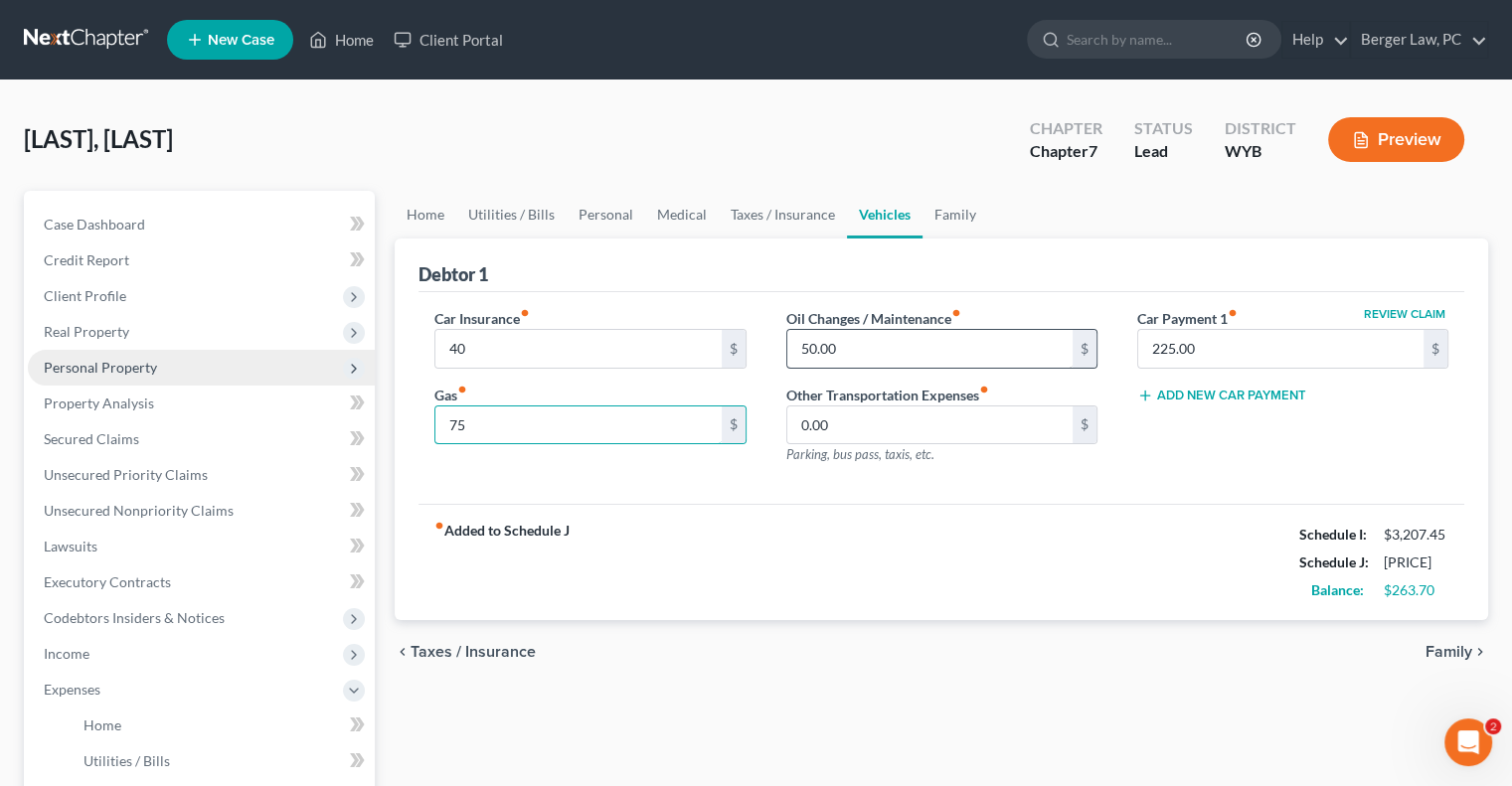 type on "75" 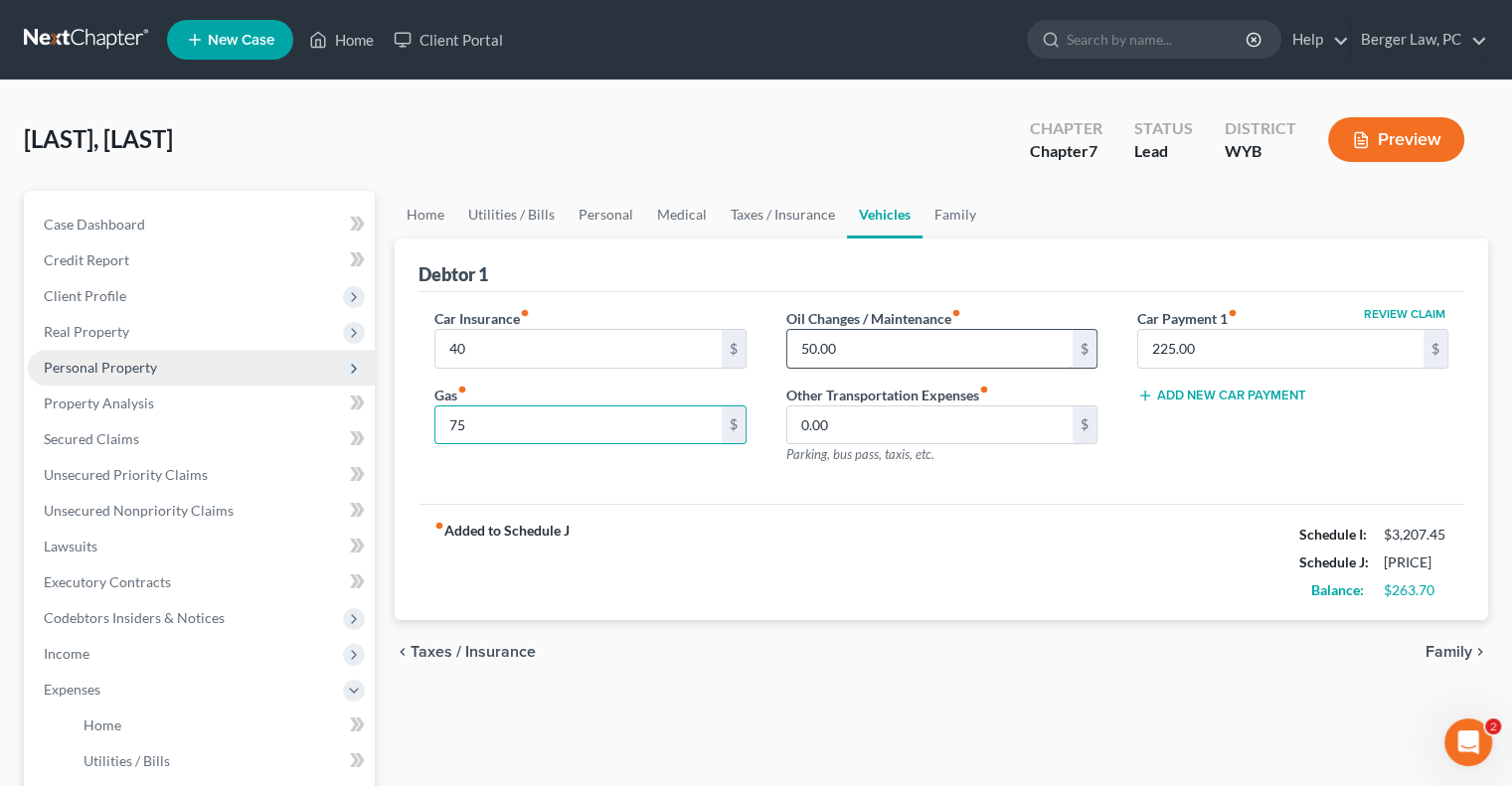 click on "50.00" at bounding box center (929, 349) 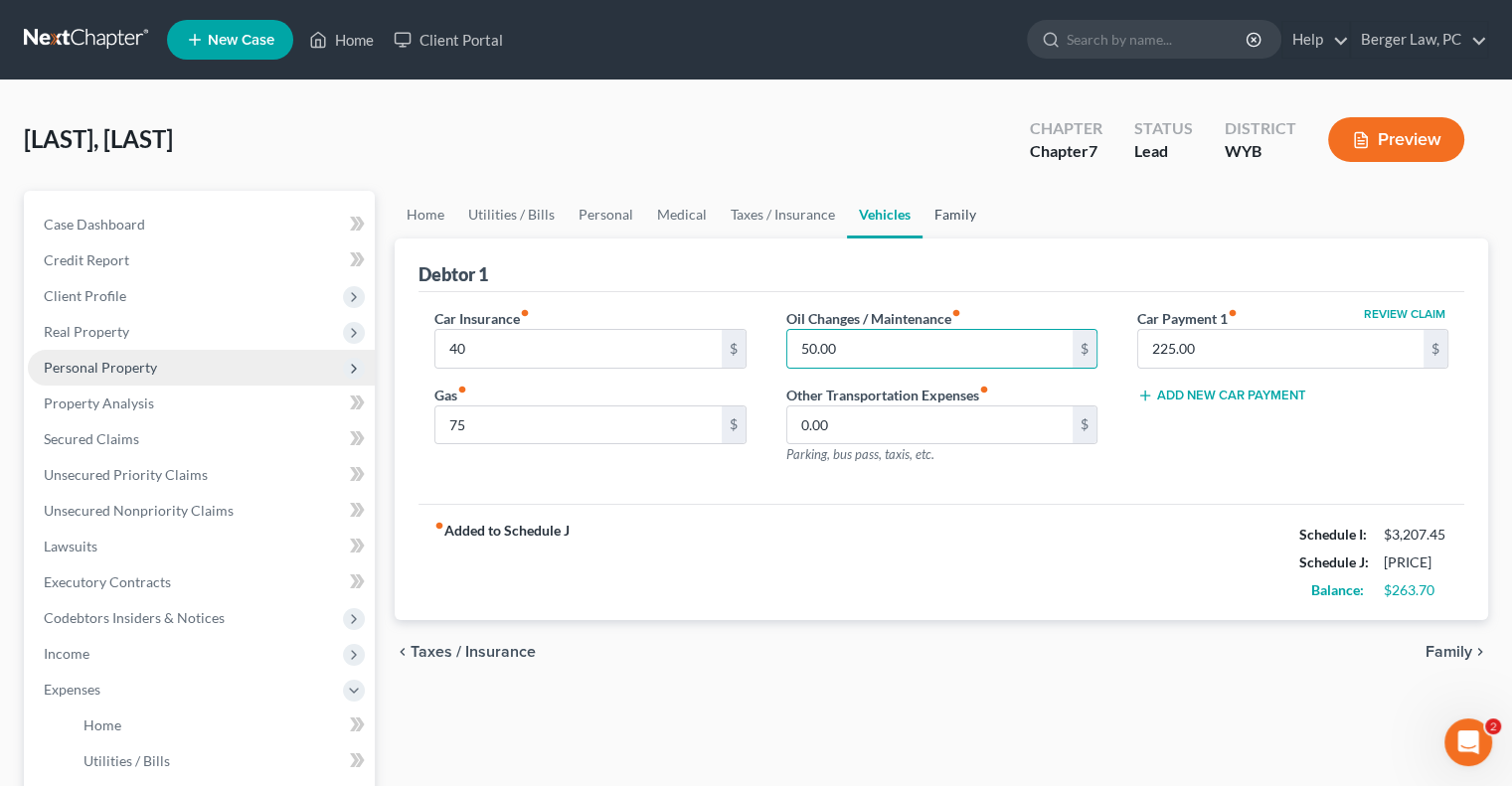 click on "Family" at bounding box center (955, 215) 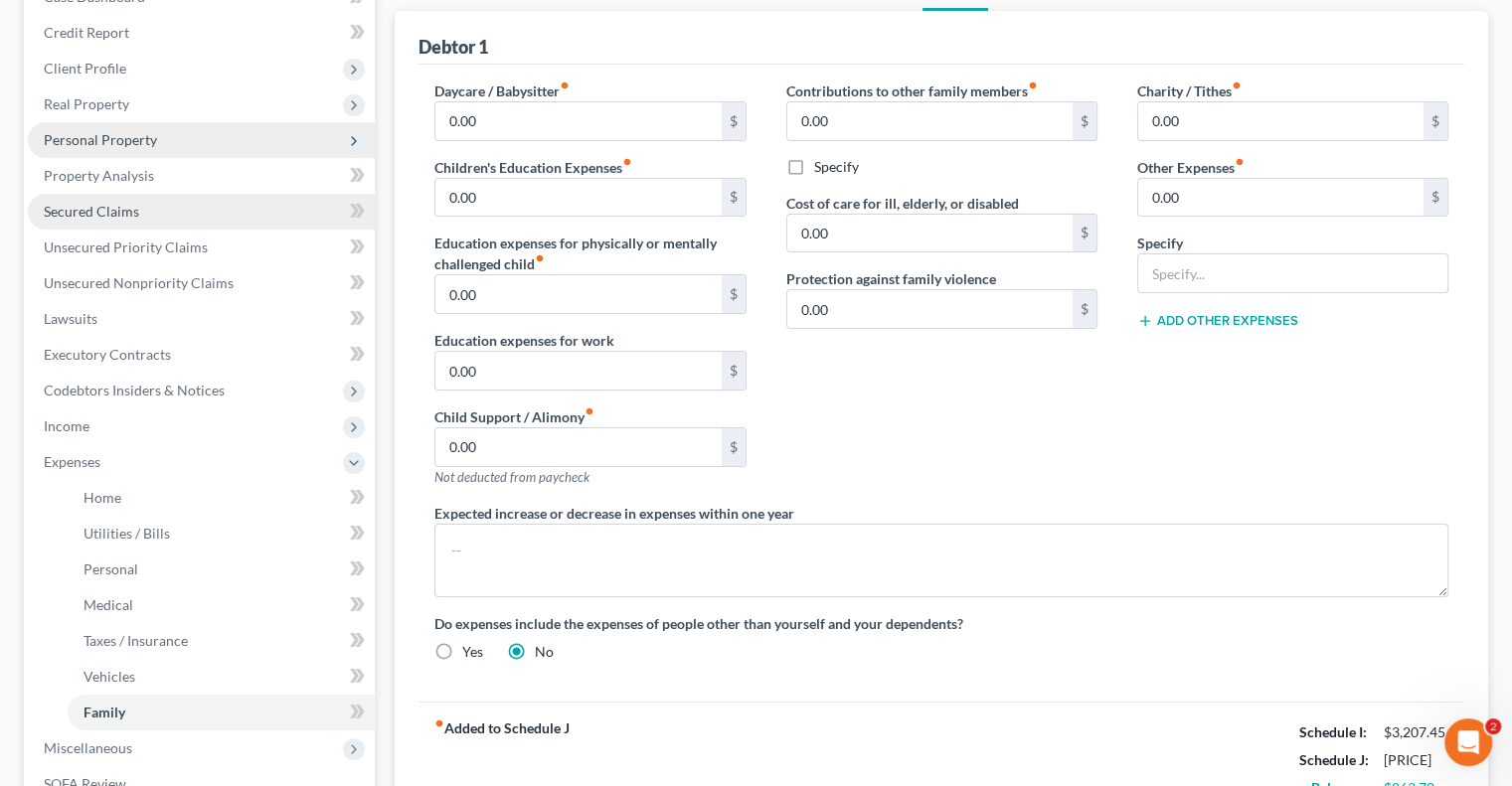scroll, scrollTop: 221, scrollLeft: 0, axis: vertical 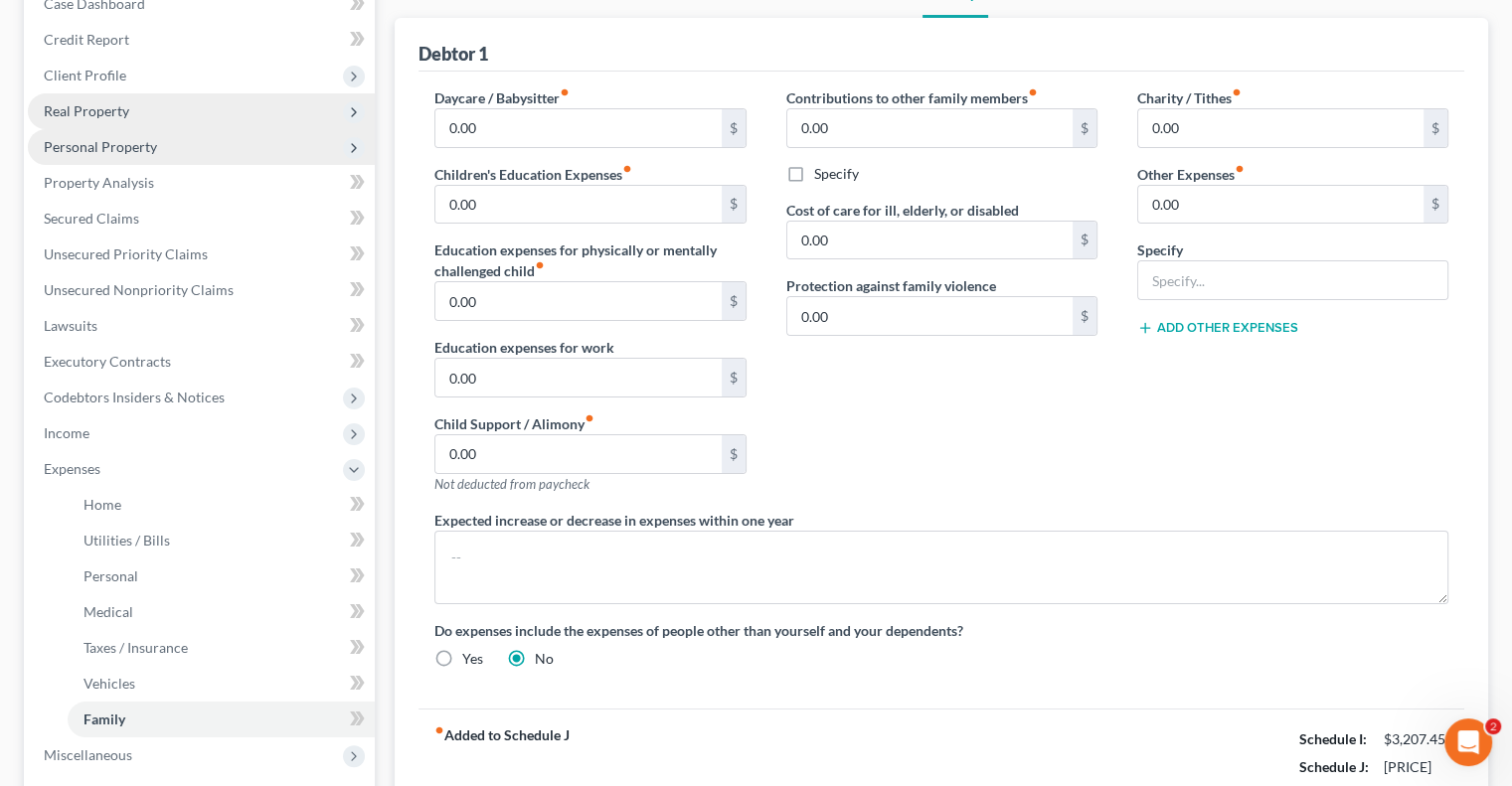 click on "Real Property" at bounding box center [86, 110] 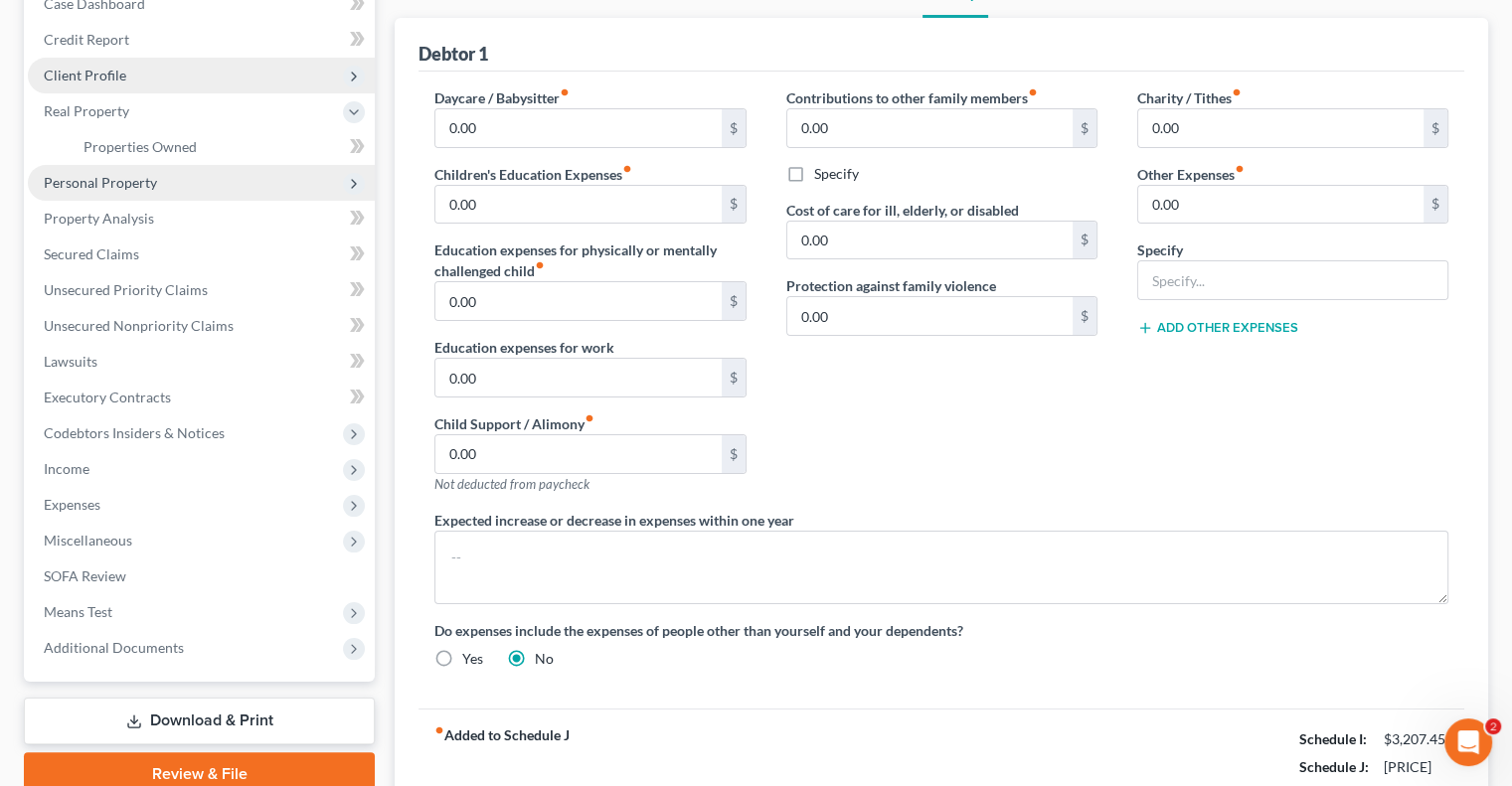 click on "Client Profile" at bounding box center (84, 75) 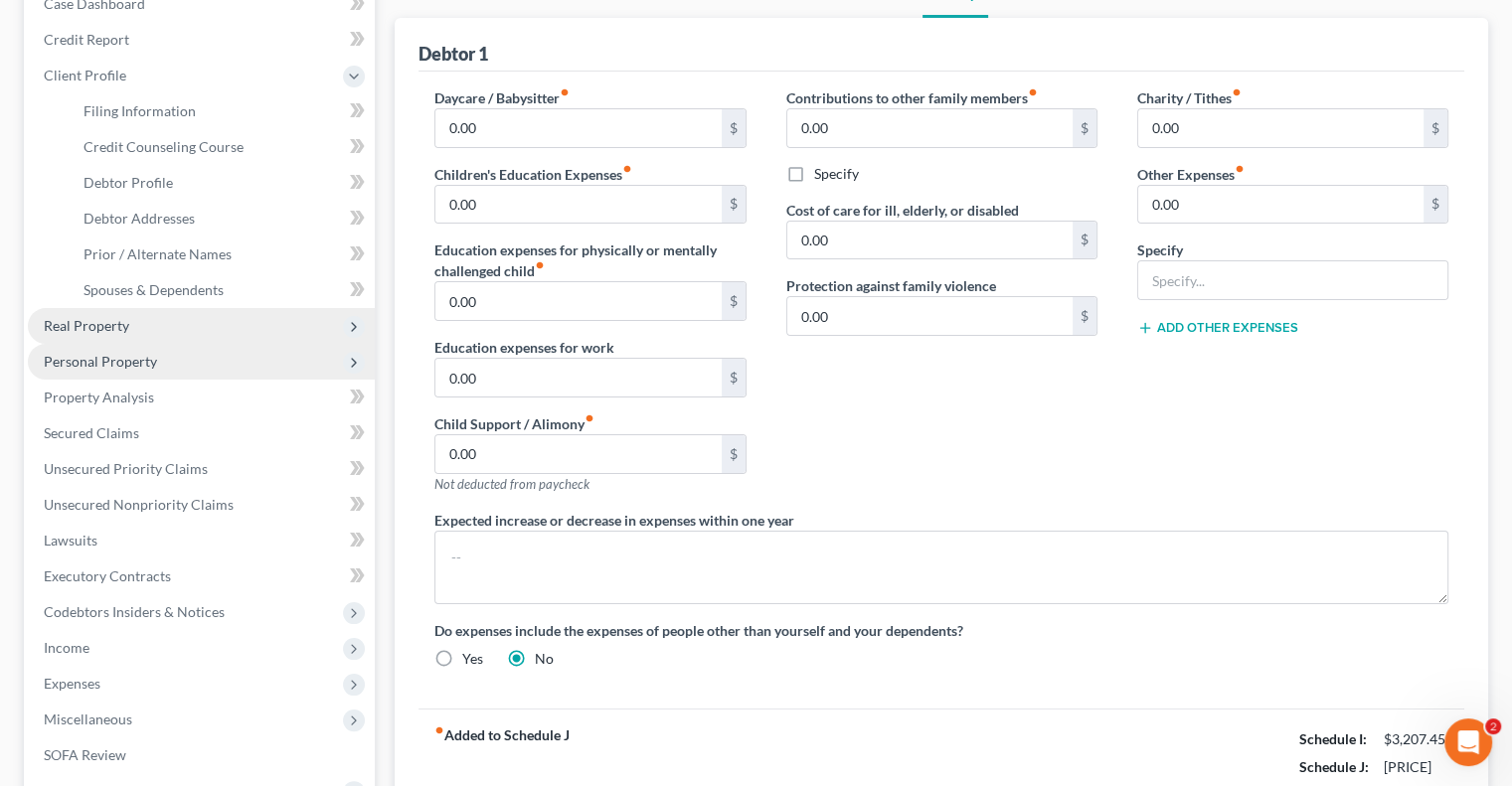 click on "Real Property" at bounding box center (86, 325) 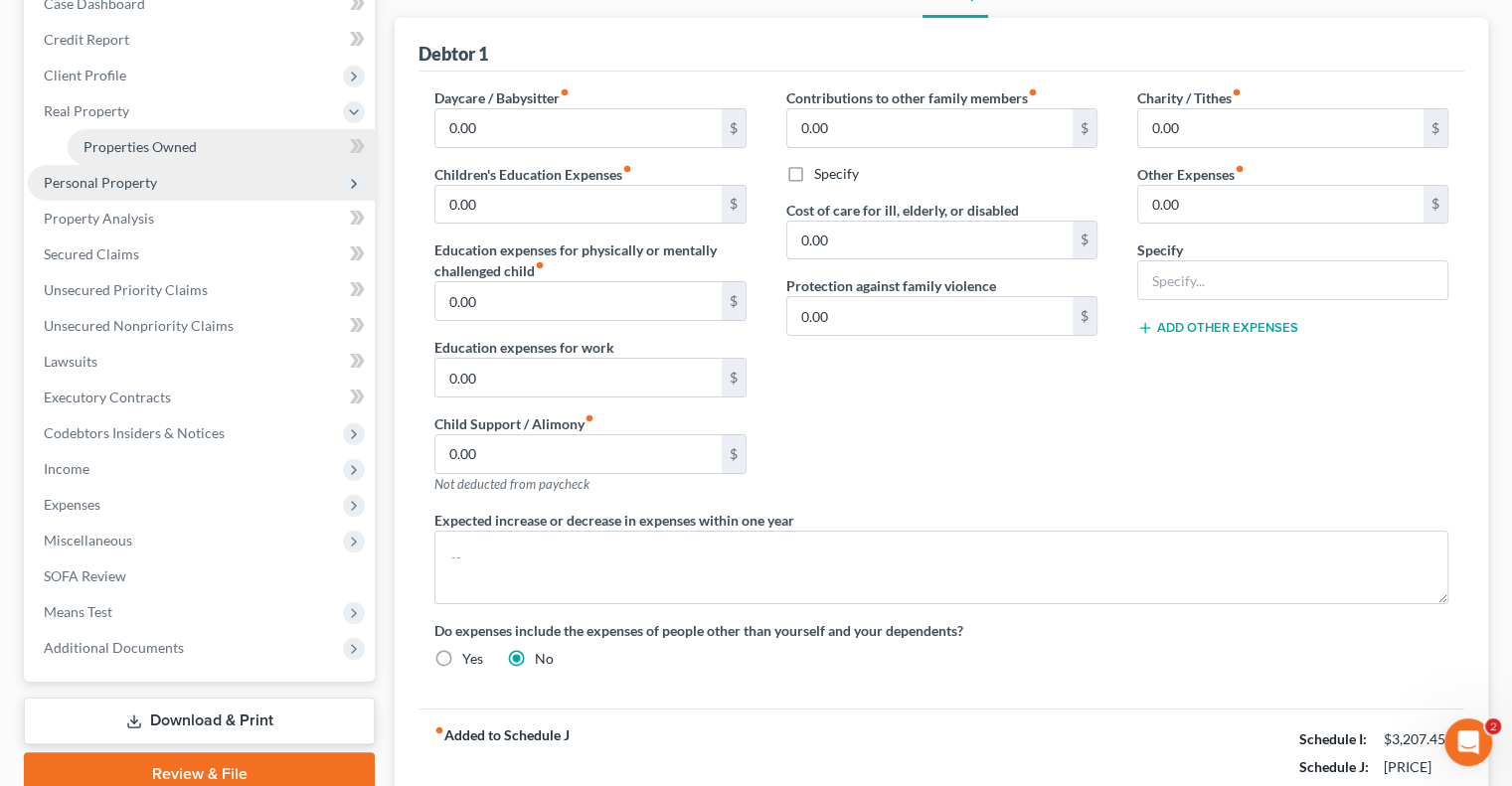 click on "Properties Owned" at bounding box center (140, 146) 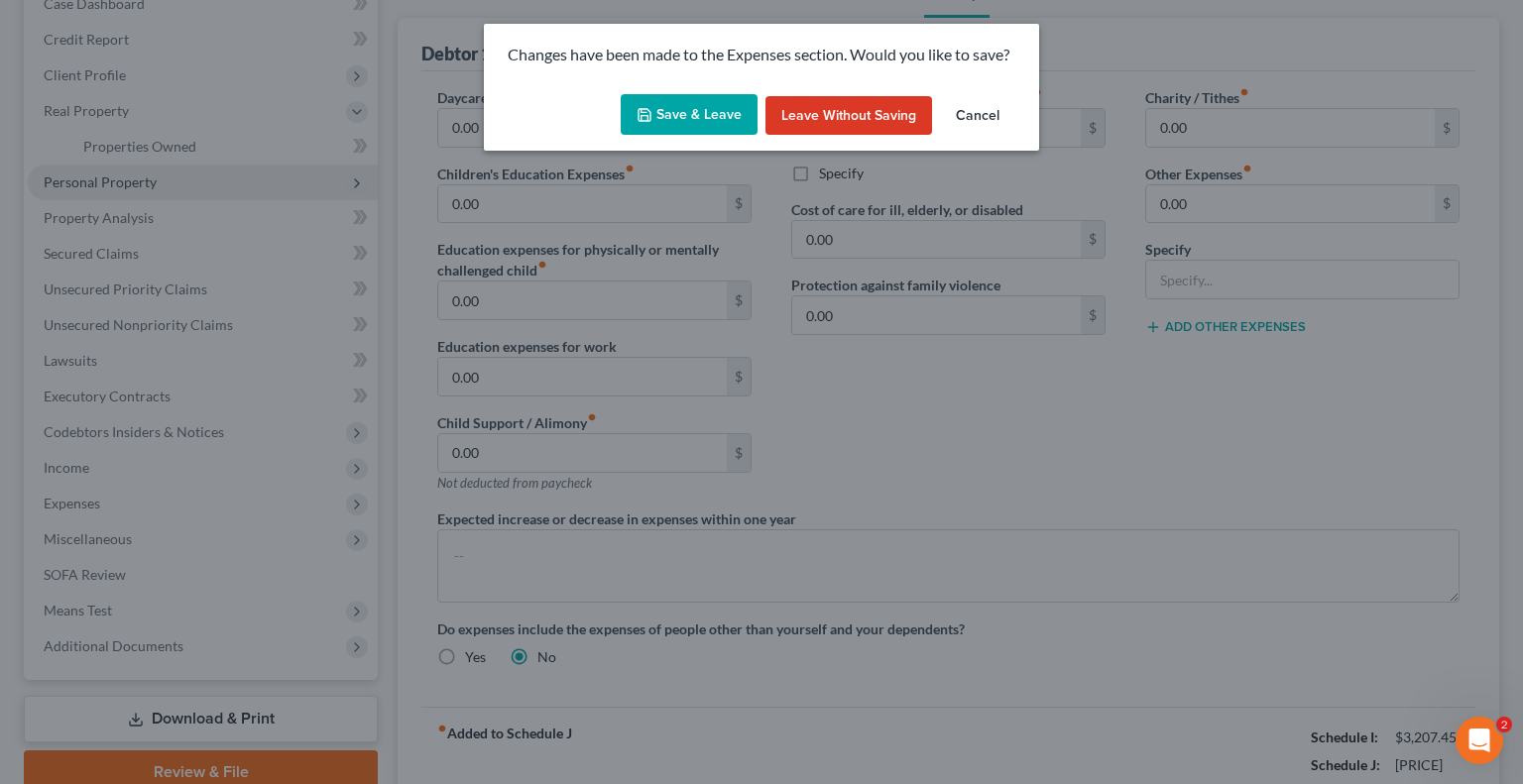 click on "Save & Leave" at bounding box center (689, 115) 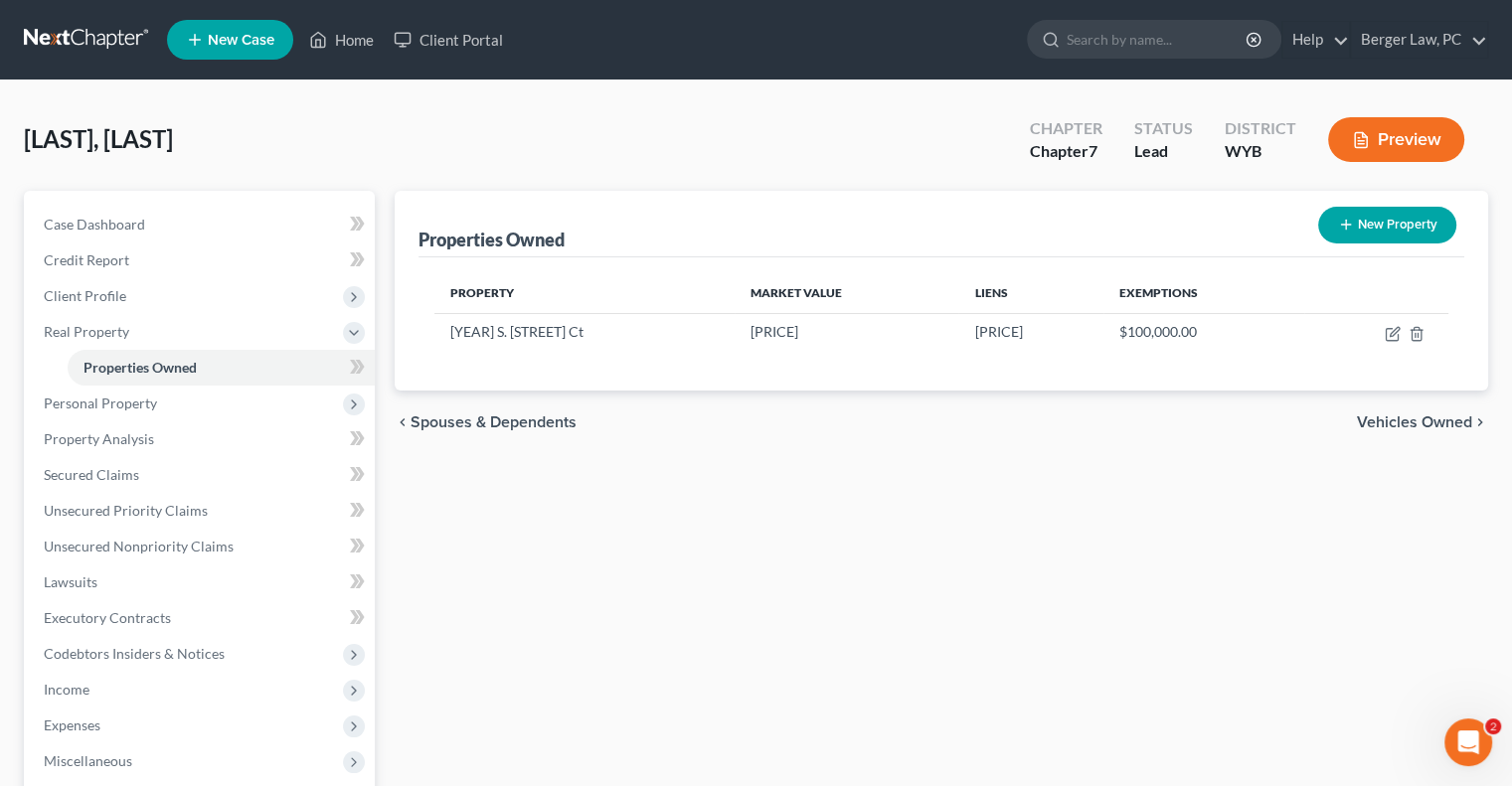scroll, scrollTop: 0, scrollLeft: 0, axis: both 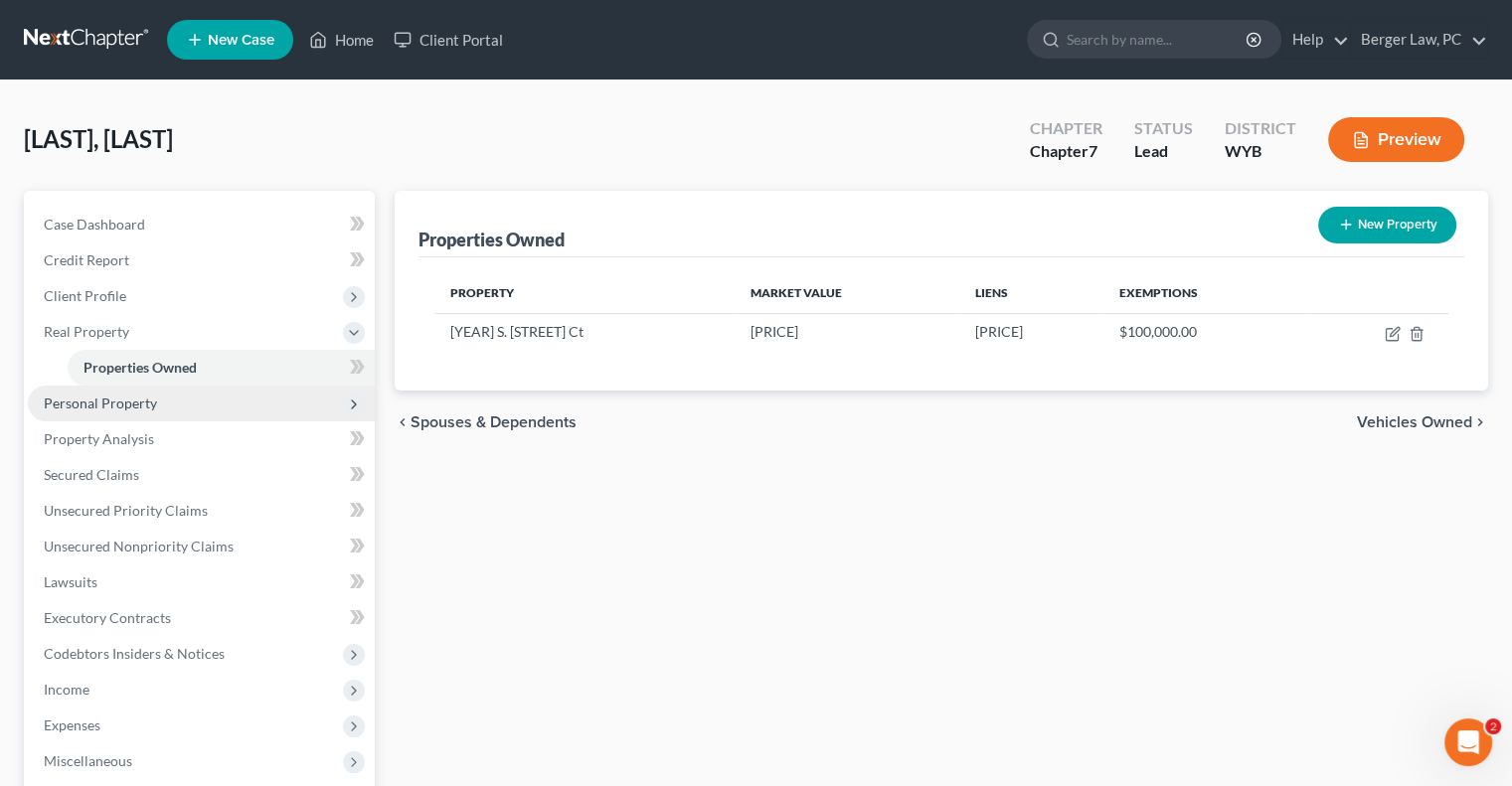click on "Personal Property" at bounding box center (100, 402) 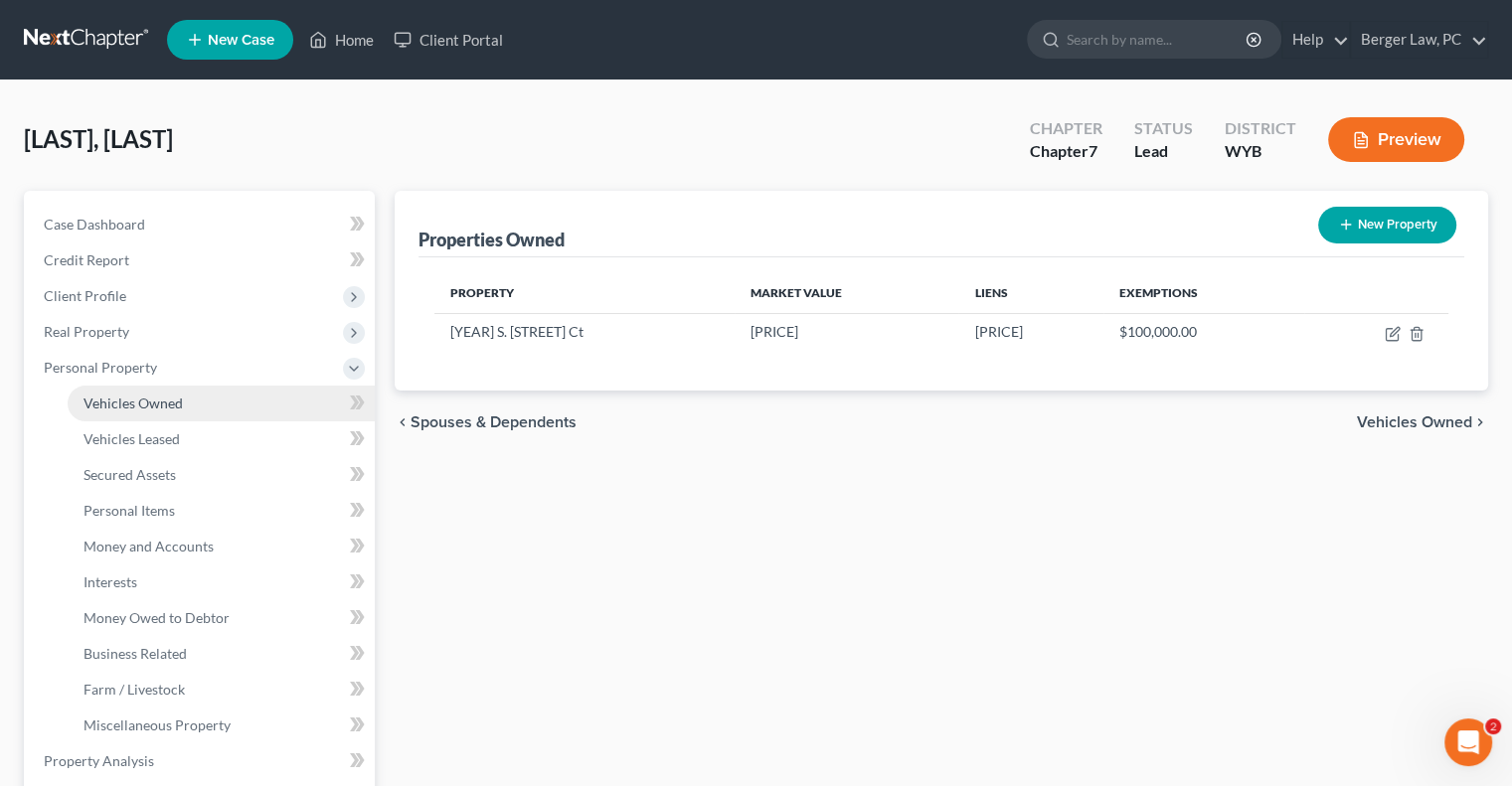 click on "Vehicles Owned" at bounding box center (133, 402) 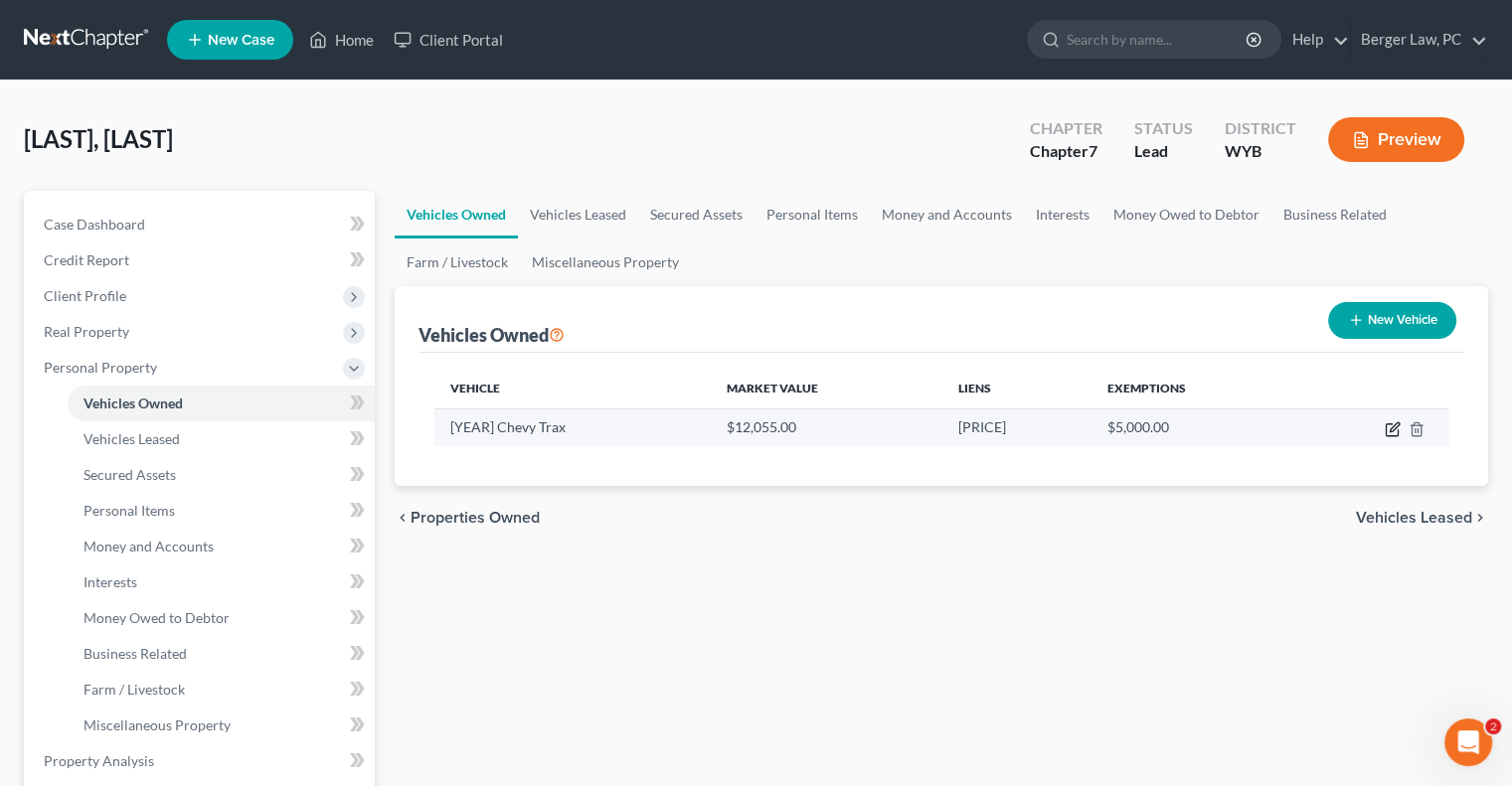 click 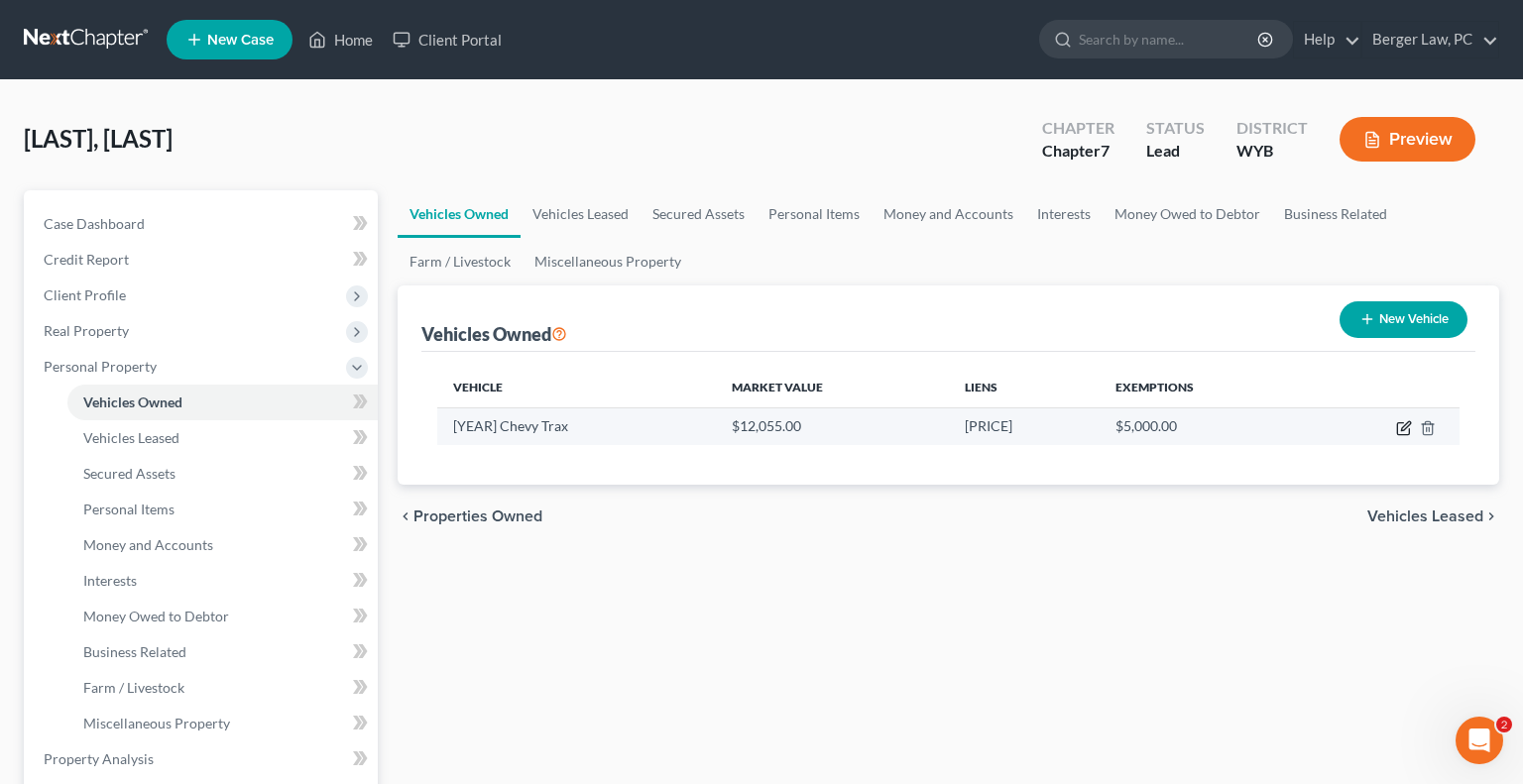 select on "0" 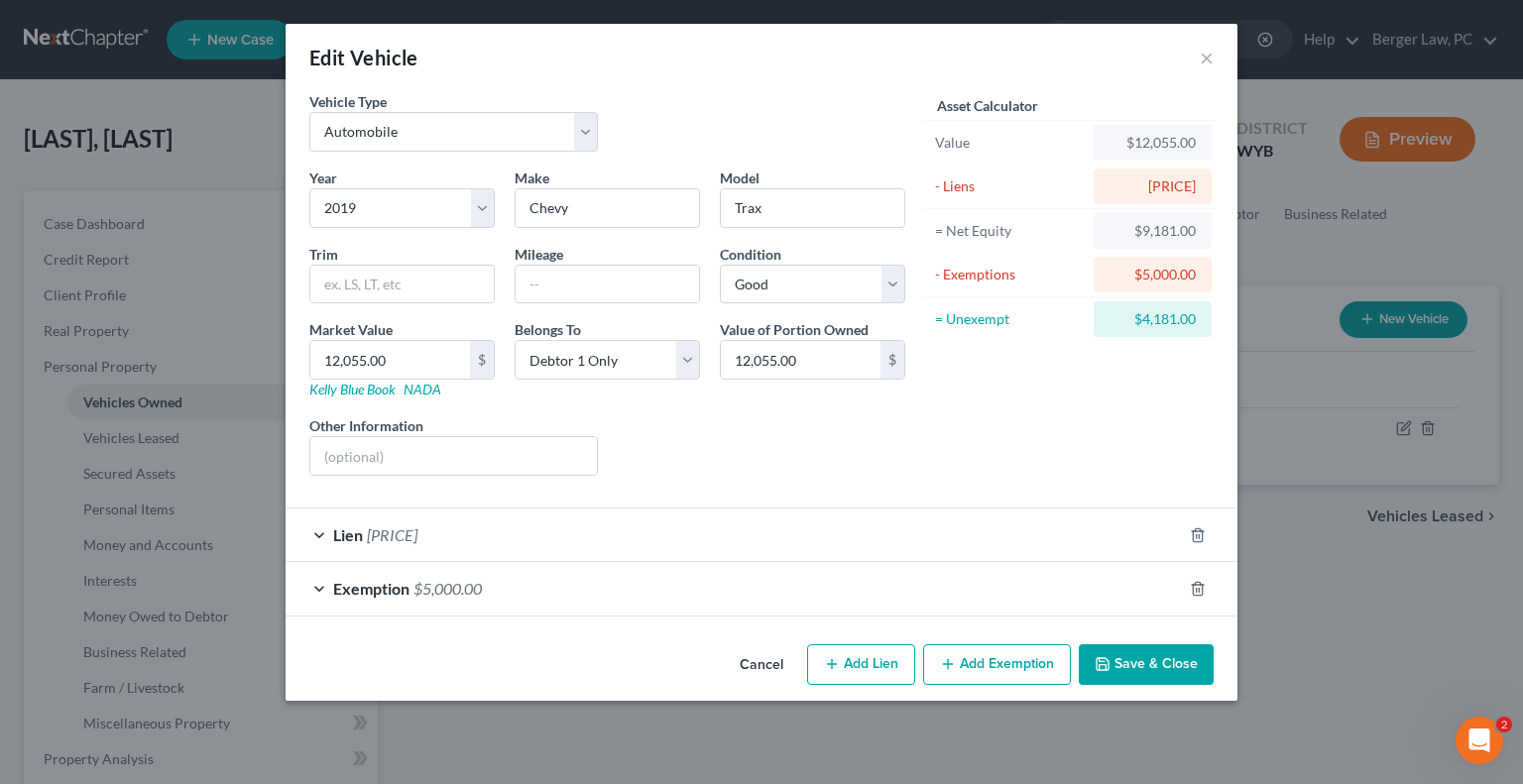 click on "Cancel" at bounding box center (762, 666) 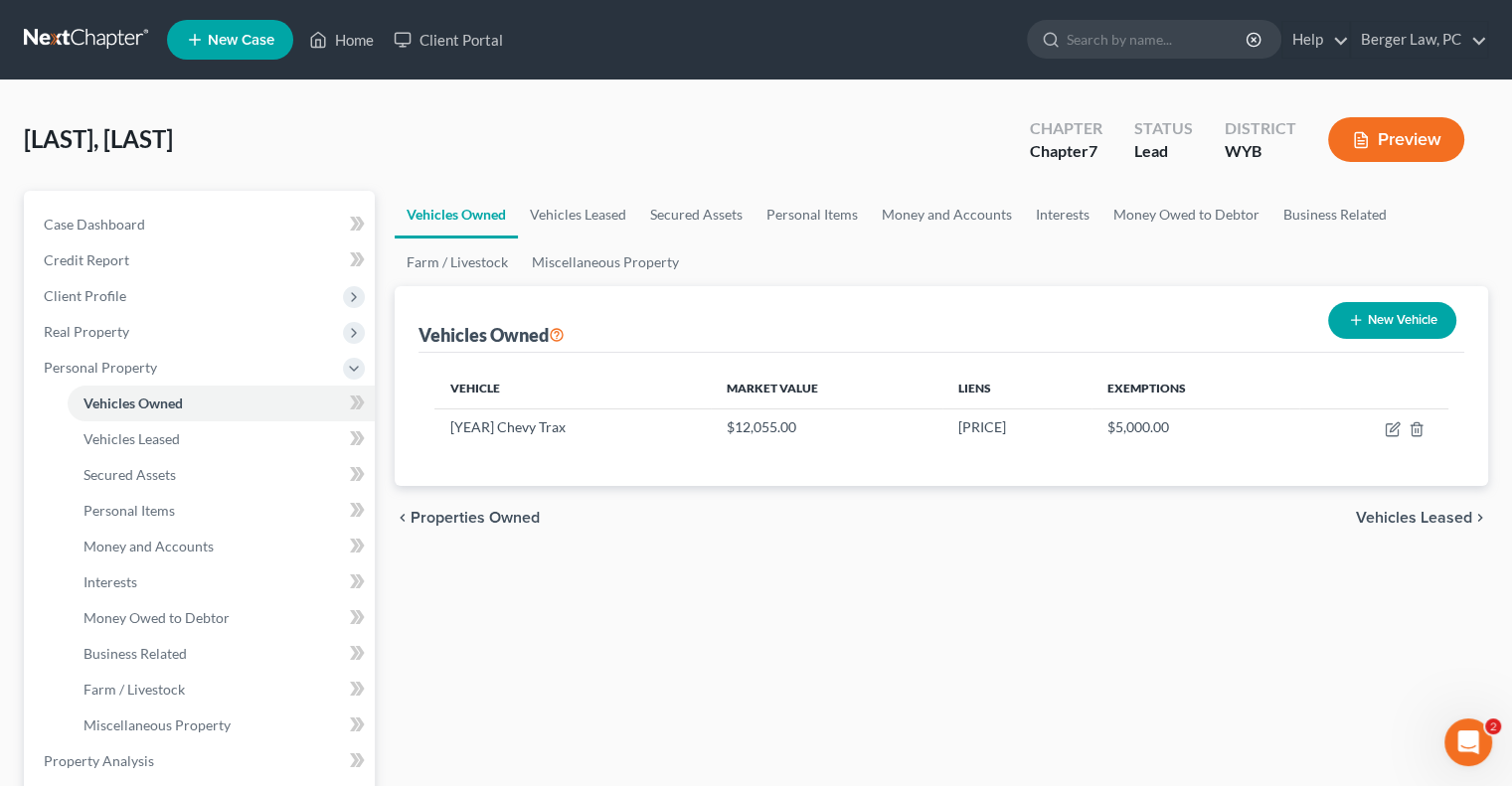 click on "Vehicles Owned
Vehicles Leased
Secured Assets
Personal Items
Money and Accounts
Interests
Money Owed to Debtor
Business Related
Farm / Livestock
Miscellaneous Property
Vehicles Owned  New Vehicle
Vehicle Market Value Liens Exemptions 2019 Chevy Trax $12,055.00 $2,874.00 $5,000.00
chevron_left
Properties Owned
Vehicles Leased
chevron_right" at bounding box center (941, 764) 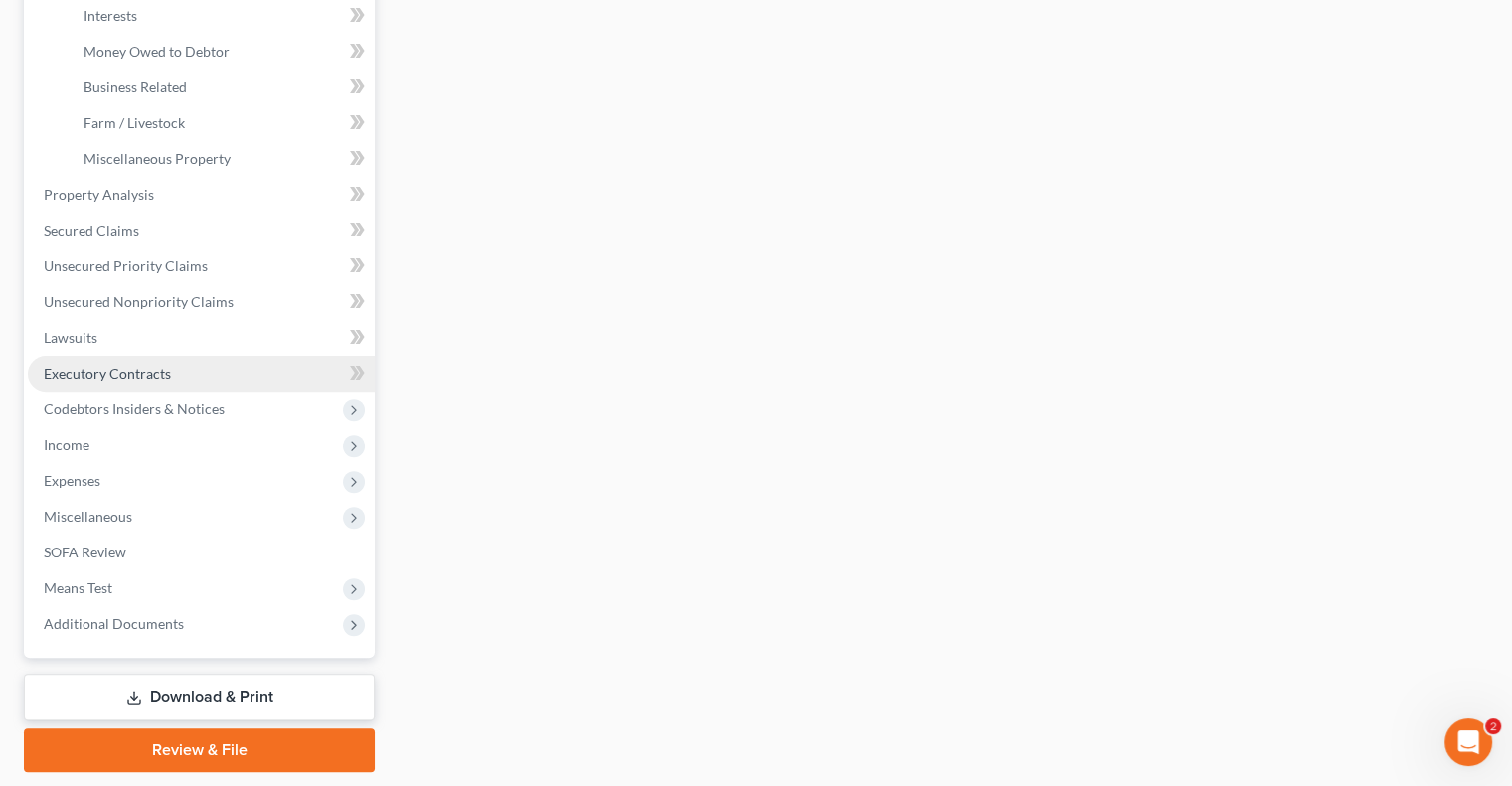 scroll, scrollTop: 596, scrollLeft: 0, axis: vertical 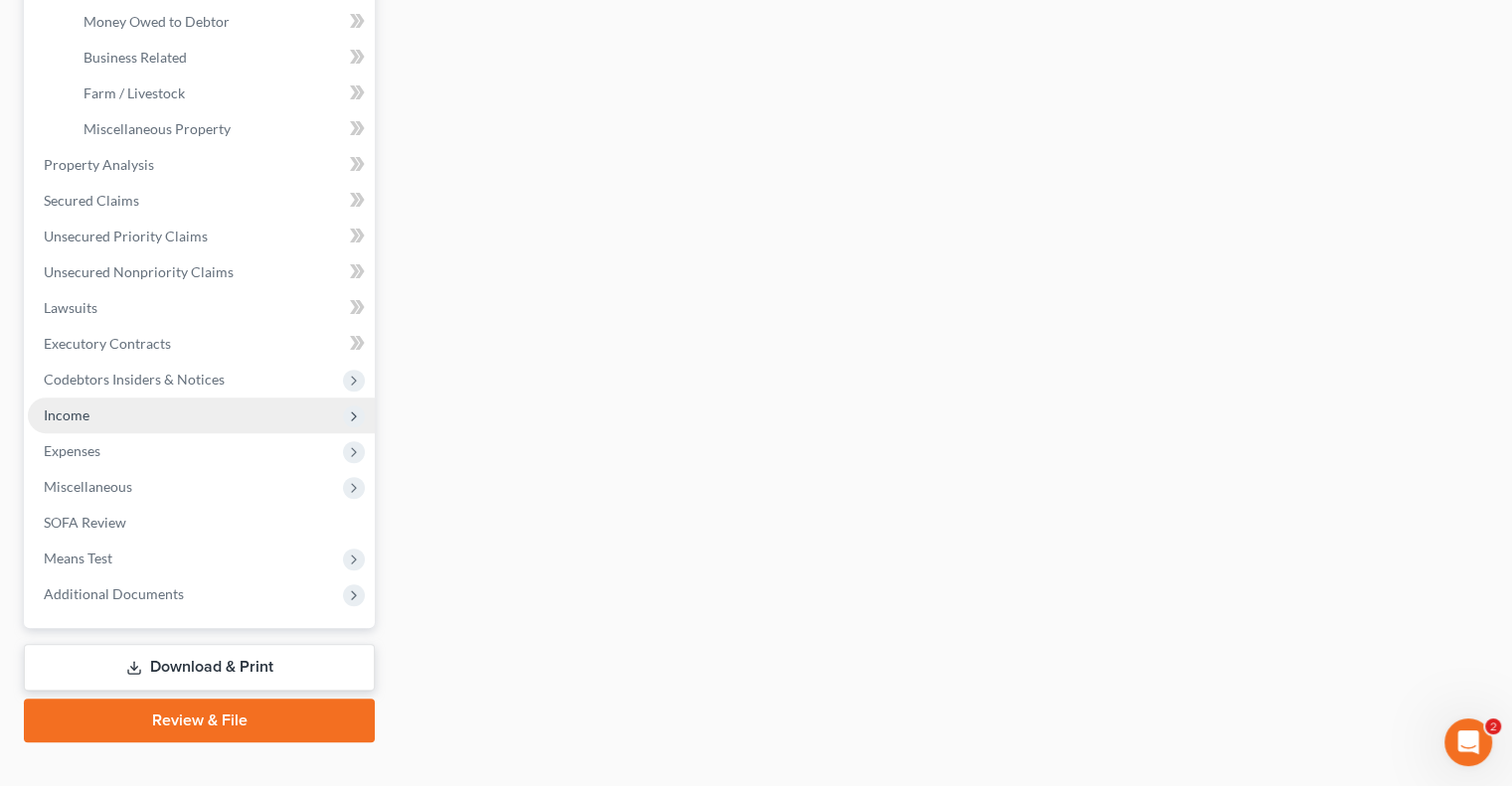 click on "Income" at bounding box center (67, 414) 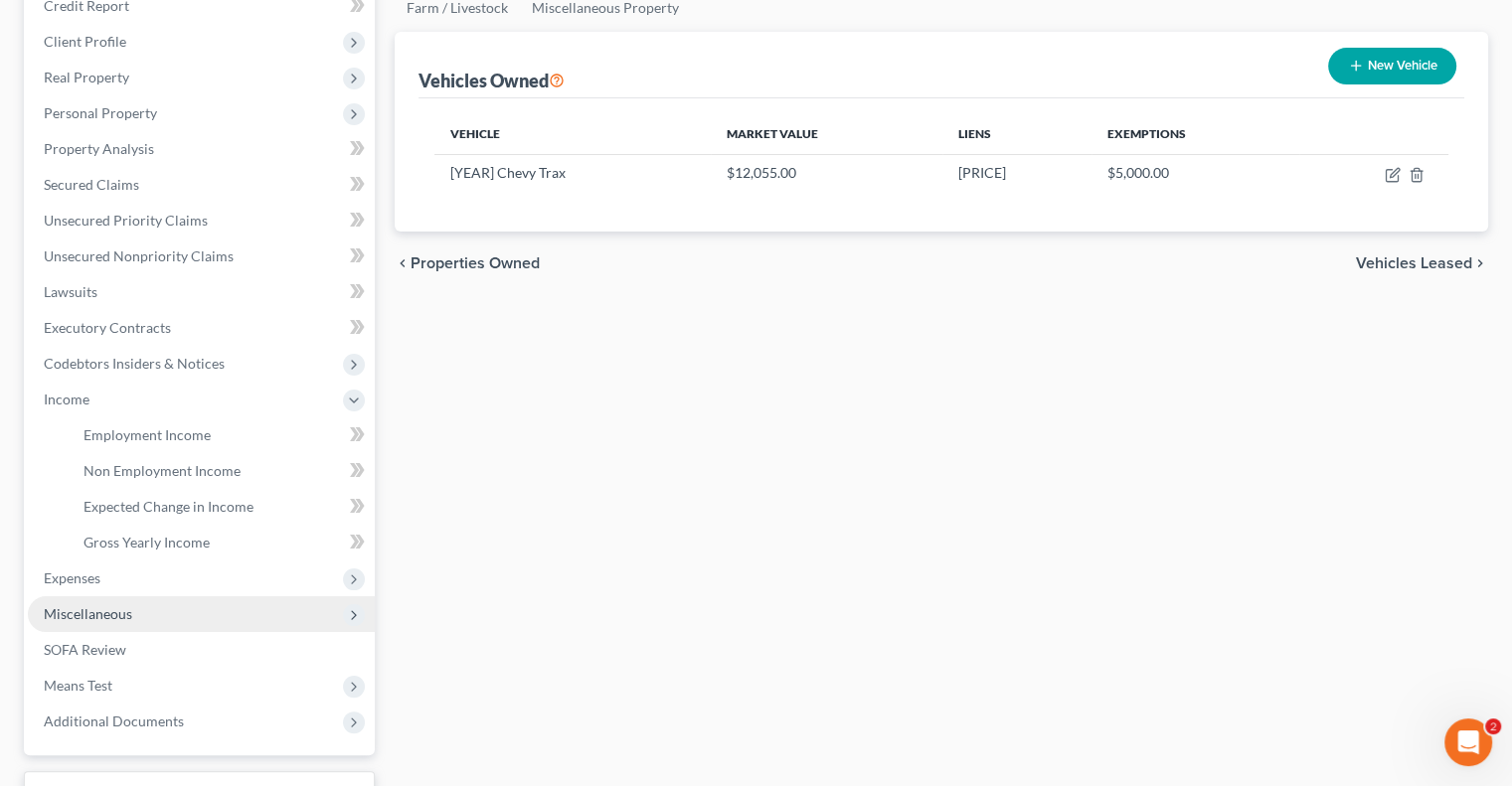 scroll, scrollTop: 311, scrollLeft: 0, axis: vertical 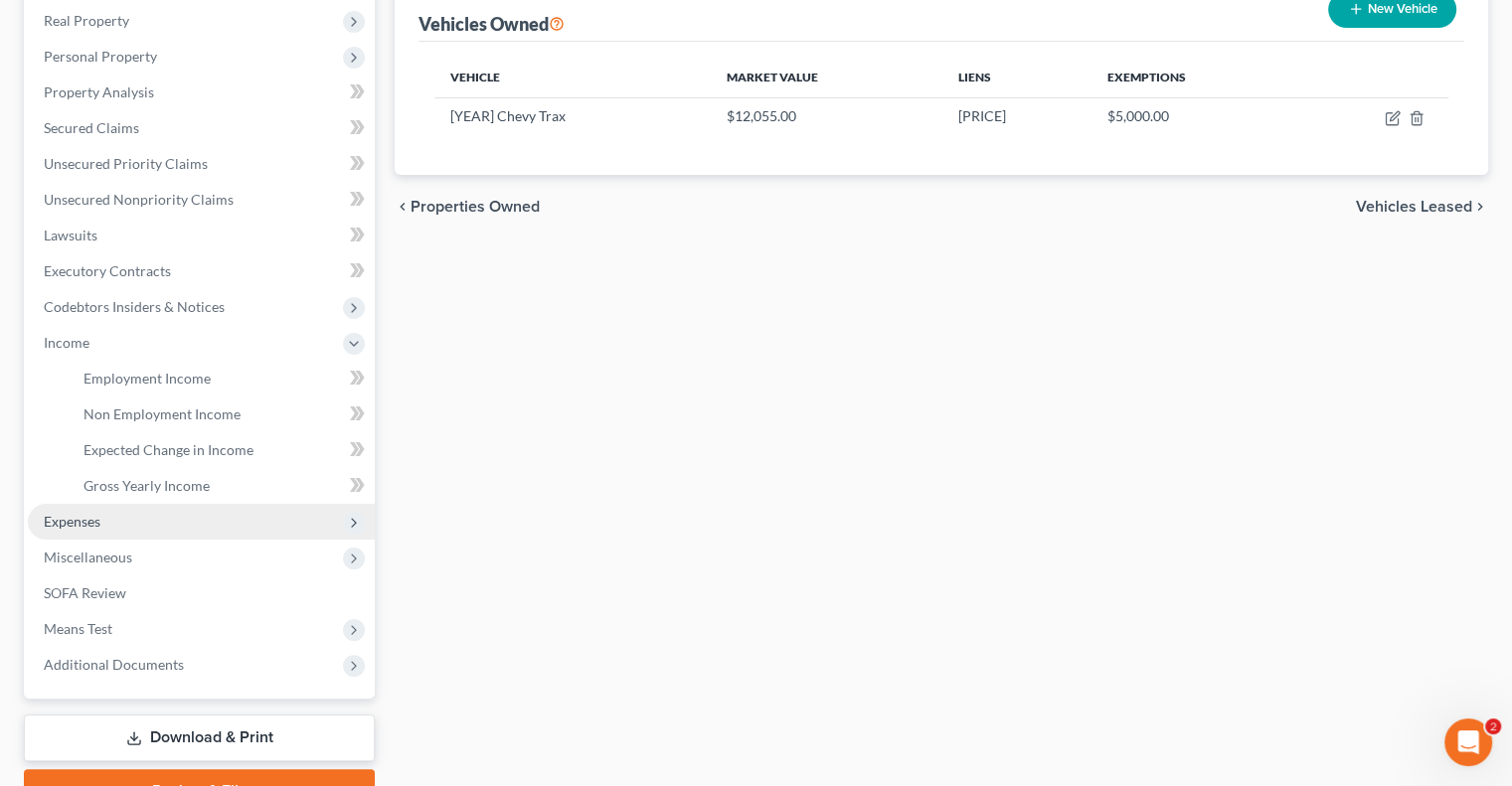 click on "Expenses" at bounding box center [72, 521] 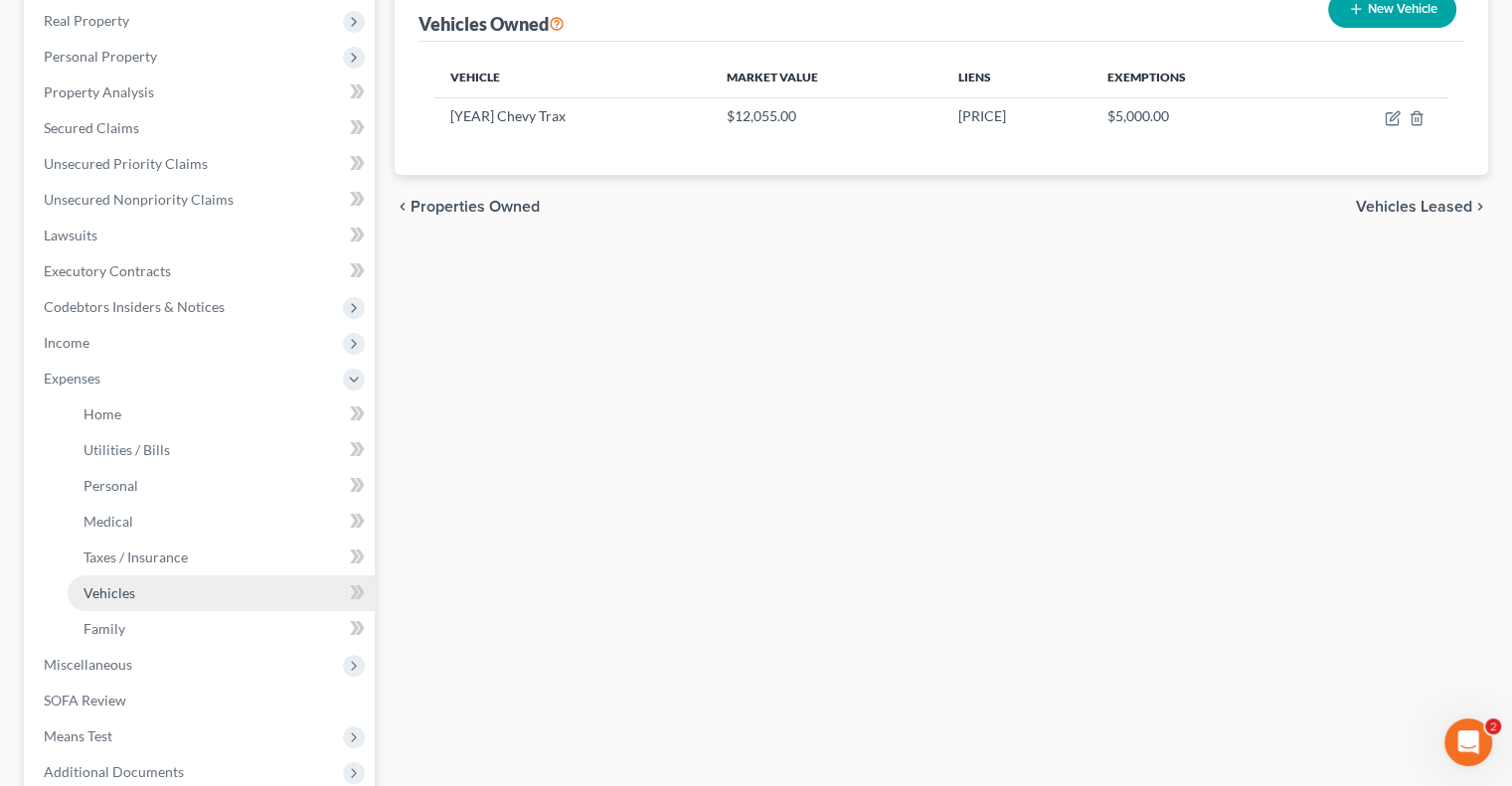 click on "Vehicles" at bounding box center [109, 592] 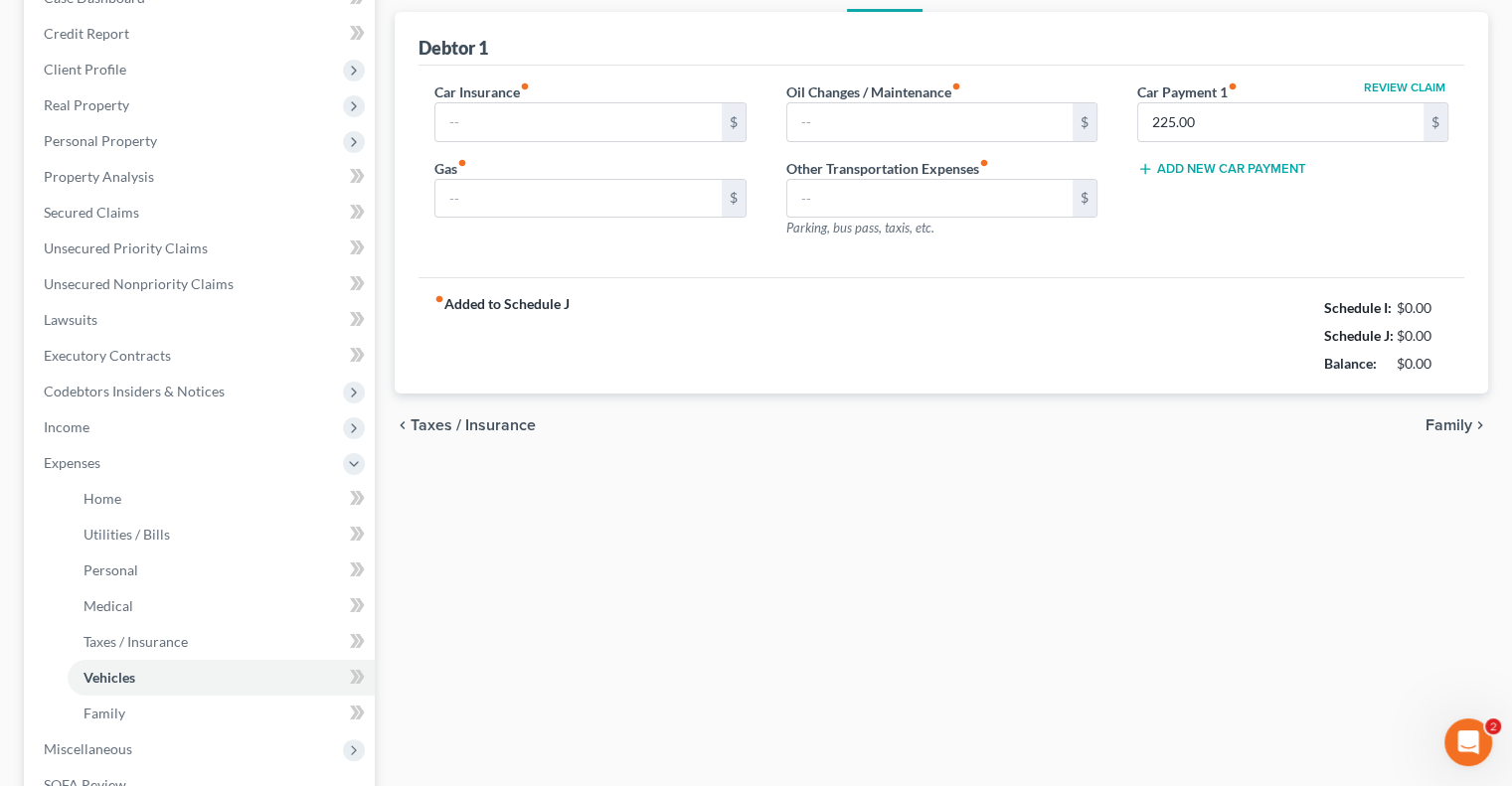 type on "40.00" 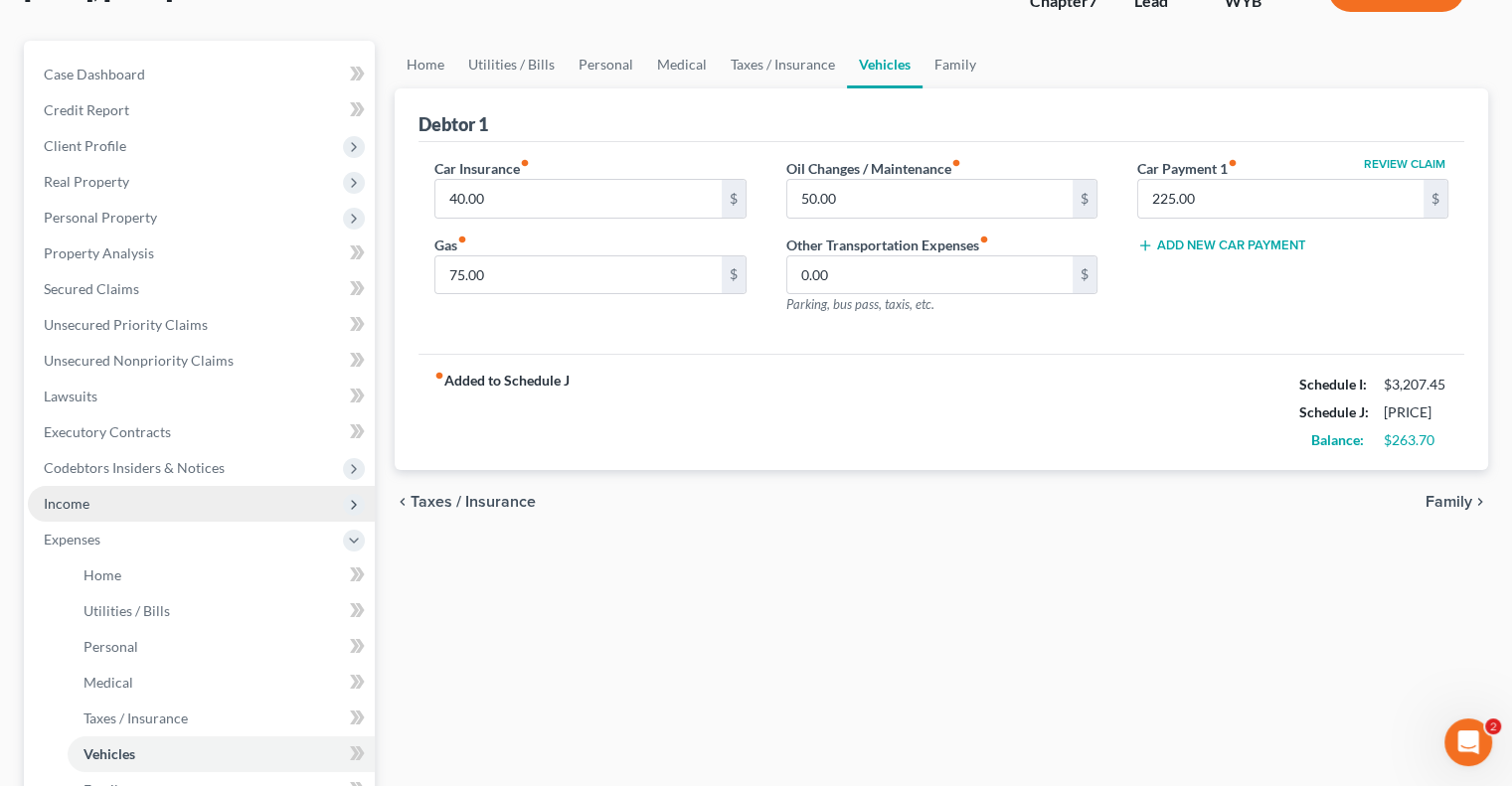scroll, scrollTop: 121, scrollLeft: 0, axis: vertical 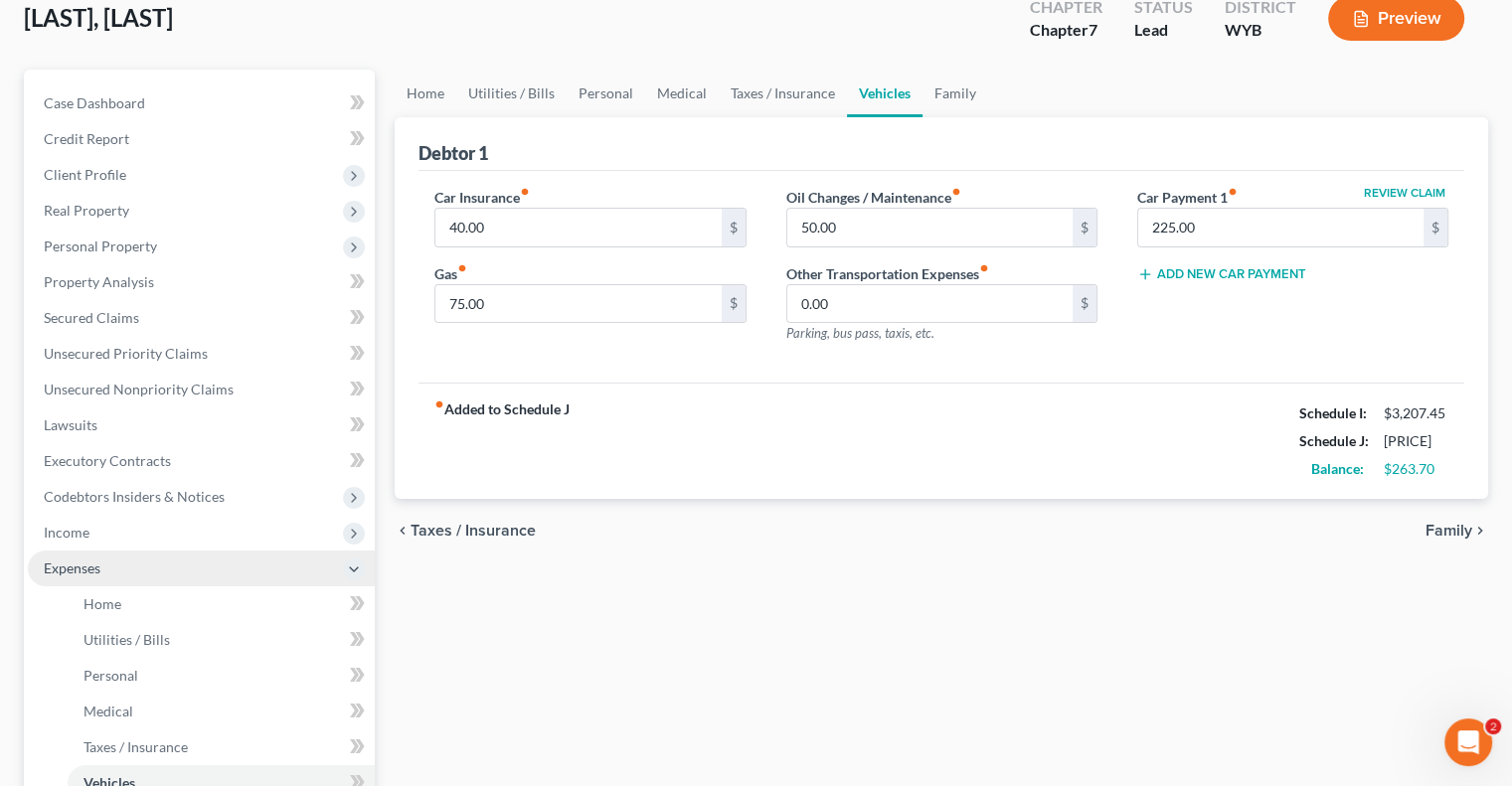 click on "Expenses" at bounding box center (201, 568) 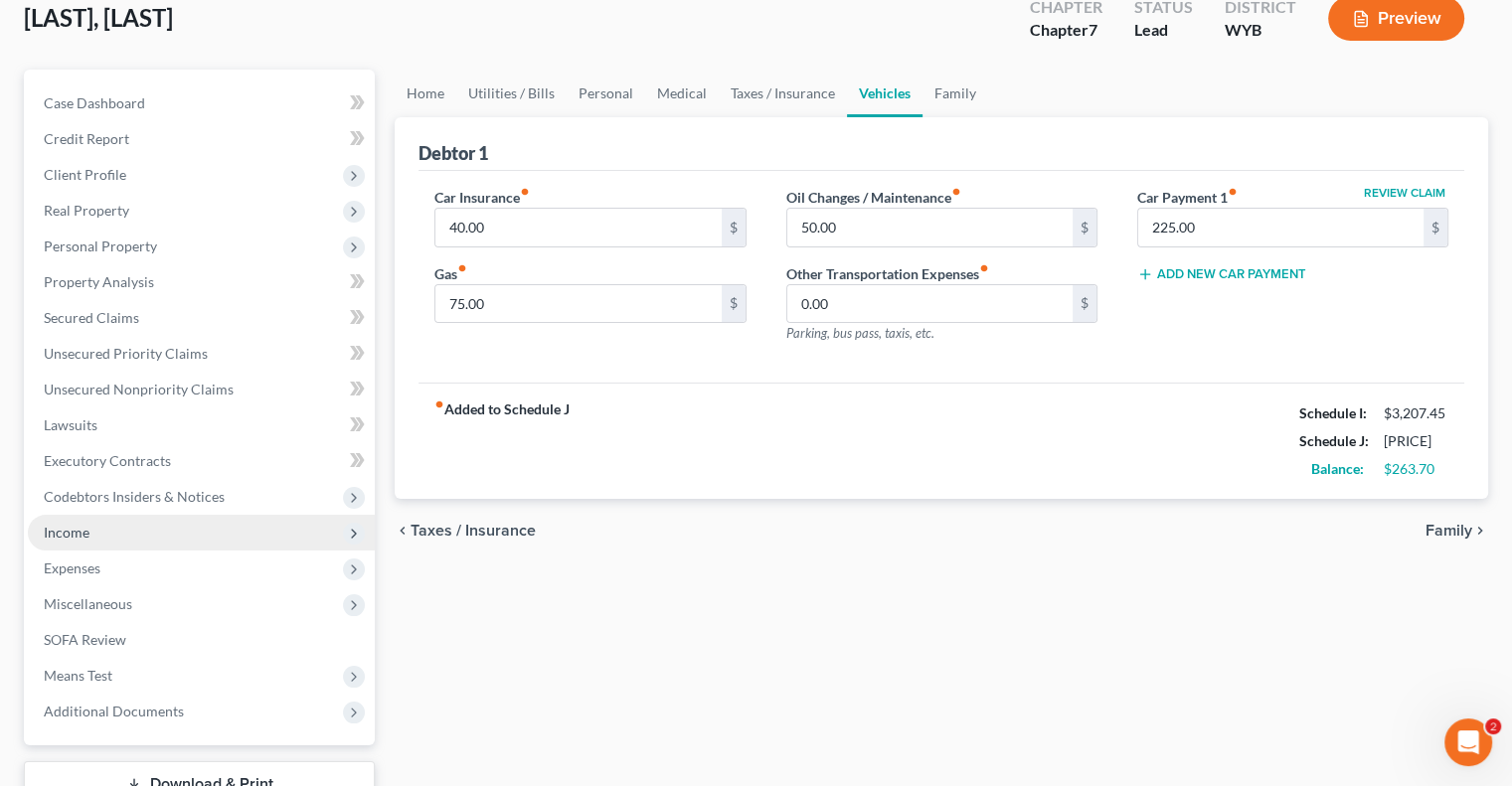 click on "Income" at bounding box center [201, 533] 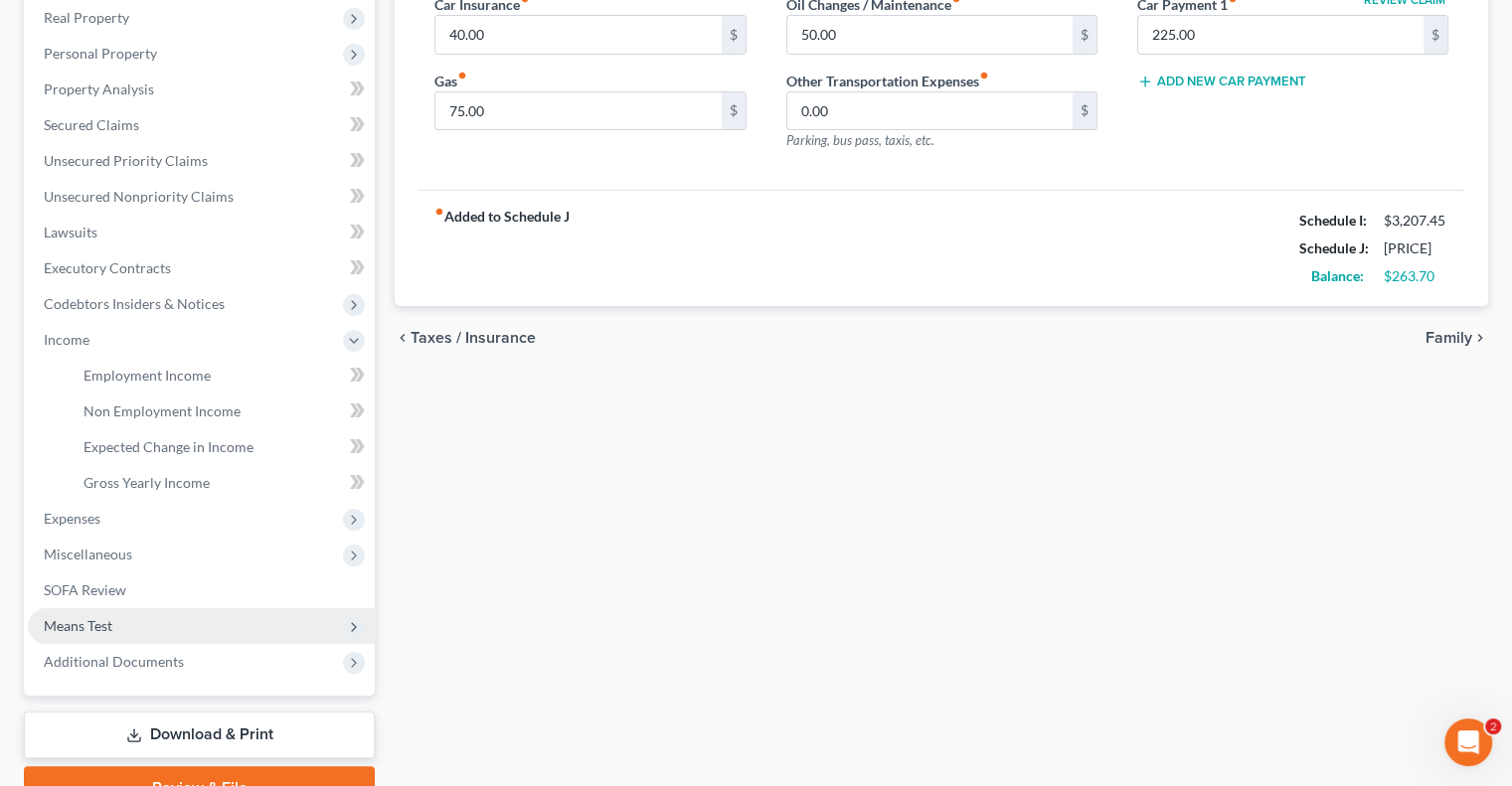 scroll, scrollTop: 320, scrollLeft: 0, axis: vertical 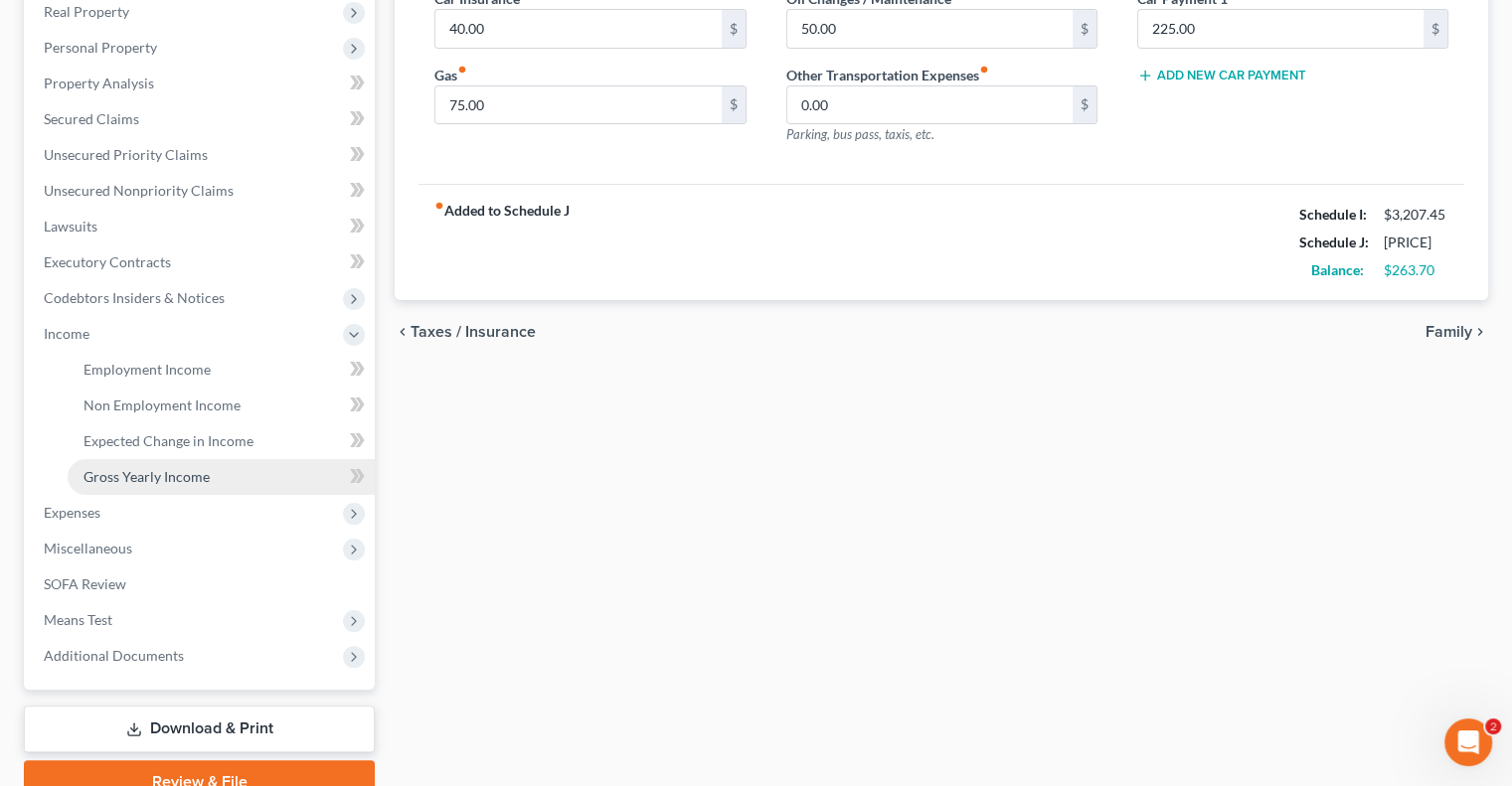 click on "Gross Yearly Income" at bounding box center (146, 476) 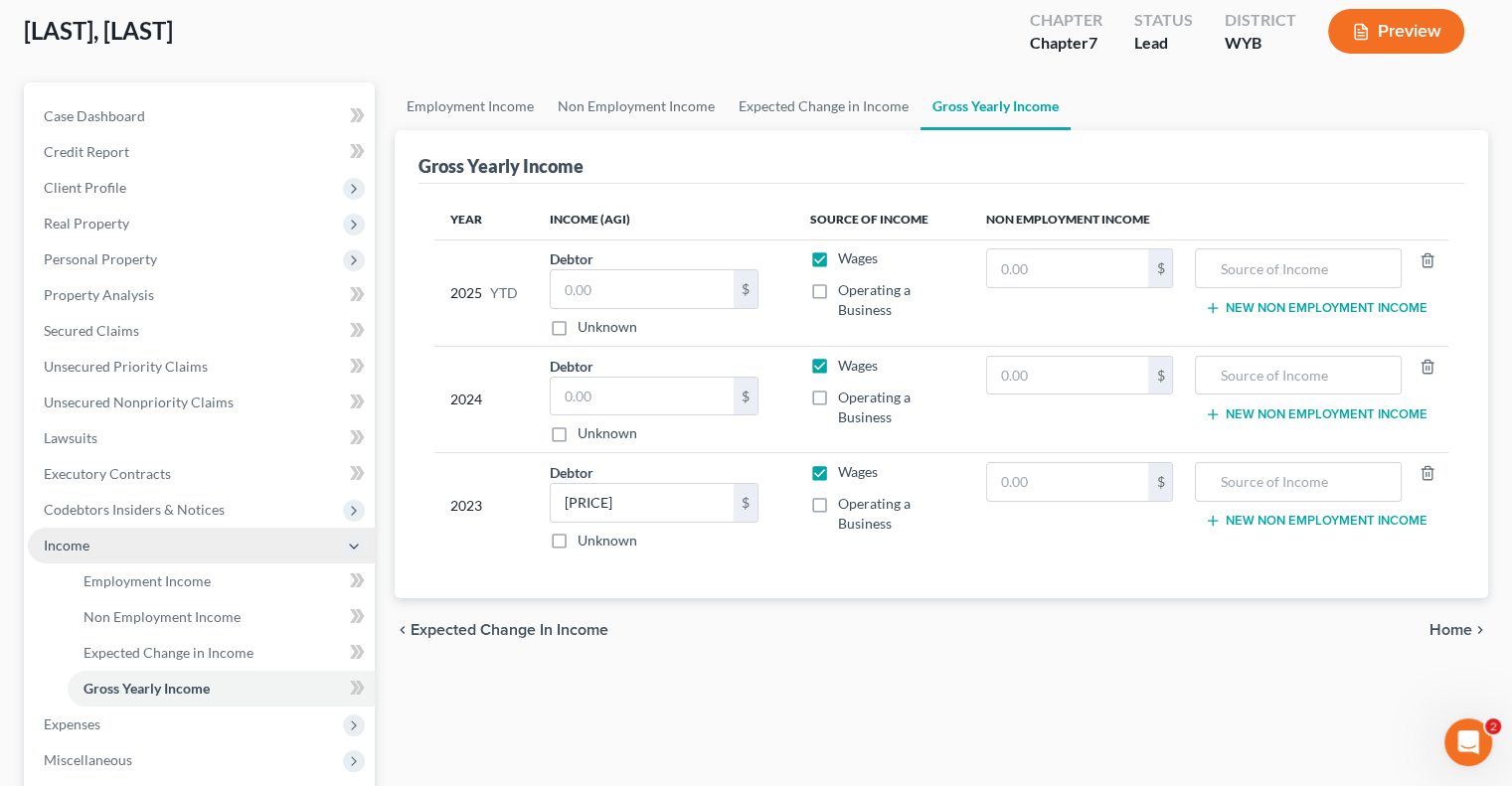 scroll, scrollTop: 113, scrollLeft: 0, axis: vertical 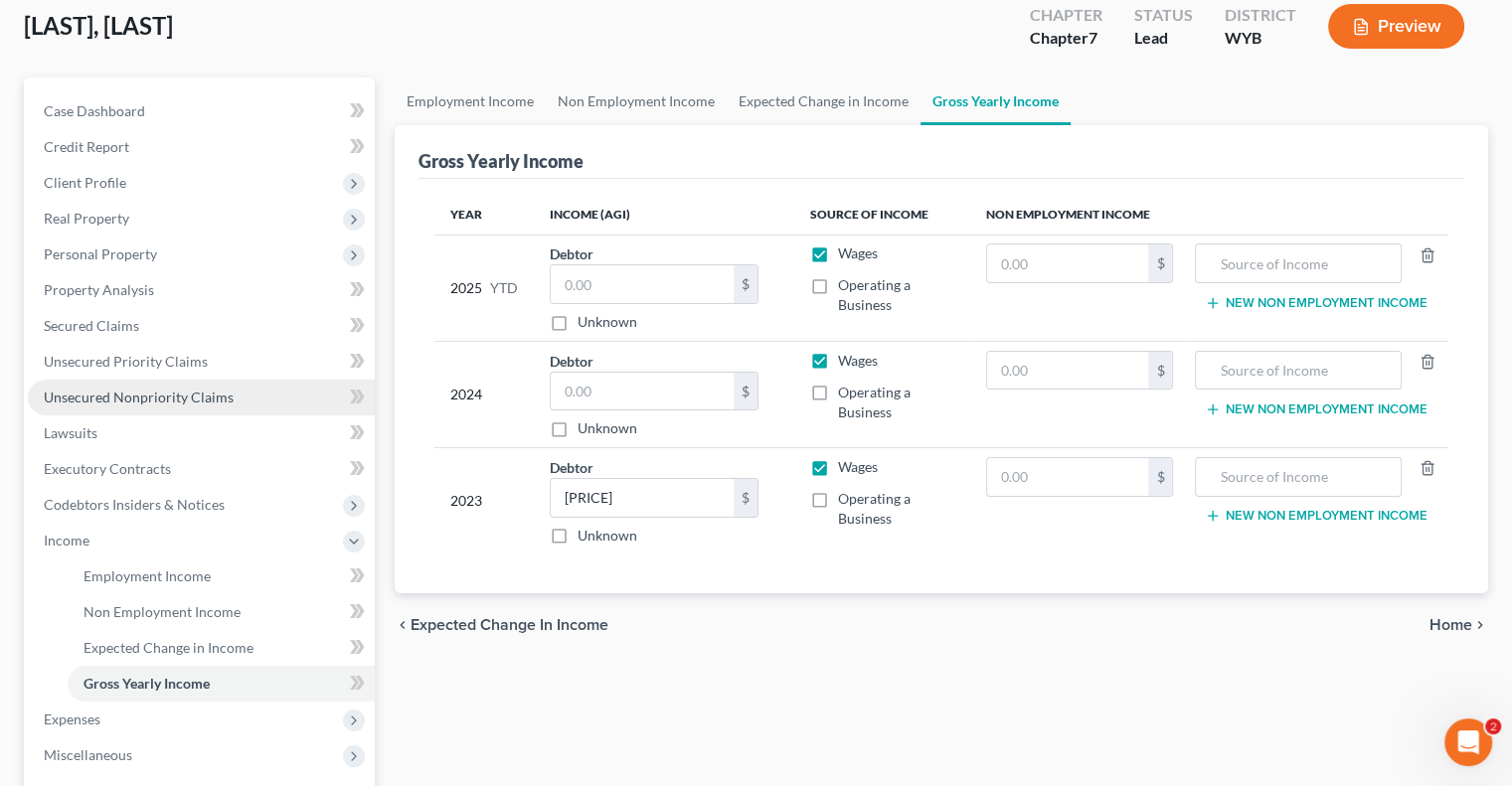 click on "Unsecured Nonpriority Claims" at bounding box center [201, 397] 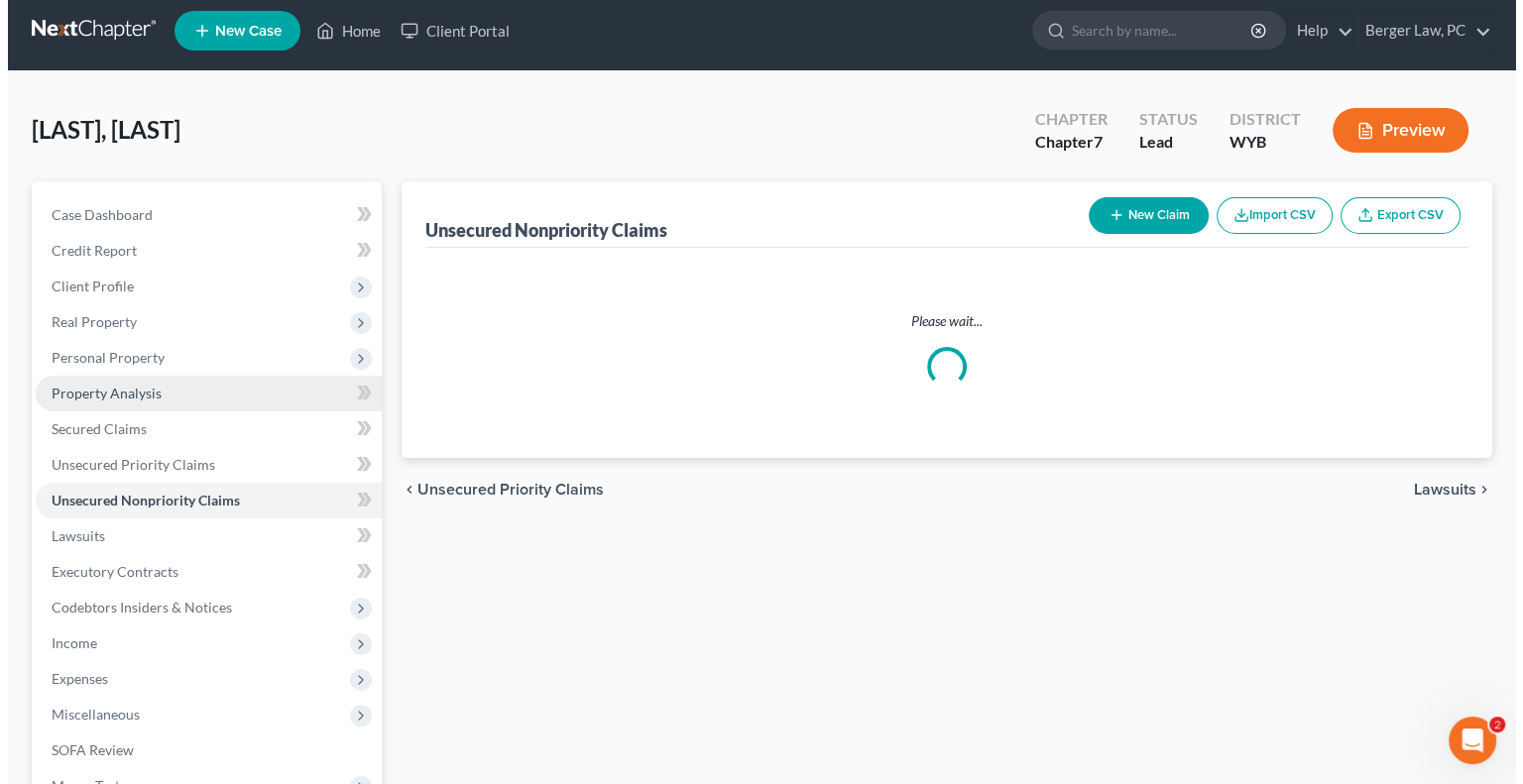 scroll, scrollTop: 0, scrollLeft: 0, axis: both 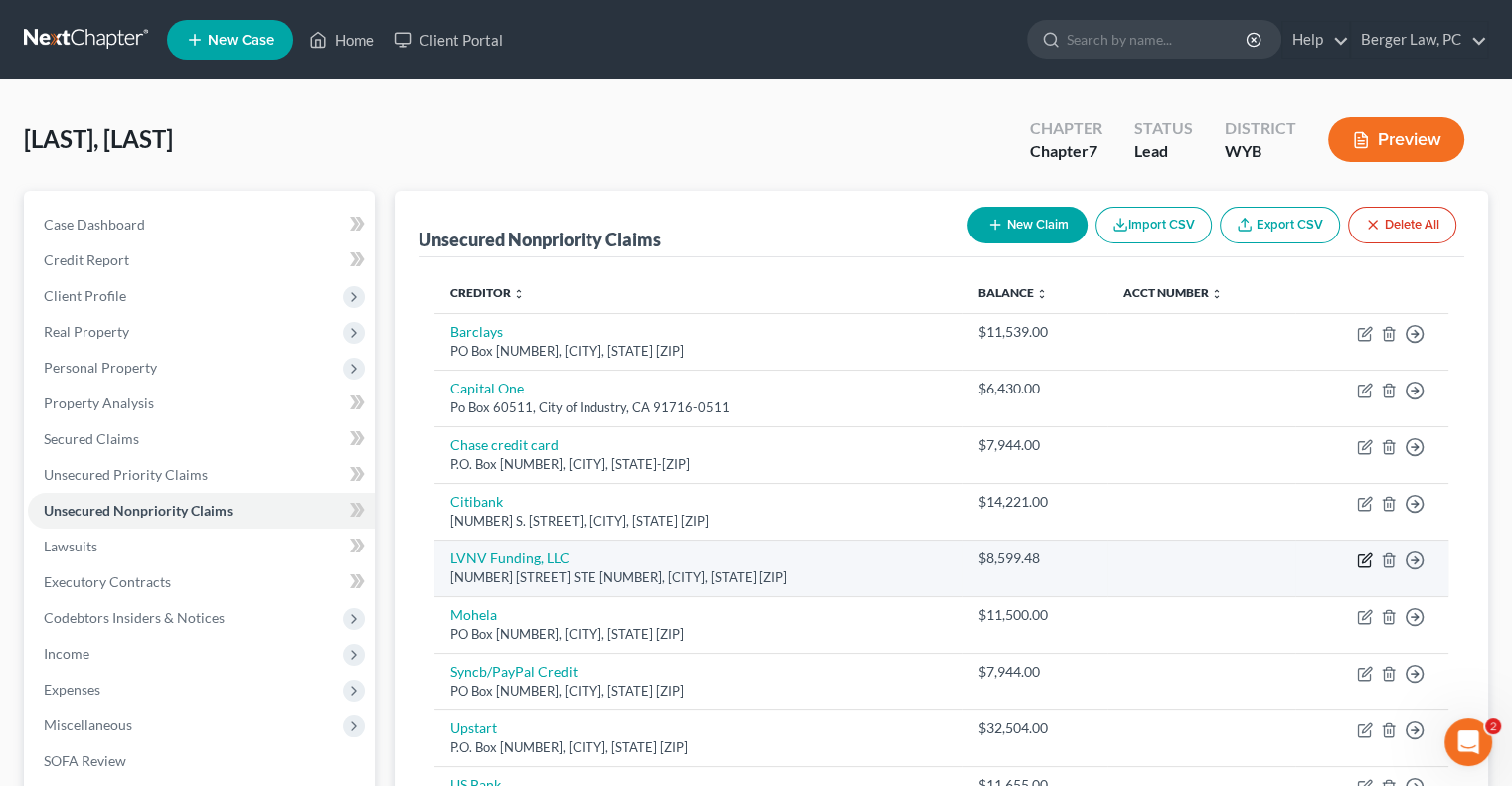 click 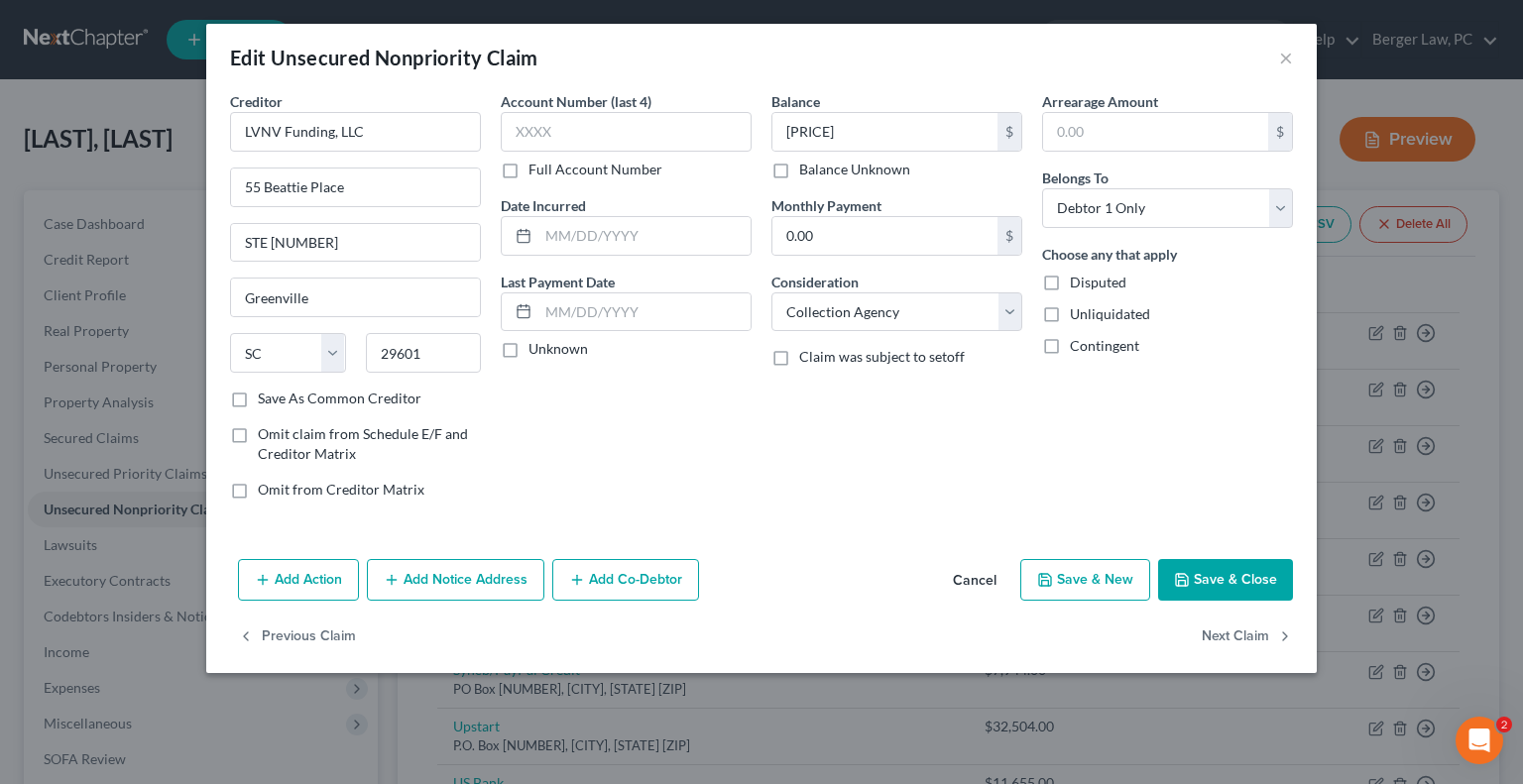 click on "Save & Close" at bounding box center [1226, 580] 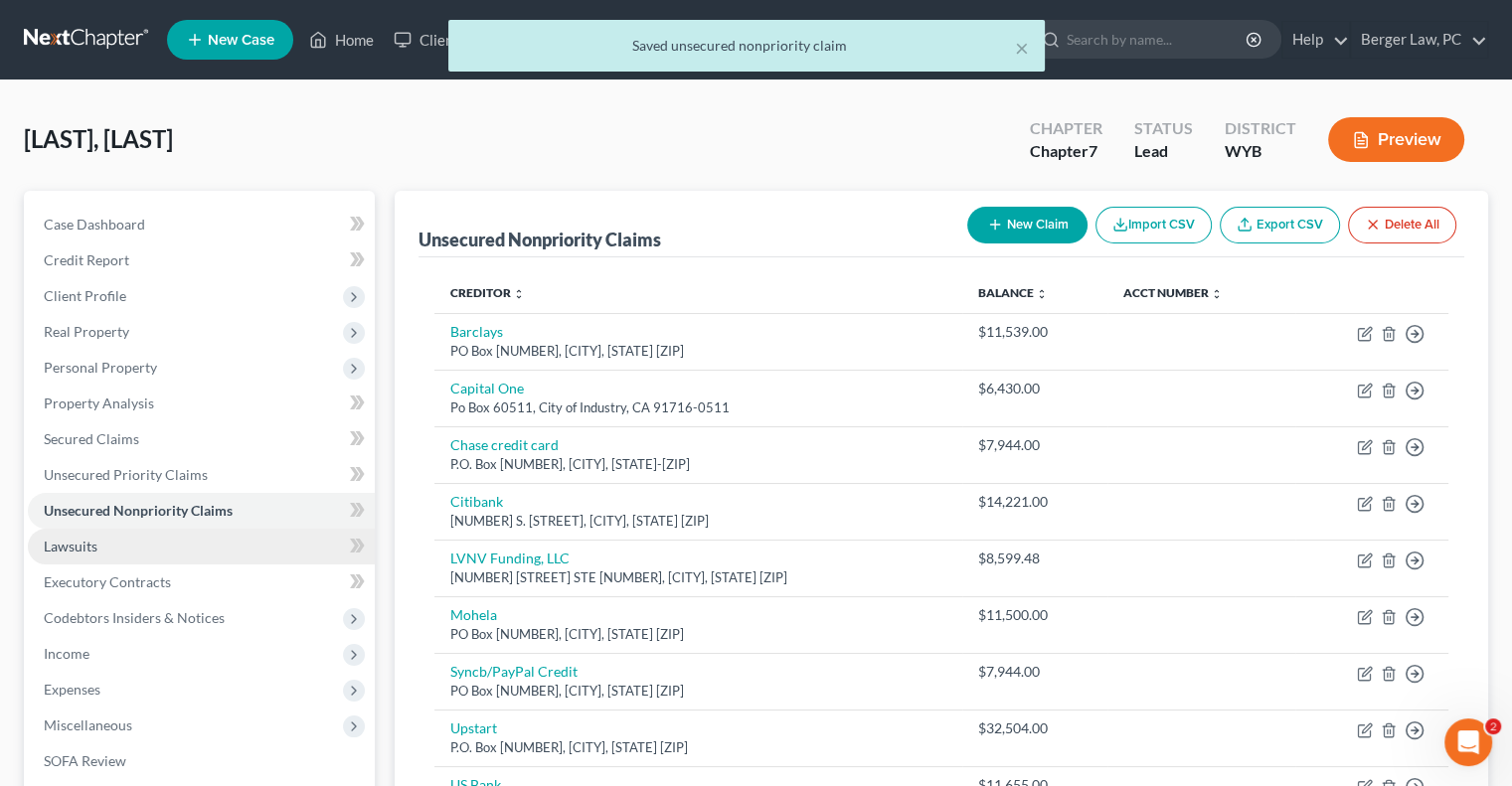 click on "Lawsuits" at bounding box center (201, 547) 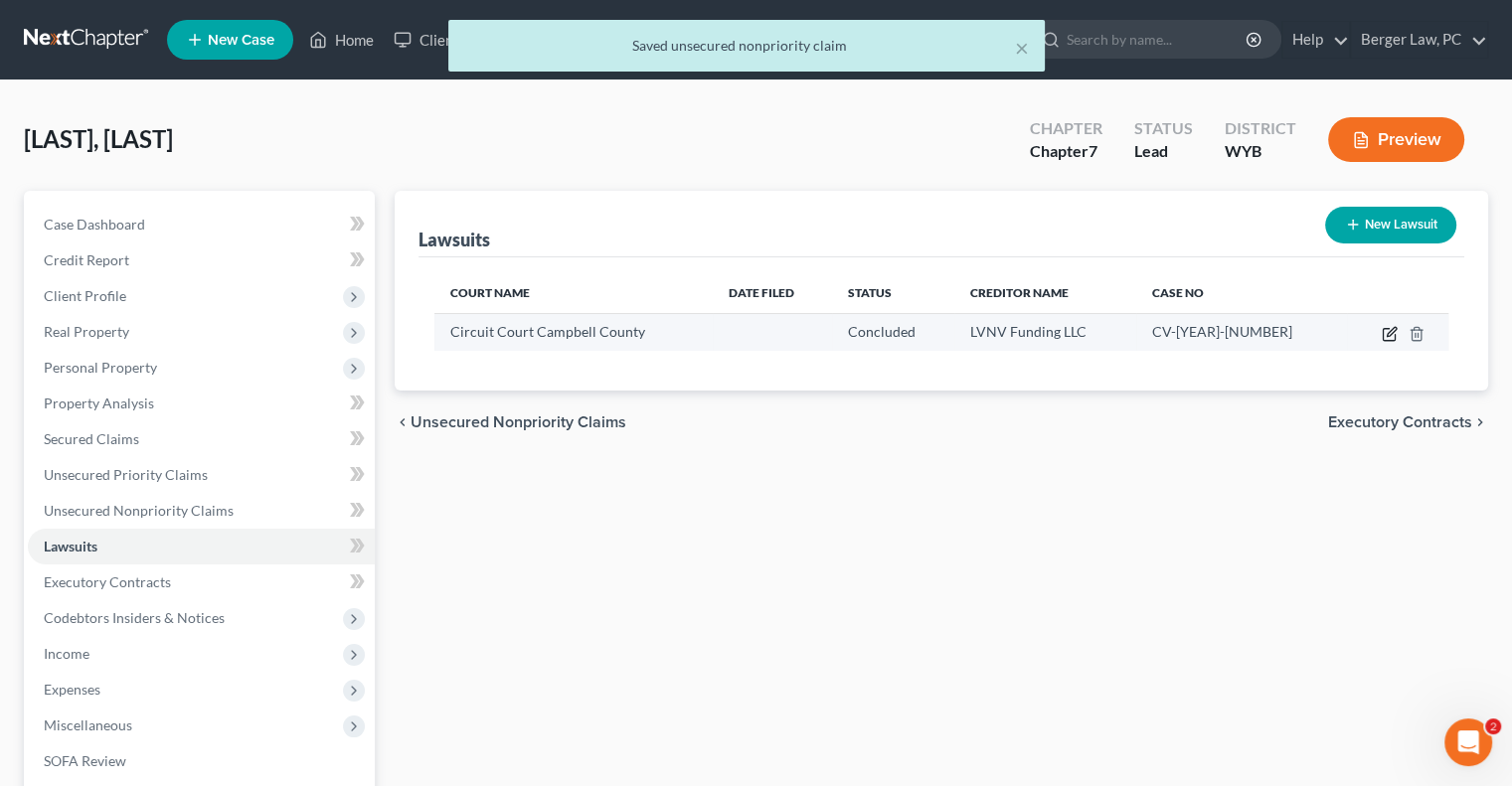 click 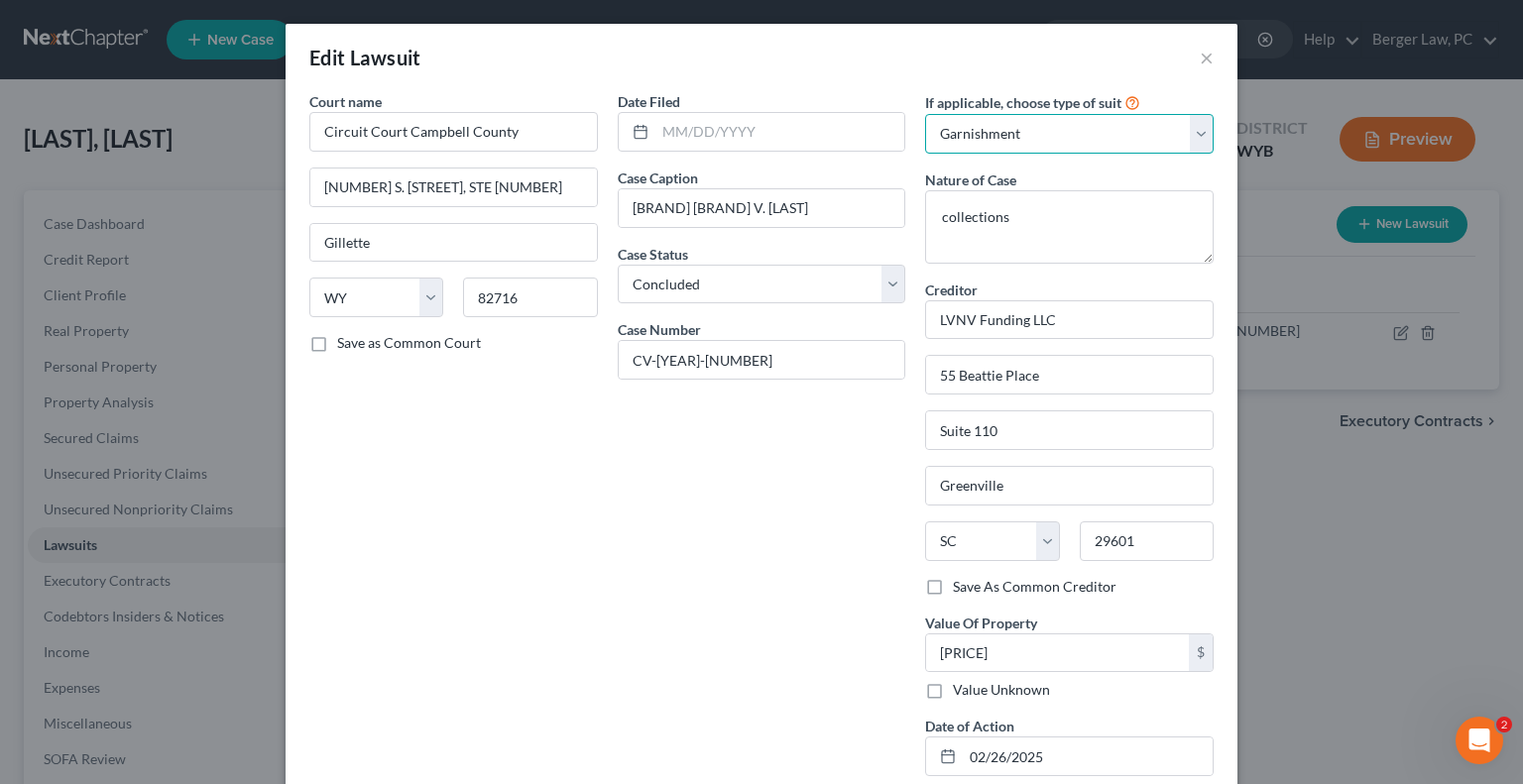 click on "Select Repossession Garnishment Foreclosure Attached, Seized, Or Levied Other" at bounding box center [1069, 134] 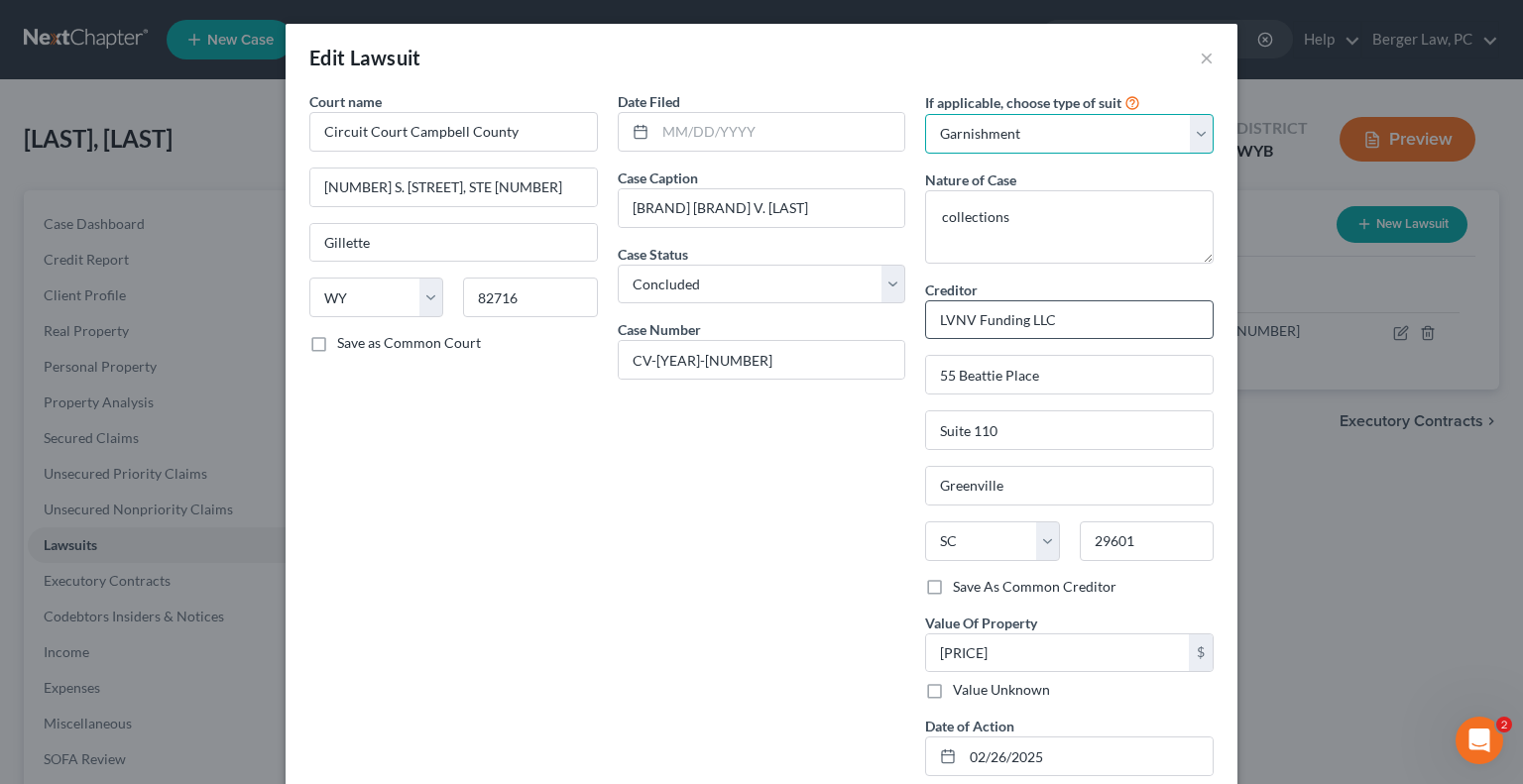 select on "4" 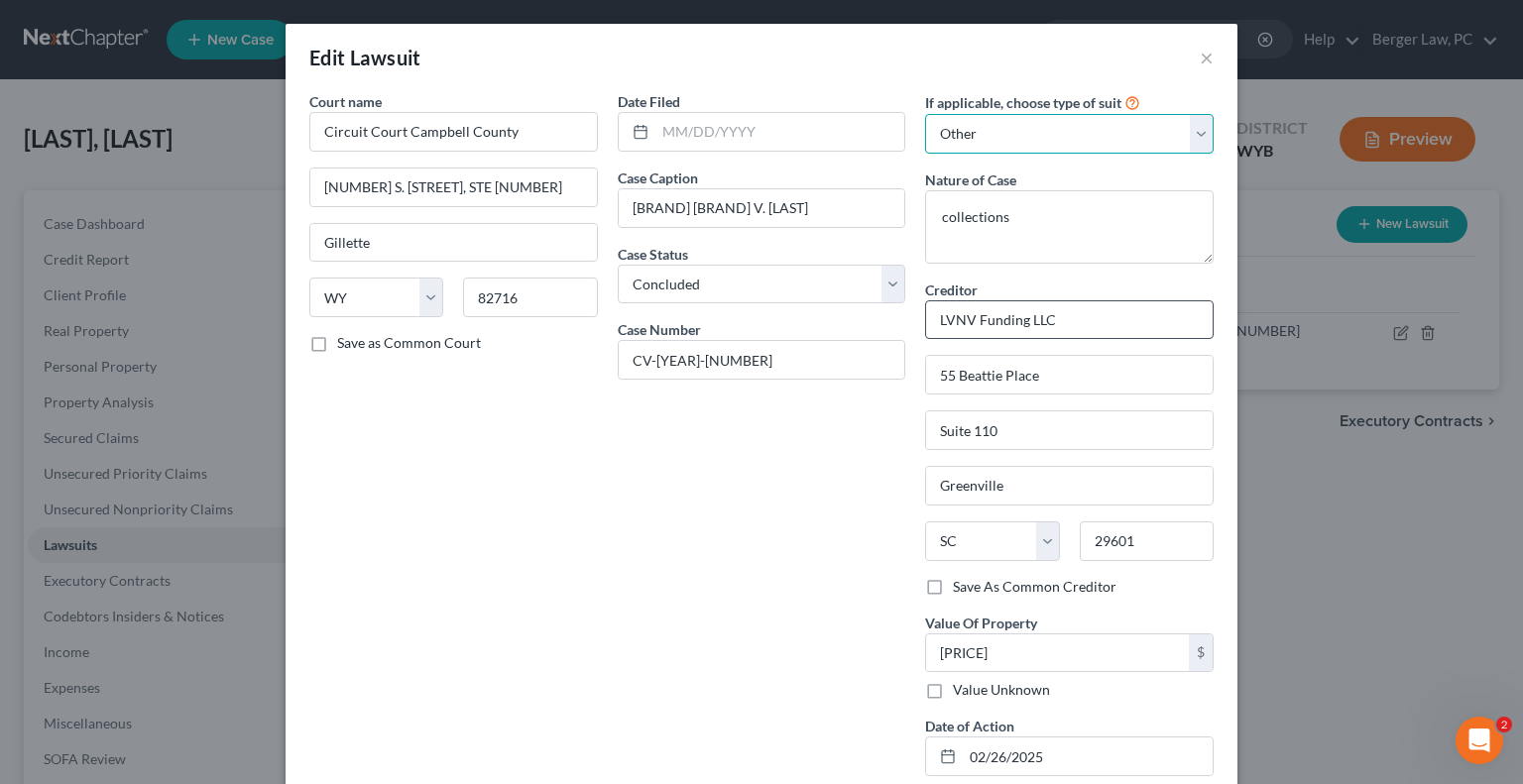 click on "Select Repossession Garnishment Foreclosure Attached, Seized, Or Levied Other" at bounding box center [1069, 134] 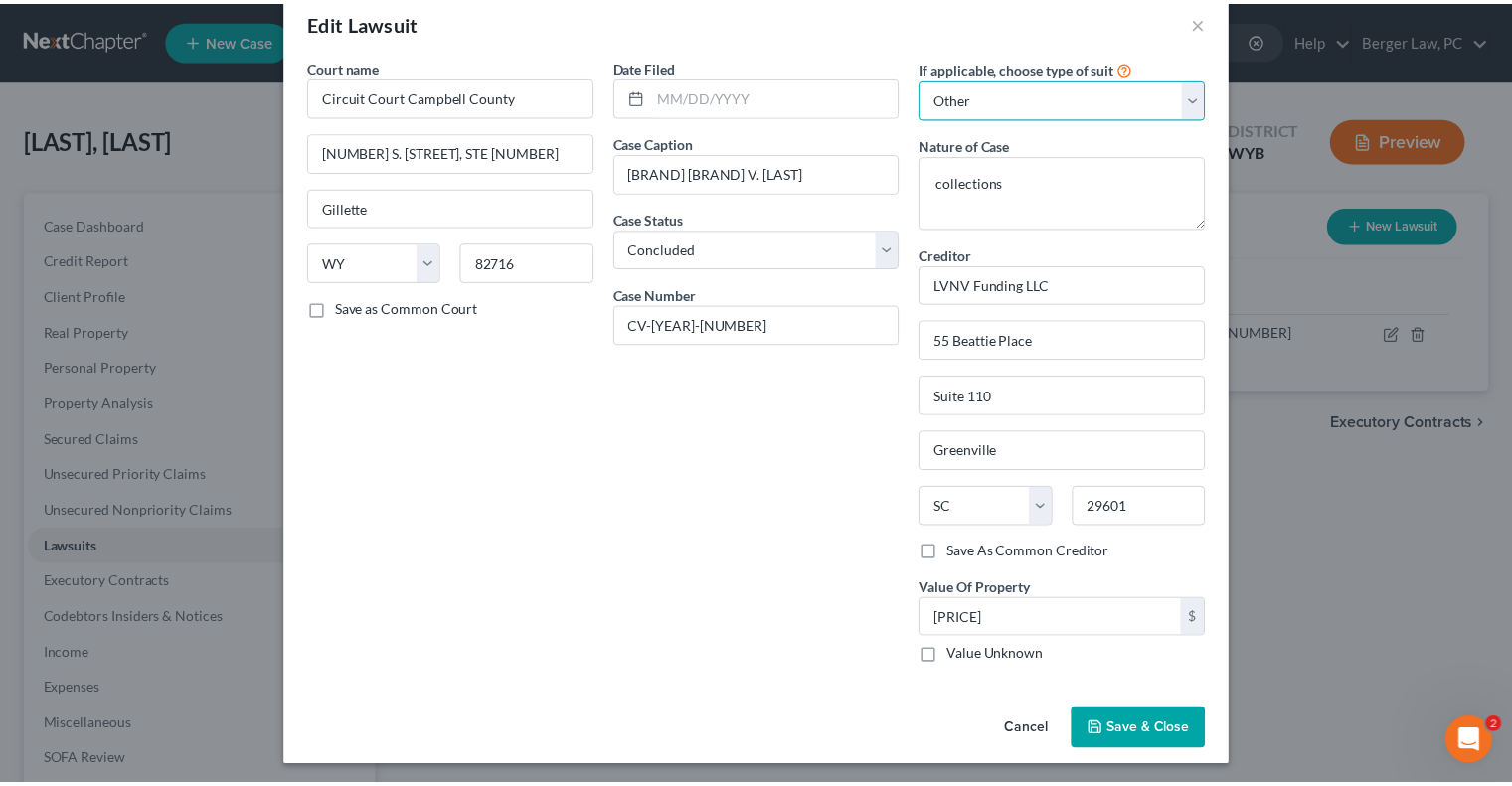 scroll, scrollTop: 38, scrollLeft: 0, axis: vertical 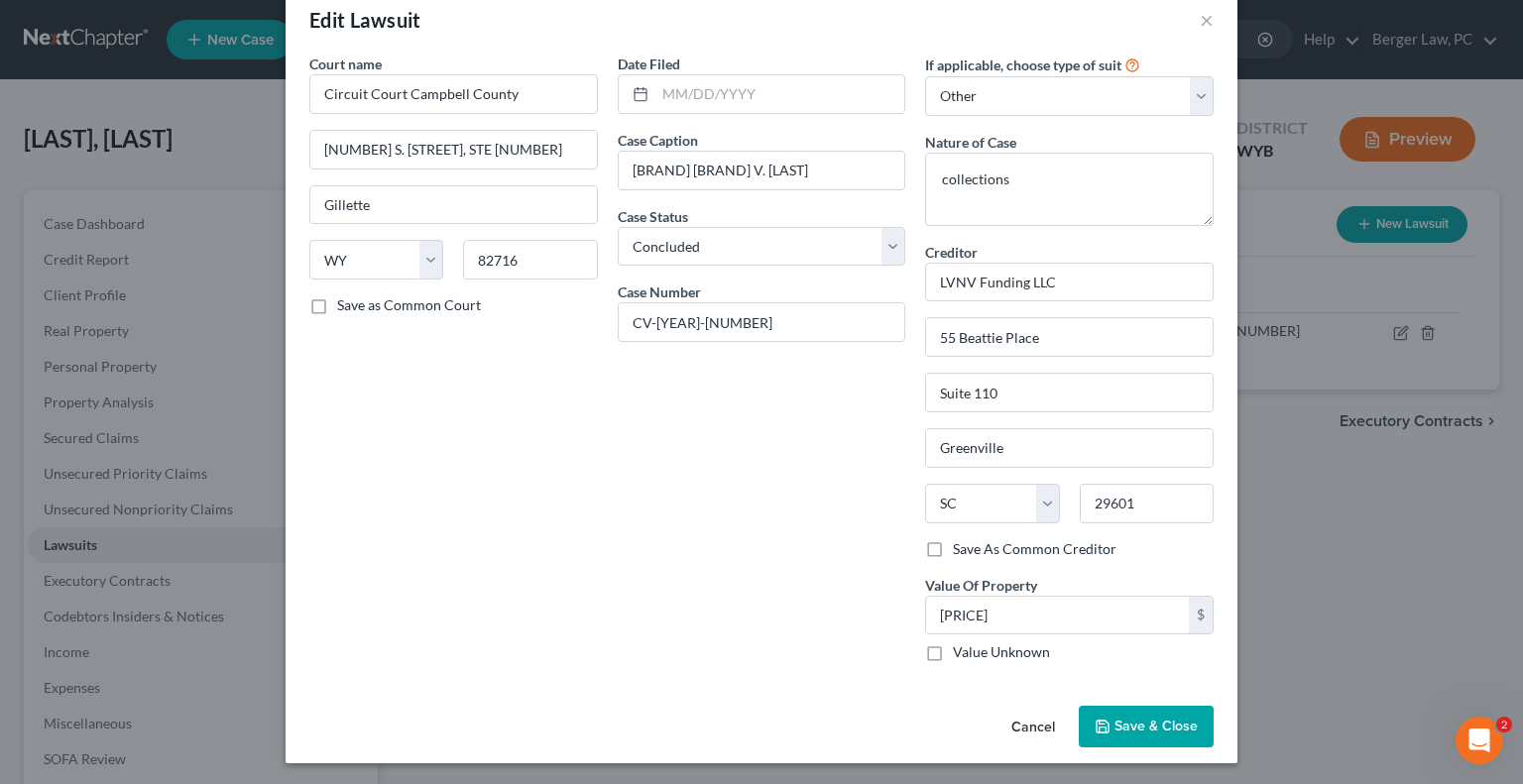 click on "Save & Close" at bounding box center [1146, 727] 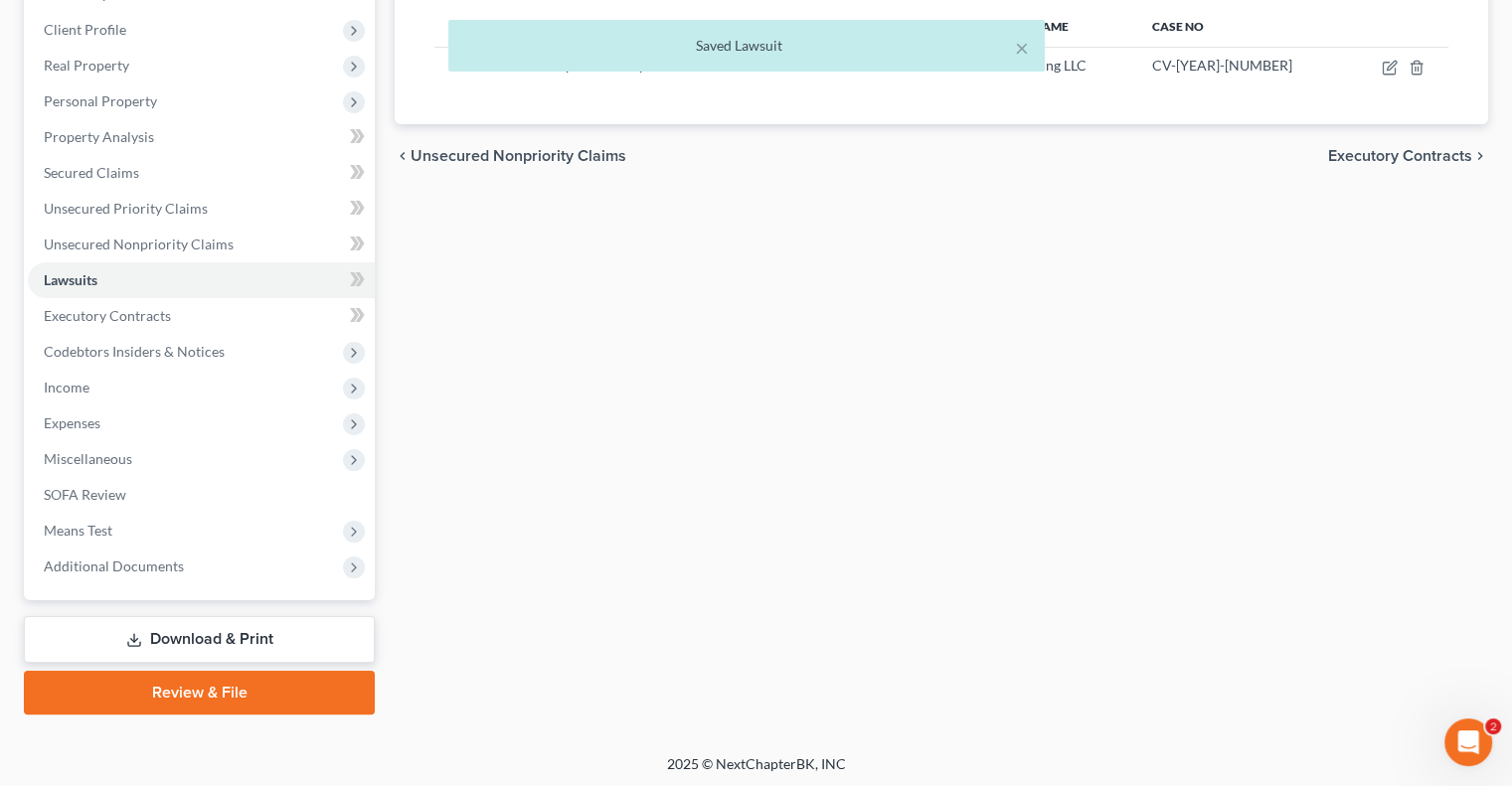 scroll, scrollTop: 268, scrollLeft: 0, axis: vertical 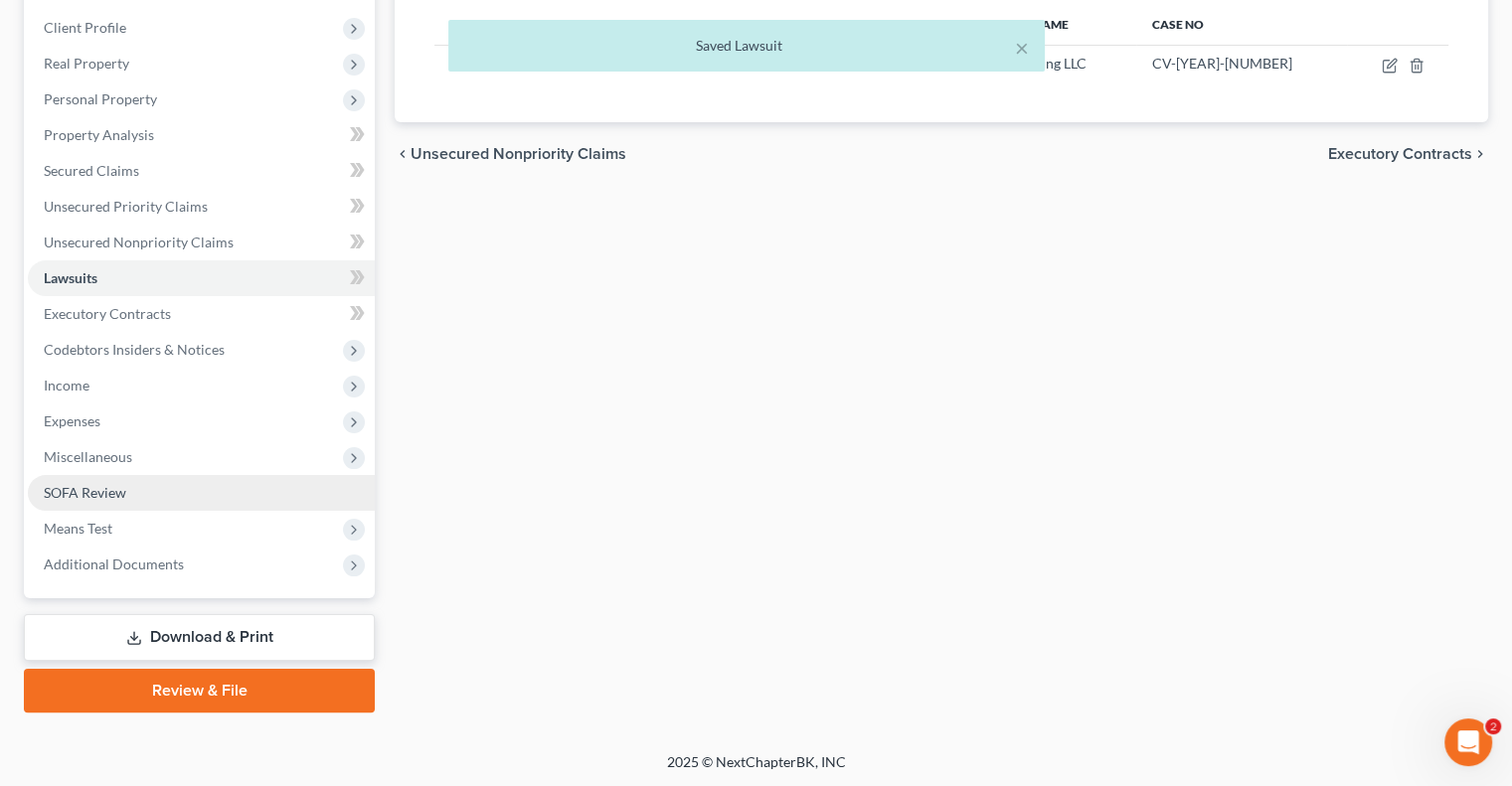 click on "SOFA Review" at bounding box center [84, 492] 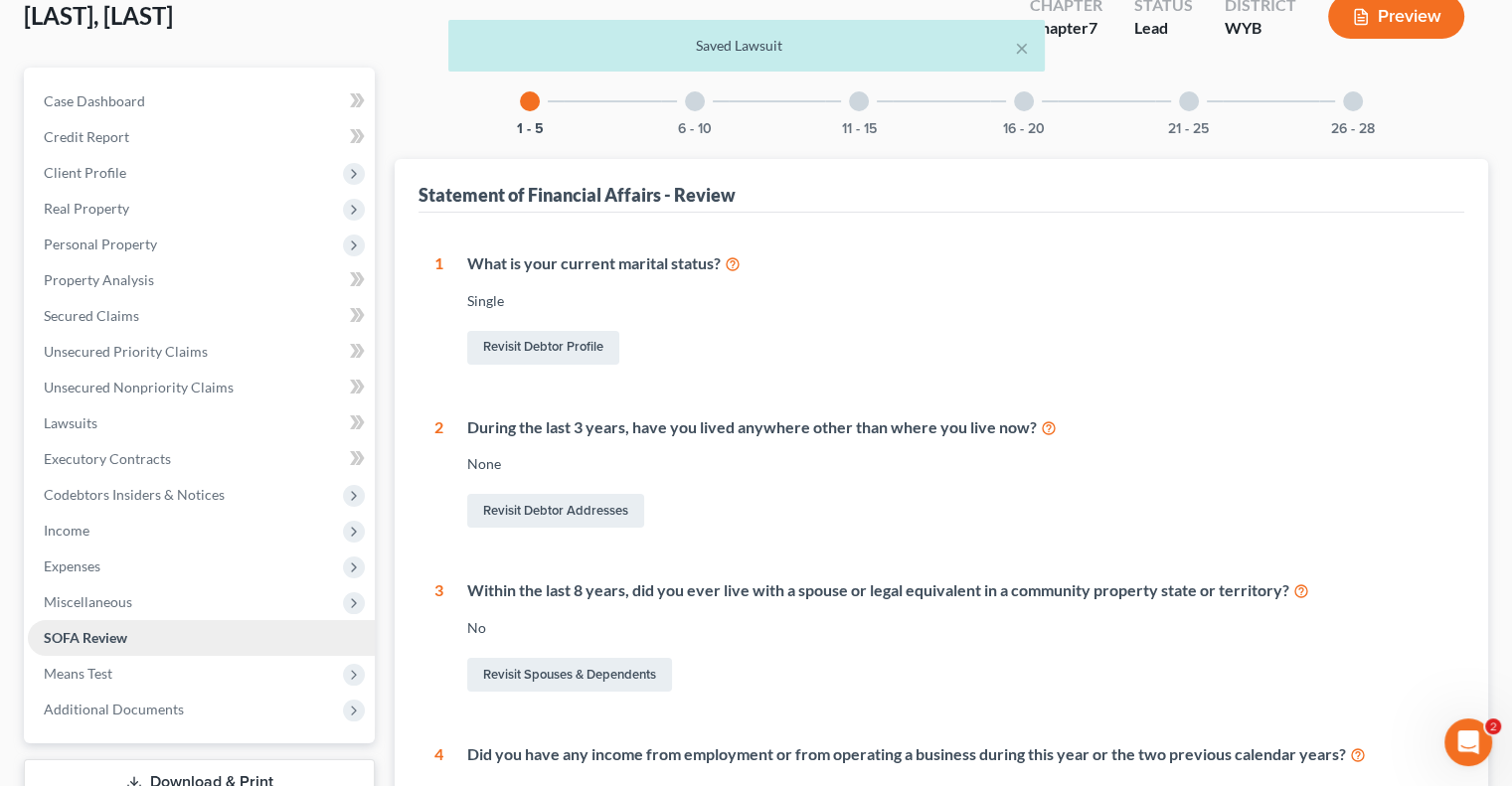 scroll, scrollTop: 0, scrollLeft: 0, axis: both 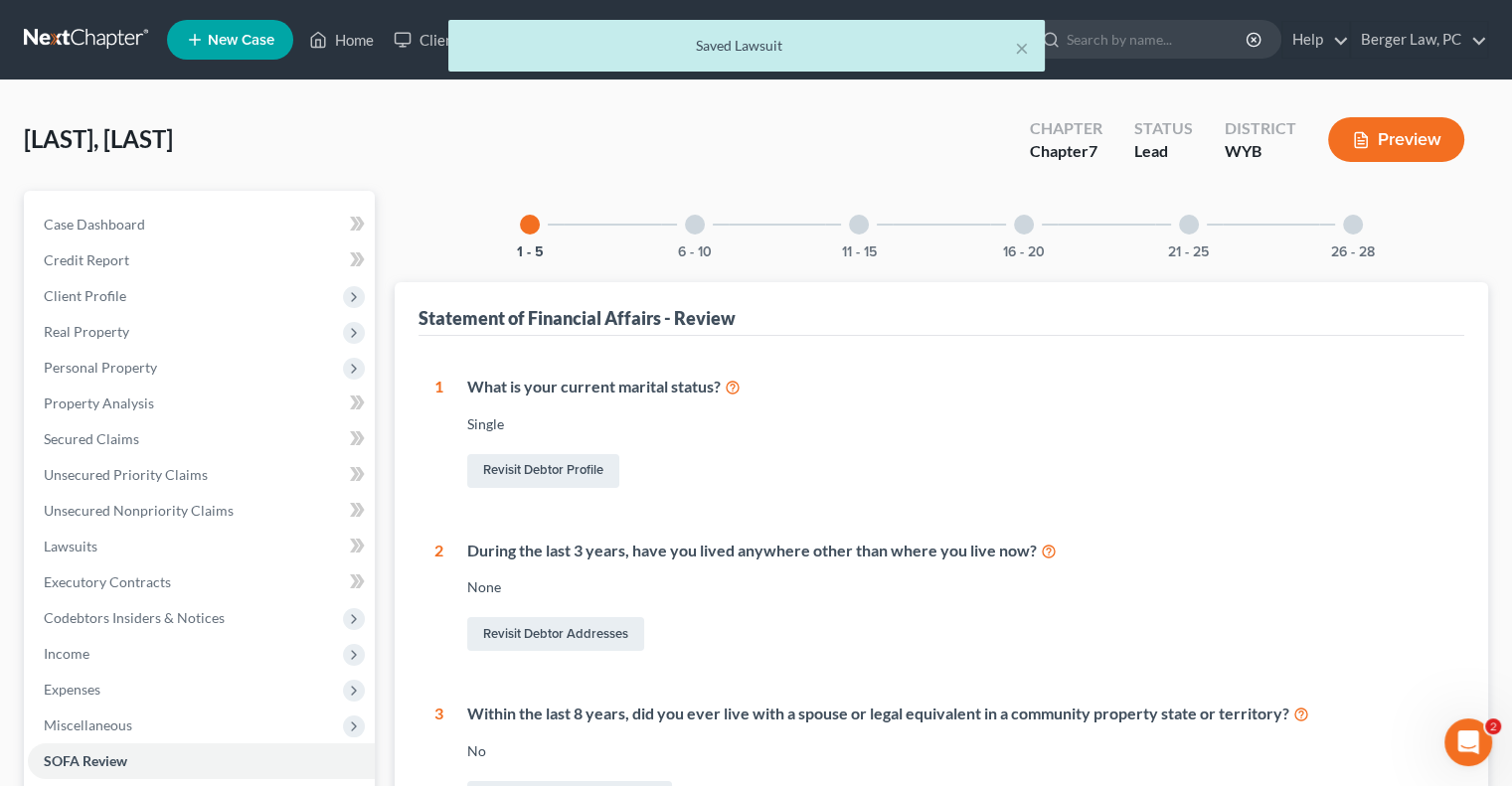 click at bounding box center (695, 225) 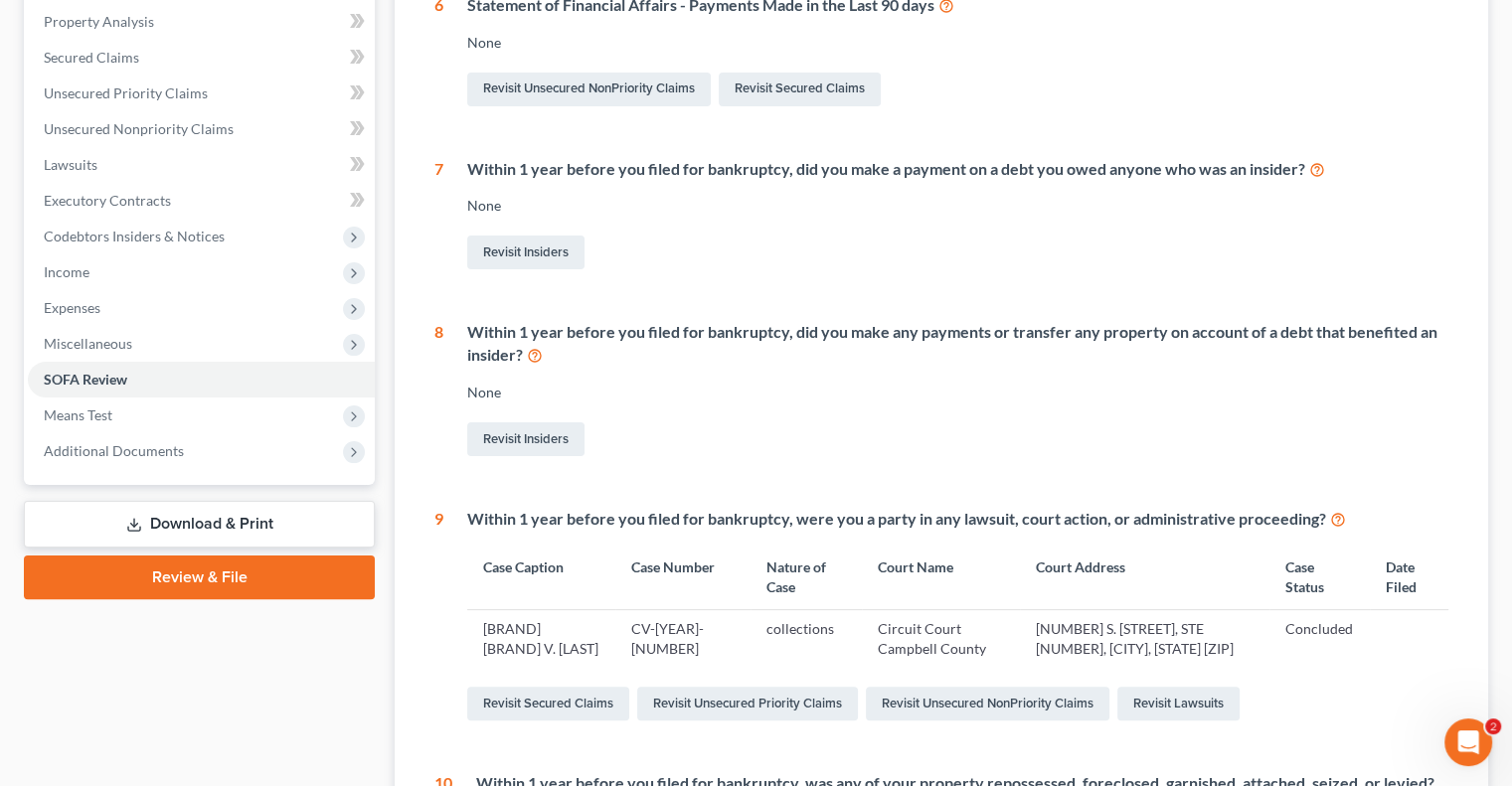 scroll, scrollTop: 397, scrollLeft: 0, axis: vertical 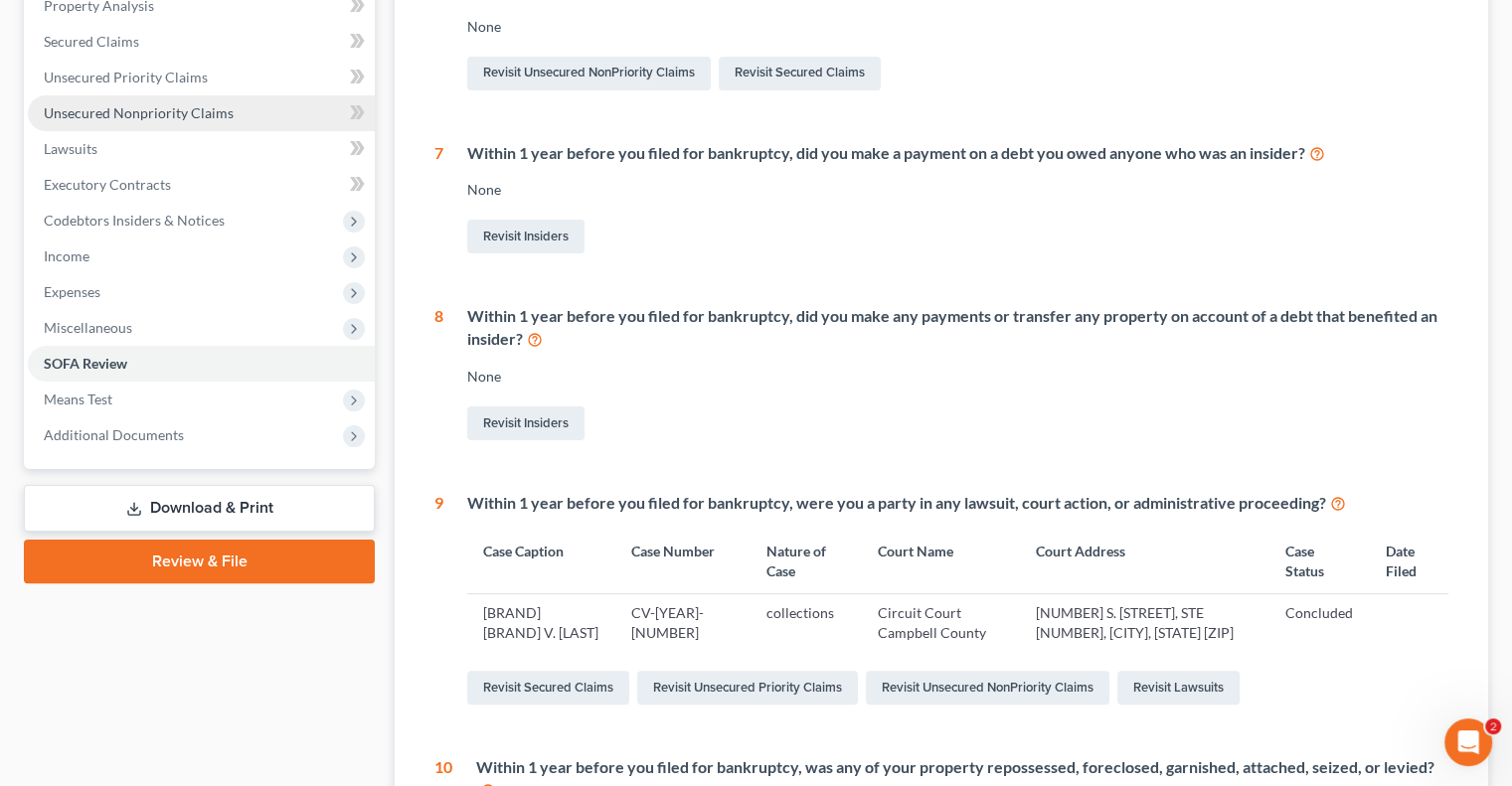 click on "Unsecured Nonpriority Claims" at bounding box center [138, 112] 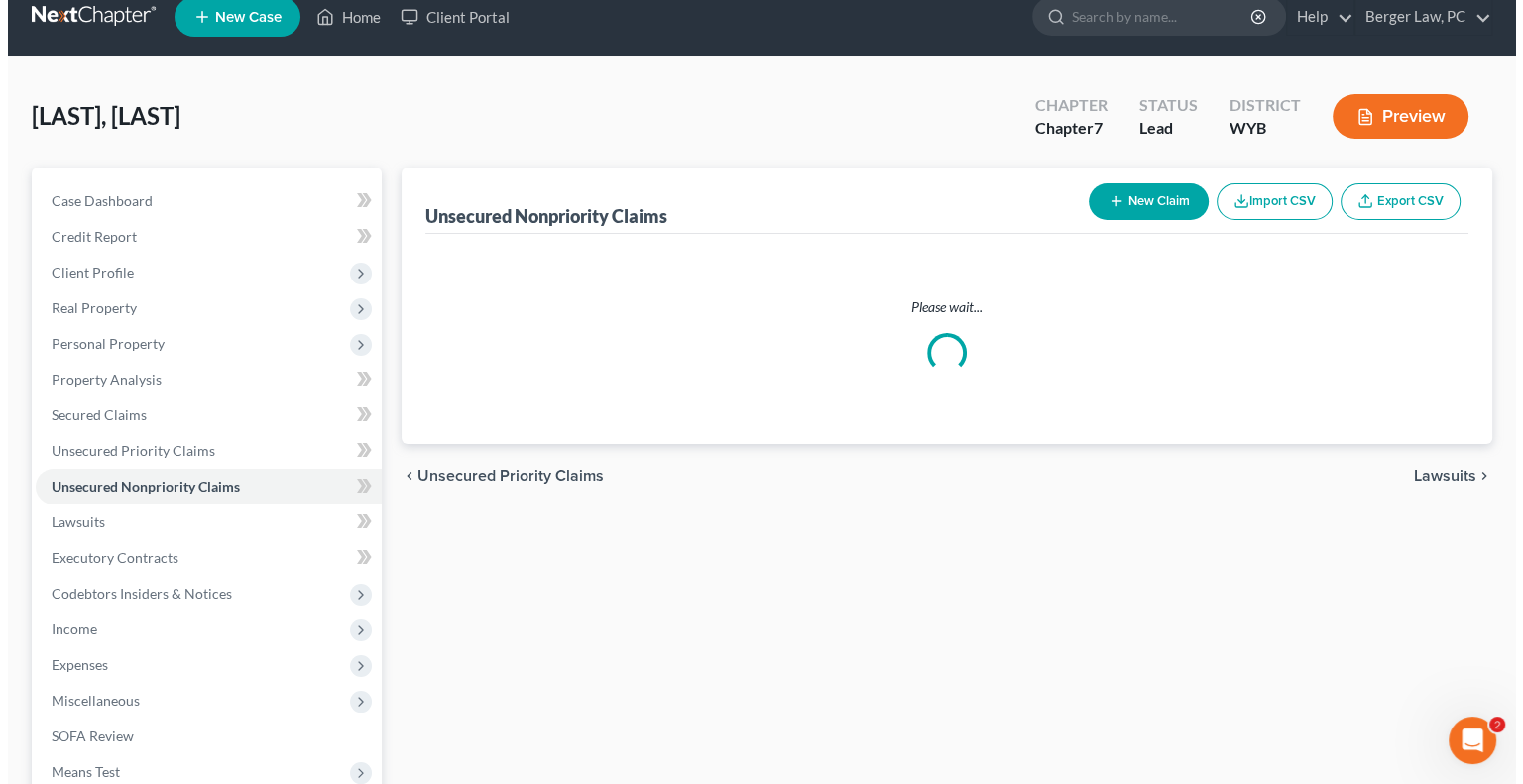 scroll, scrollTop: 0, scrollLeft: 0, axis: both 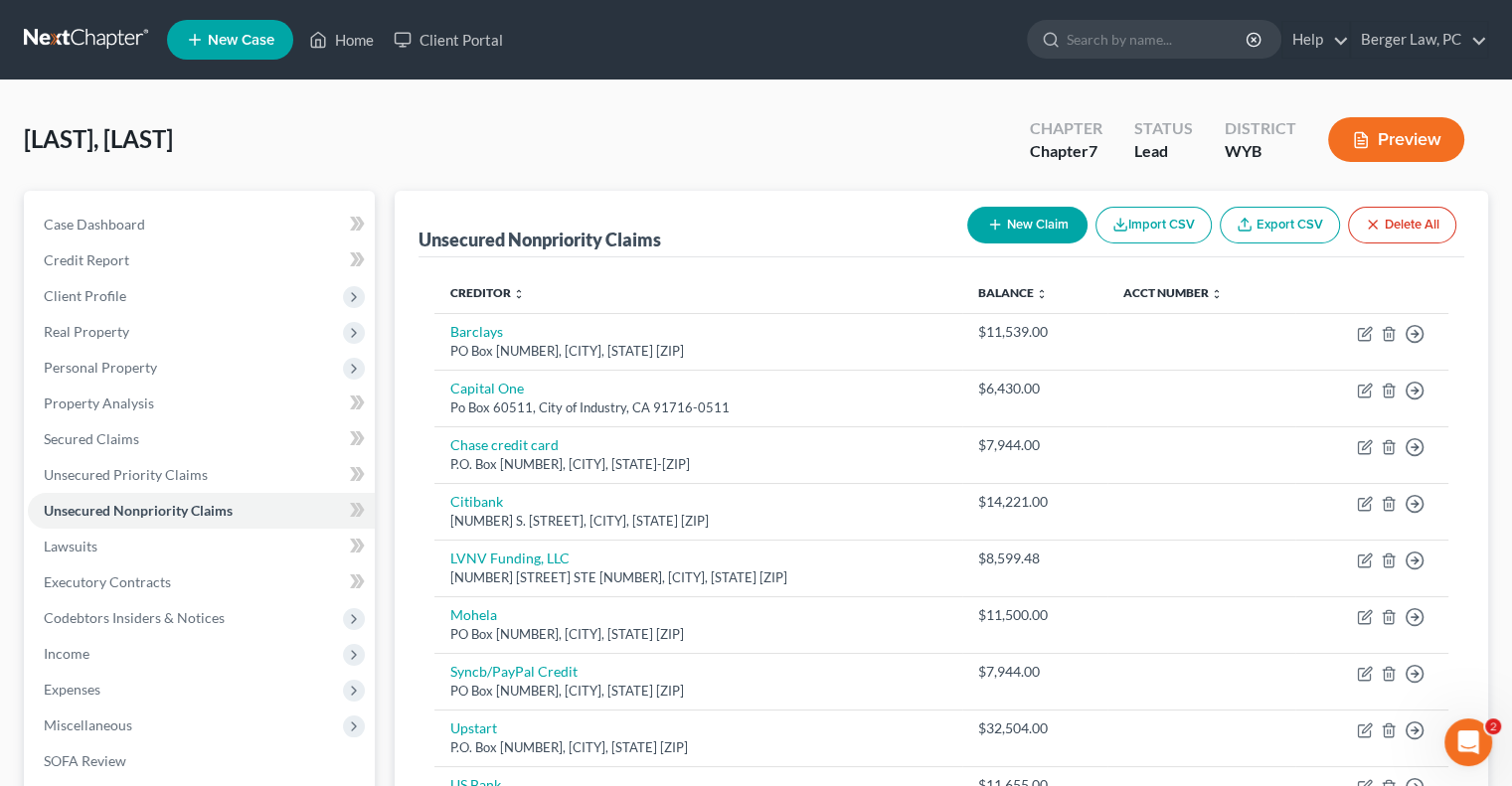 click on "New Claim" at bounding box center (1027, 225) 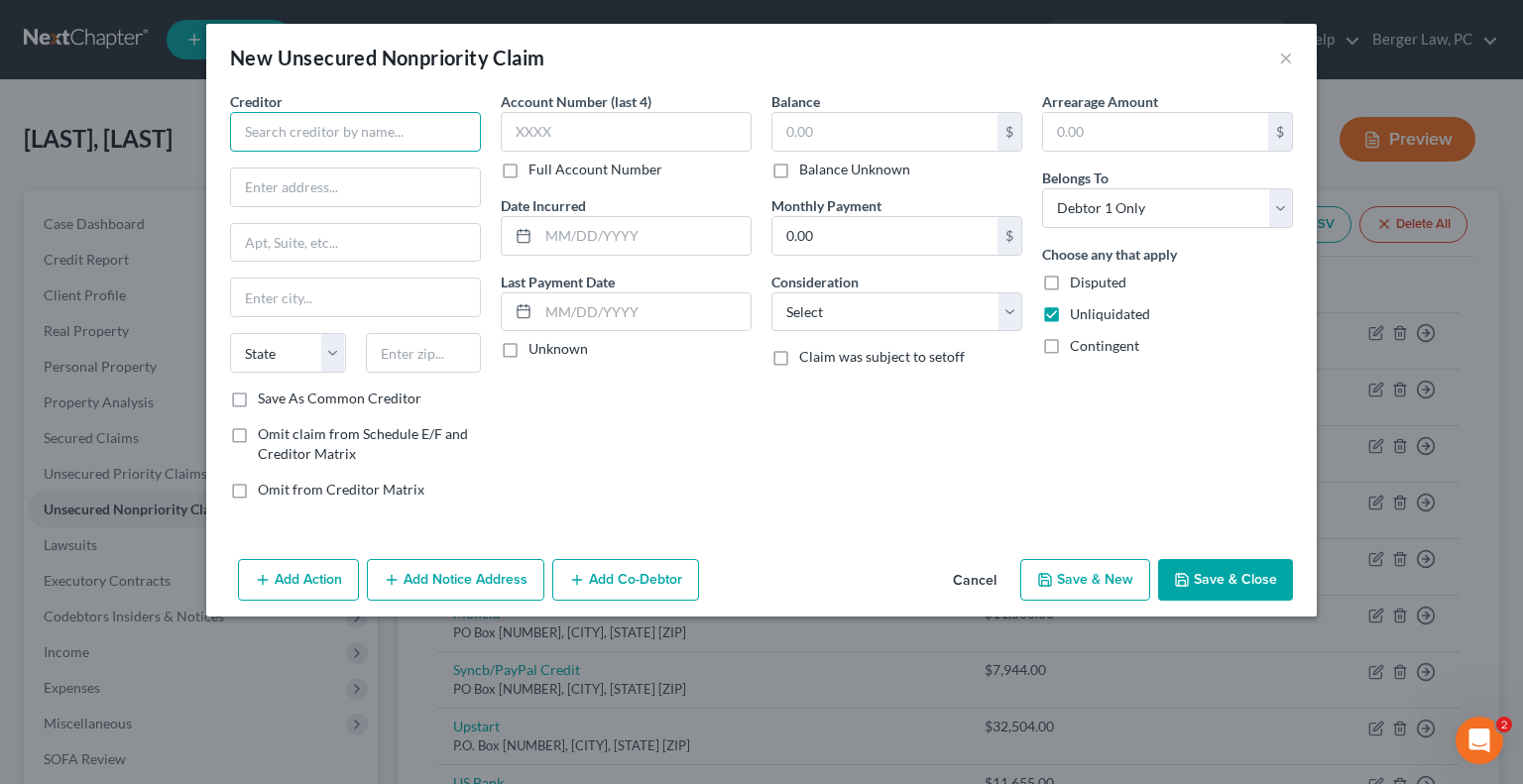 click at bounding box center [355, 132] 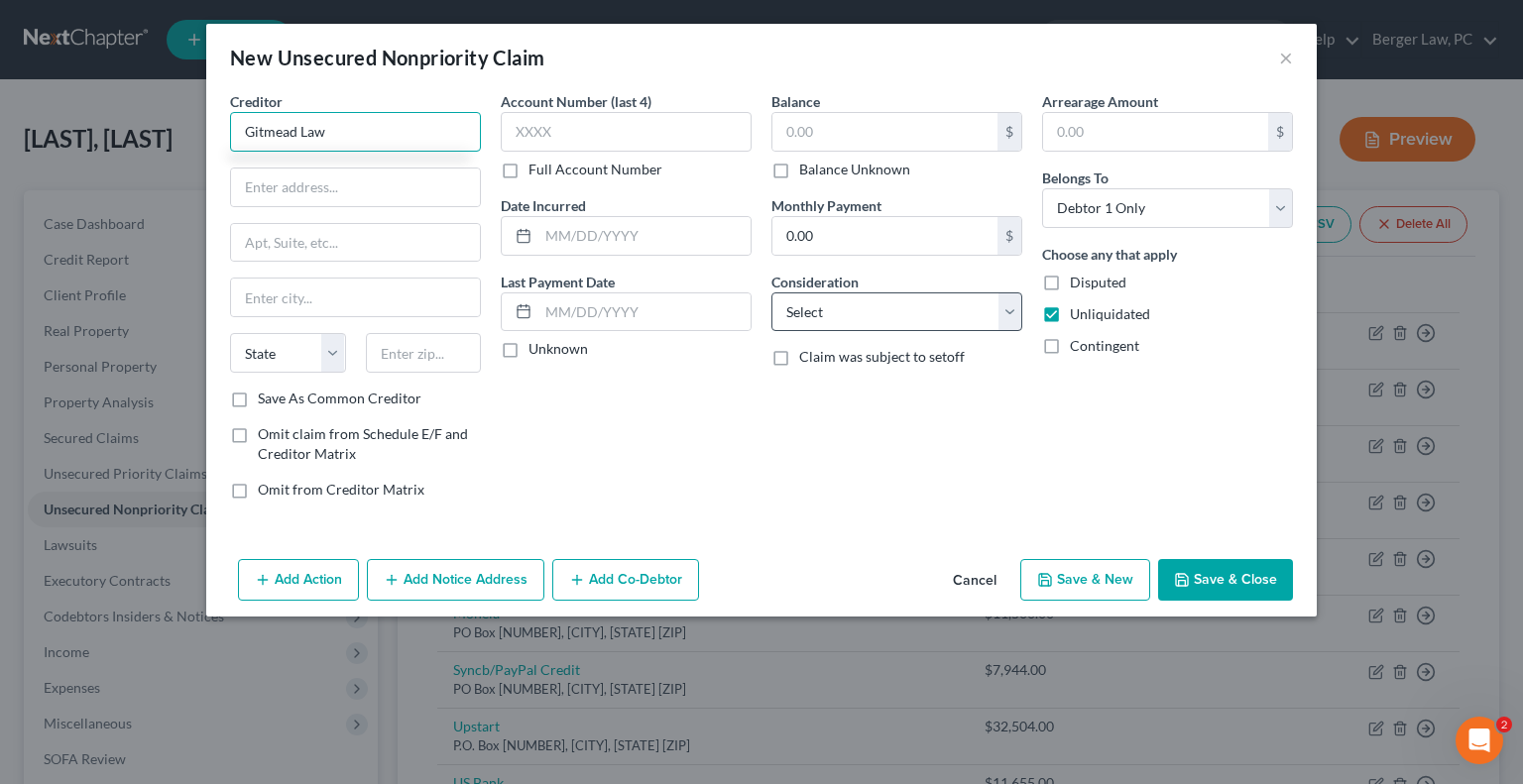type on "Gitmead Law" 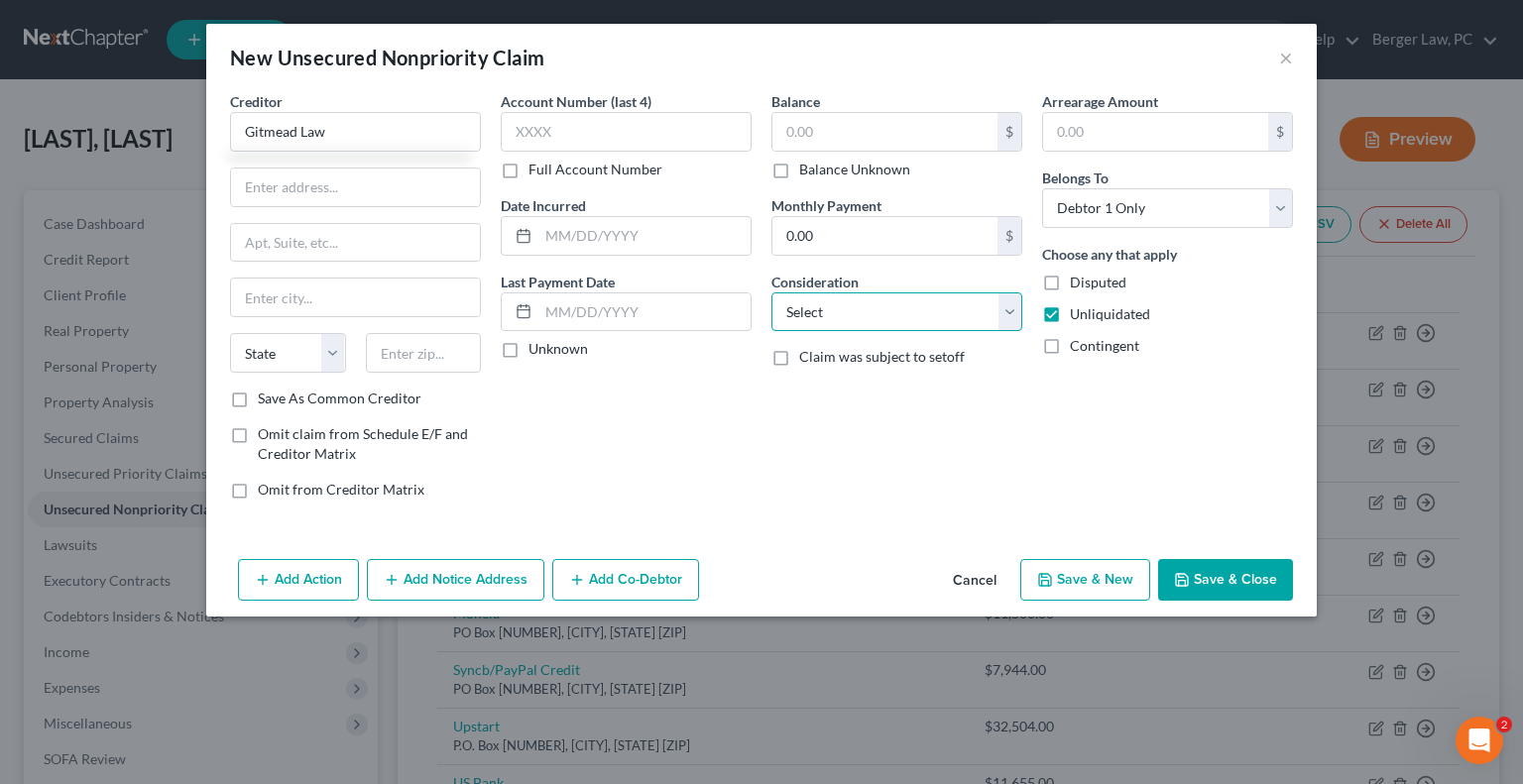 click on "Select Cable / Satellite Services Collection Agency Credit Card Debt Debt Counseling / Attorneys Deficiency Balance Domestic Support Obligations Home / Car Repairs Income Taxes Judgment Liens Medical Services Monies Loaned / Advanced Mortgage Obligation From Divorce Or Separation Obligation To Pensions Other Overdrawn Bank Account Promised To Help Pay Creditors Student Loans Suppliers And Vendors Telephone / Internet Services Utility Services" at bounding box center [896, 312] 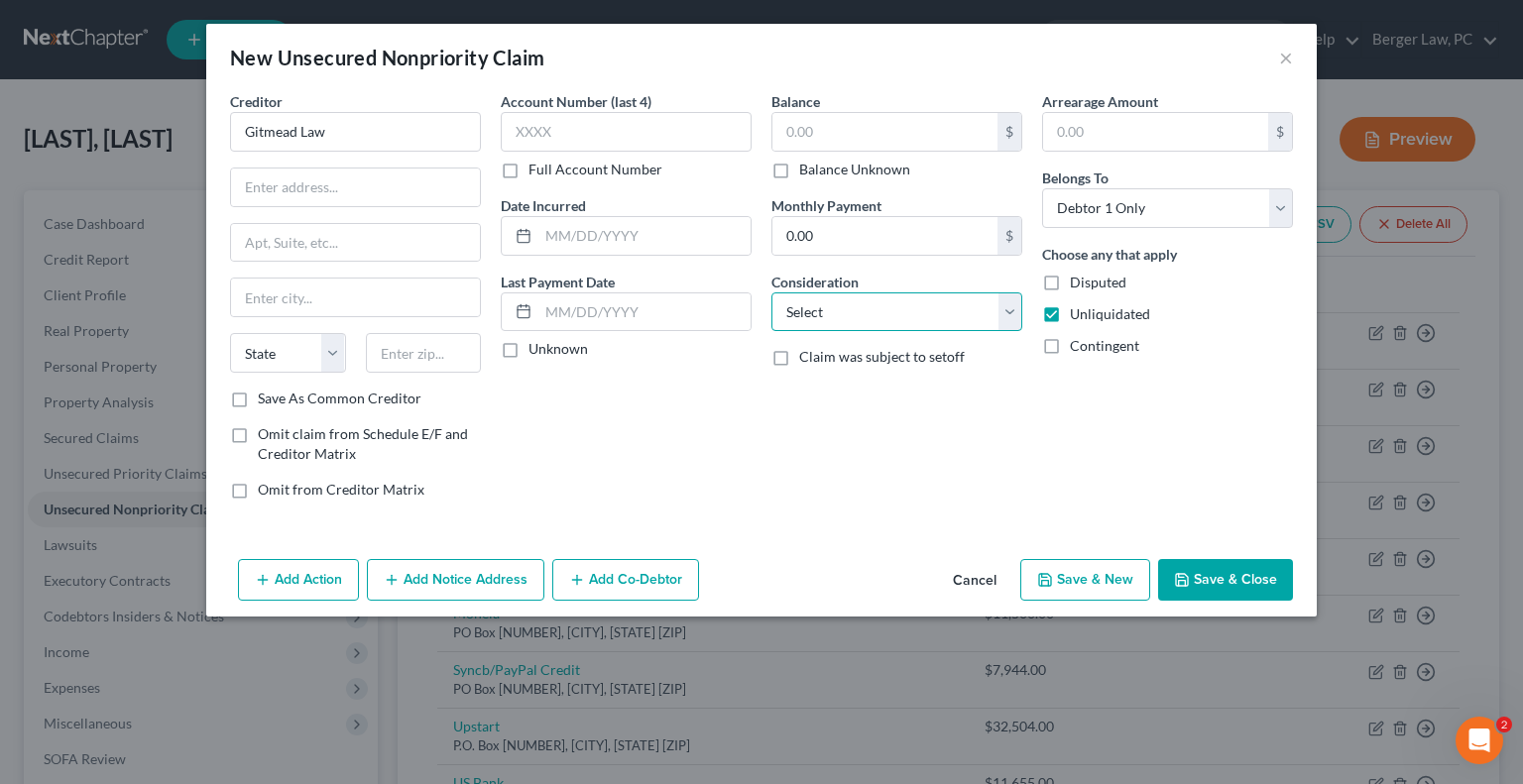 select on "3" 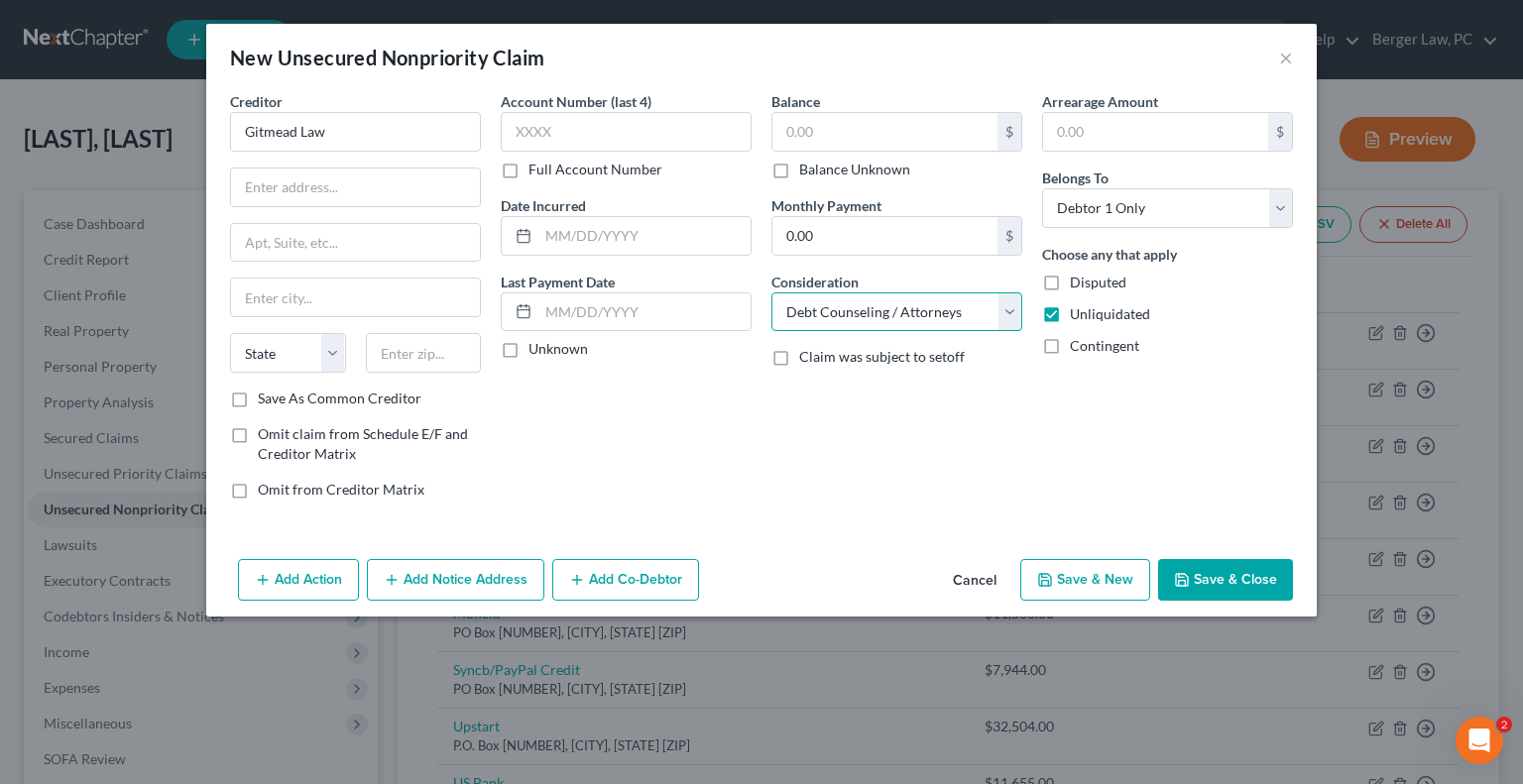 click on "Select Cable / Satellite Services Collection Agency Credit Card Debt Debt Counseling / Attorneys Deficiency Balance Domestic Support Obligations Home / Car Repairs Income Taxes Judgment Liens Medical Services Monies Loaned / Advanced Mortgage Obligation From Divorce Or Separation Obligation To Pensions Other Overdrawn Bank Account Promised To Help Pay Creditors Student Loans Suppliers And Vendors Telephone / Internet Services Utility Services" at bounding box center [896, 312] 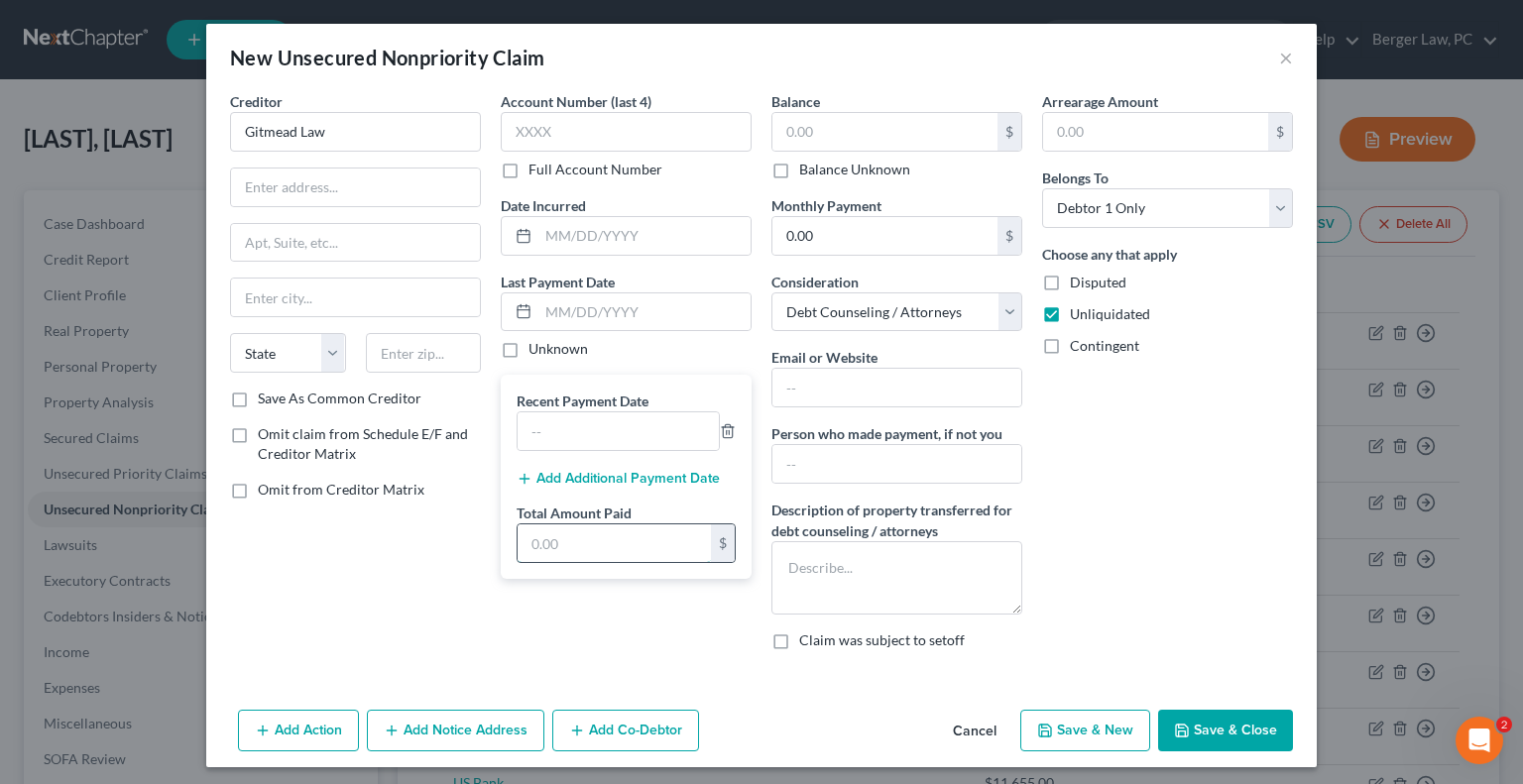 click at bounding box center [614, 543] 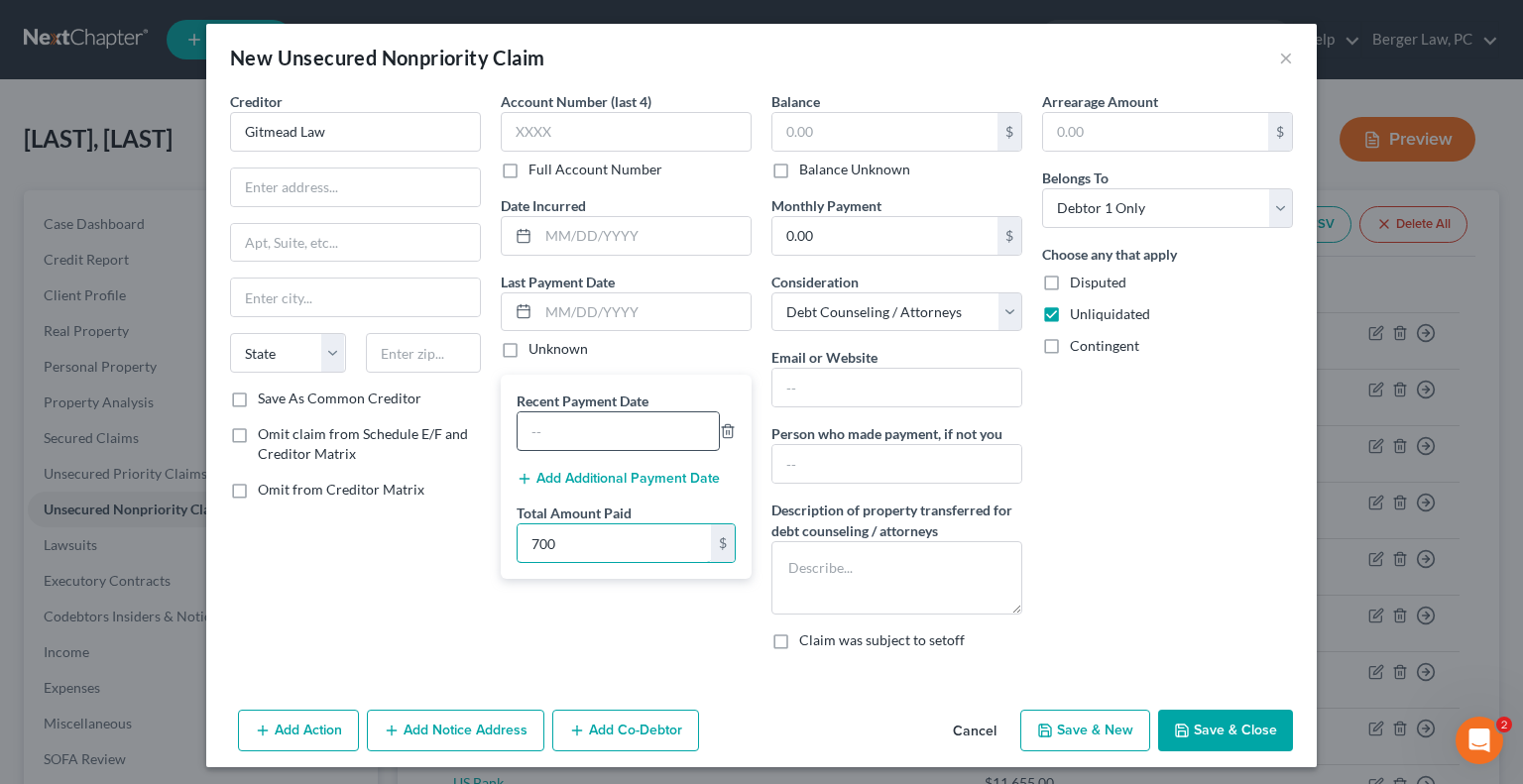type on "700" 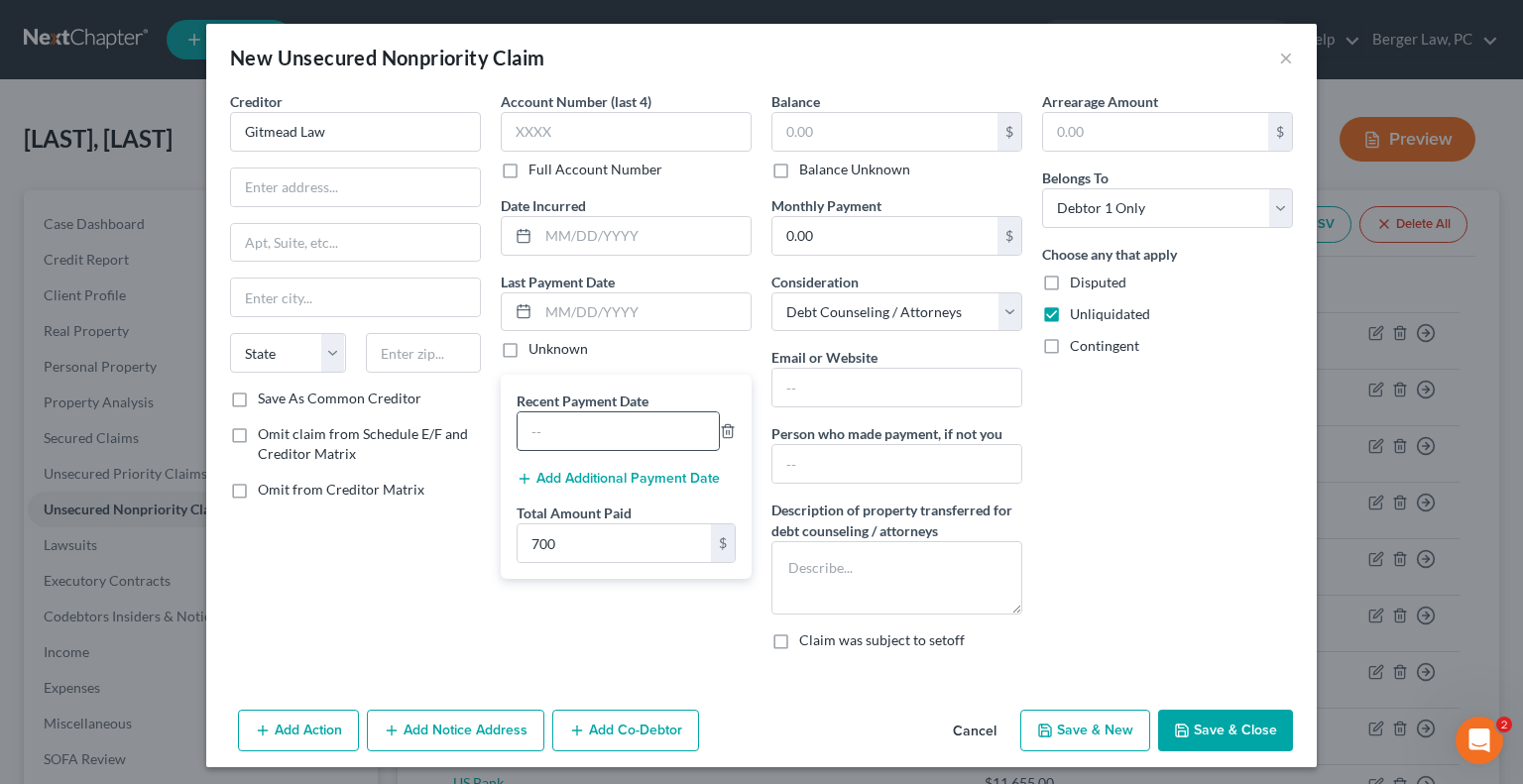 click at bounding box center [618, 431] 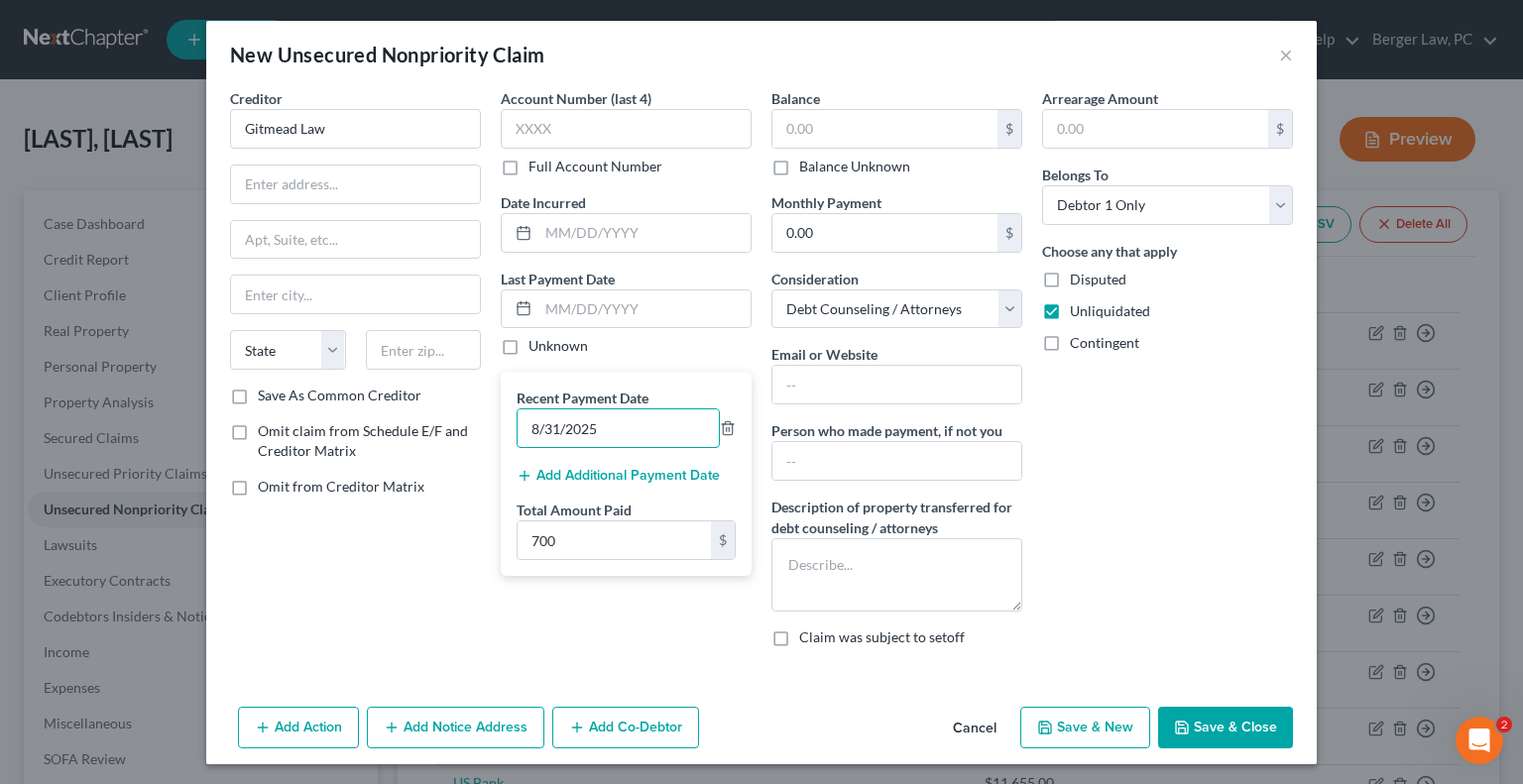 scroll, scrollTop: 4, scrollLeft: 0, axis: vertical 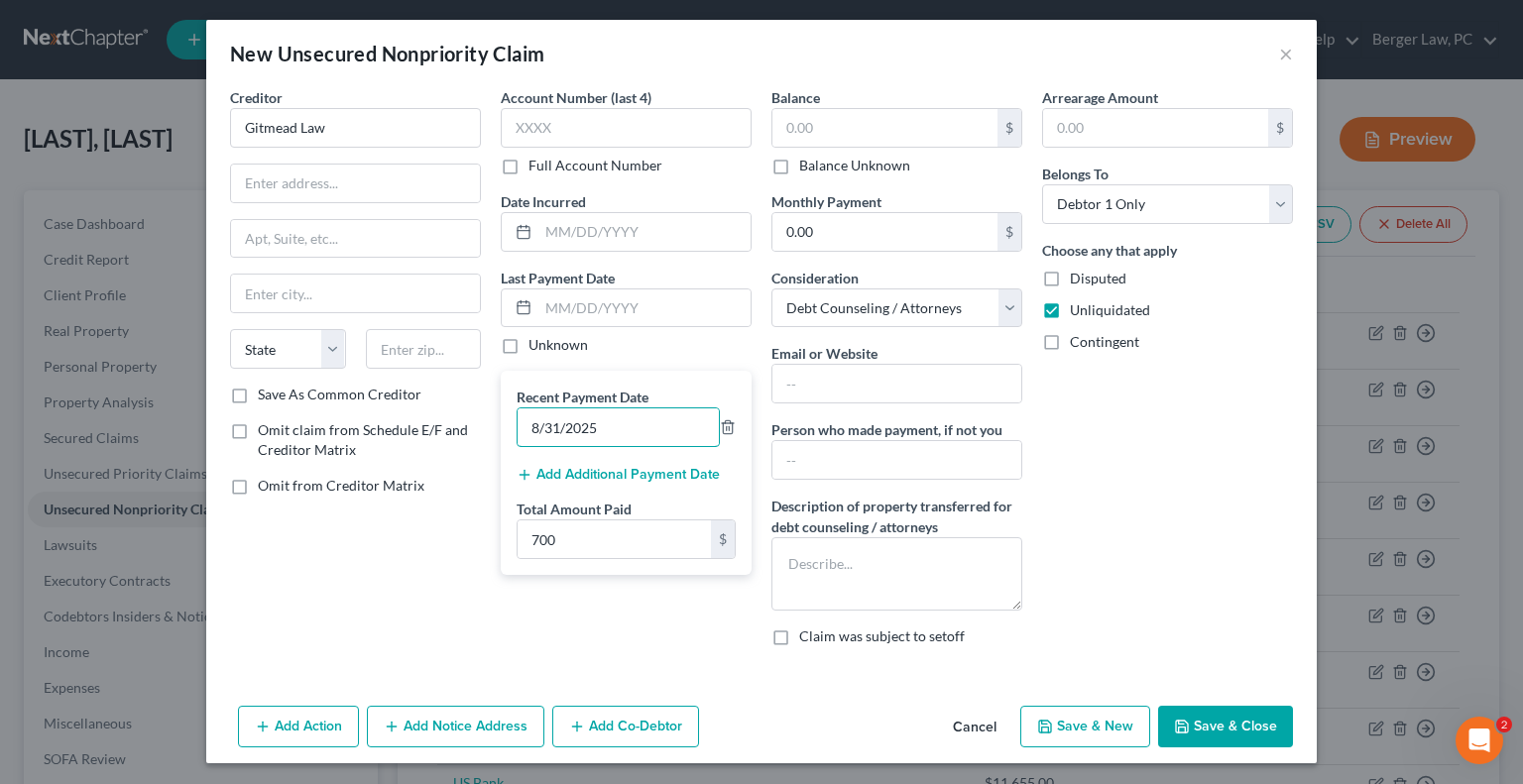 type on "8/31/2025" 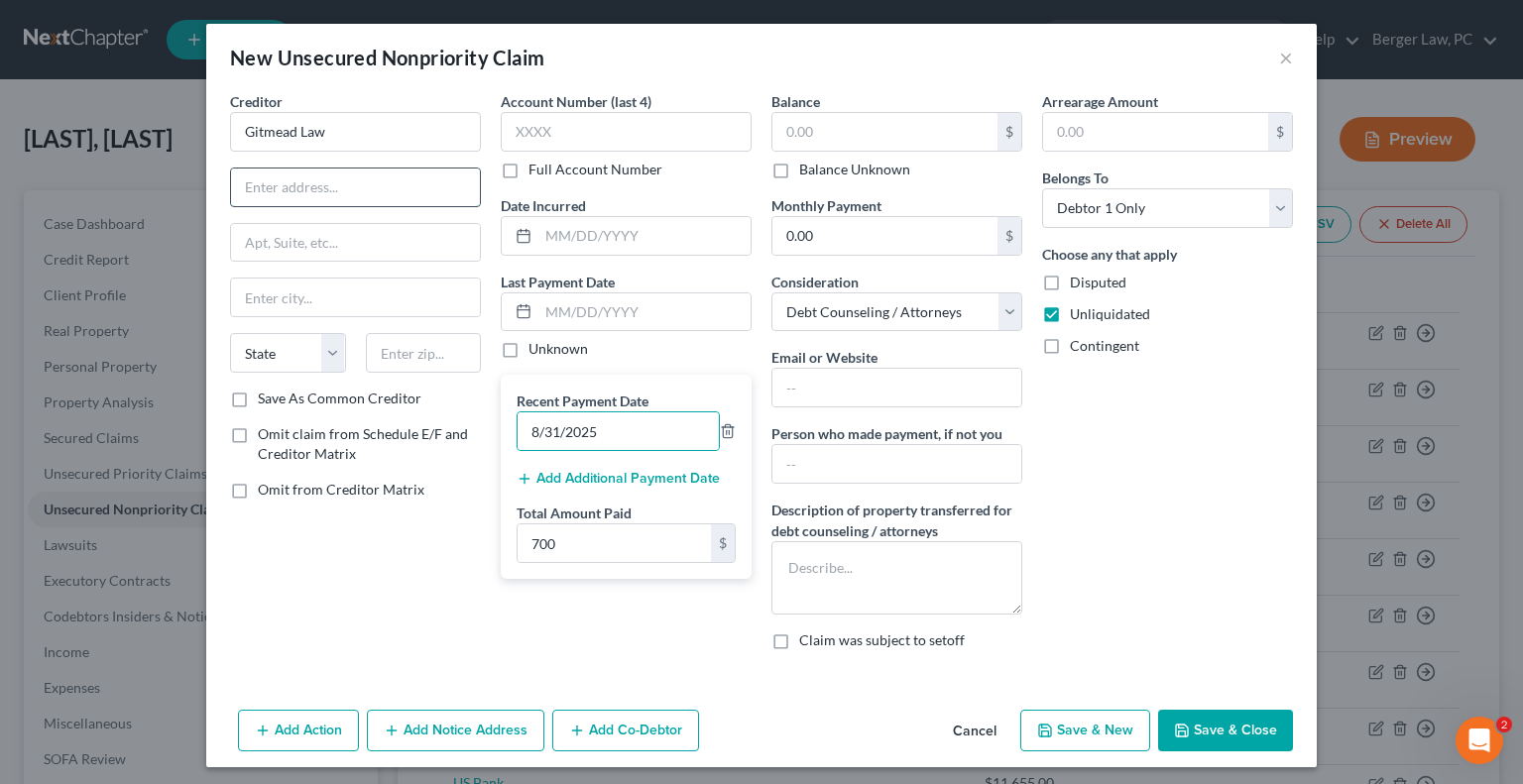 click at bounding box center (355, 187) 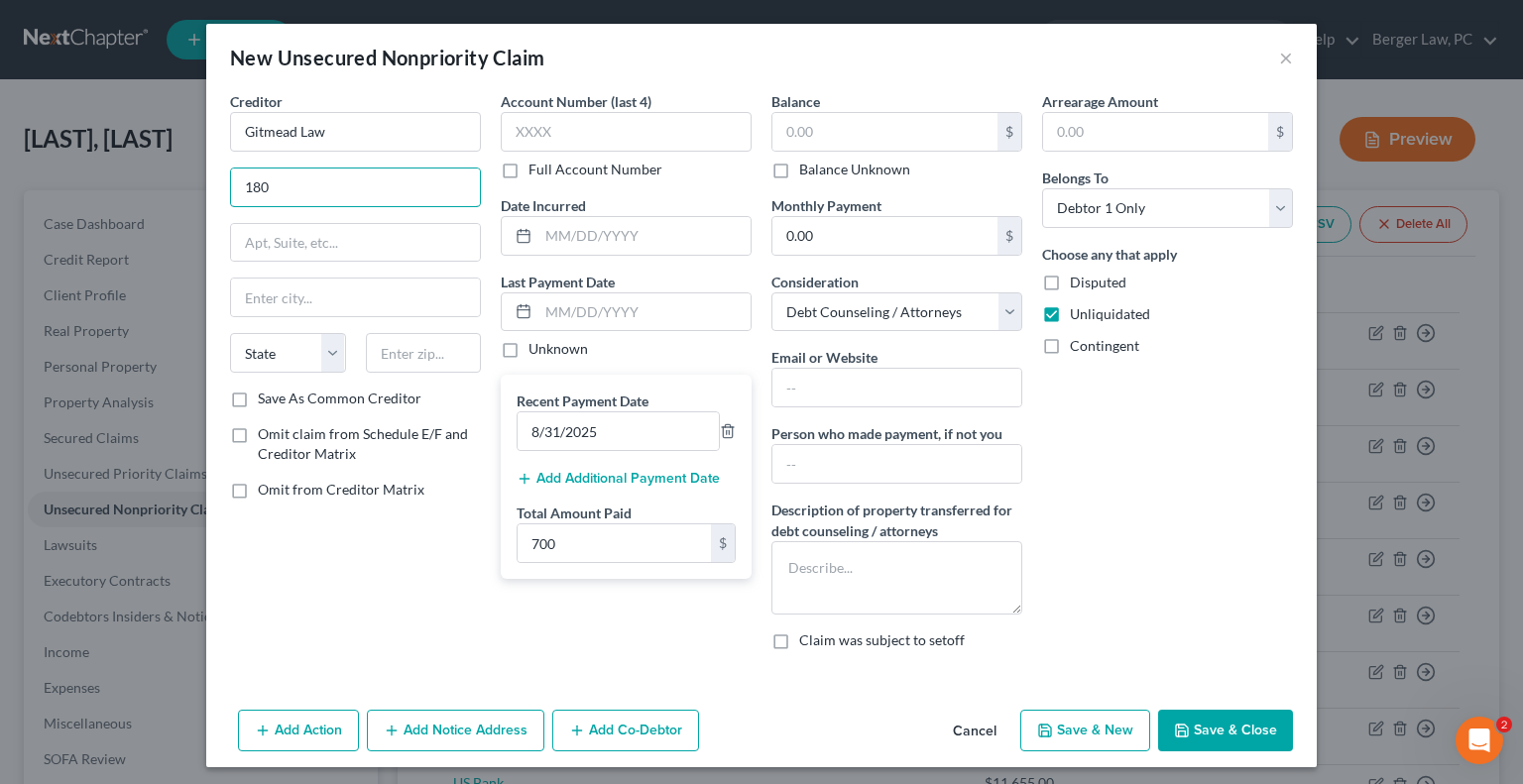 type on "180 Maiden Lane" 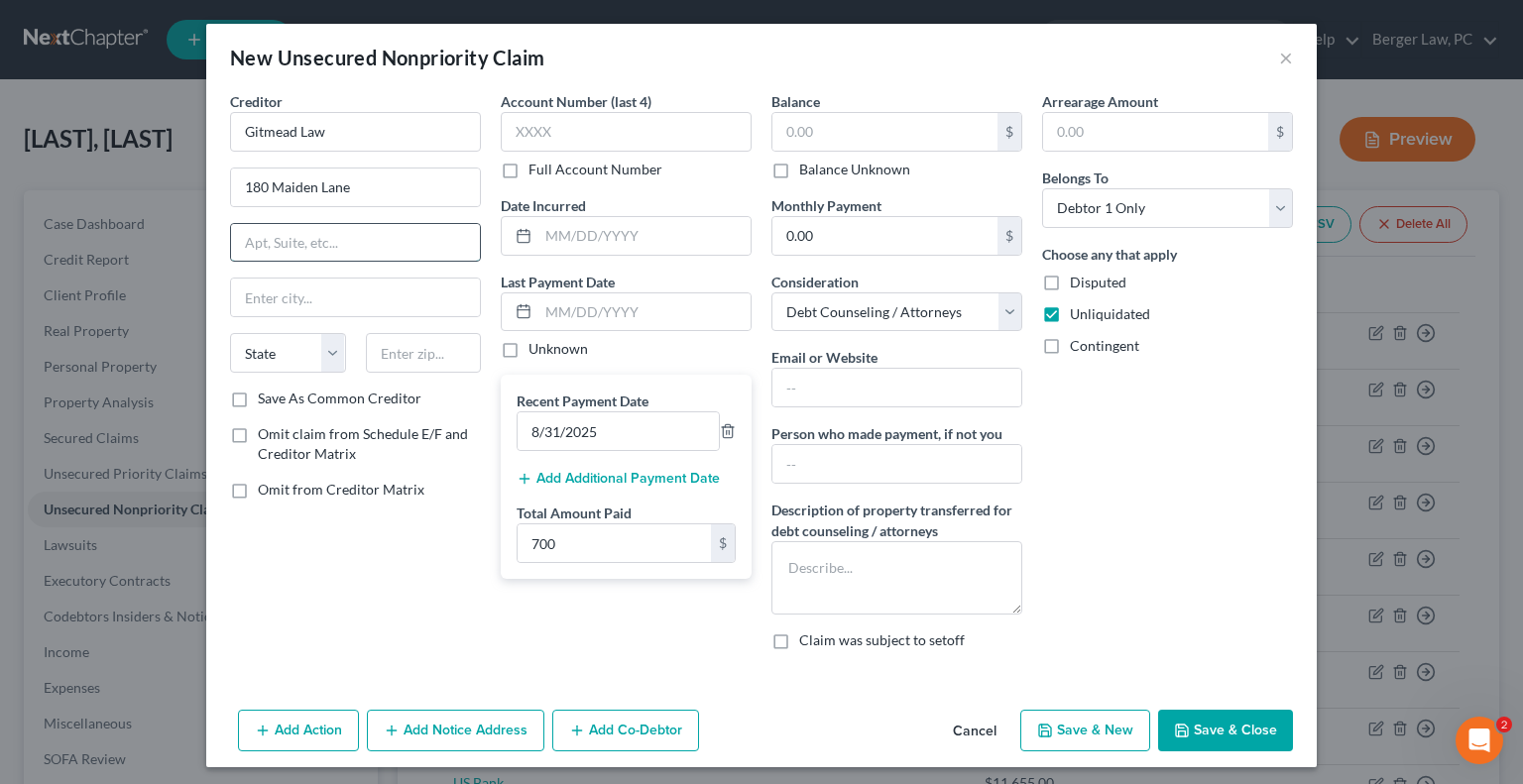 click at bounding box center (355, 243) 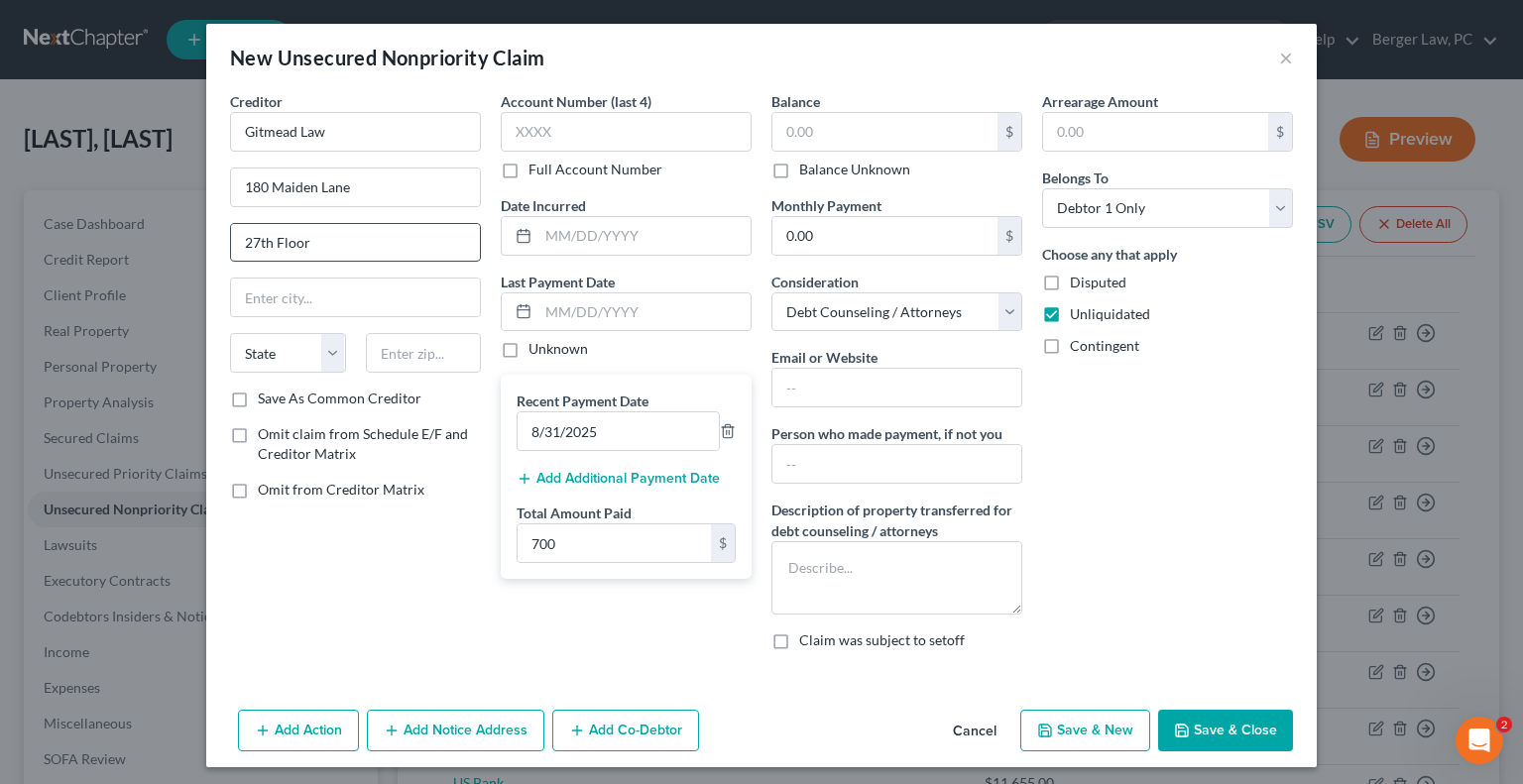type on "27th Floor" 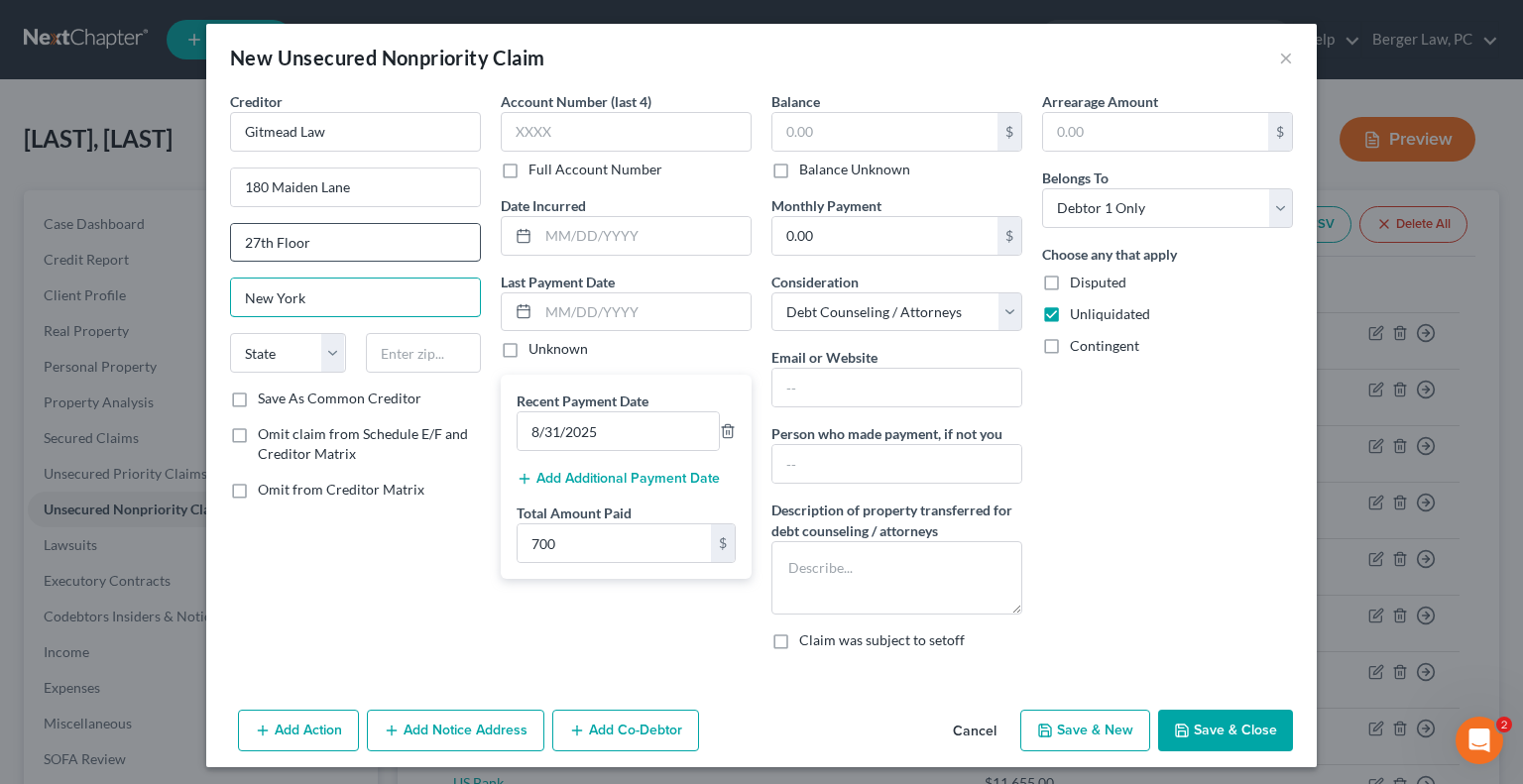 type on "New York" 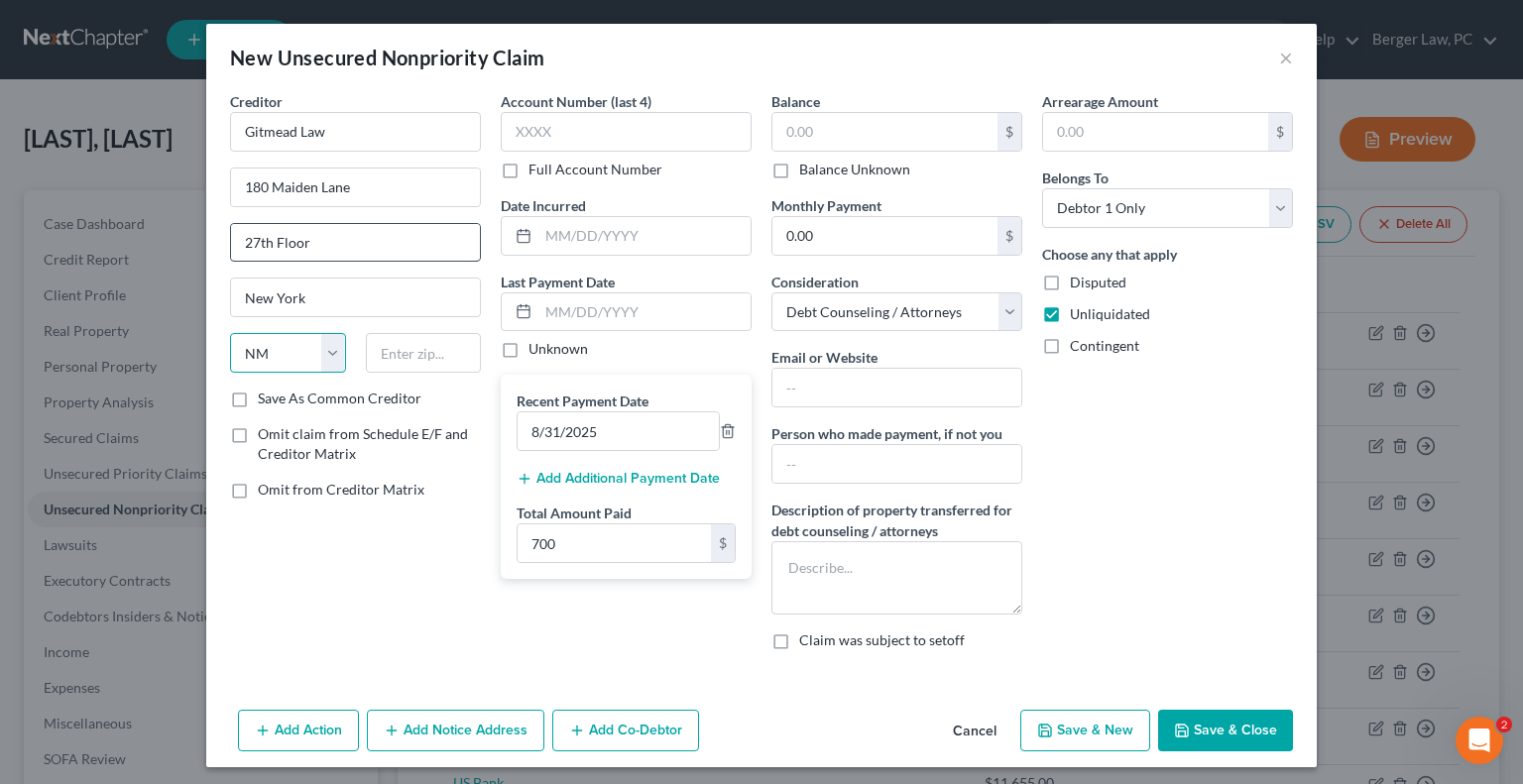 select on "35" 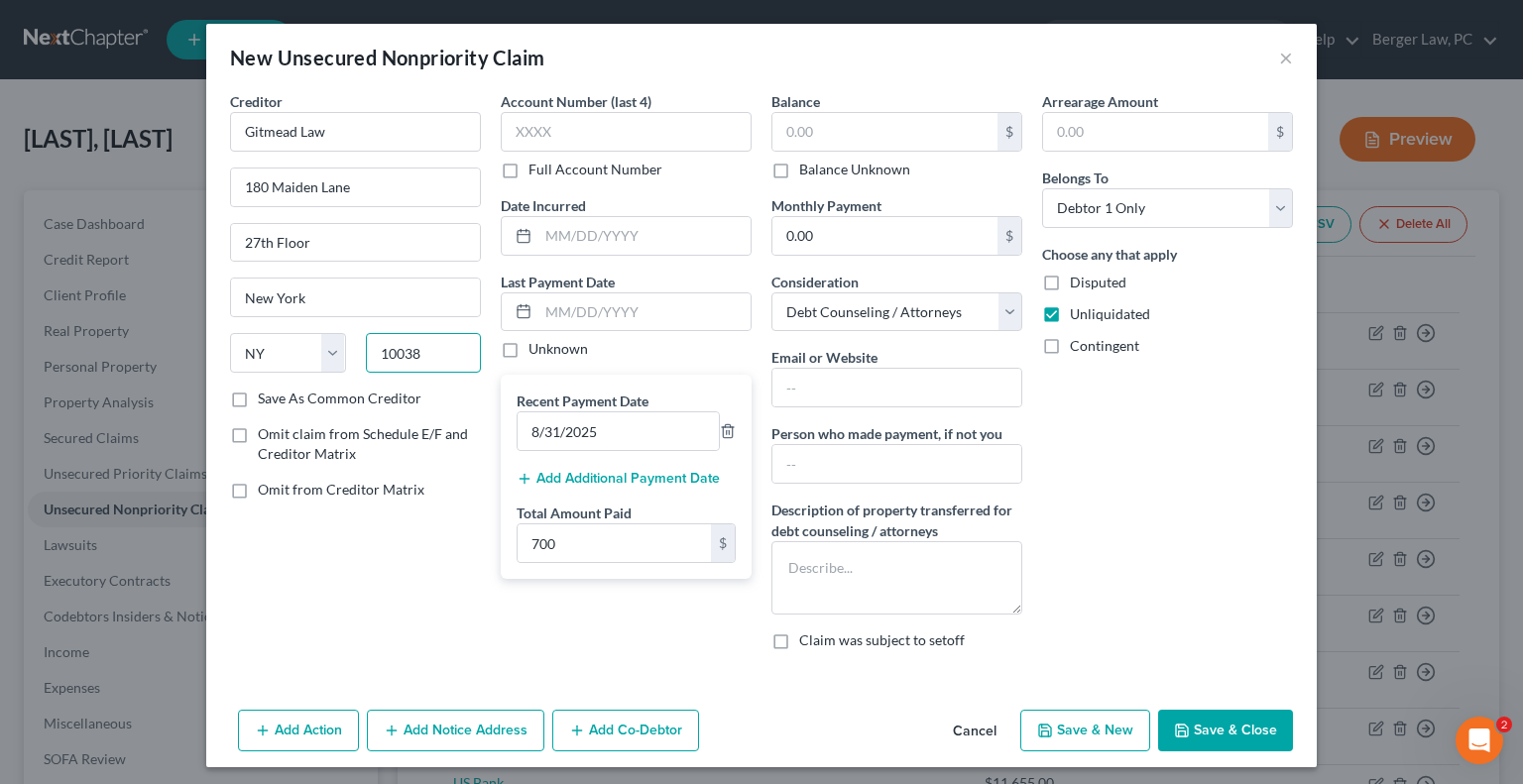 type on "10038" 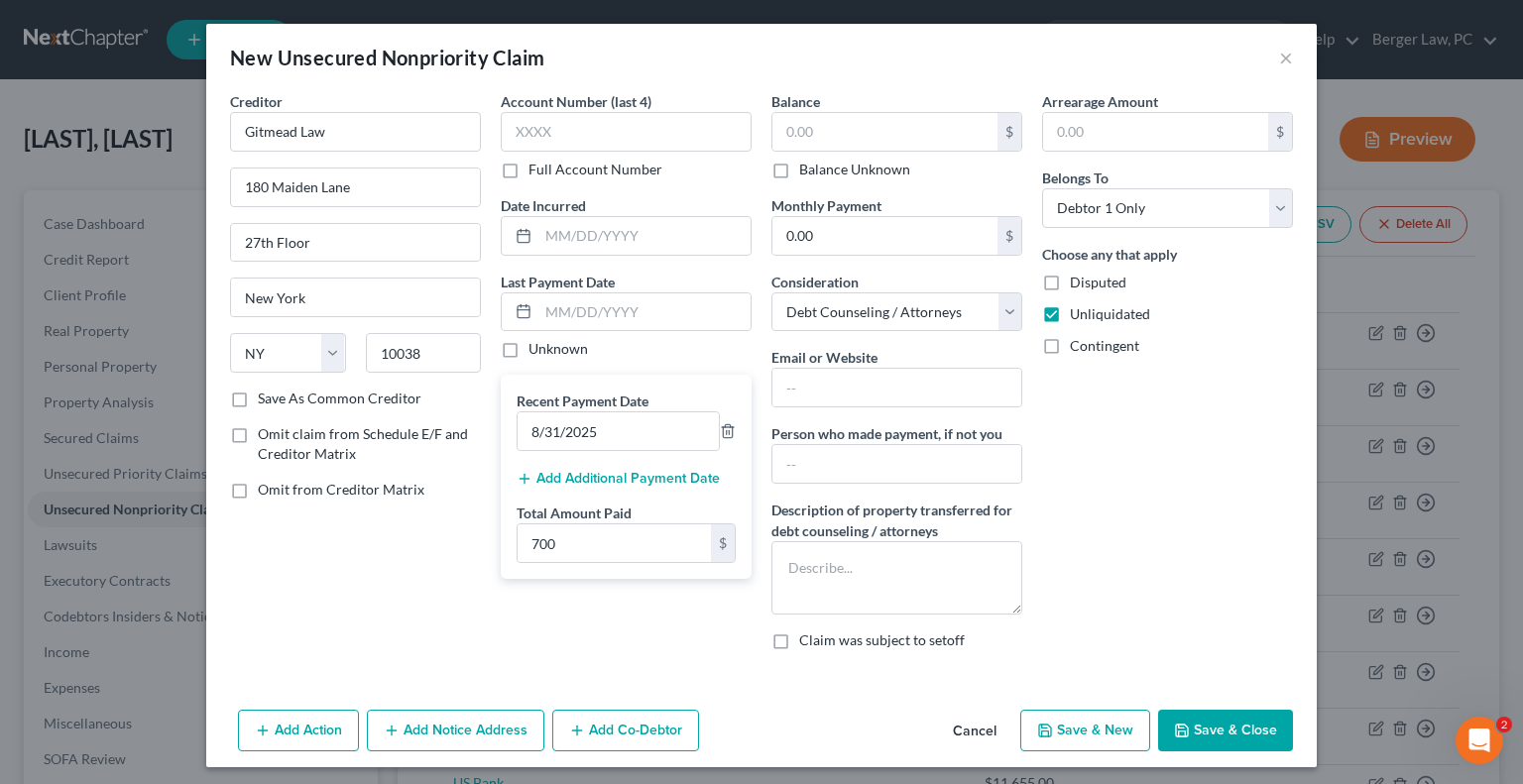 click on "Creditor *    Gitmead Law                      180 Maiden Lane 27th Floor New York State AL AK AR AZ CA CO CT DE DC FL GA GU HI ID IL IN IA KS KY LA ME MD MA MI MN MS MO MT NC ND NE NV NH NJ NM NY OH OK OR PA PR RI SC SD TN TX UT VI VA VT WA WV WI WY 10038 Save As Common Creditor Omit claim from Schedule E/F and Creditor Matrix Omit from Creditor Matrix" at bounding box center [355, 379] 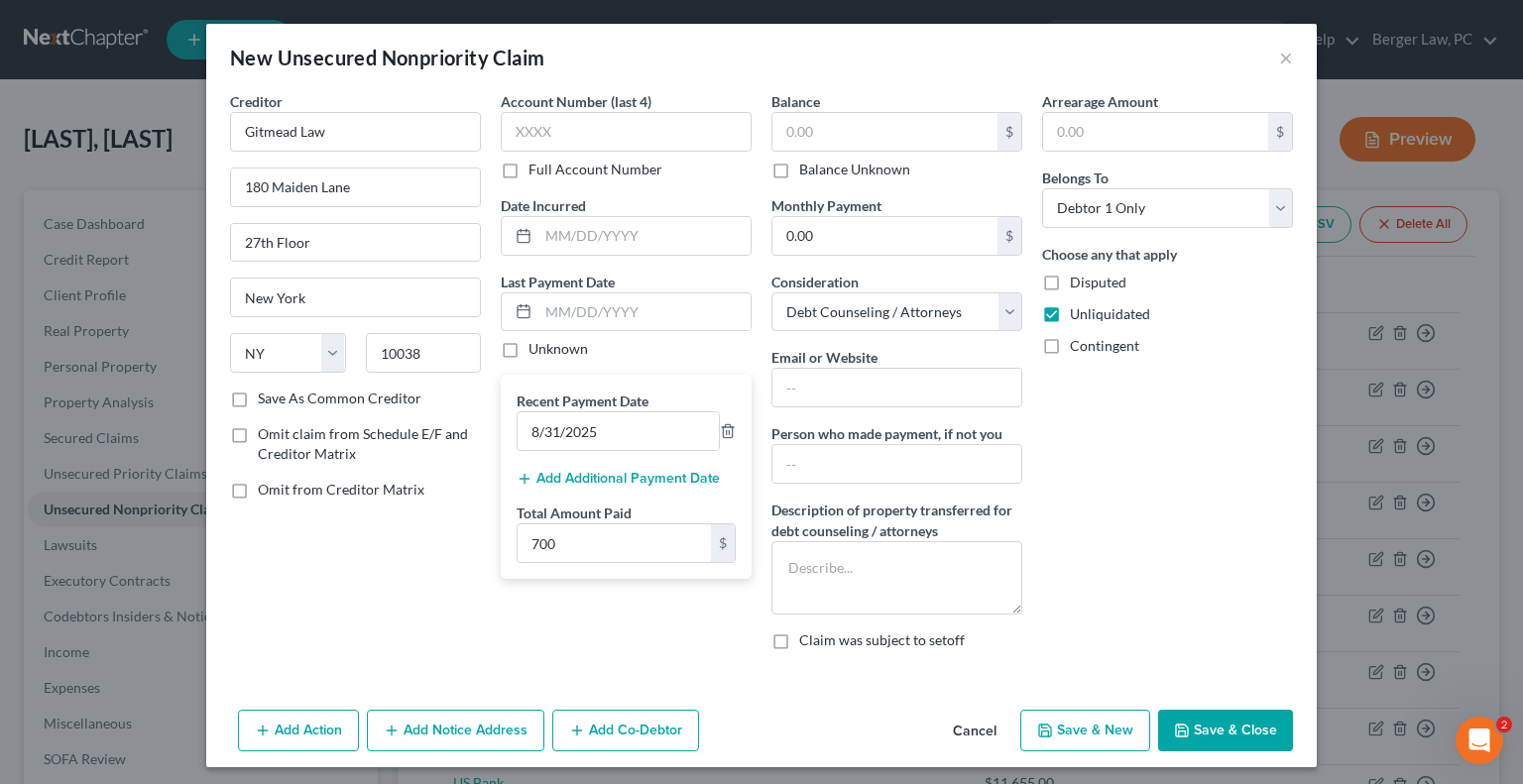 click on "Add Action" at bounding box center (298, 730) 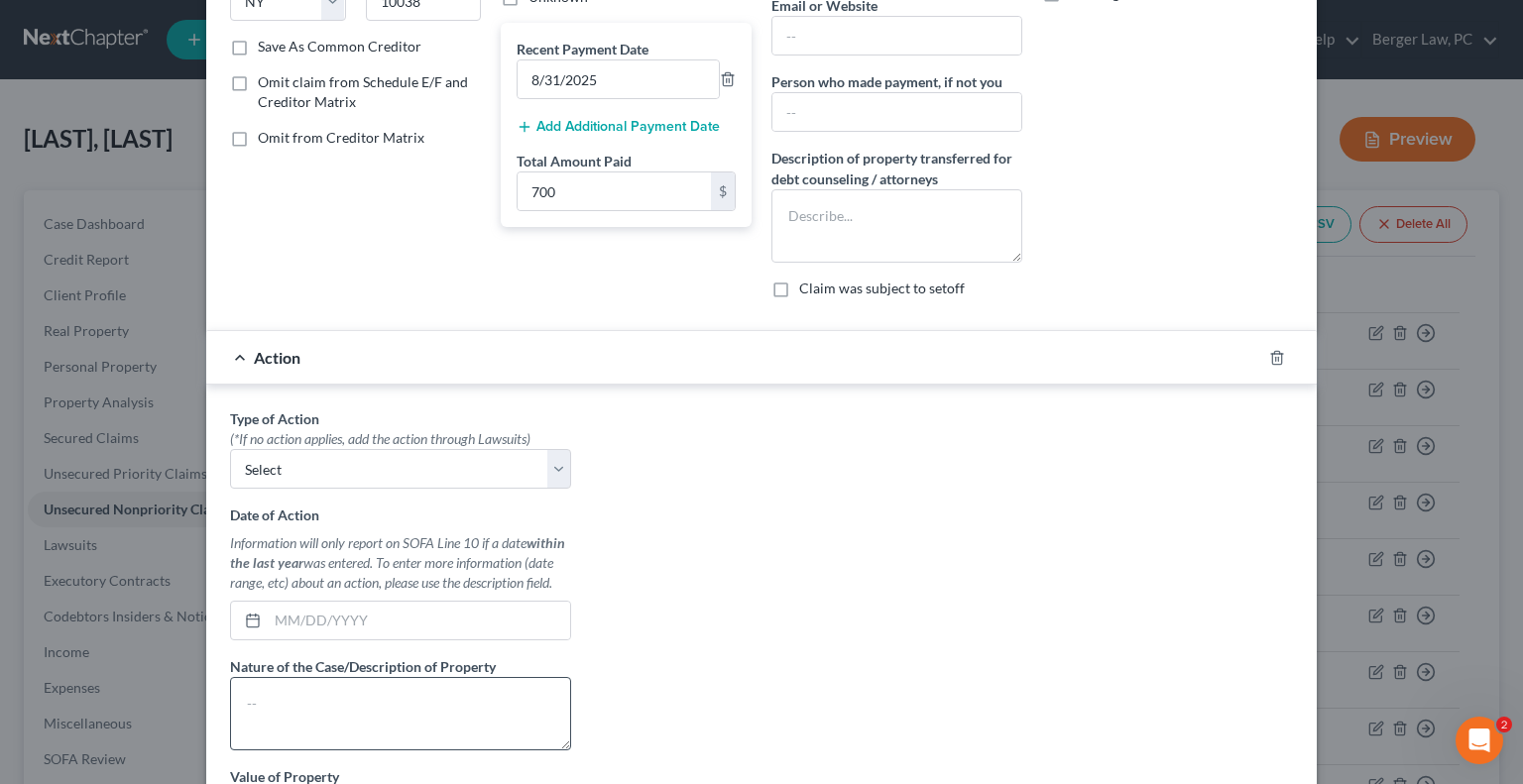 scroll, scrollTop: 496, scrollLeft: 0, axis: vertical 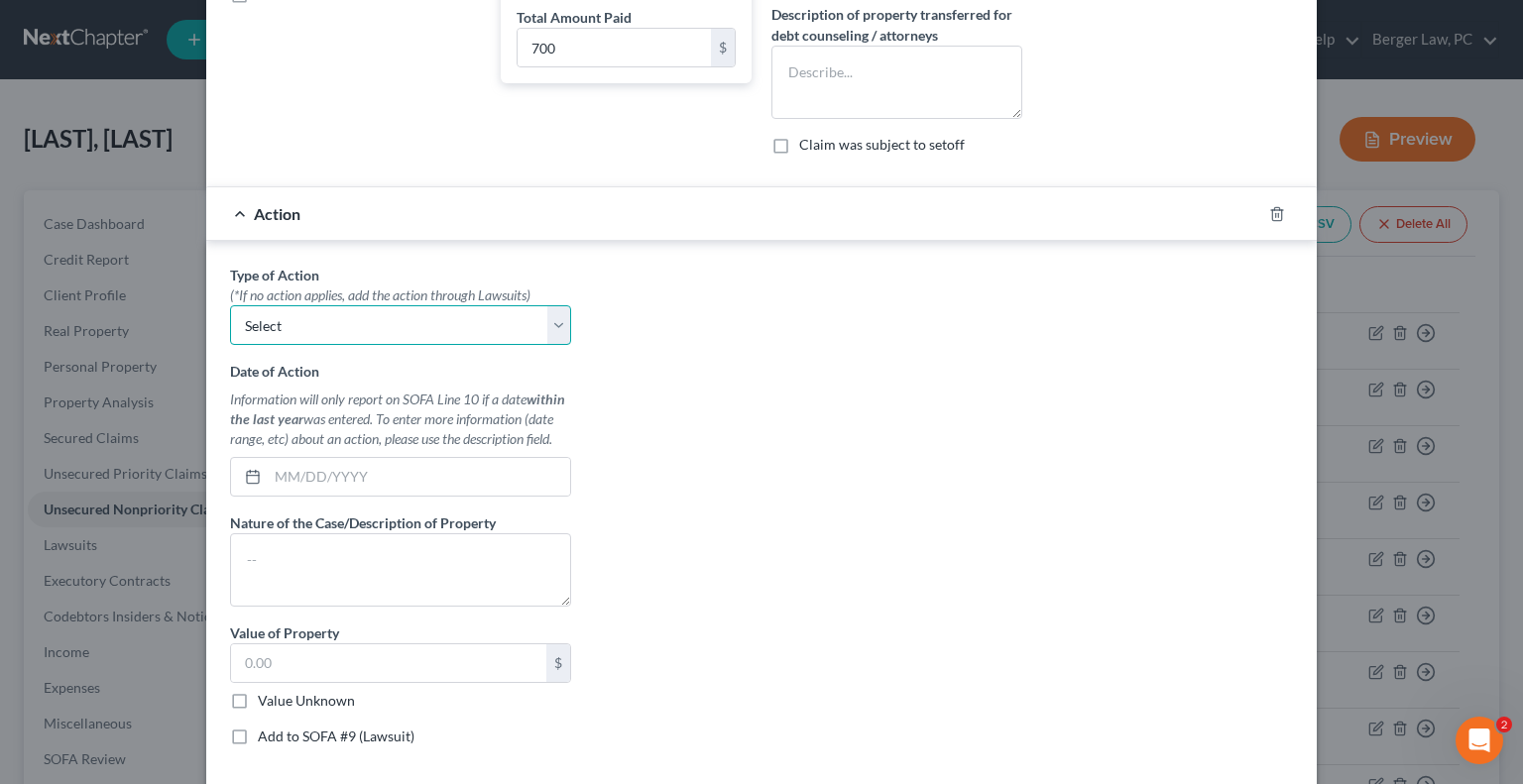 click on "Select Repossession Garnishment Foreclosure Personal Injury Attached, Seized, Or Levied" at bounding box center (401, 325) 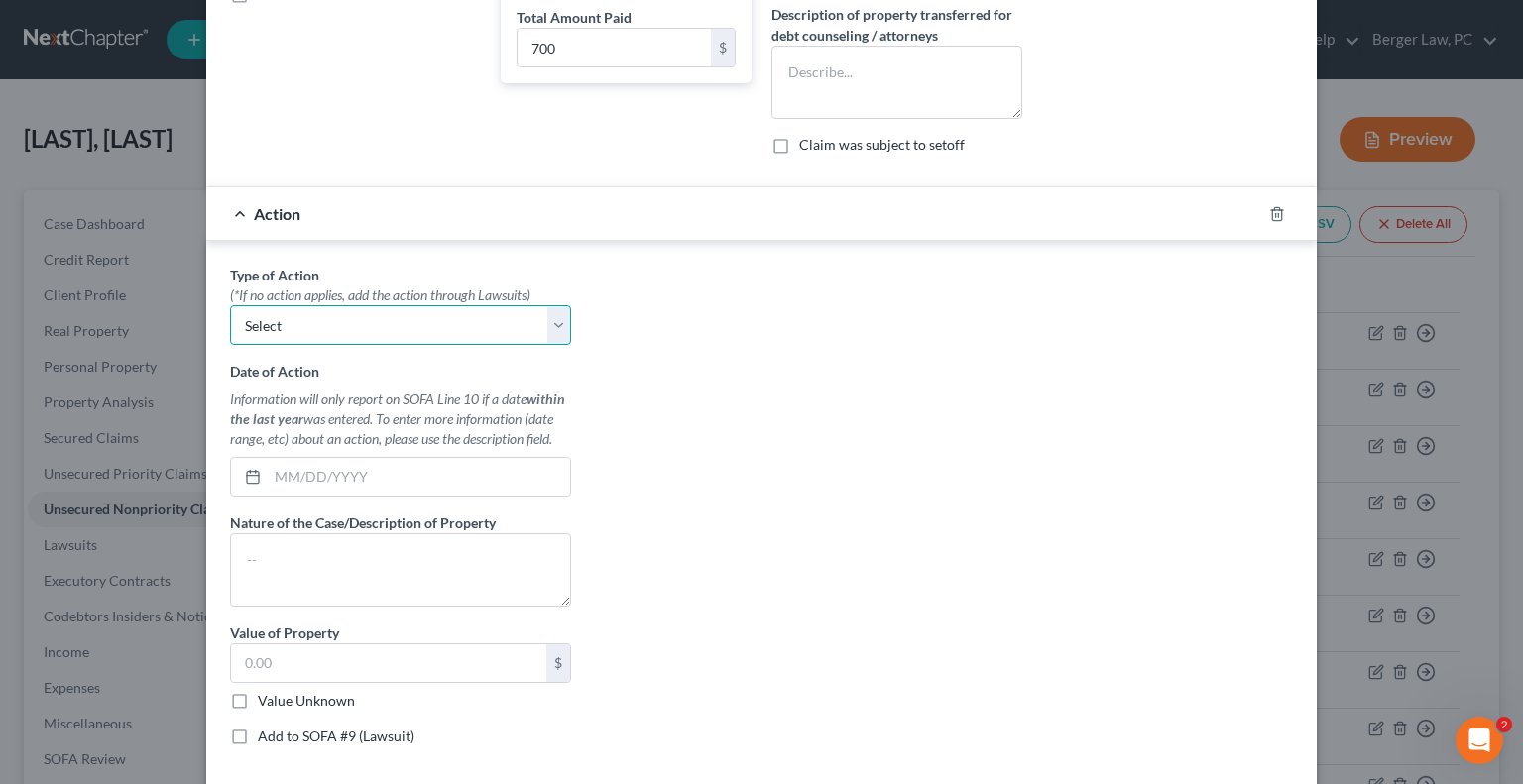 click on "Select Repossession Garnishment Foreclosure Personal Injury Attached, Seized, Or Levied" at bounding box center (401, 325) 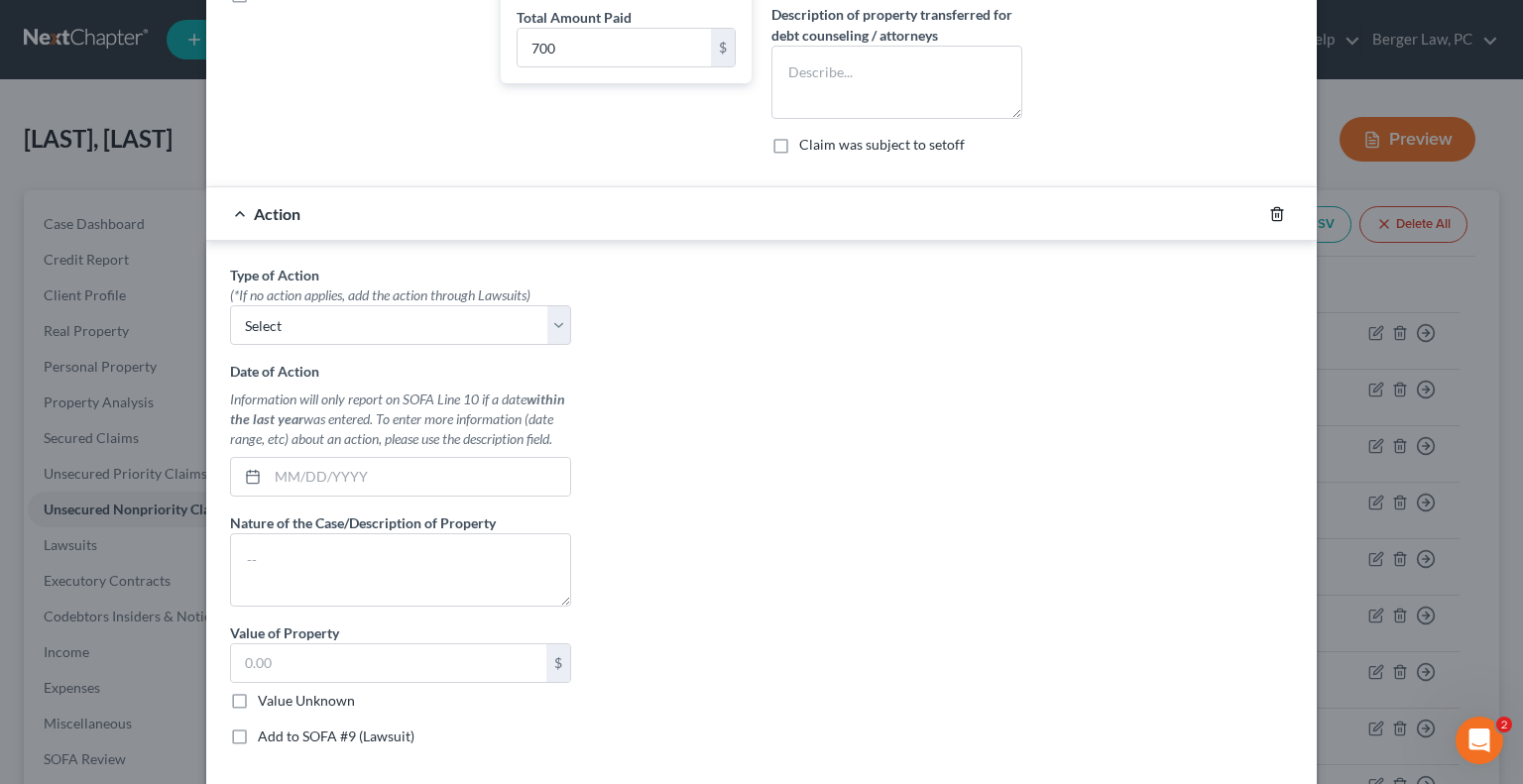 click 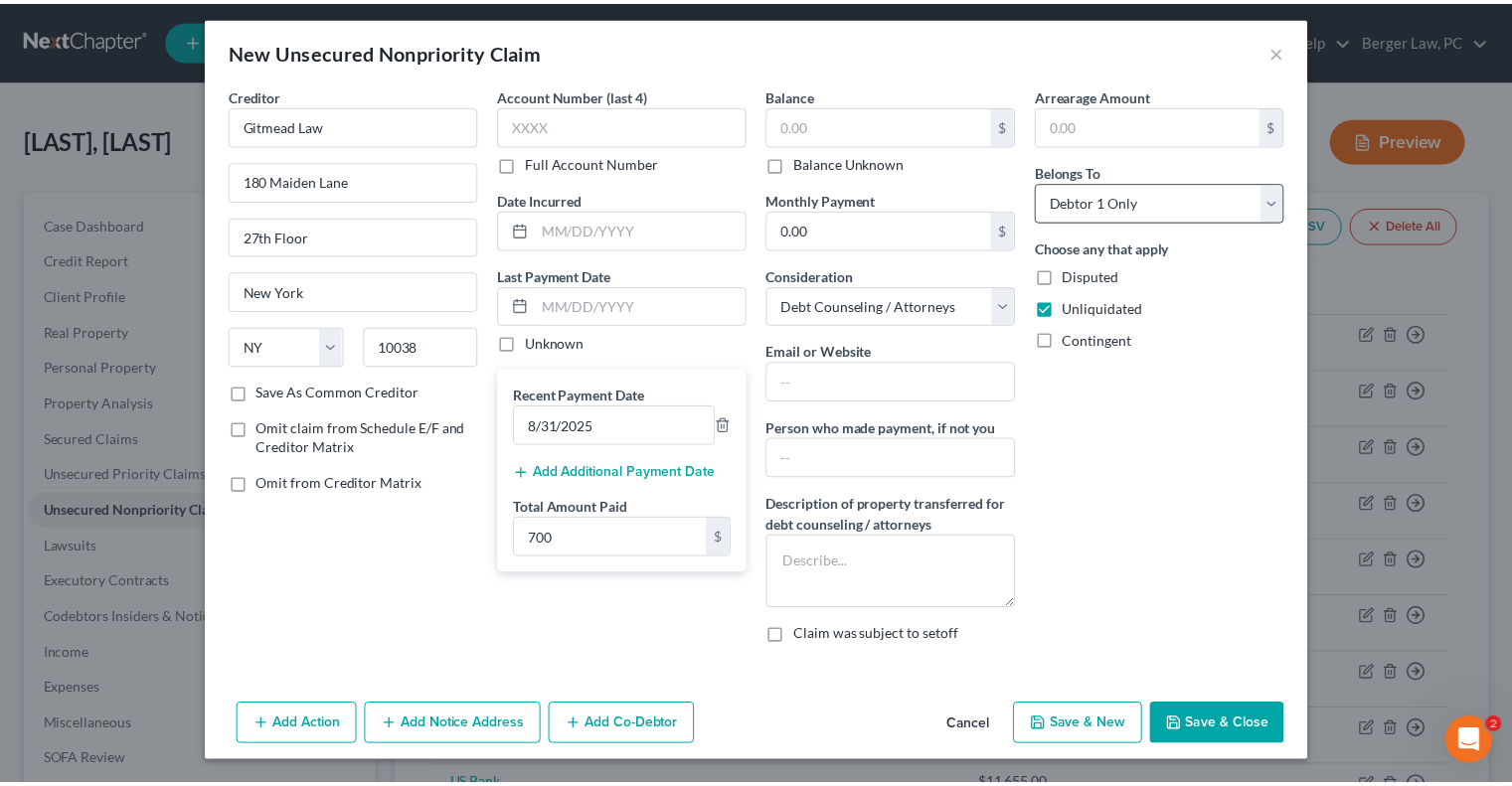 scroll, scrollTop: 4, scrollLeft: 0, axis: vertical 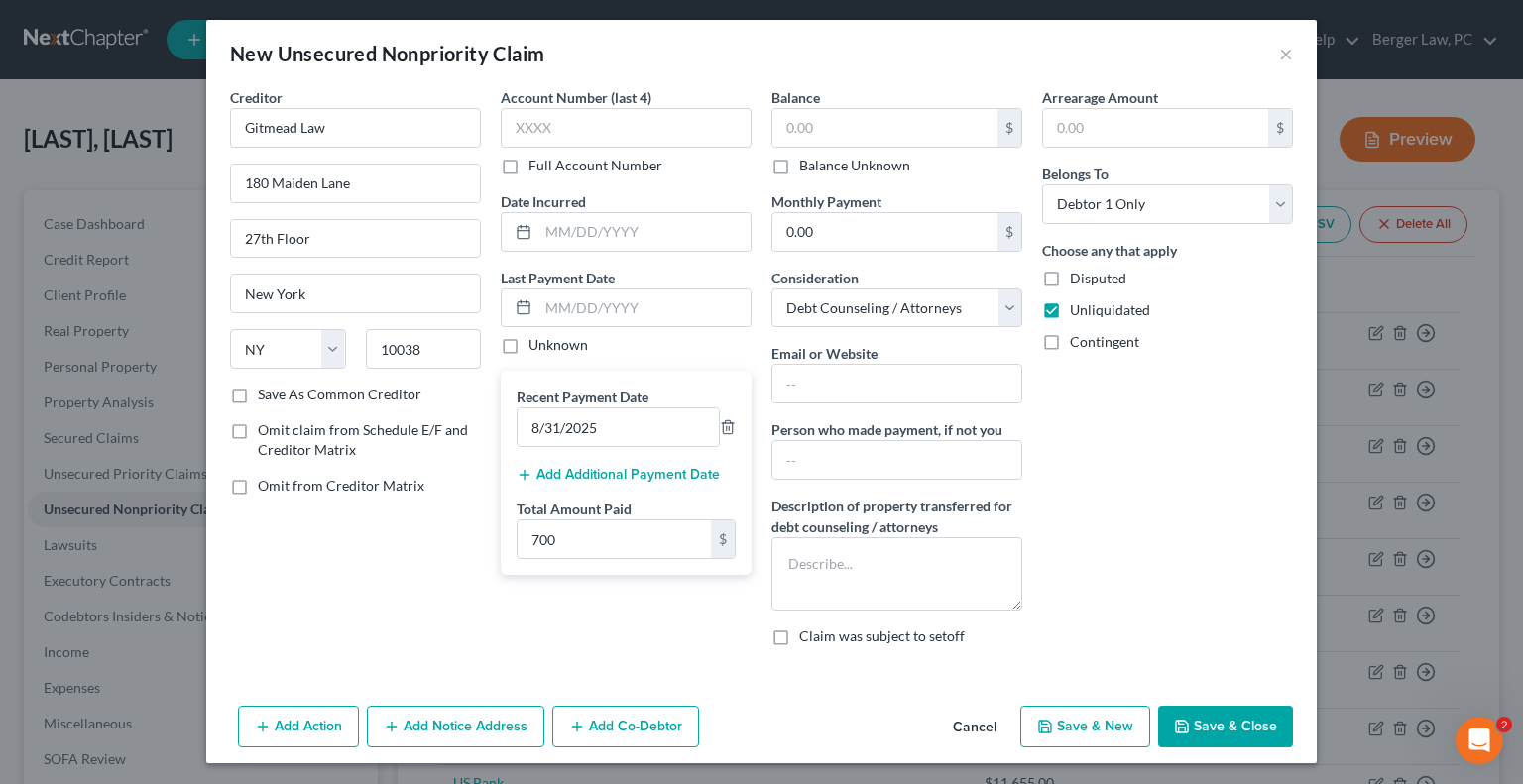 click on "Save & Close" at bounding box center [1226, 727] 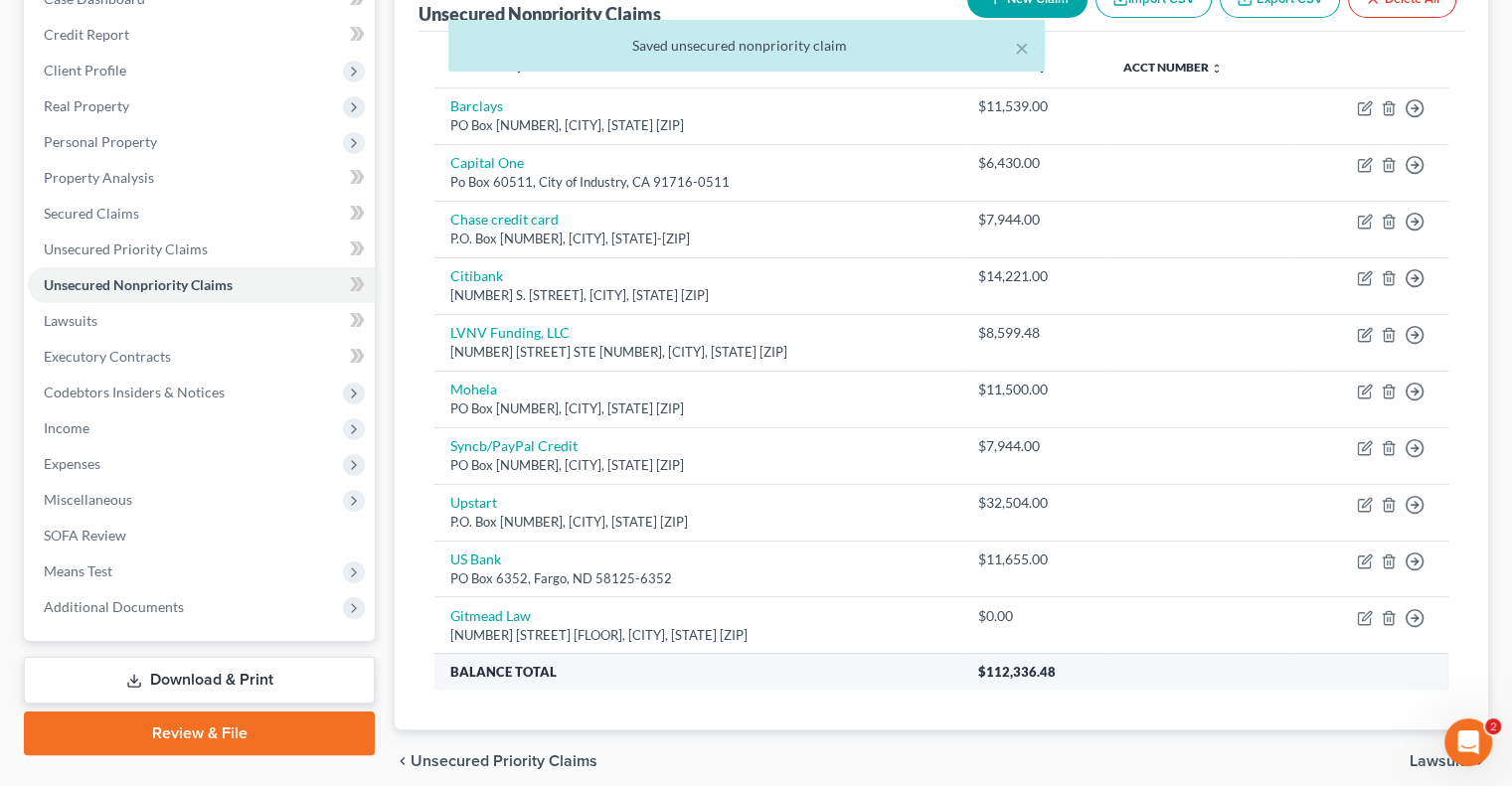 scroll, scrollTop: 305, scrollLeft: 0, axis: vertical 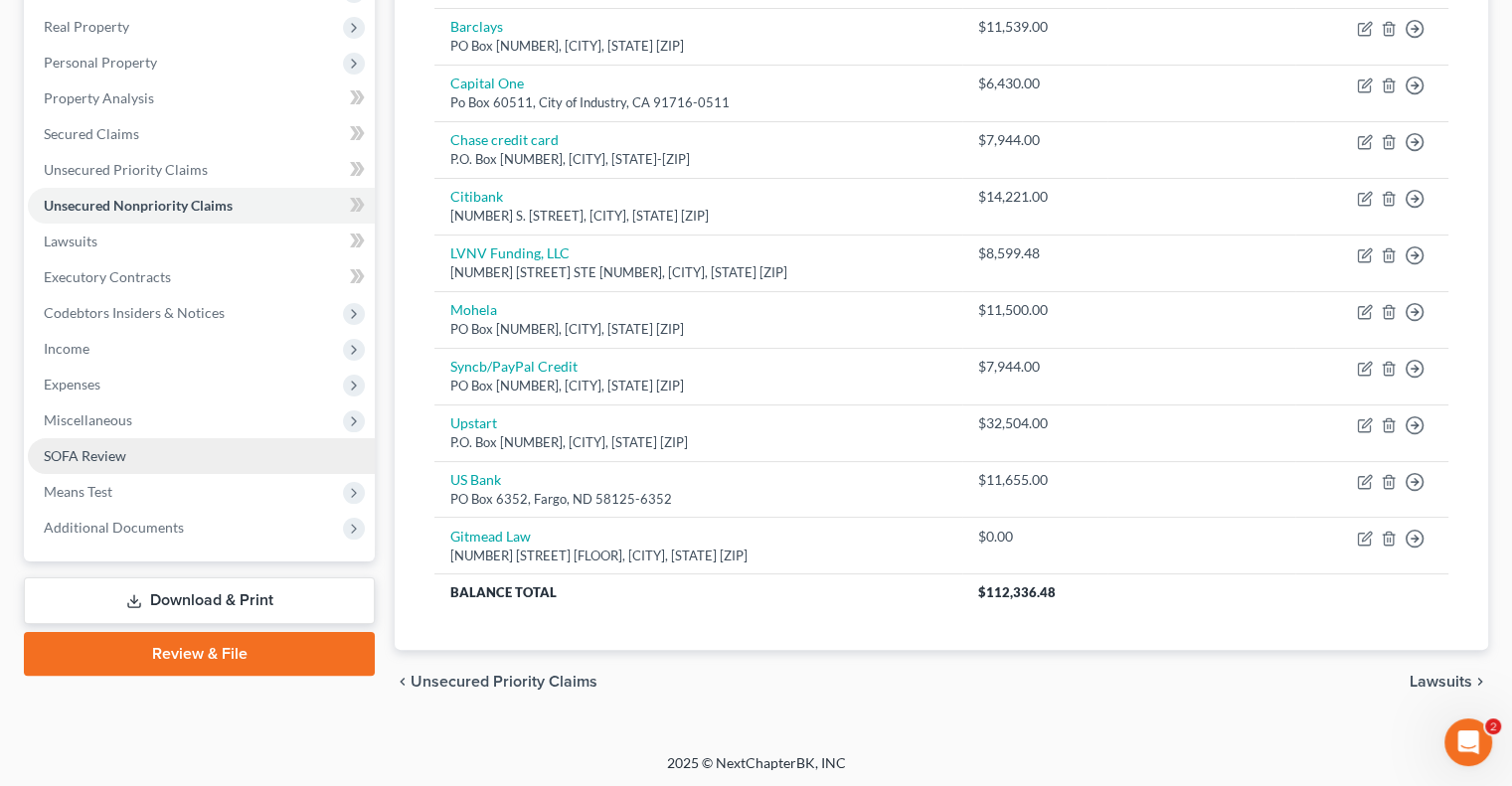 click on "SOFA Review" at bounding box center (84, 455) 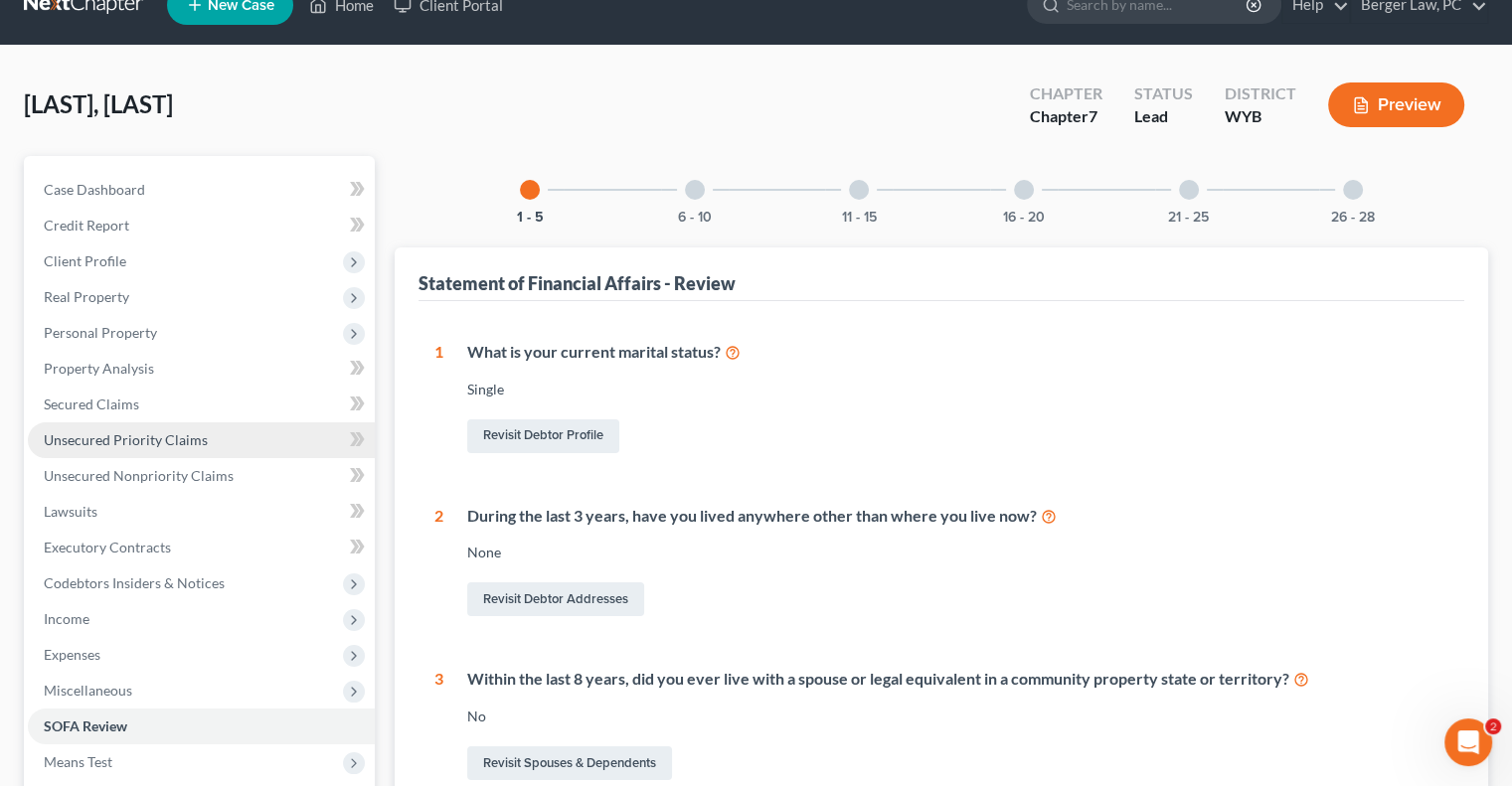 scroll, scrollTop: 0, scrollLeft: 0, axis: both 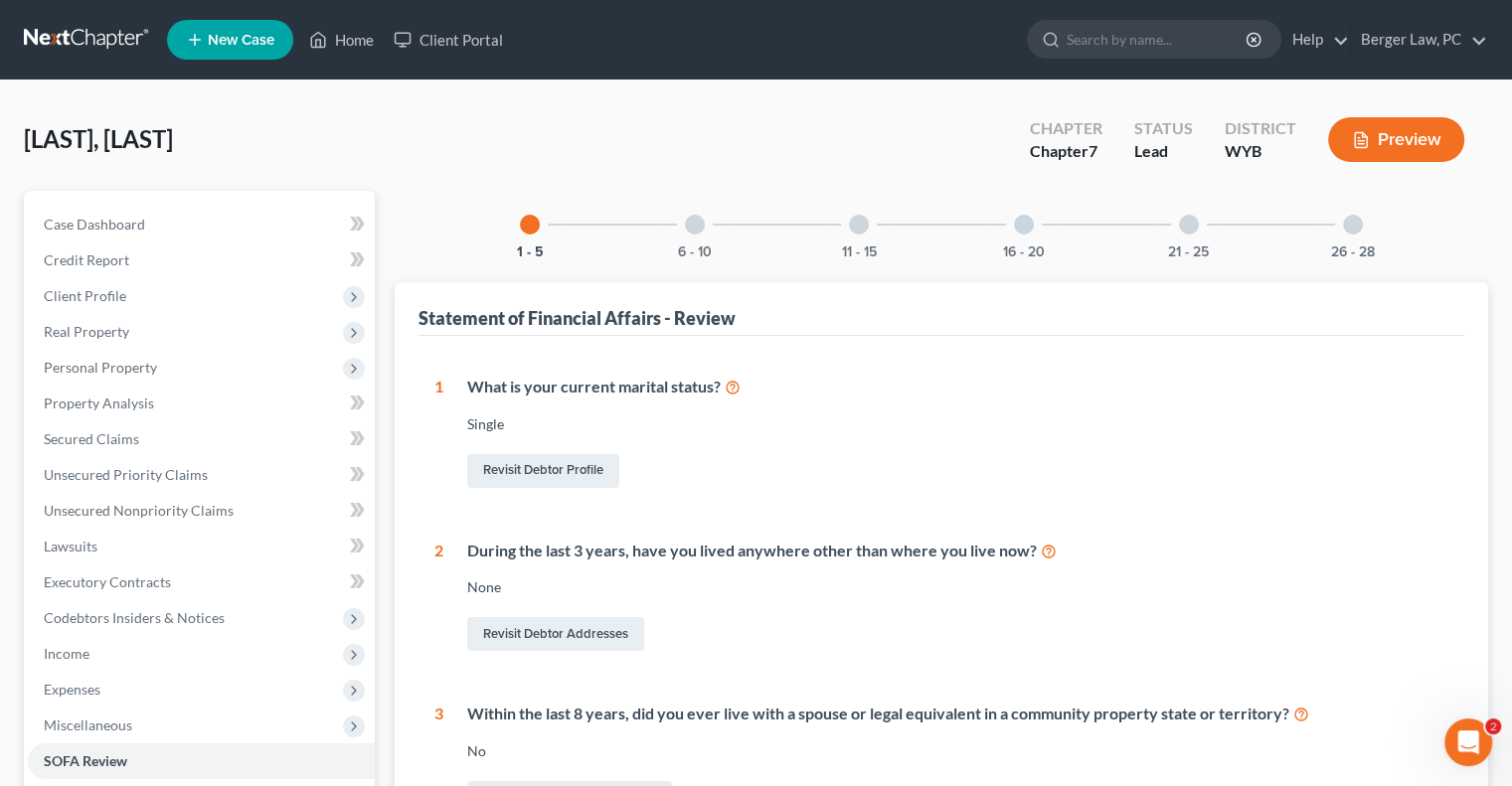 click at bounding box center [1024, 225] 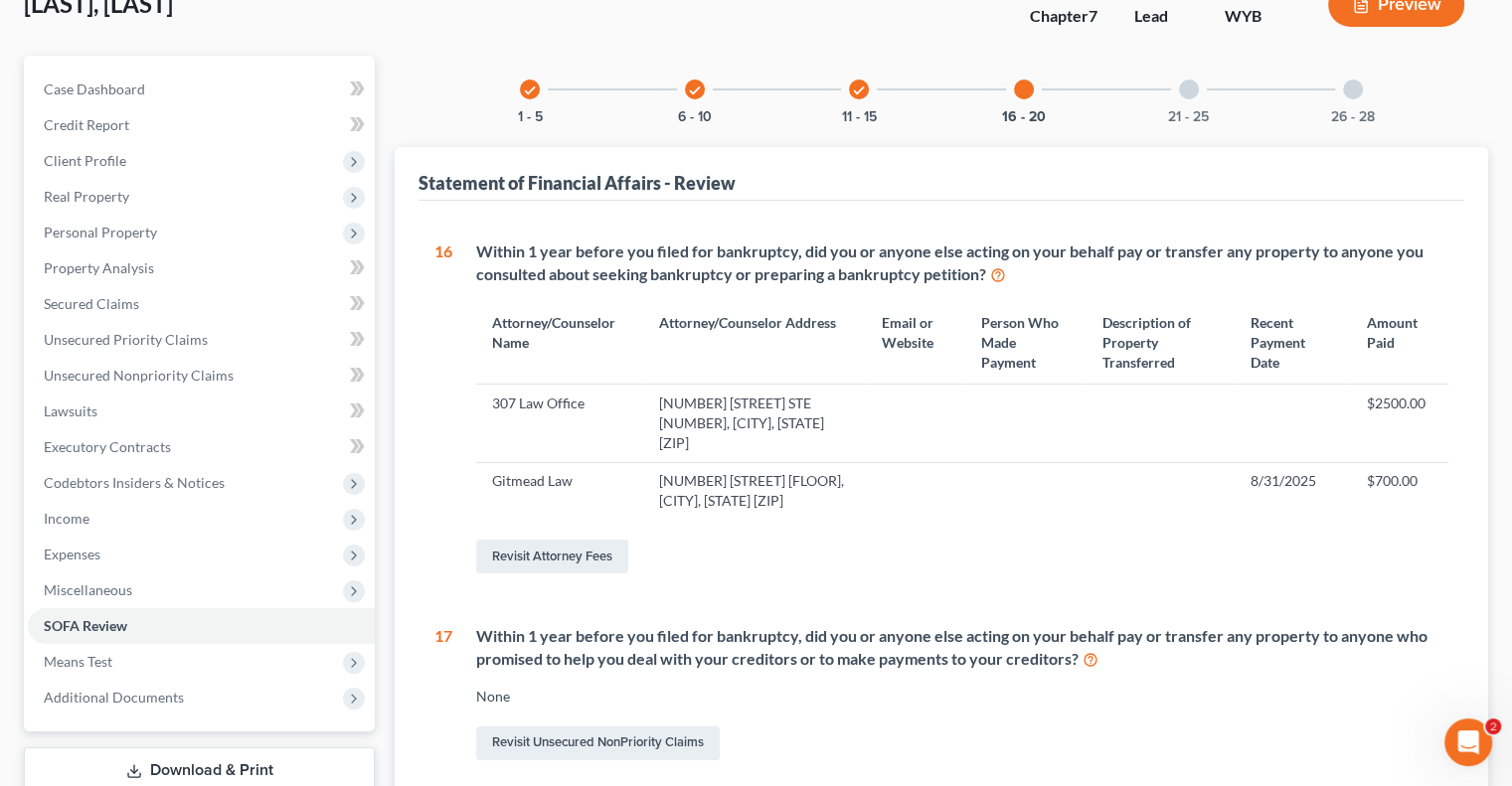 scroll, scrollTop: 199, scrollLeft: 0, axis: vertical 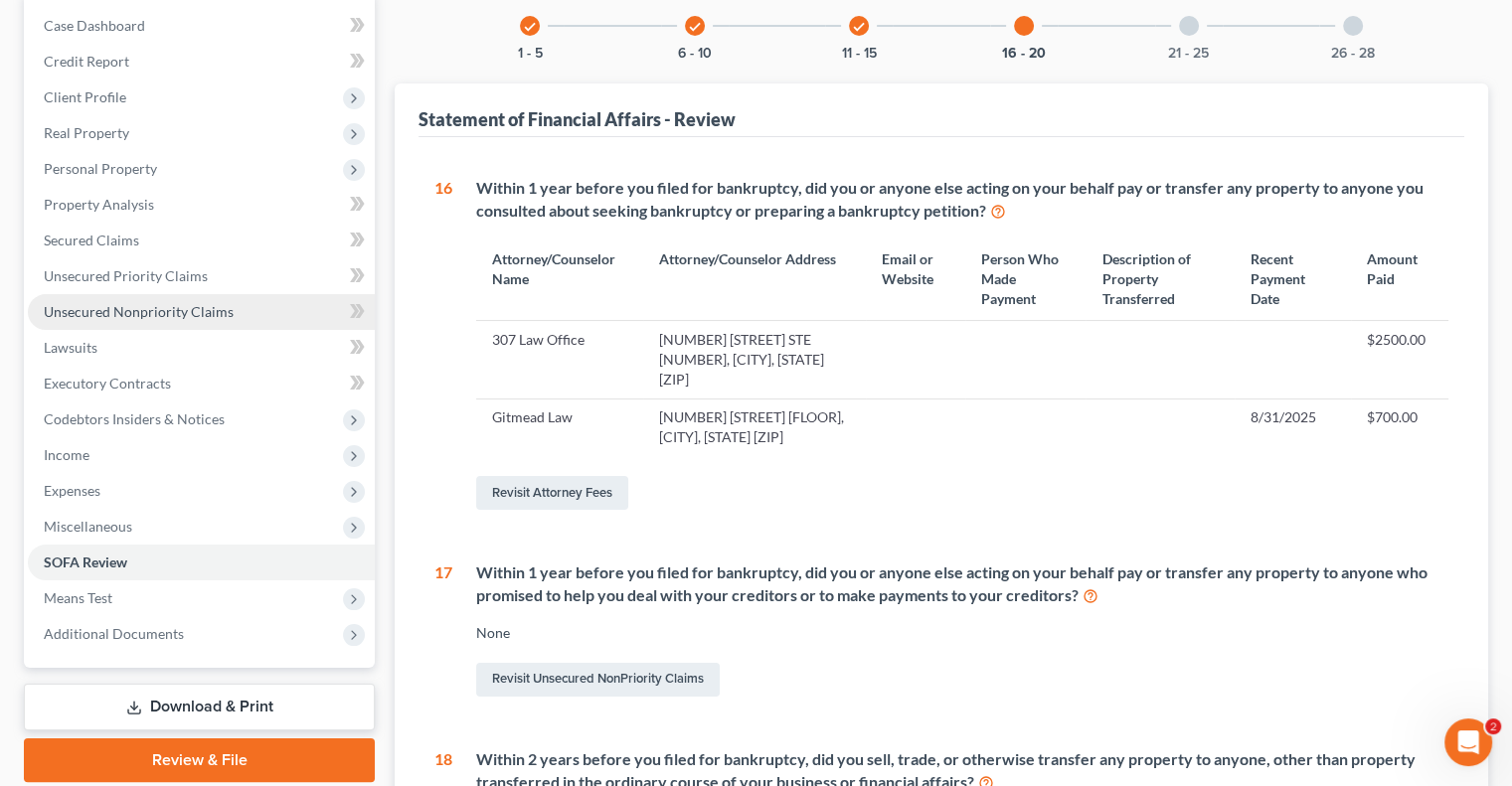 click on "Unsecured Nonpriority Claims" at bounding box center (201, 312) 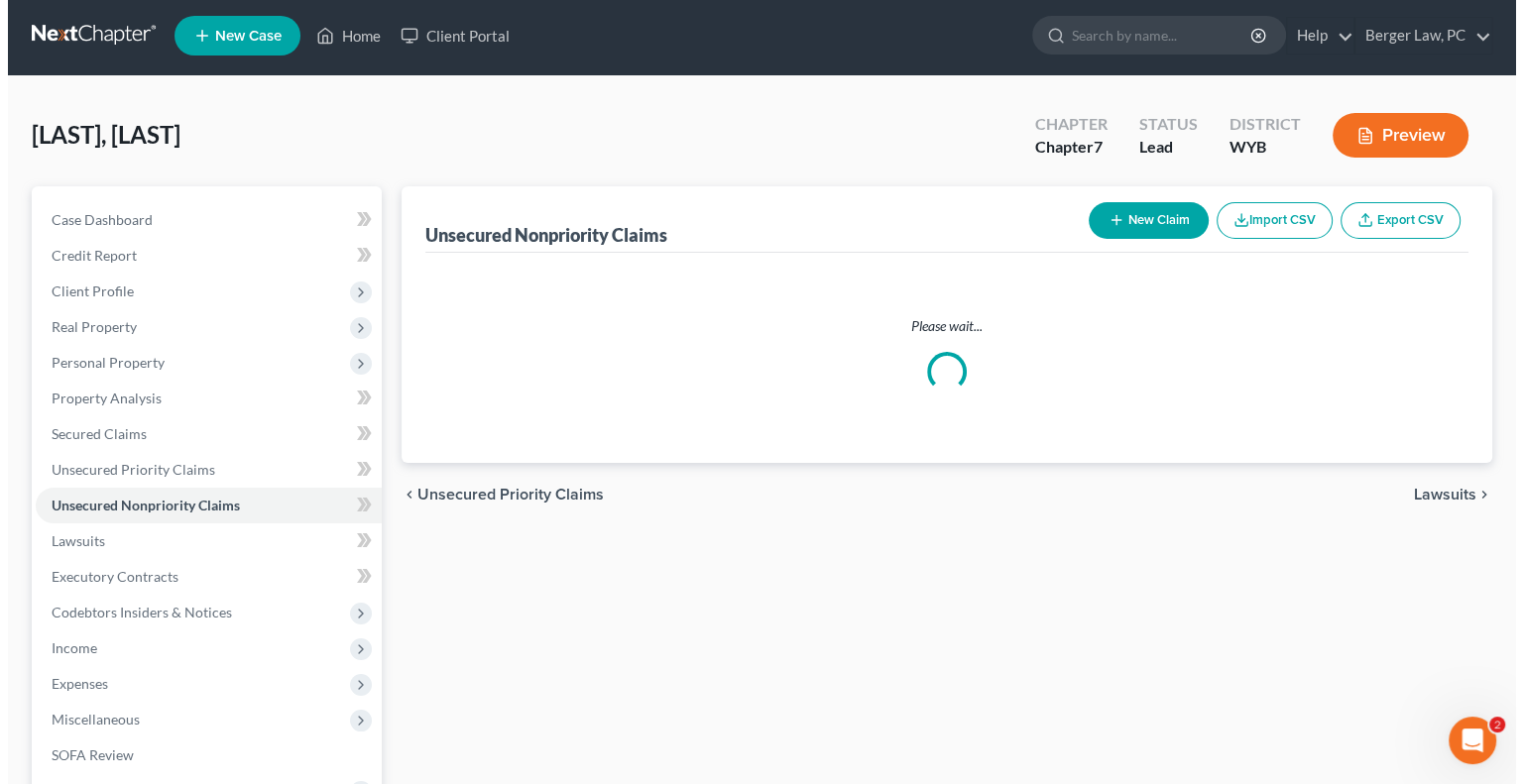 scroll, scrollTop: 0, scrollLeft: 0, axis: both 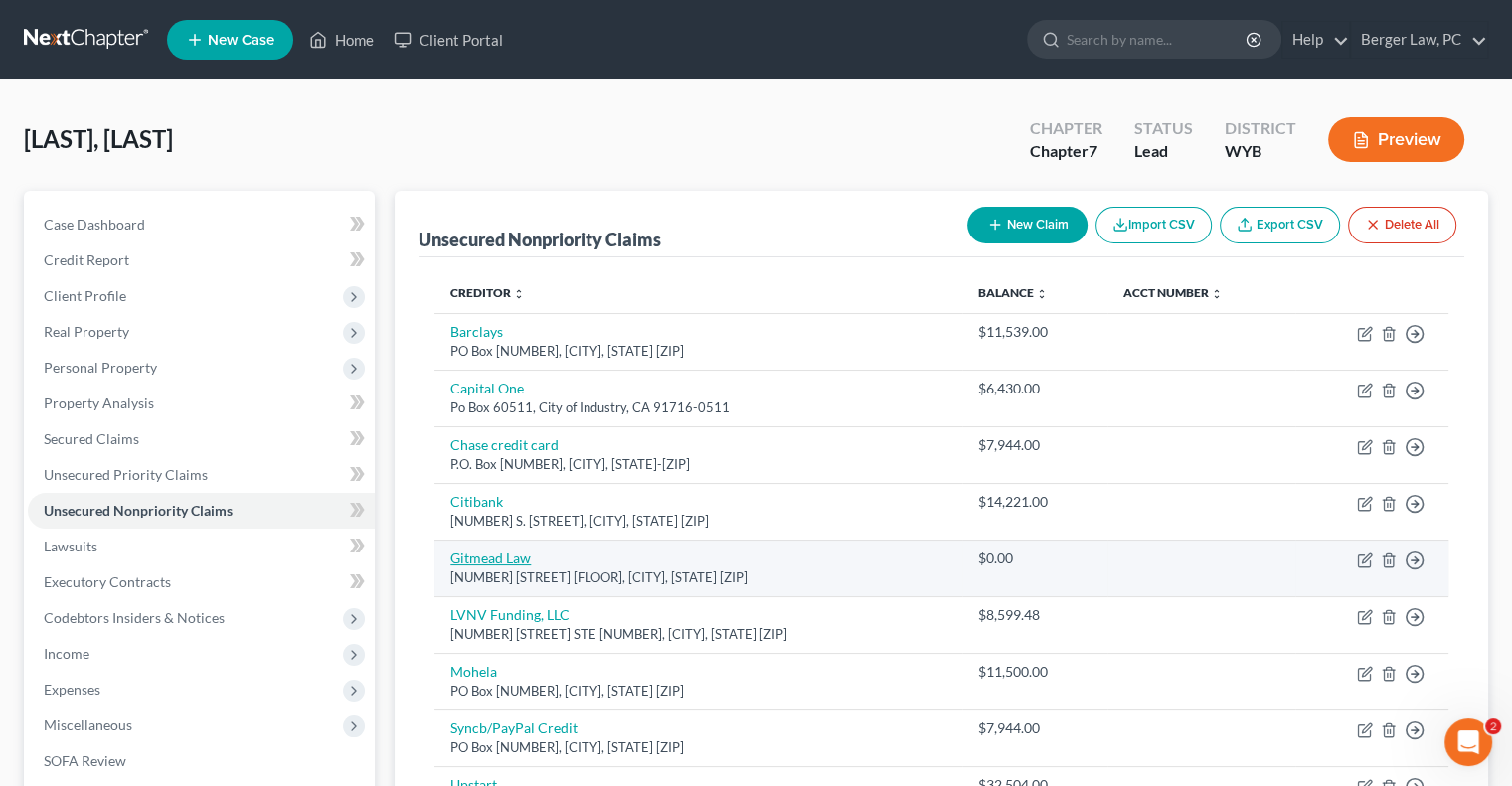 click on "Gitmead Law" at bounding box center [490, 557] 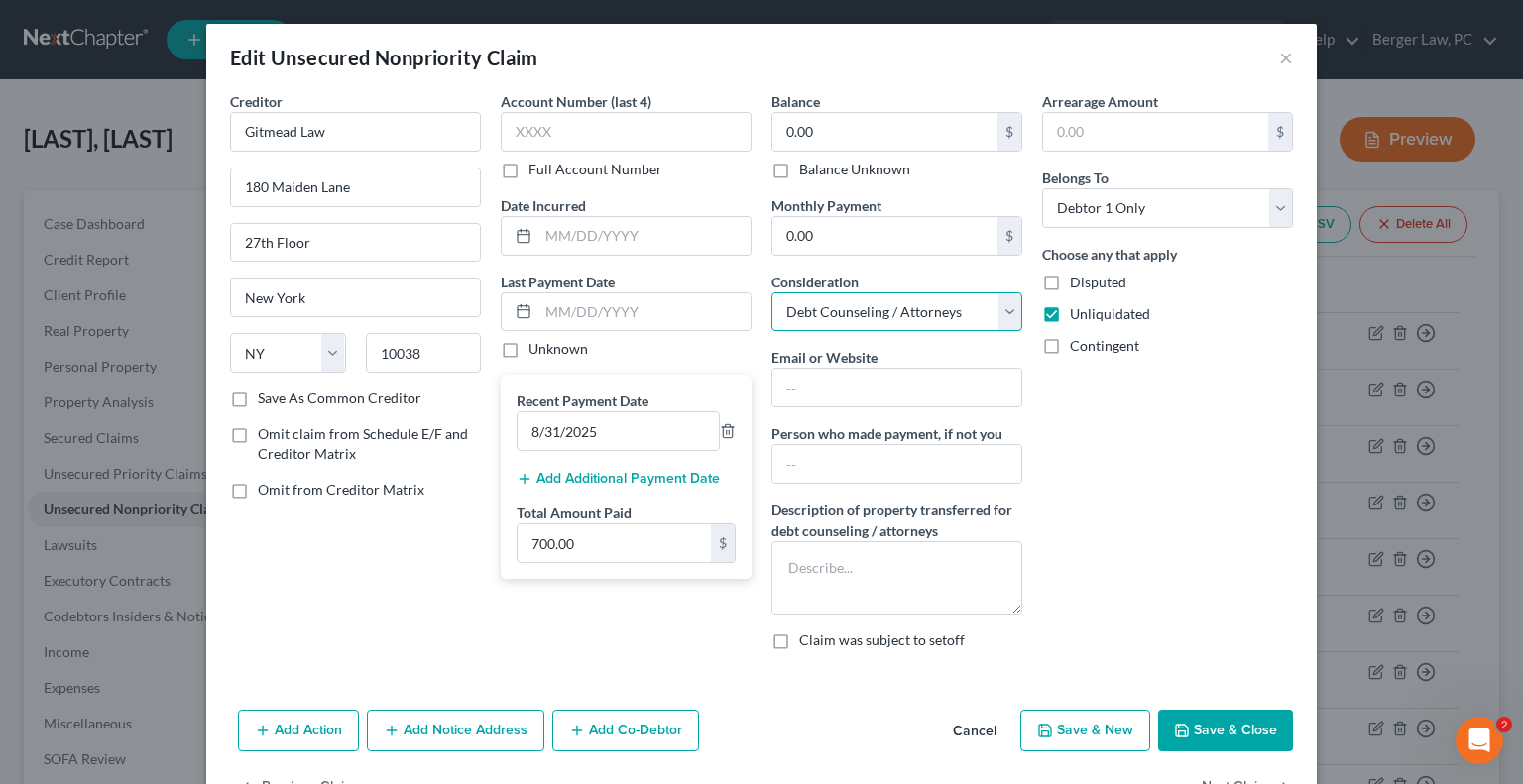 click on "Select Cable / Satellite Services Collection Agency Credit Card Debt Debt Counseling / Attorneys Deficiency Balance Domestic Support Obligations Home / Car Repairs Income Taxes Judgment Liens Medical Services Monies Loaned / Advanced Mortgage Obligation From Divorce Or Separation Obligation To Pensions Other Overdrawn Bank Account Promised To Help Pay Creditors Student Loans Suppliers And Vendors Telephone / Internet Services Utility Services" at bounding box center [896, 312] 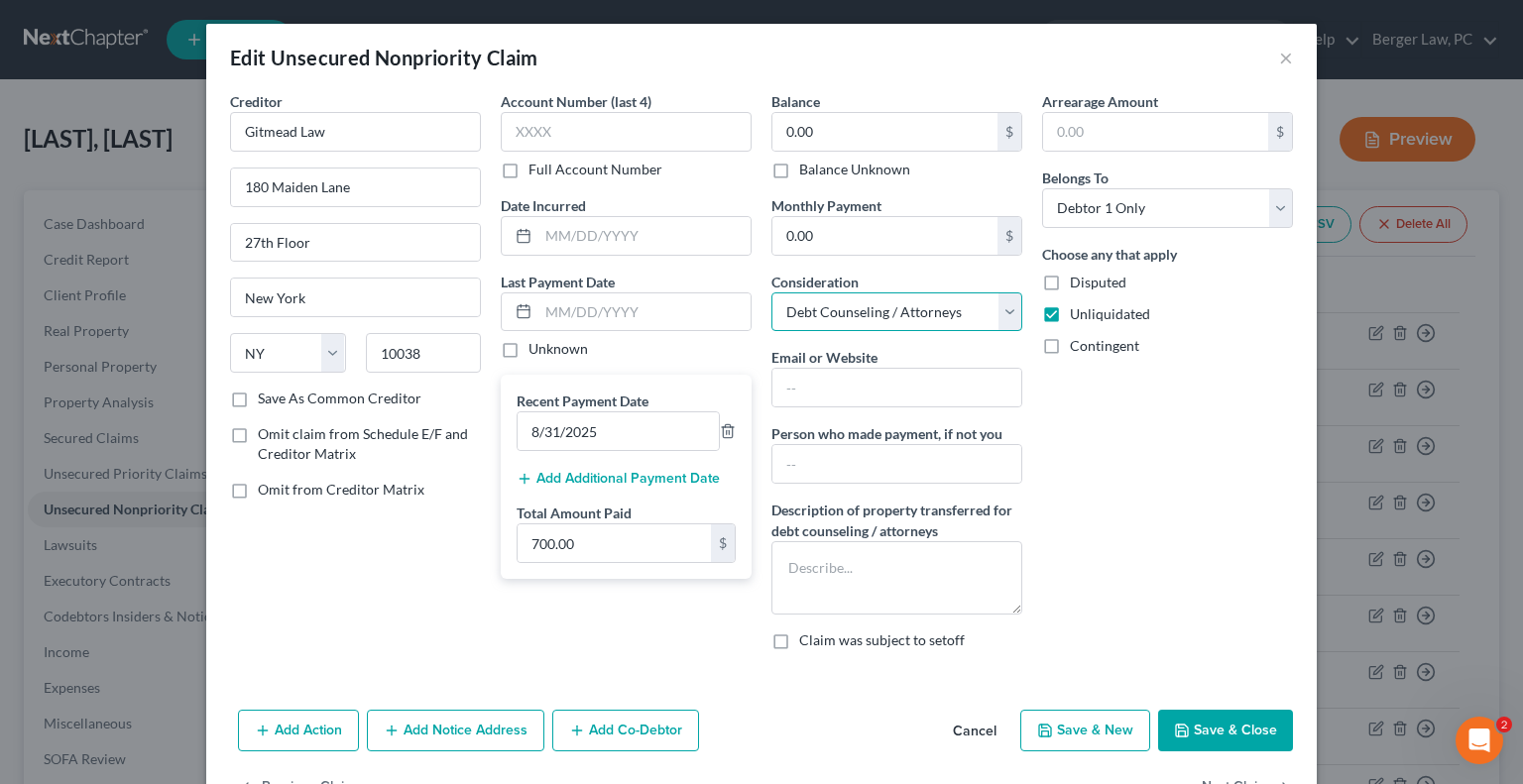 select on "16" 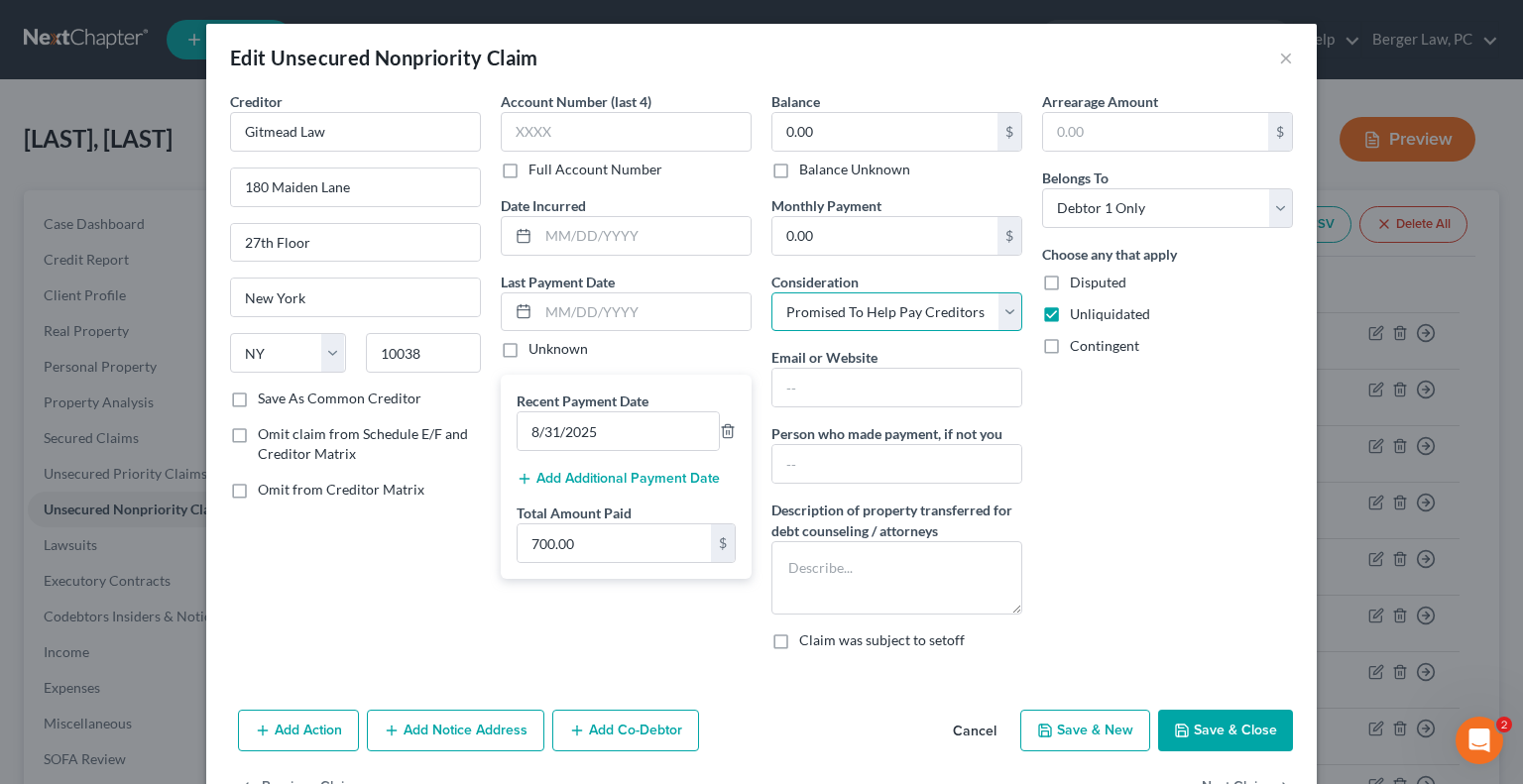 click on "Select Cable / Satellite Services Collection Agency Credit Card Debt Debt Counseling / Attorneys Deficiency Balance Domestic Support Obligations Home / Car Repairs Income Taxes Judgment Liens Medical Services Monies Loaned / Advanced Mortgage Obligation From Divorce Or Separation Obligation To Pensions Other Overdrawn Bank Account Promised To Help Pay Creditors Student Loans Suppliers And Vendors Telephone / Internet Services Utility Services" at bounding box center (896, 312) 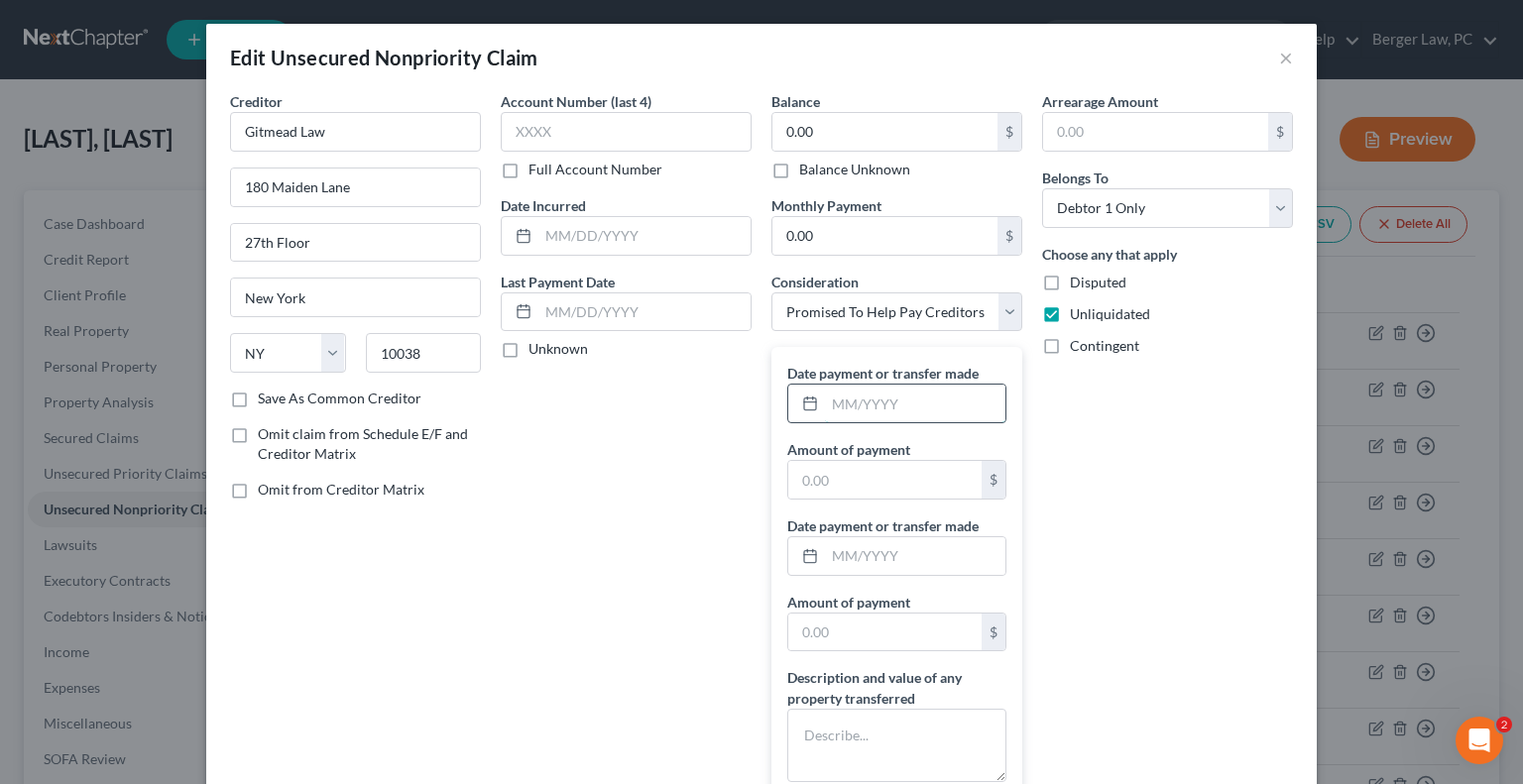 click at bounding box center (915, 403) 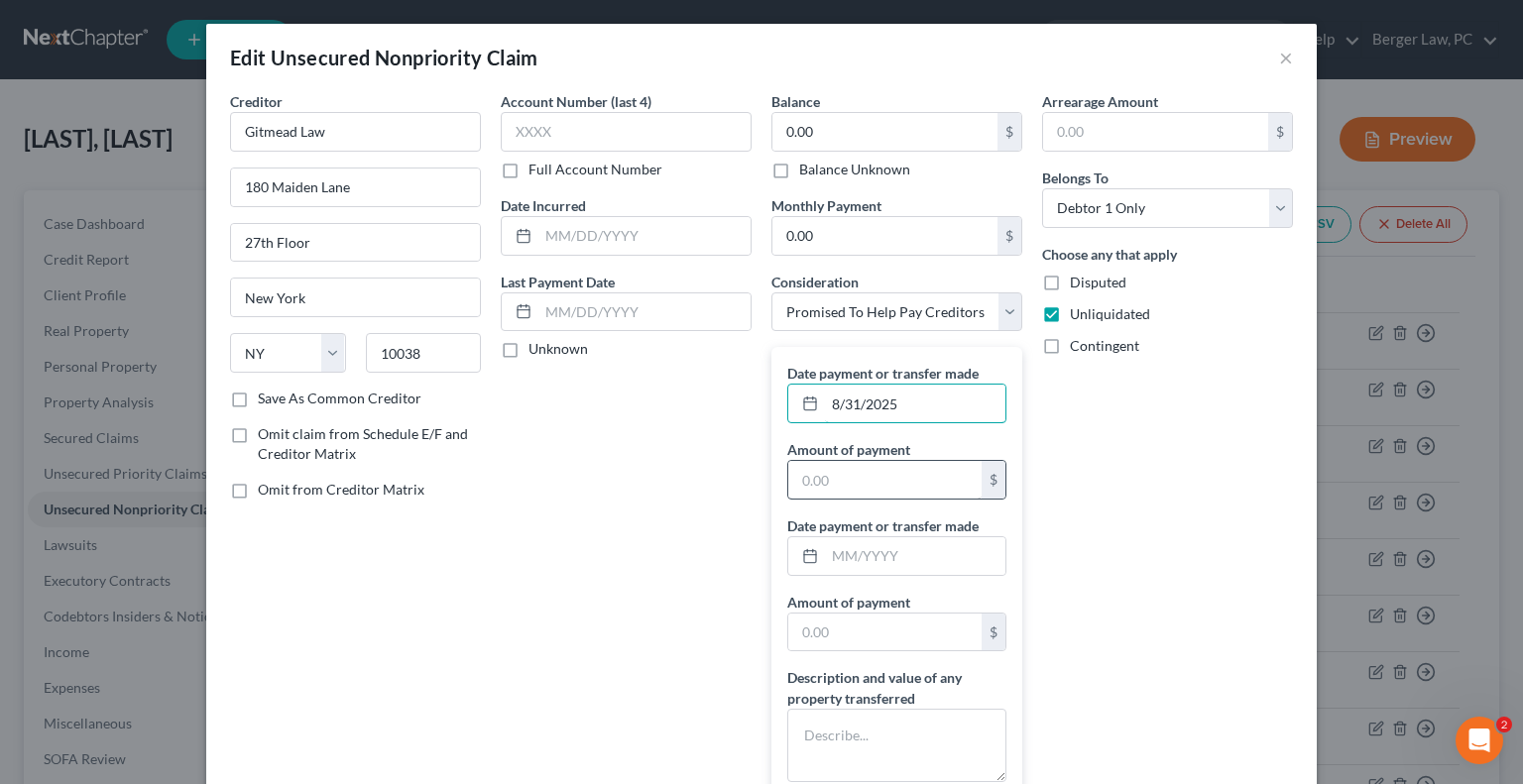 type on "8/31/2025" 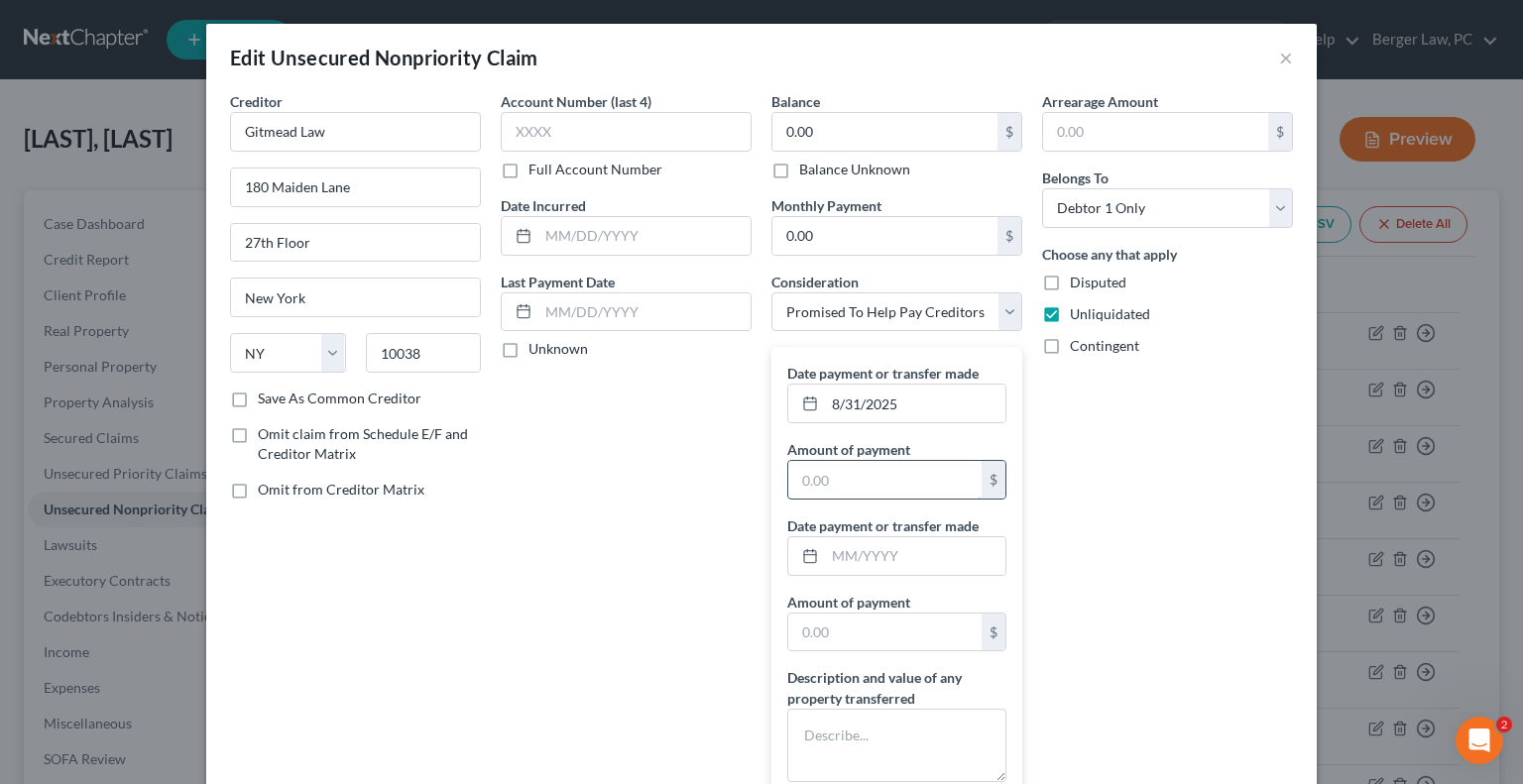 click at bounding box center [884, 480] 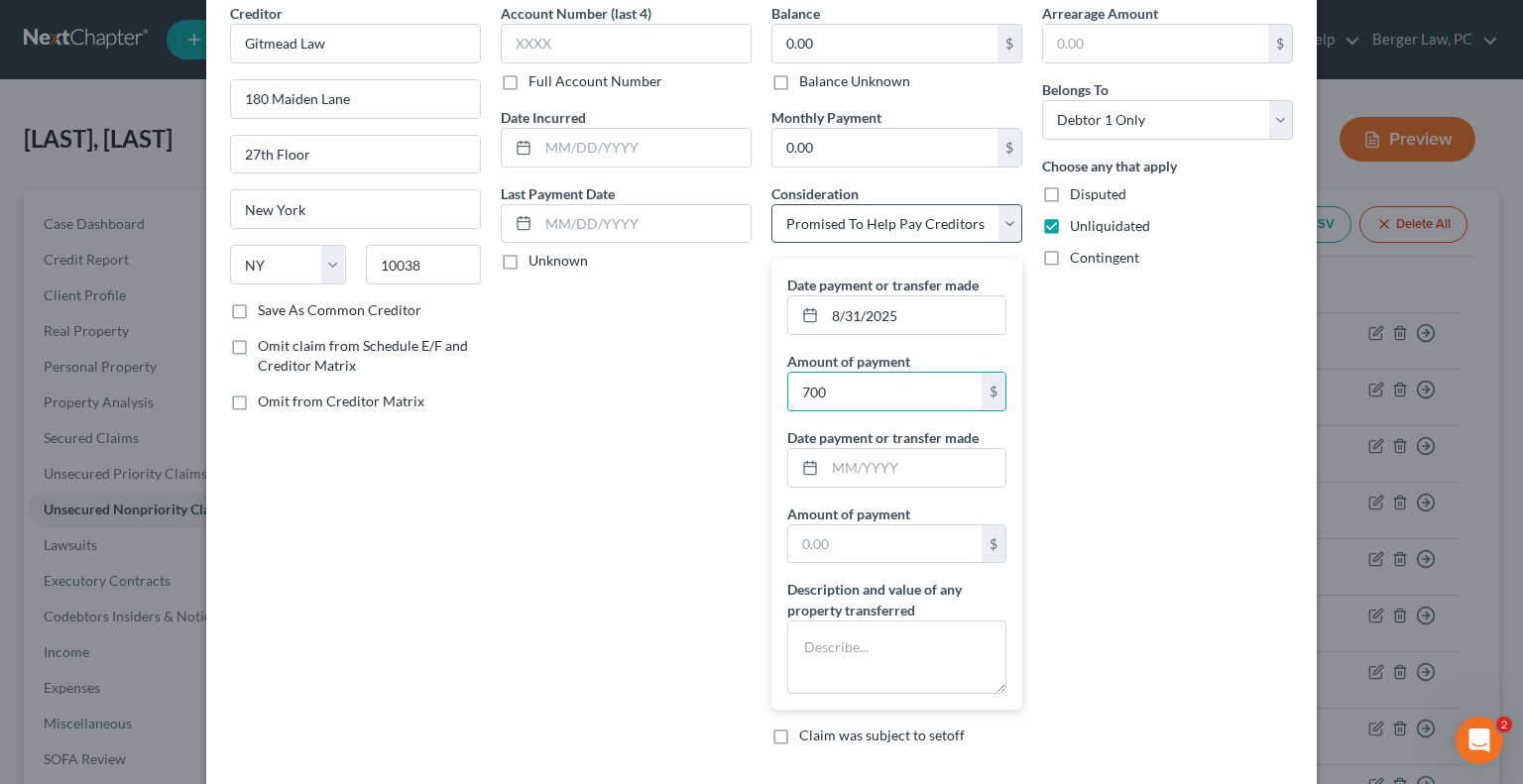 scroll, scrollTop: 99, scrollLeft: 0, axis: vertical 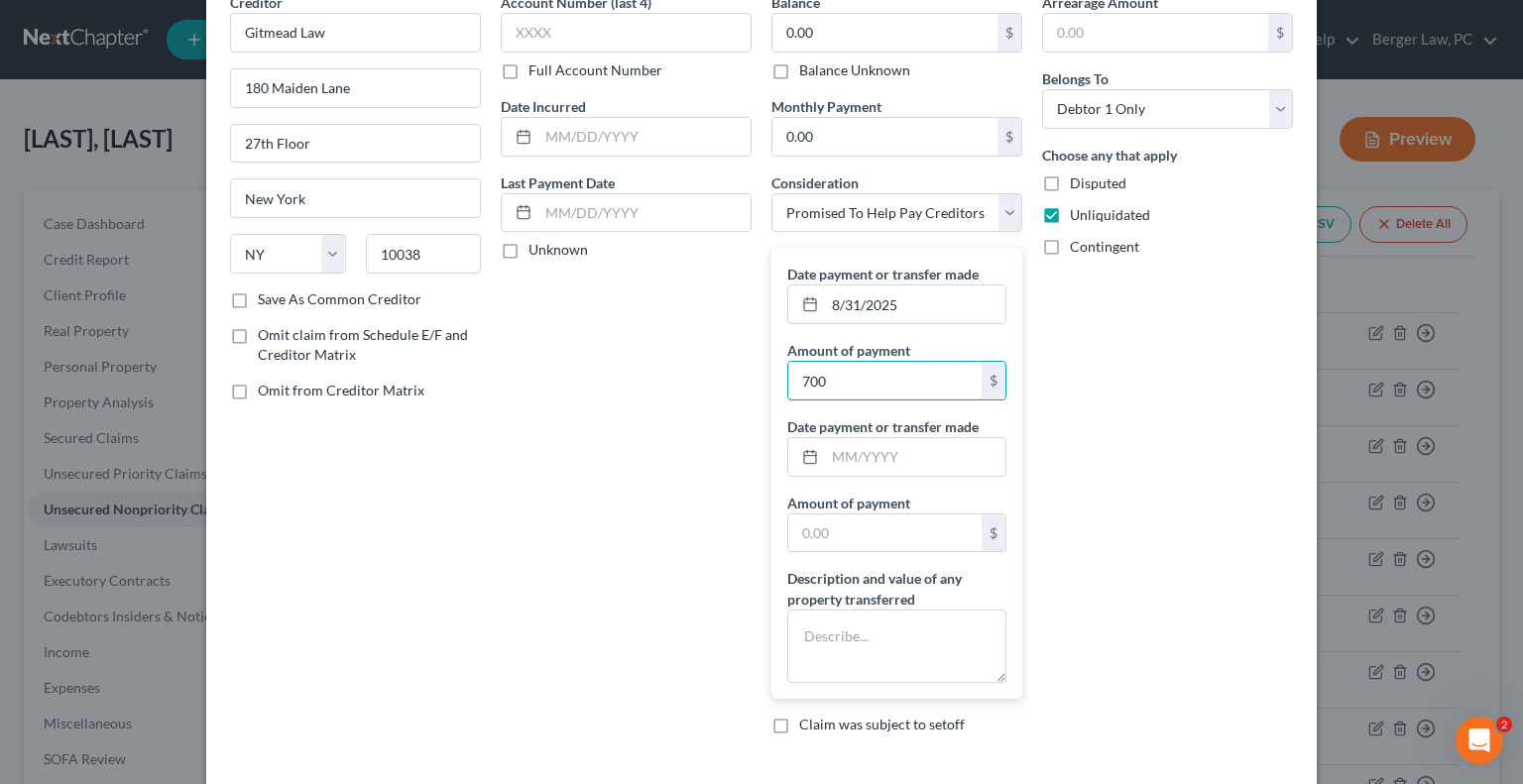 type on "700" 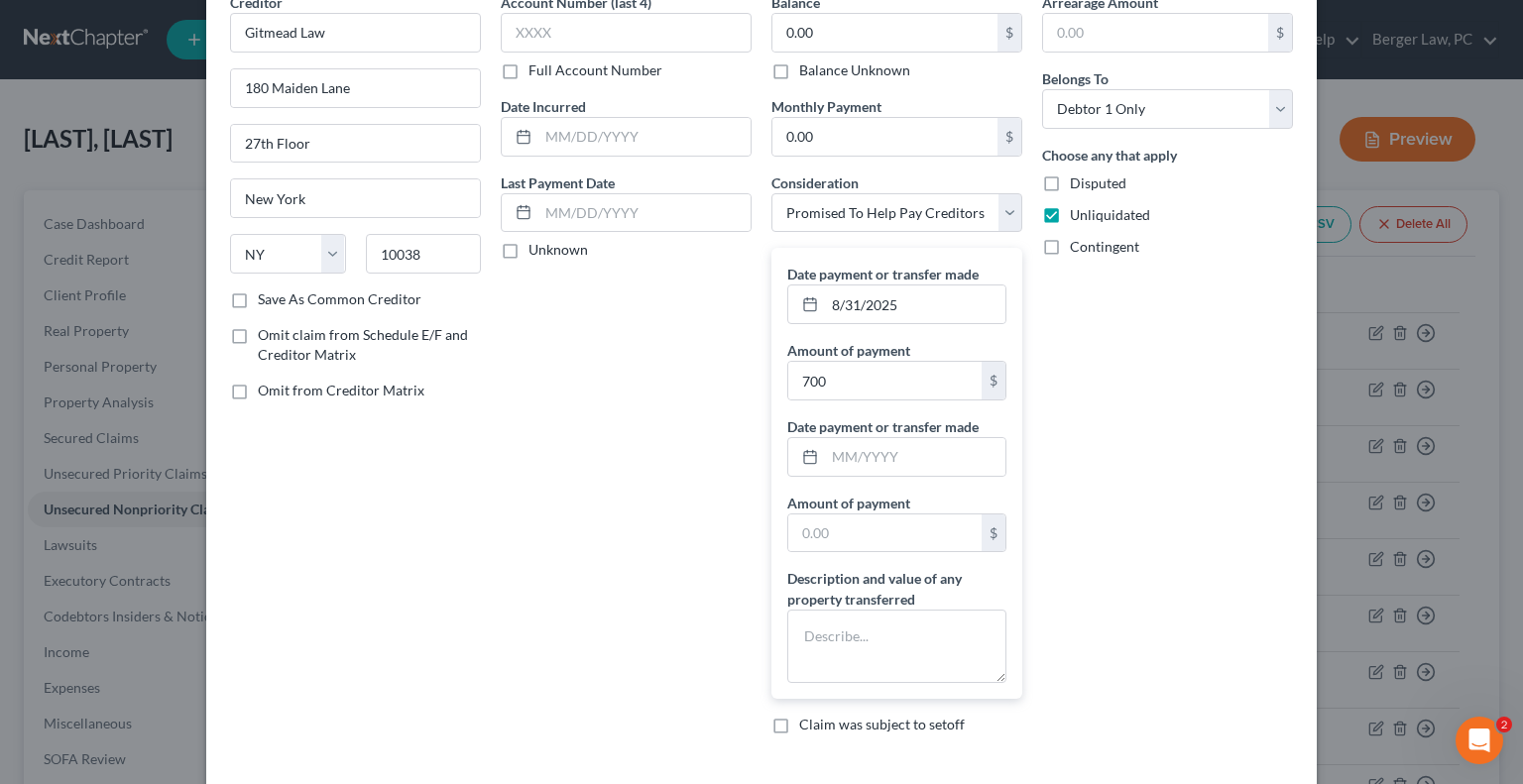 click on "Balance Unknown" at bounding box center [855, 70] 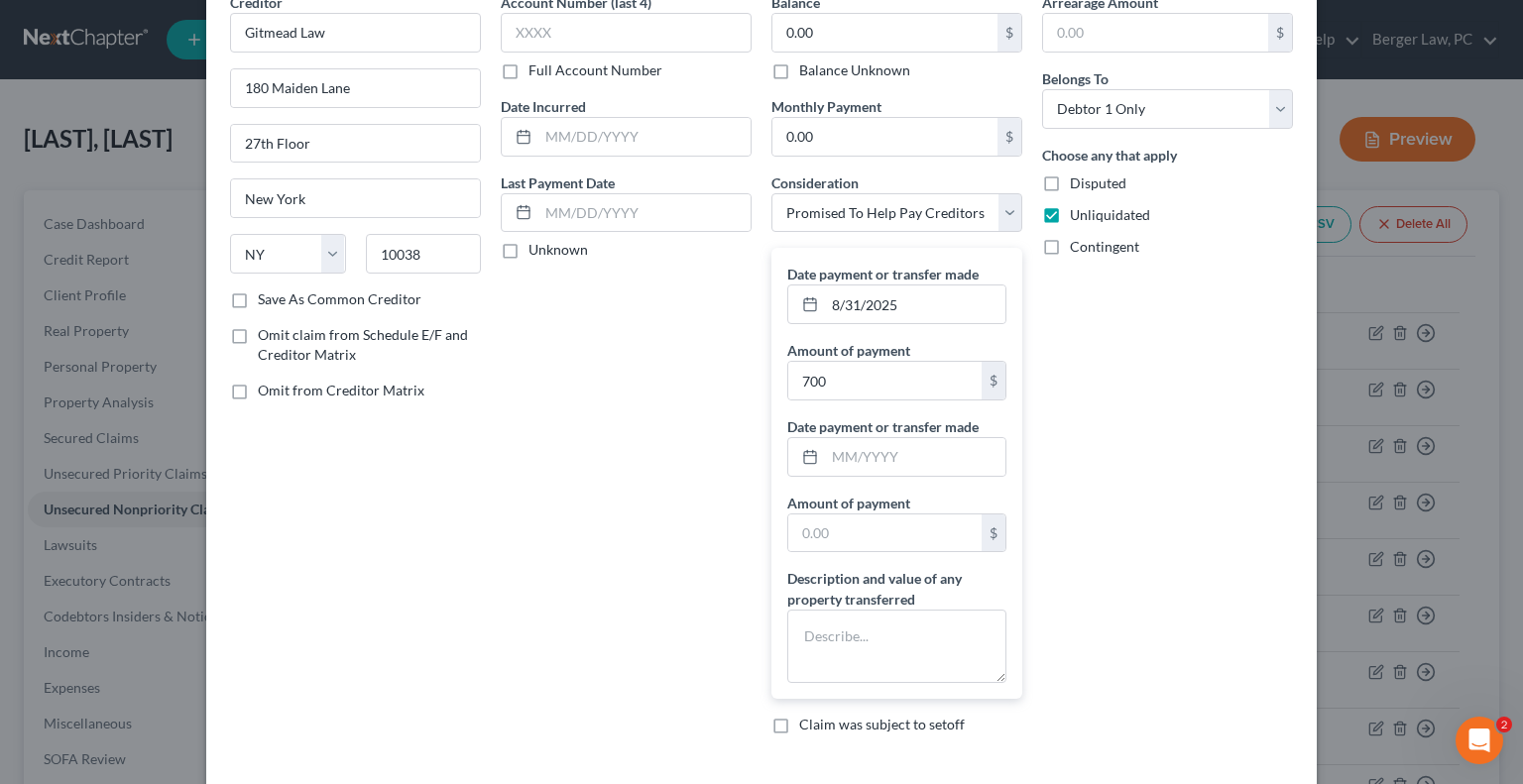click on "Balance Unknown" at bounding box center (813, 66) 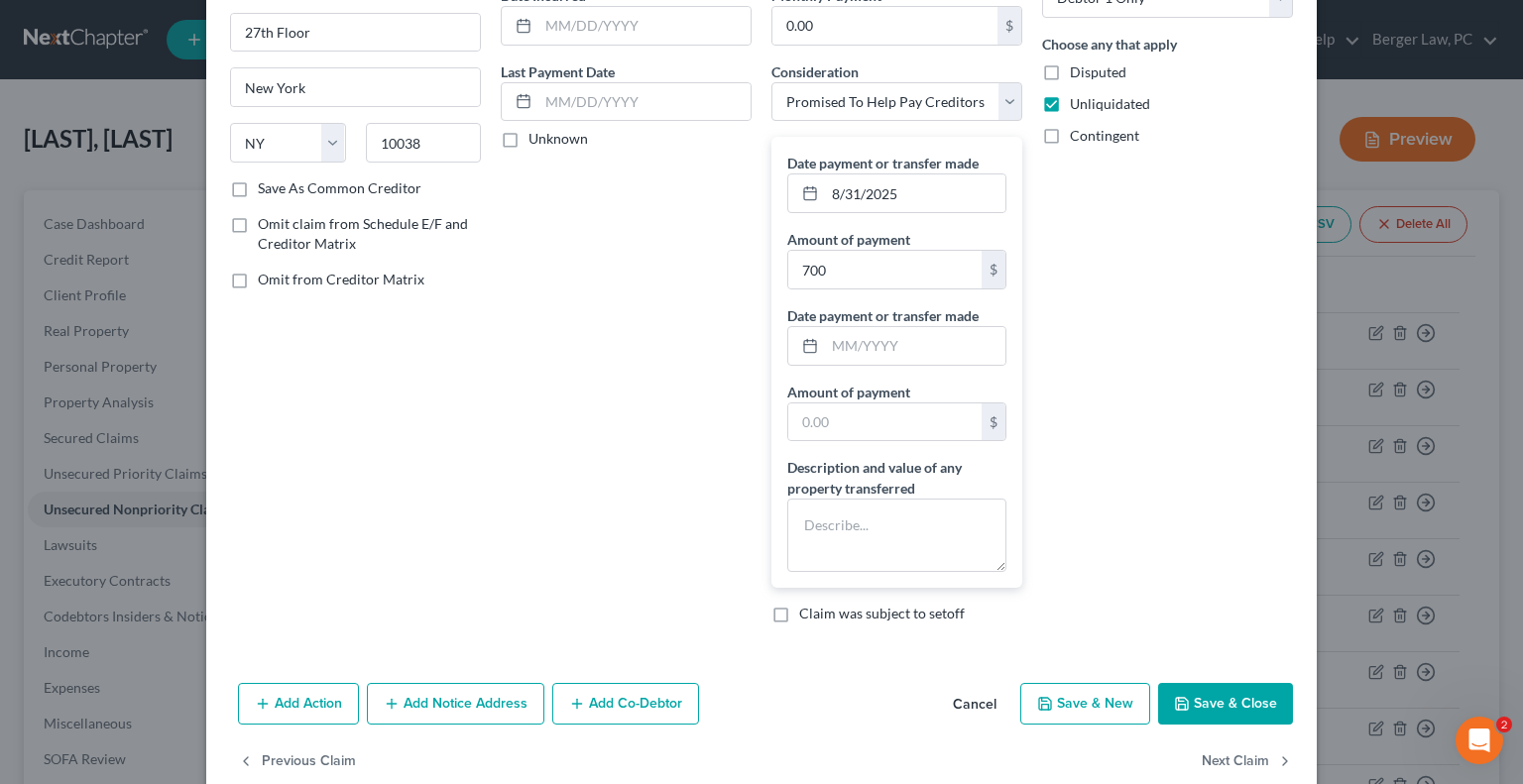 scroll, scrollTop: 244, scrollLeft: 0, axis: vertical 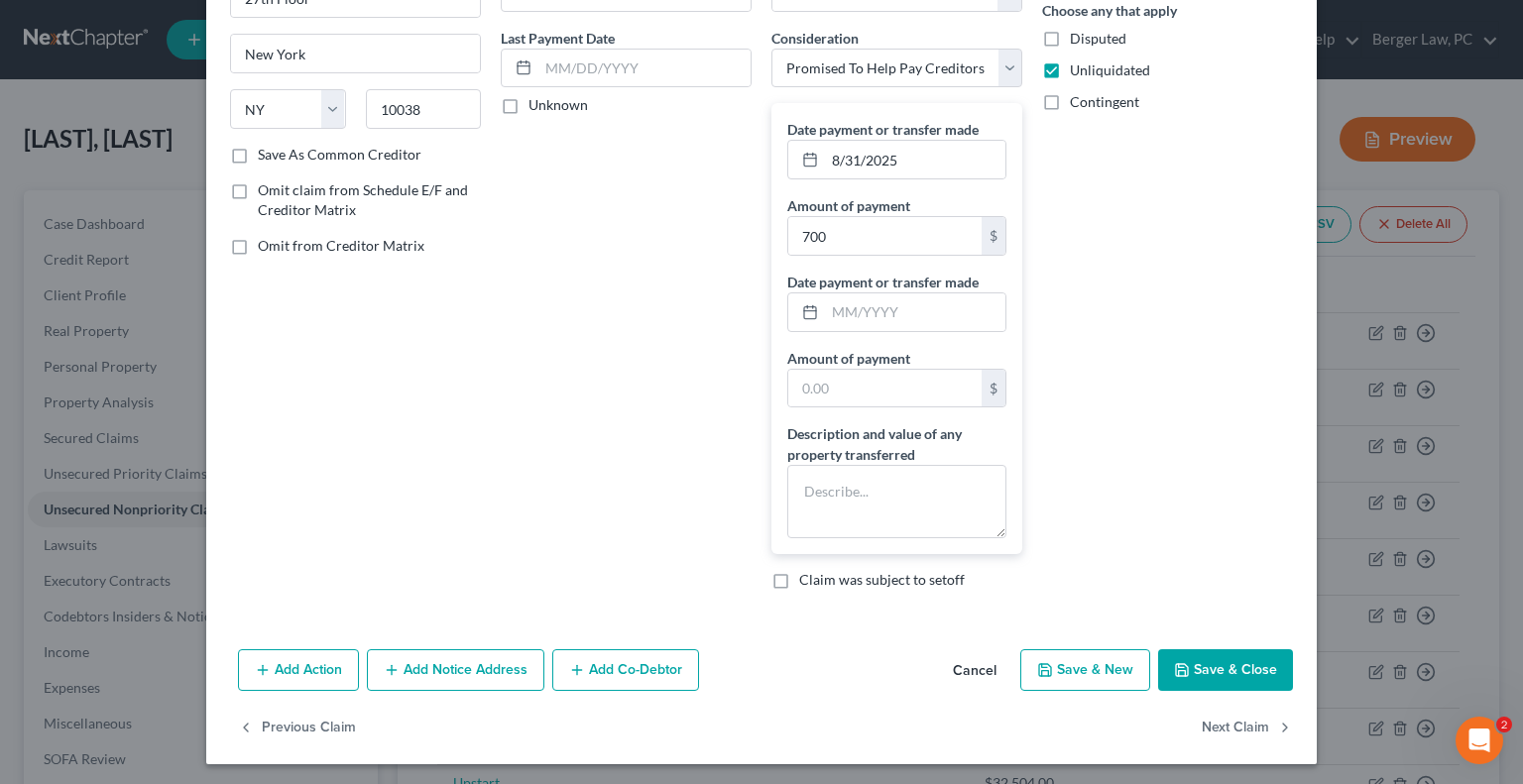 click on "Save & Close" at bounding box center [1226, 670] 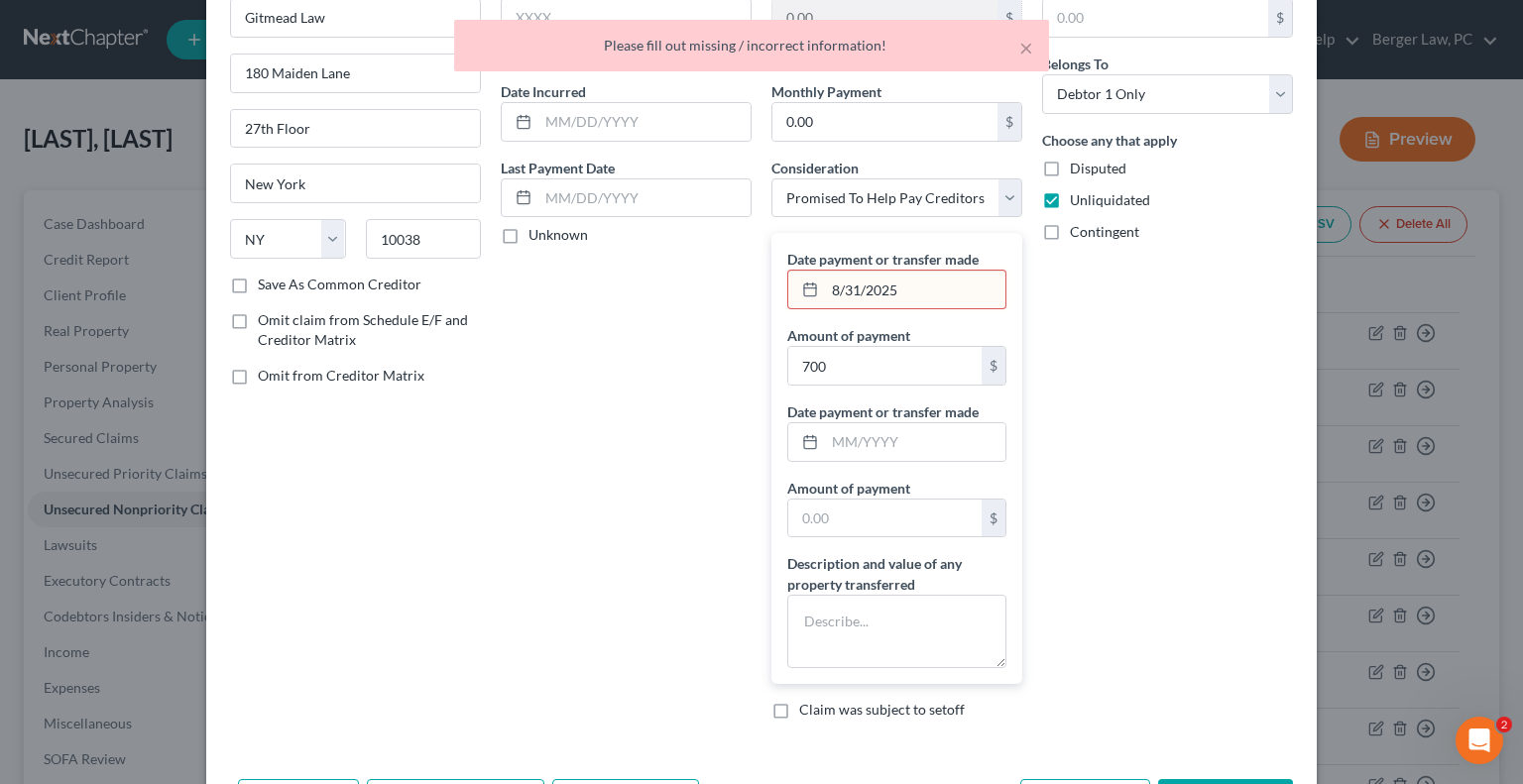 scroll, scrollTop: 46, scrollLeft: 0, axis: vertical 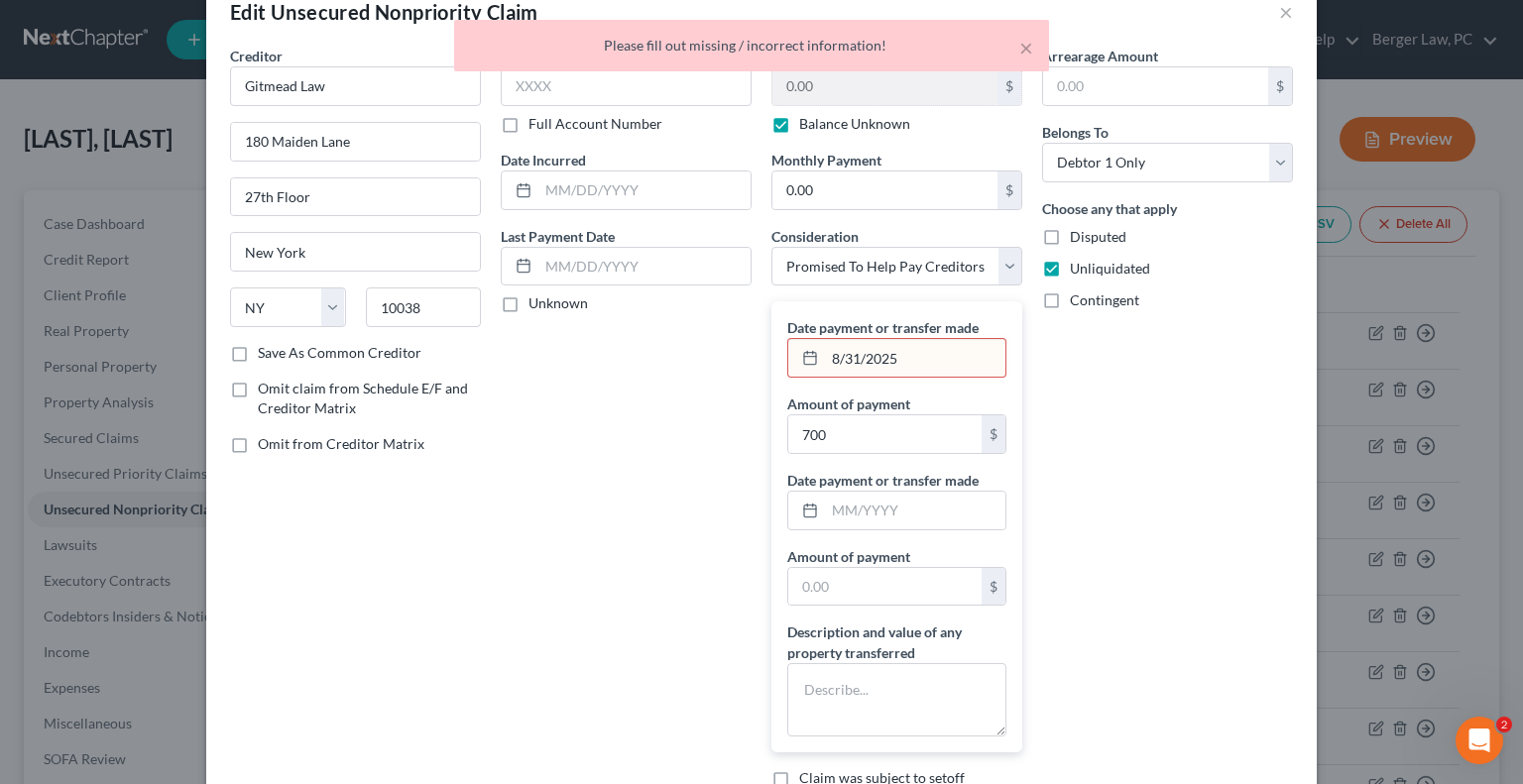 click on "8/31/2025" at bounding box center (915, 358) 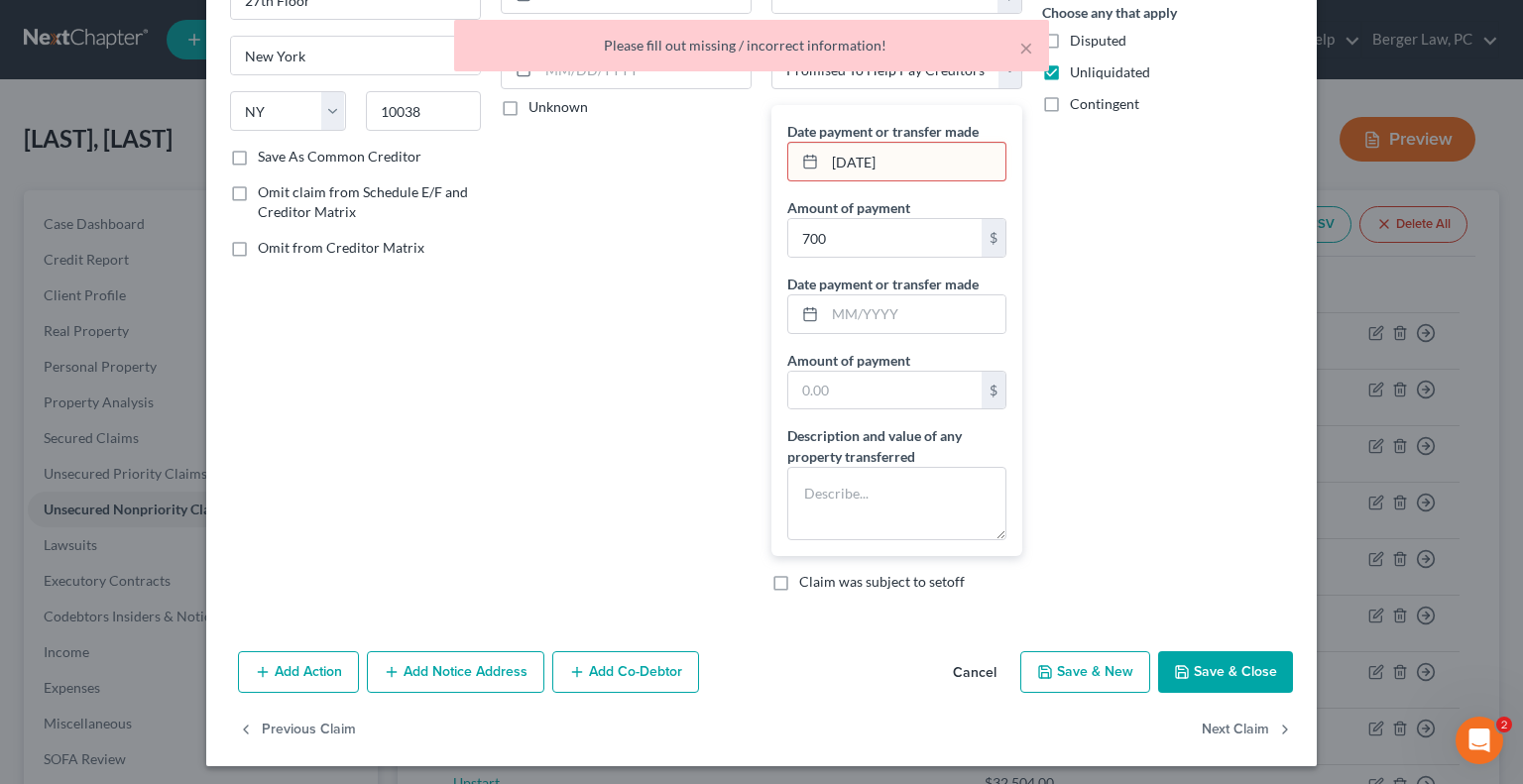 scroll, scrollTop: 244, scrollLeft: 0, axis: vertical 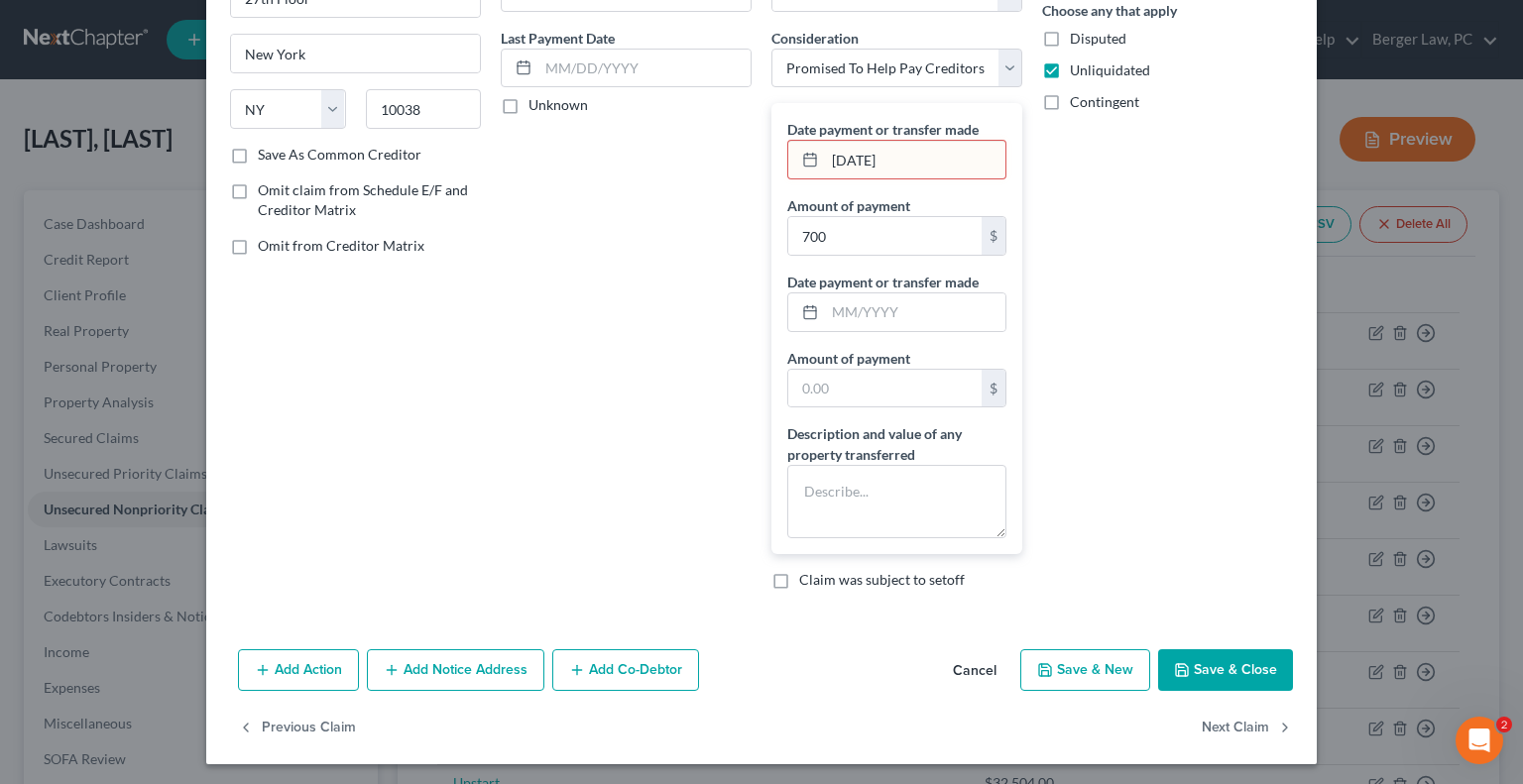 click on "Save & Close" at bounding box center [1226, 670] 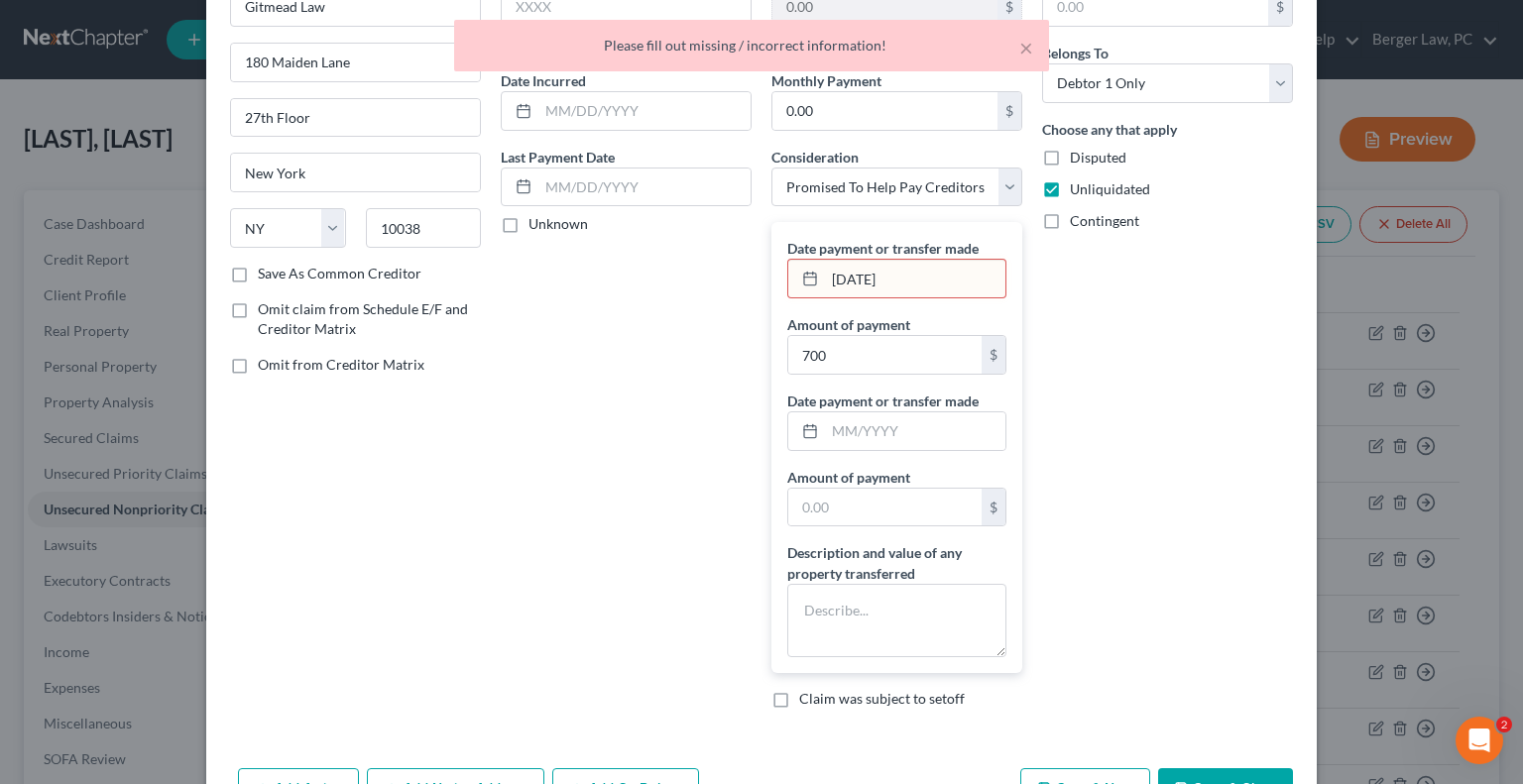 scroll, scrollTop: 46, scrollLeft: 0, axis: vertical 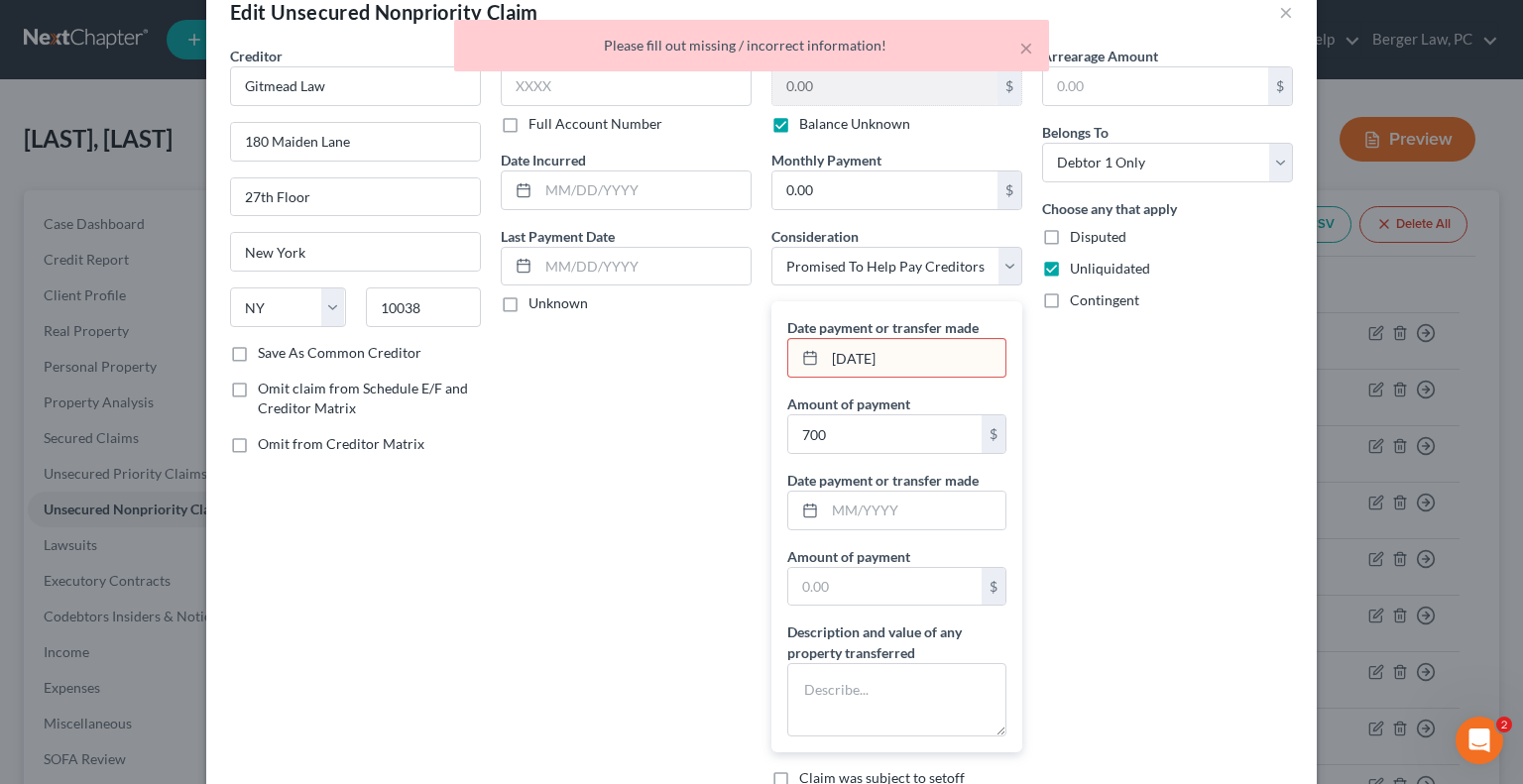 click 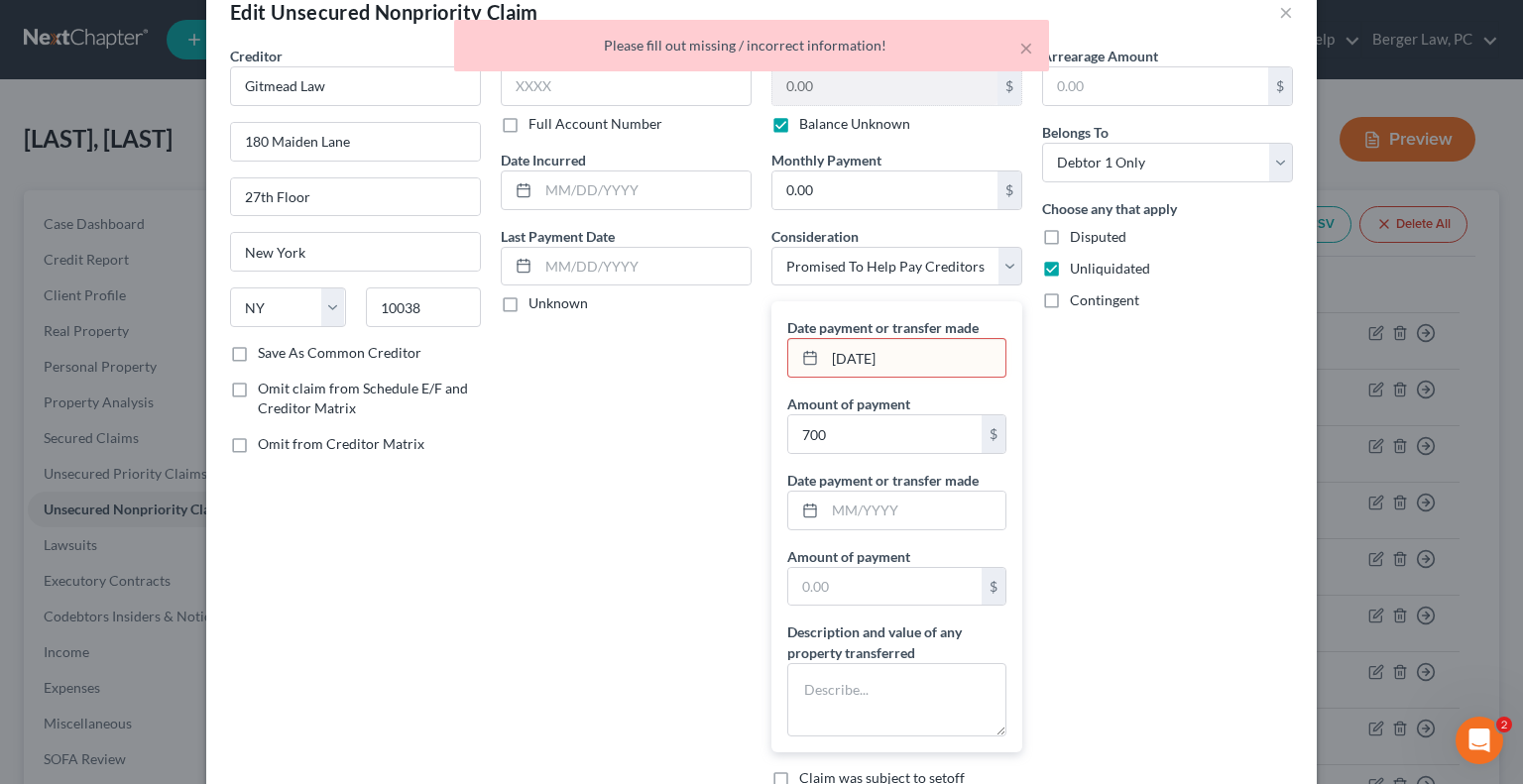 click on "8/31/2024" at bounding box center (915, 358) 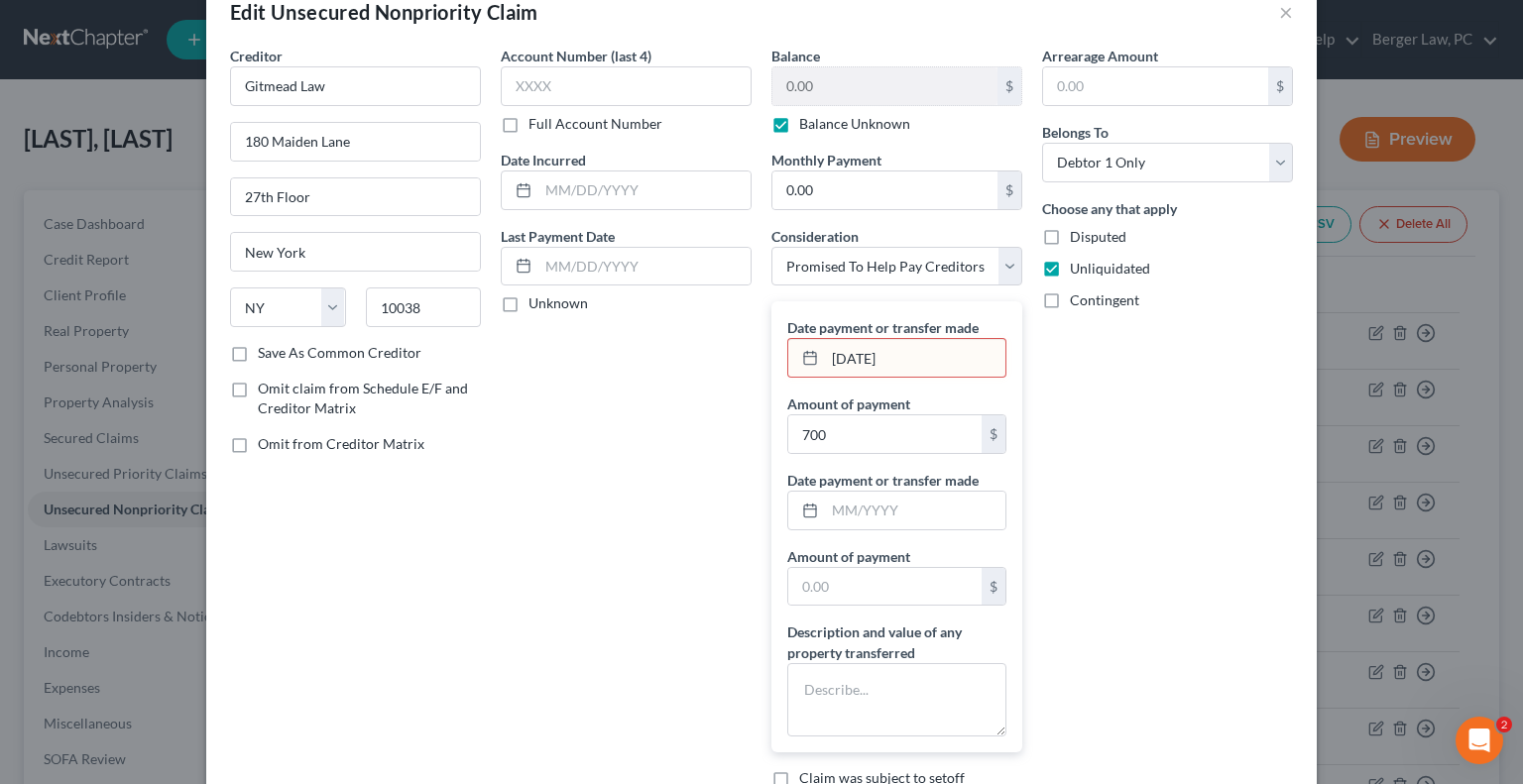 click on "8/31/2024" at bounding box center [915, 358] 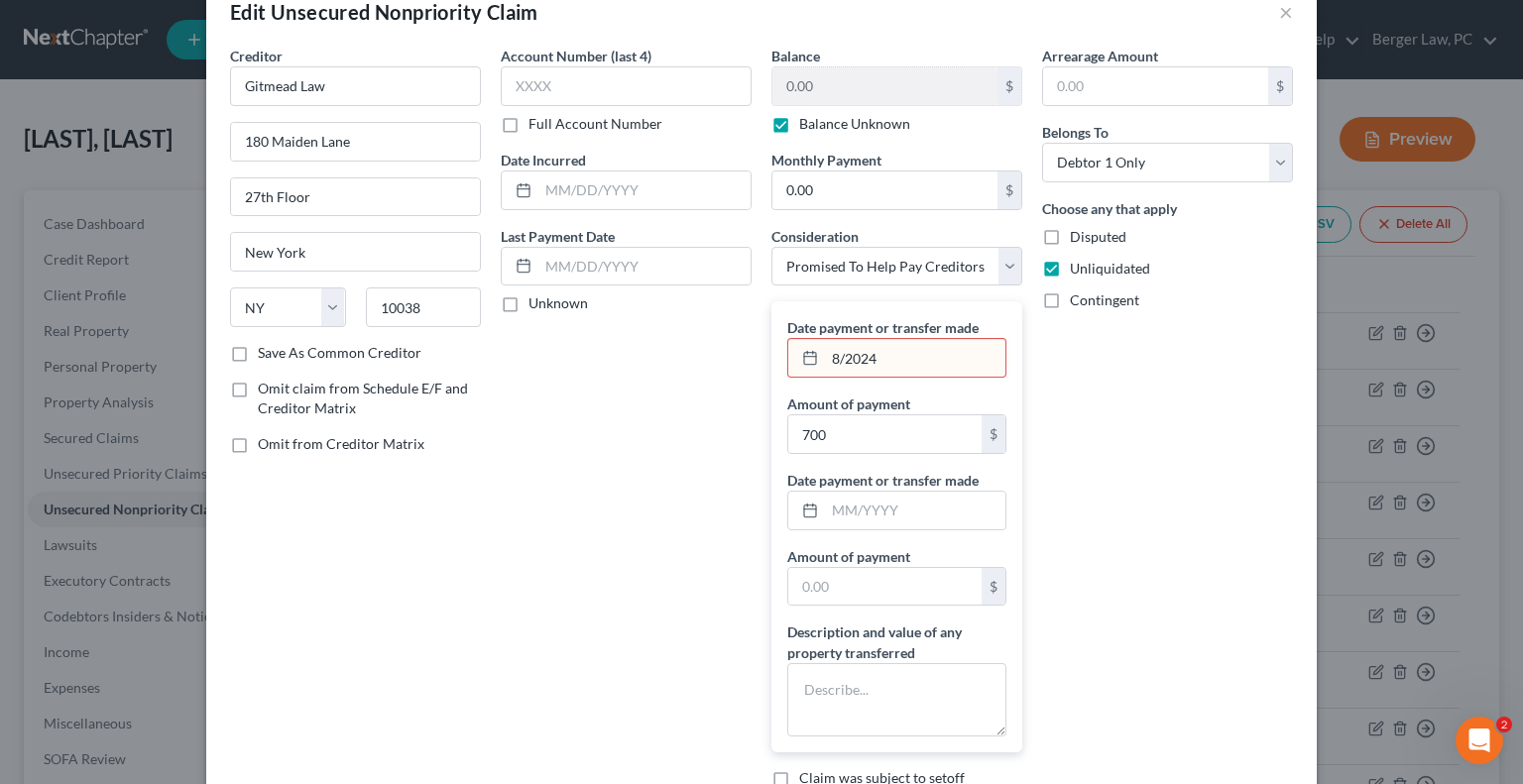 click on "Arrearage Amount $
Belongs To
*
Select Debtor 1 Only Debtor 2 Only Debtor 1 And Debtor 2 Only At Least One Of The Debtors And Another Community Property Choose any that apply Disputed Unliquidated Contingent" at bounding box center [1167, 424] 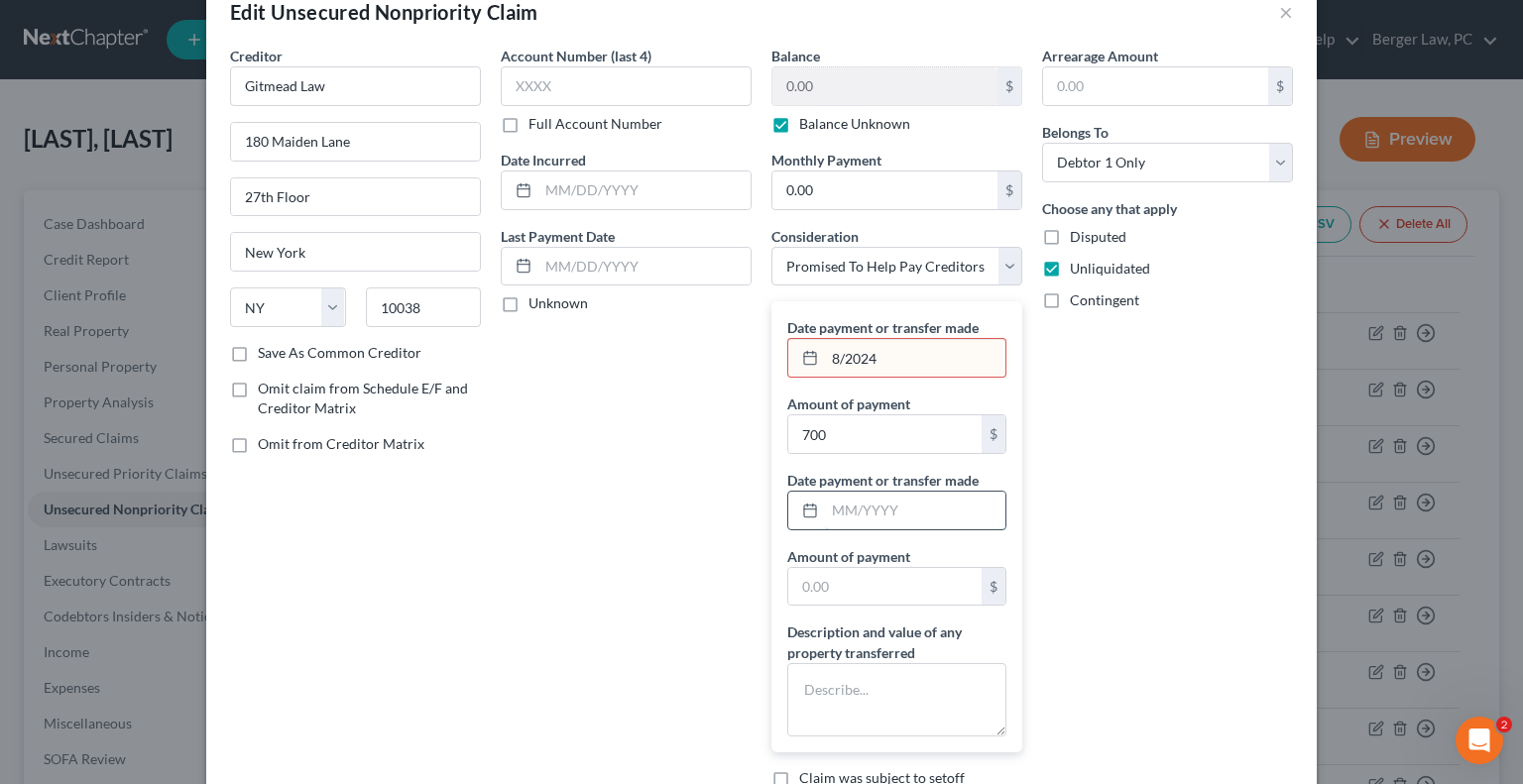 click at bounding box center [915, 510] 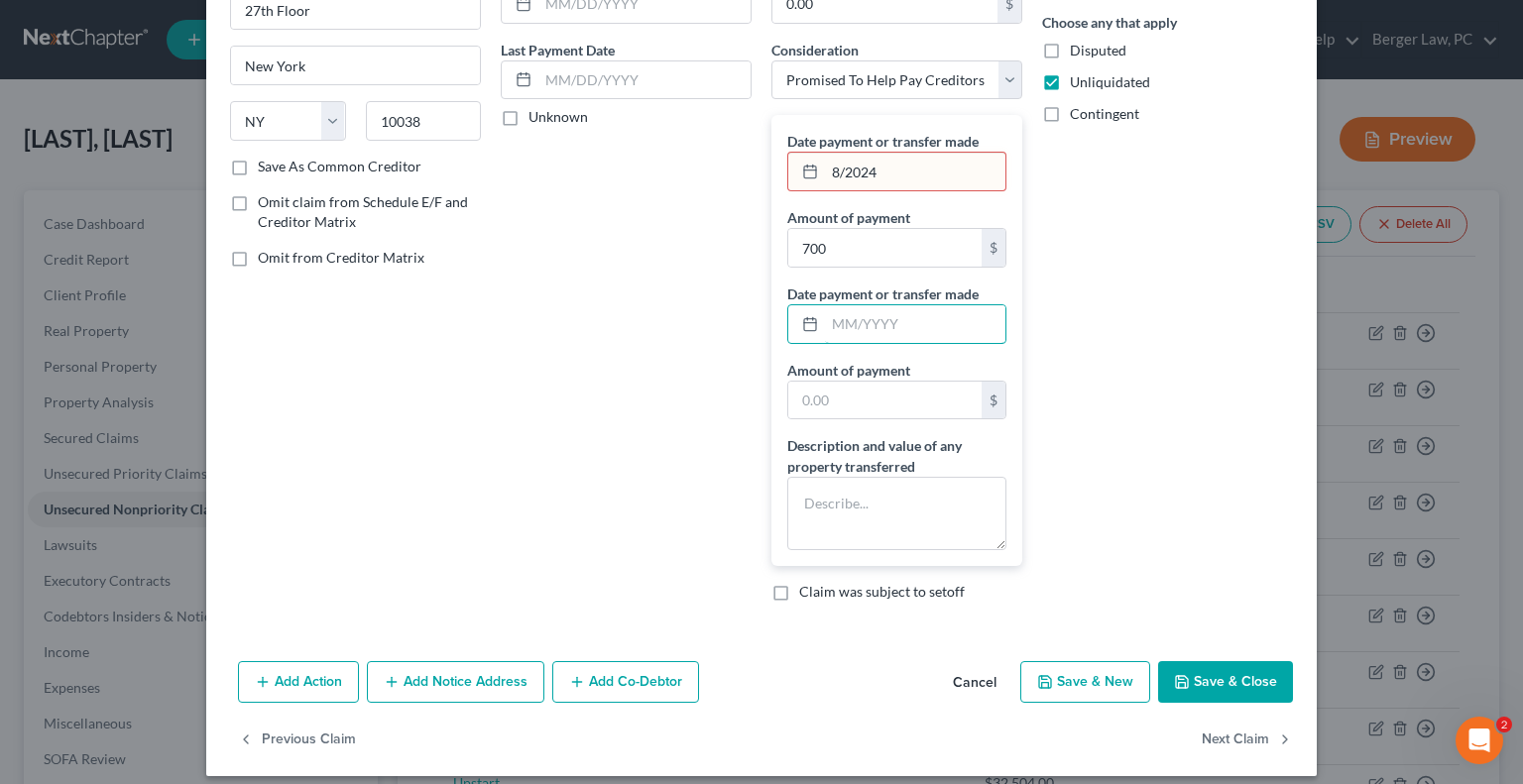 scroll, scrollTop: 244, scrollLeft: 0, axis: vertical 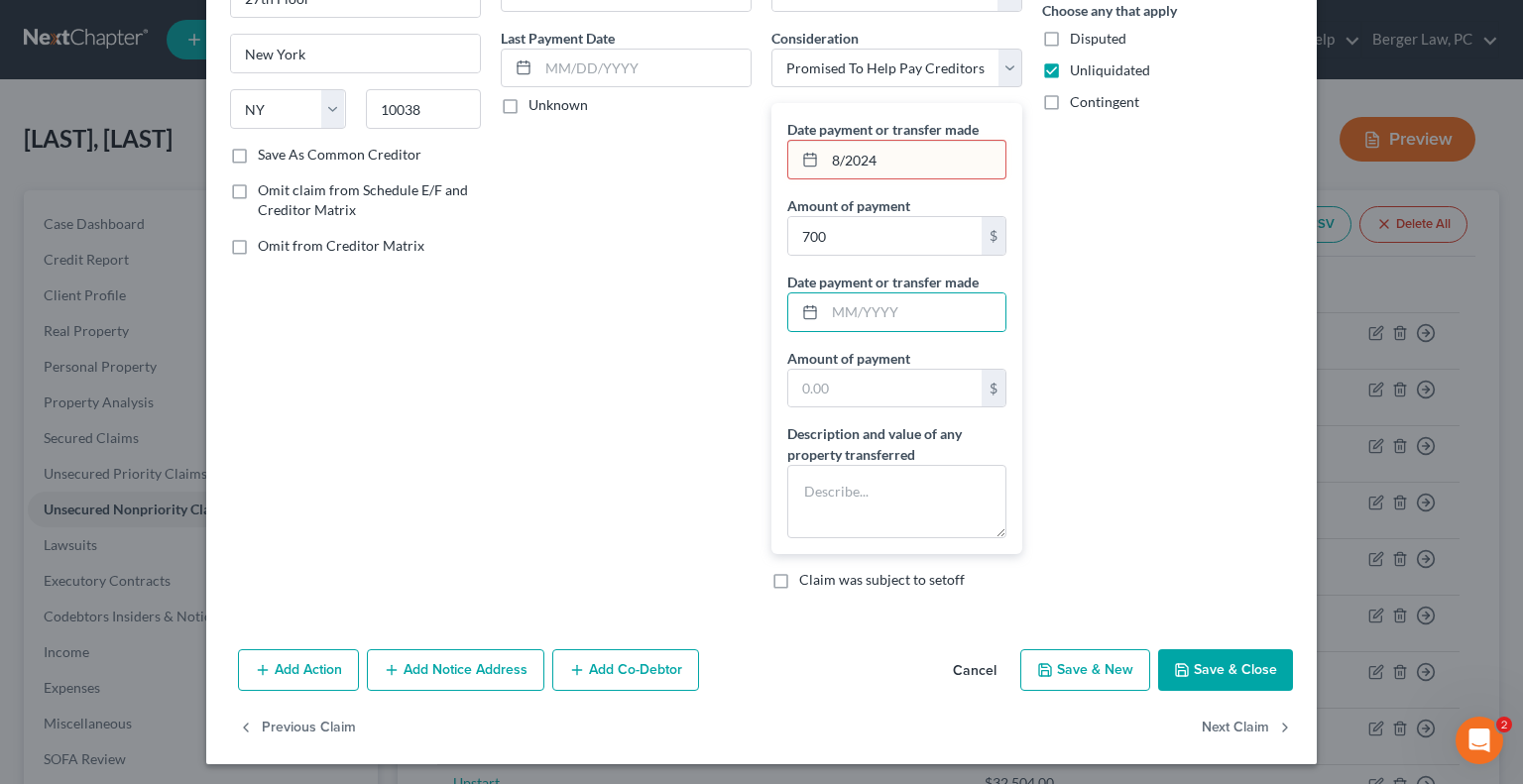 click on "Save & Close" at bounding box center [1226, 670] 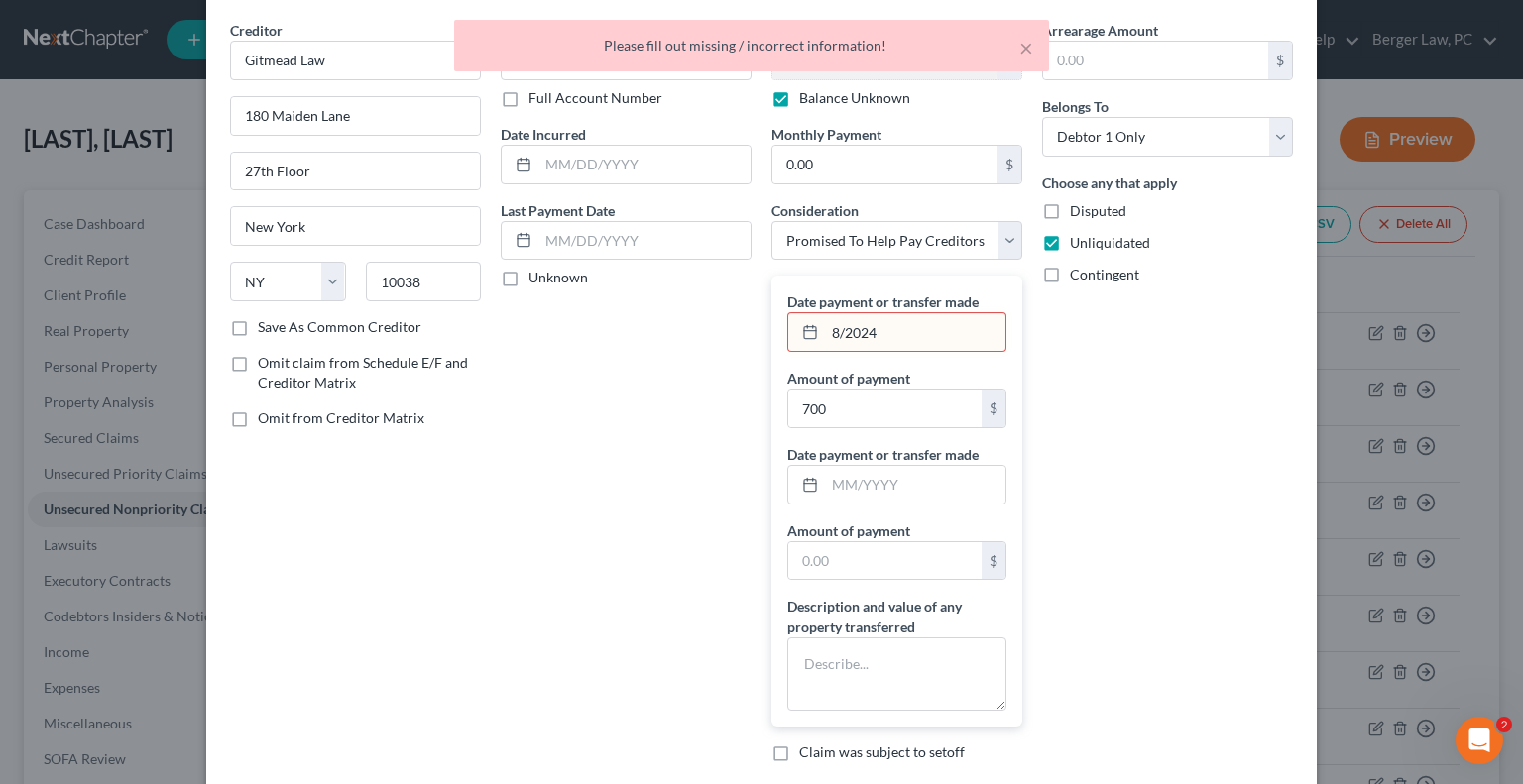 scroll, scrollTop: 46, scrollLeft: 0, axis: vertical 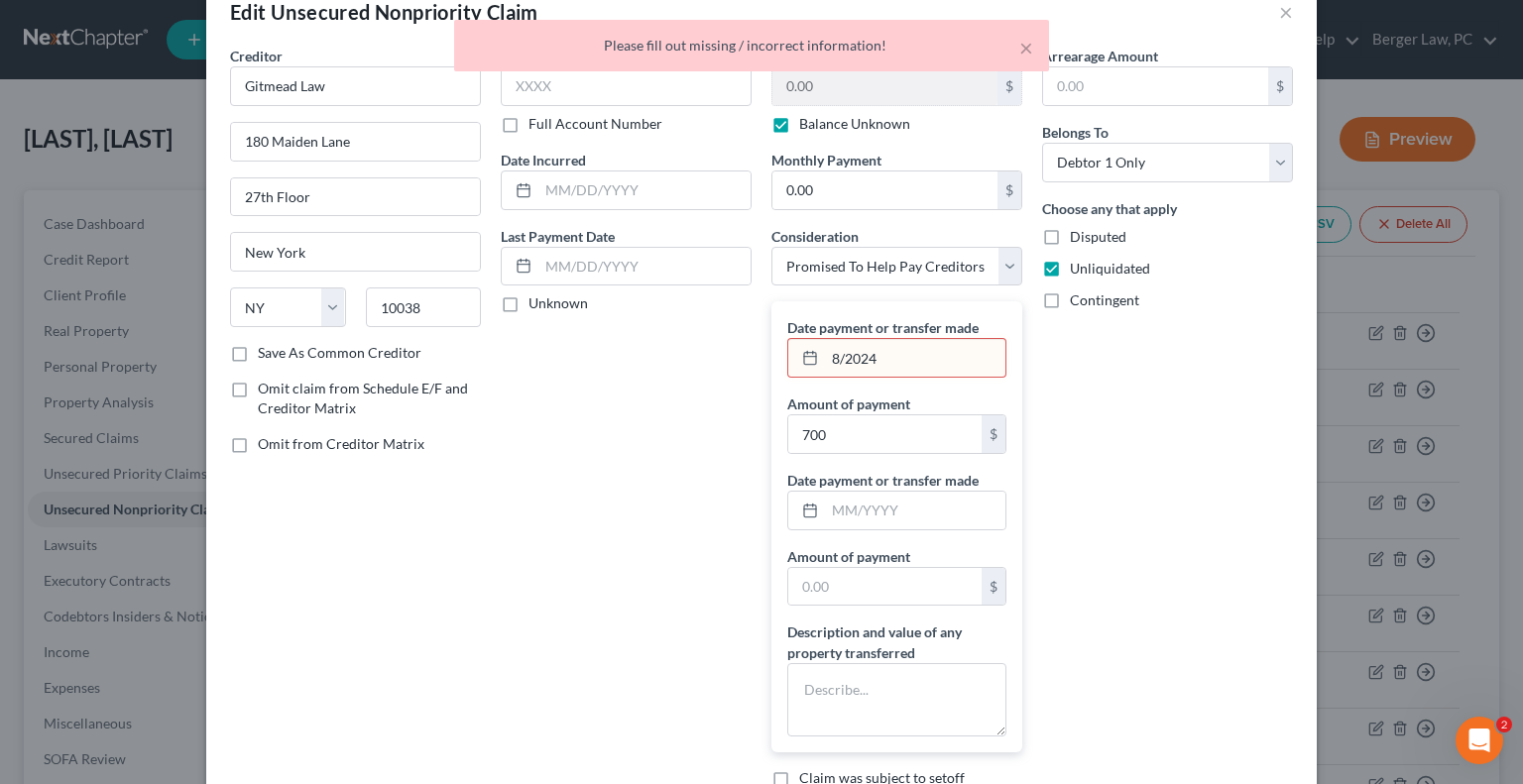 click on "8/2024" at bounding box center [915, 358] 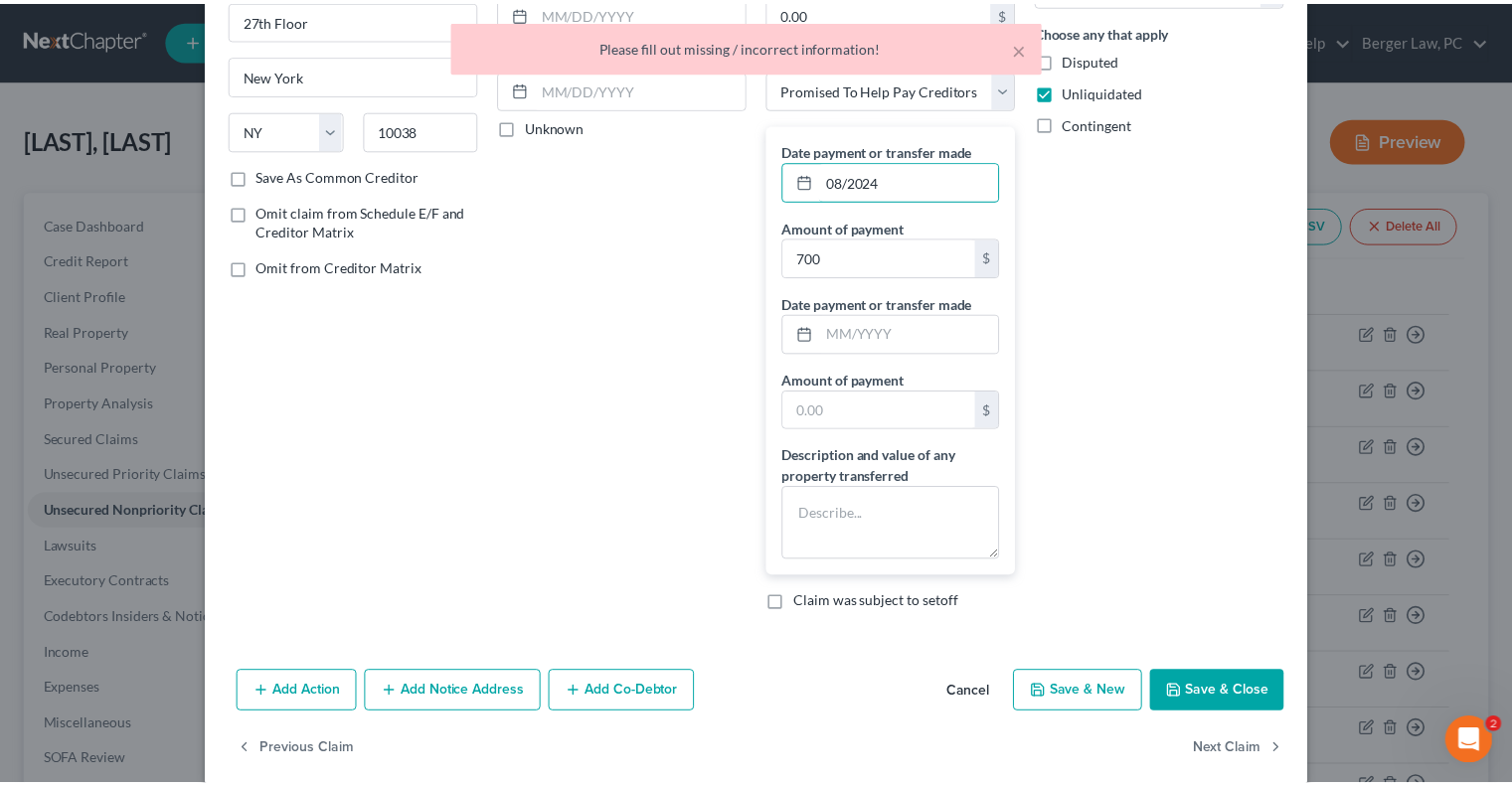 scroll, scrollTop: 244, scrollLeft: 0, axis: vertical 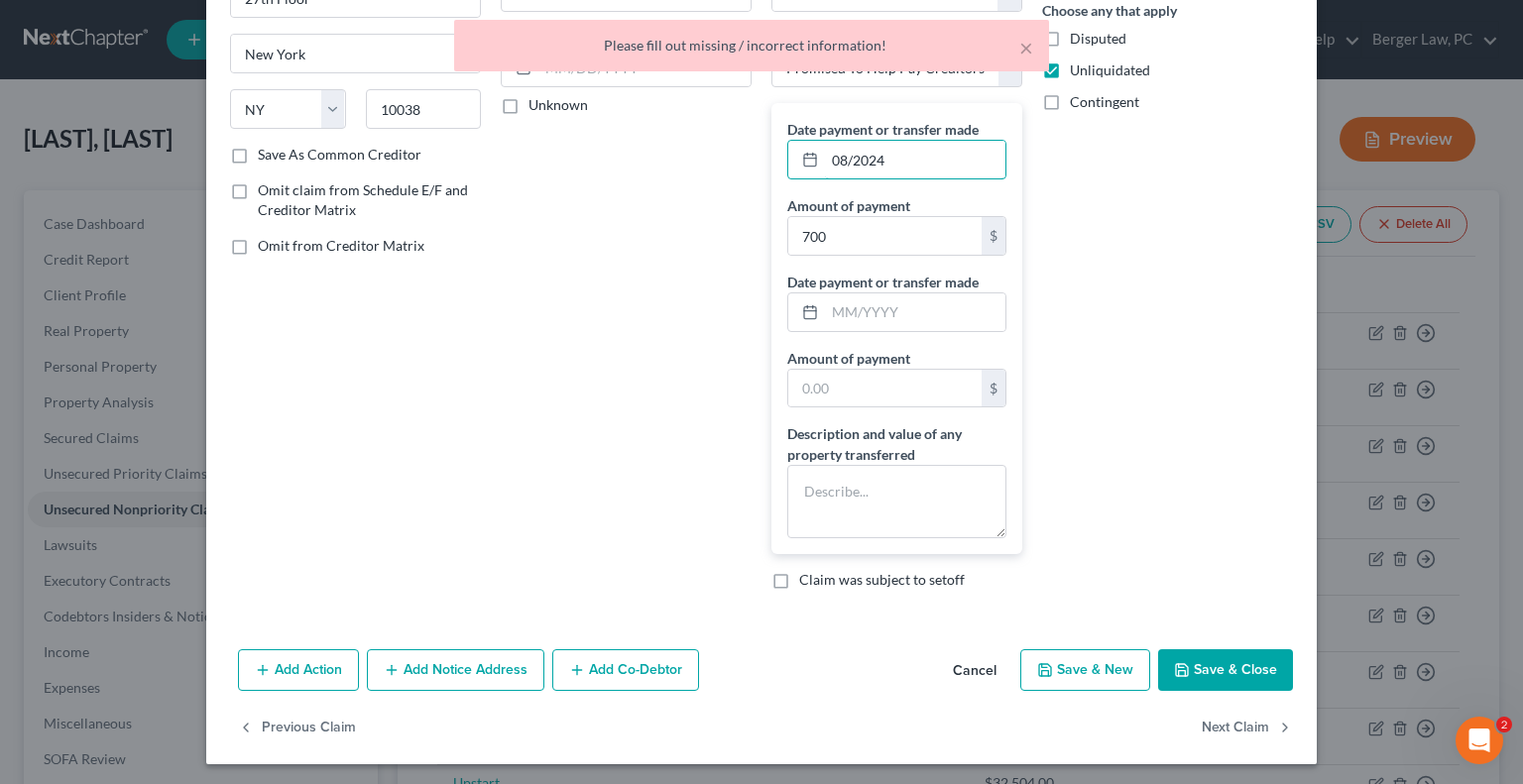 type on "08/2024" 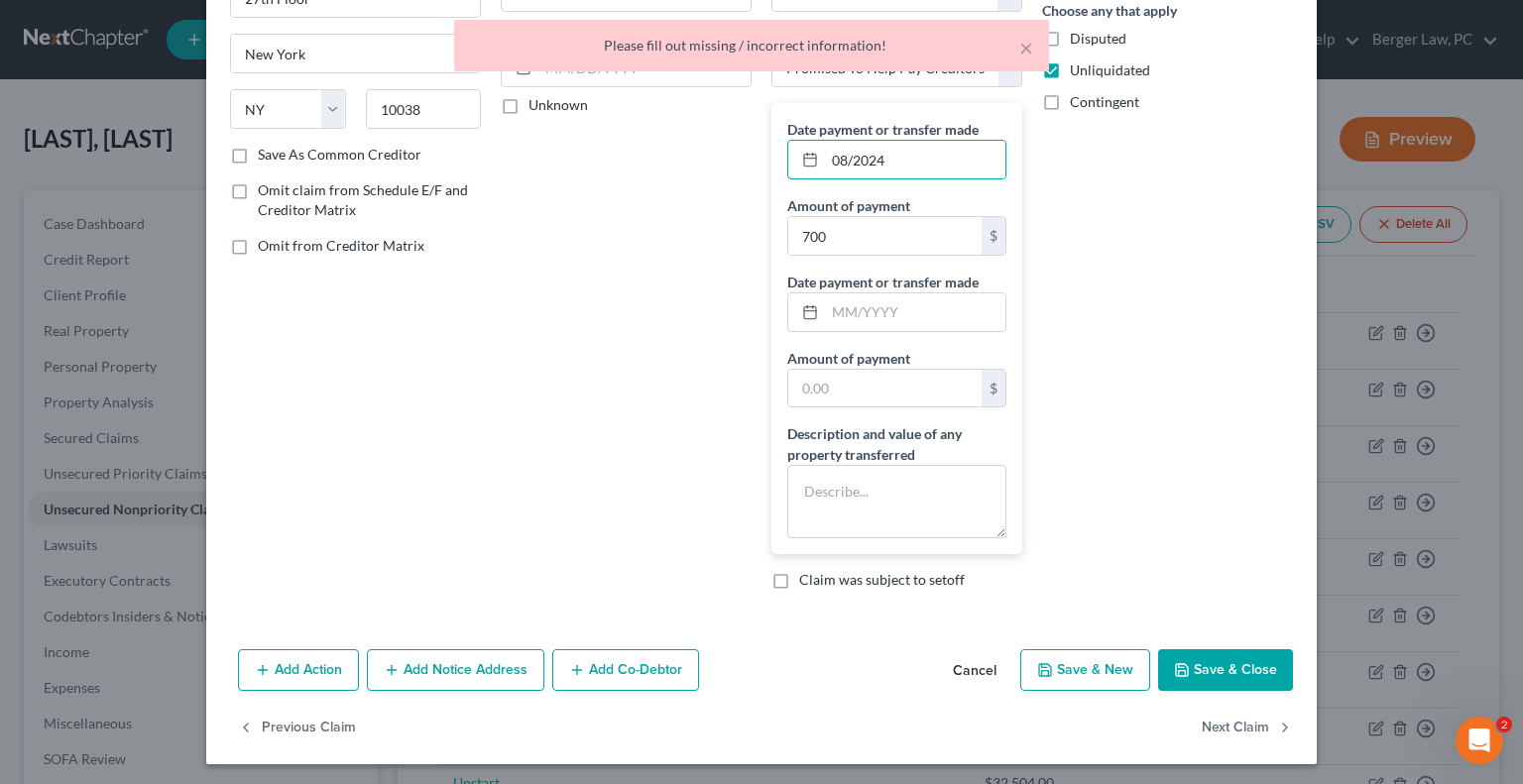 click on "Save & Close" at bounding box center (1226, 670) 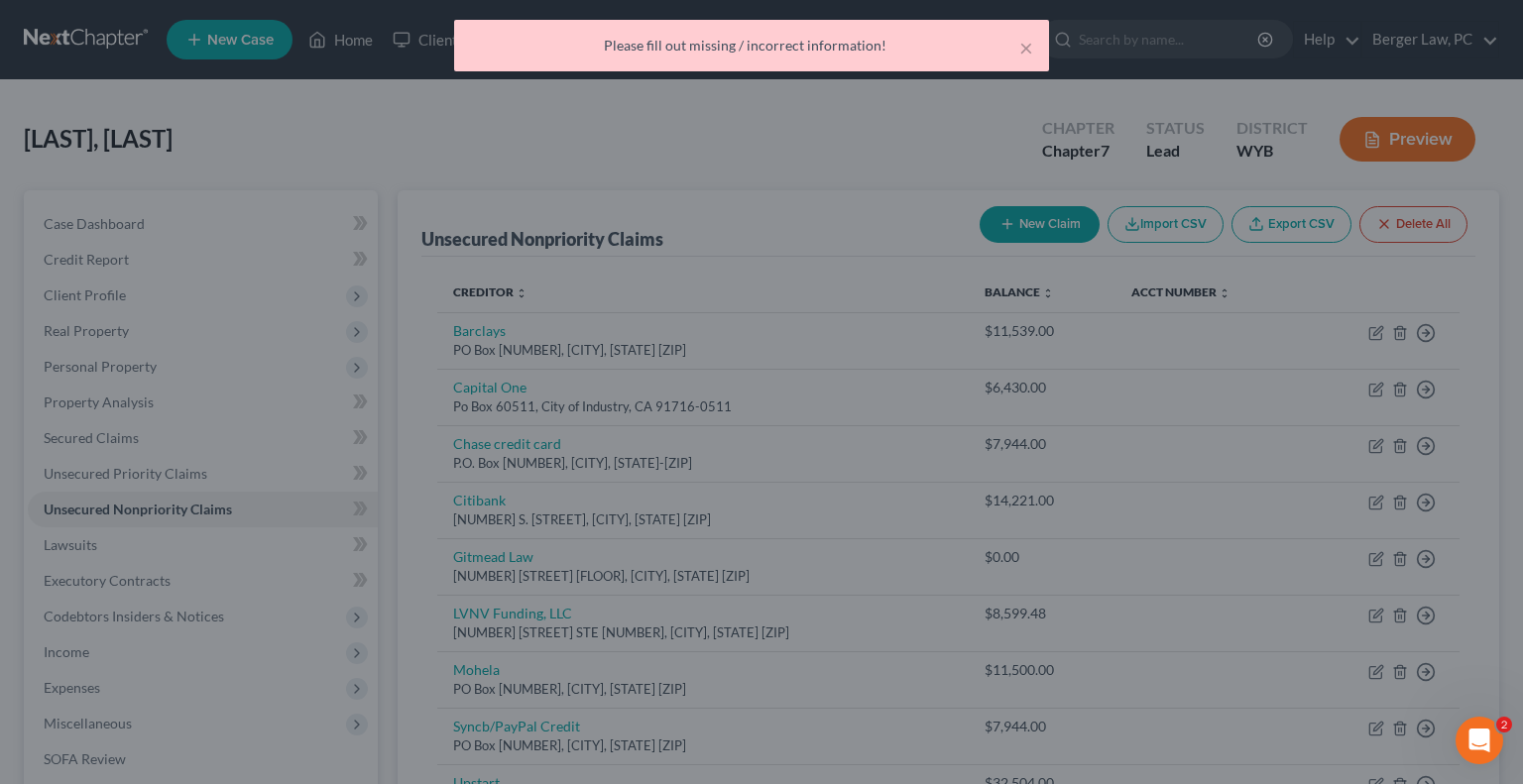 type on "0" 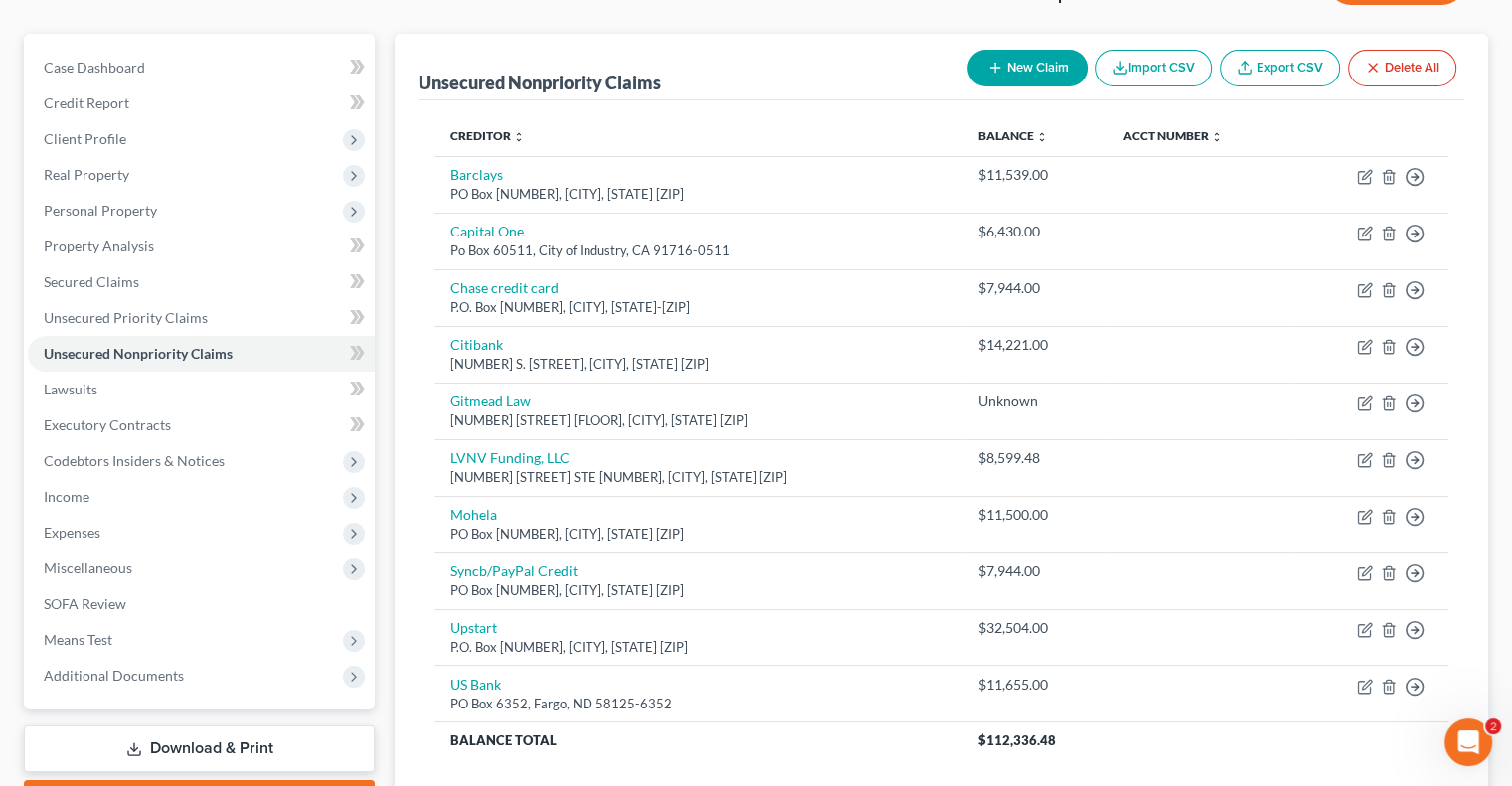scroll, scrollTop: 298, scrollLeft: 0, axis: vertical 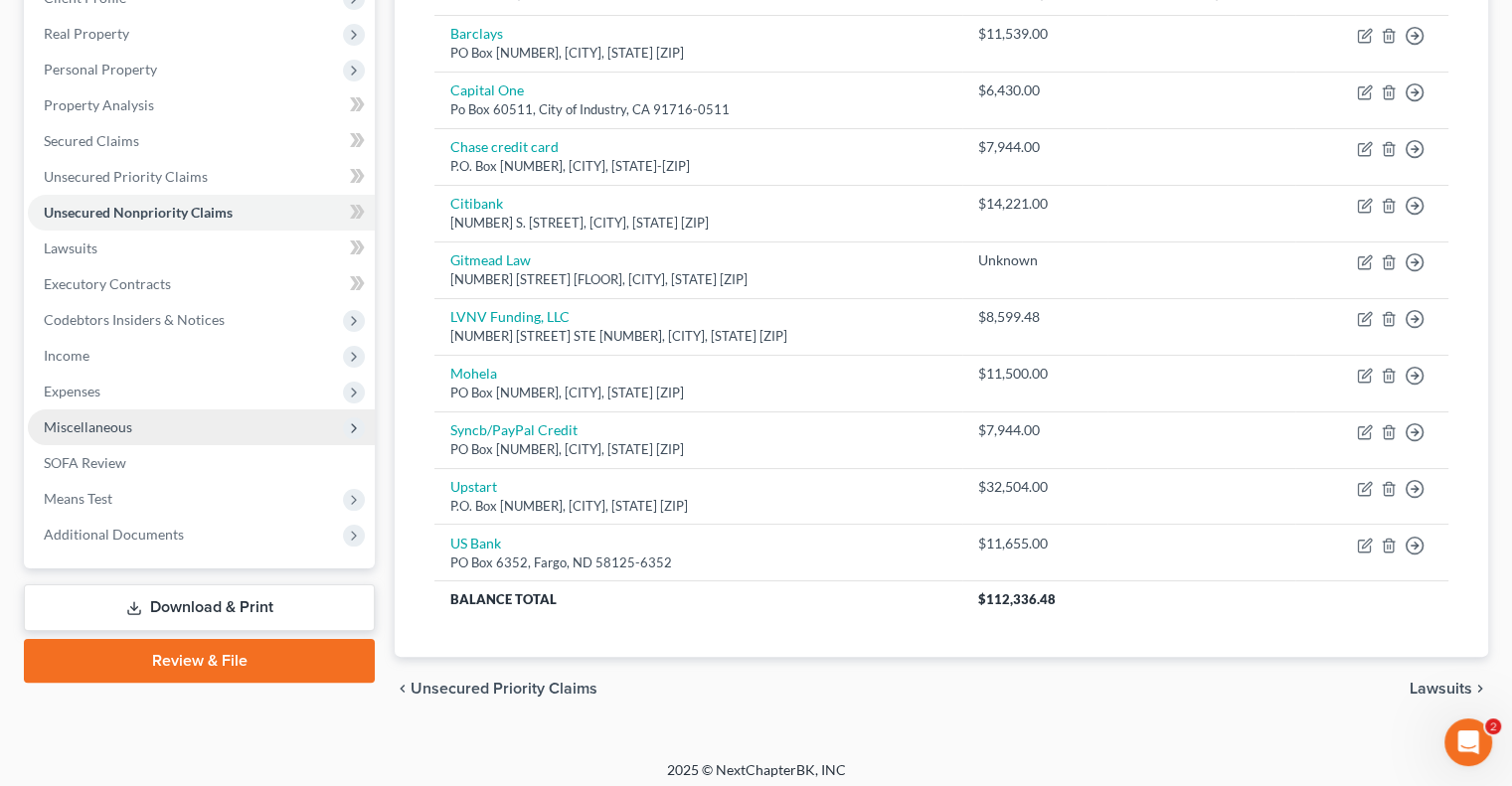 click on "Miscellaneous" at bounding box center (201, 427) 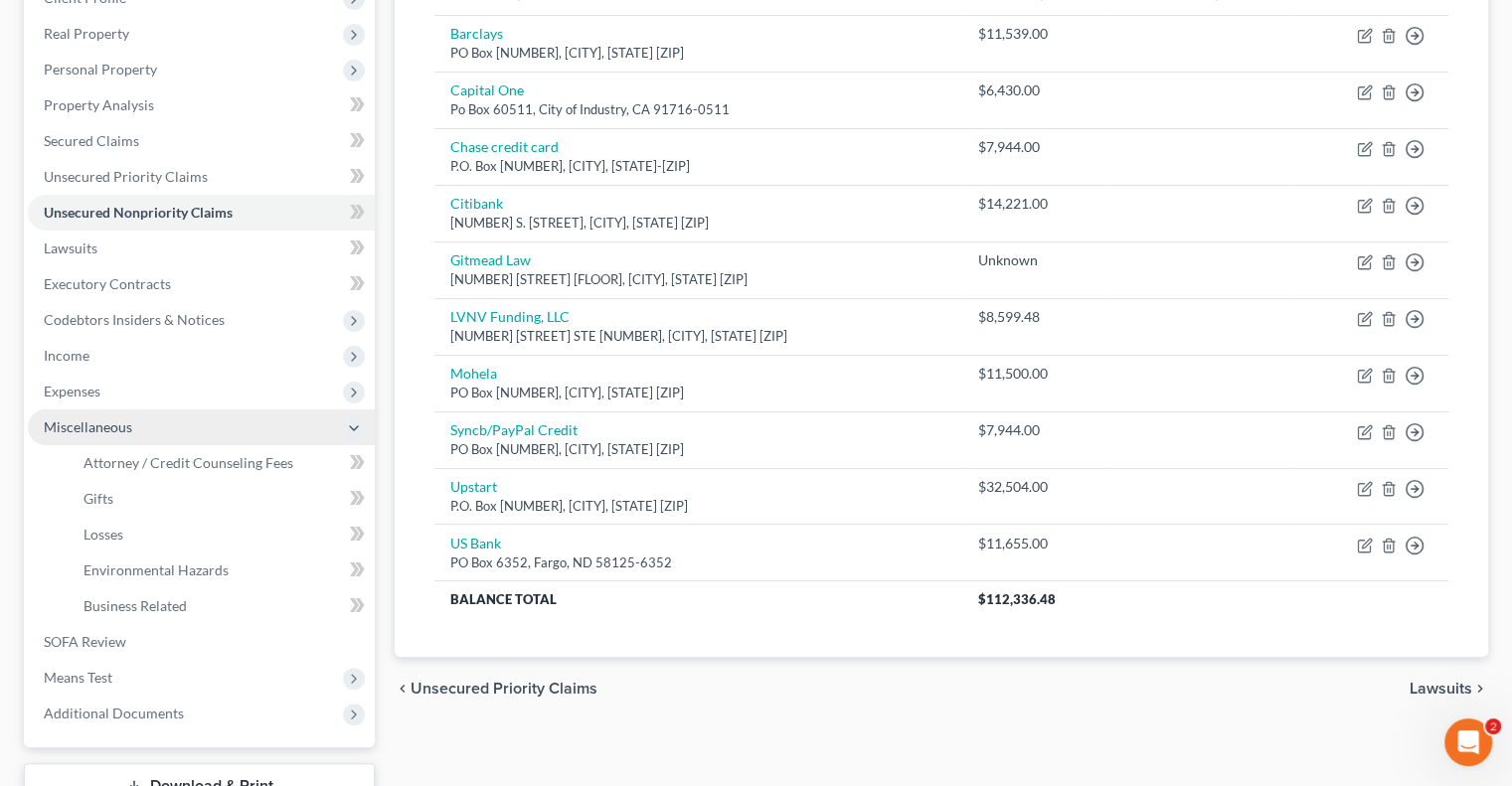 click on "Miscellaneous" at bounding box center (201, 427) 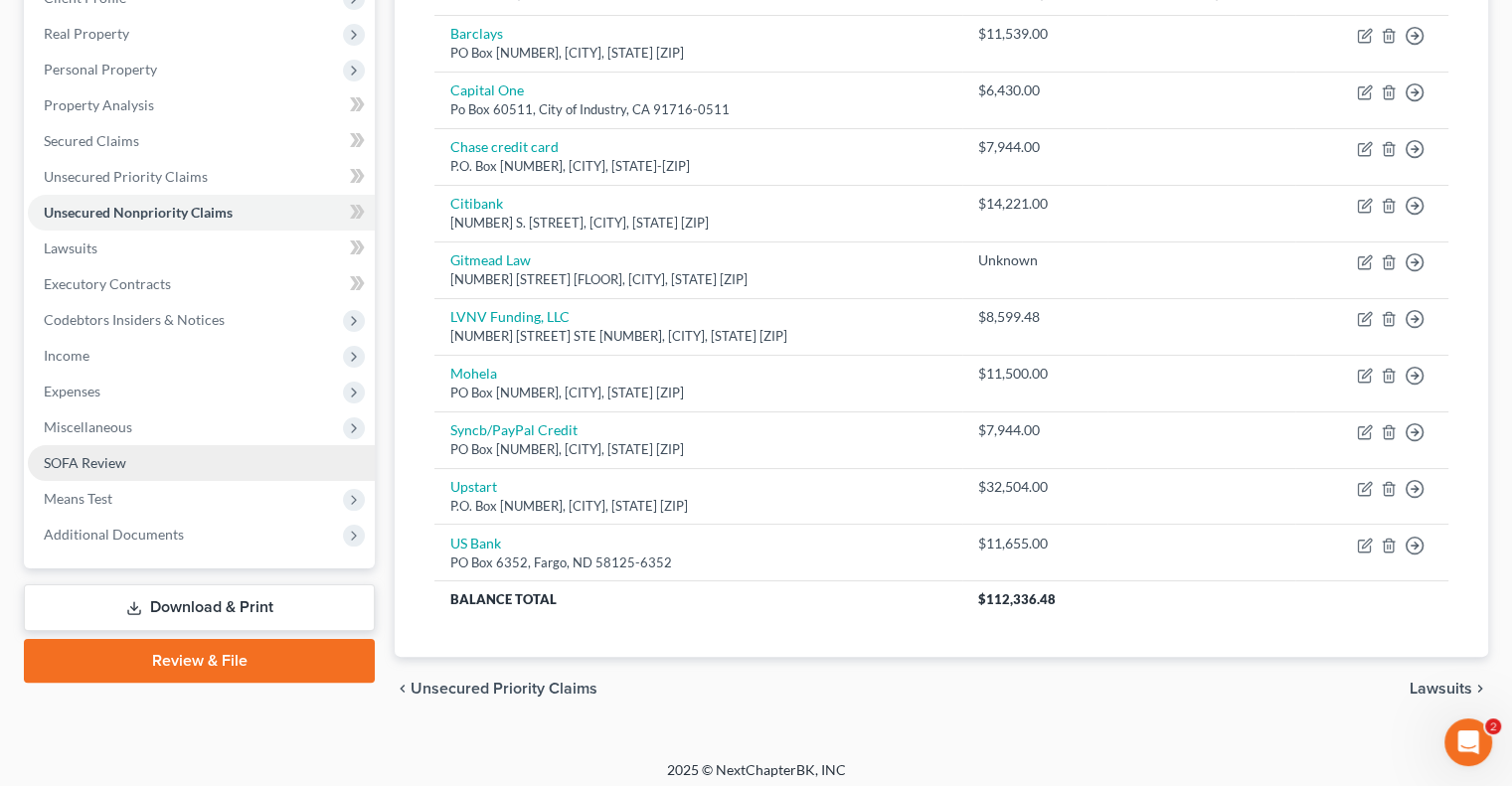 click on "SOFA Review" at bounding box center (201, 463) 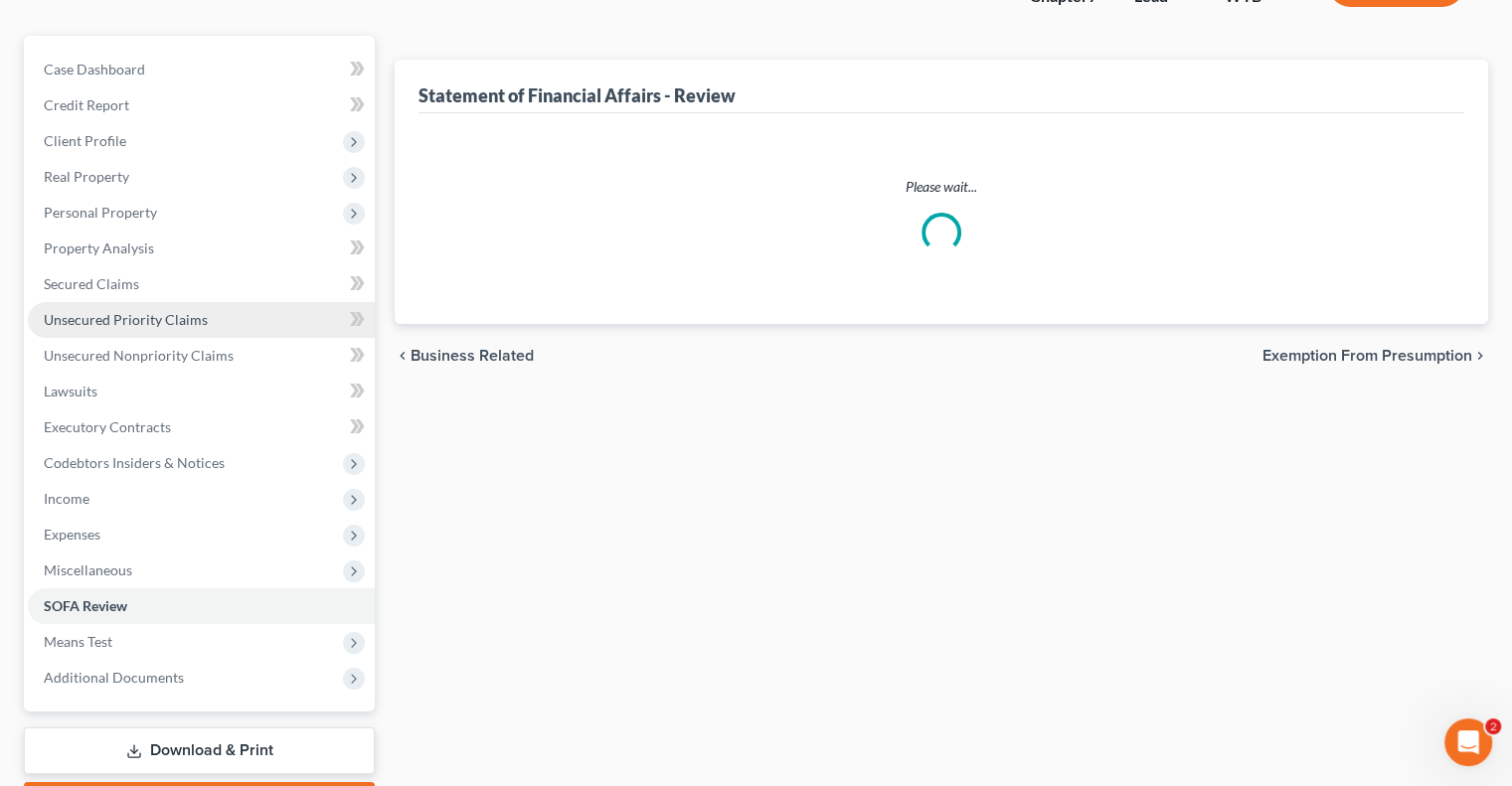 scroll, scrollTop: 0, scrollLeft: 0, axis: both 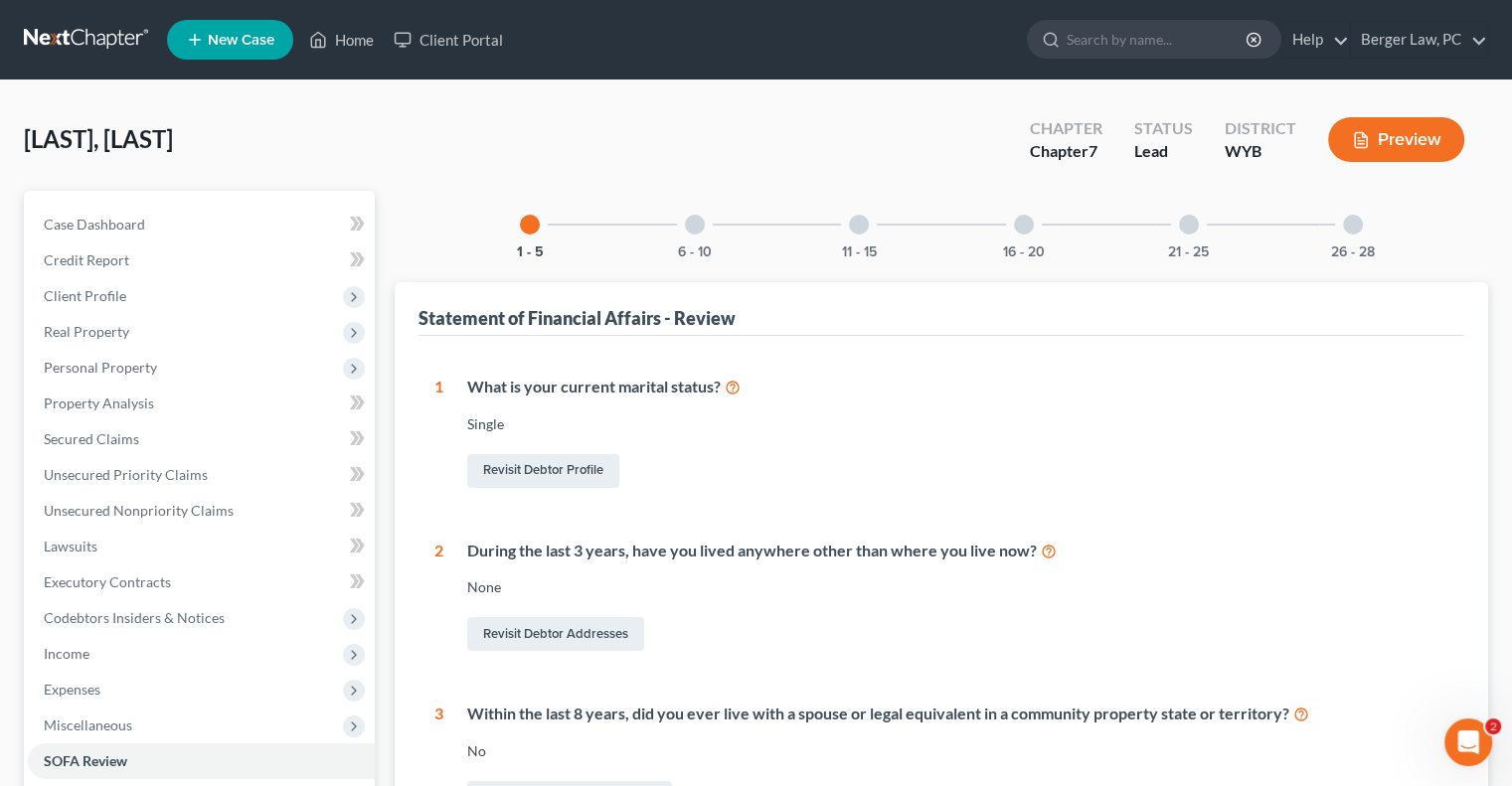 click on "21 - 25" at bounding box center [1189, 225] 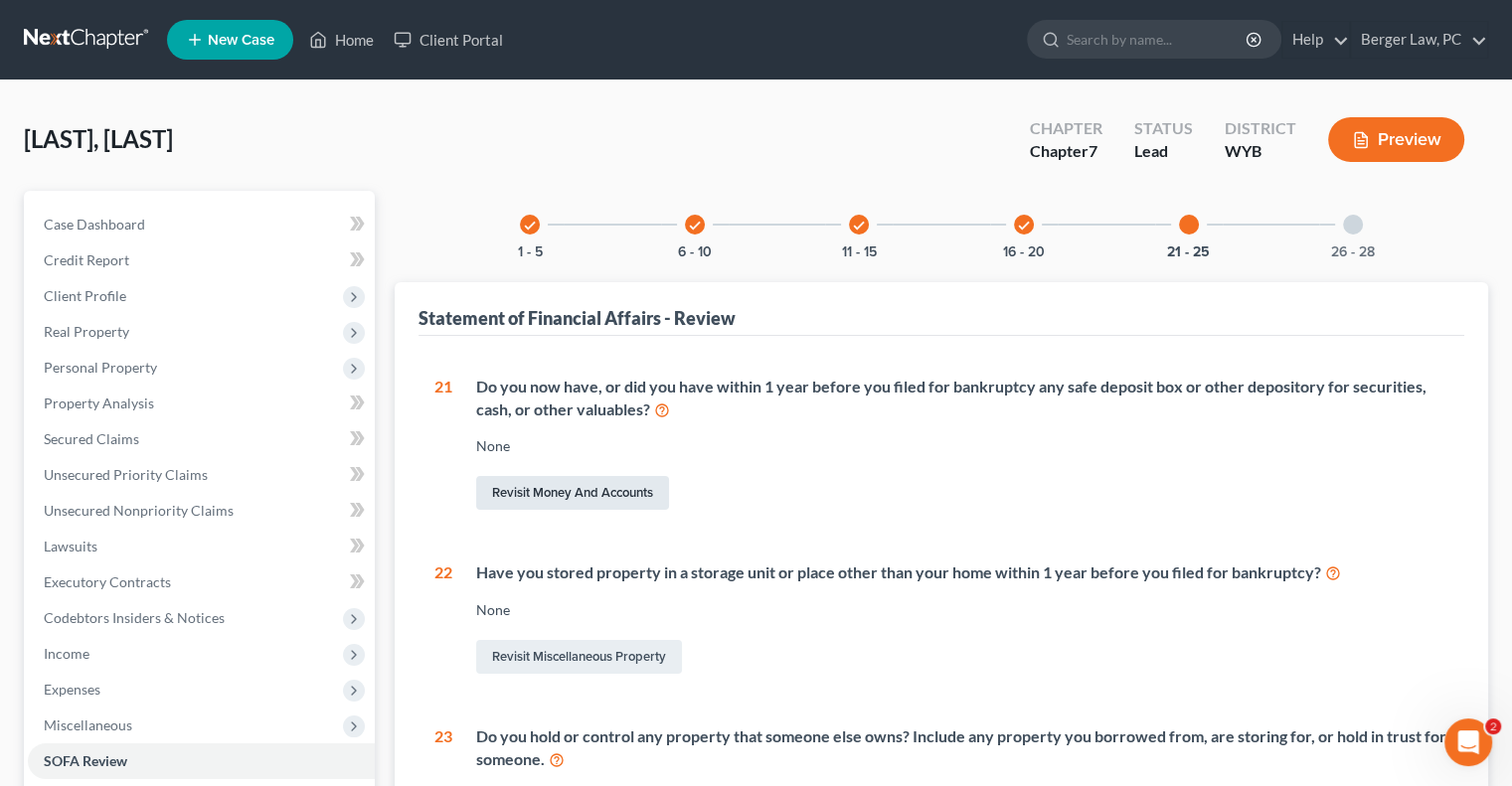 click on "Revisit Money and Accounts" at bounding box center (573, 493) 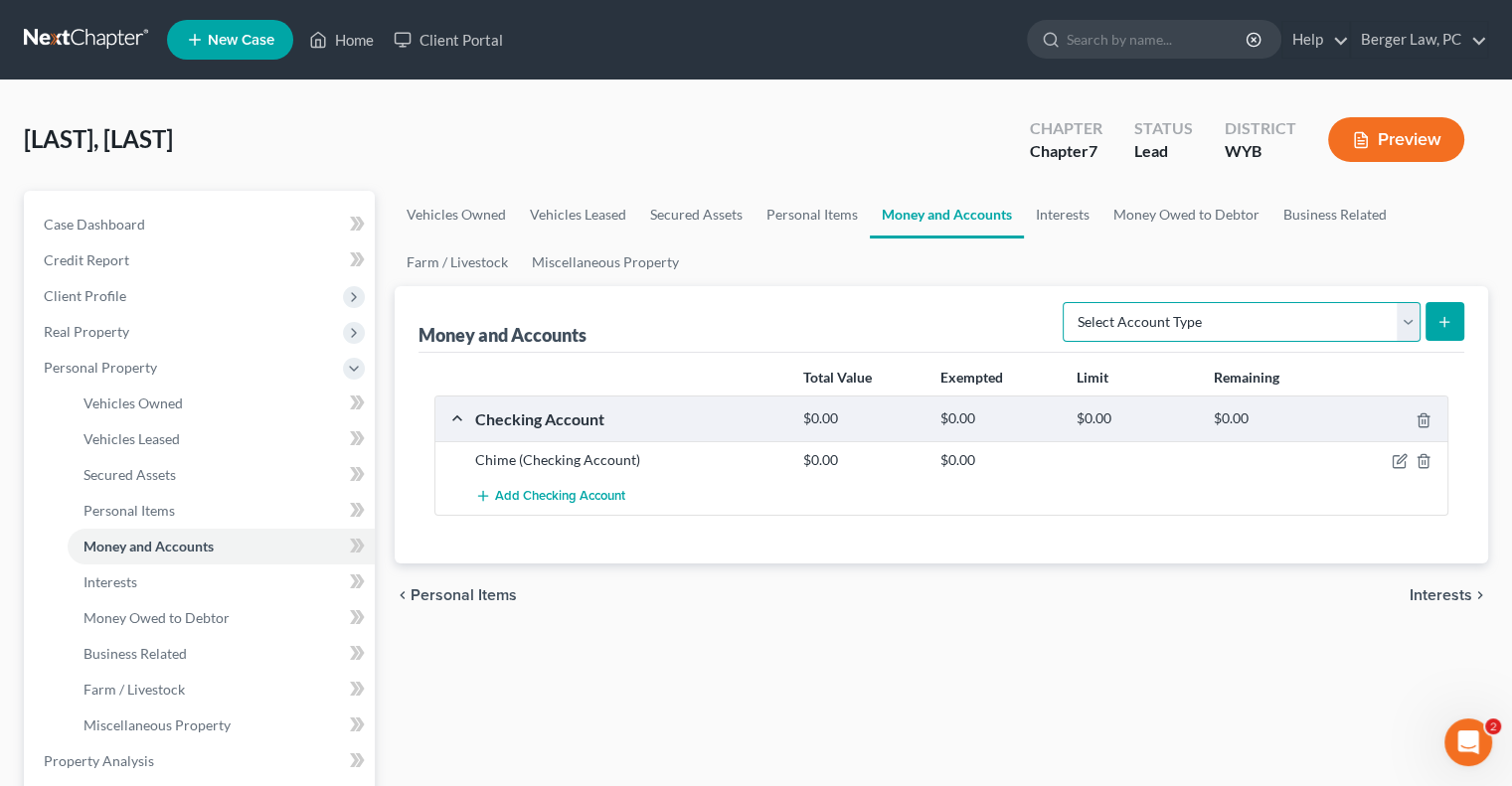 click on "Select Account Type Brokerage Cash on Hand Certificates of Deposit Checking Account Money Market Other (Credit Union, Health Savings Account, etc) Safe Deposit Box Savings Account Security Deposits or Prepayments" at bounding box center [1242, 322] 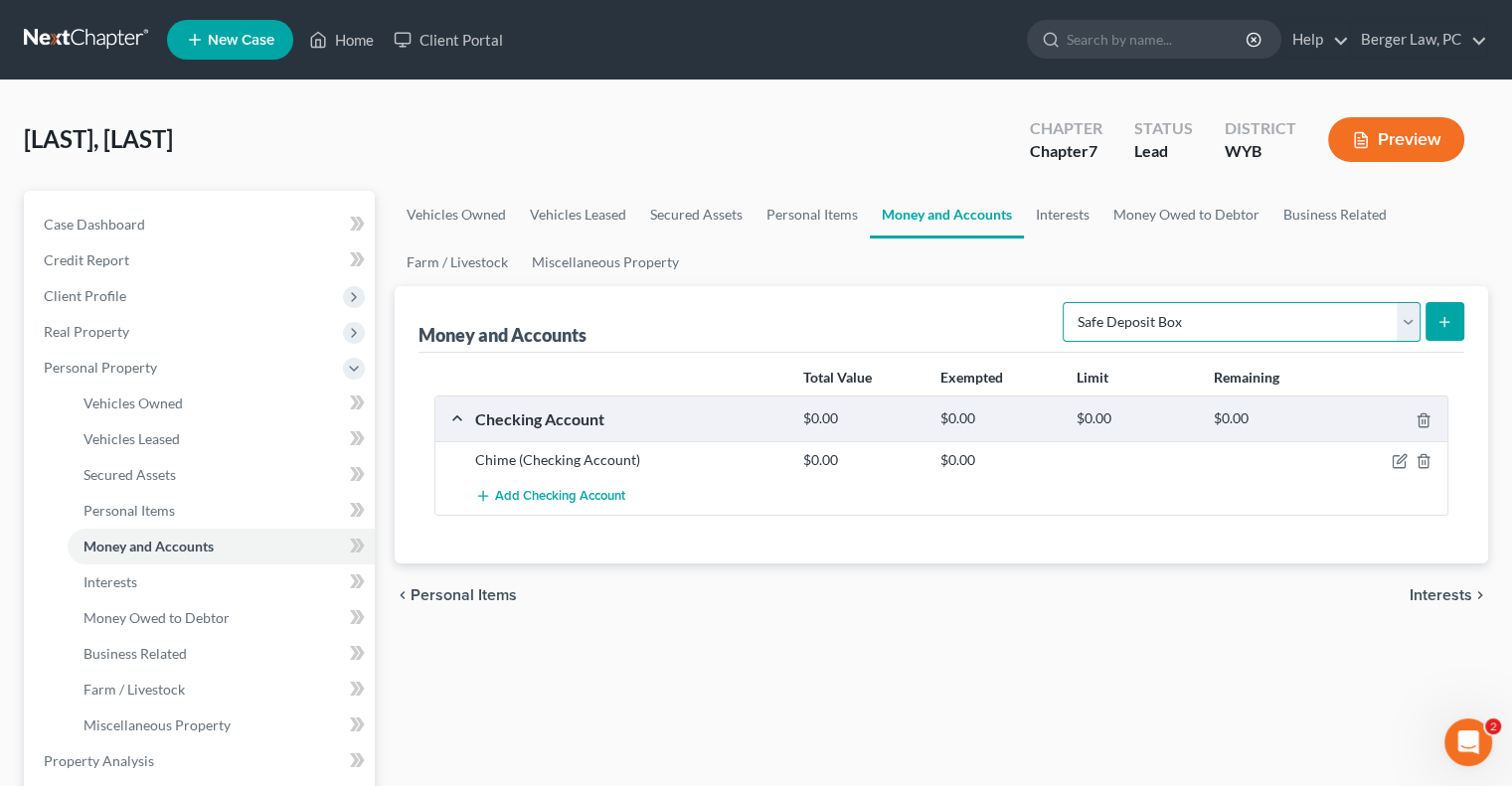 click on "Select Account Type Brokerage Cash on Hand Certificates of Deposit Checking Account Money Market Other (Credit Union, Health Savings Account, etc) Safe Deposit Box Savings Account Security Deposits or Prepayments" at bounding box center [1242, 322] 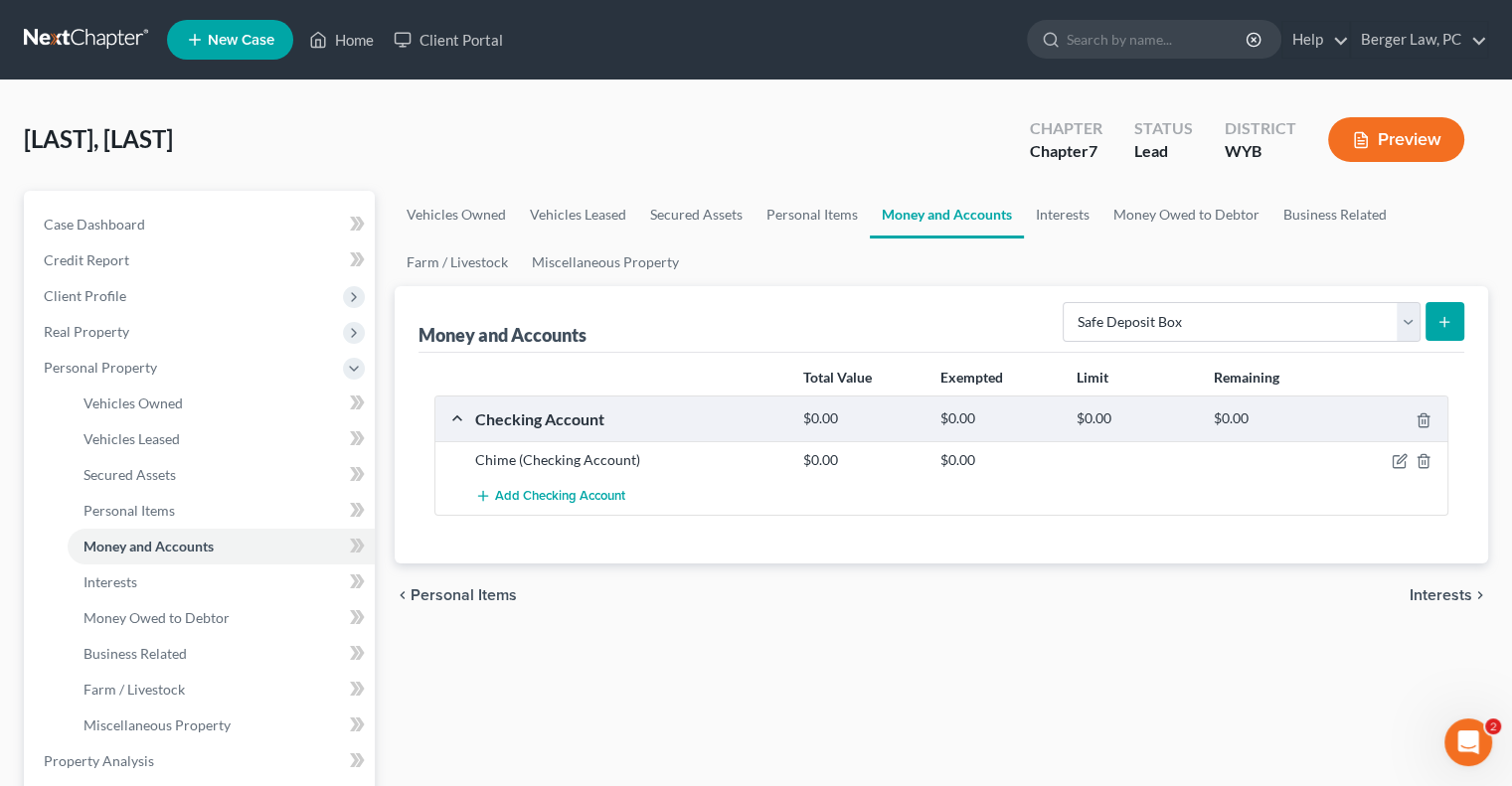 click 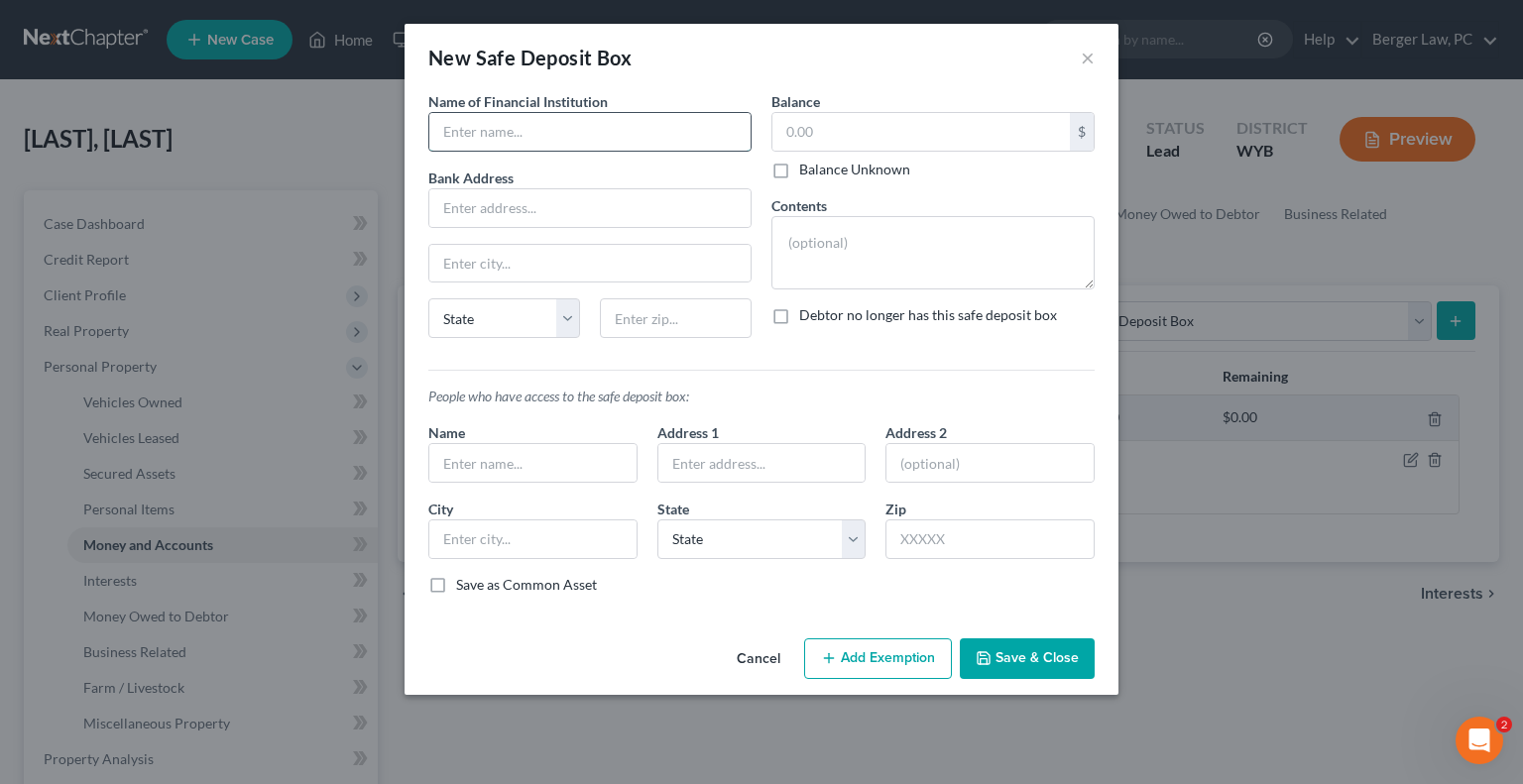 drag, startPoint x: 599, startPoint y: 125, endPoint x: 572, endPoint y: 112, distance: 29.966648 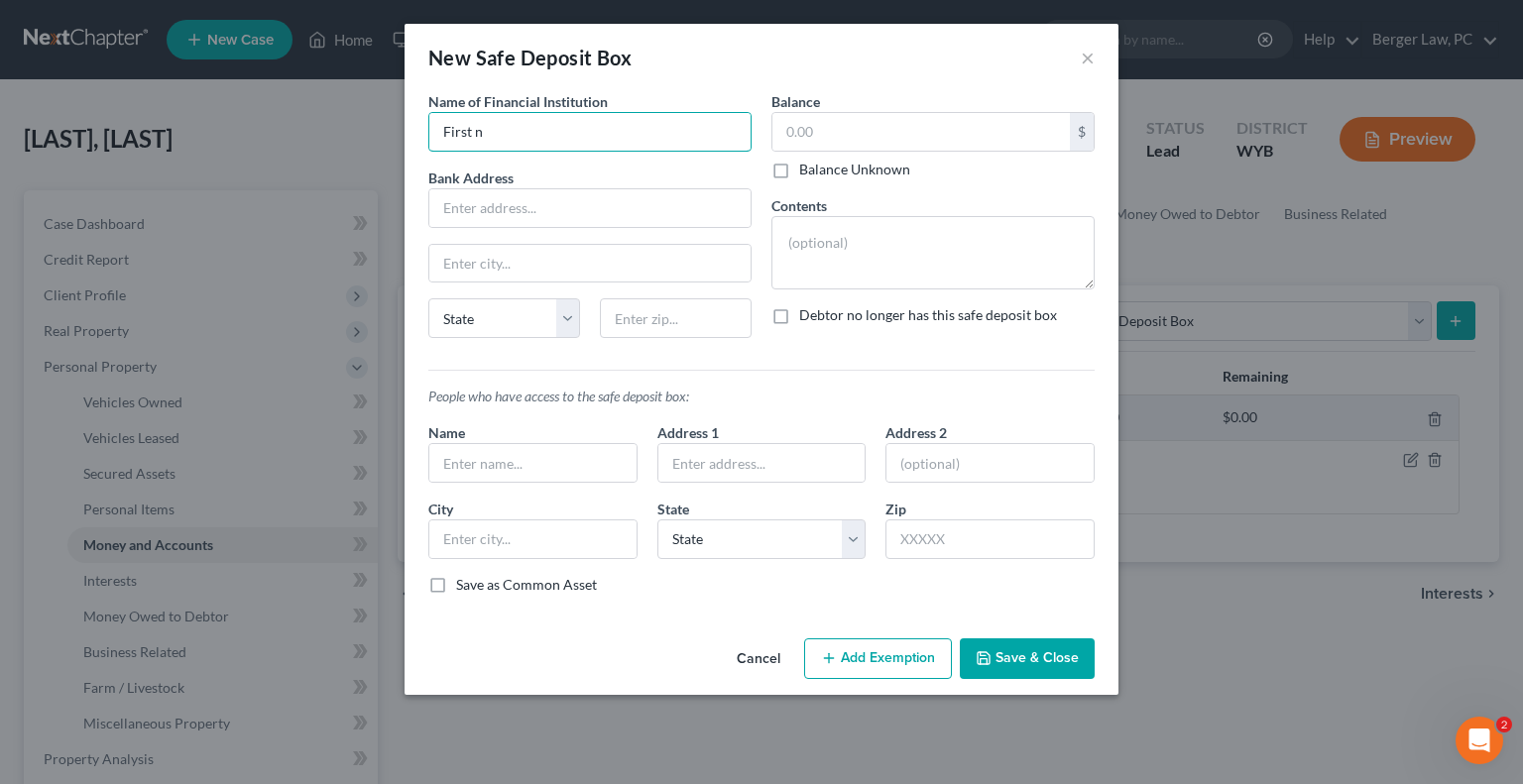 type on "First National Bank of Gillette" 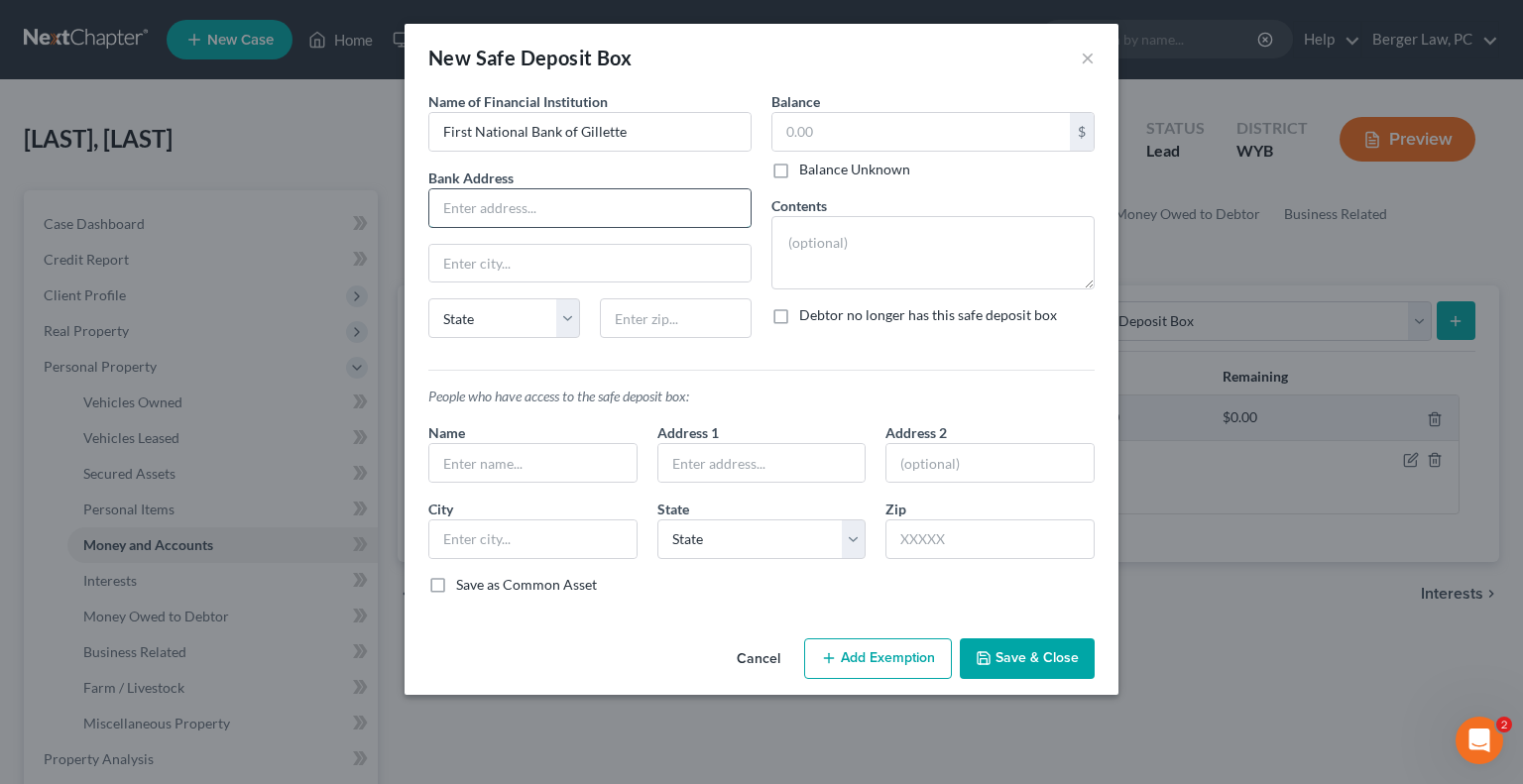 click at bounding box center [590, 208] 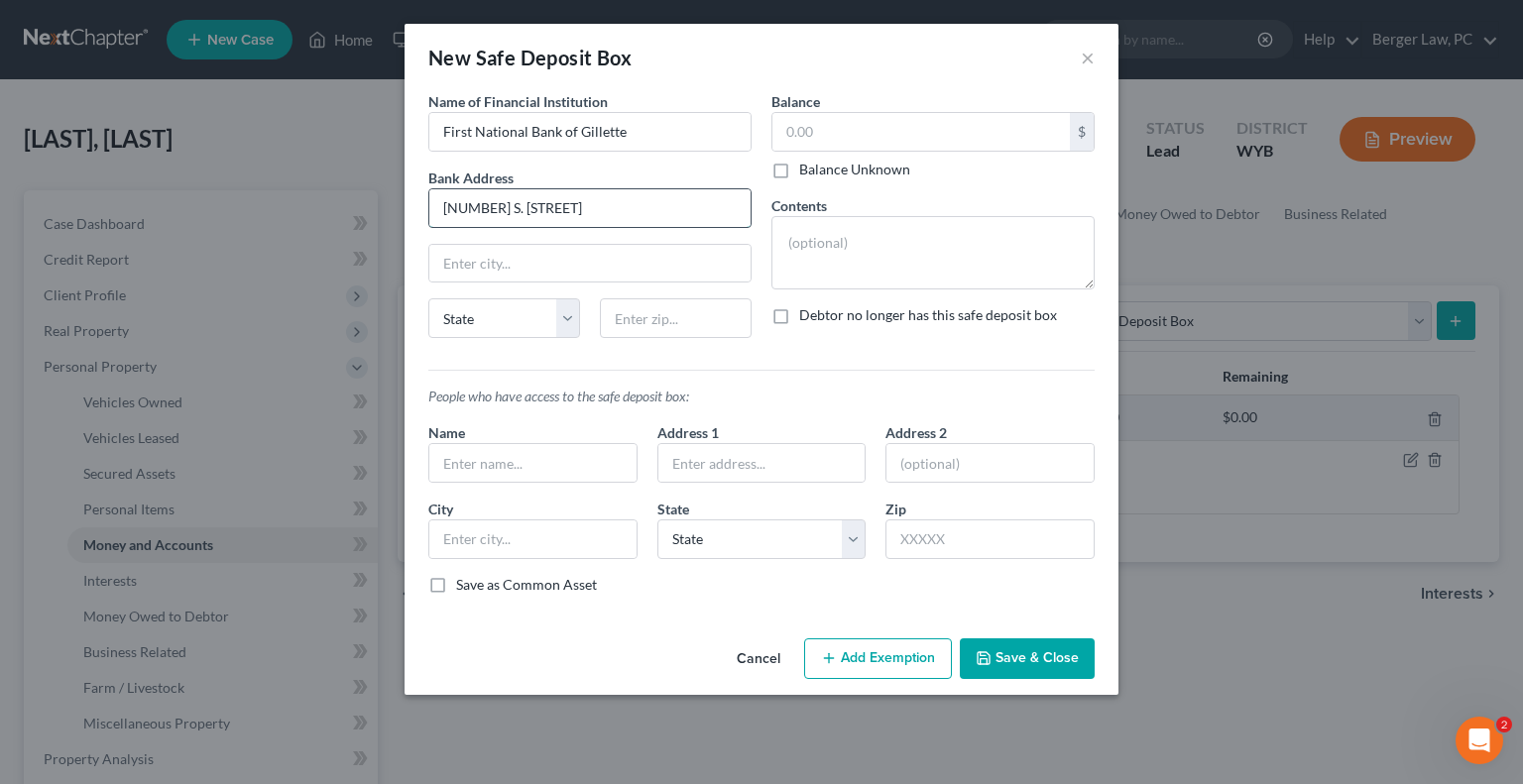 type on "319 S. Gillette Ave" 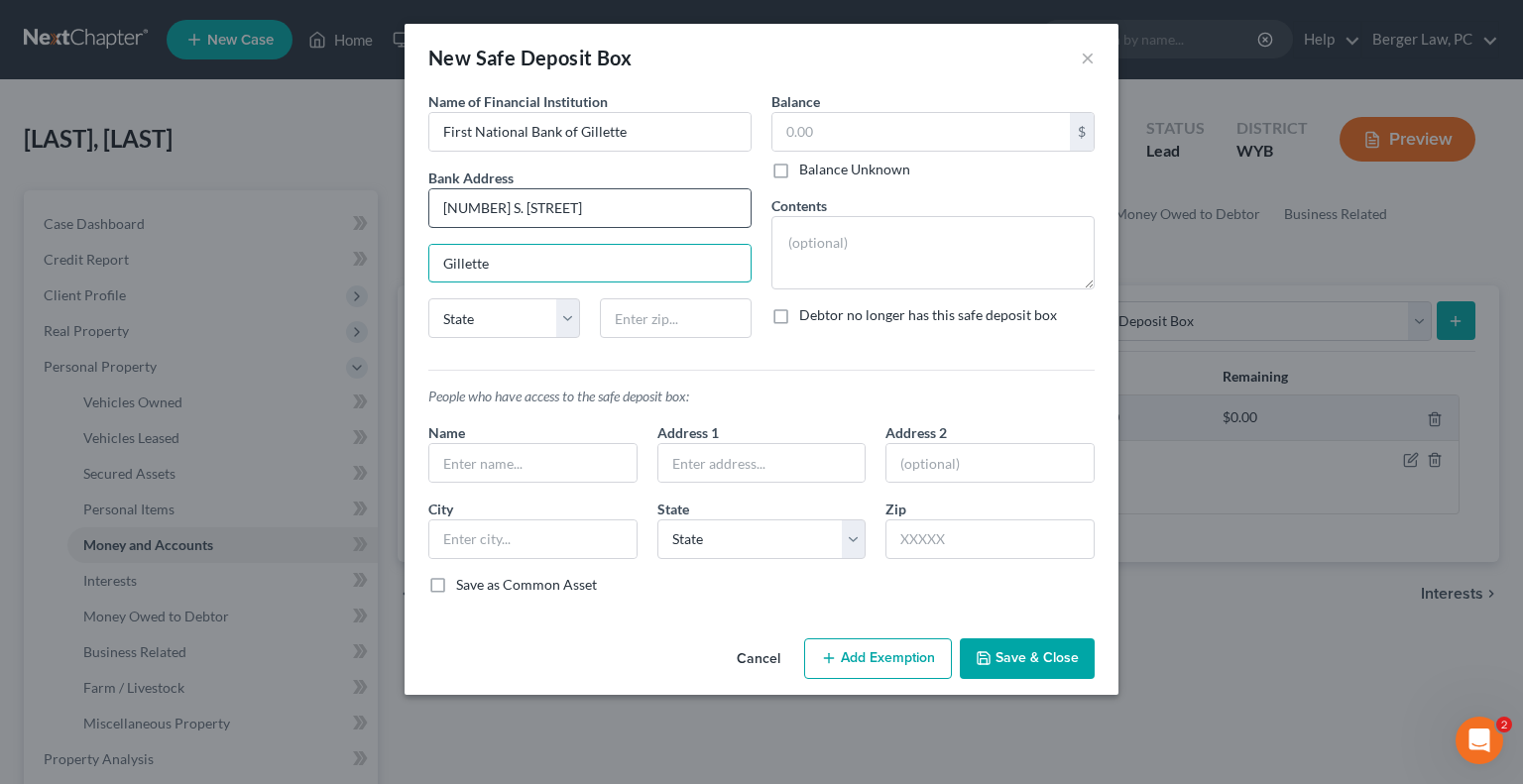 type on "Gillette" 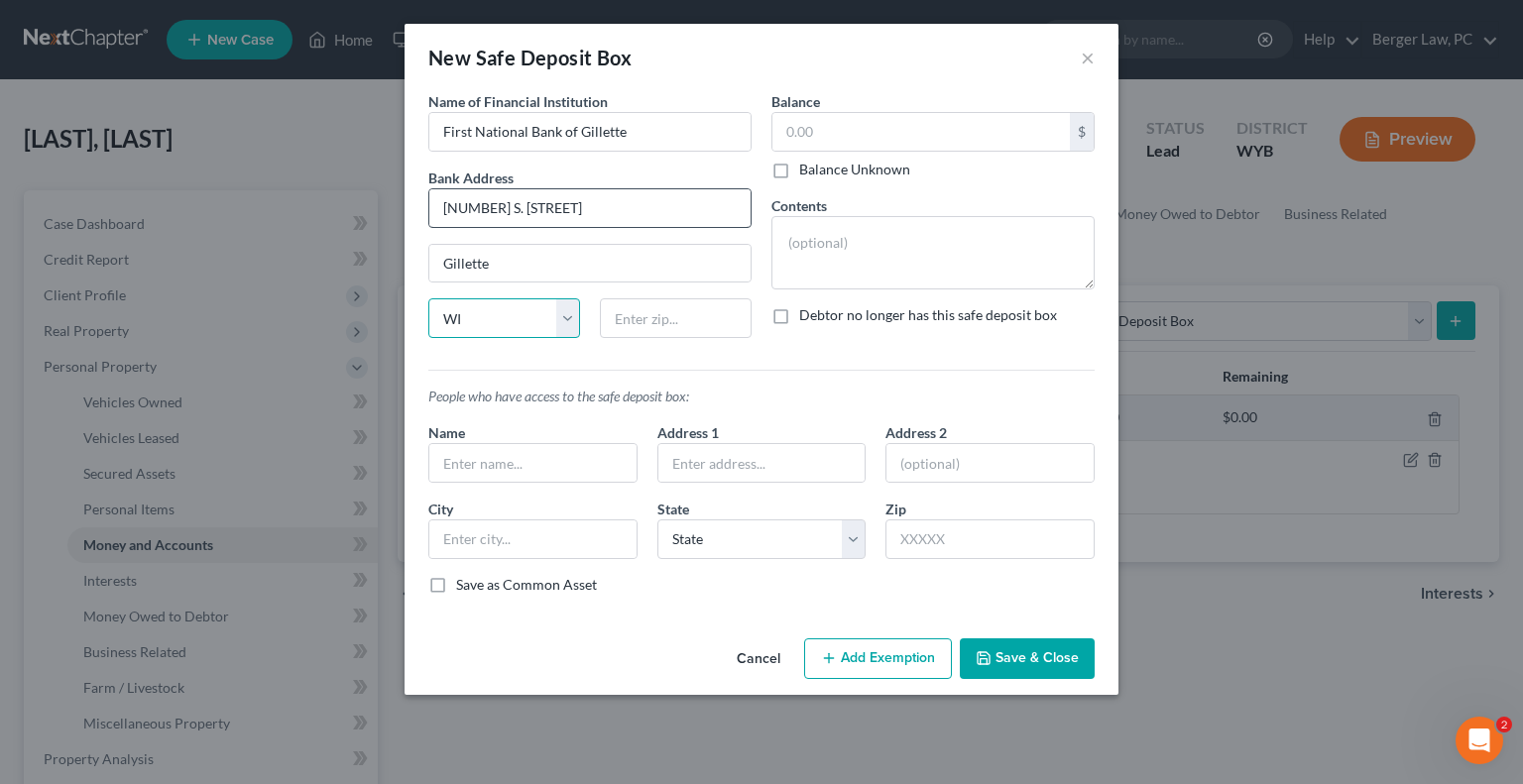 select on "53" 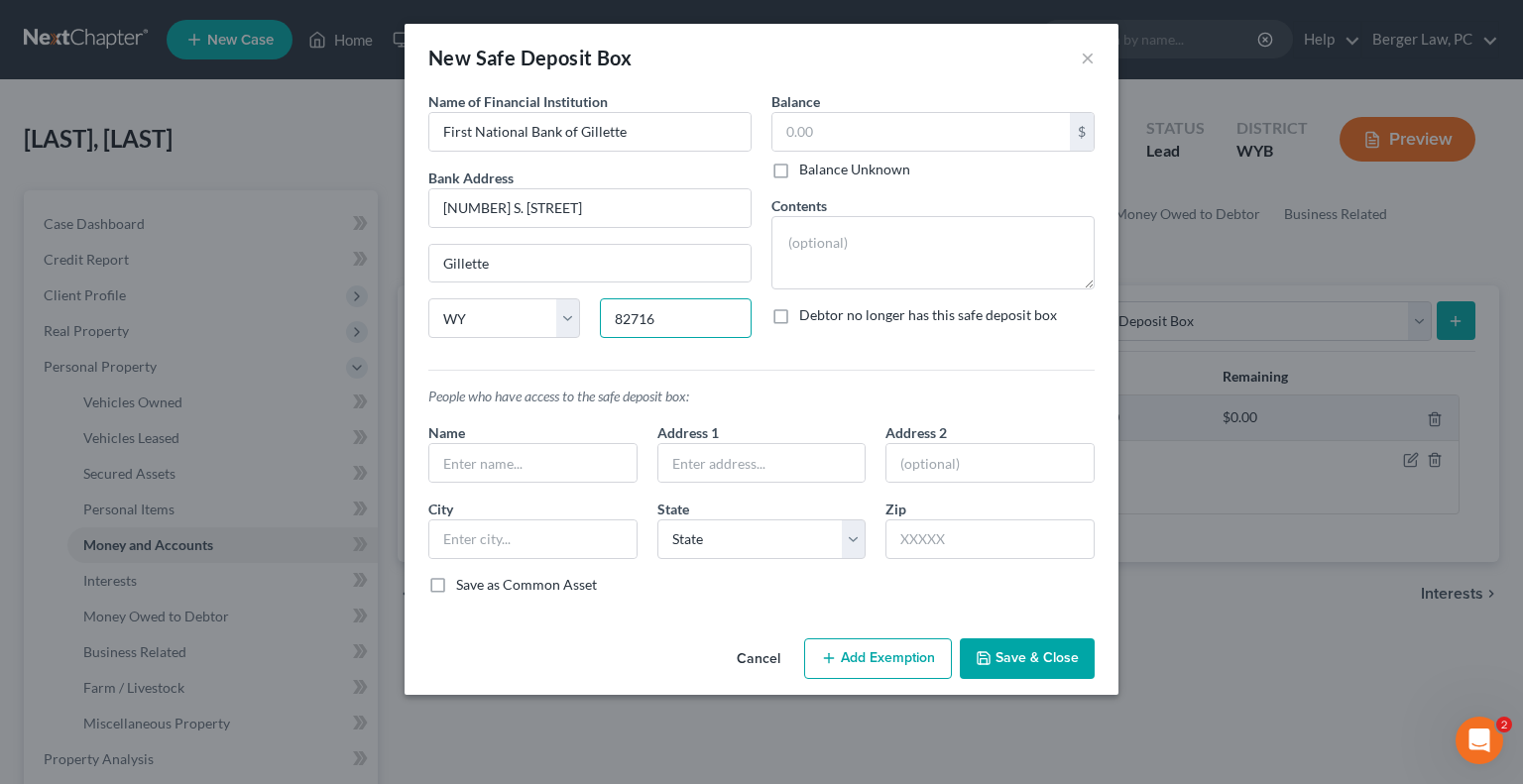 type on "82716" 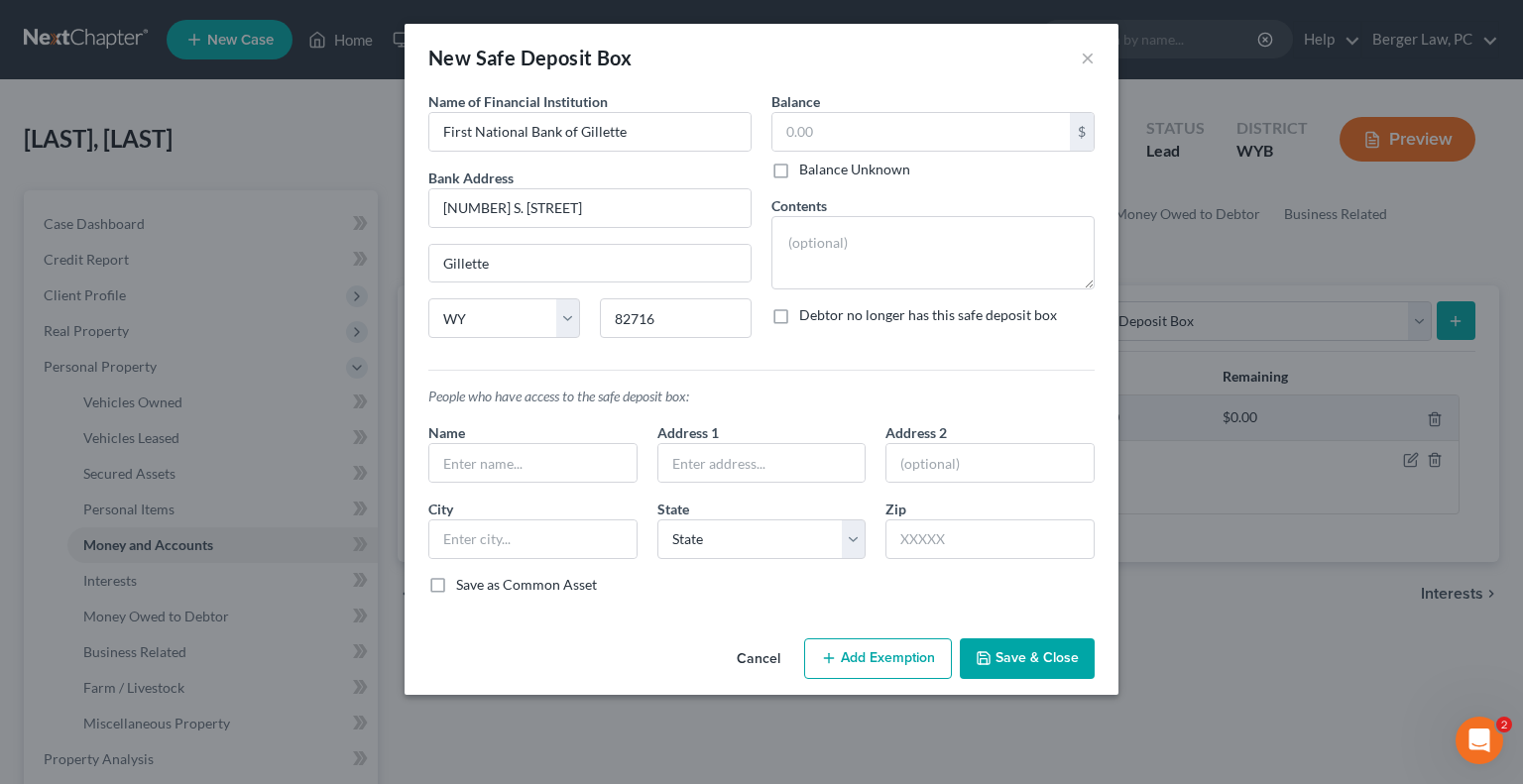 click on "People who have access to the safe deposit box:" at bounding box center [762, 396] 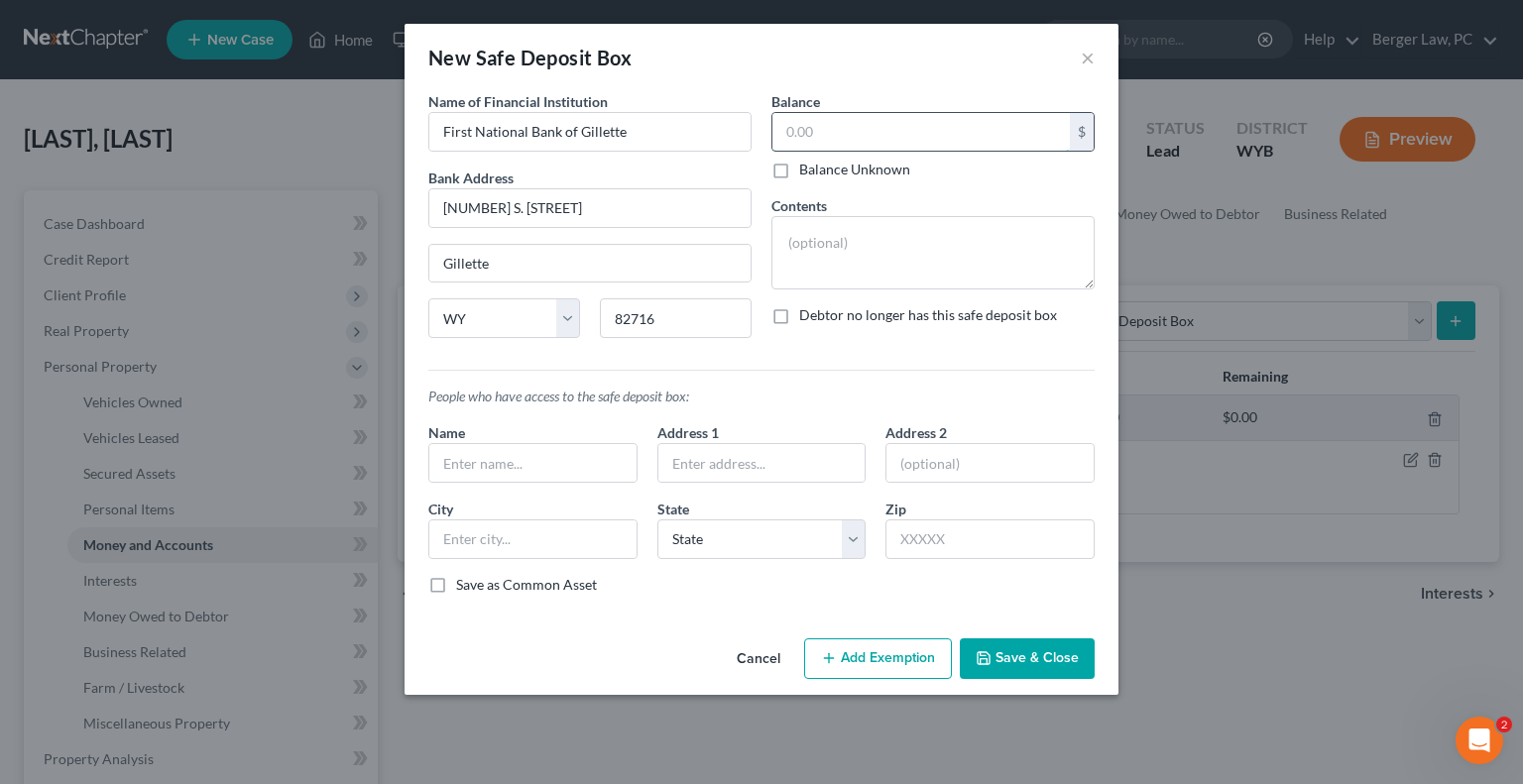 click at bounding box center (921, 132) 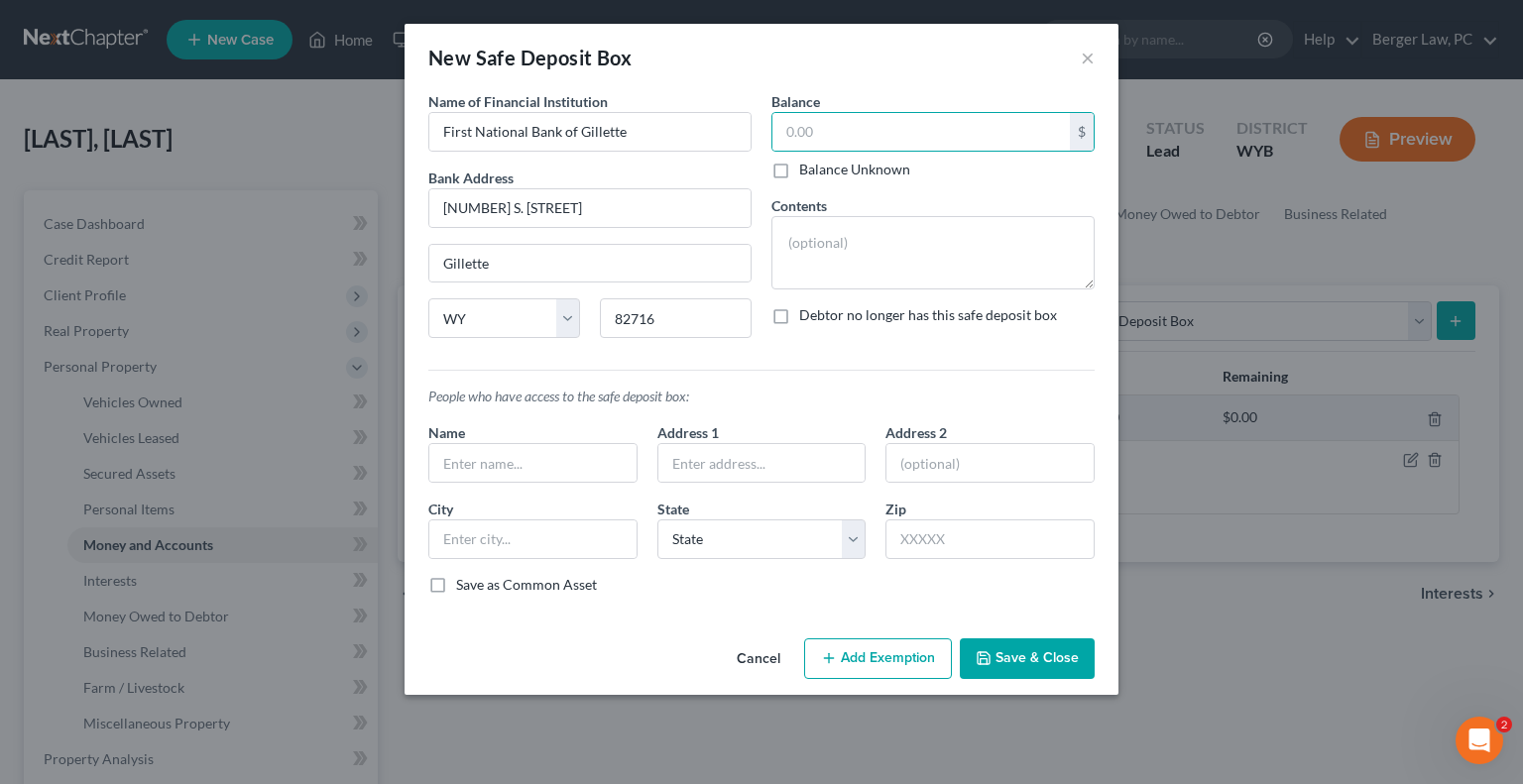 click on "Balance
$
Balance Unknown
Balance Undetermined
$
Balance Unknown
Contents Debtor no longer has this safe deposit box" at bounding box center [933, 222] 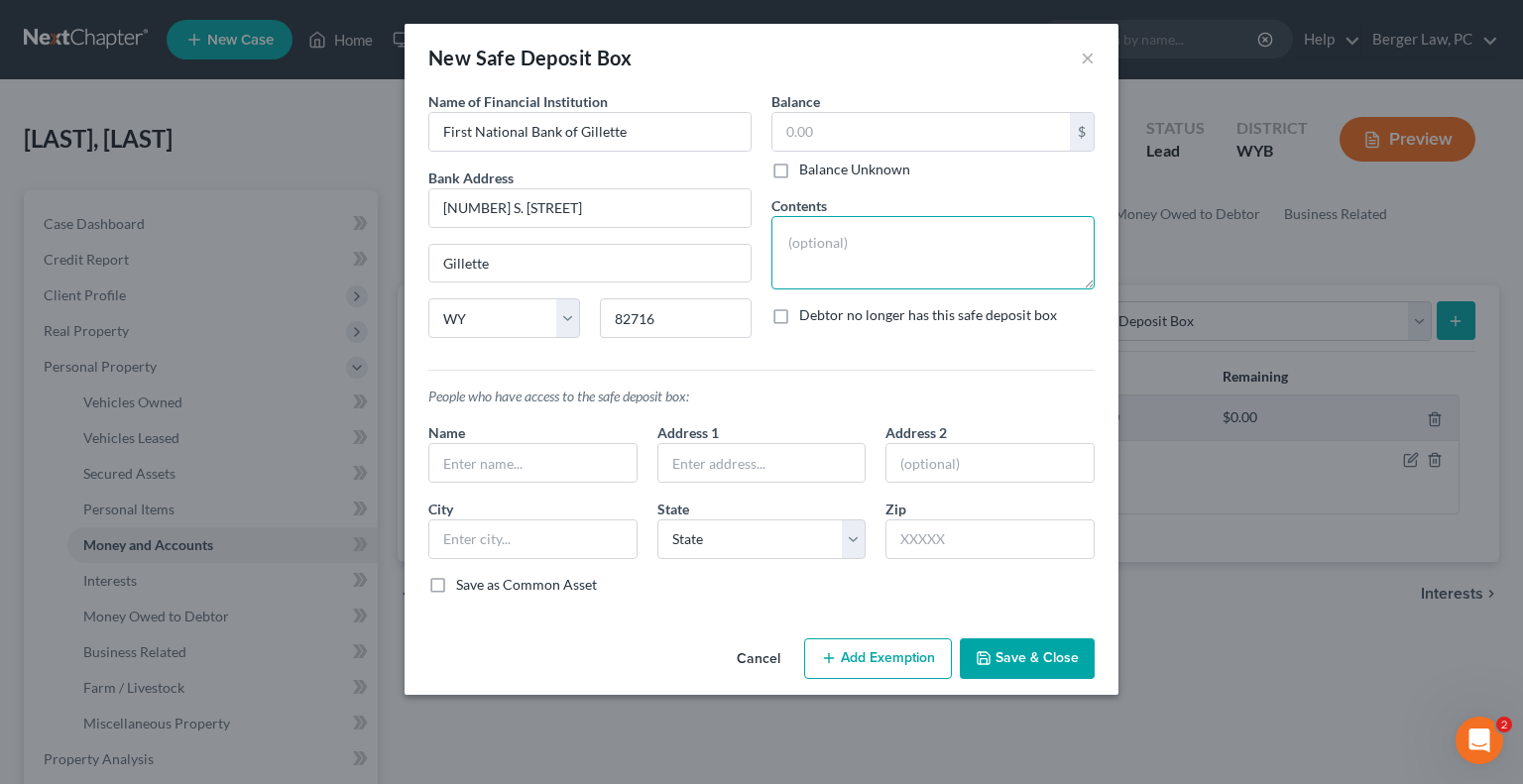 click at bounding box center (933, 253) 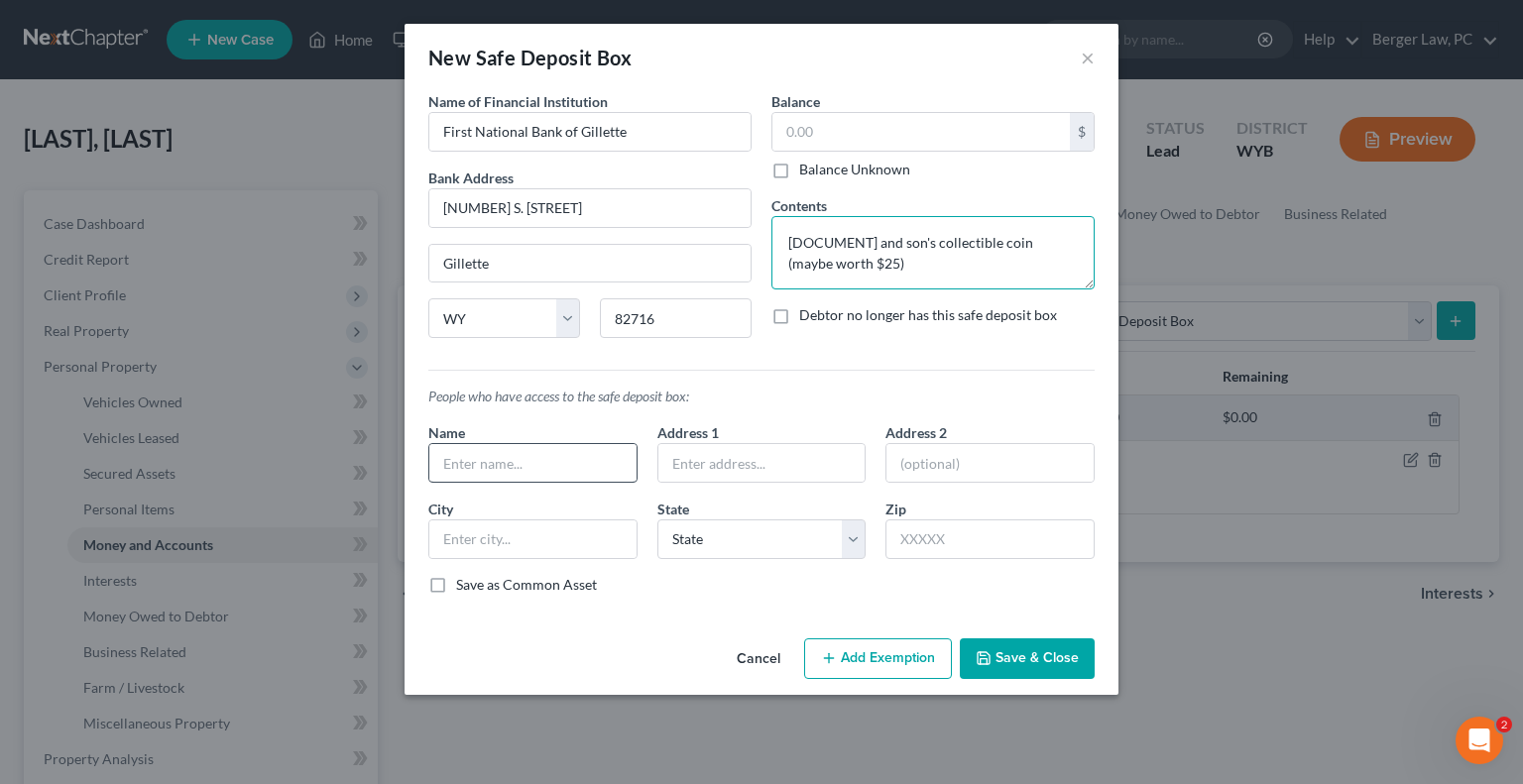 type on "Birth Certificates and son's collectible coin (maybe worth $25)" 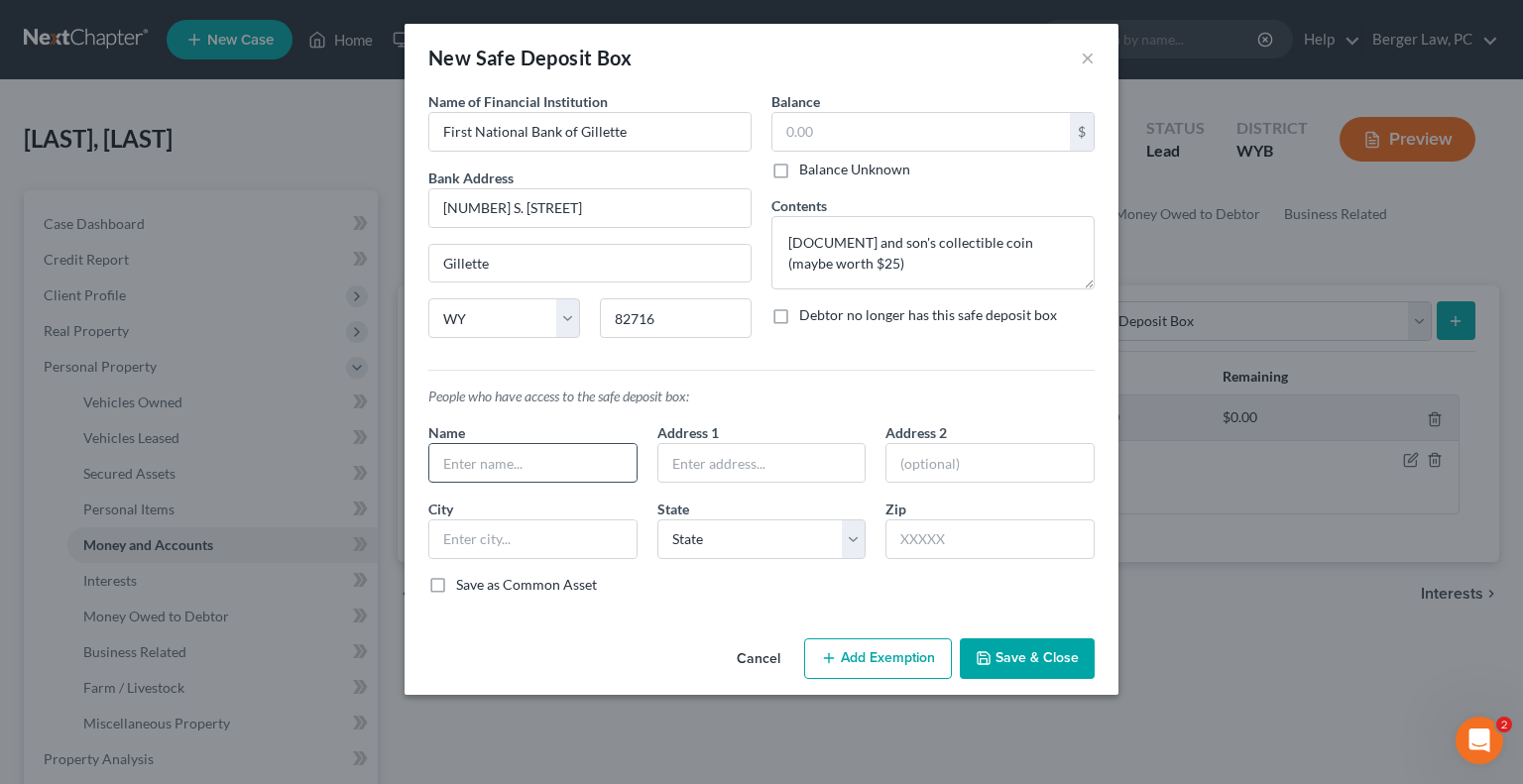 click at bounding box center [532, 463] 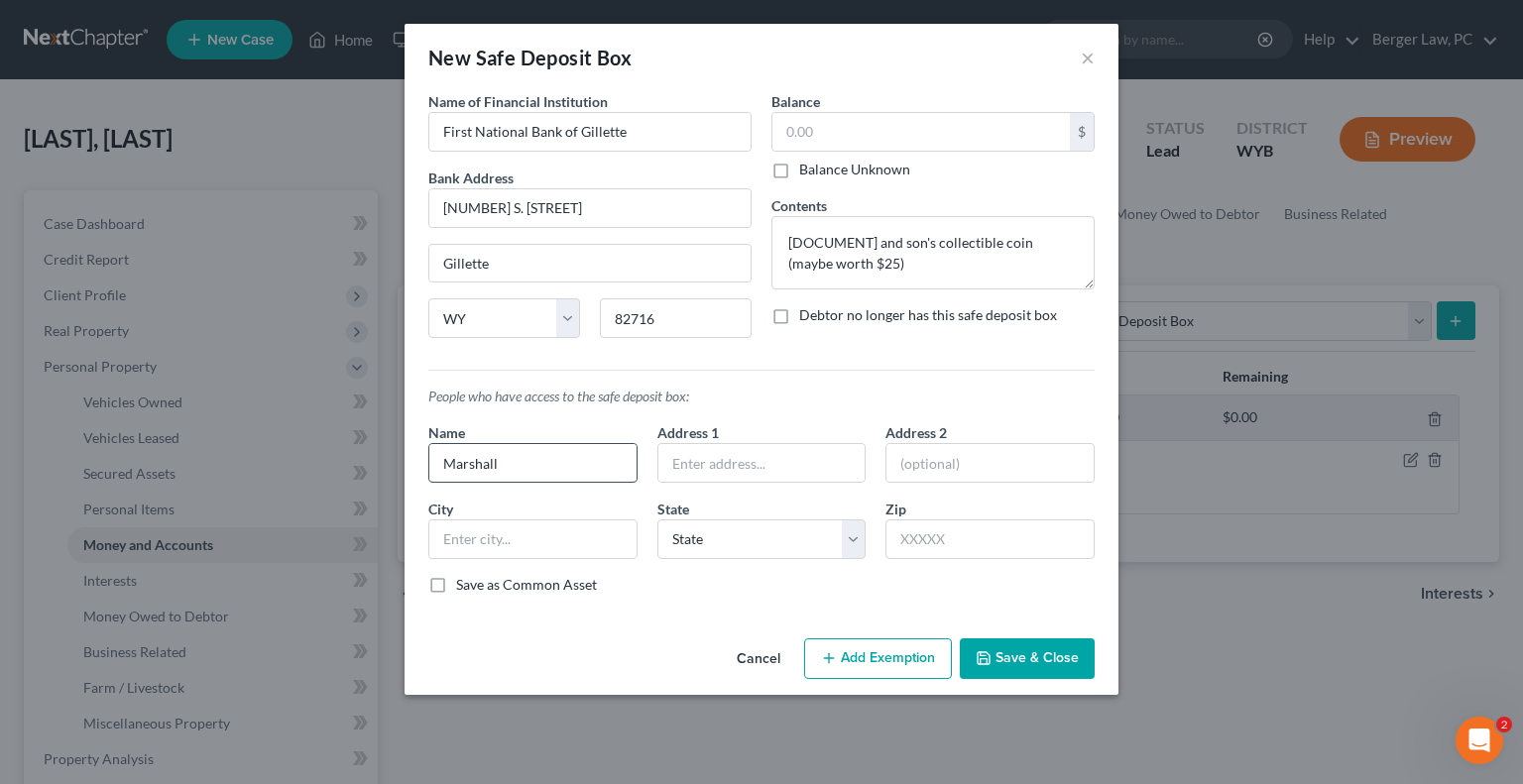 click on "Marshall" at bounding box center (532, 463) 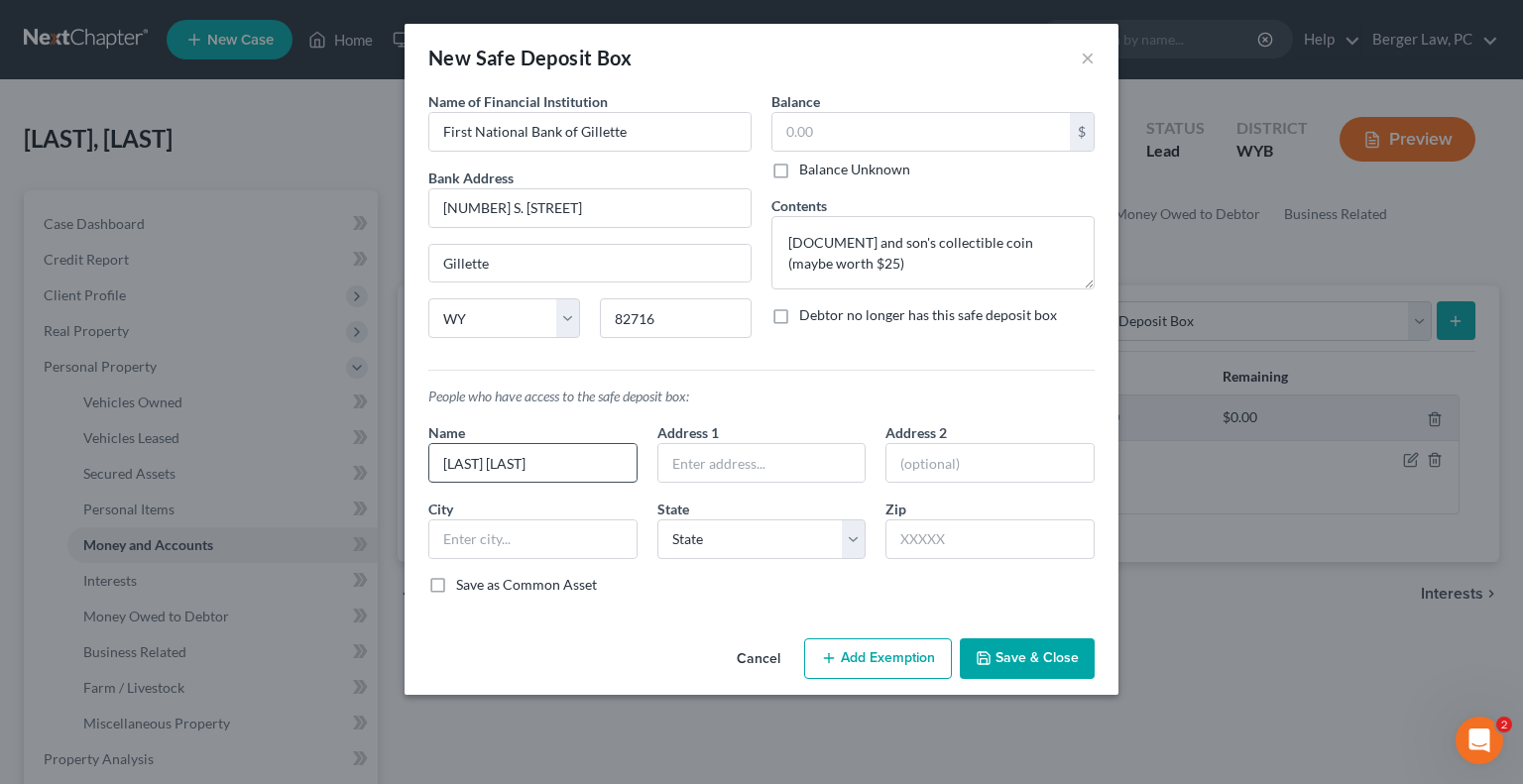 type on "Marshall Cruse" 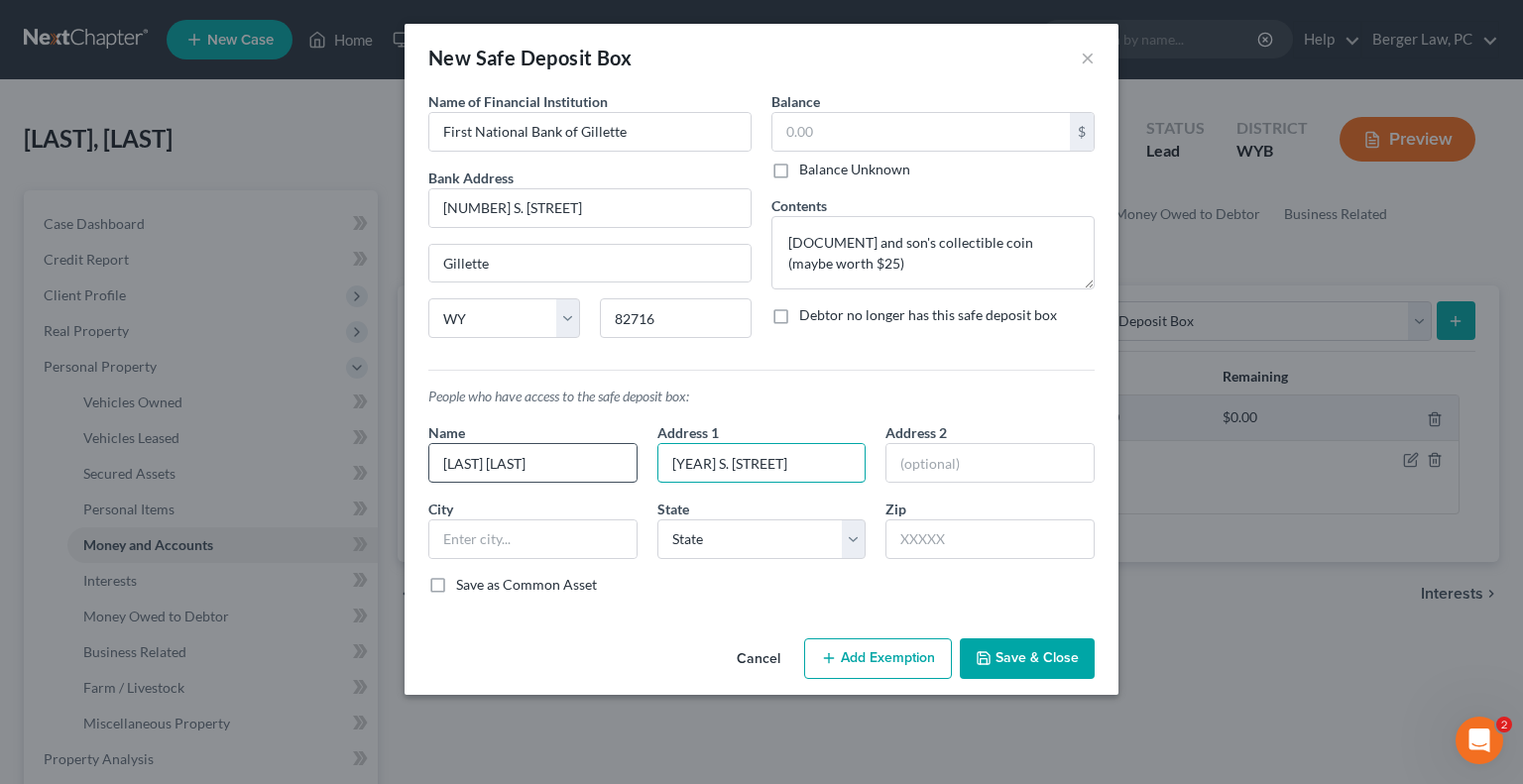 type on "2015 S. Autumn" 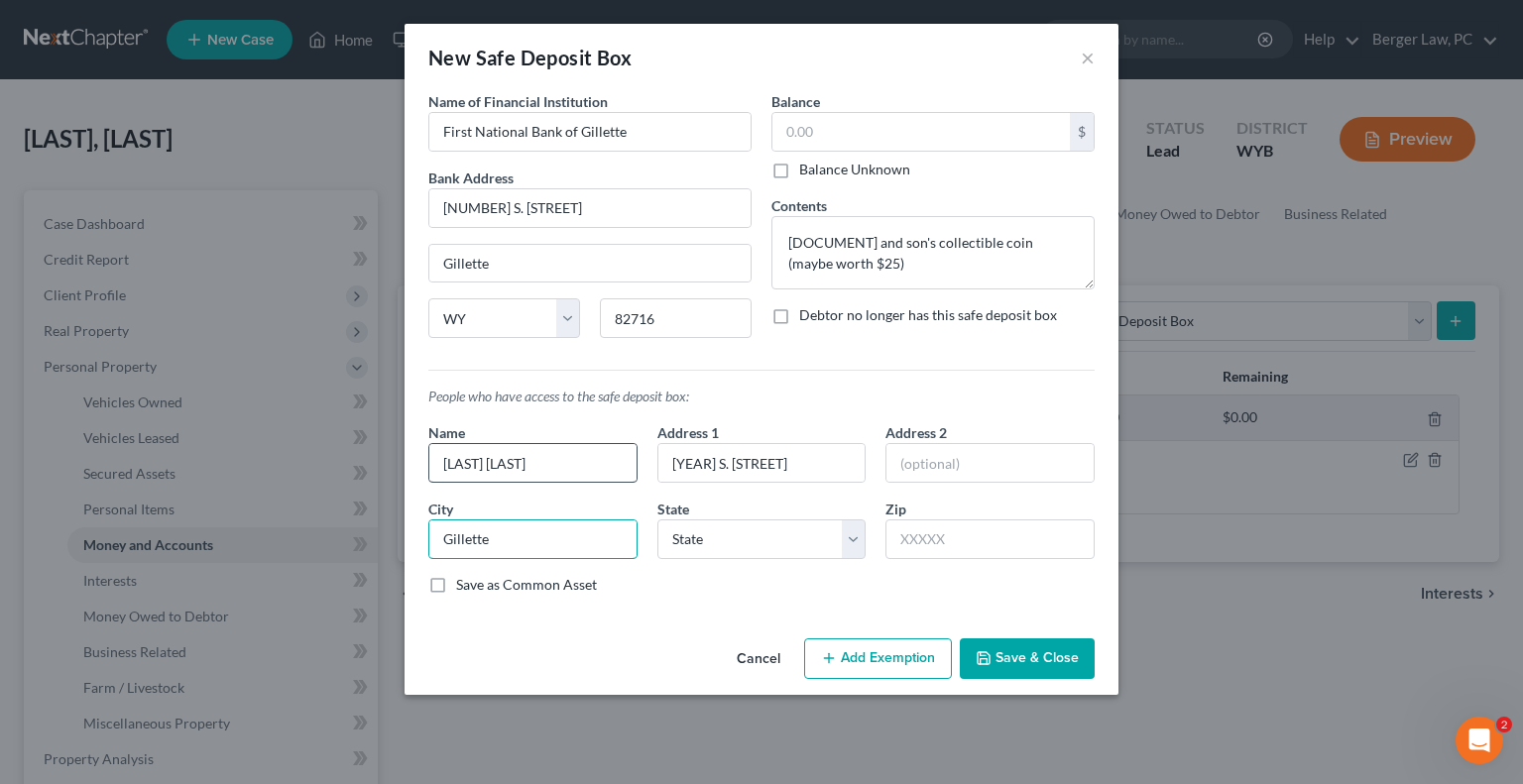 type on "Gillette" 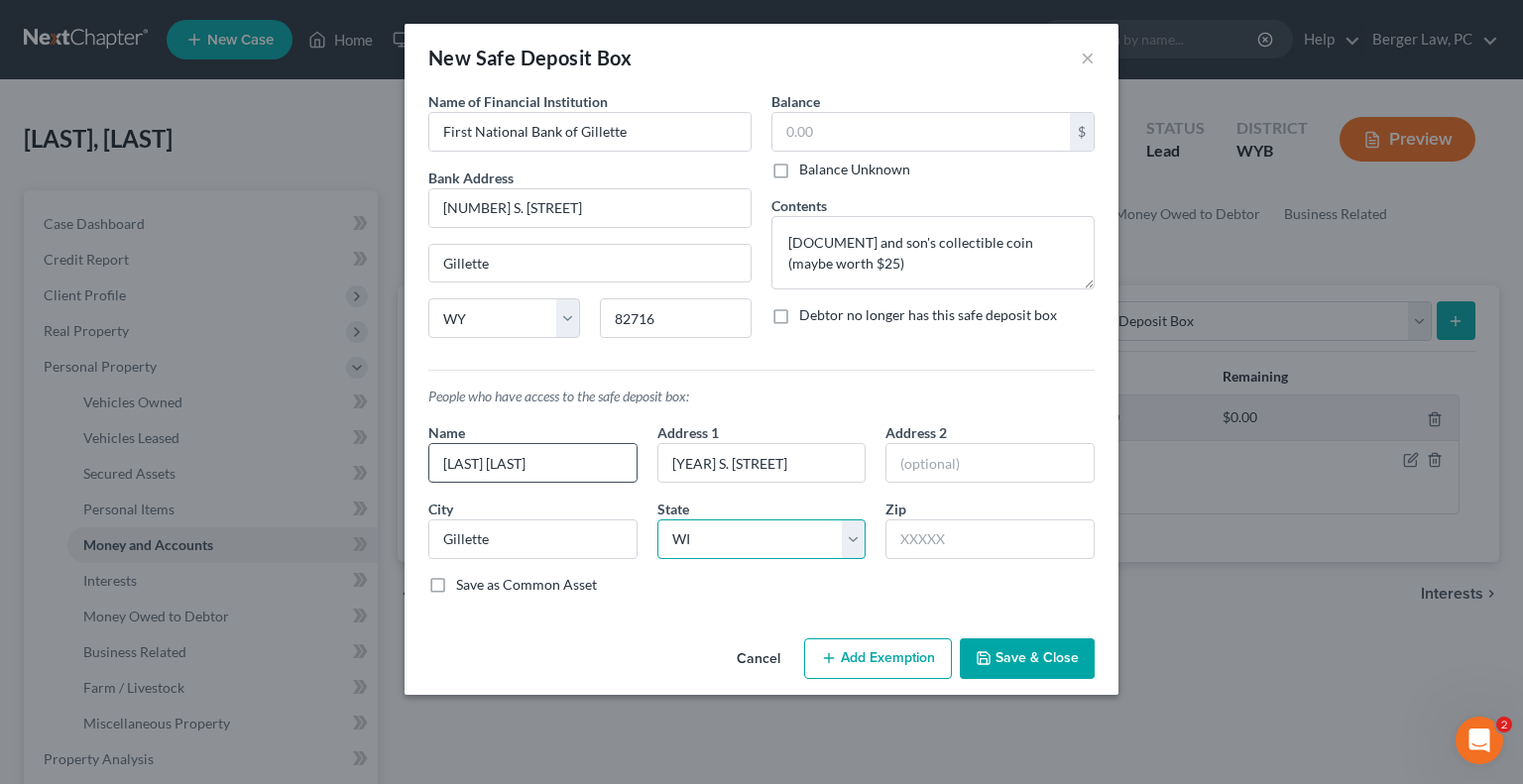 select on "53" 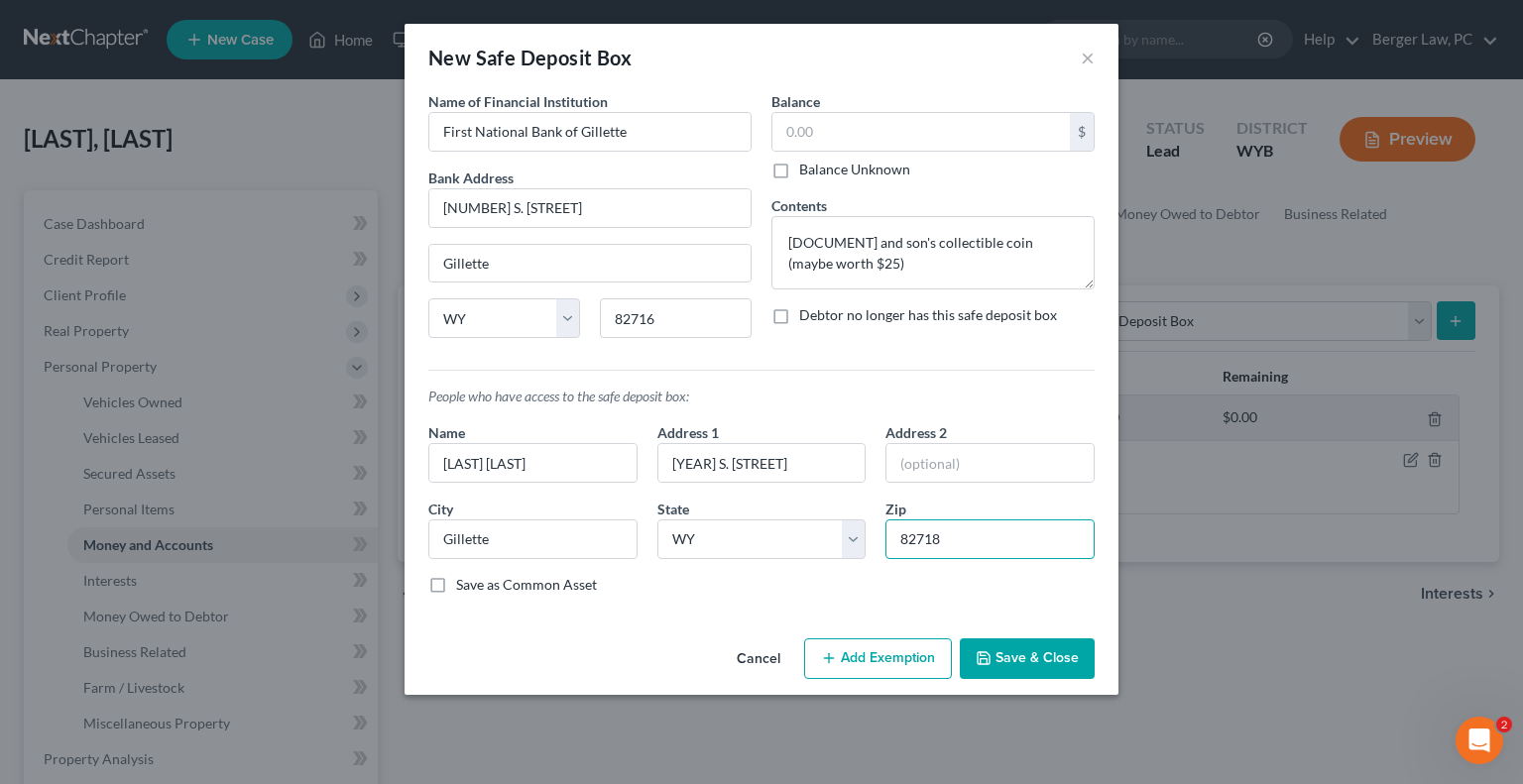 type on "82718" 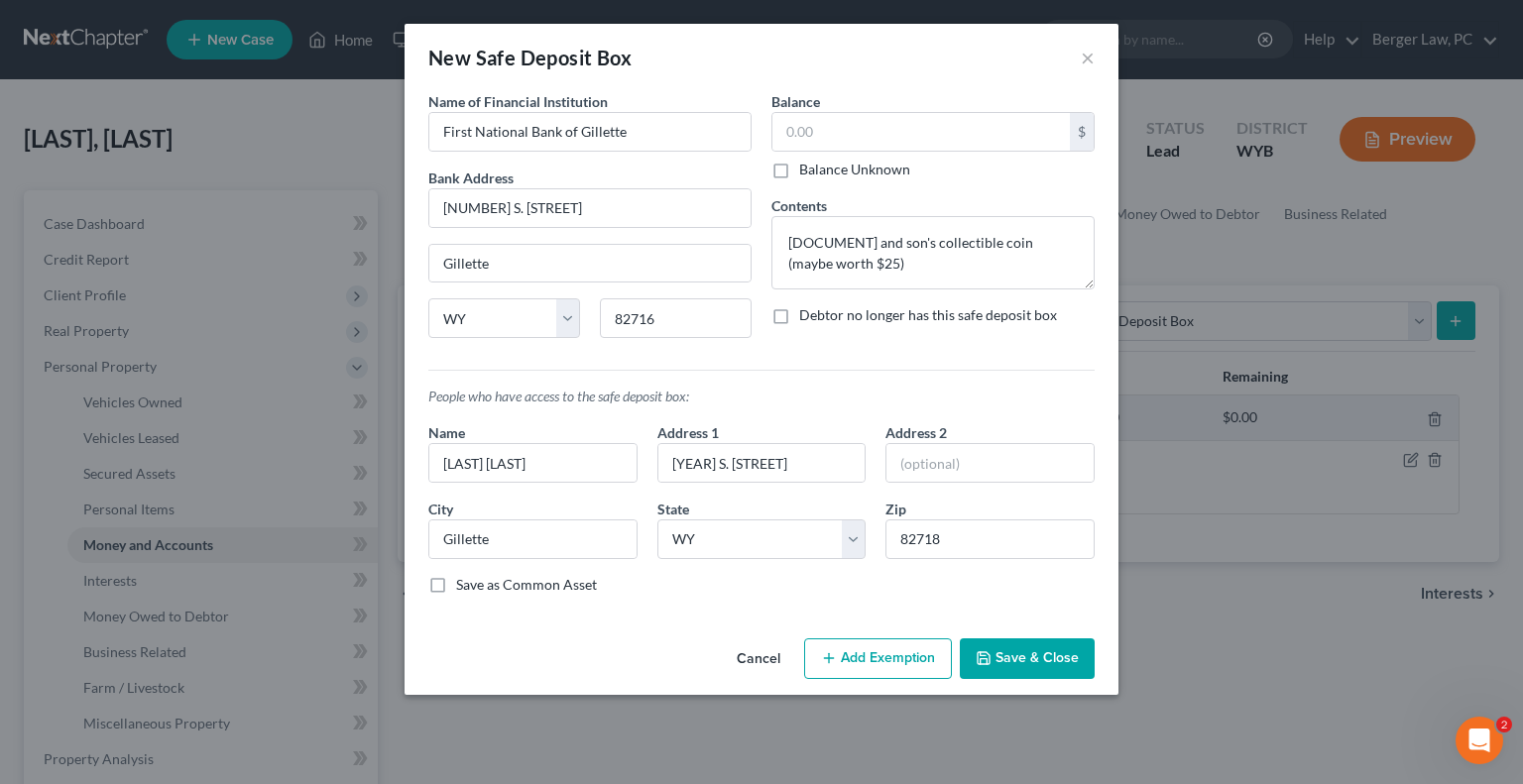 click on "An exemption set must first be selected from the Filing Information section. Common Asset Select
Name of Financial Institution
*
First National Bank of Gillette Bank Address 319 S. Gillette Ave Gillette State AL AK AR AZ CA CO CT DE DC FL GA GU HI ID IL IN IA KS KY LA ME MD MA MI MN MS MO MT NC ND NE NV NH NJ NM NY OH OK OR PA PR RI SC SD TN TX UT VI VA VT WA WV WI WY 82716 Balance
$
Balance Unknown
Balance Undetermined
$
Balance Unknown
Contents Birth Certificates and son's collectible coin (maybe worth $25) Debtor no longer has this safe deposit box People who have access to the safe deposit box: Name Marshall Cruse Address 1 2015 S. Autumn Address 2 City Gillette State State AL AK AR AZ CA CO CT DE DC FL GA GU HI ID IL IN IA KS KY LA ME MD MA MI MN MS MO MT NC ND NE NV NH NJ NM NY OH OK OR PA PR RI SC SD TN TX UT VI VA VT WA WV WI WY Zip 82718 Save as Common Asset" at bounding box center [762, 361] 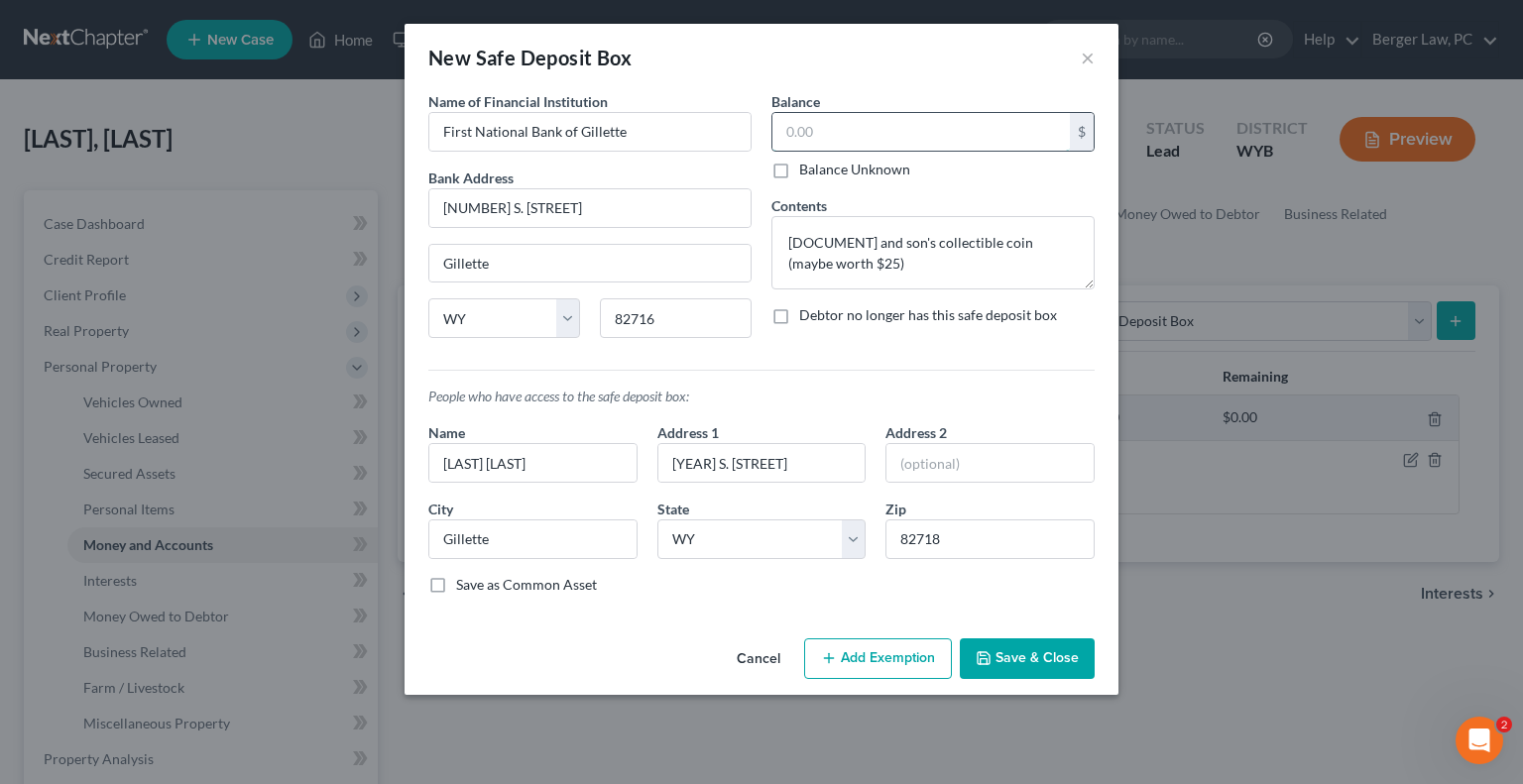 click at bounding box center [921, 132] 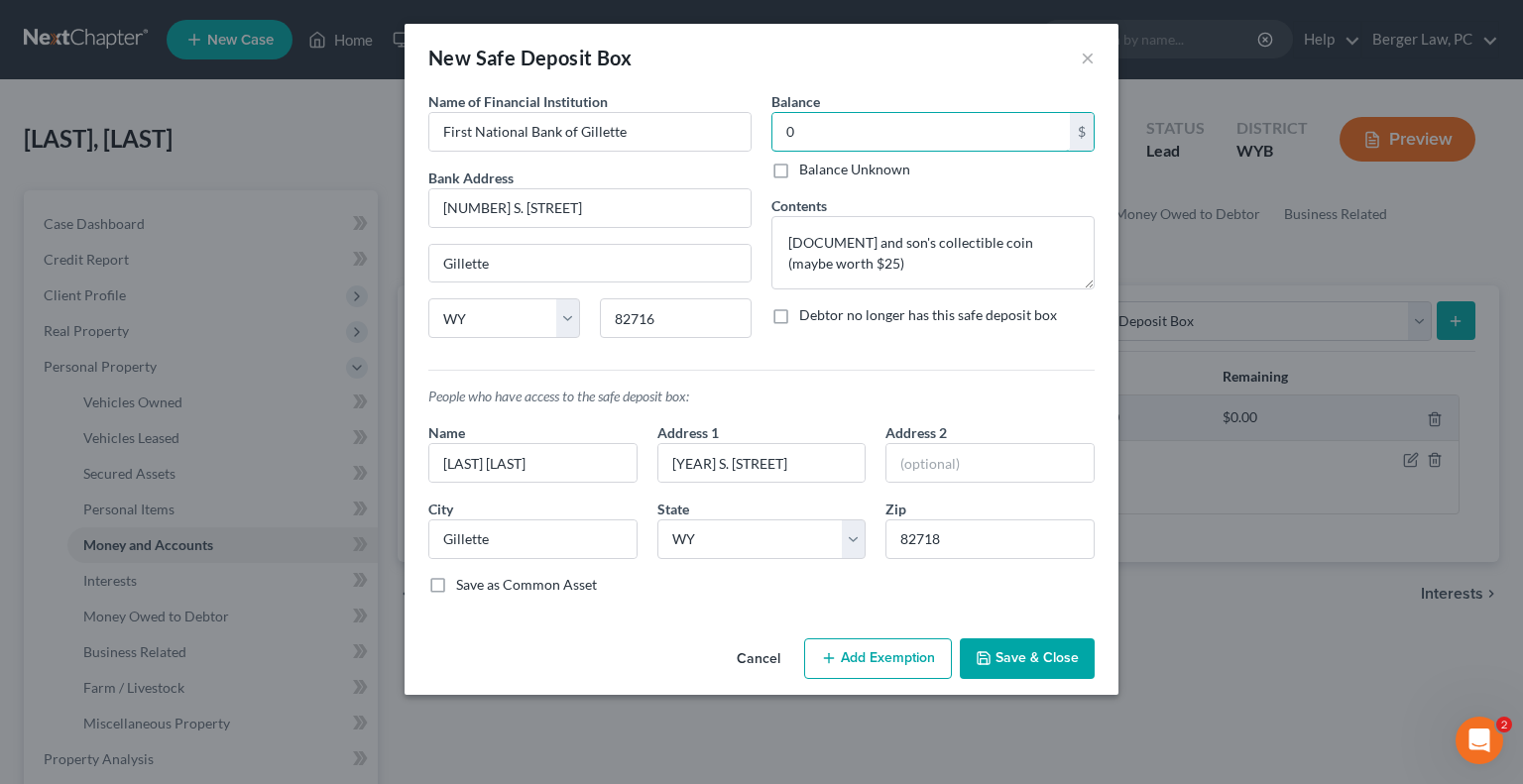 type on "0" 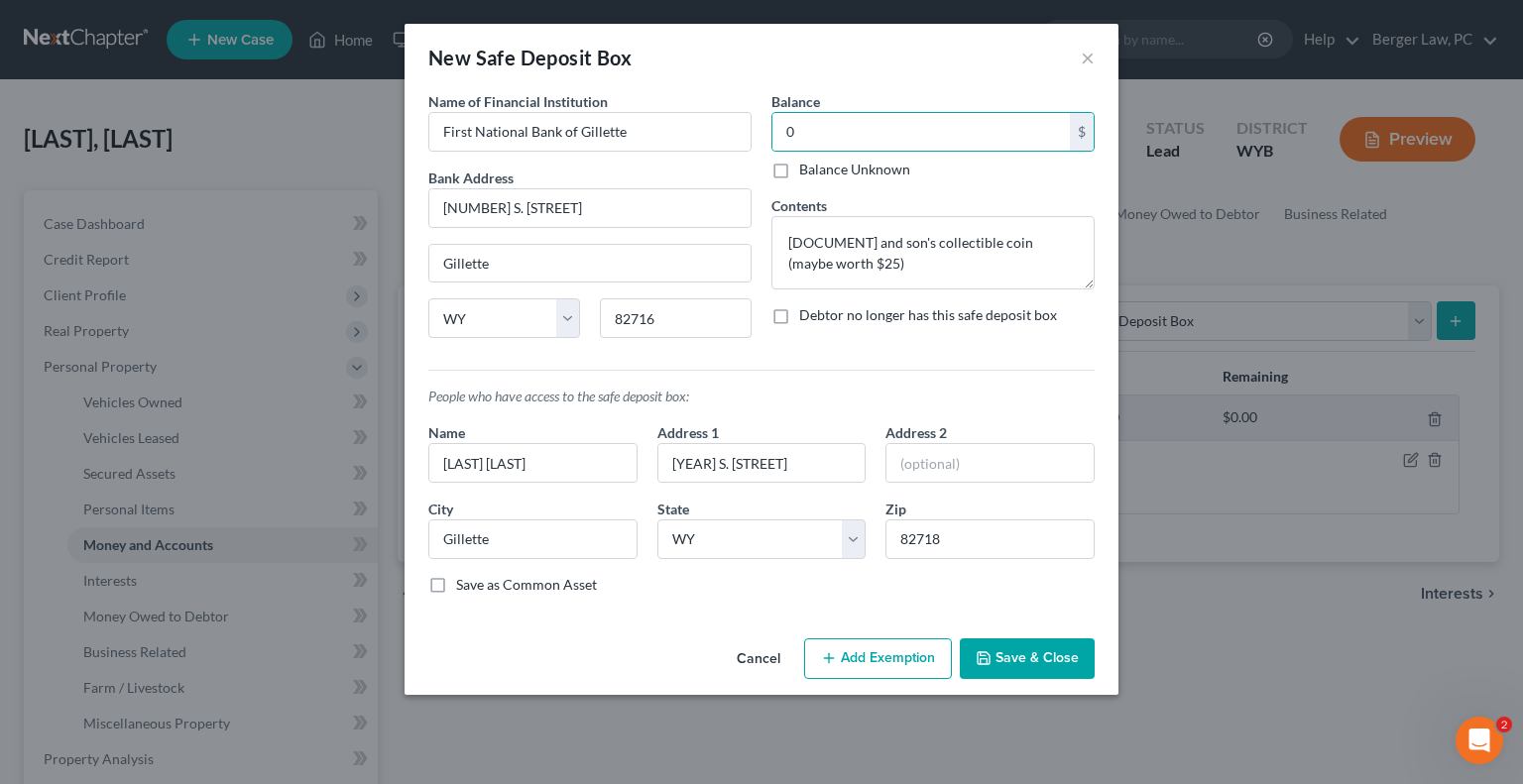 click on "Save & Close" at bounding box center [1027, 659] 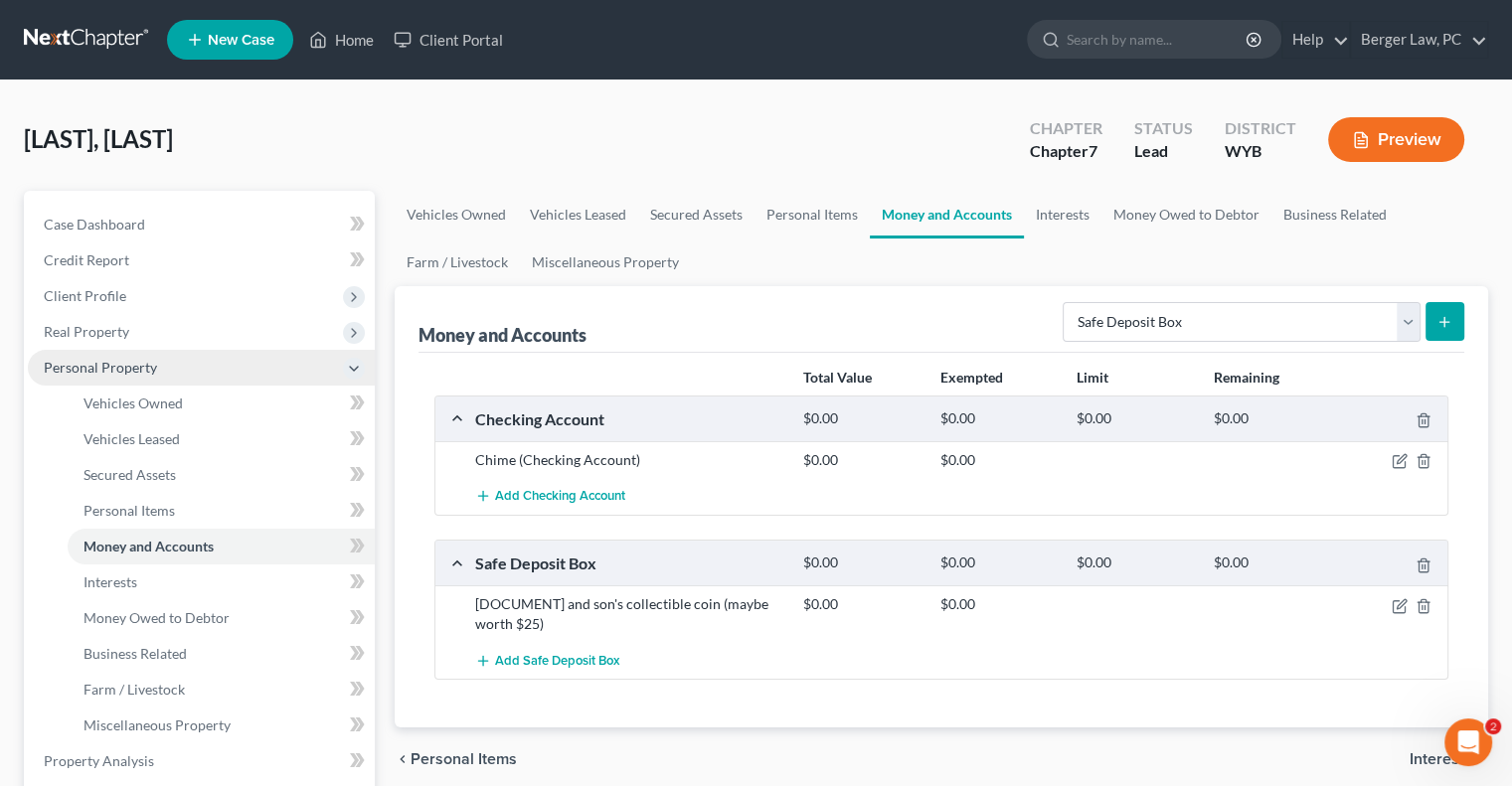 click on "Personal Property" at bounding box center (201, 368) 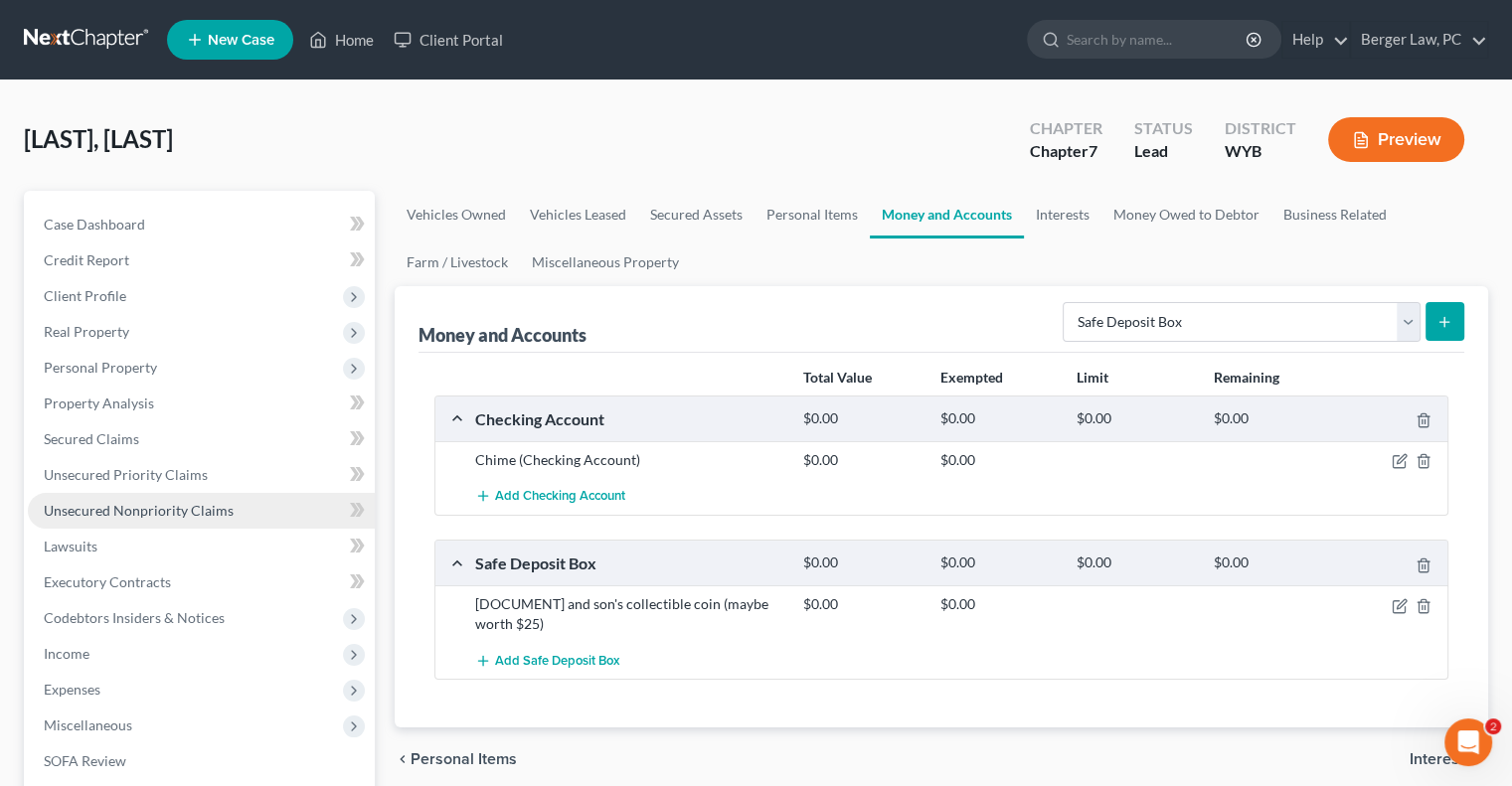 click on "Unsecured Nonpriority Claims" at bounding box center [138, 510] 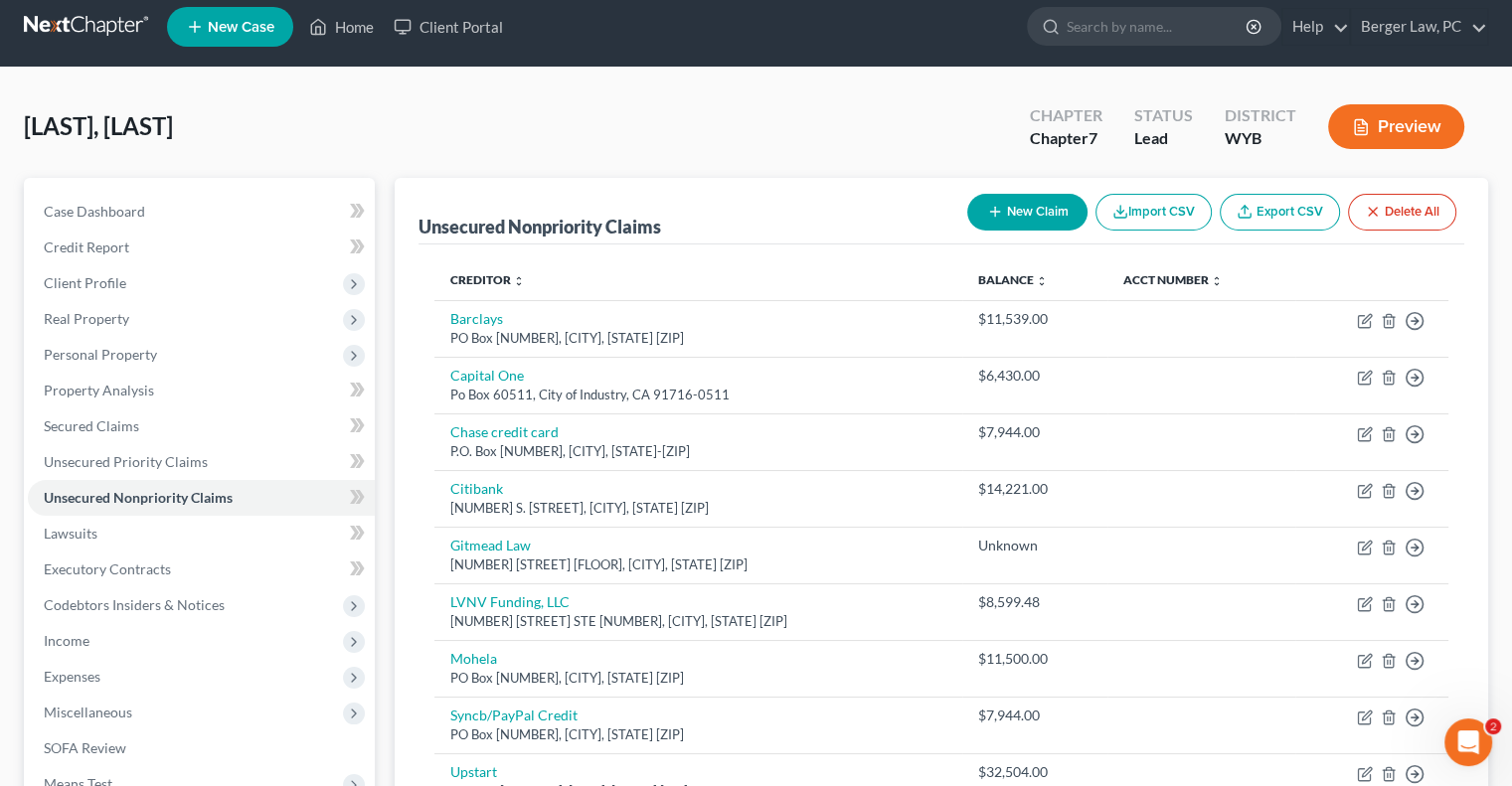 scroll, scrollTop: 0, scrollLeft: 0, axis: both 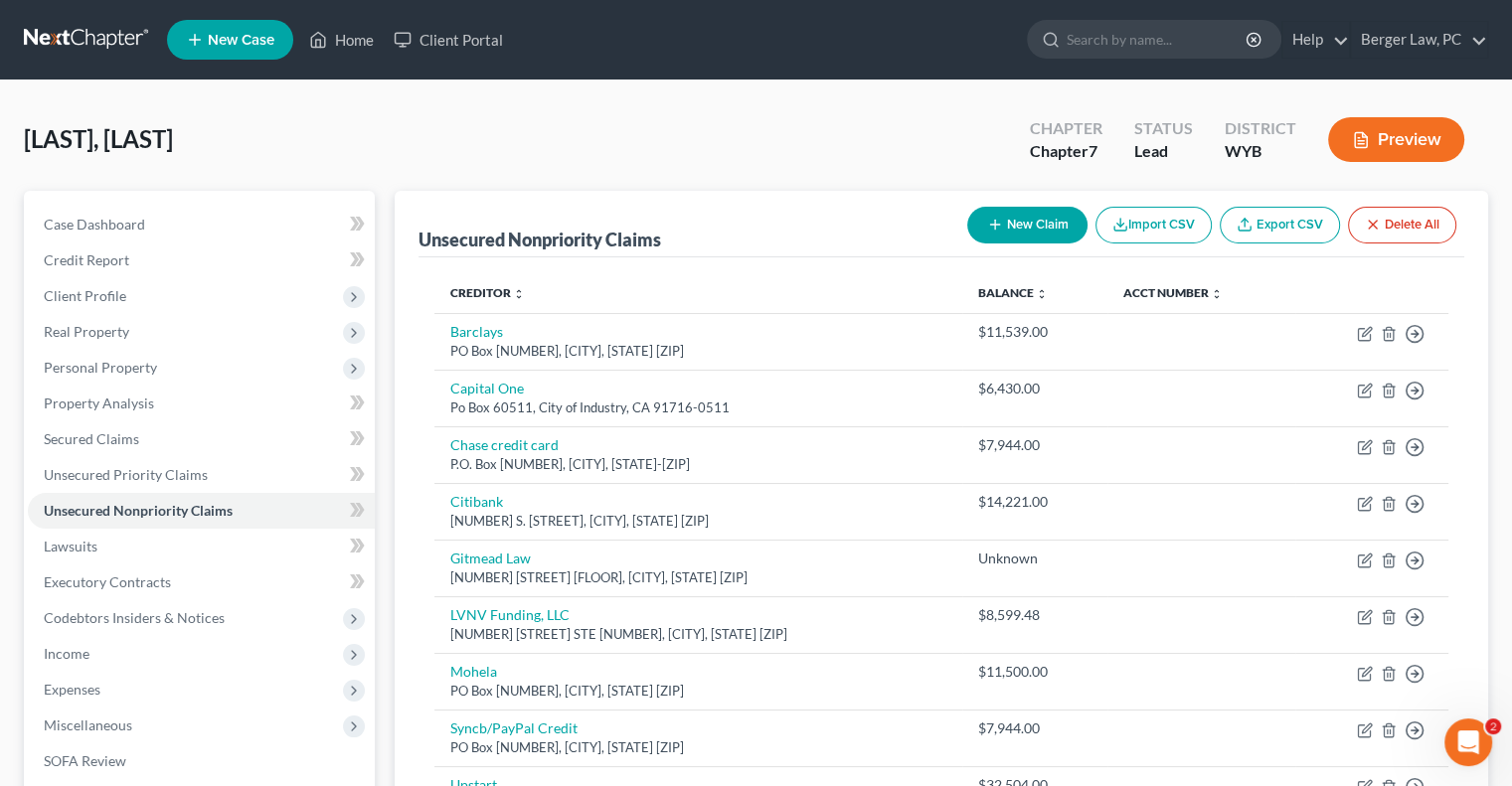 click on "New Claim" at bounding box center (1027, 225) 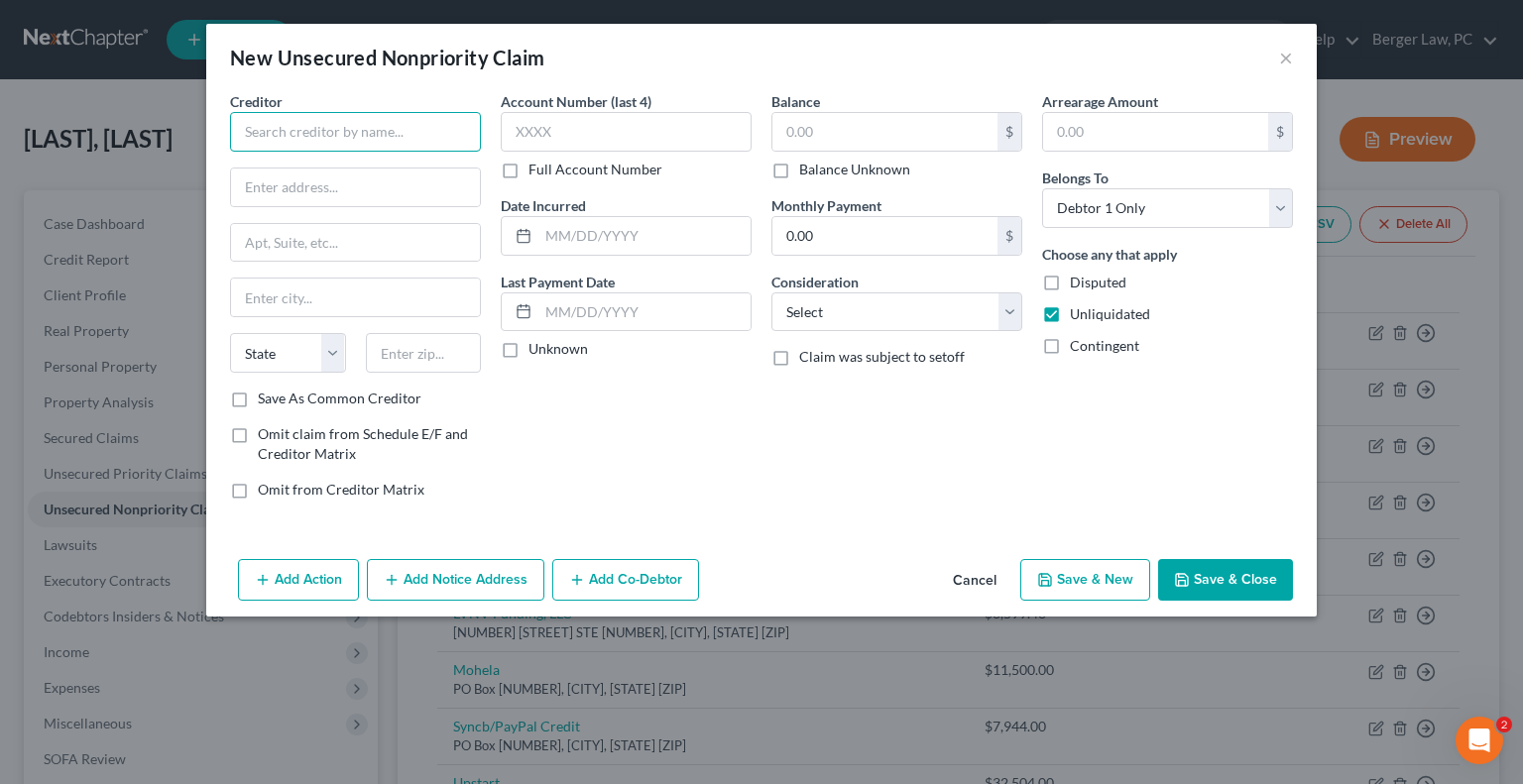 click at bounding box center [355, 132] 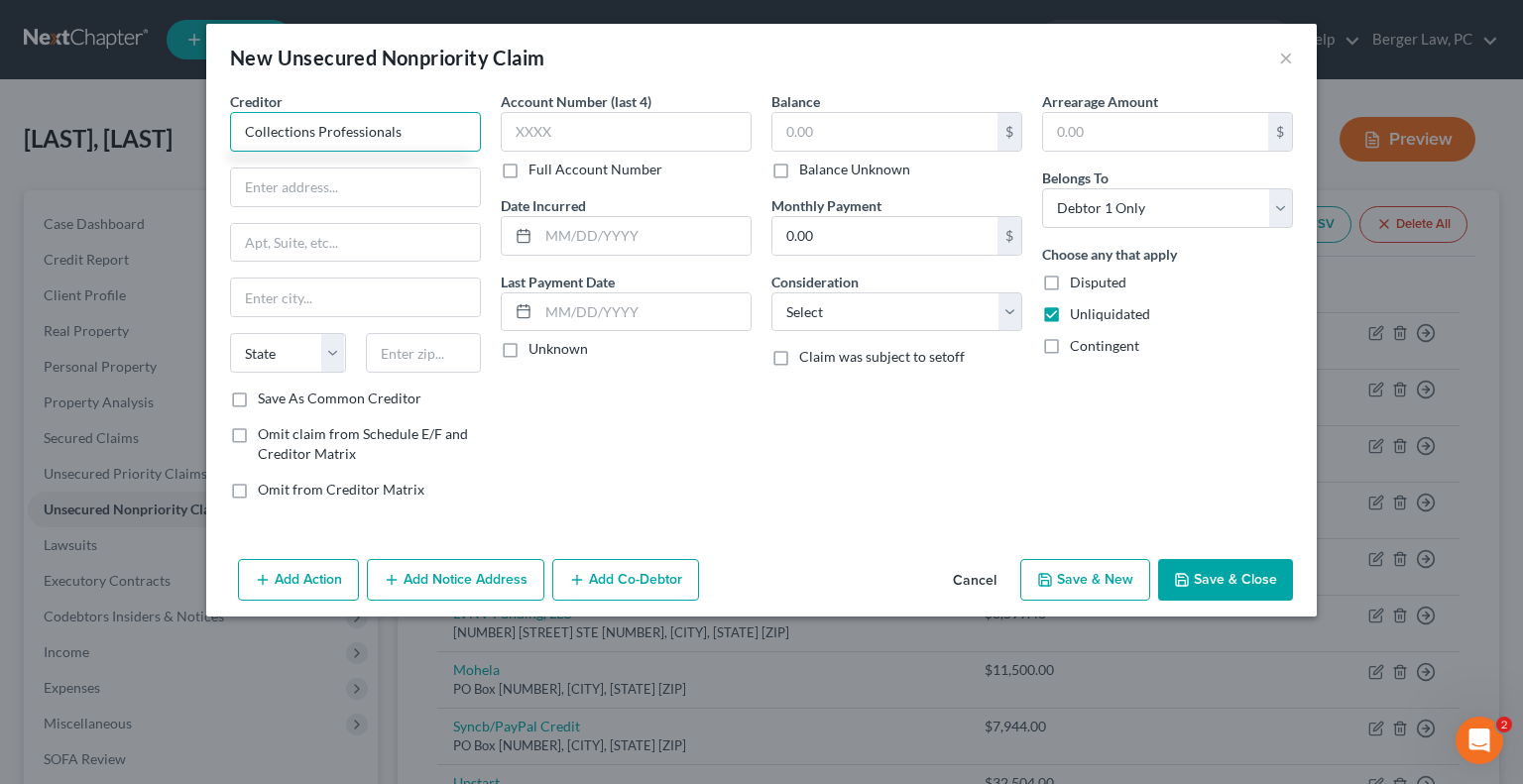 type on "Collections Professionals" 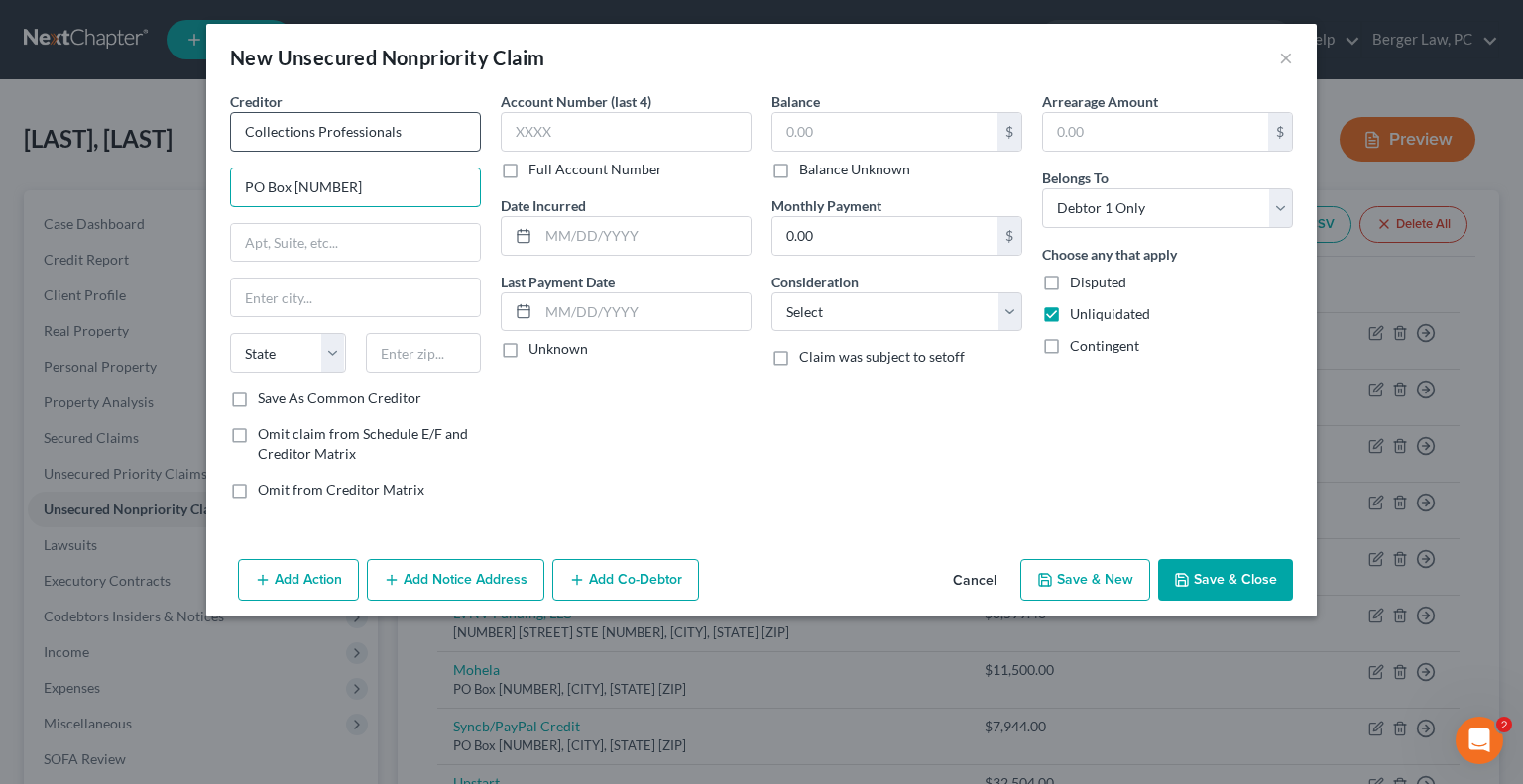 type on "PO Box 2088" 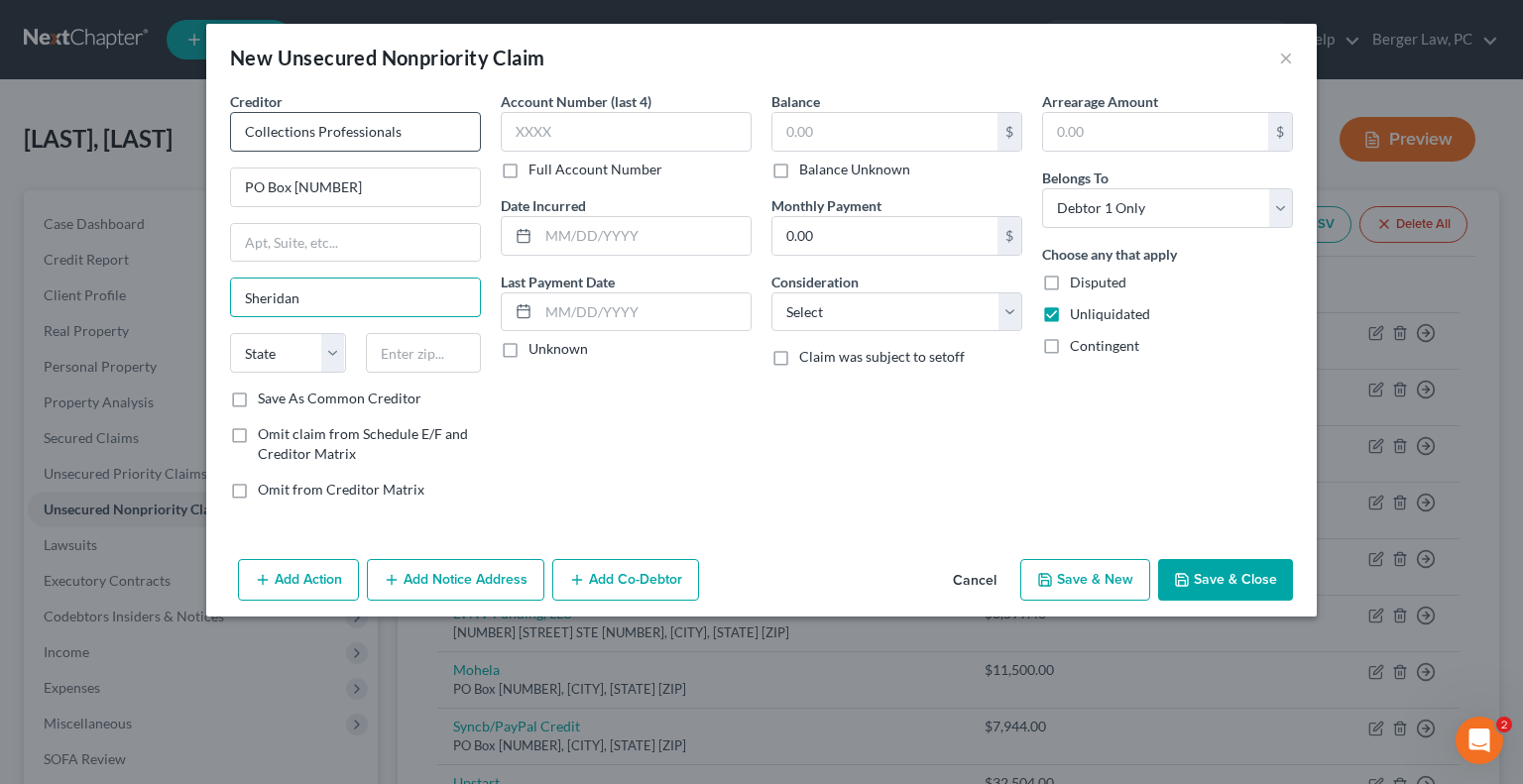 type on "Sheridan" 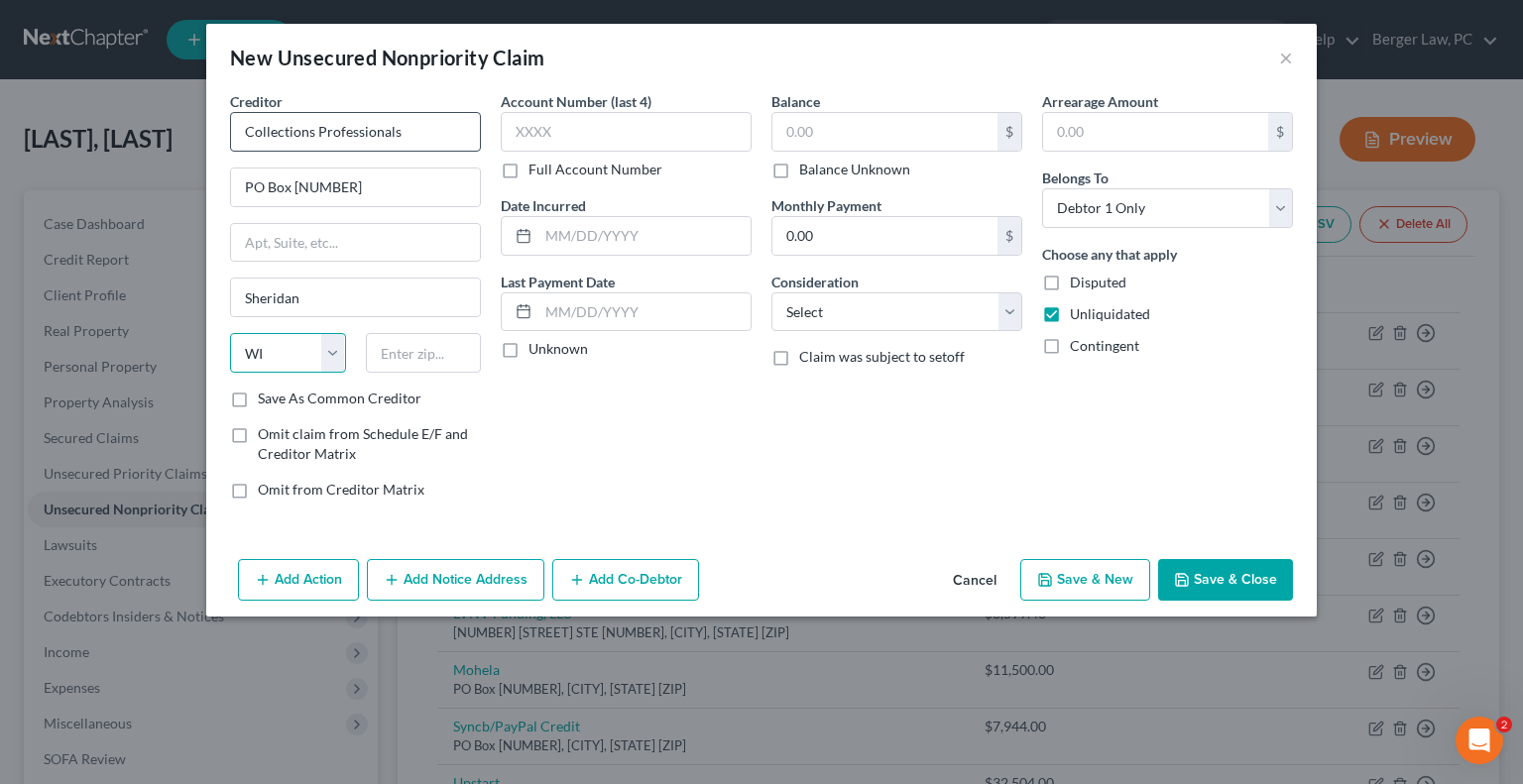 select on "53" 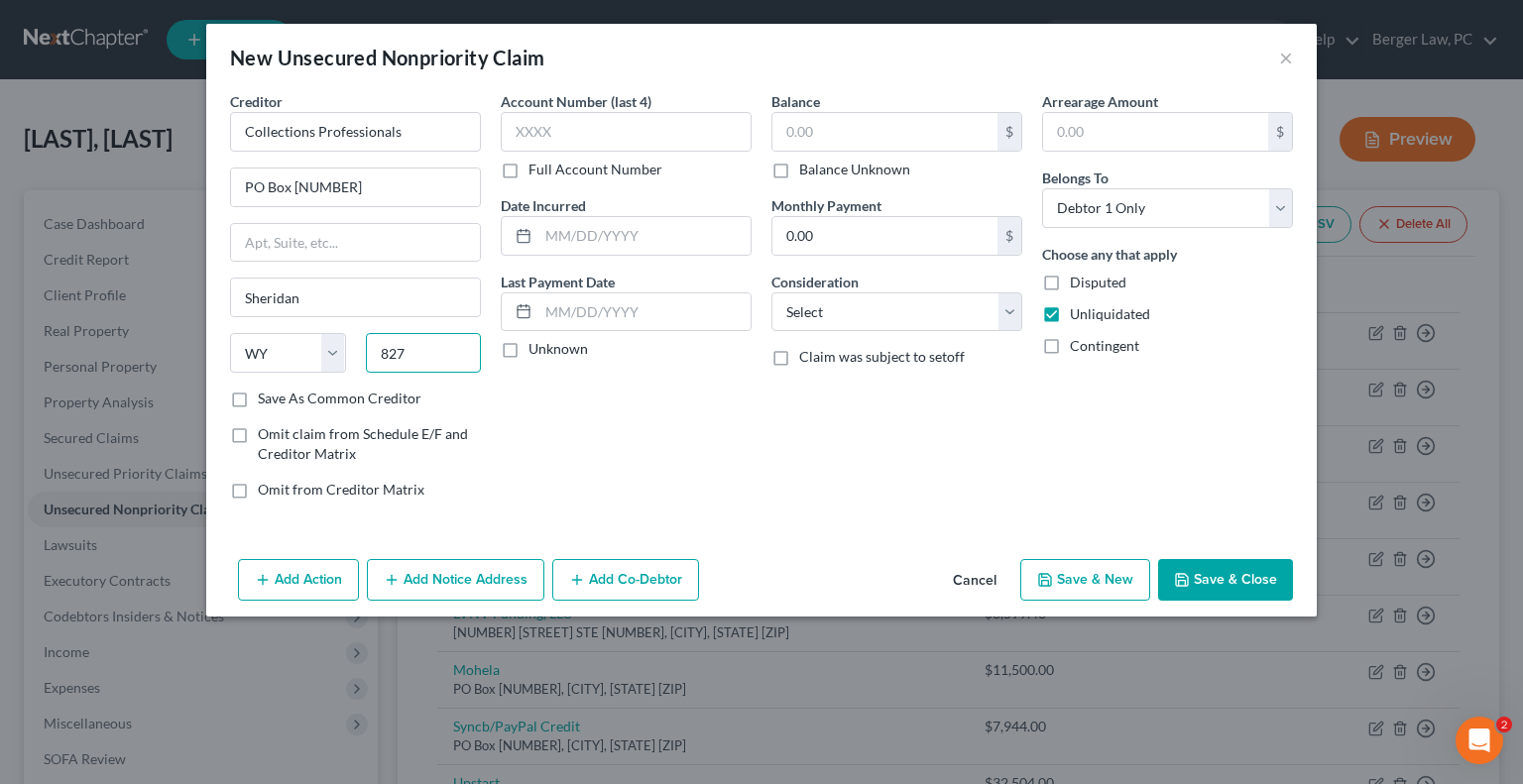 click on "827" at bounding box center [423, 353] 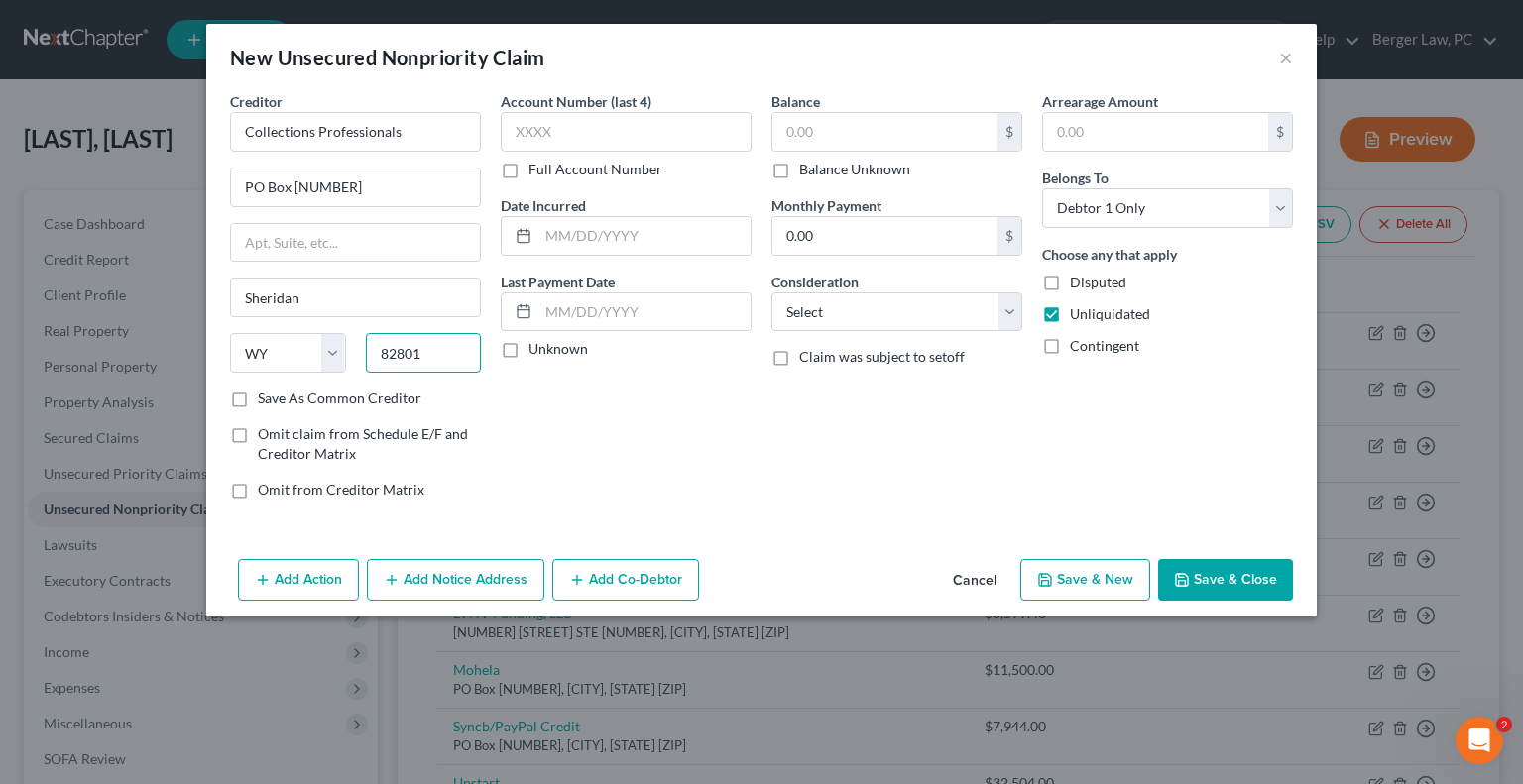 type on "82801" 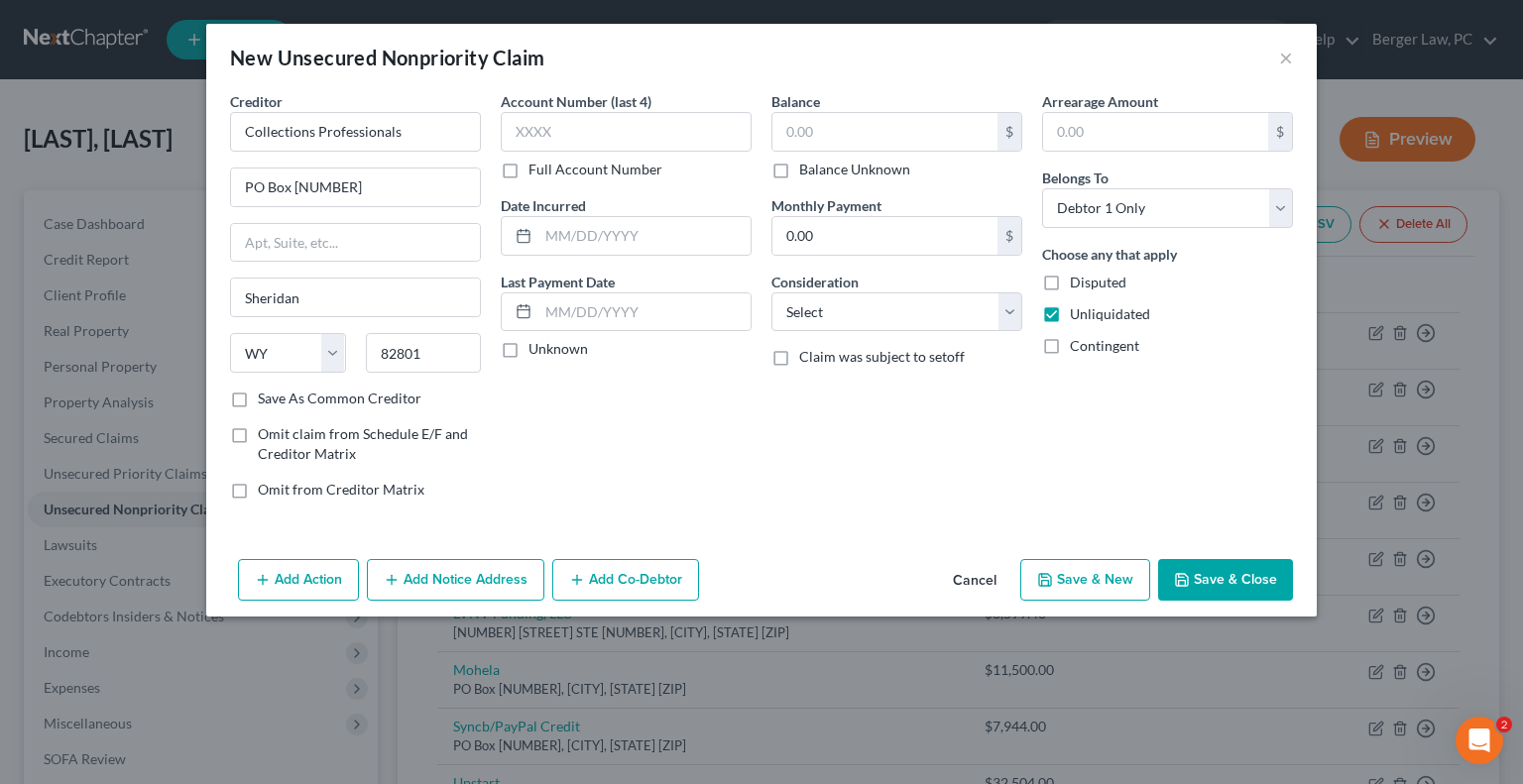 click on "Account Number (last 4)
Full Account Number
Date Incurred         Last Payment Date         Unknown" at bounding box center [626, 303] 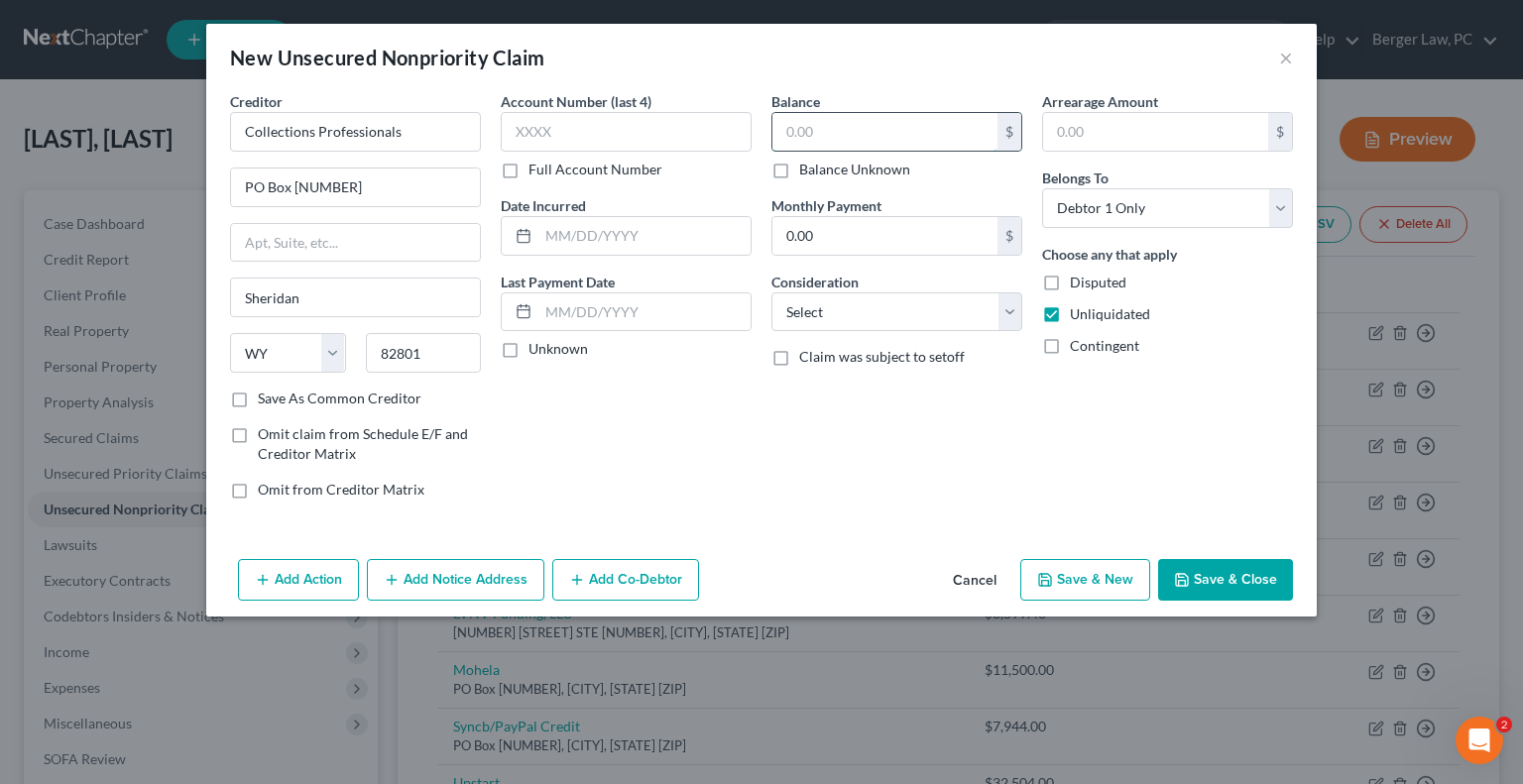 click at bounding box center [884, 132] 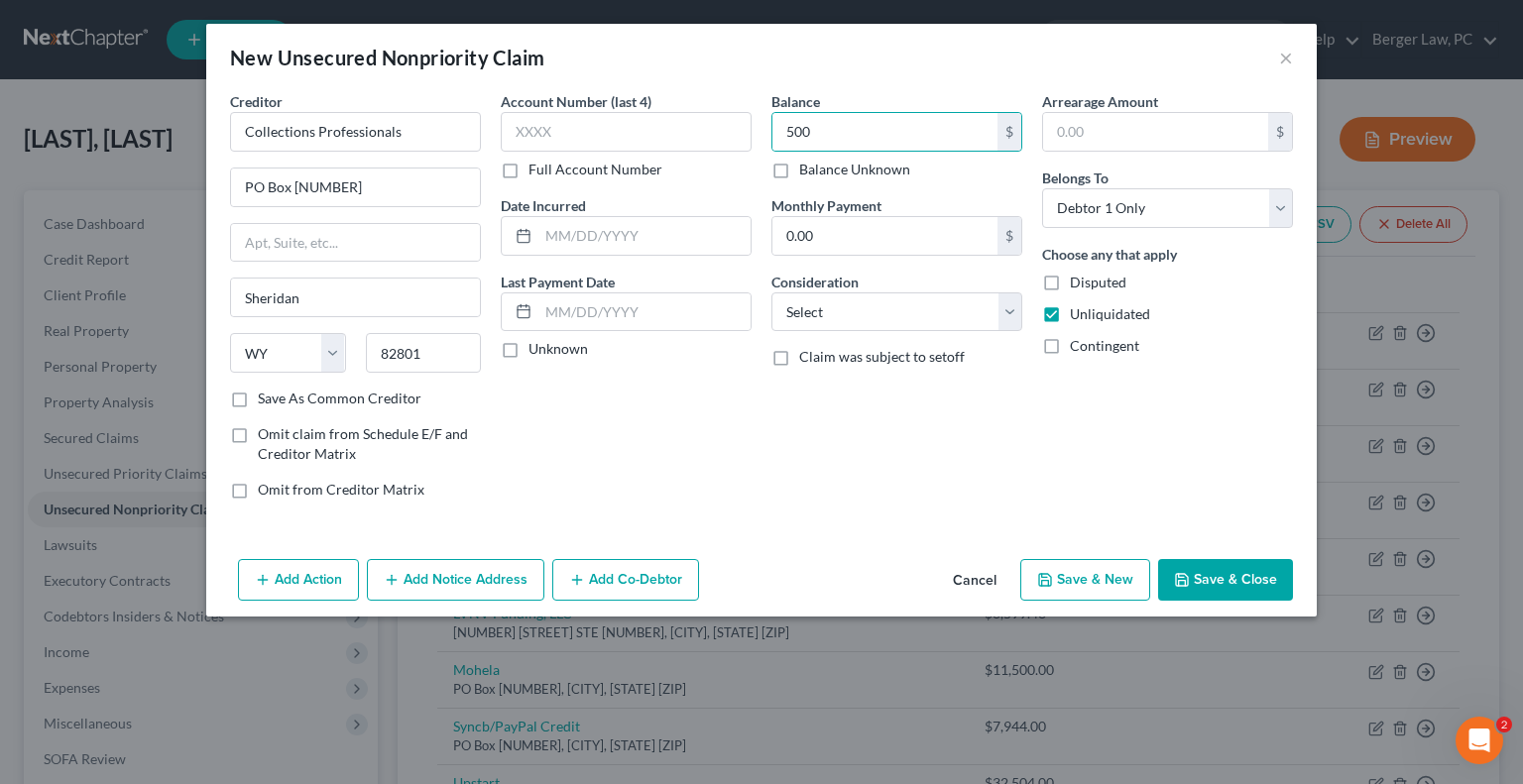click on "Save & Close" at bounding box center (1226, 580) 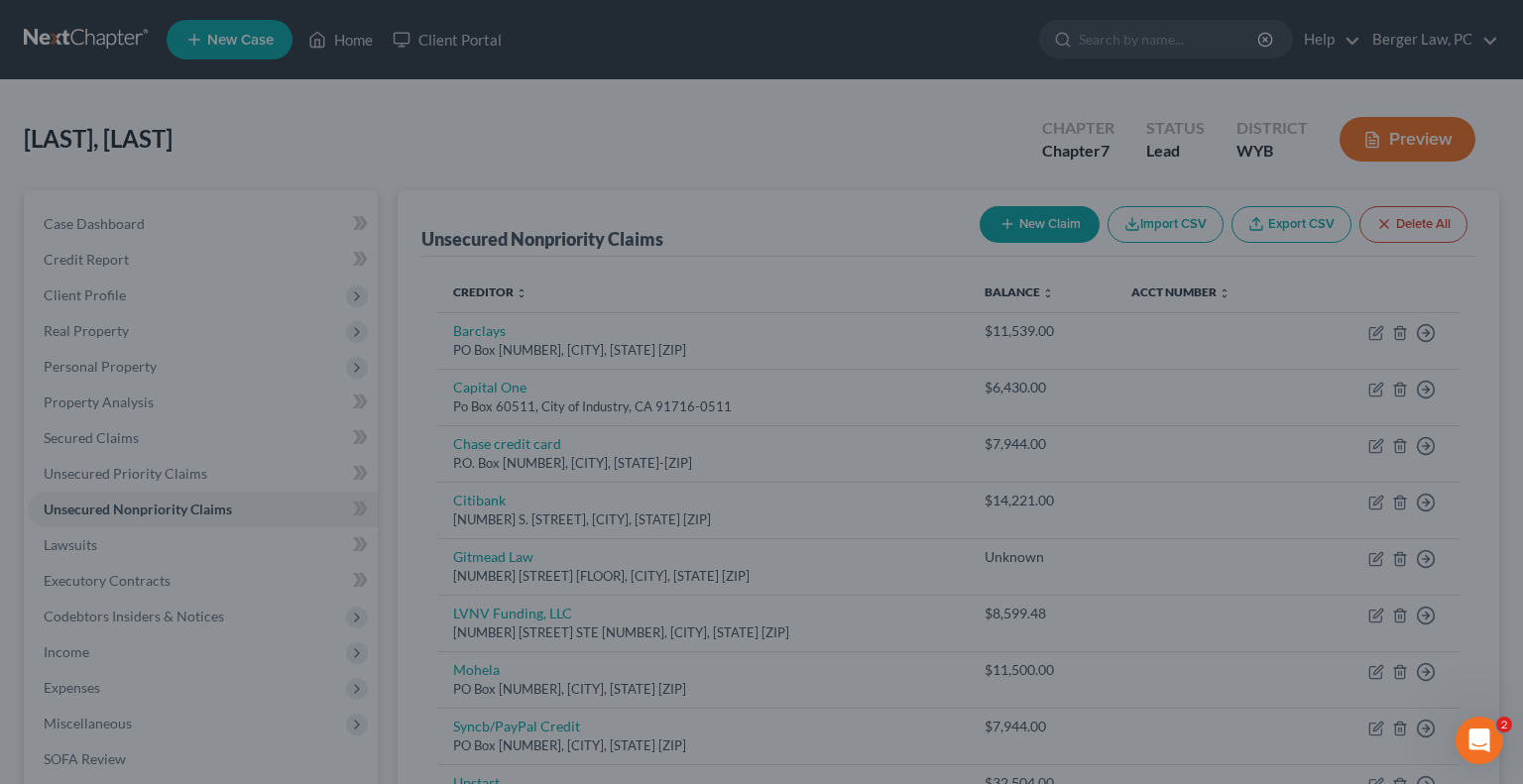 type on "500.00" 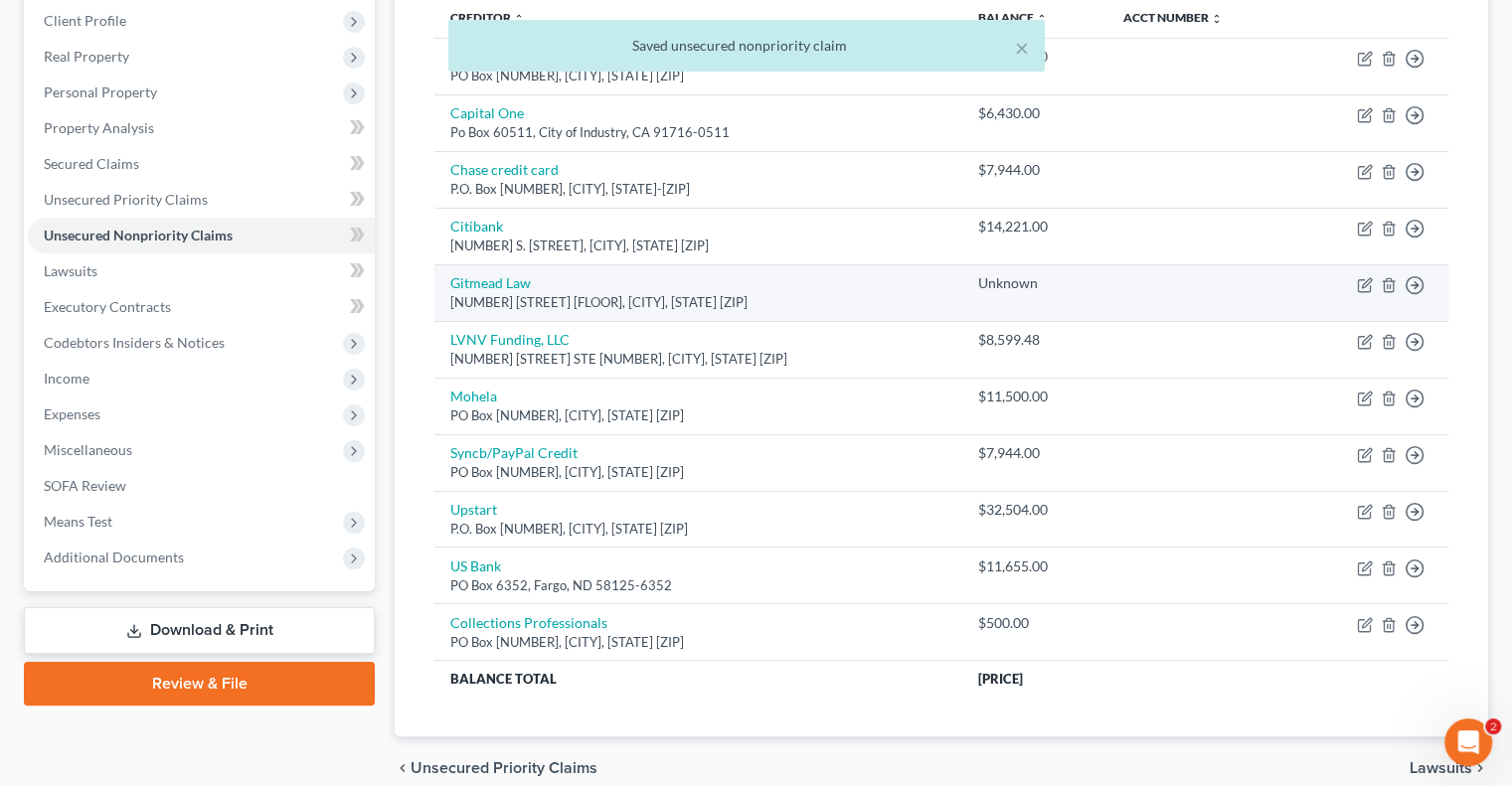 scroll, scrollTop: 362, scrollLeft: 0, axis: vertical 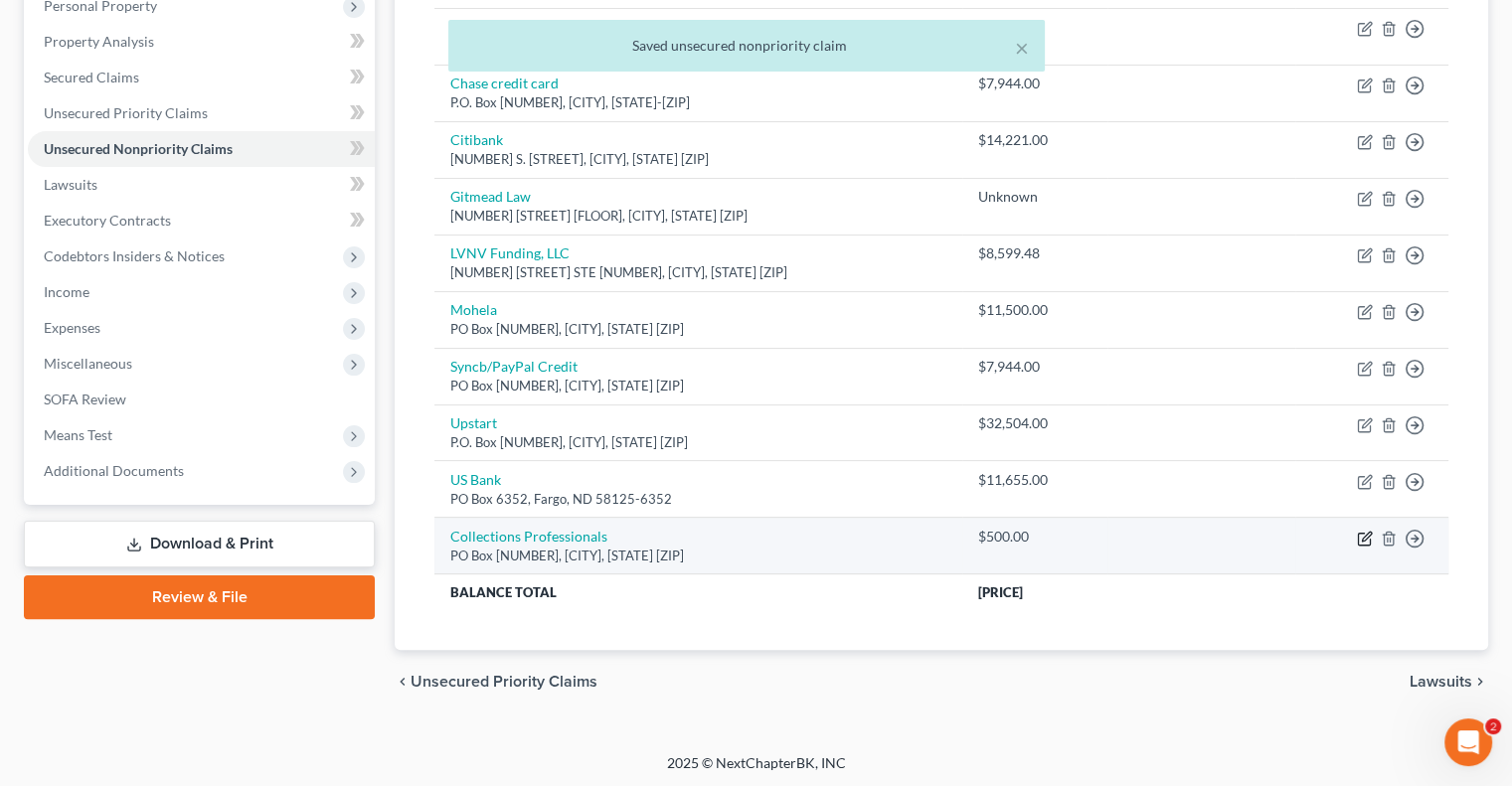 click 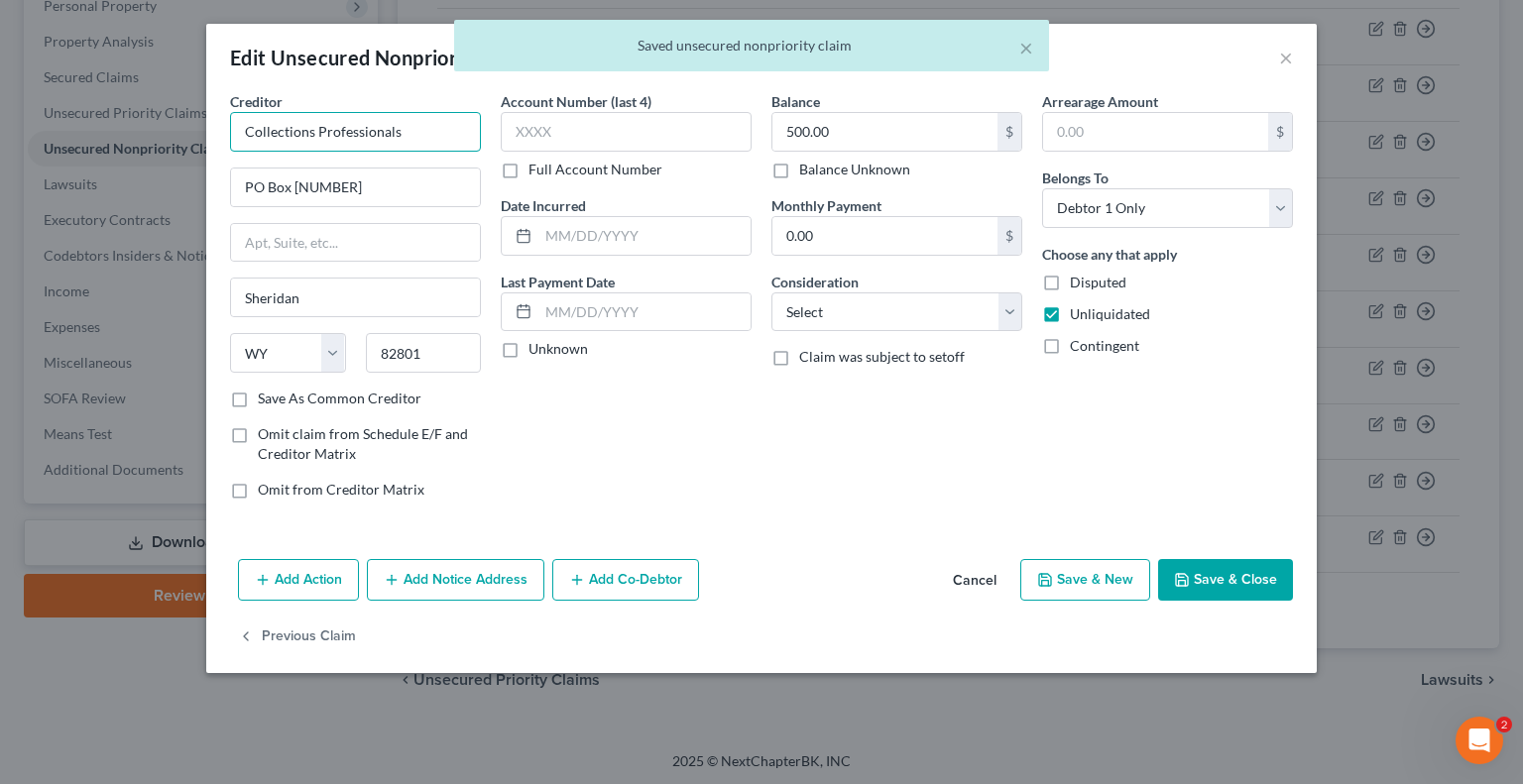 click on "Collections Professionals" at bounding box center (355, 132) 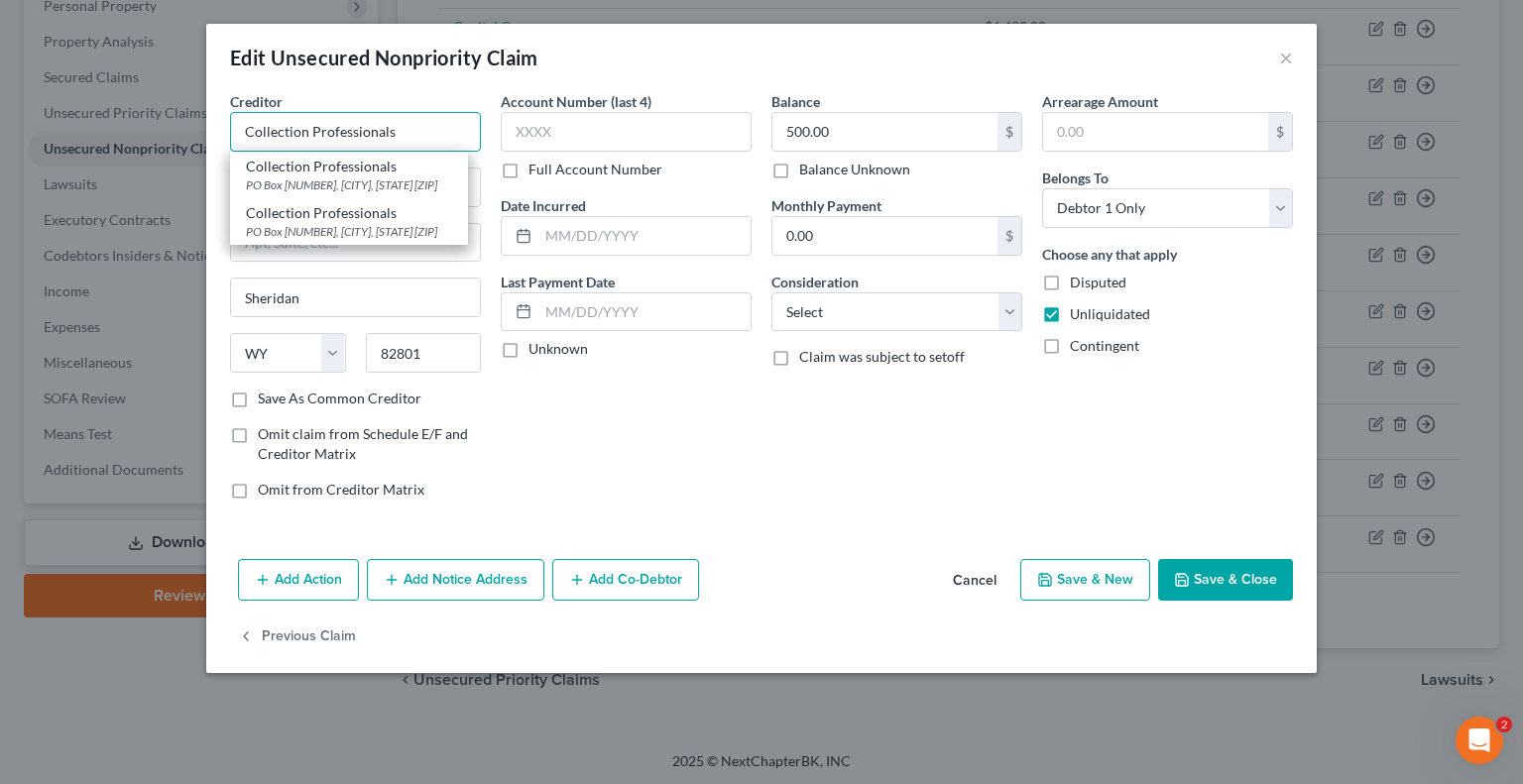 type on "Collection Professionals" 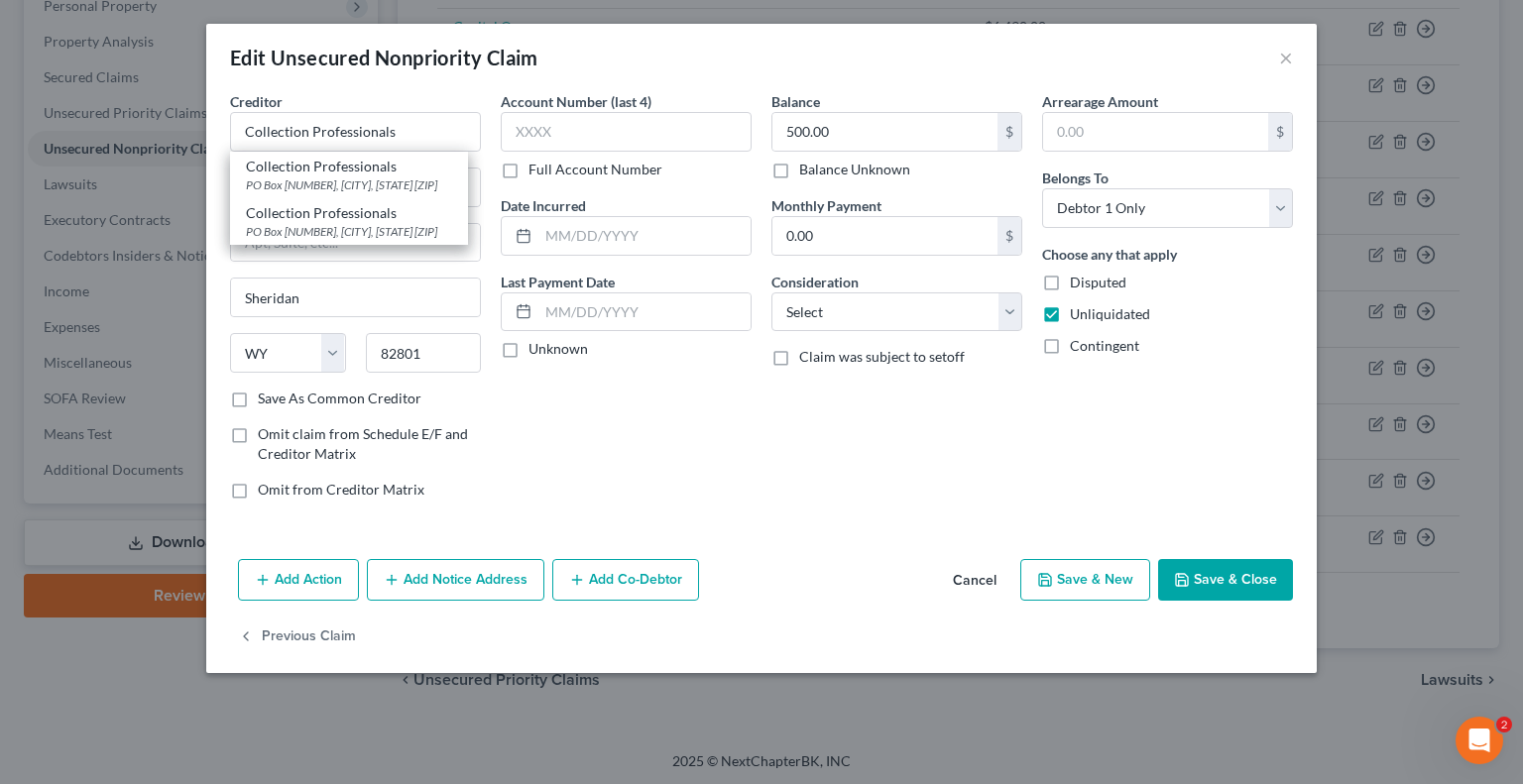 click on "Save & Close" at bounding box center (1226, 580) 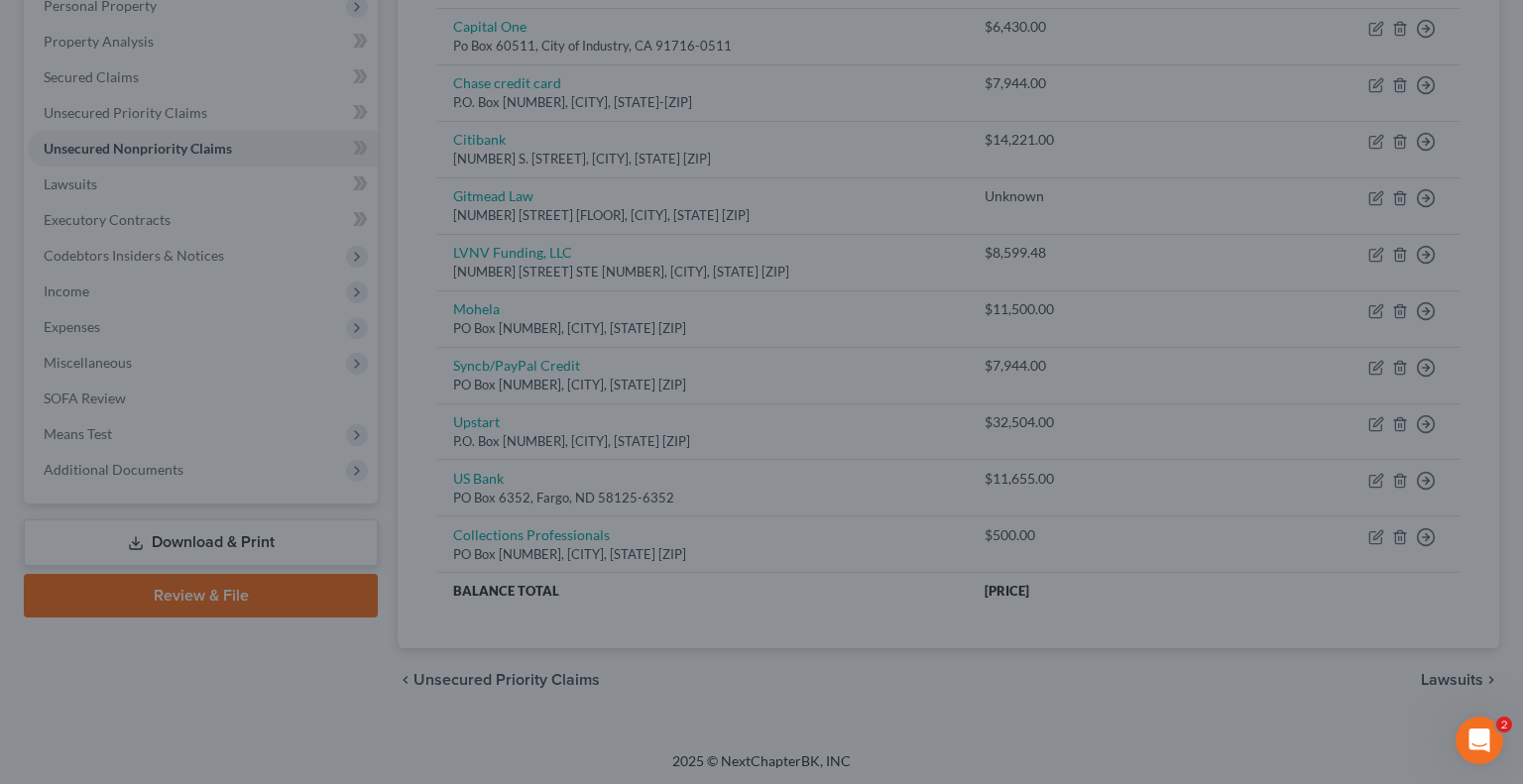 type on "0" 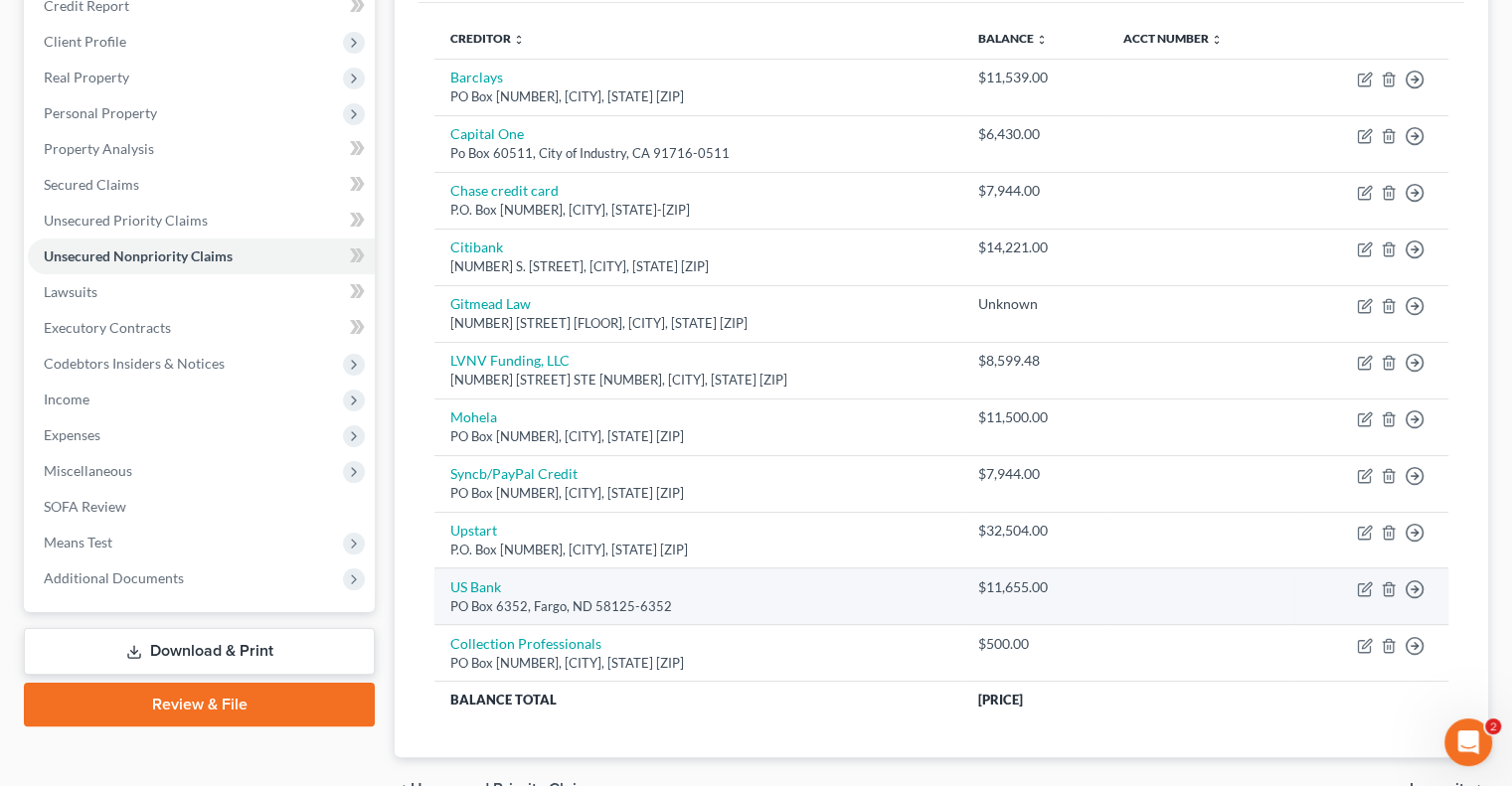 scroll, scrollTop: 262, scrollLeft: 0, axis: vertical 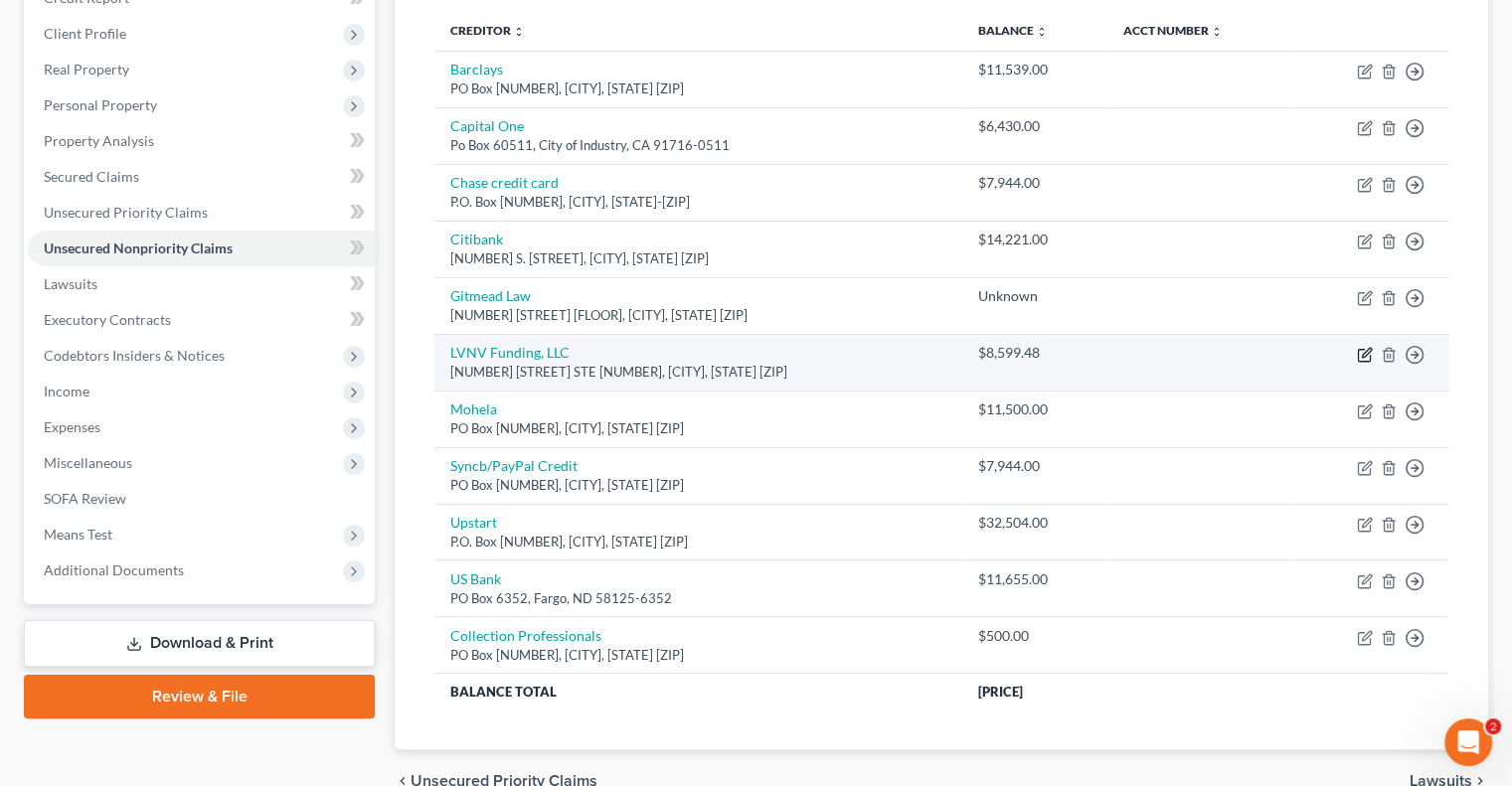 click 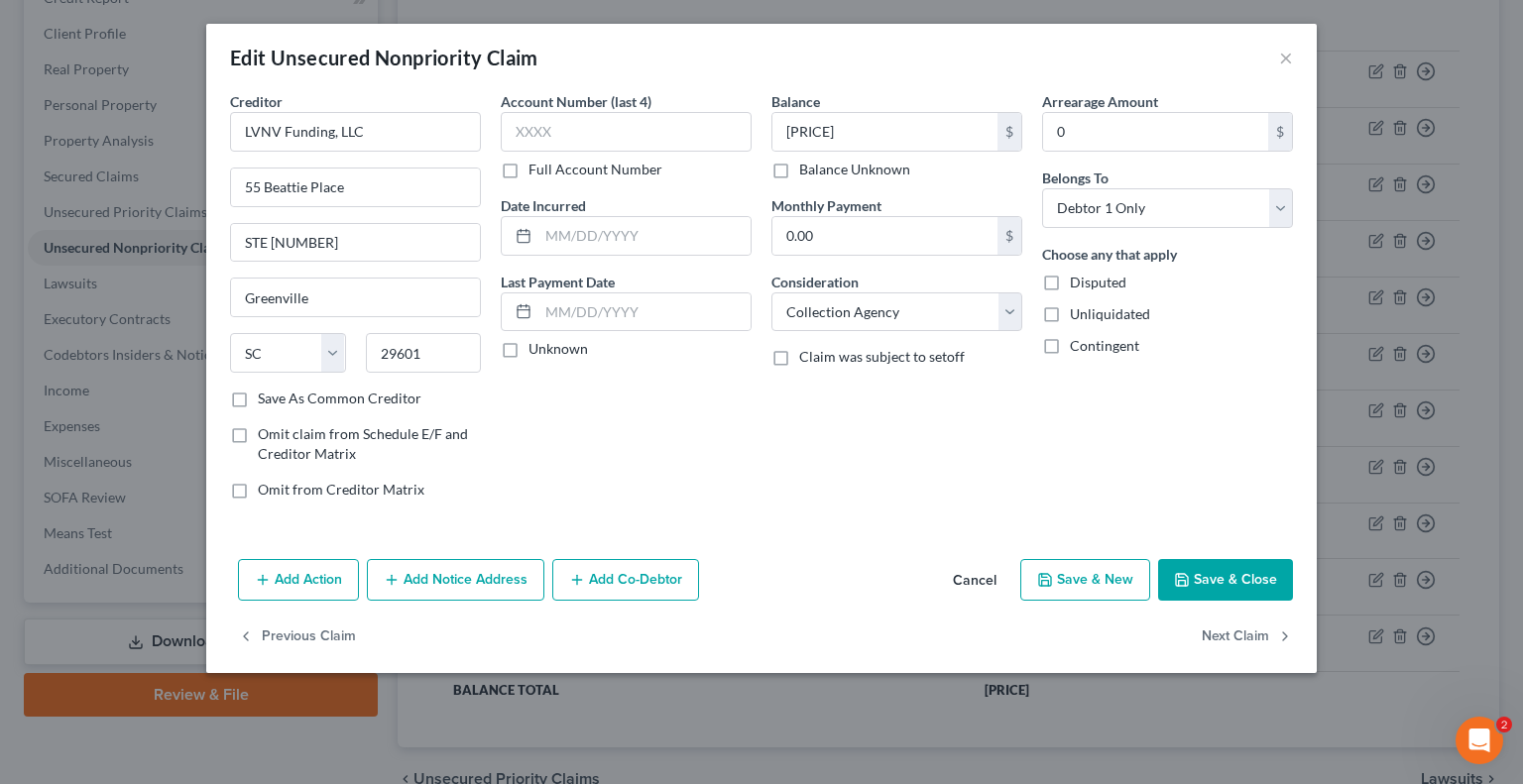click on "Save & Close" at bounding box center [1226, 580] 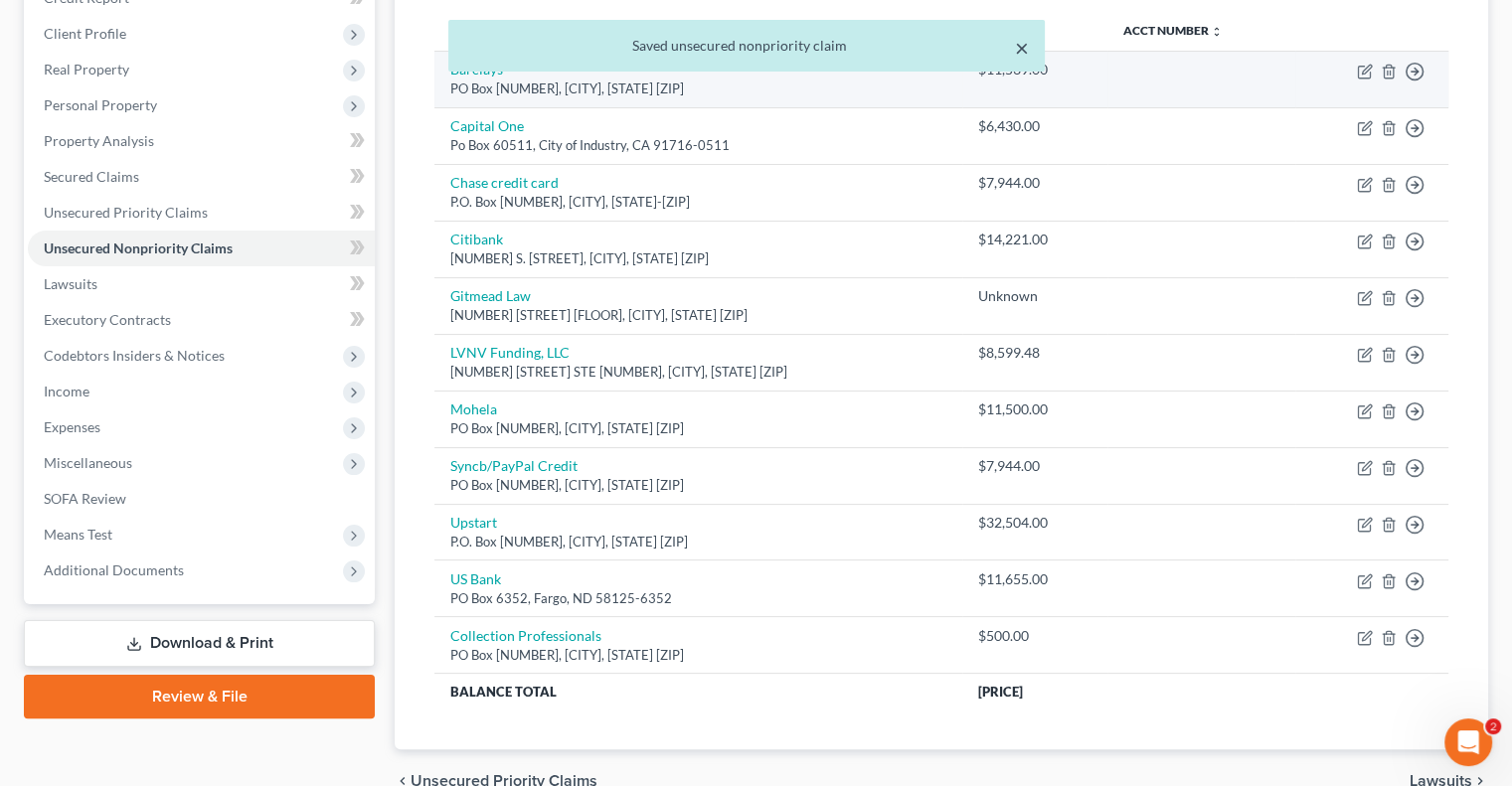 click on "×" at bounding box center (1022, 48) 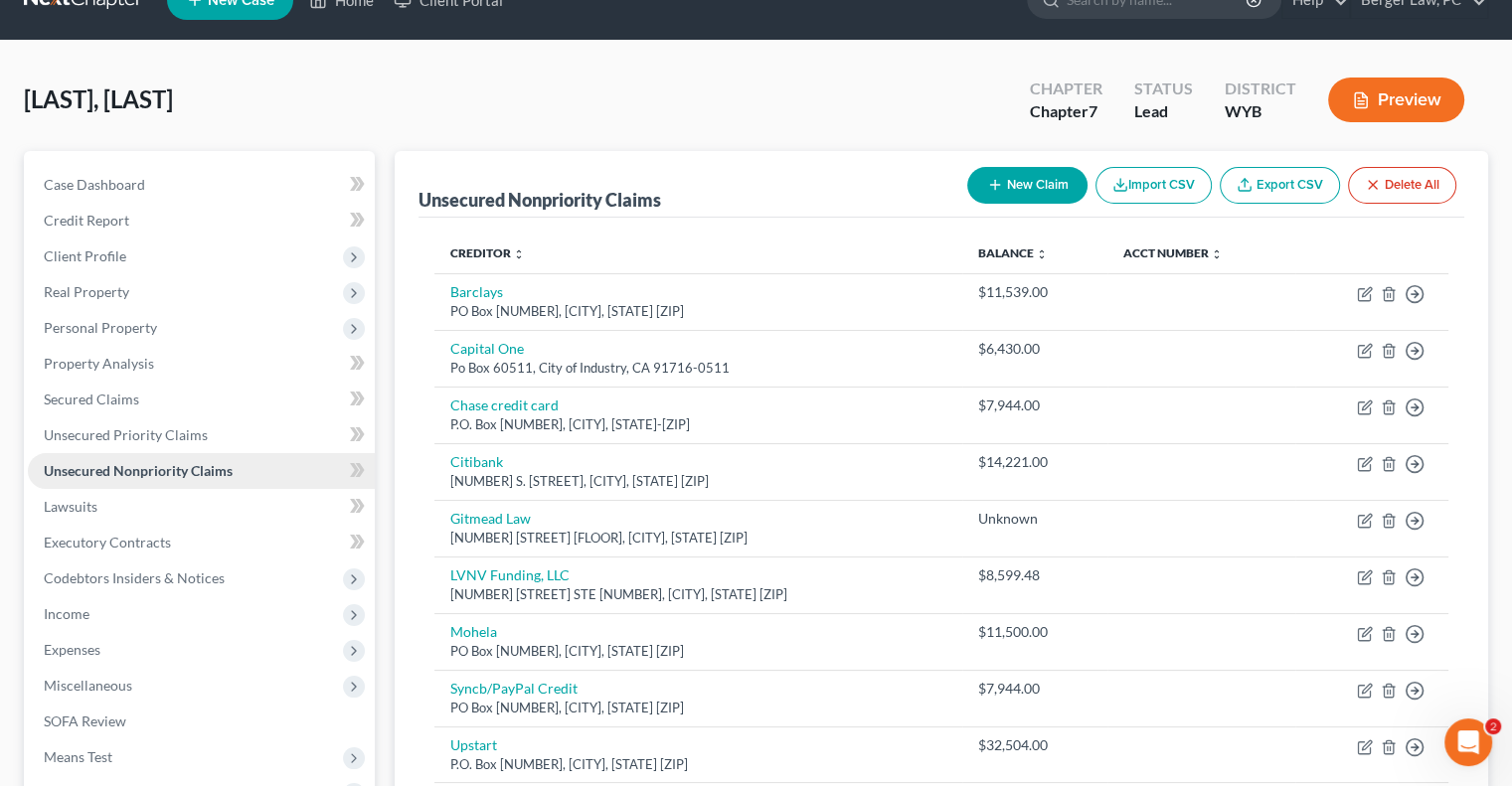 scroll, scrollTop: 0, scrollLeft: 0, axis: both 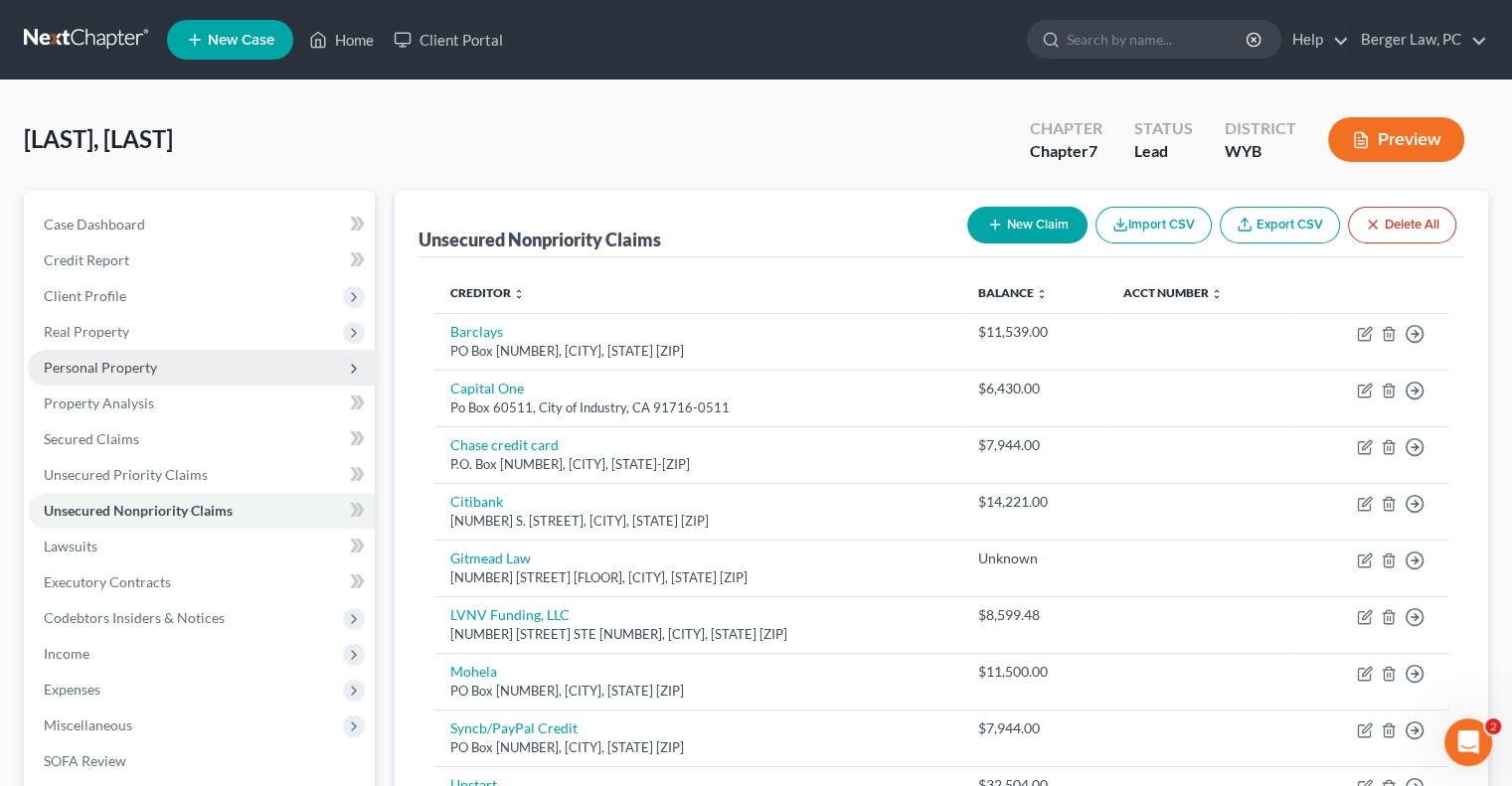 click on "Personal Property" at bounding box center (100, 367) 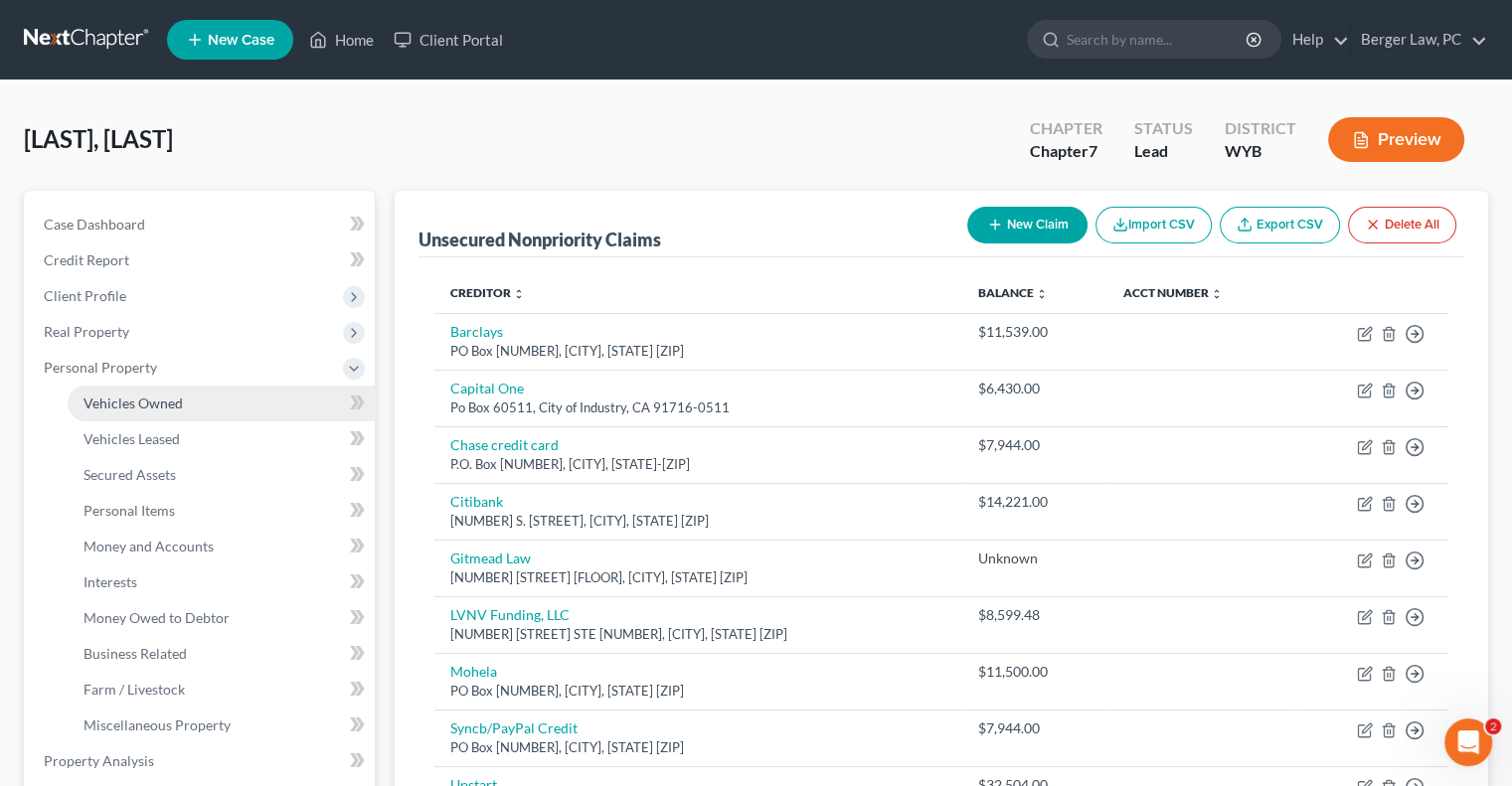 click on "Vehicles Owned" at bounding box center [221, 403] 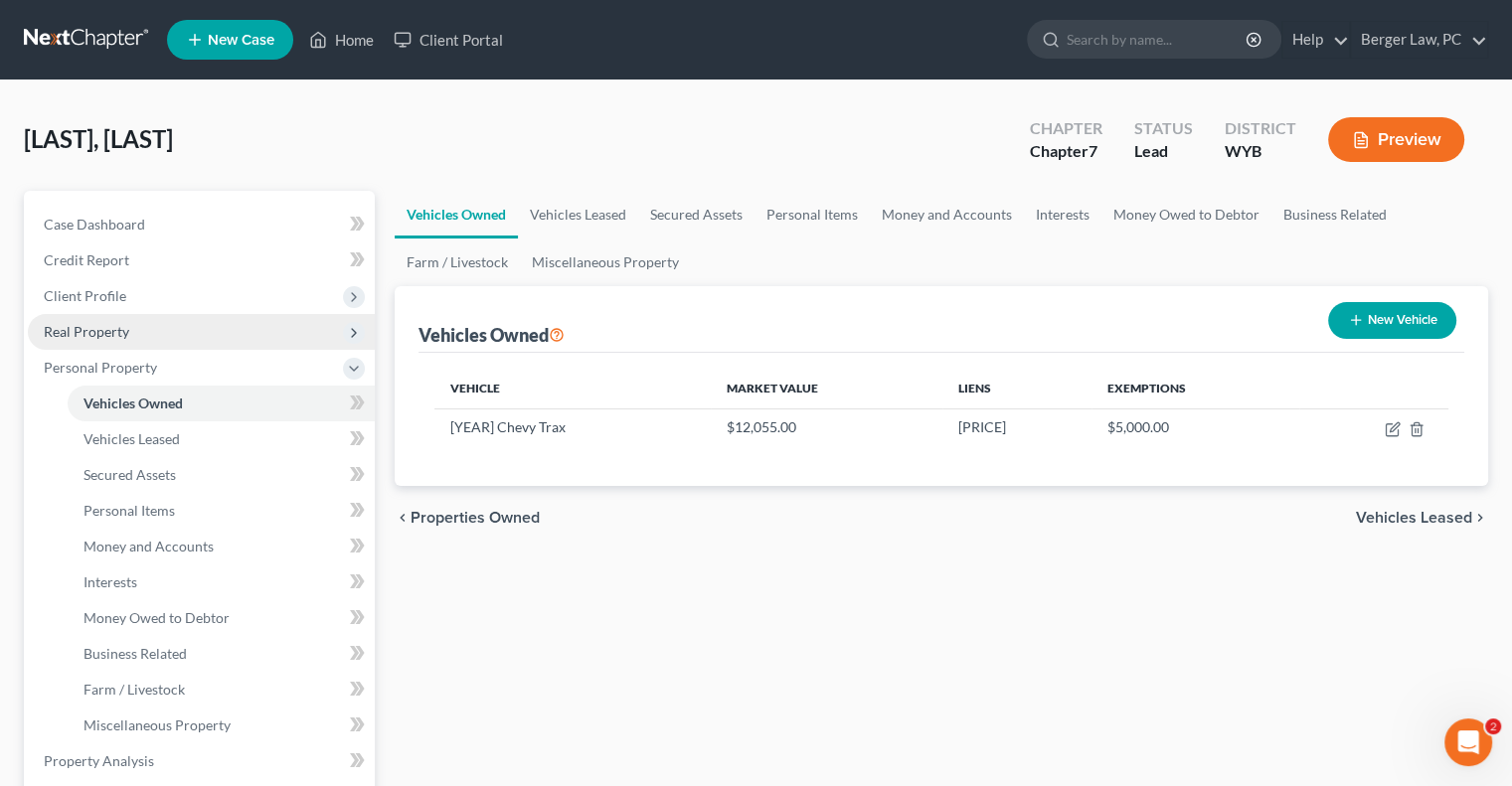 click on "Real Property" at bounding box center (201, 332) 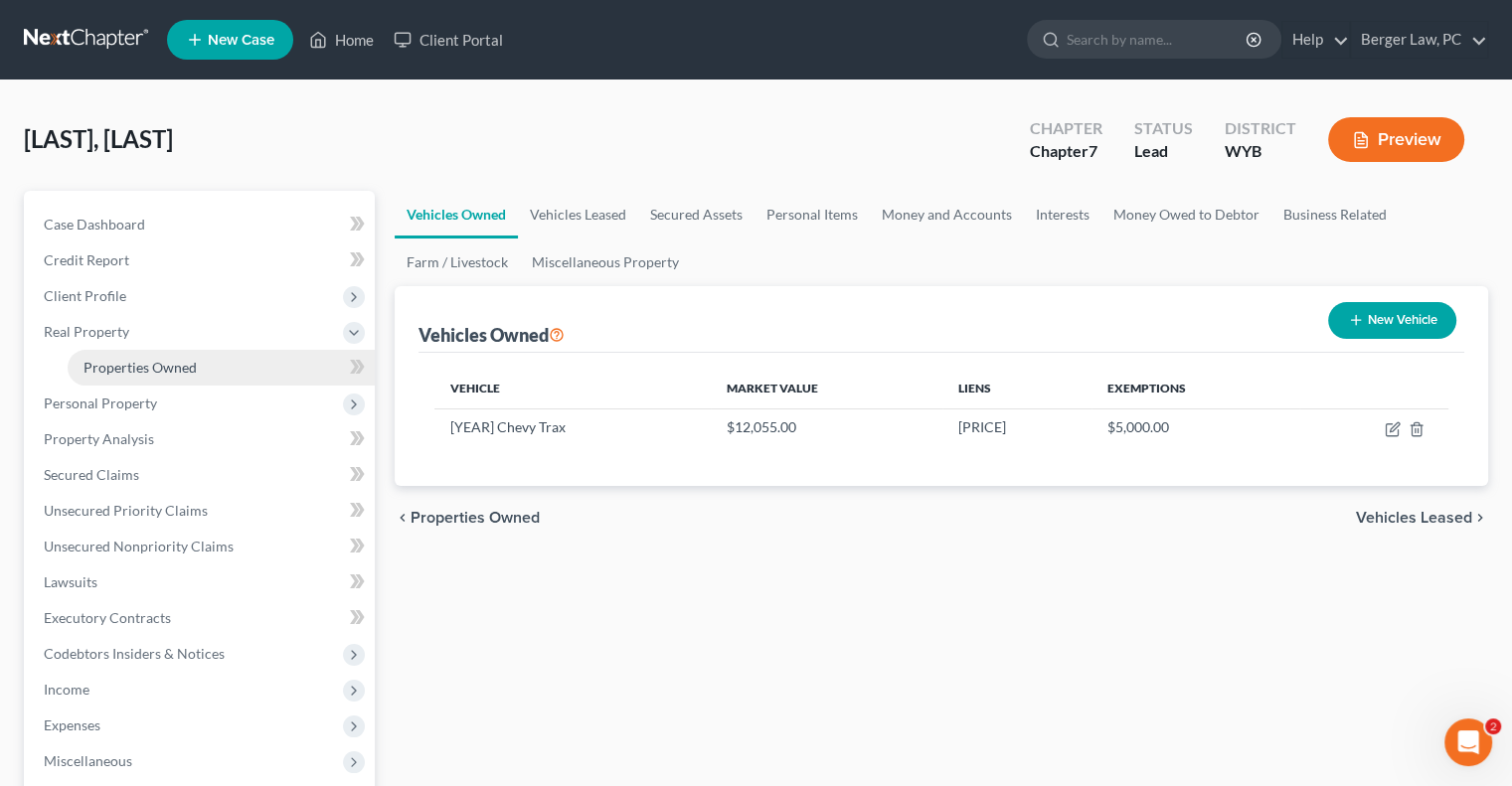 click on "Properties Owned" at bounding box center [140, 367] 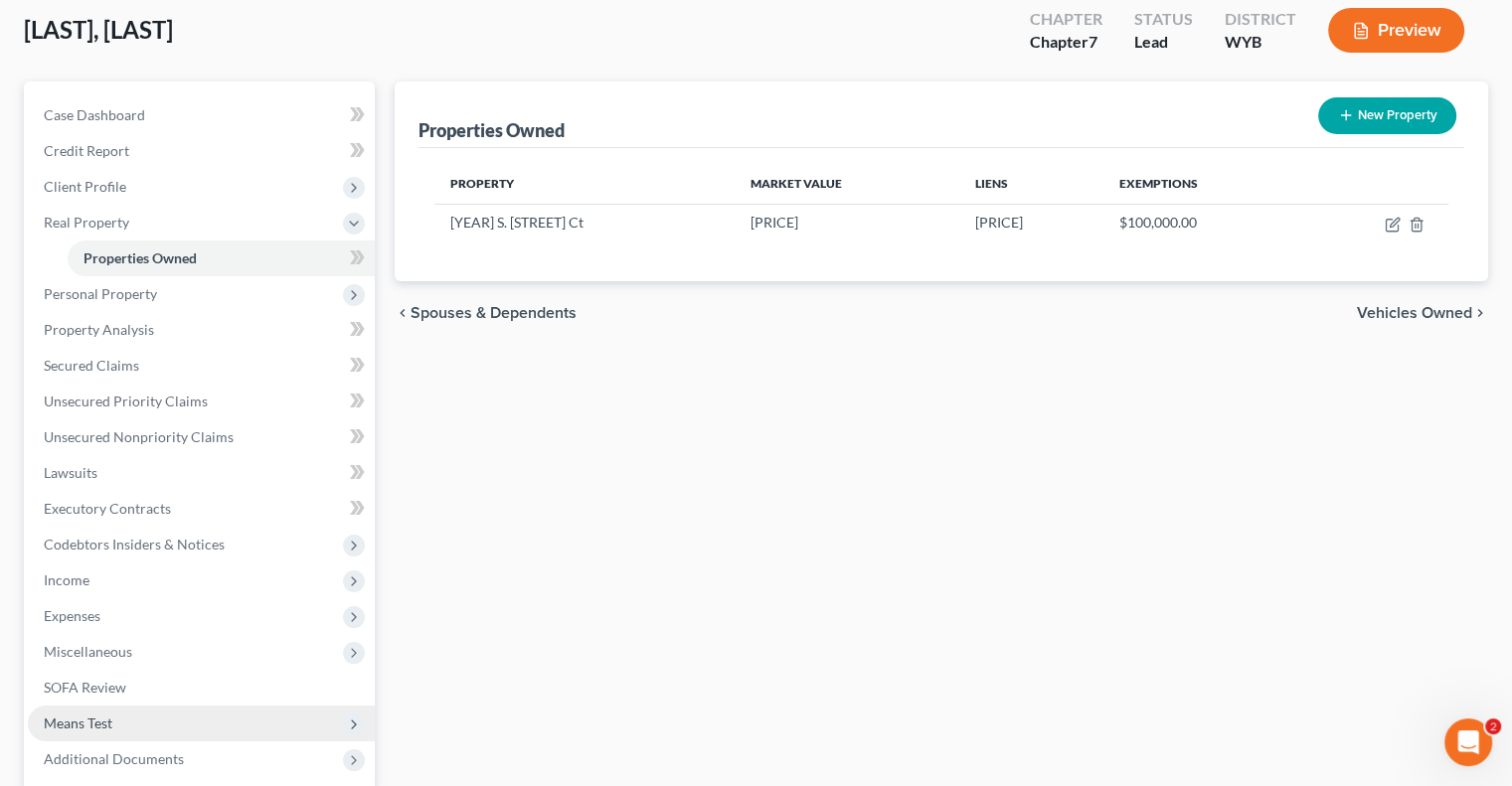 scroll, scrollTop: 199, scrollLeft: 0, axis: vertical 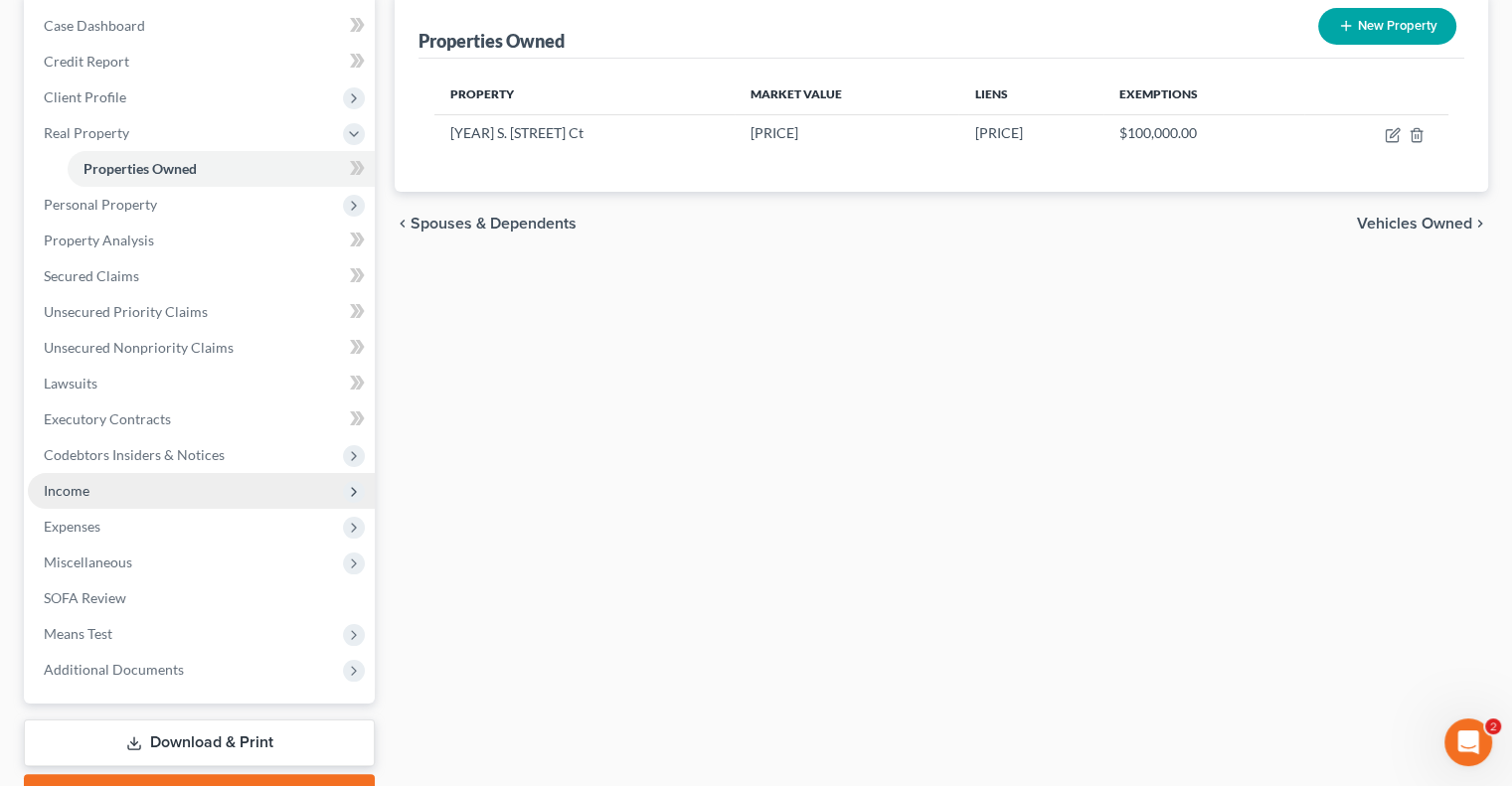 click on "Income" at bounding box center (201, 491) 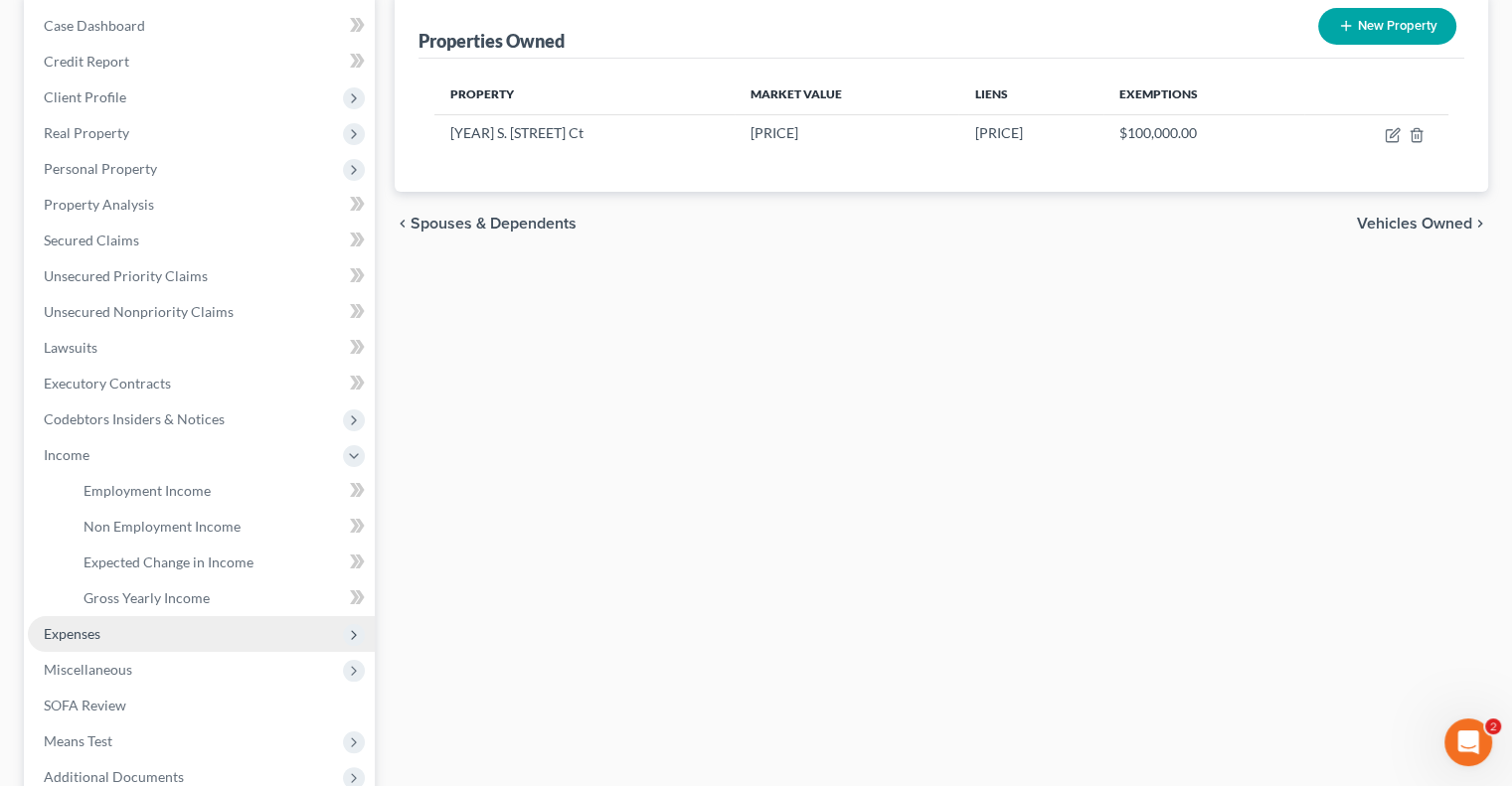 click on "Expenses" at bounding box center [201, 634] 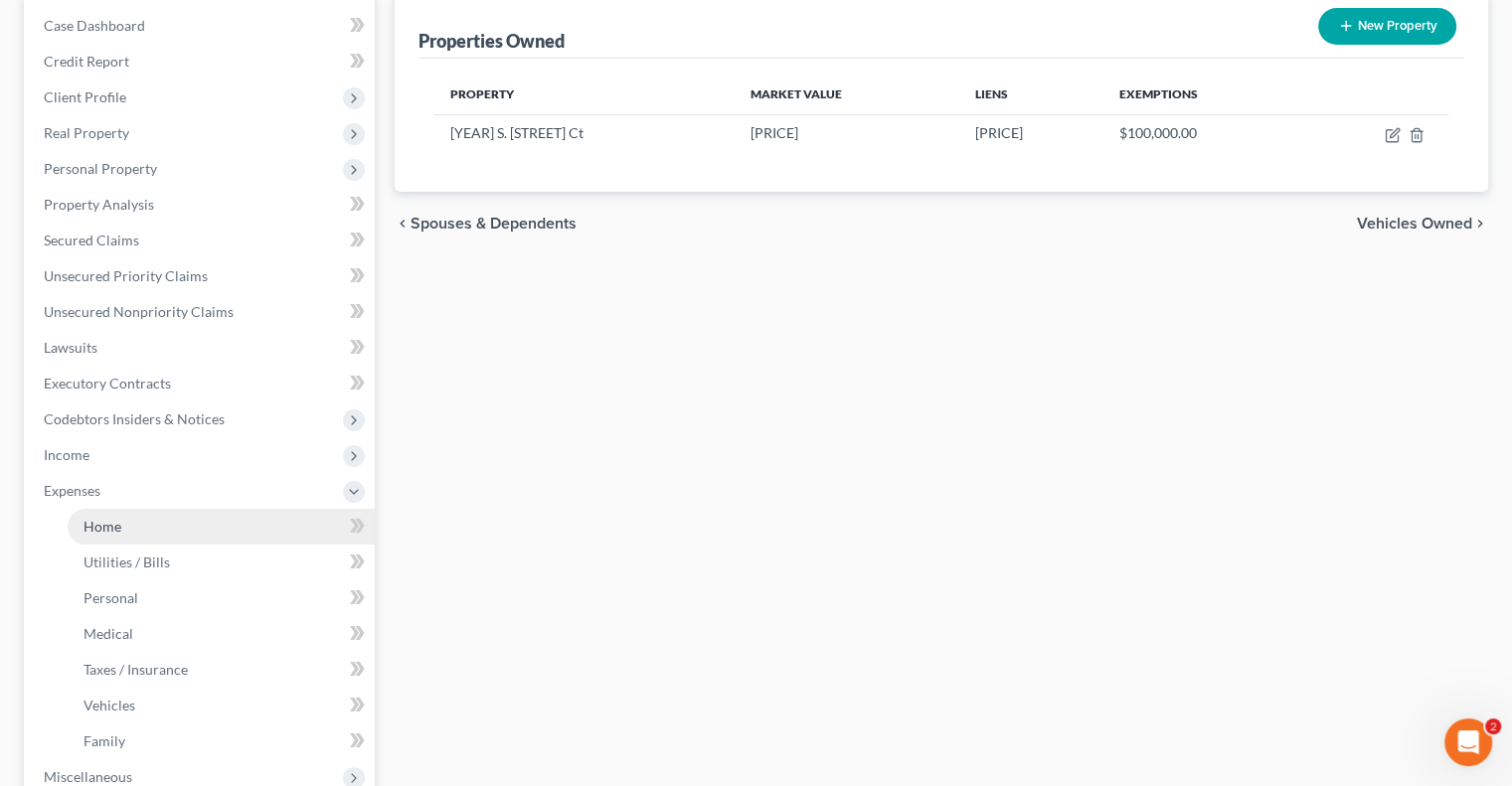 drag, startPoint x: 156, startPoint y: 532, endPoint x: 263, endPoint y: 567, distance: 112.578861 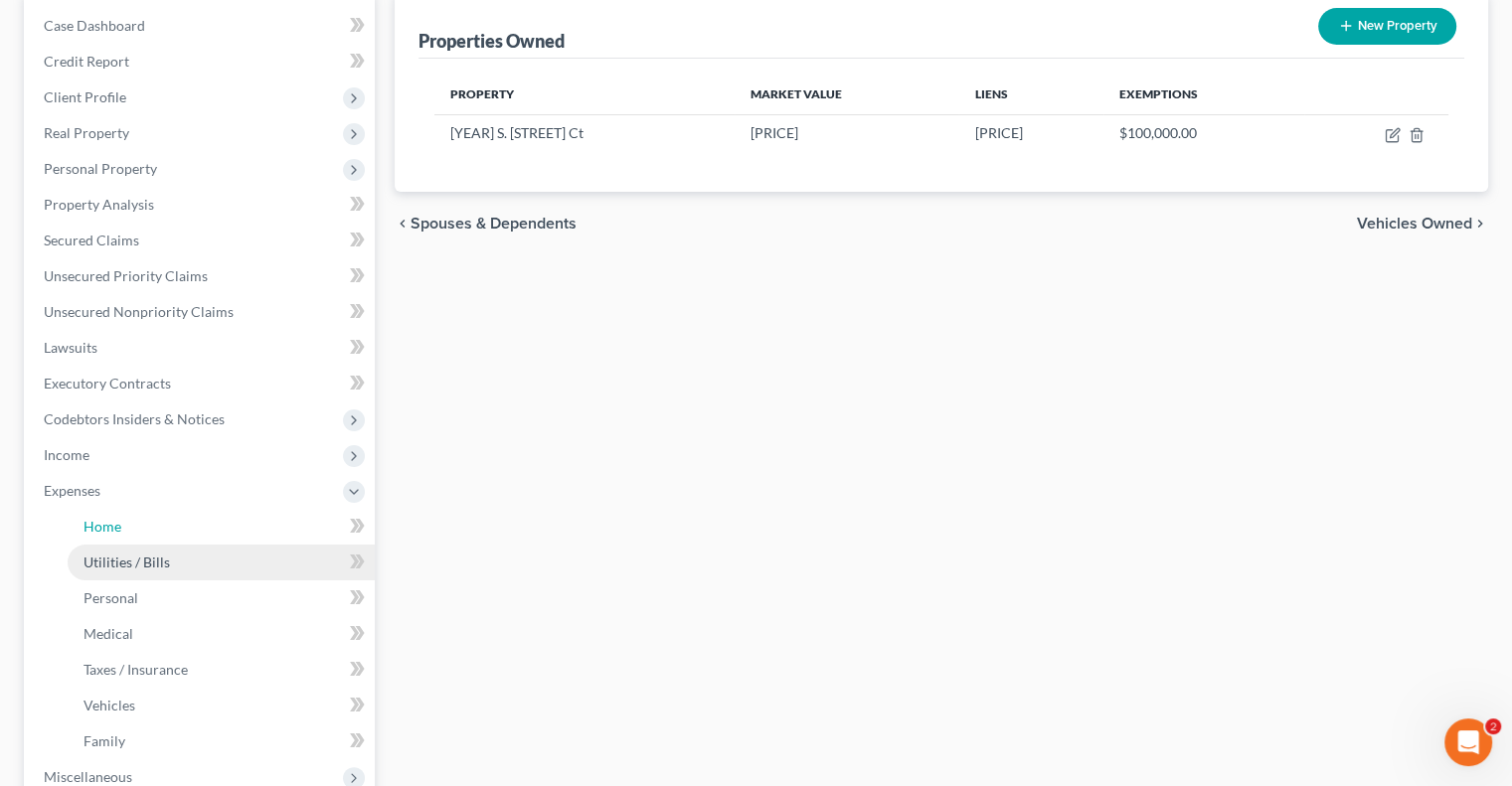 click on "Home" at bounding box center (221, 527) 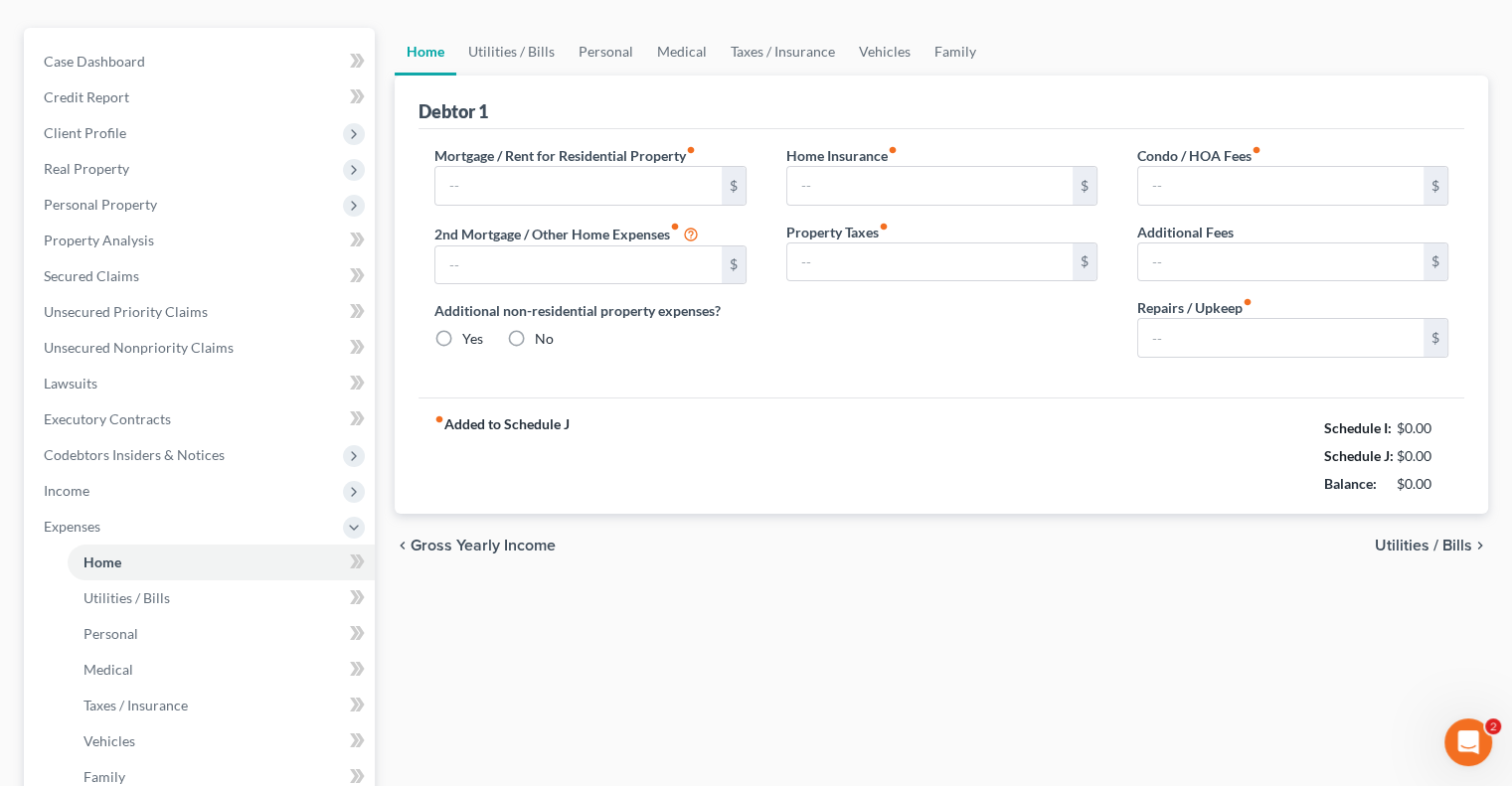 type on "794.56" 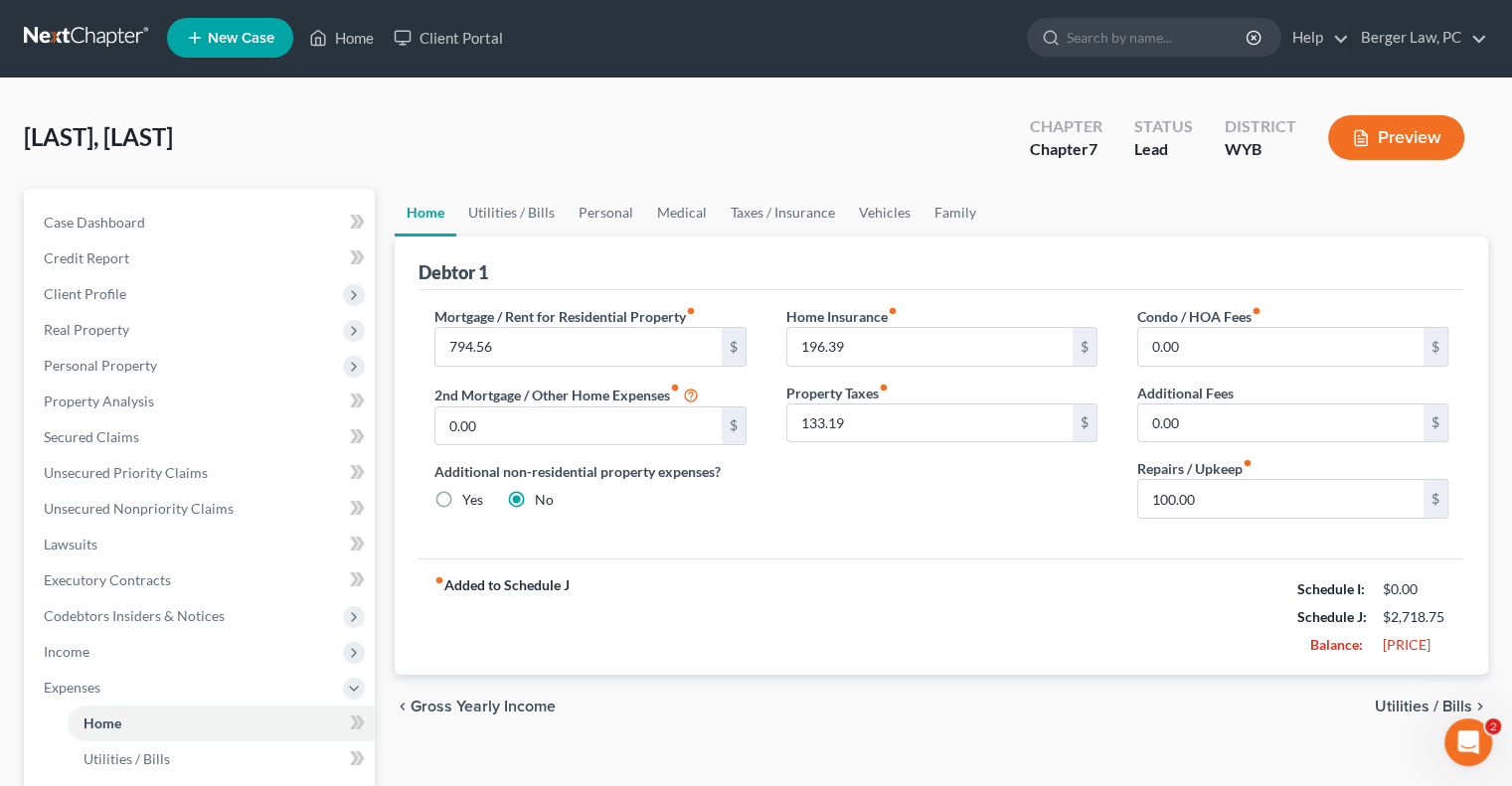 scroll, scrollTop: 0, scrollLeft: 0, axis: both 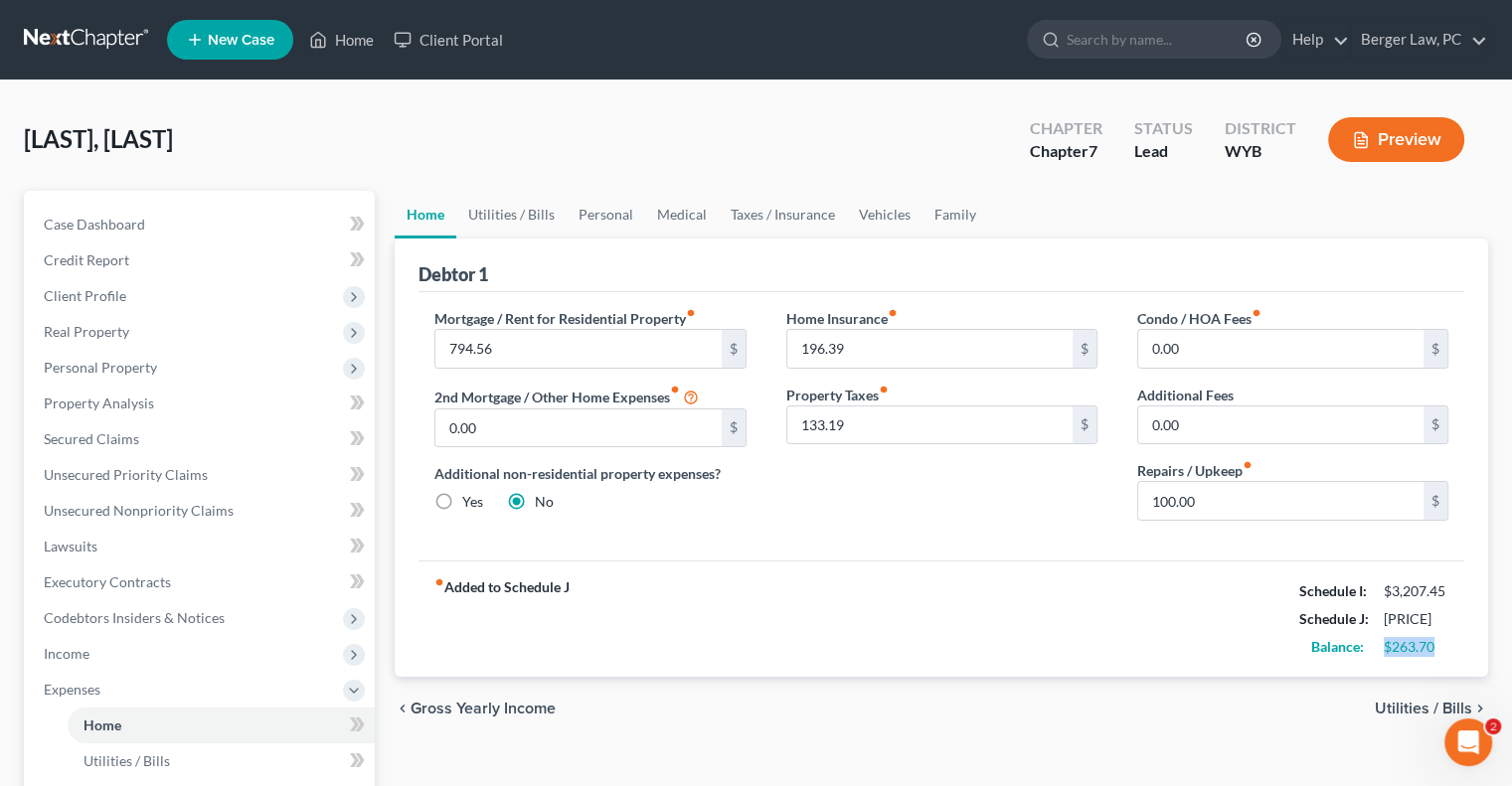 drag, startPoint x: 1431, startPoint y: 647, endPoint x: 1379, endPoint y: 649, distance: 52.038447 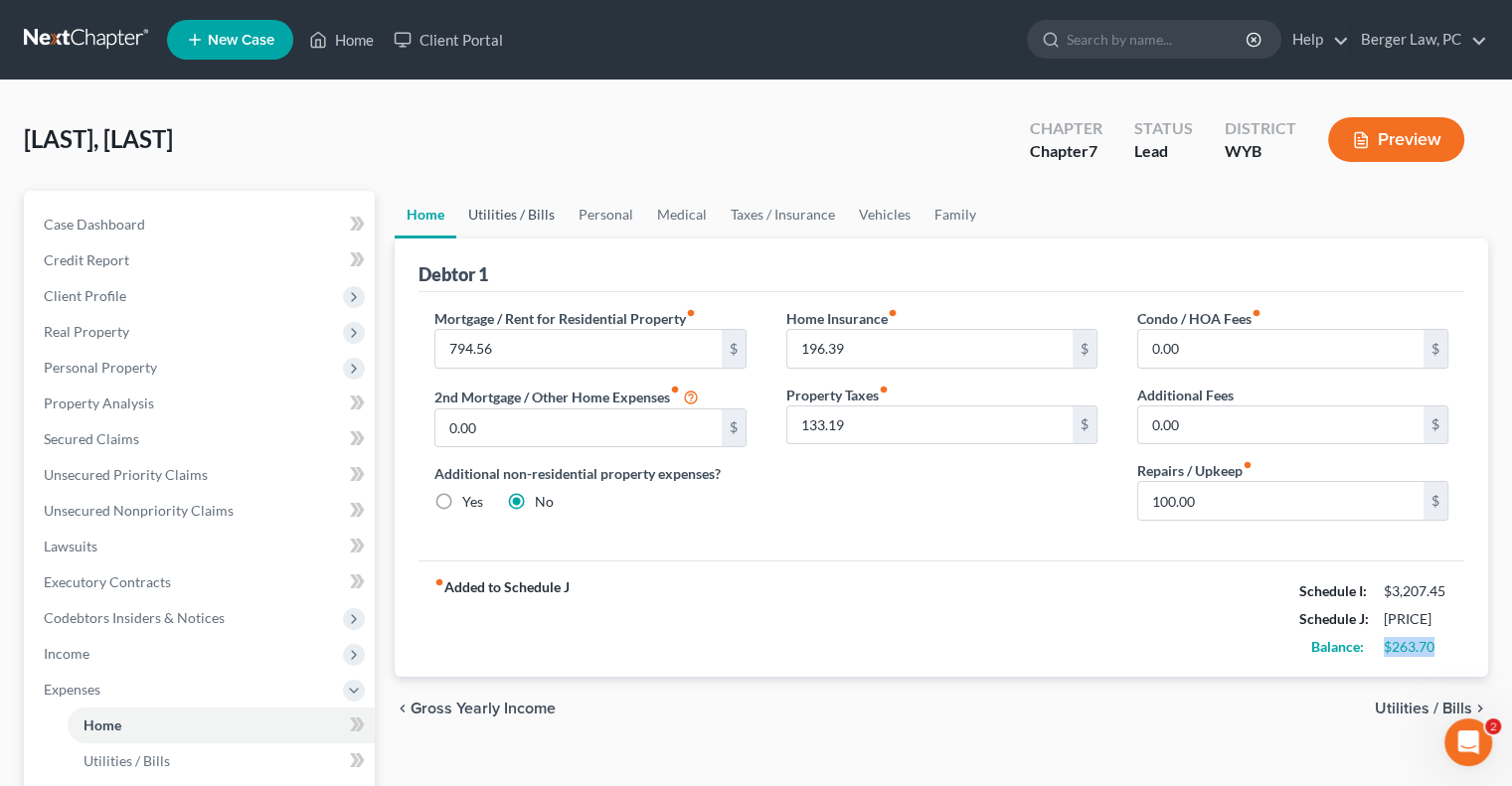 click on "Utilities / Bills" at bounding box center (511, 215) 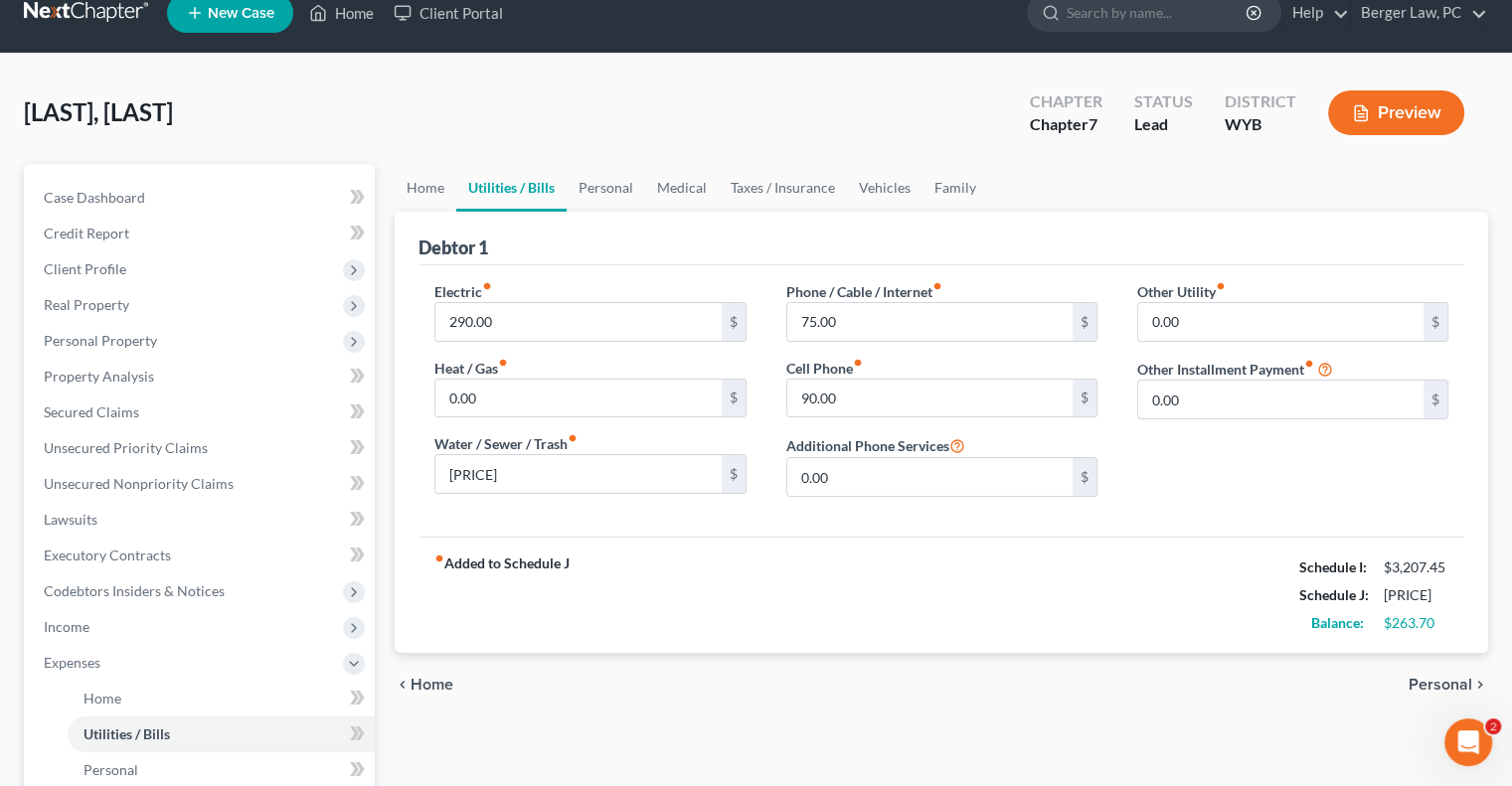 scroll, scrollTop: 0, scrollLeft: 0, axis: both 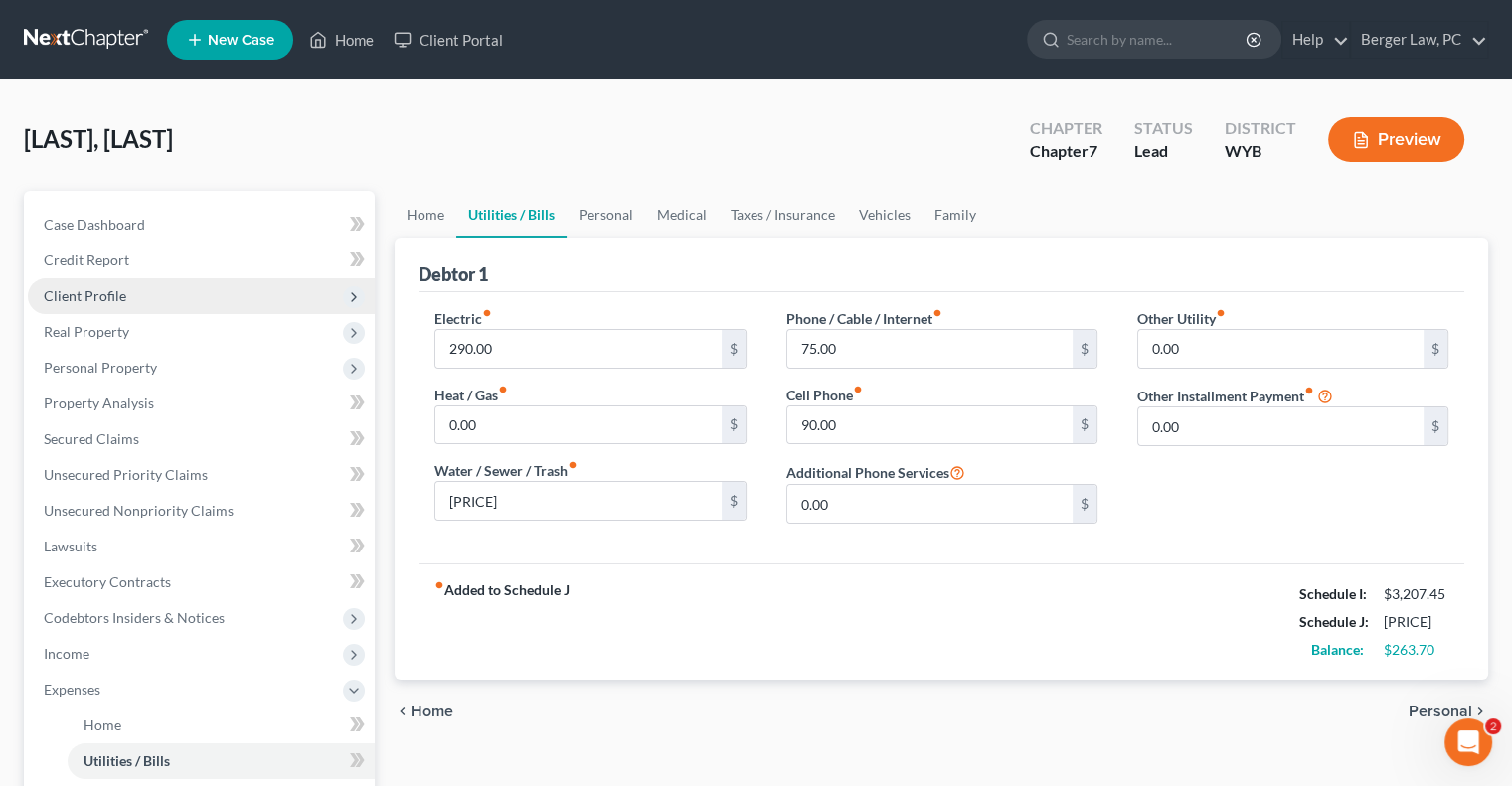 click on "Client Profile" at bounding box center (201, 296) 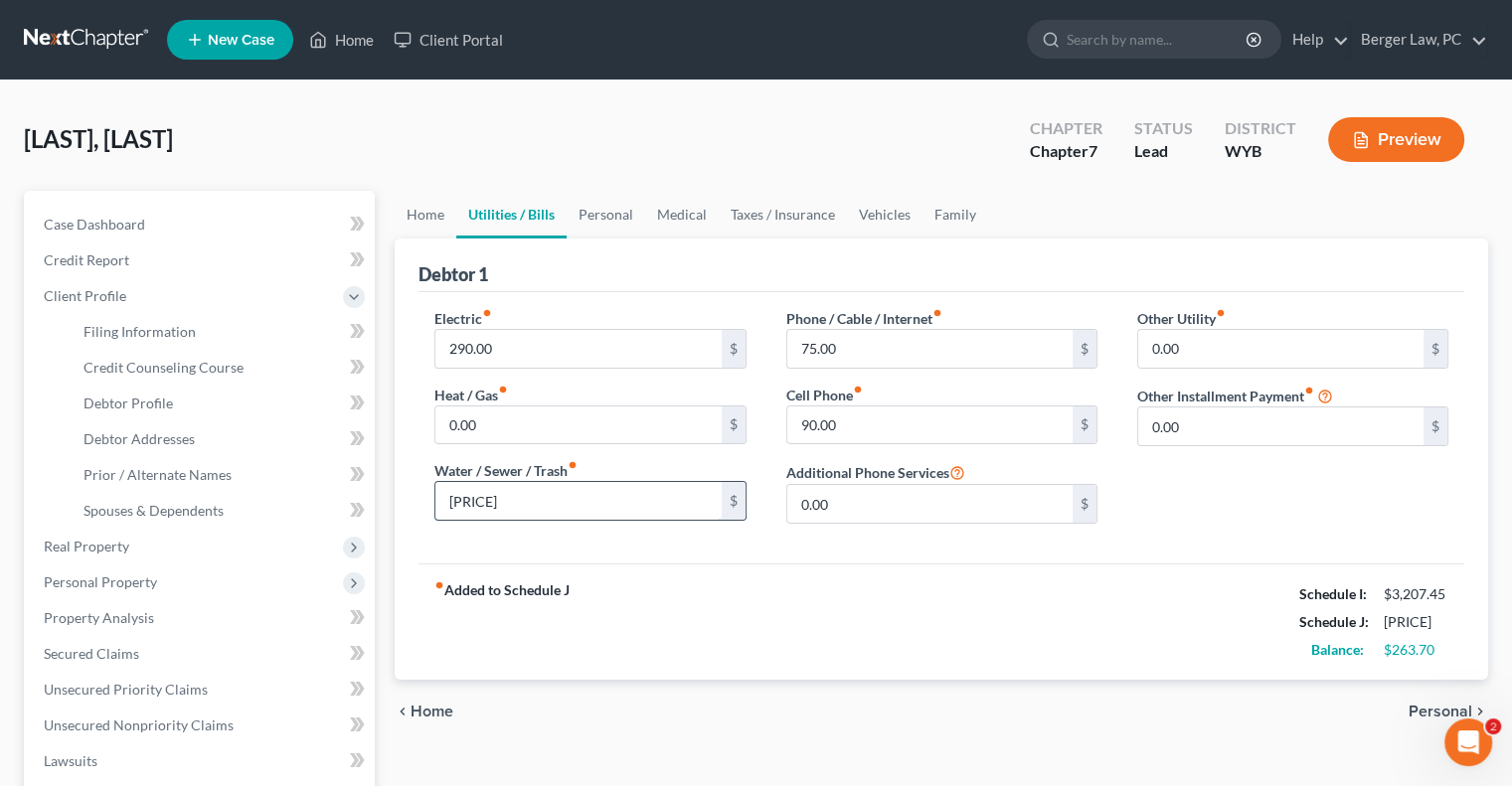 click on "139.61" at bounding box center [578, 501] 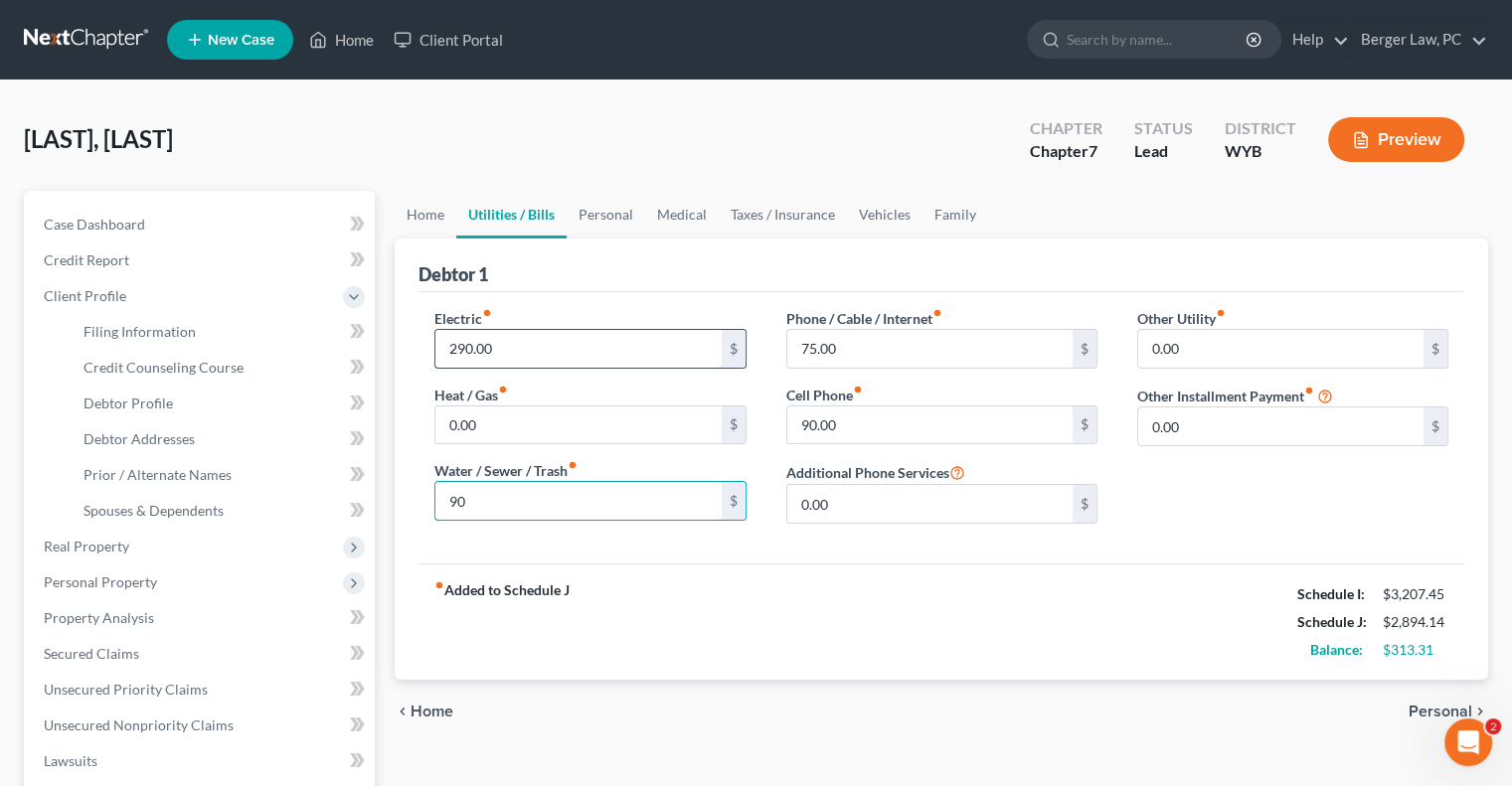 type on "90" 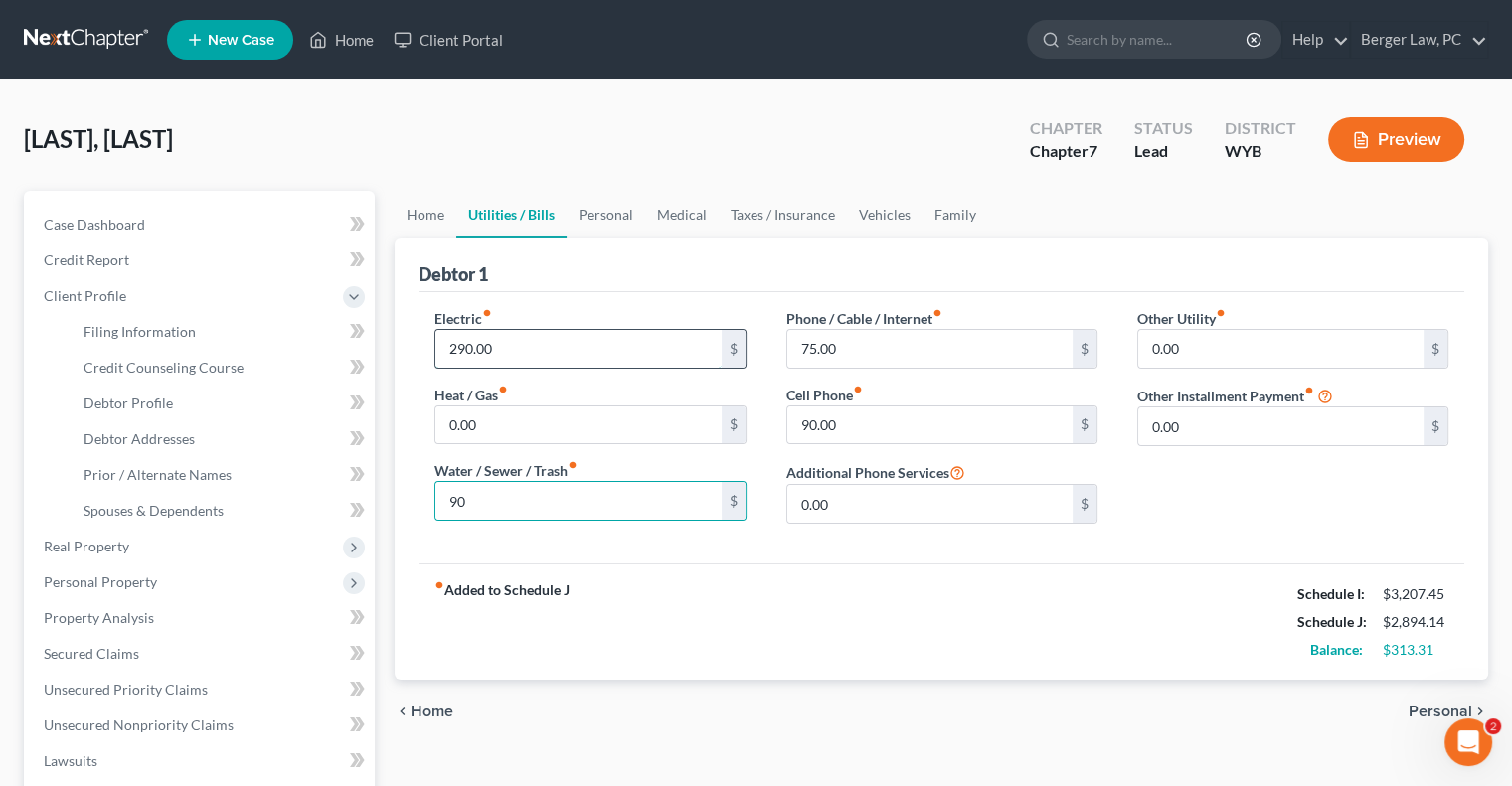 click on "290.00" at bounding box center [578, 349] 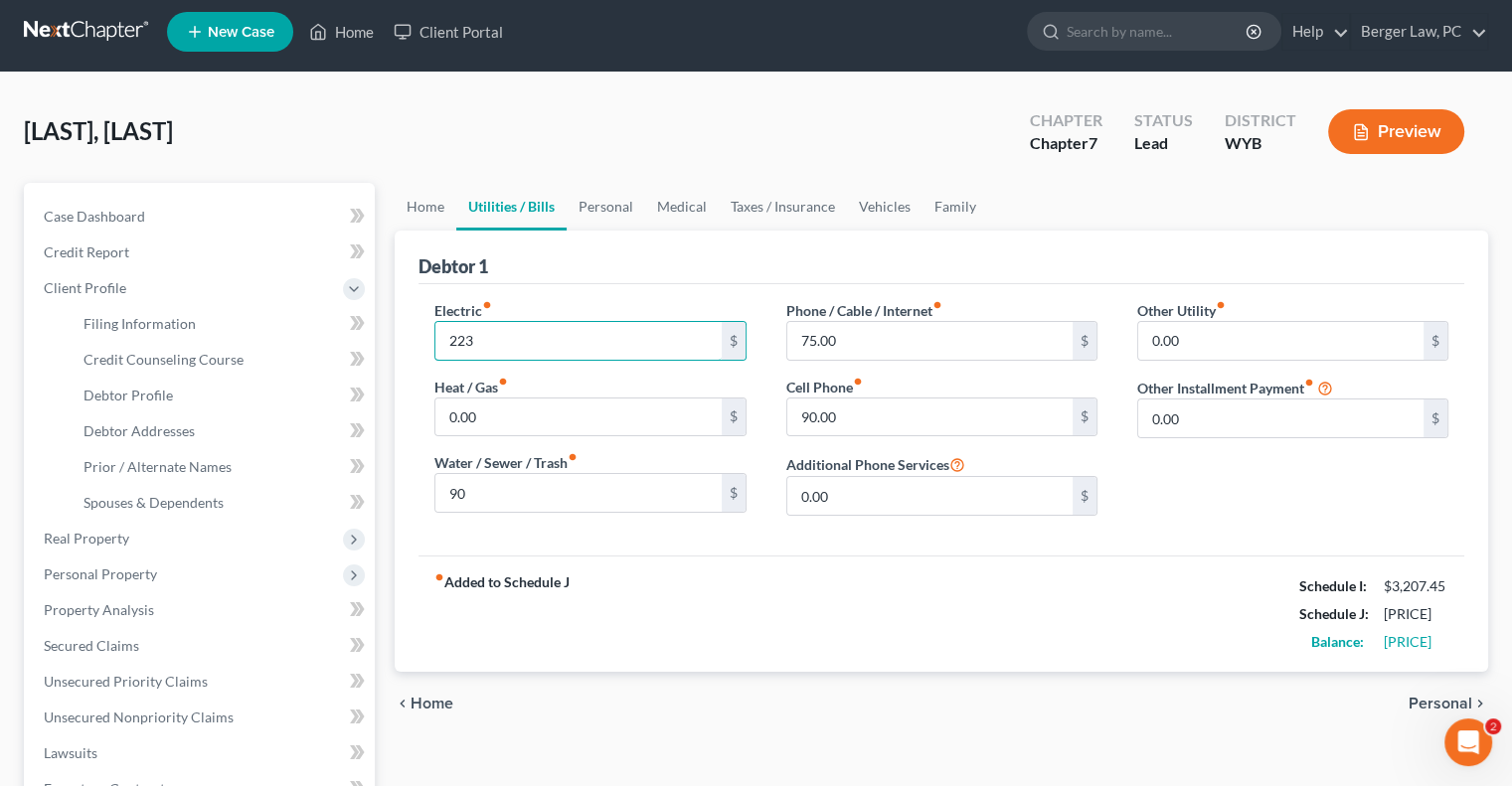 scroll, scrollTop: 0, scrollLeft: 0, axis: both 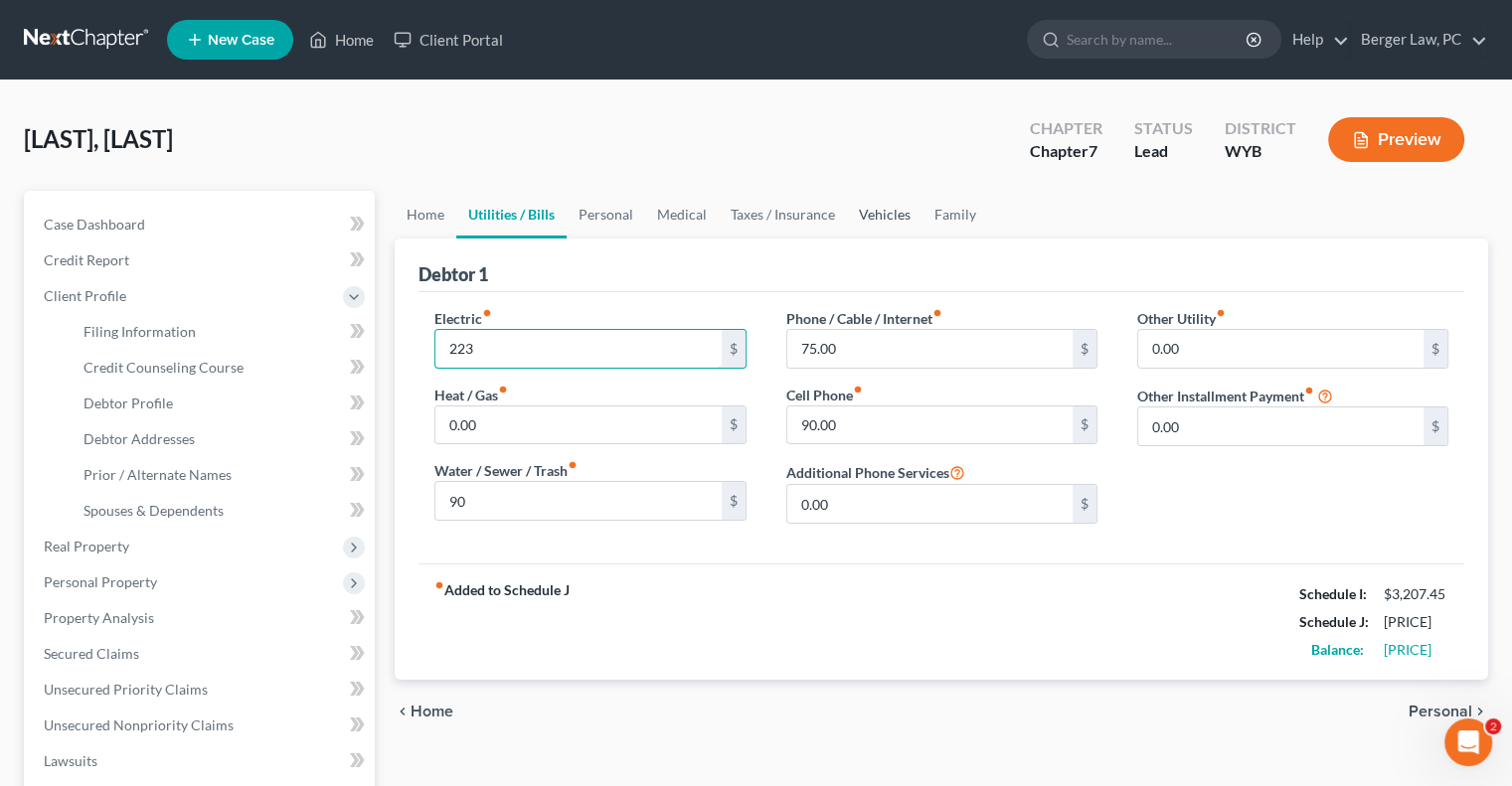 type on "223" 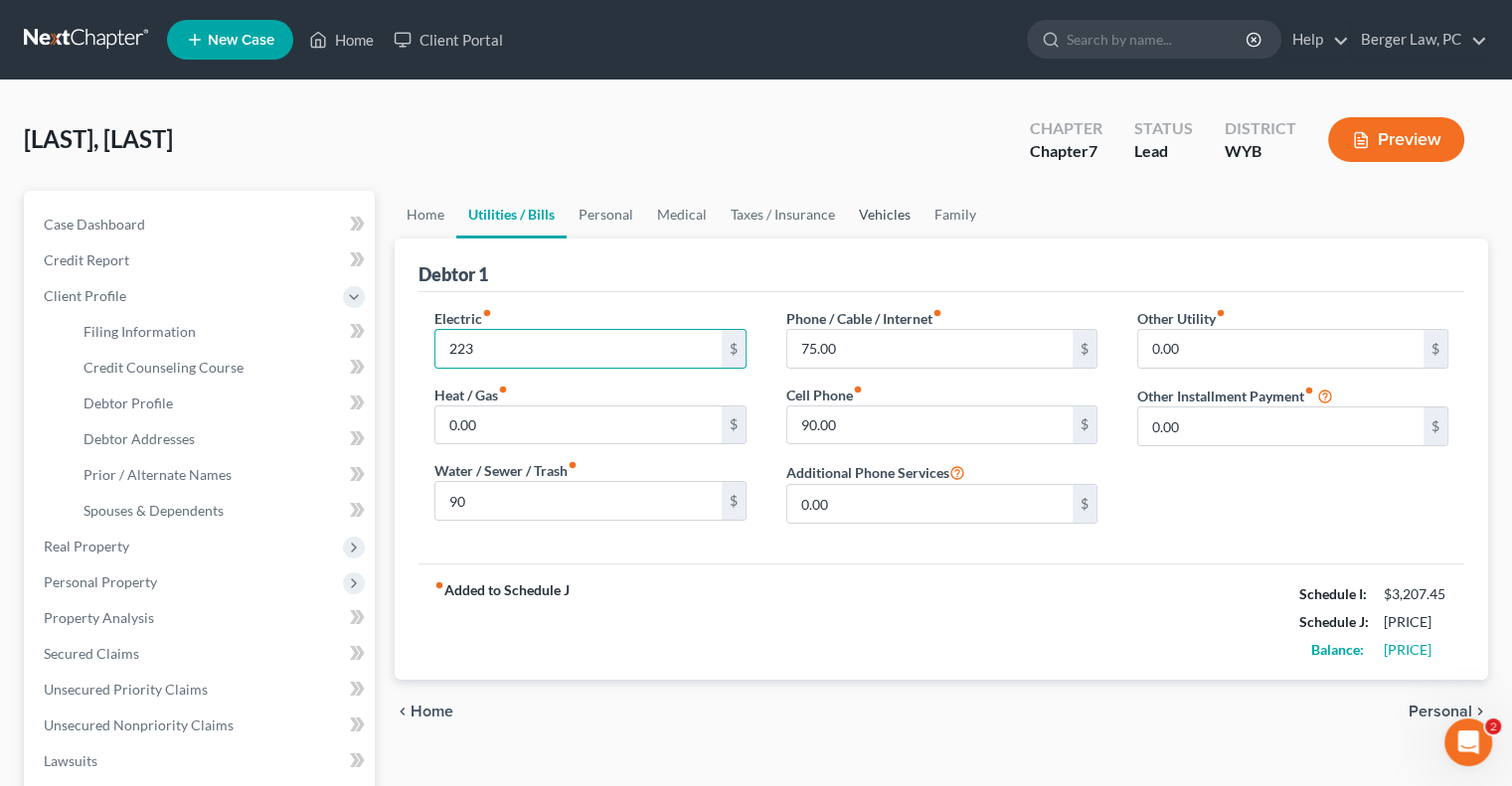 click on "Vehicles" at bounding box center (885, 215) 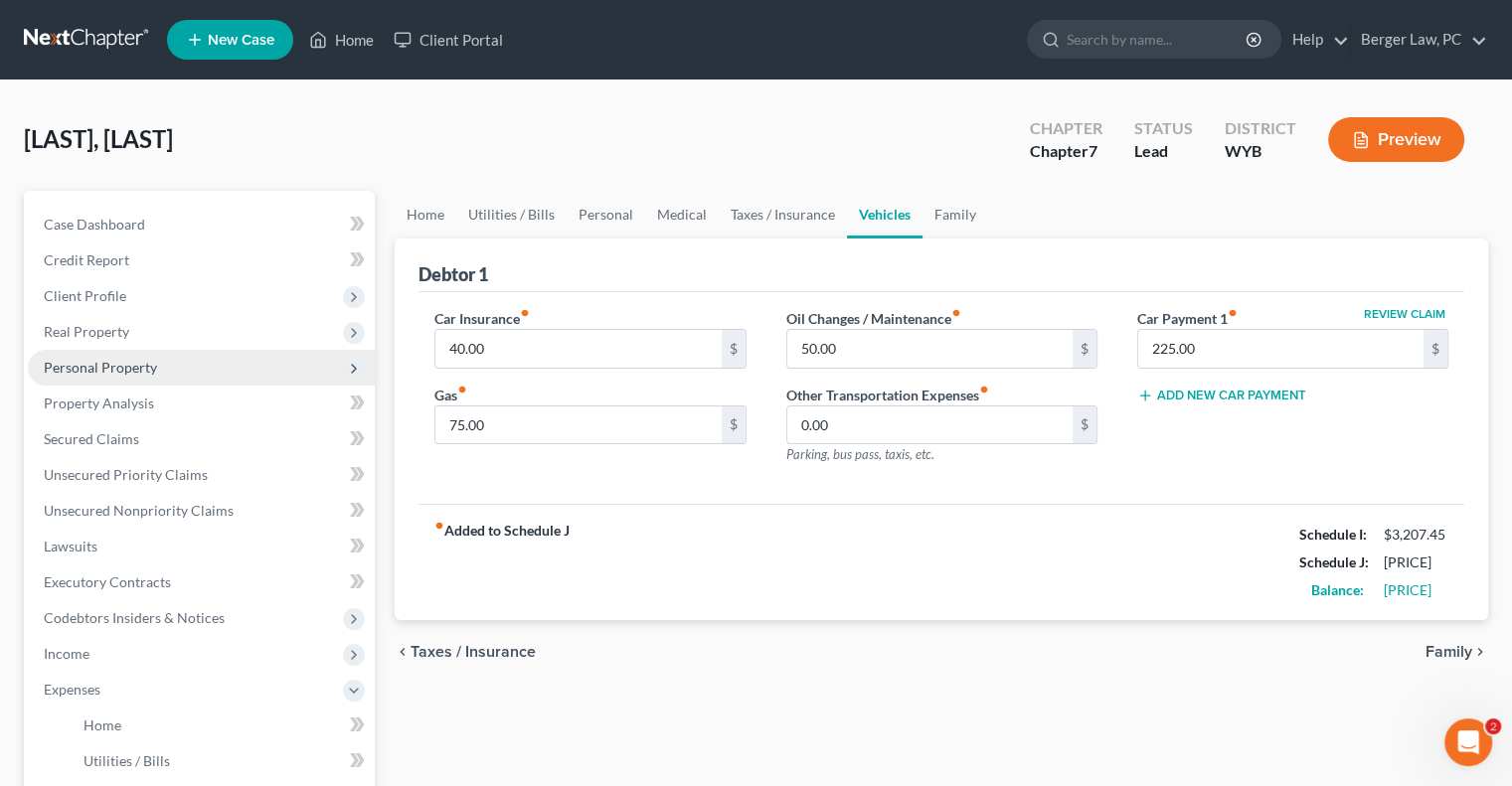 click on "Personal Property" at bounding box center [100, 367] 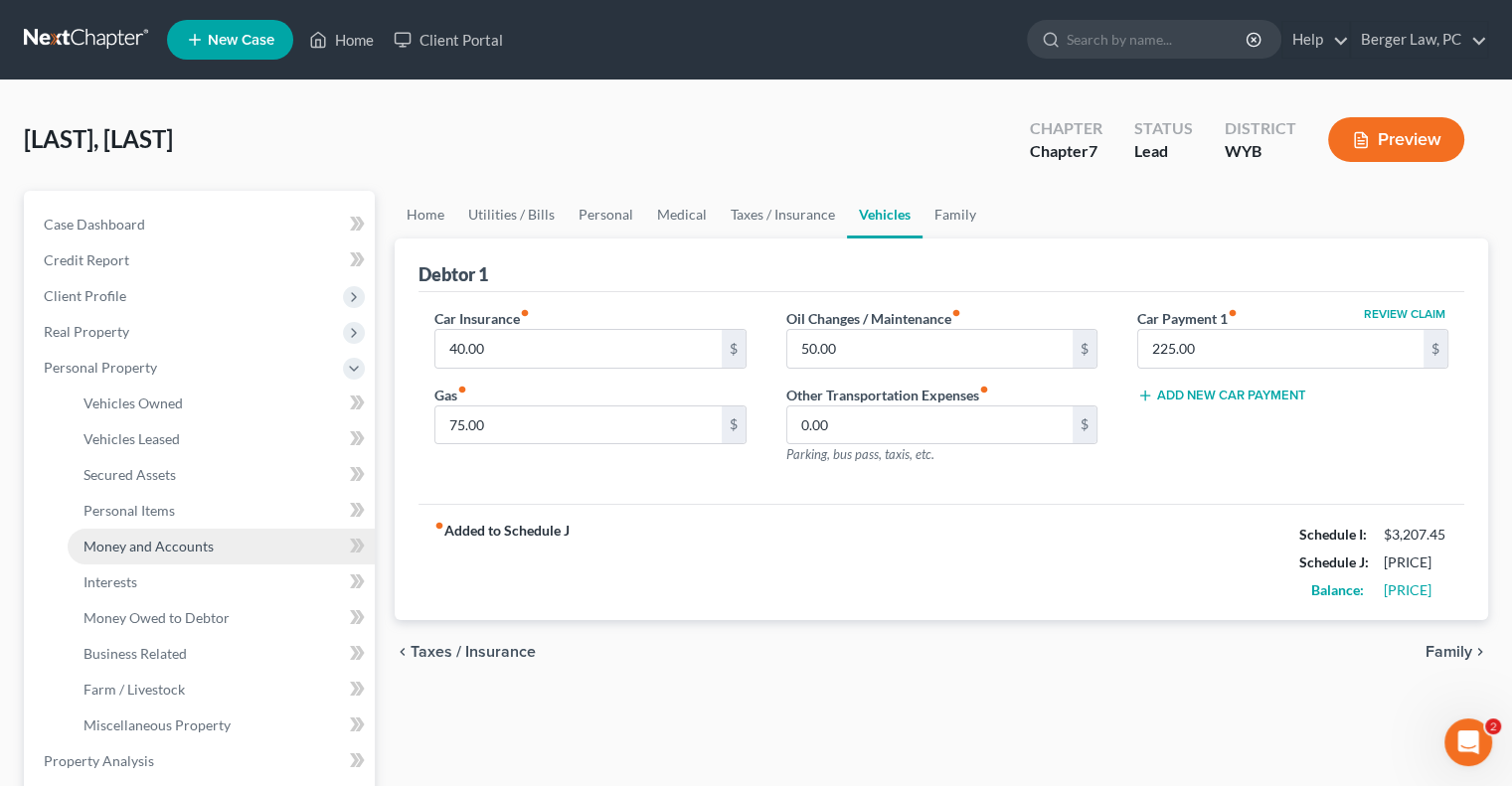 click on "Money and Accounts" at bounding box center [148, 546] 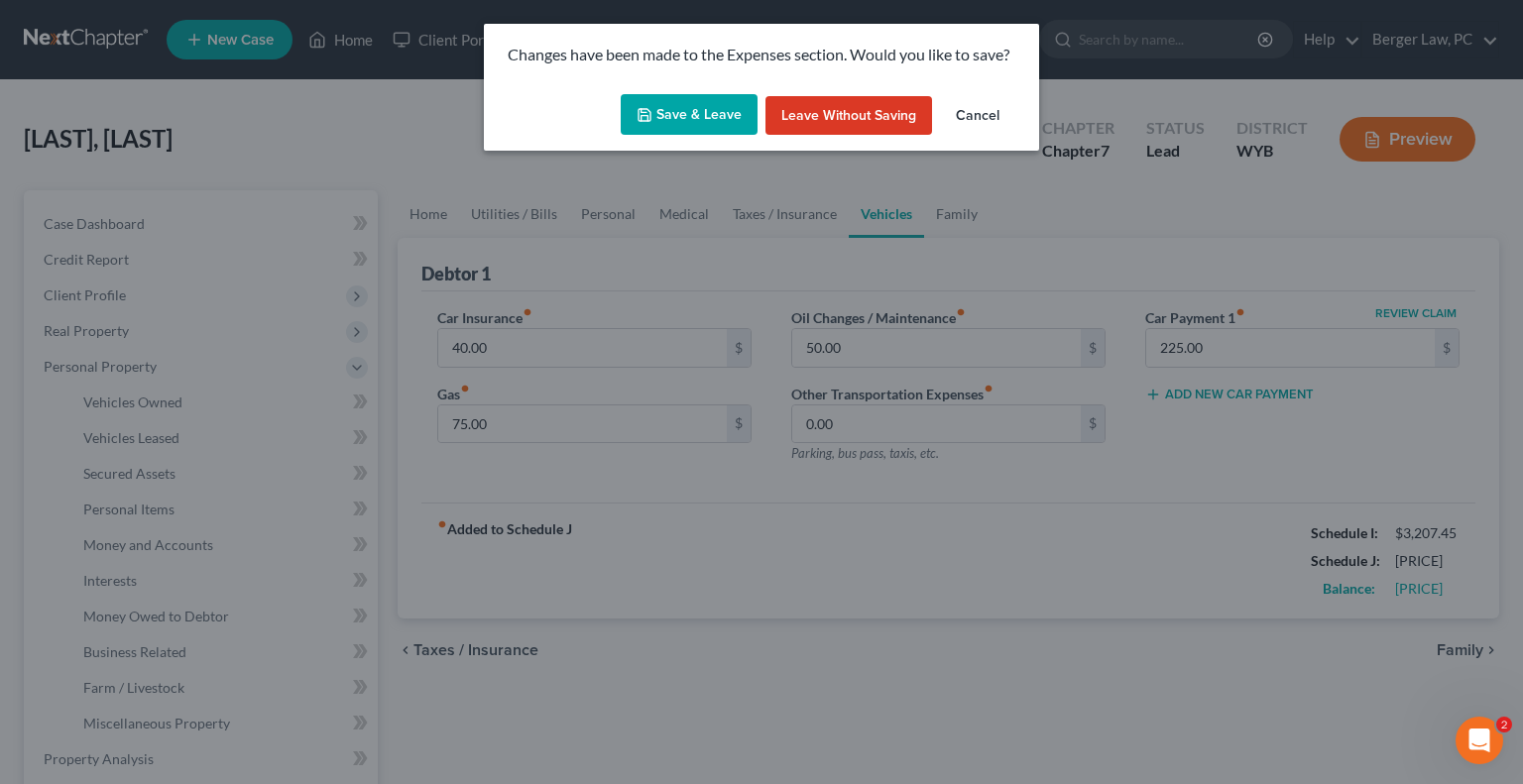 click on "Save & Leave" at bounding box center (689, 115) 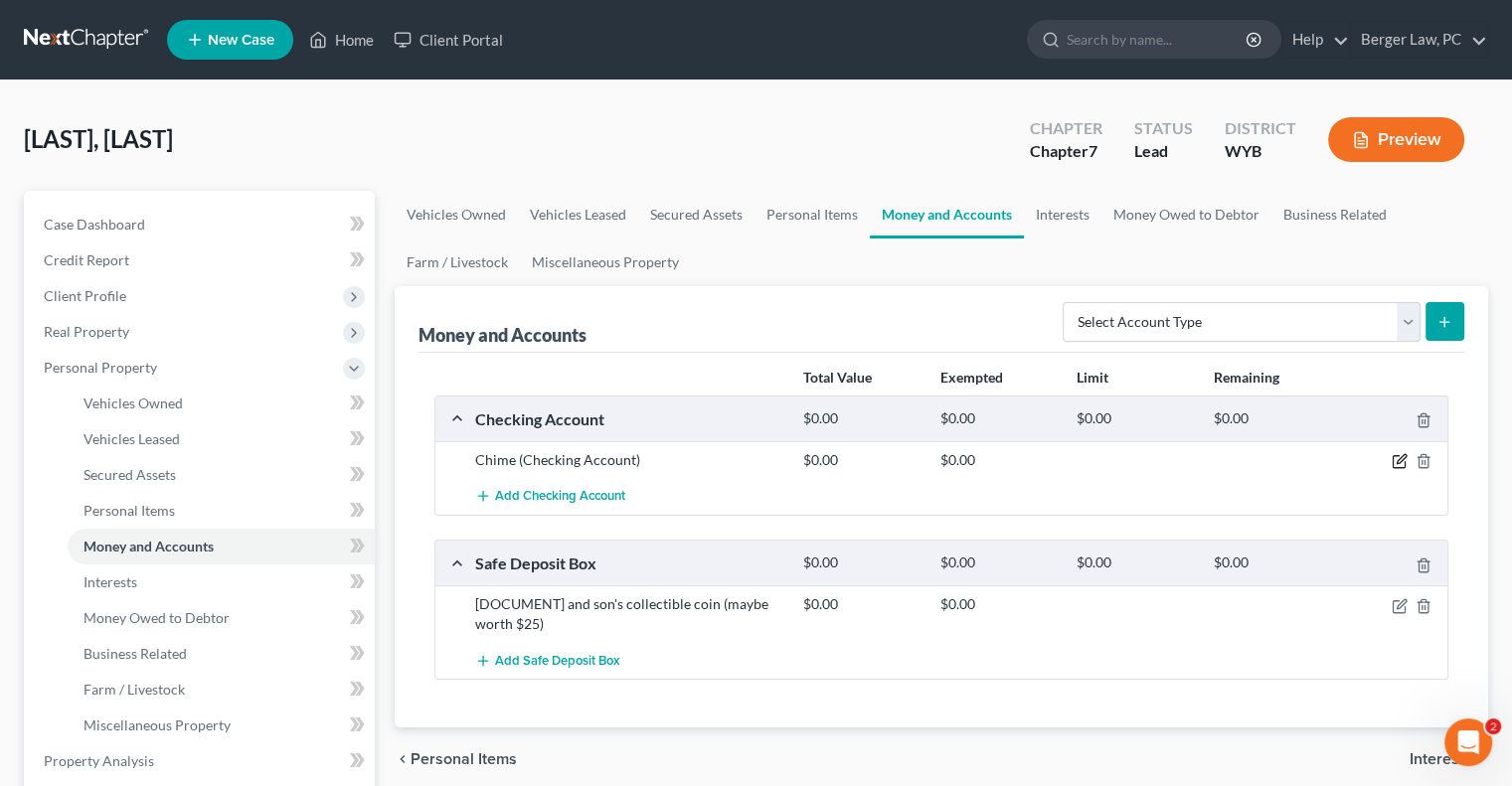 click 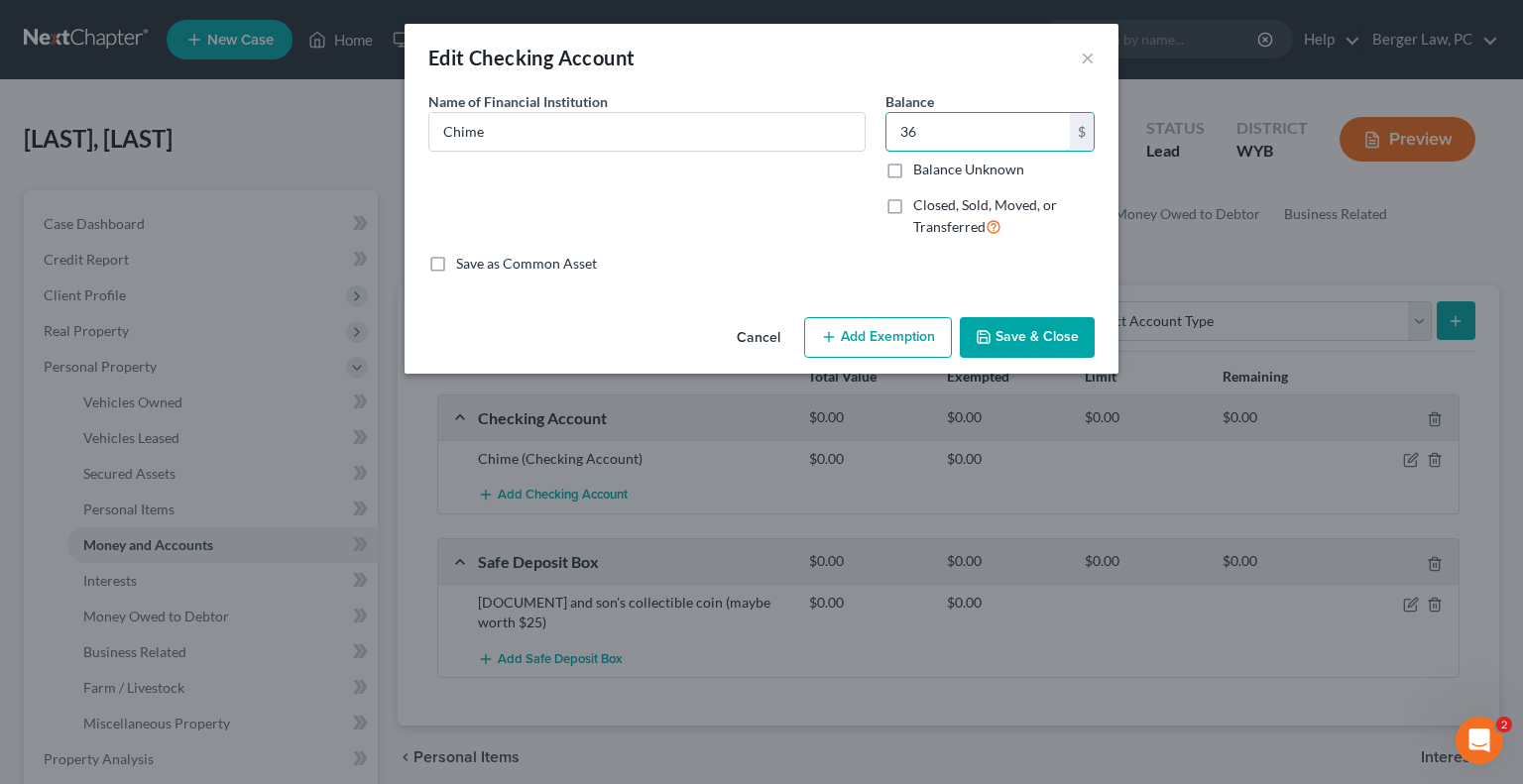 type on "36" 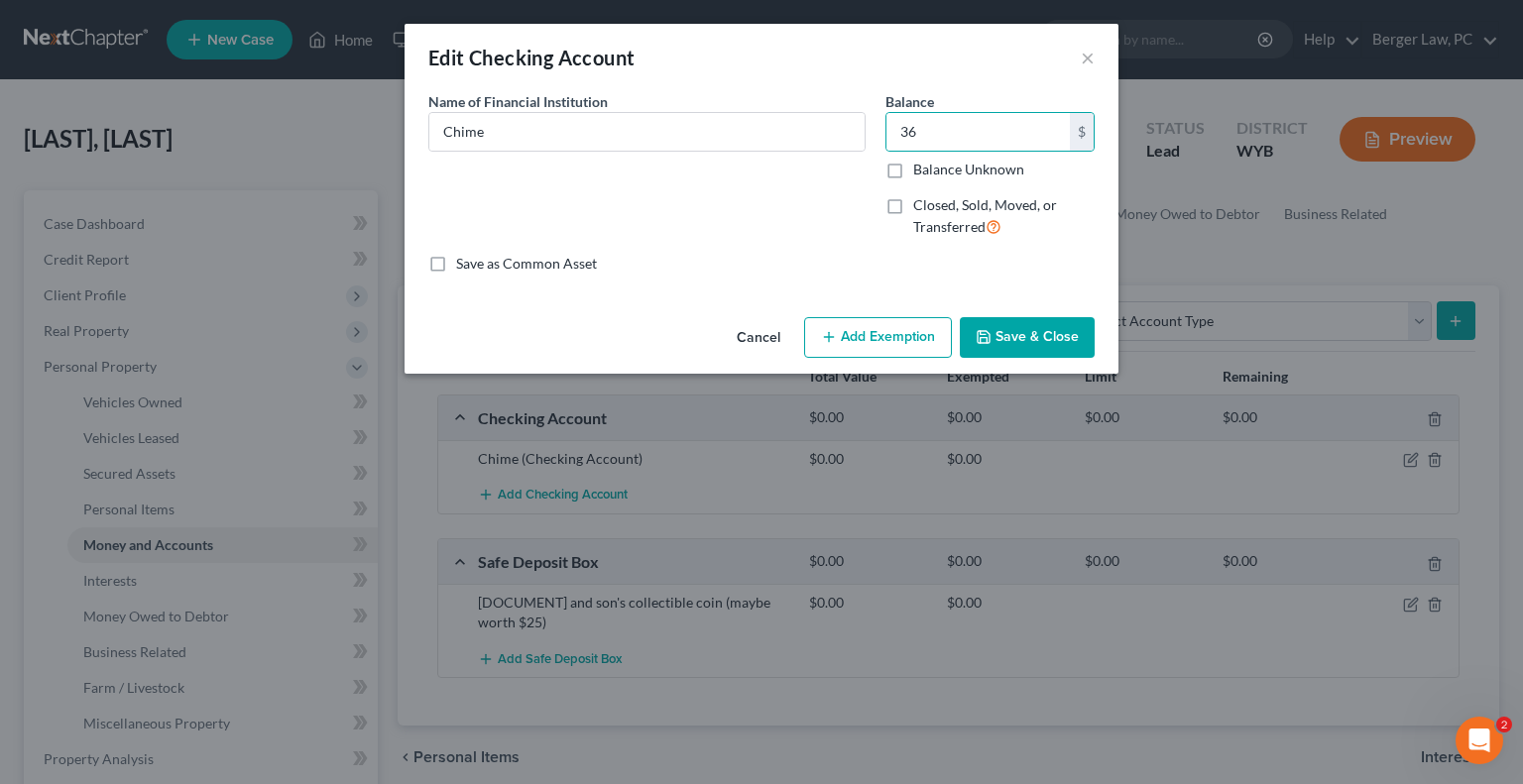 click on "Save & Close" at bounding box center (1027, 338) 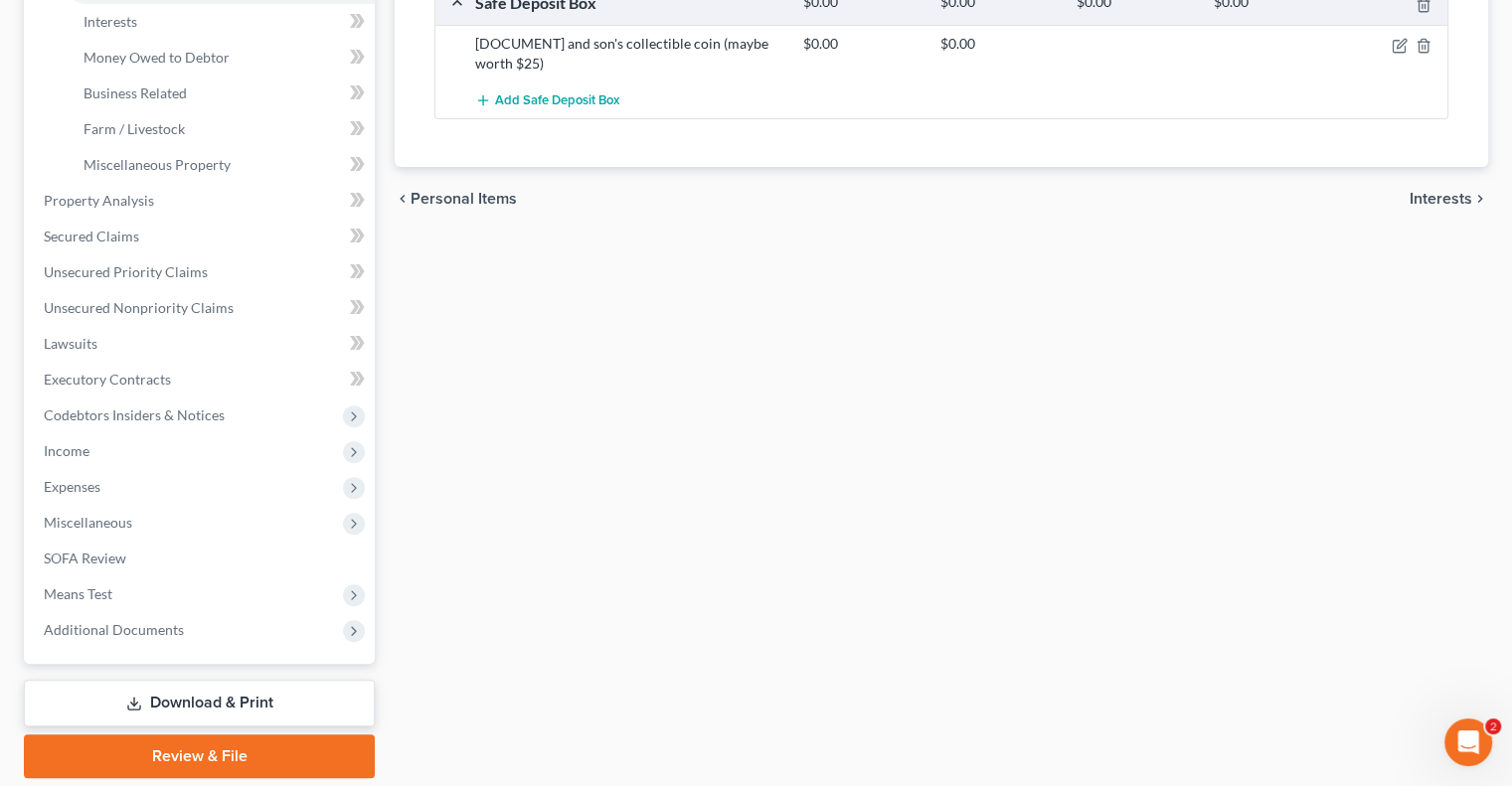 scroll, scrollTop: 626, scrollLeft: 0, axis: vertical 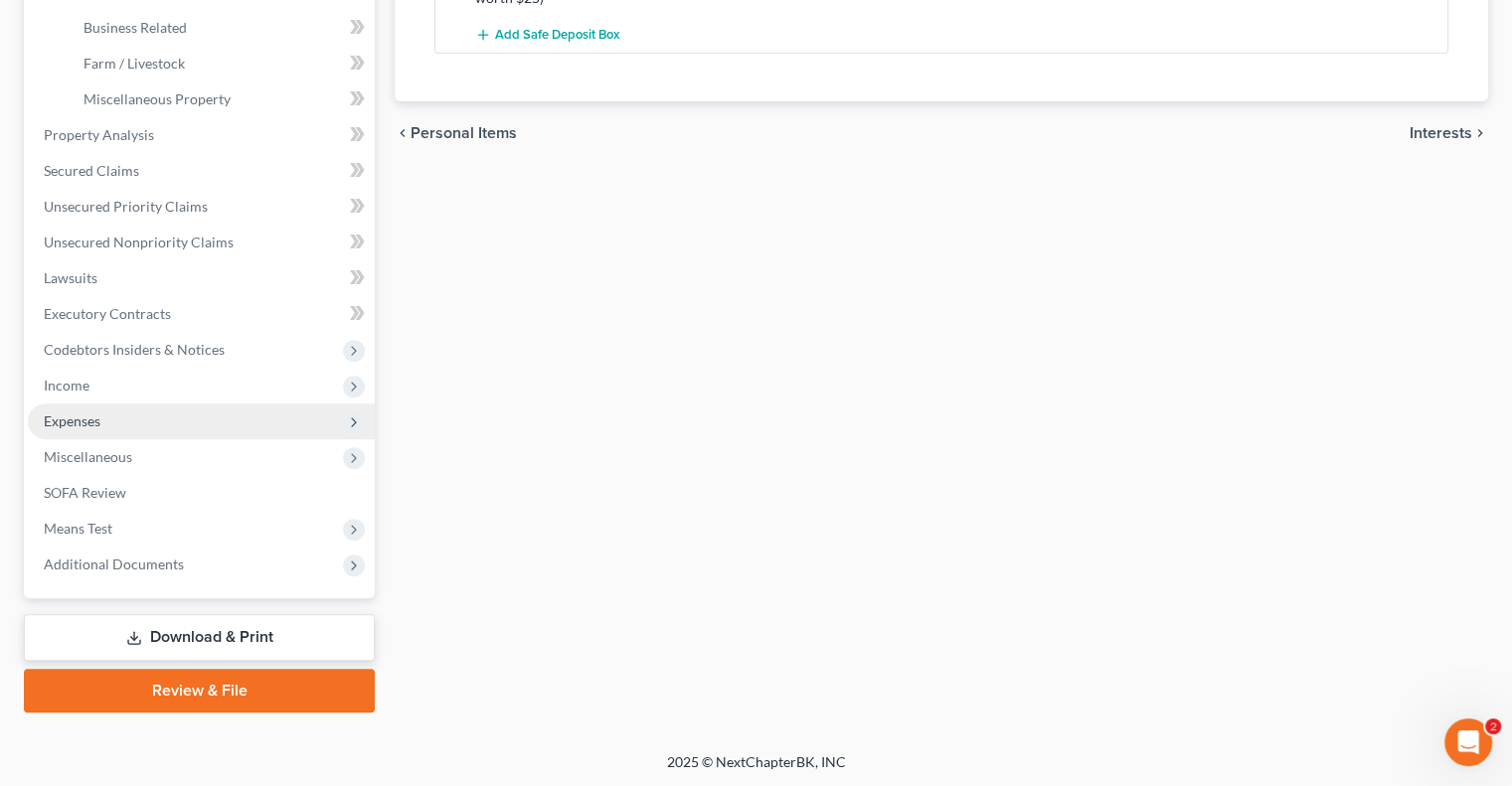 click on "Expenses" at bounding box center (201, 421) 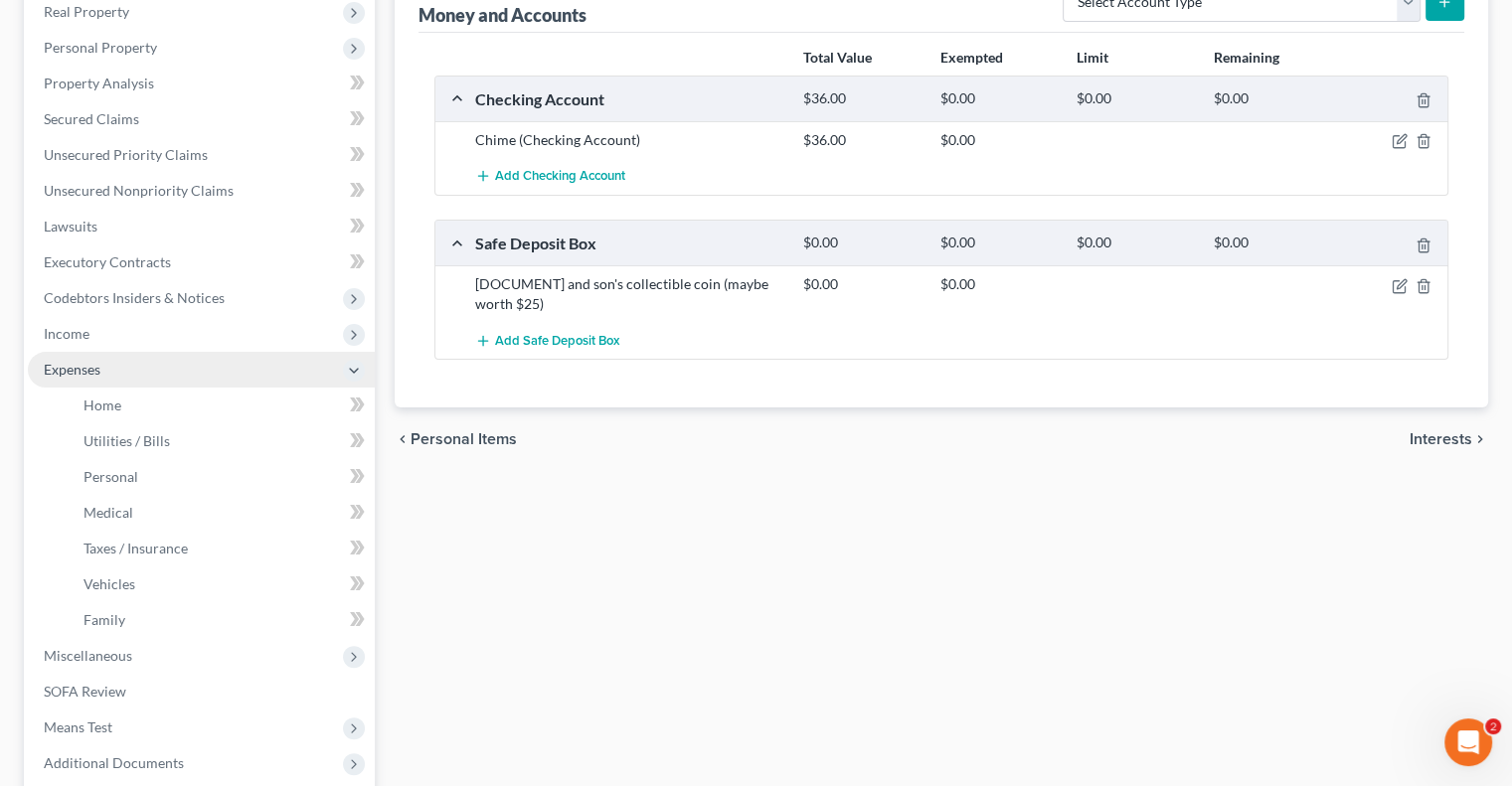 click on "Expenses" at bounding box center [201, 370] 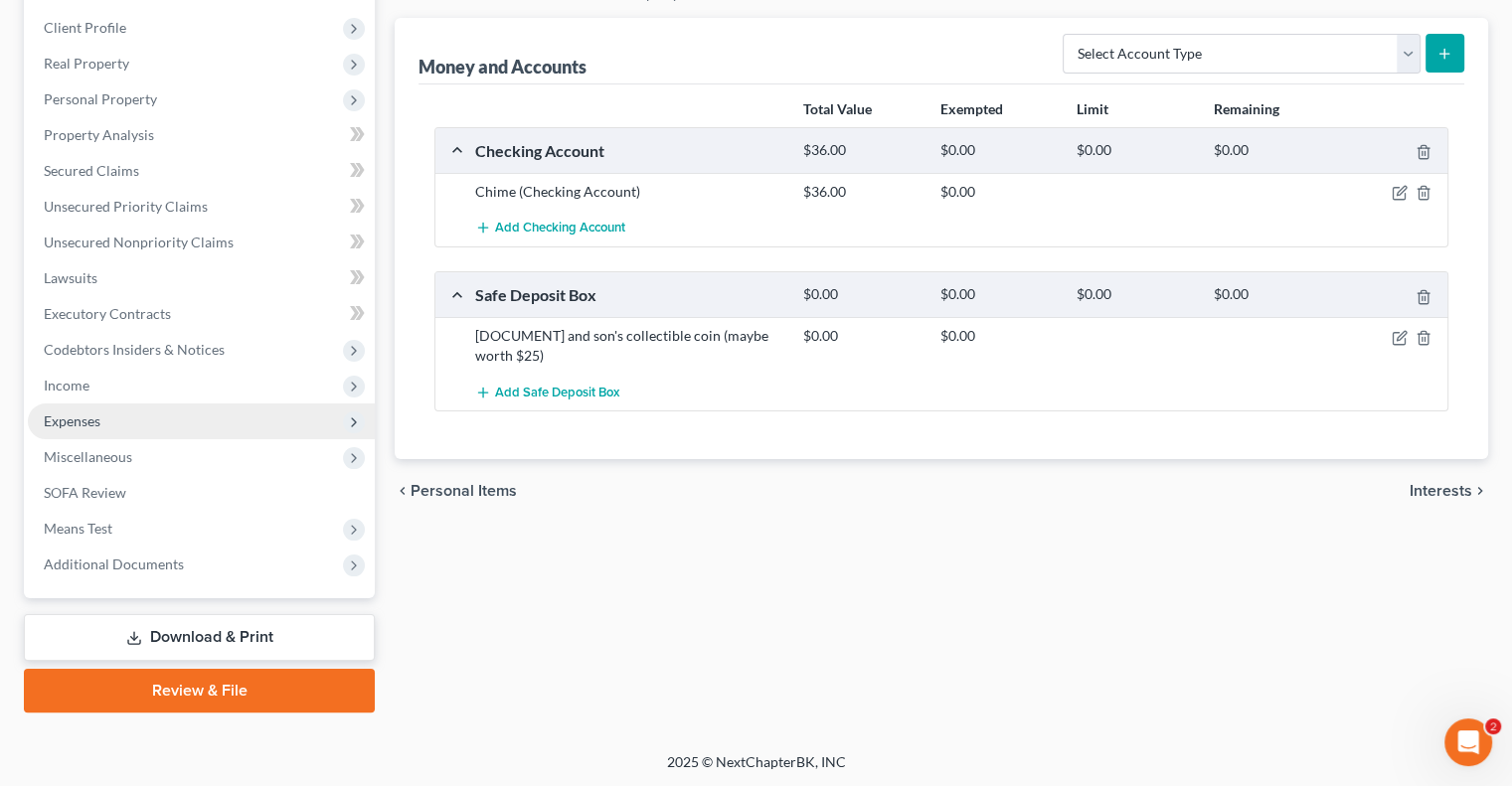 click on "Expenses" at bounding box center (201, 421) 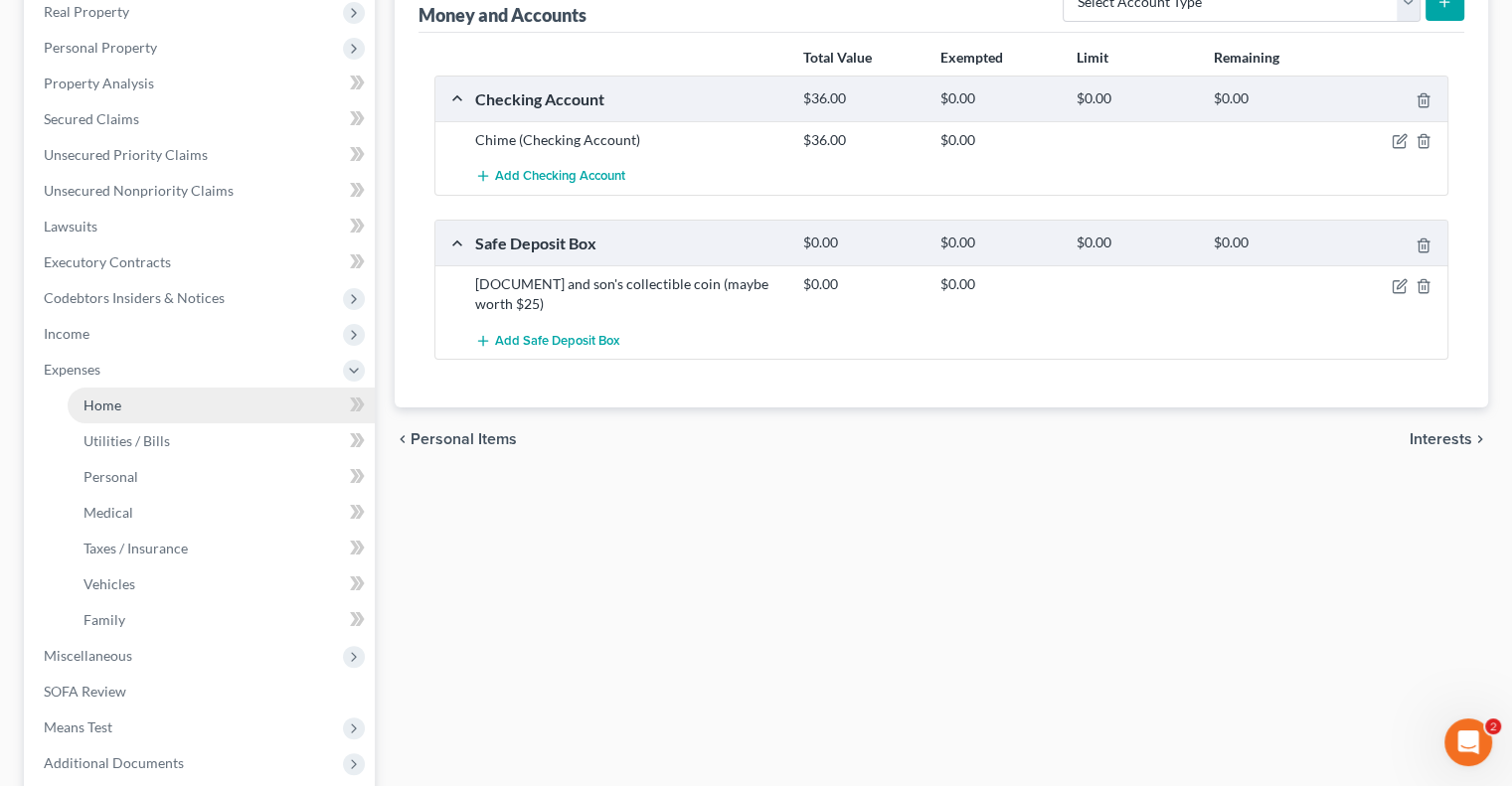 click on "Home" at bounding box center [221, 405] 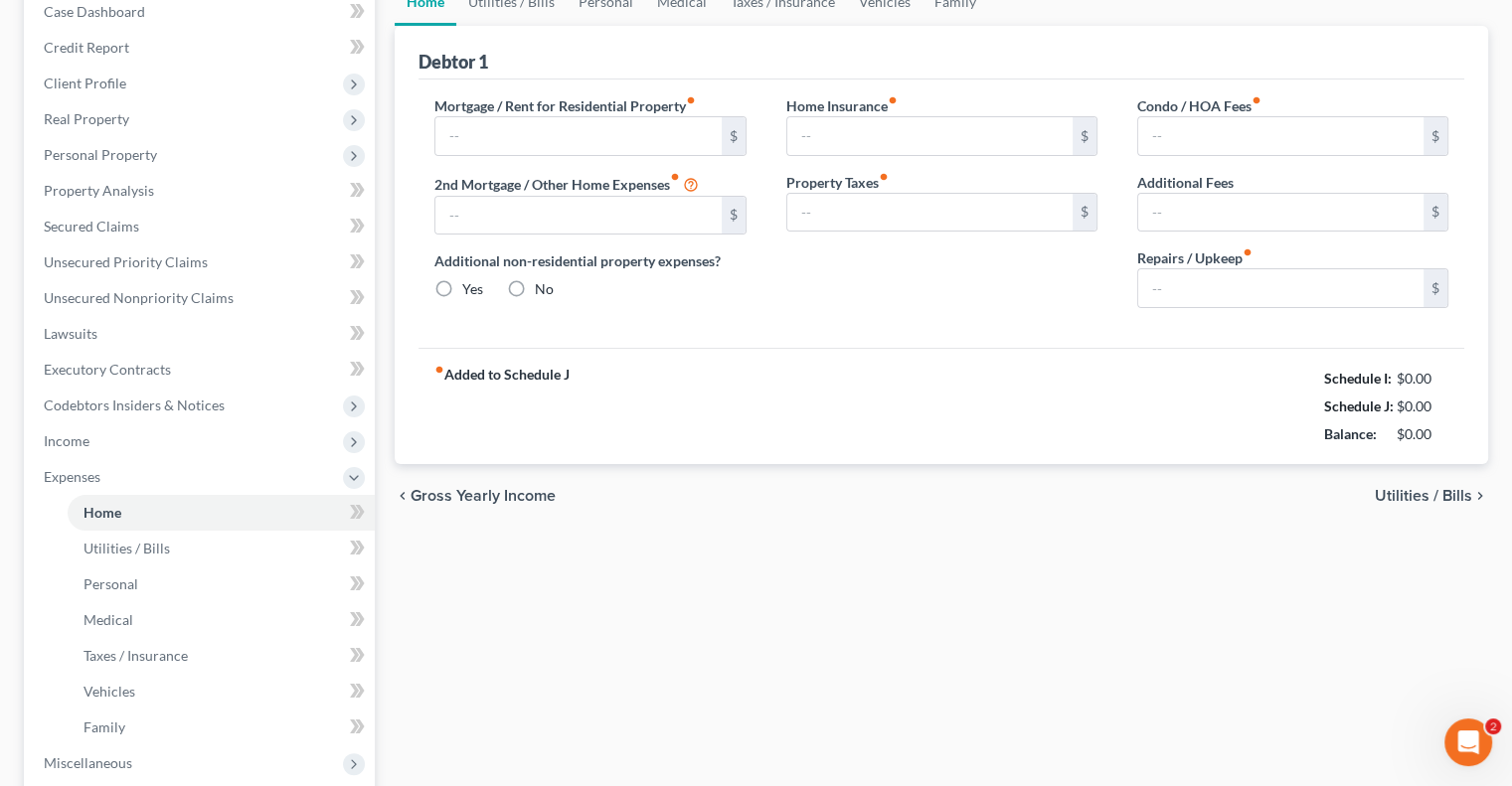 type on "794.56" 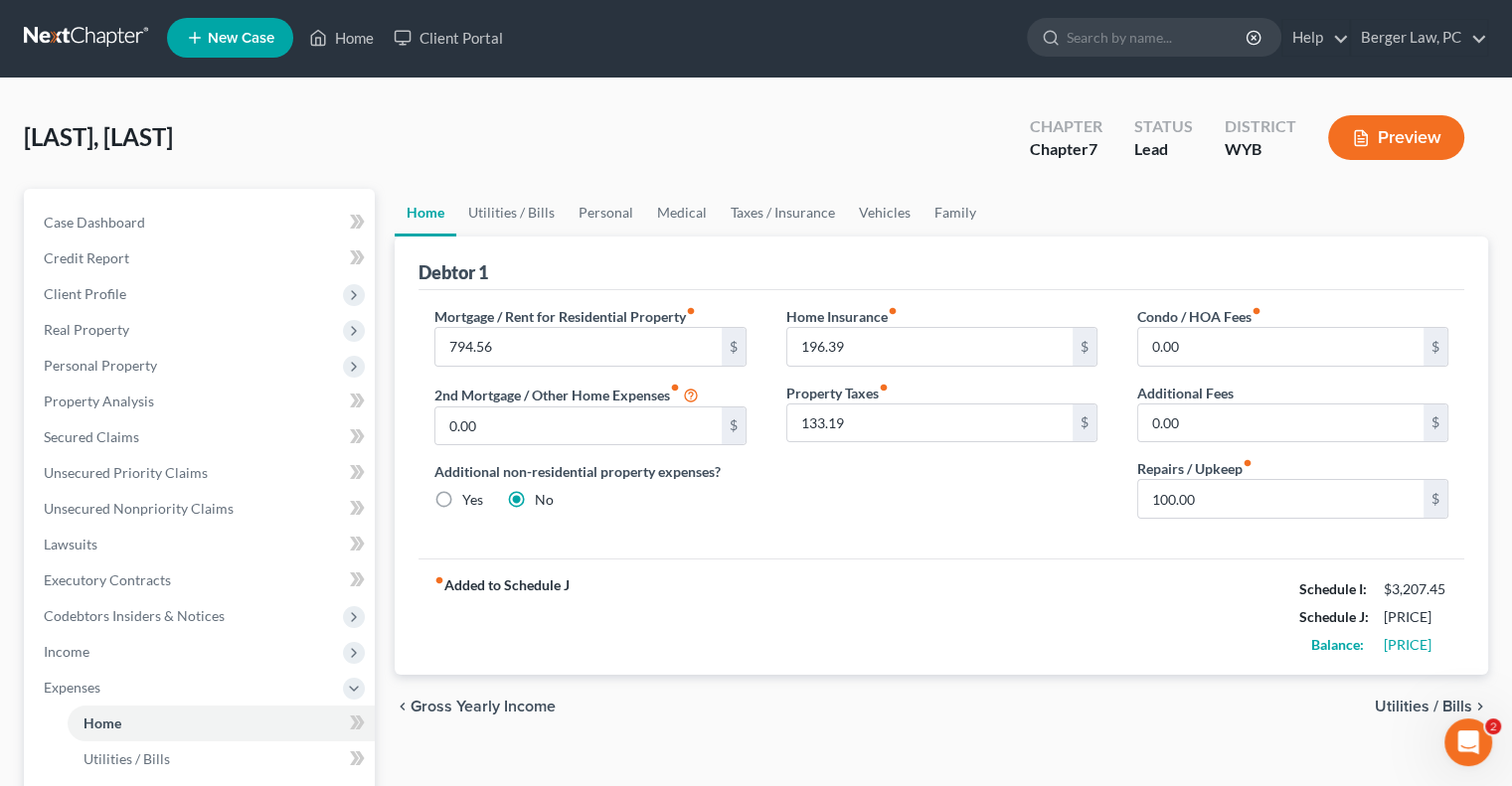 scroll, scrollTop: 0, scrollLeft: 0, axis: both 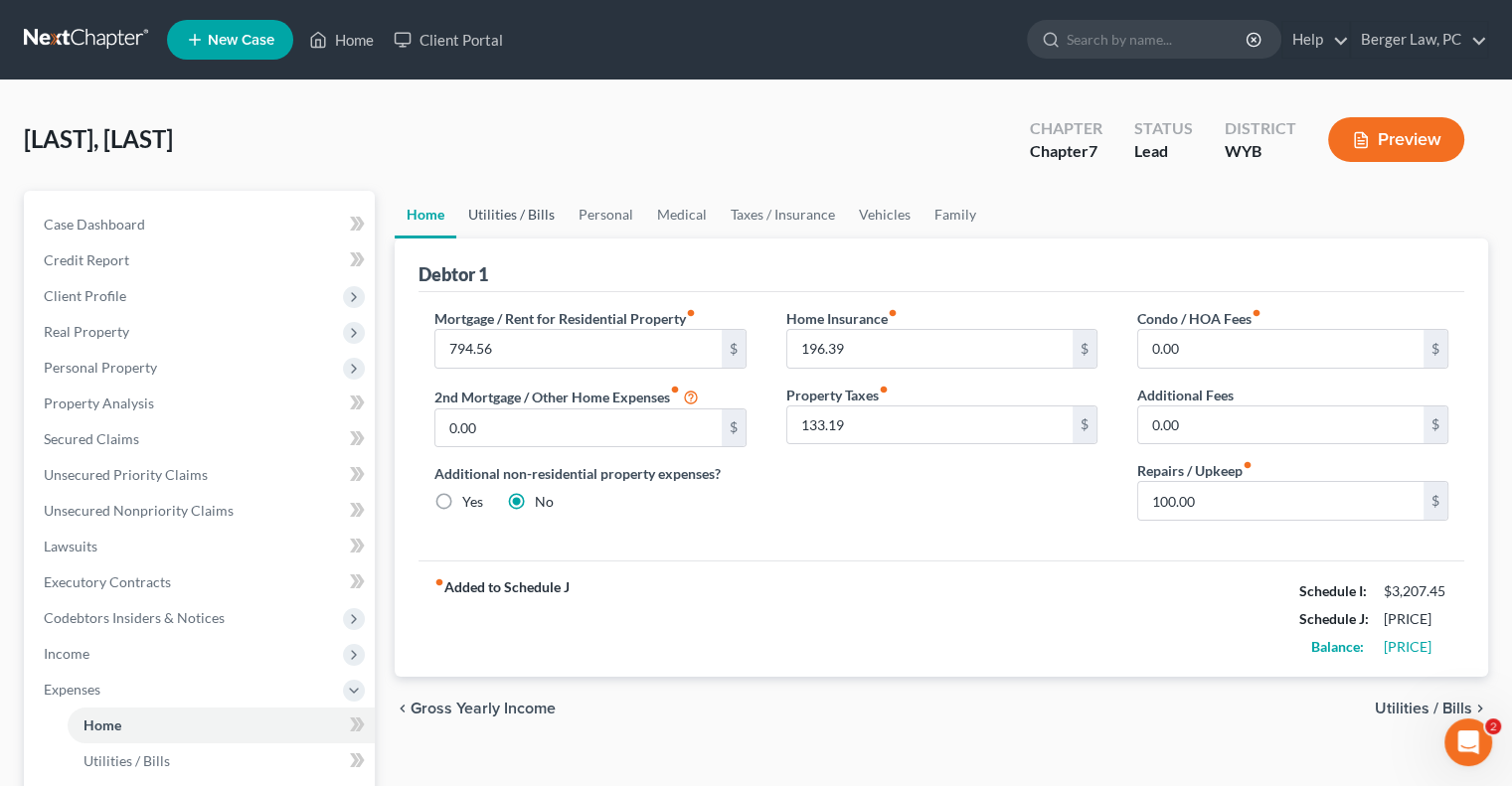 click on "Utilities / Bills" at bounding box center (511, 215) 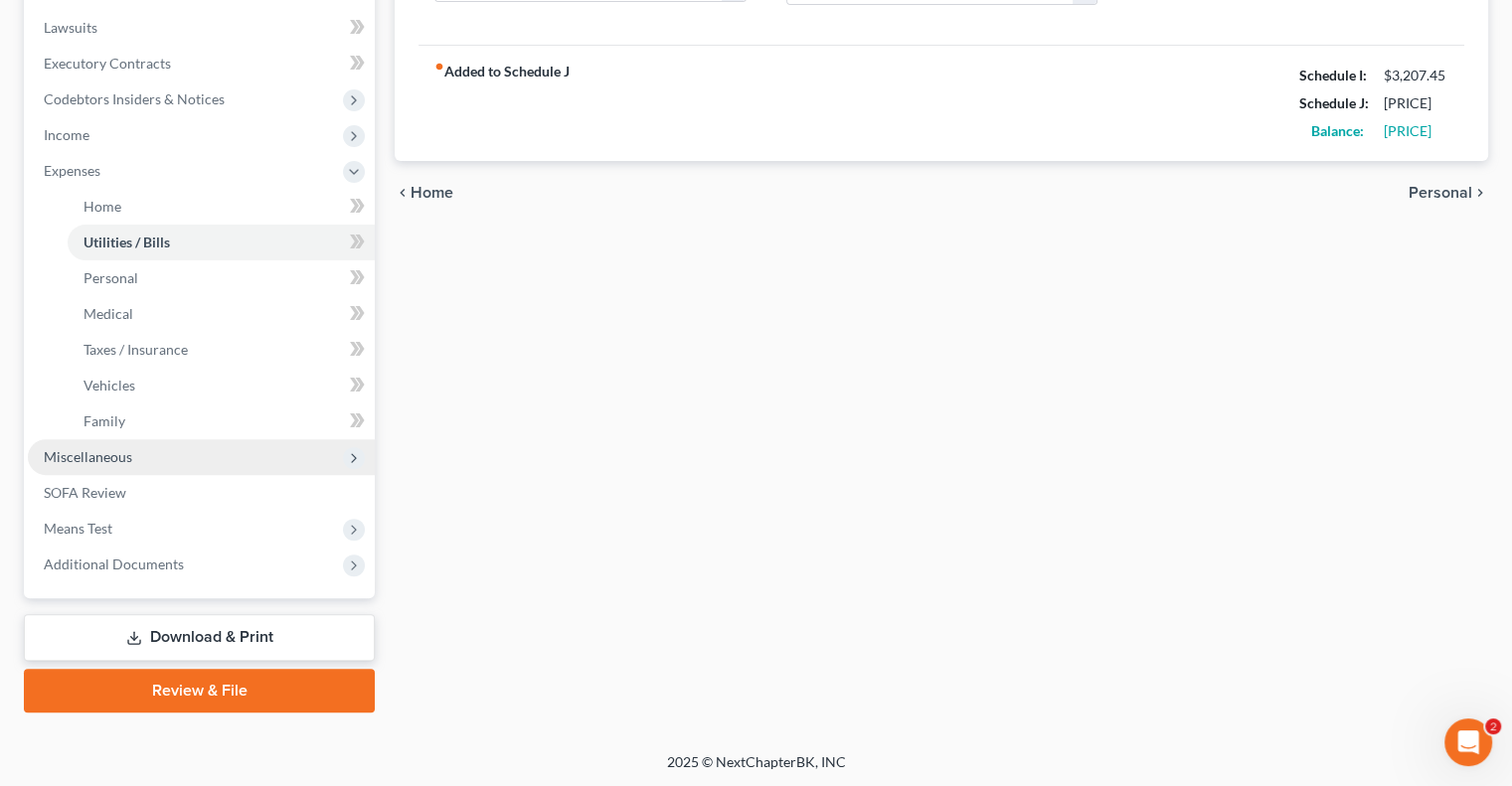 click on "Miscellaneous" at bounding box center [87, 456] 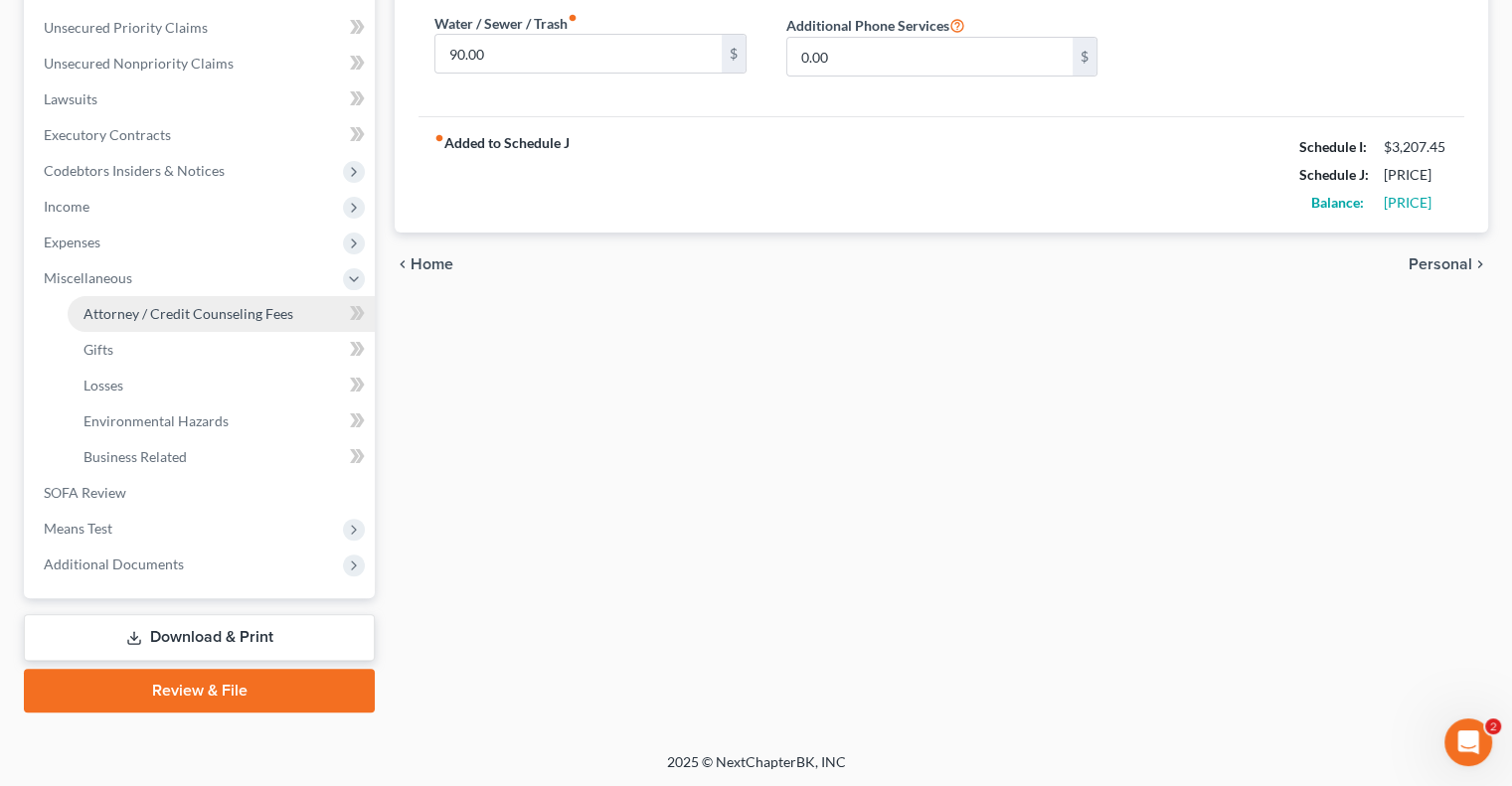 click on "Attorney / Credit Counseling Fees" at bounding box center (188, 313) 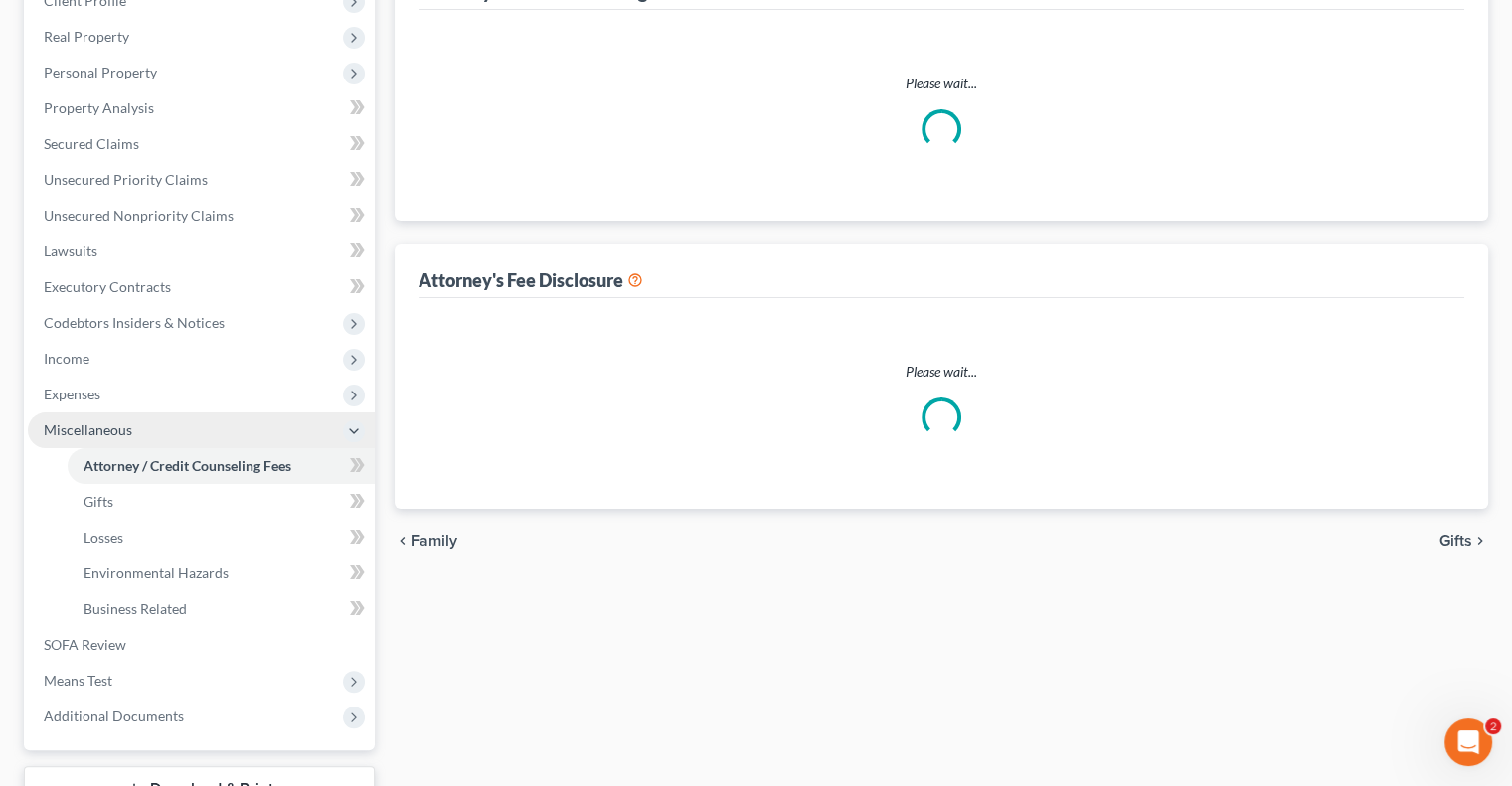 select on "0" 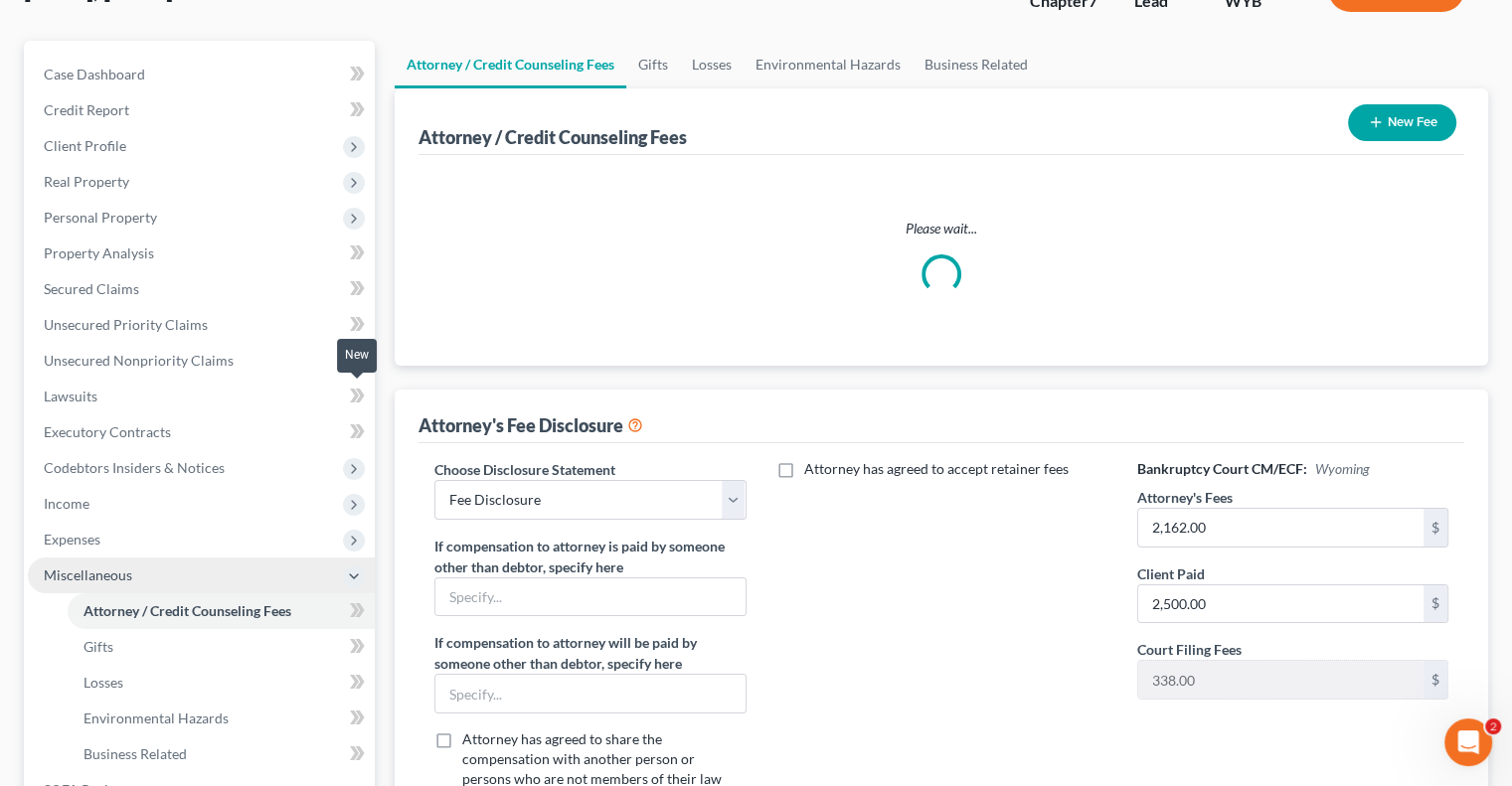 scroll, scrollTop: 0, scrollLeft: 0, axis: both 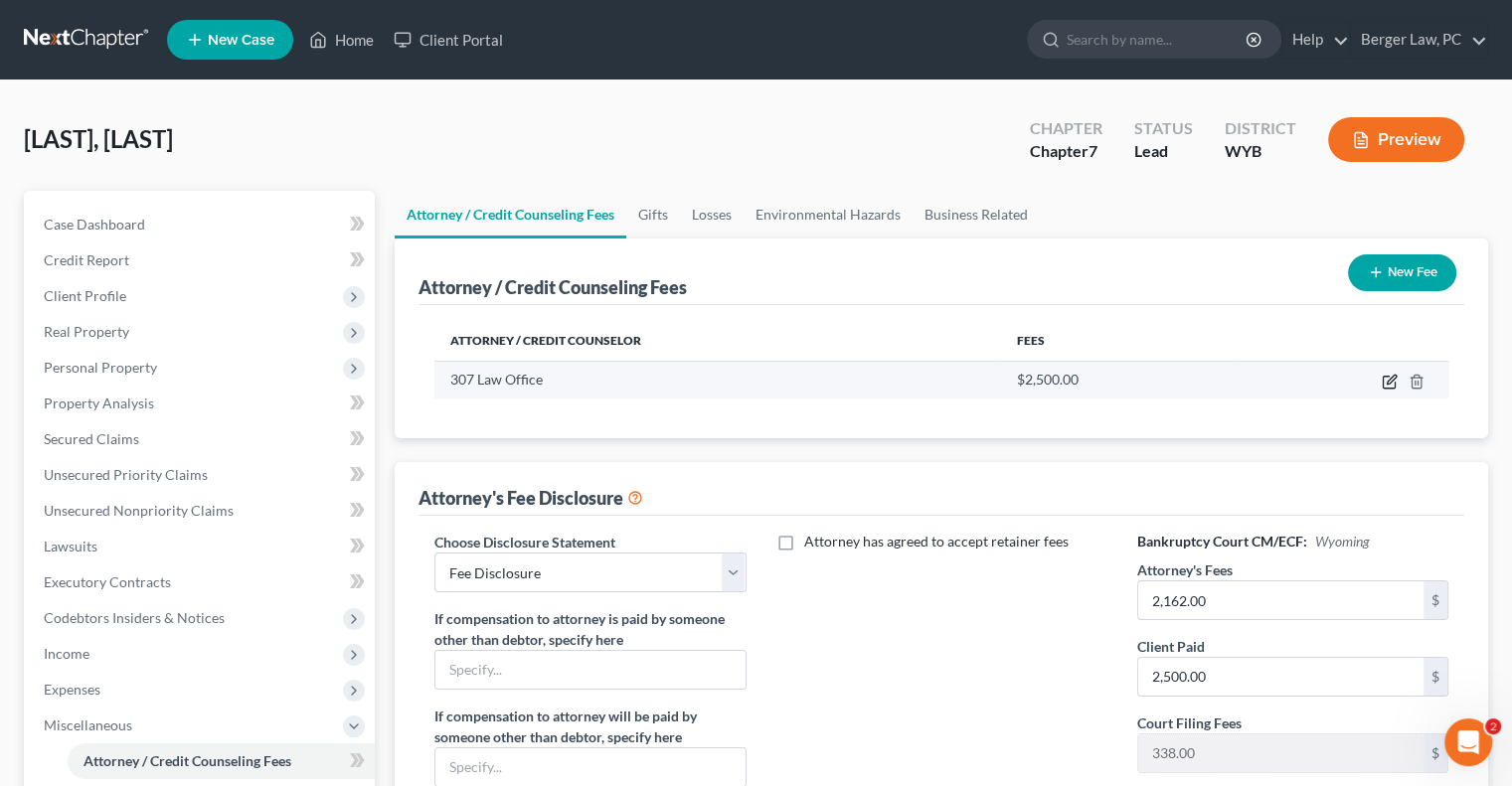 click 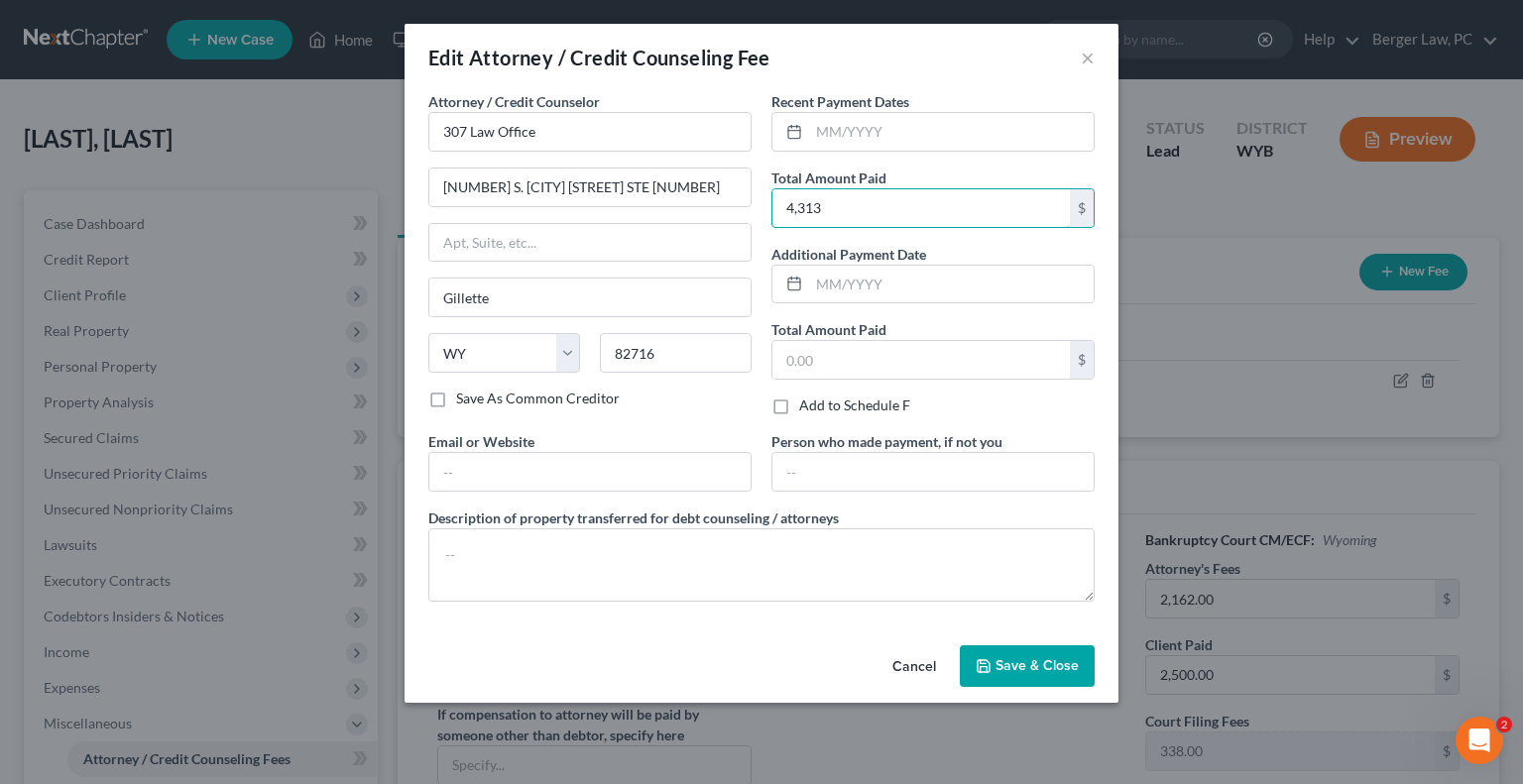 type on "4,313" 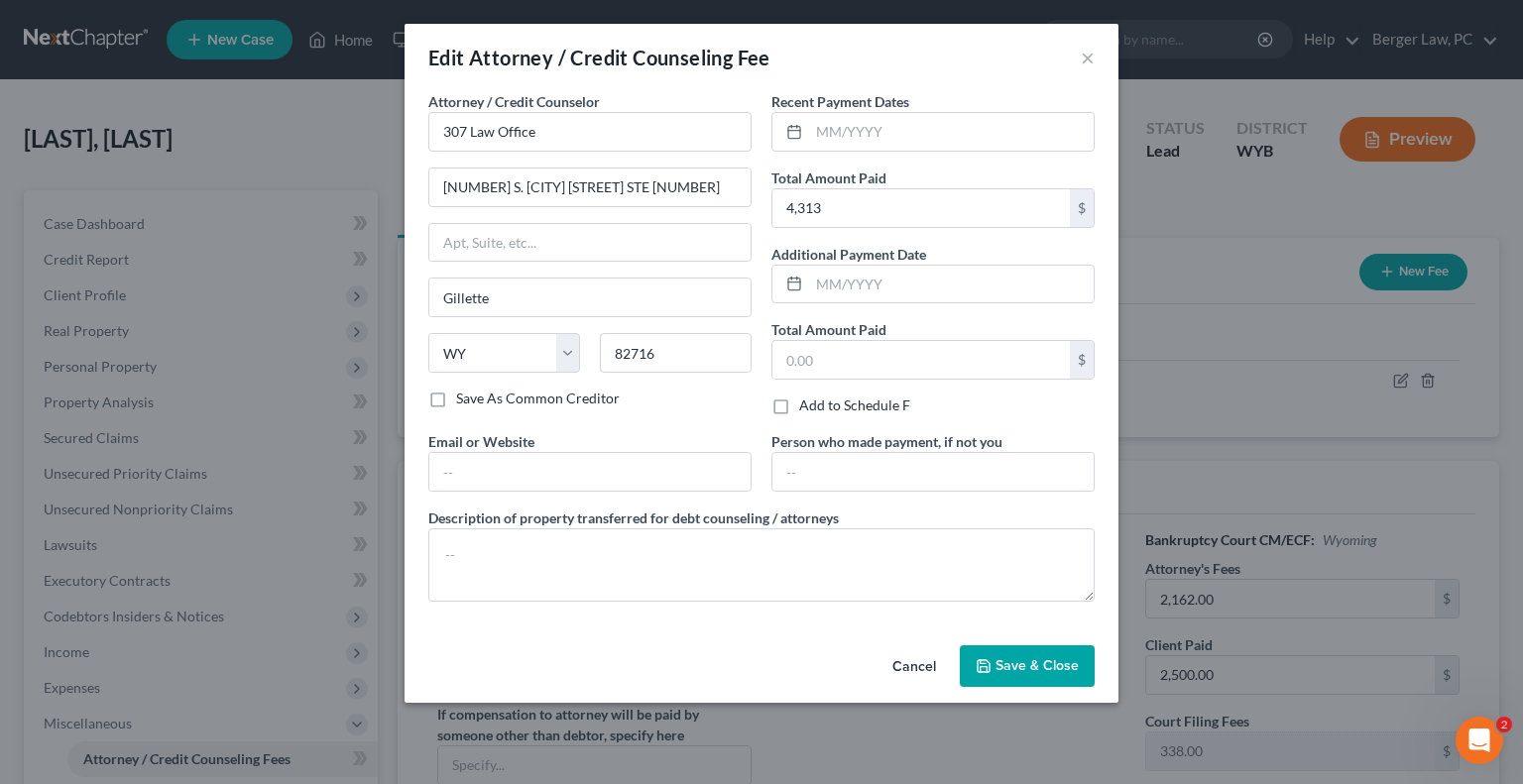 click on "Save & Close" at bounding box center [1037, 665] 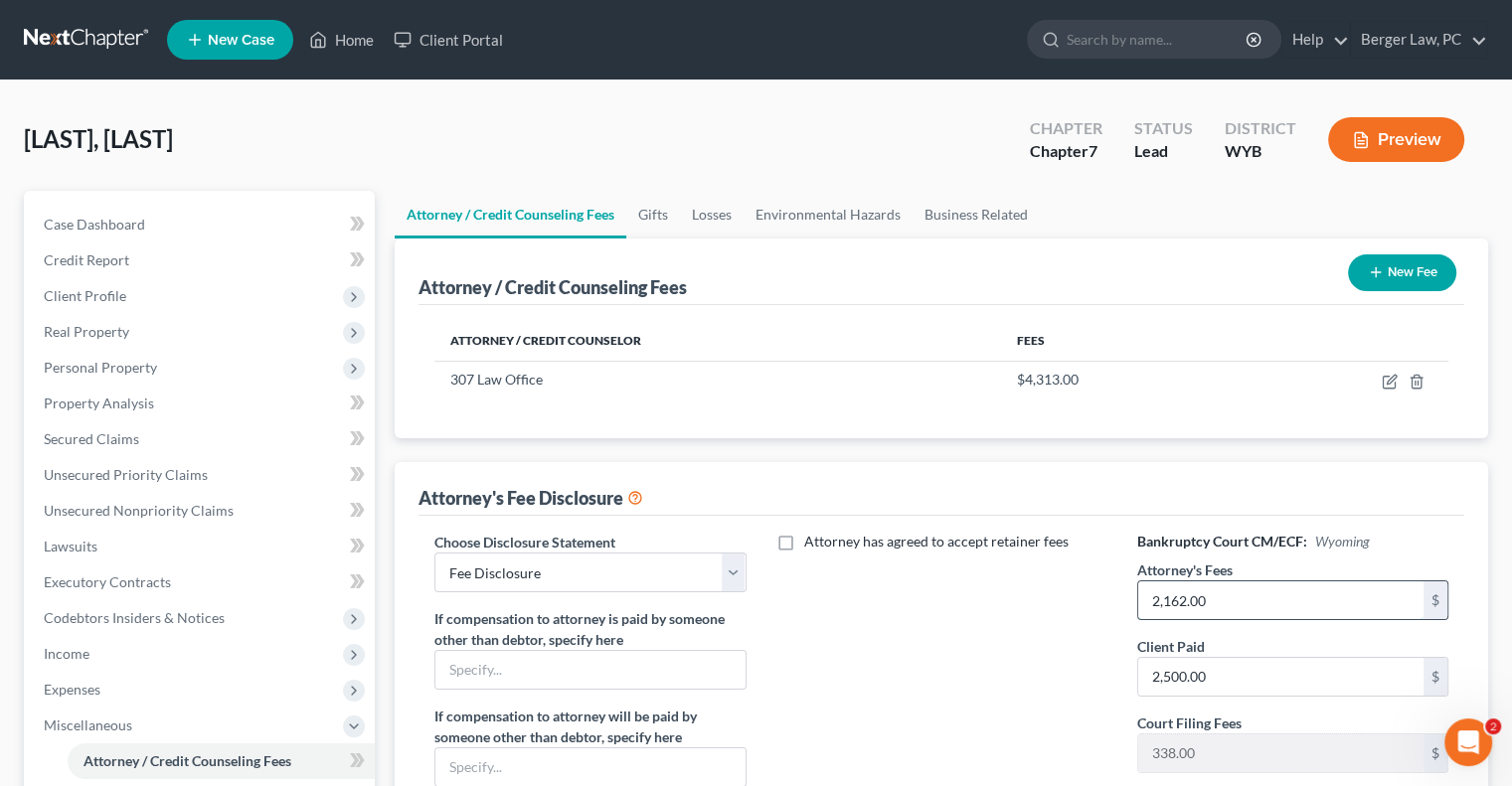 click on "2,162.00" at bounding box center (1280, 600) 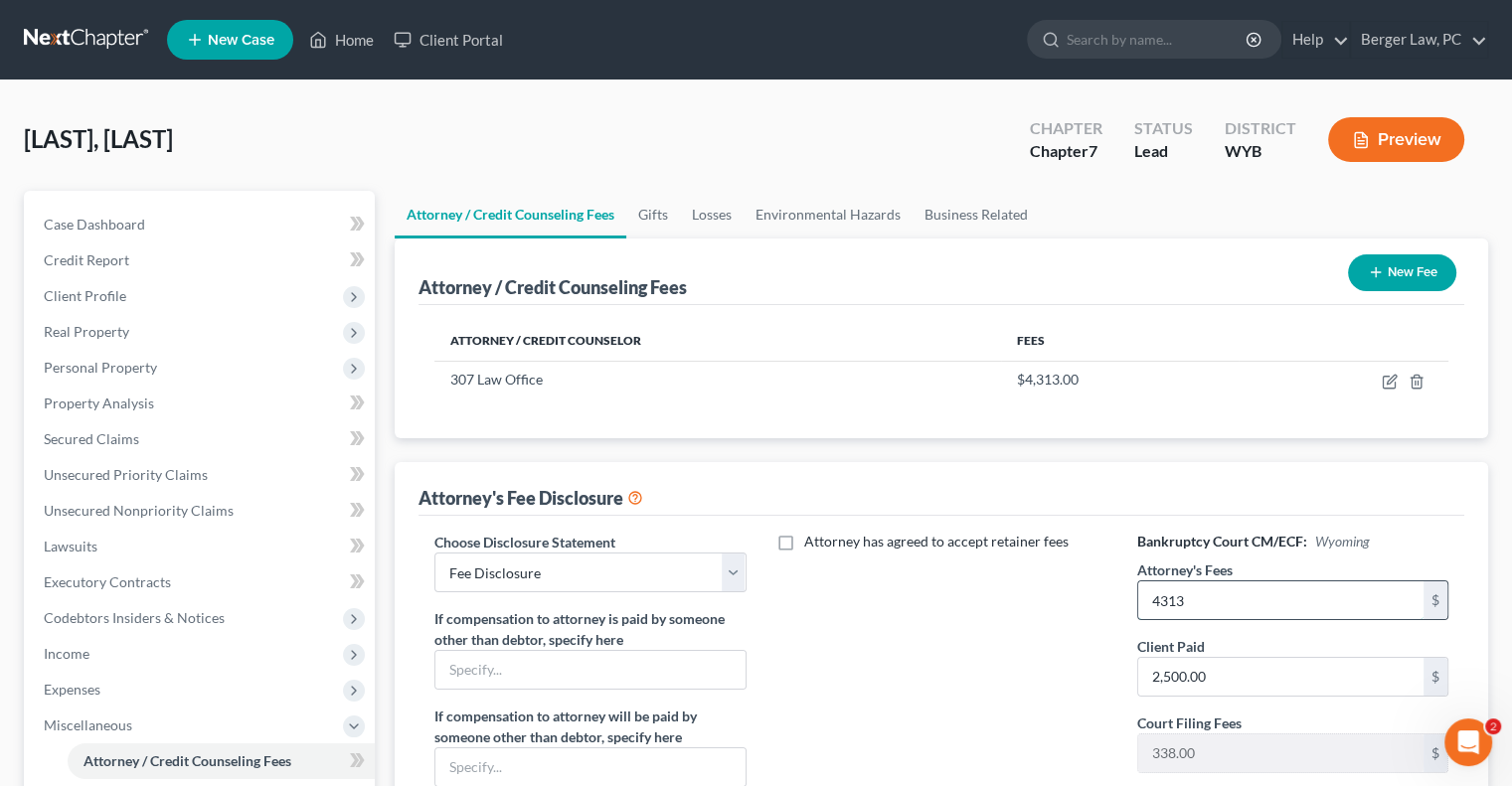 type on "4,313" 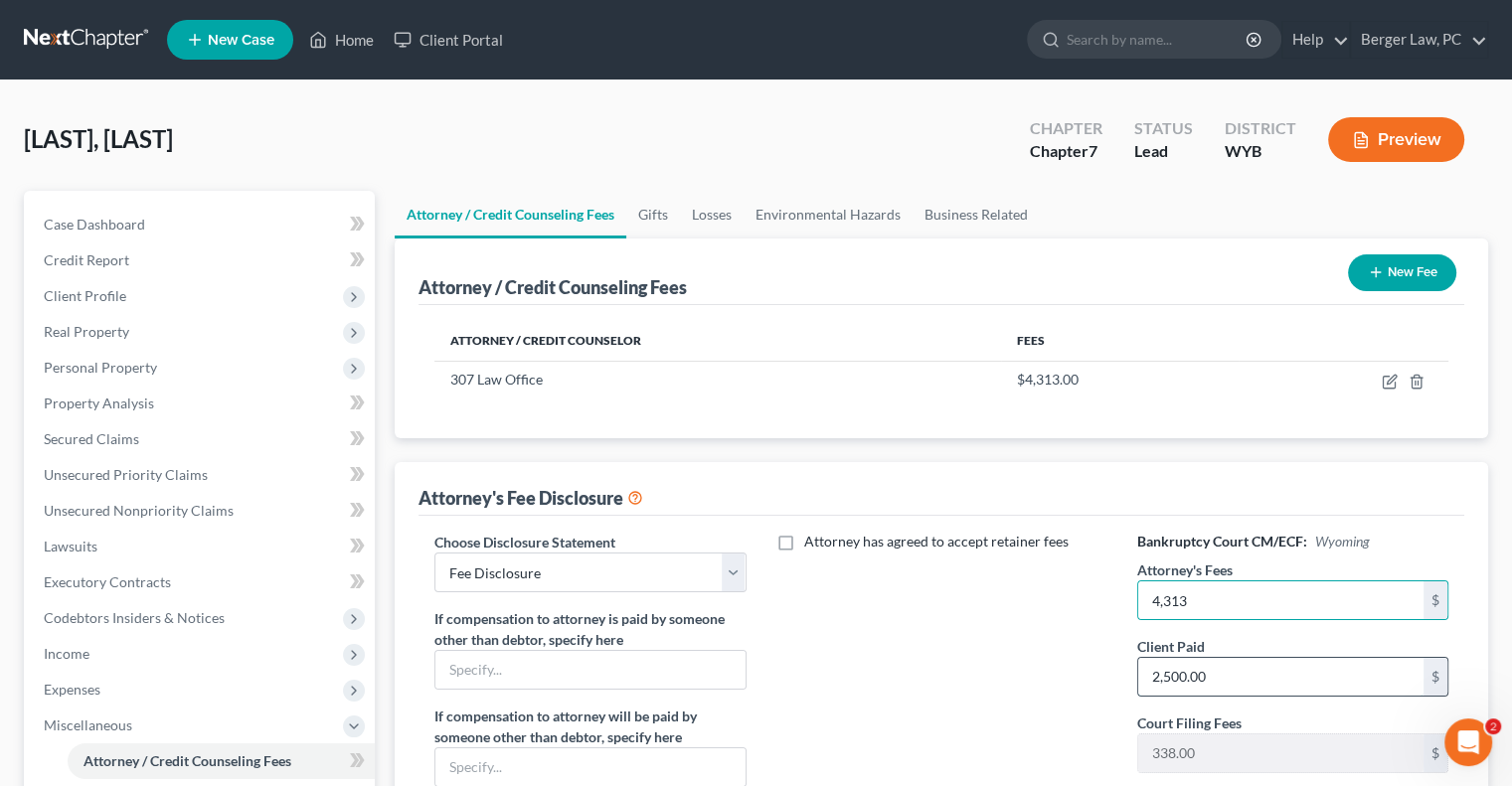 click on "2,500.00" at bounding box center [1280, 677] 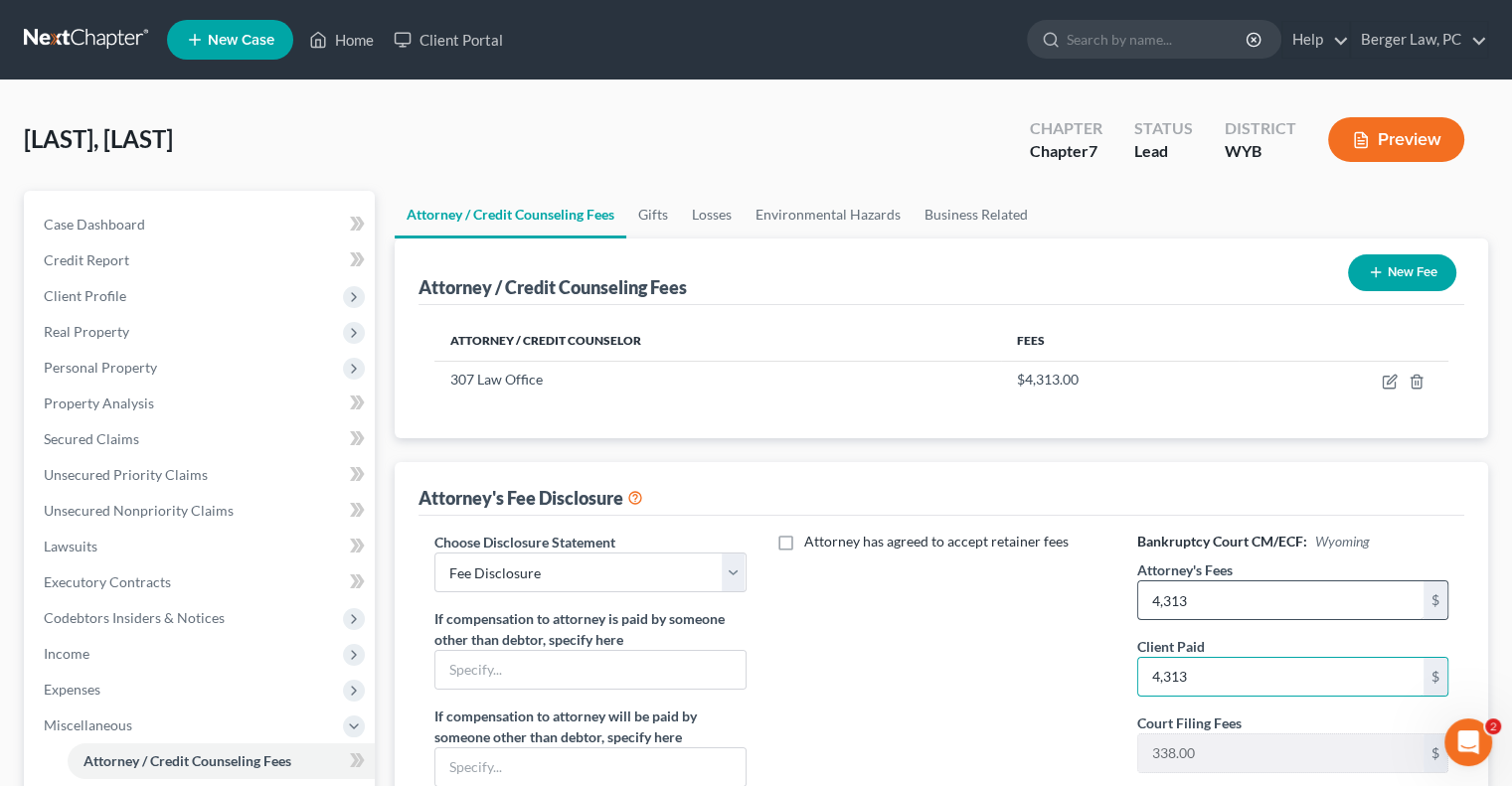 type on "4,313" 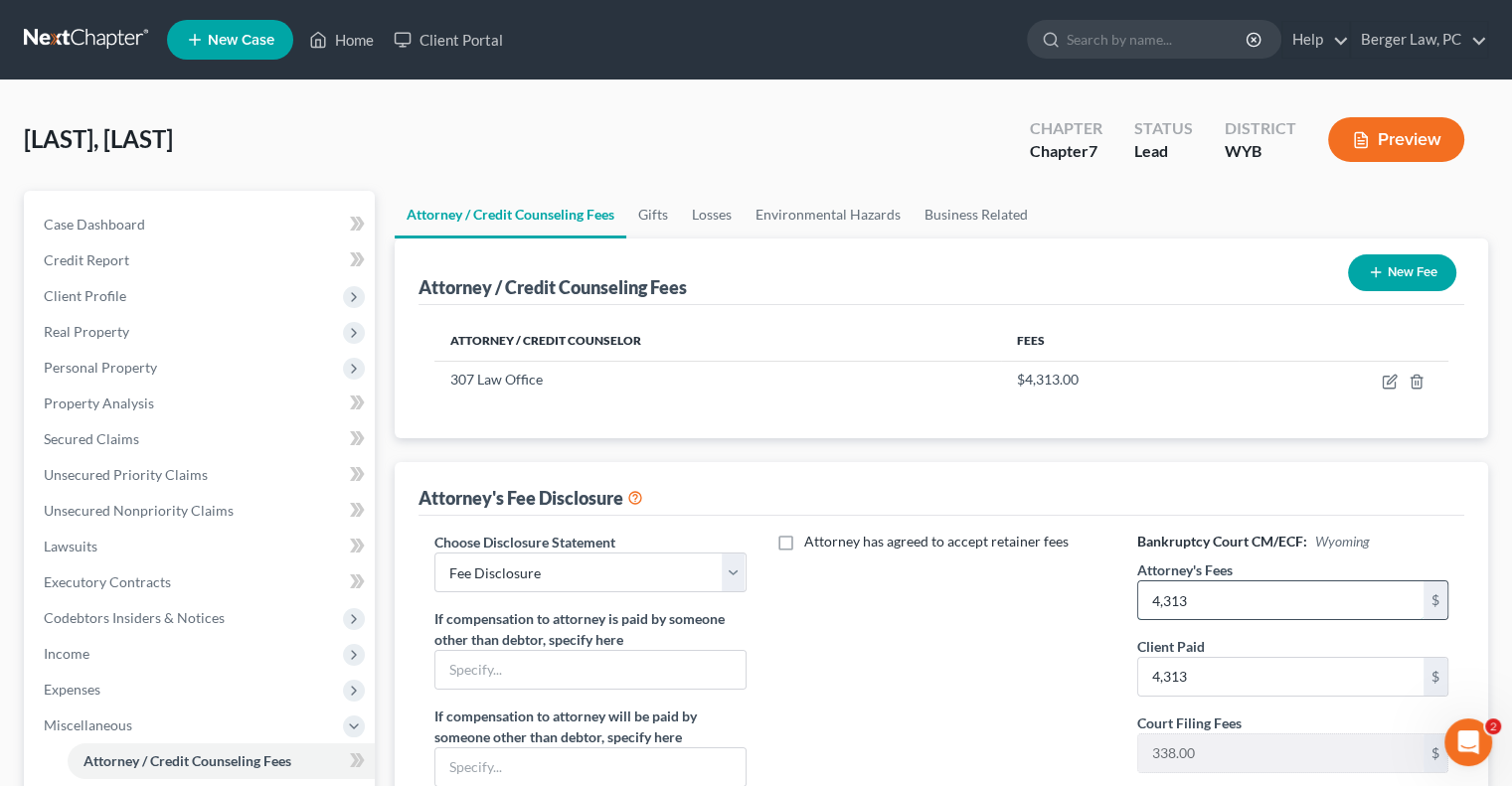 click on "4,313" at bounding box center [1280, 600] 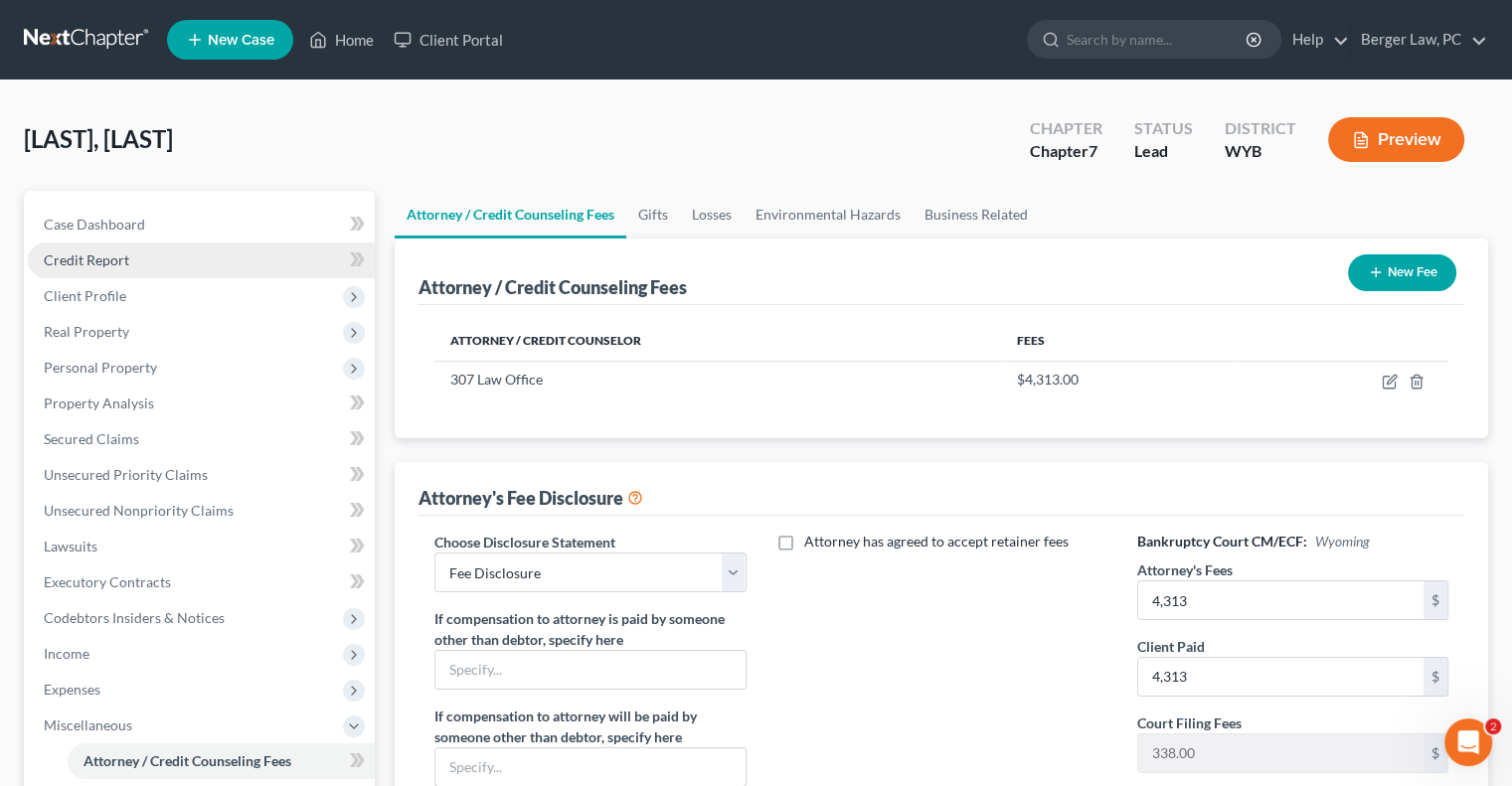 click on "Credit Report" at bounding box center (86, 259) 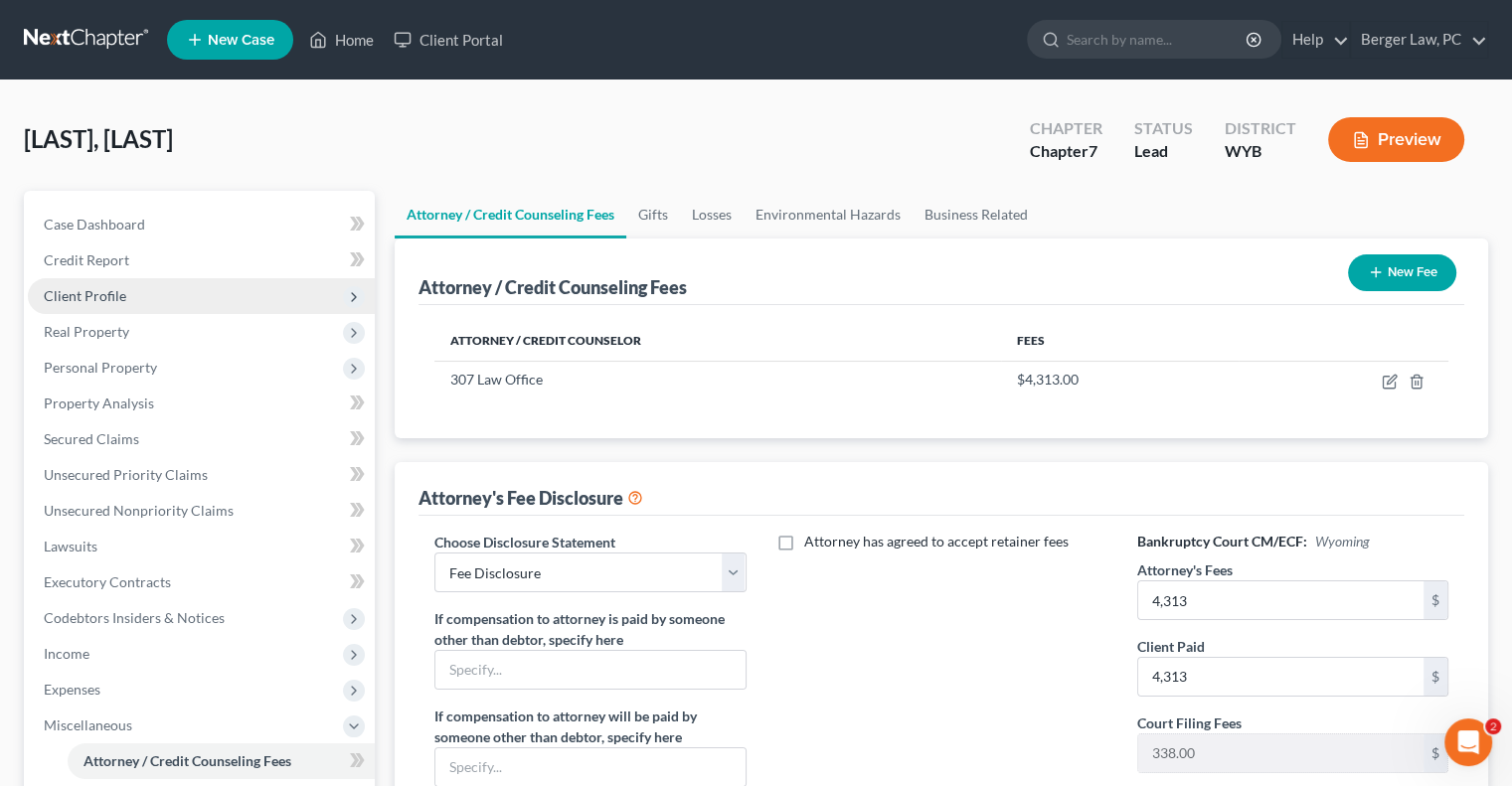 click on "Client Profile" at bounding box center [84, 295] 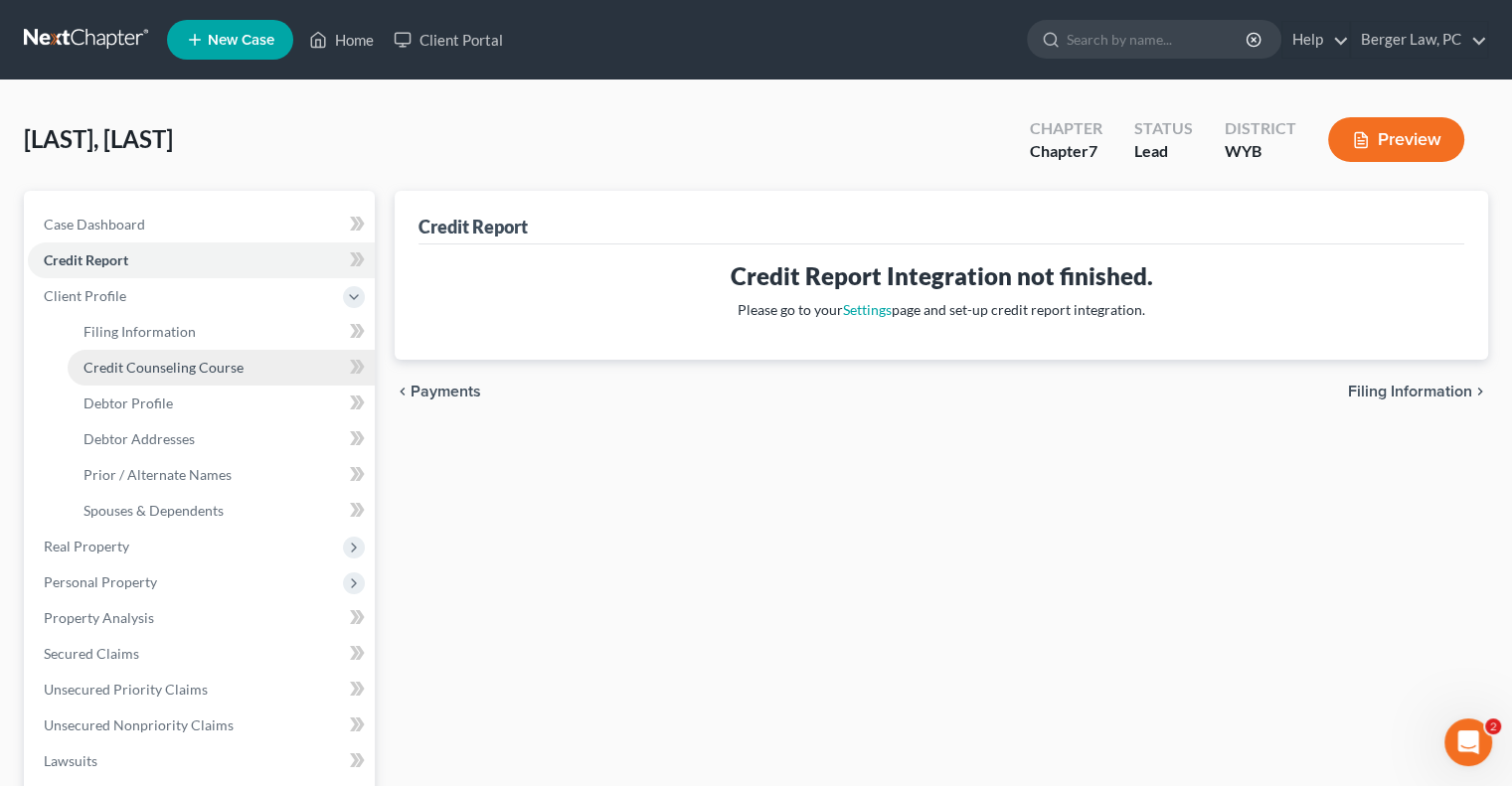click on "Credit Counseling Course" at bounding box center [163, 367] 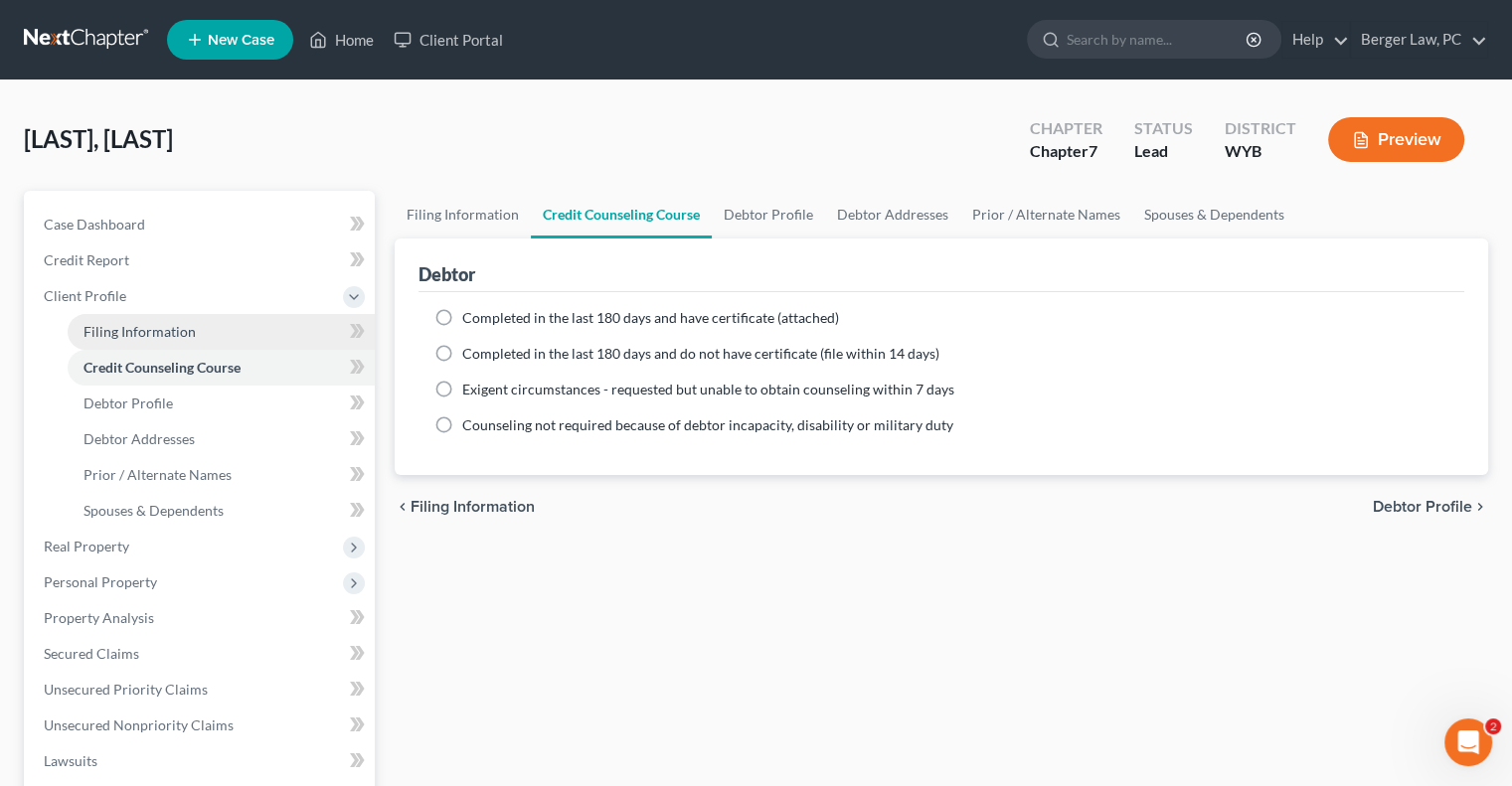 click on "Filing Information" at bounding box center (221, 332) 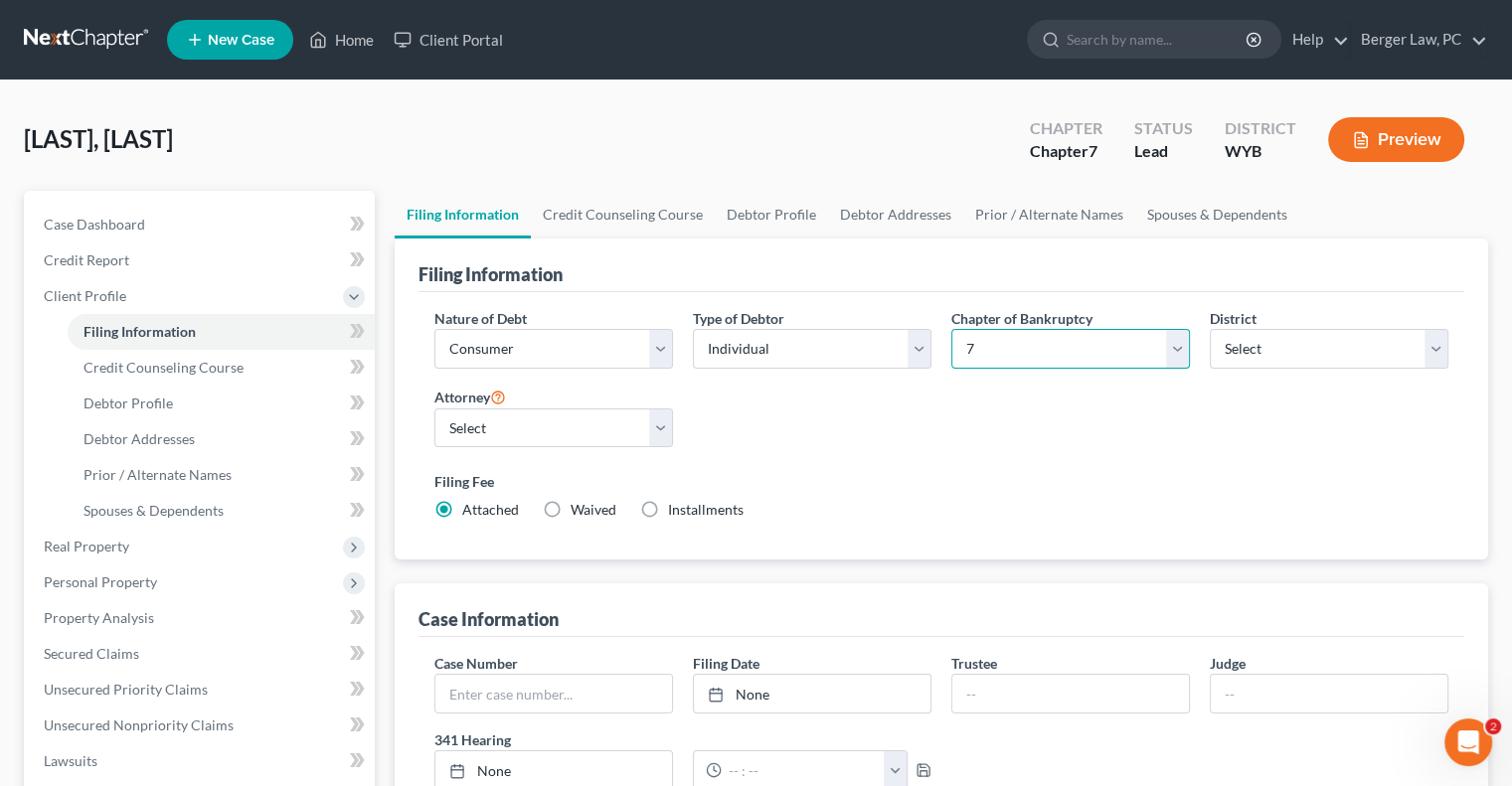click on "Select 7 11 12 13" at bounding box center [1071, 349] 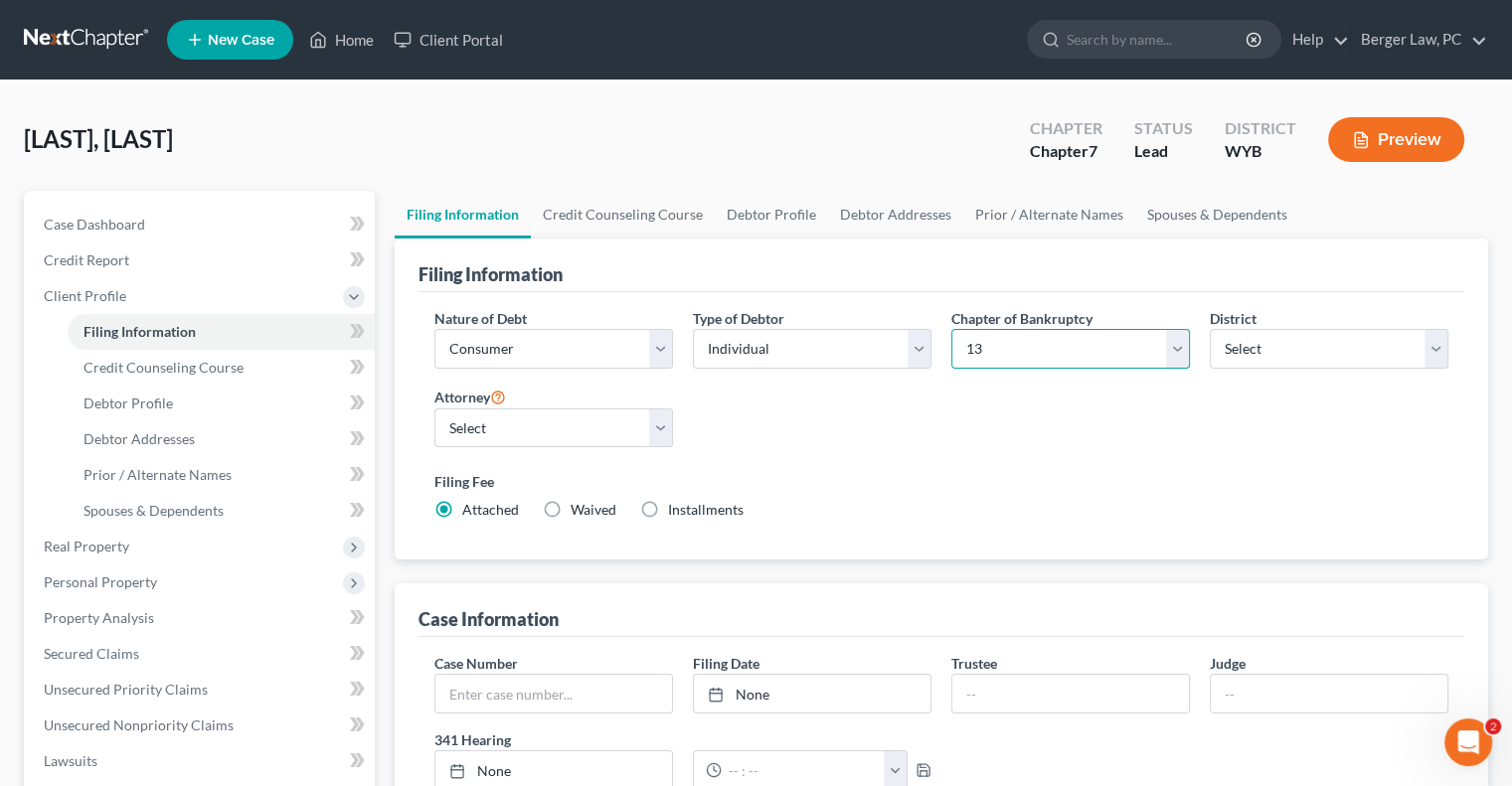 click on "Select 7 11 12 13" at bounding box center (1071, 349) 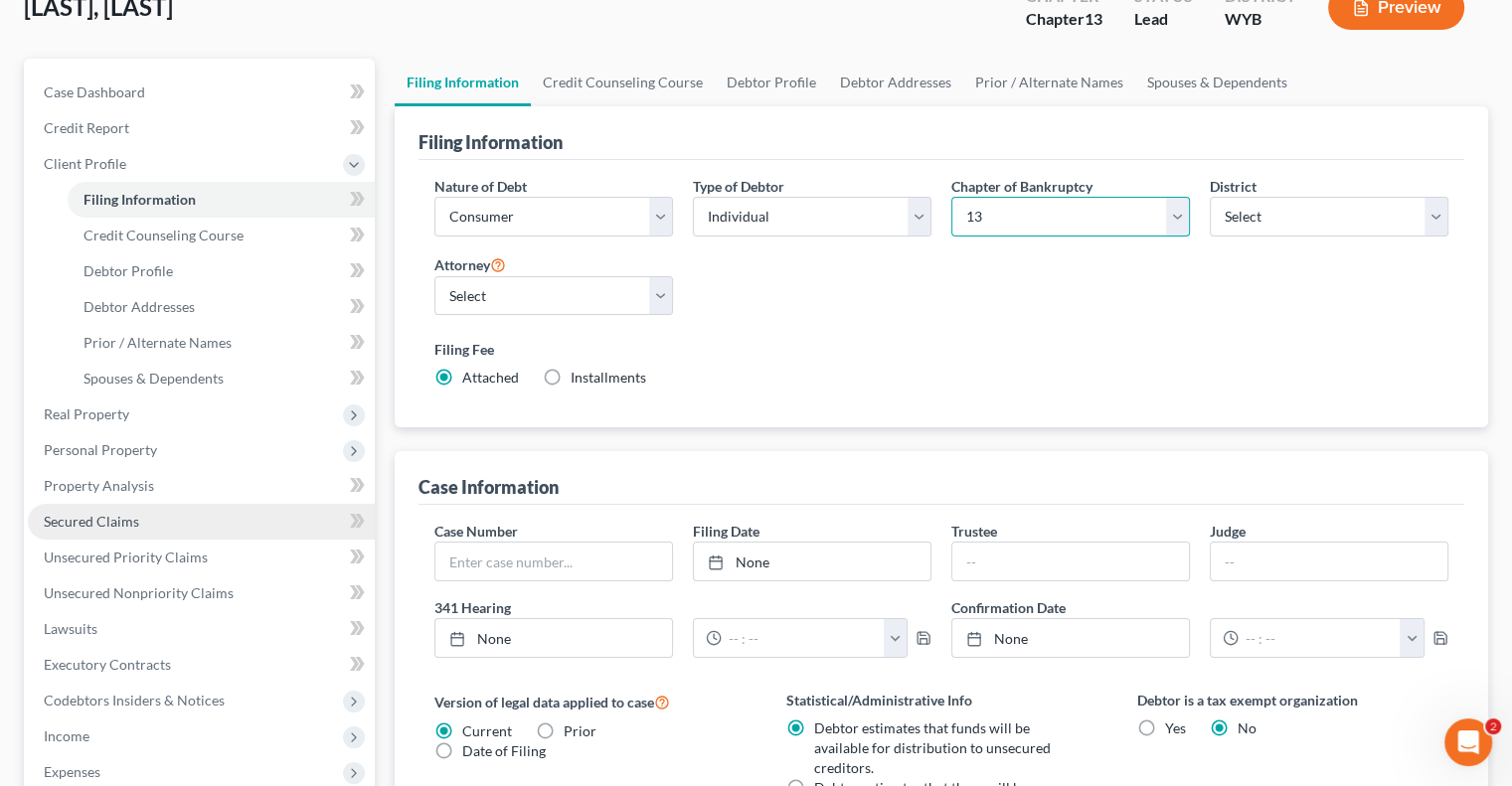 scroll, scrollTop: 83, scrollLeft: 0, axis: vertical 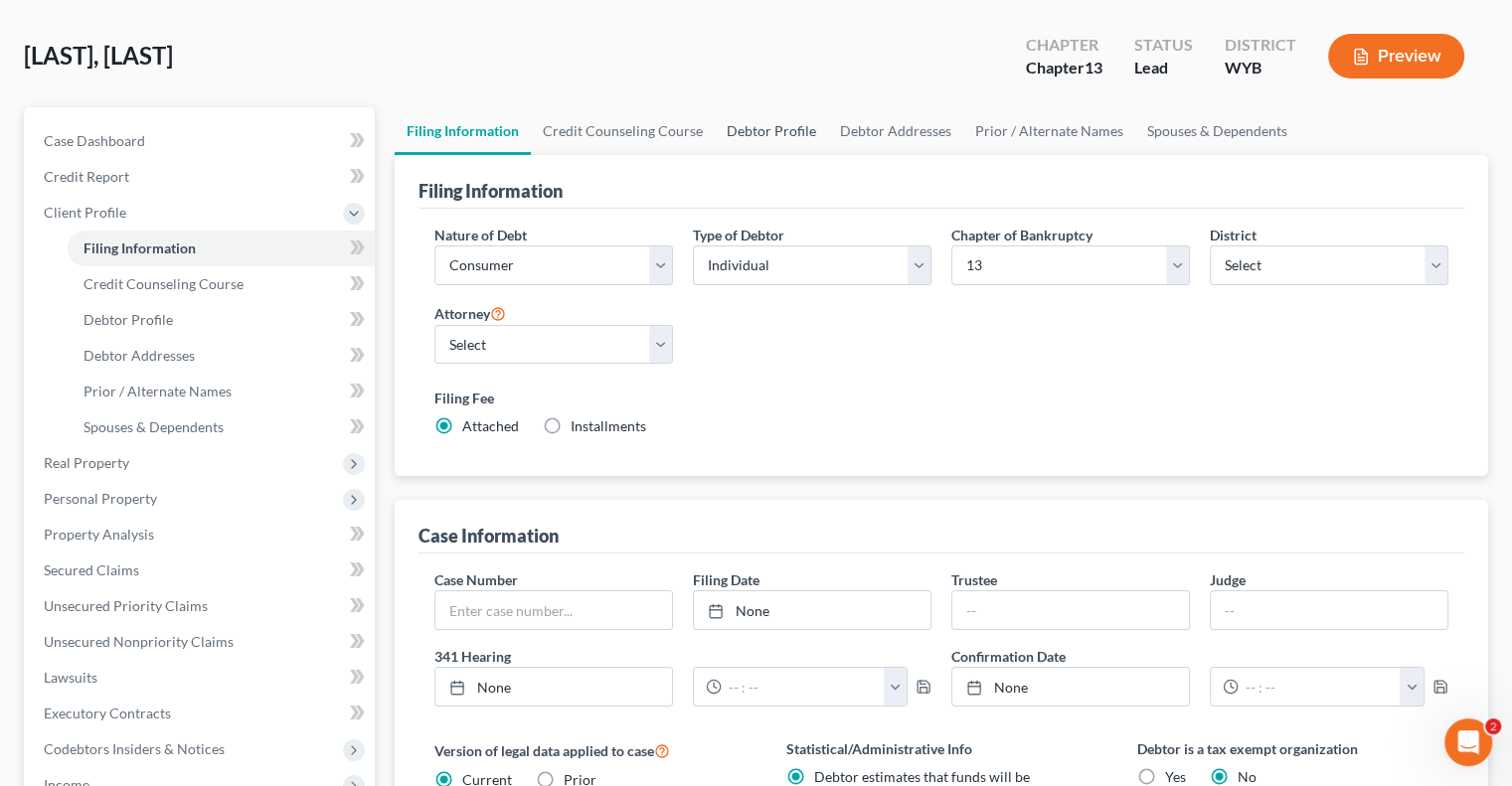click on "Debtor Profile" at bounding box center (771, 131) 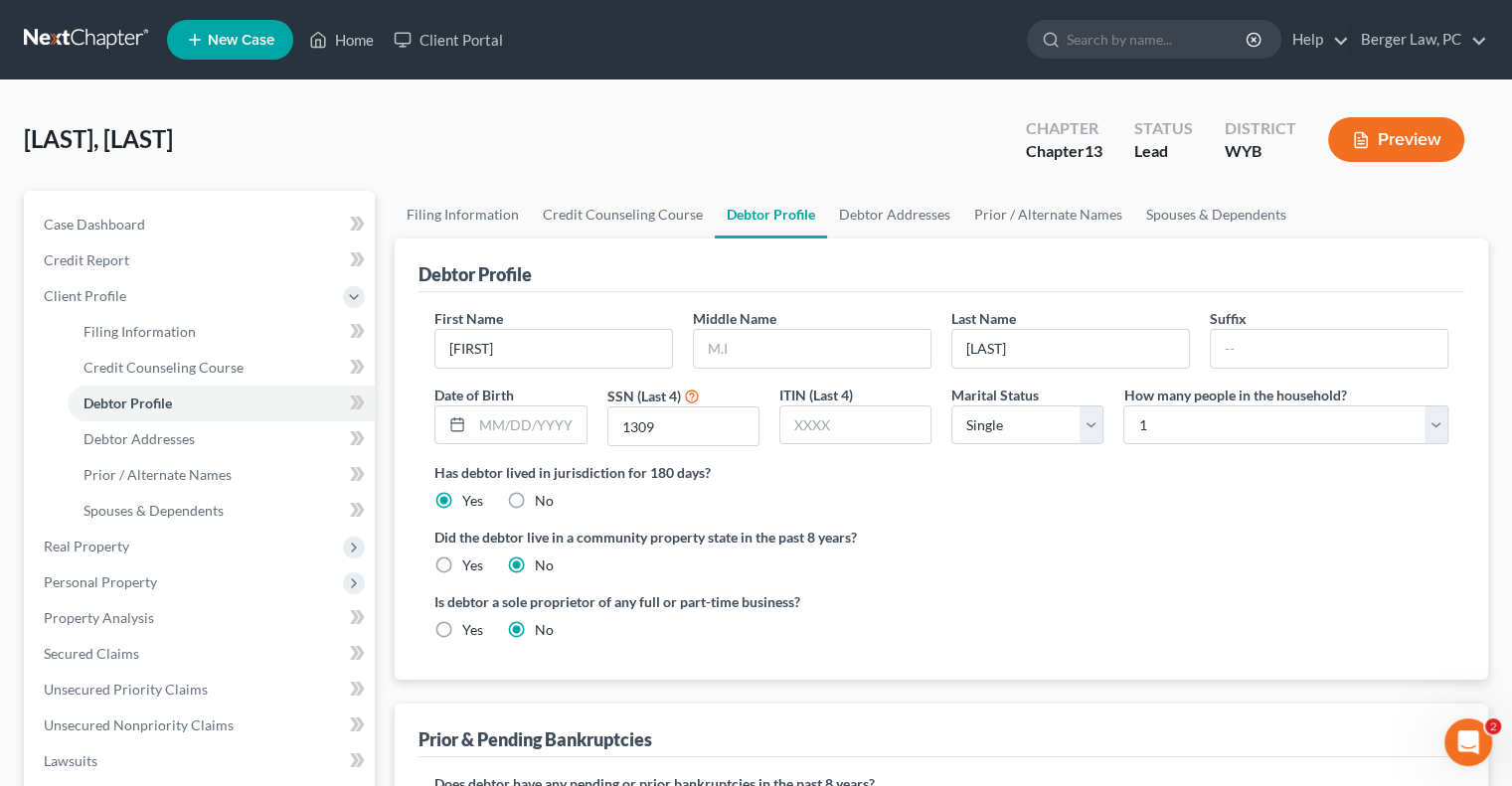 scroll, scrollTop: 0, scrollLeft: 0, axis: both 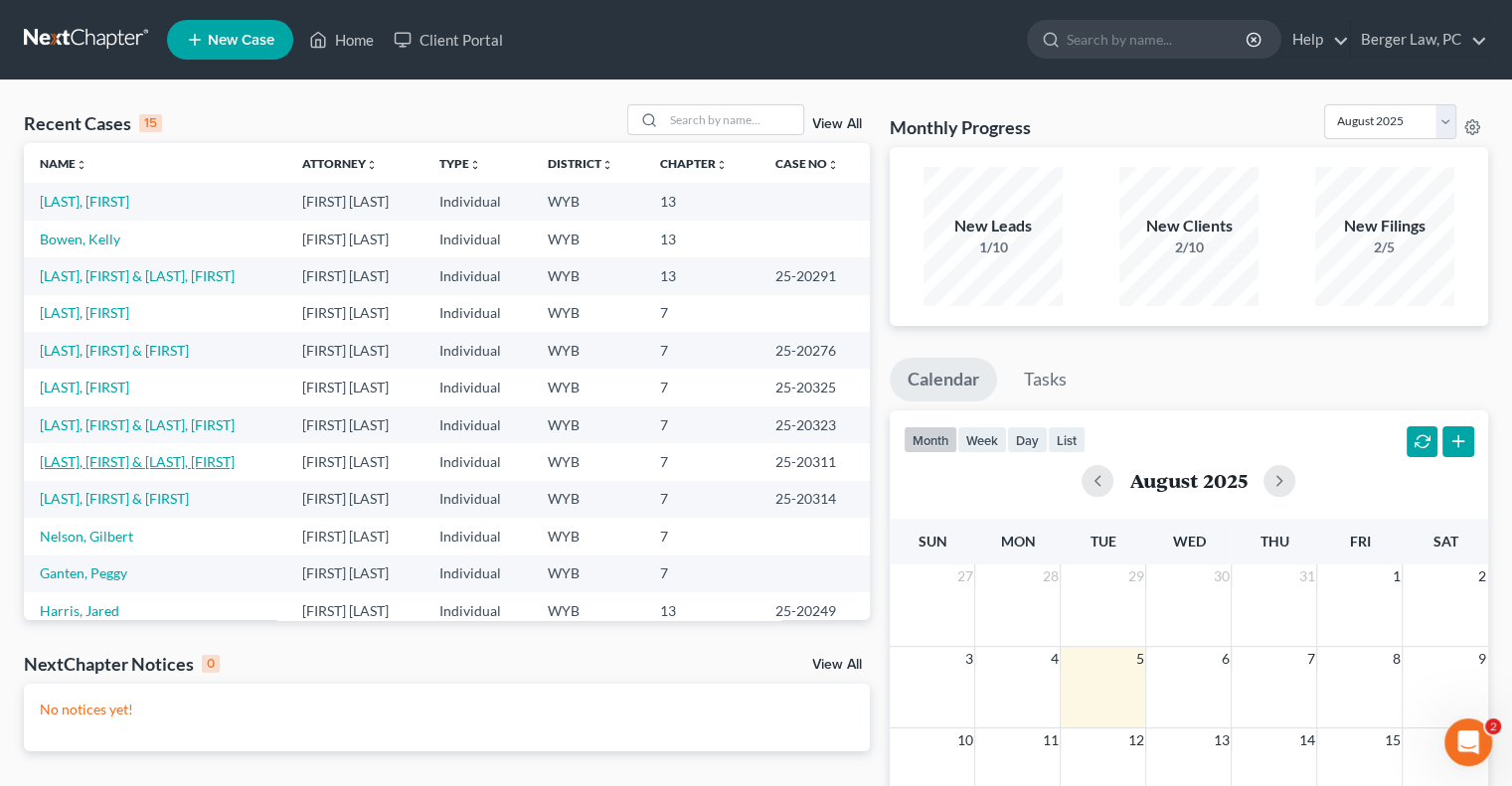 click on "[LAST], [FIRST] & [LAST], [FIRST]" at bounding box center (137, 461) 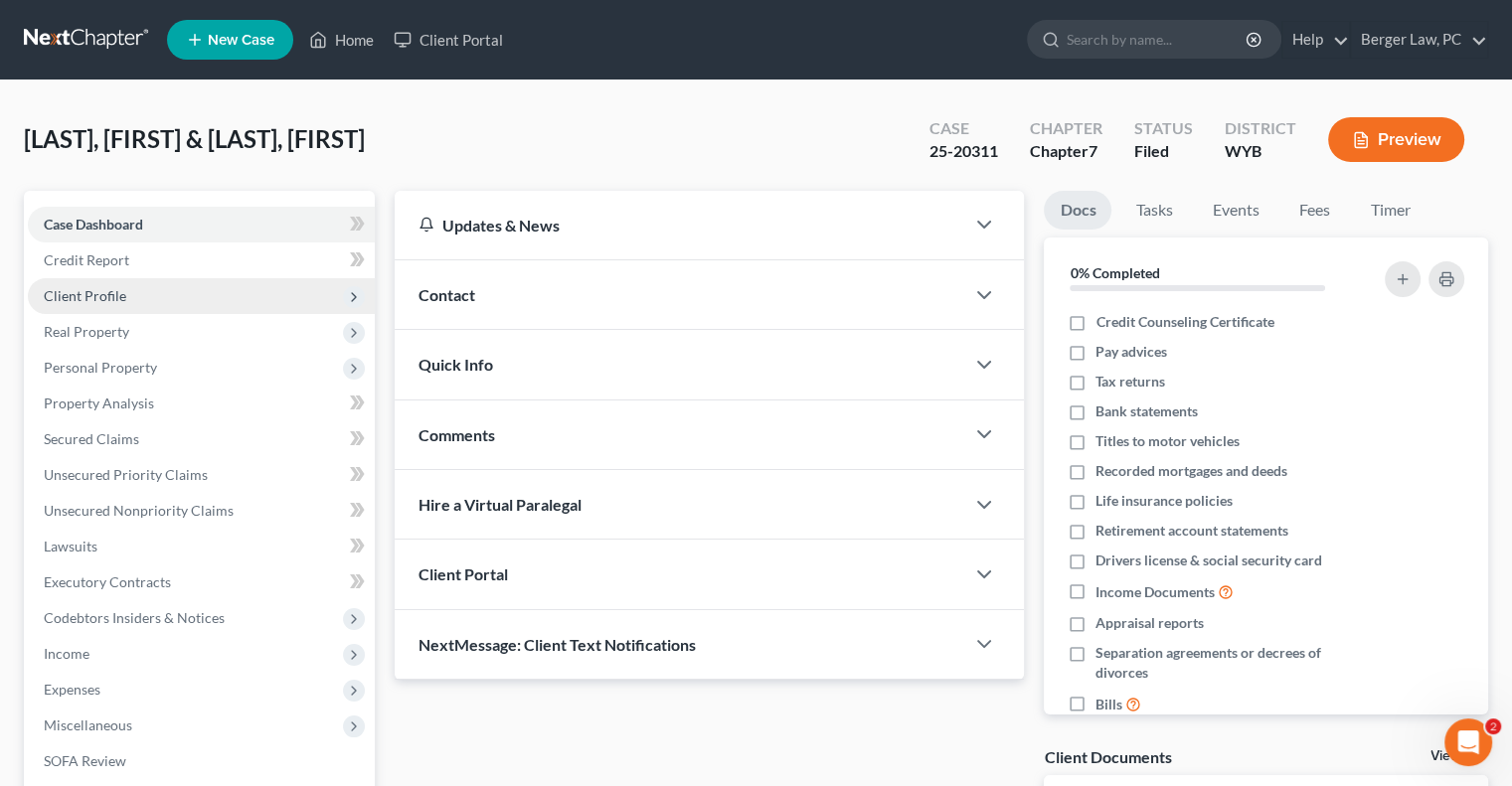 click on "Client Profile" at bounding box center (84, 295) 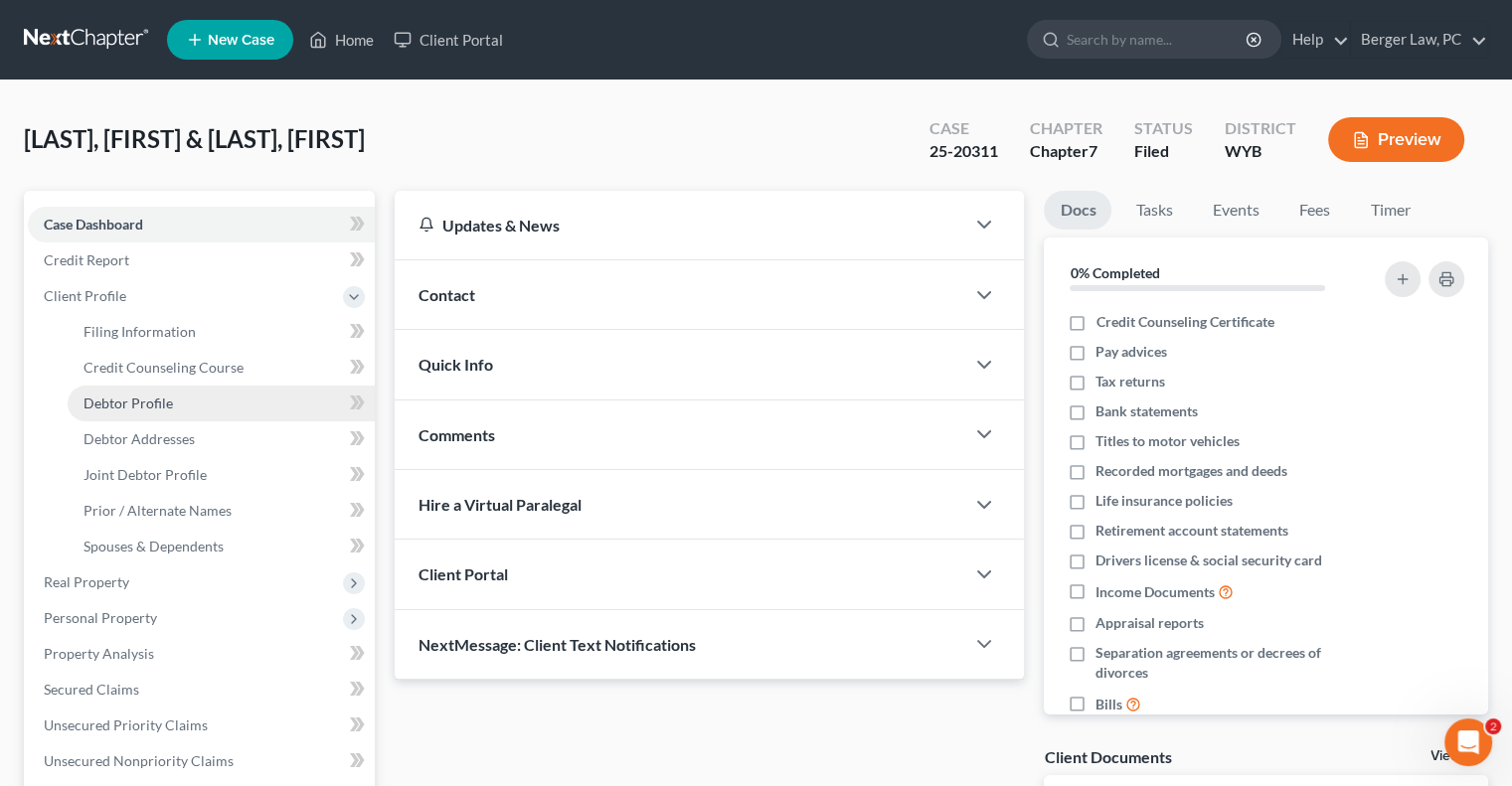 click on "Debtor Profile" at bounding box center (128, 402) 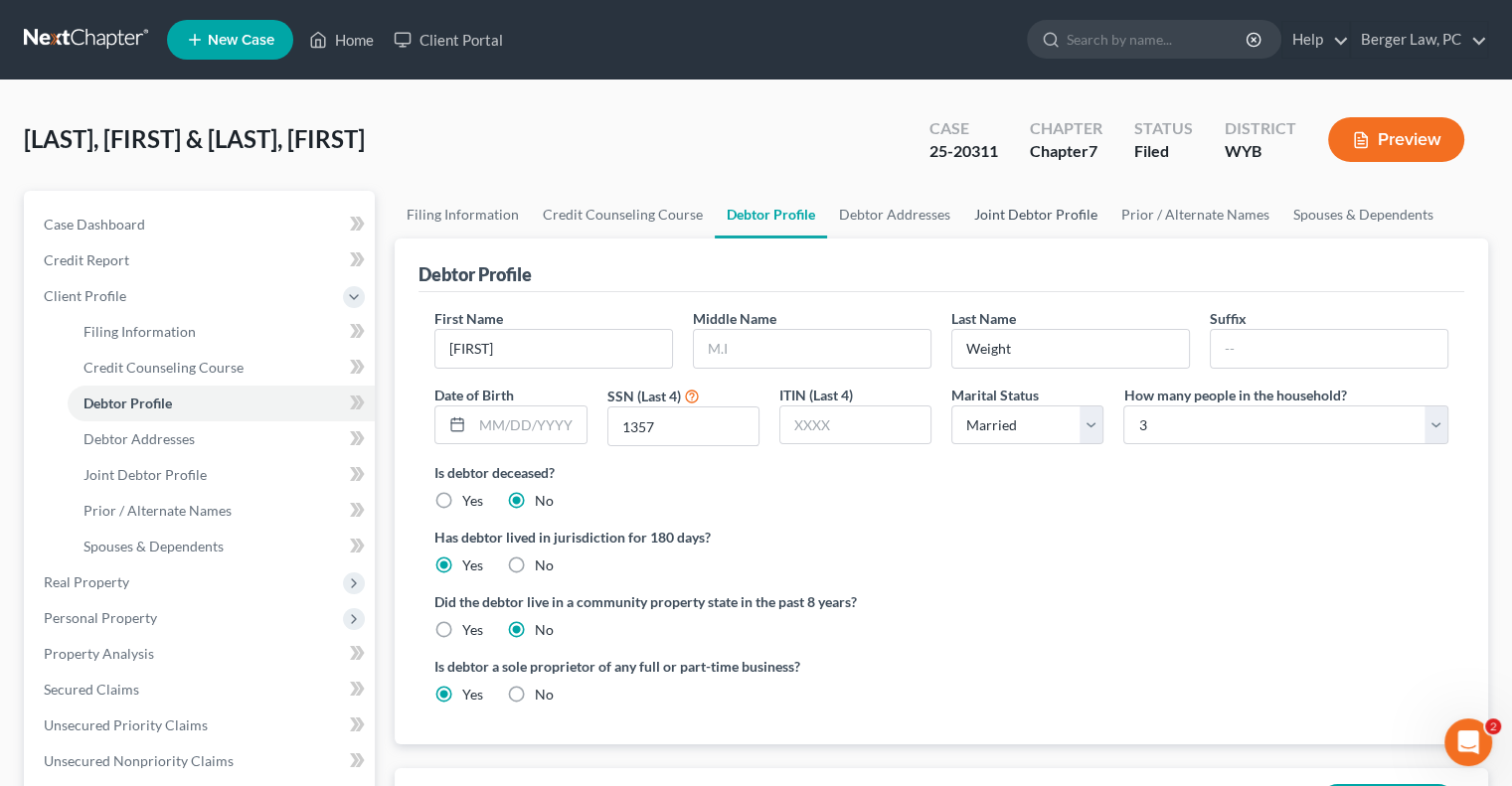 click on "Joint Debtor Profile" at bounding box center (1036, 215) 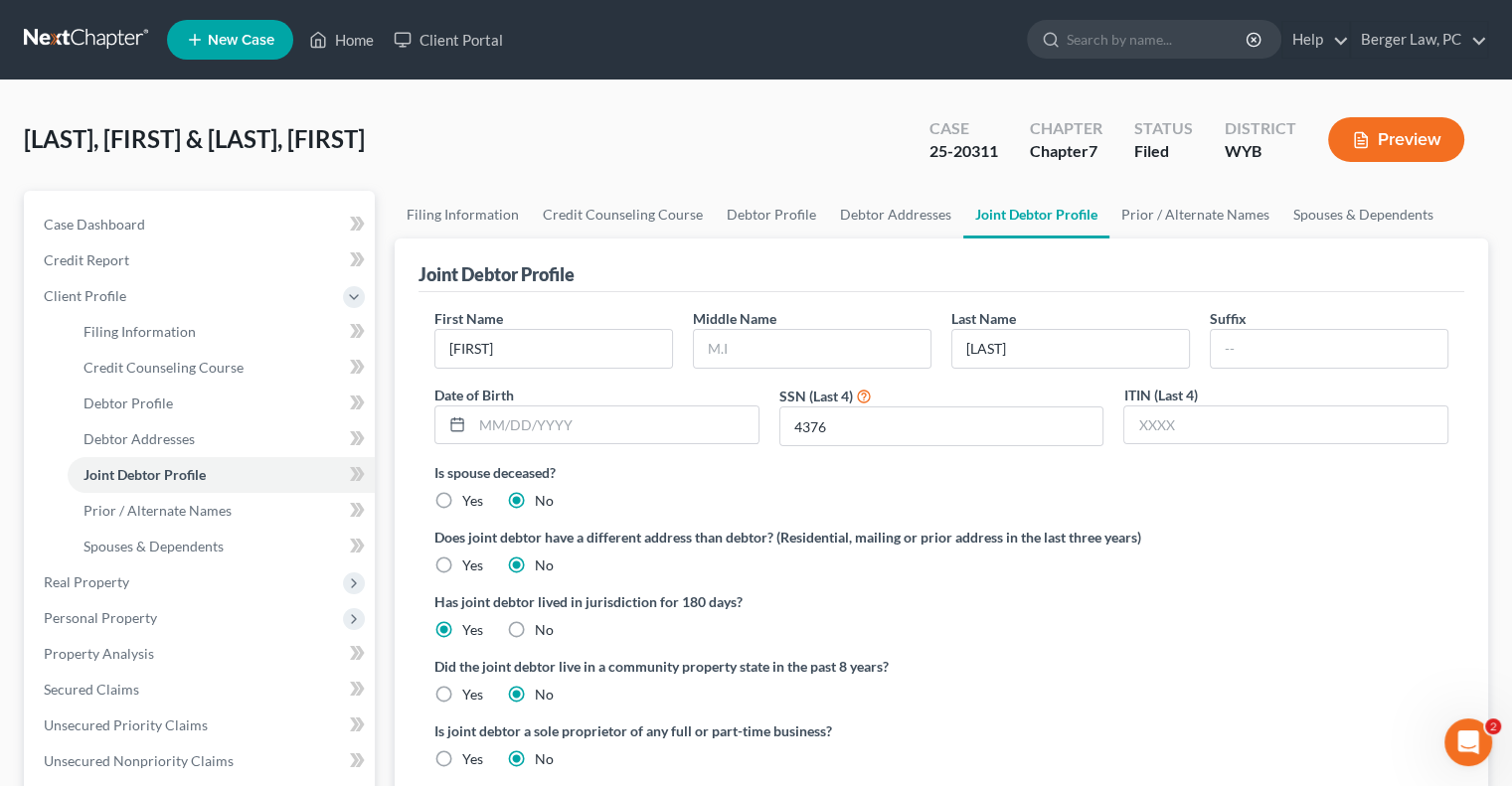 click on "Weight, Ashtyn & Botelho, Trevor Upgraded Case 25-20311 Chapter Chapter  7 Status Filed District WYB Preview" at bounding box center [756, 147] 